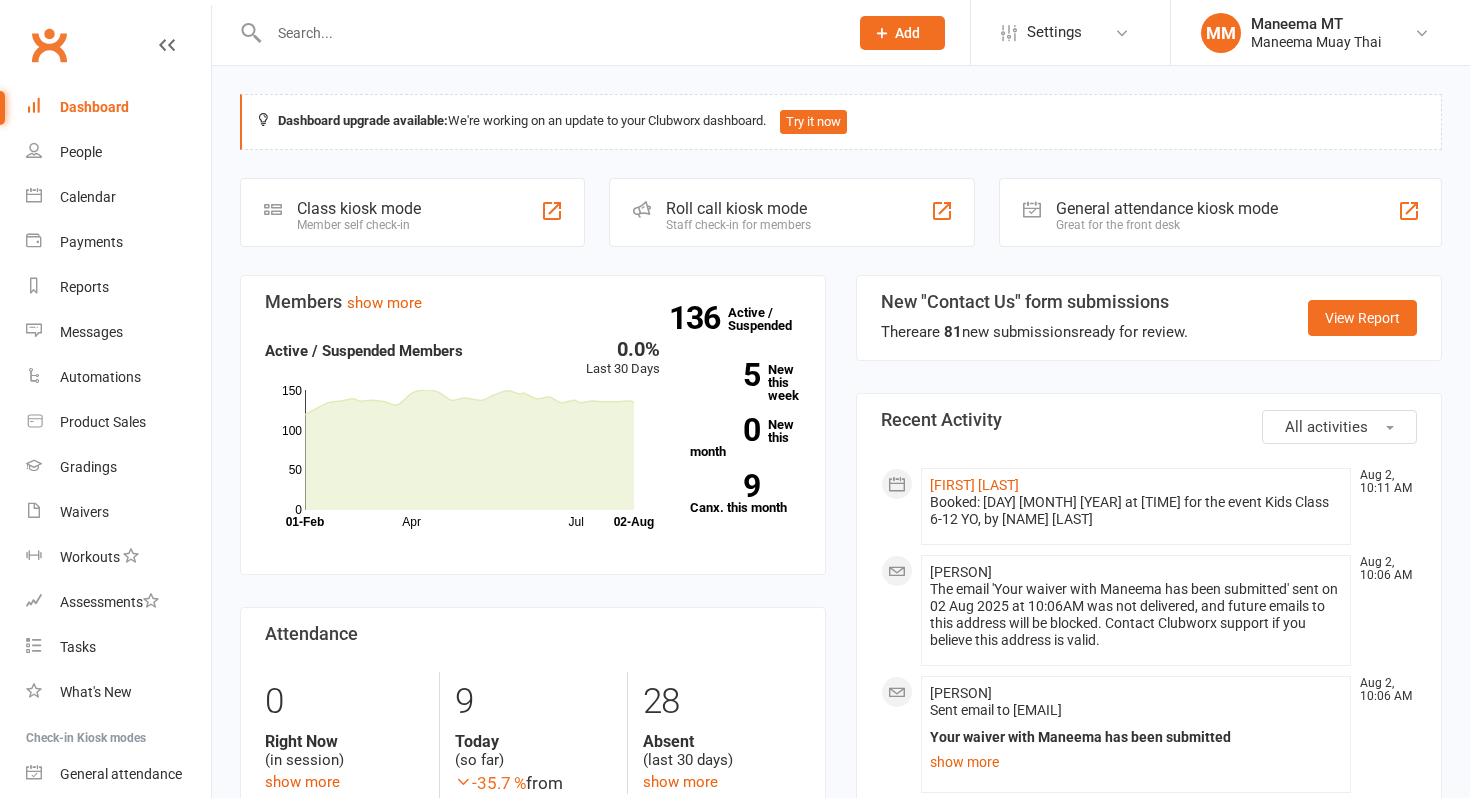 scroll, scrollTop: 0, scrollLeft: 0, axis: both 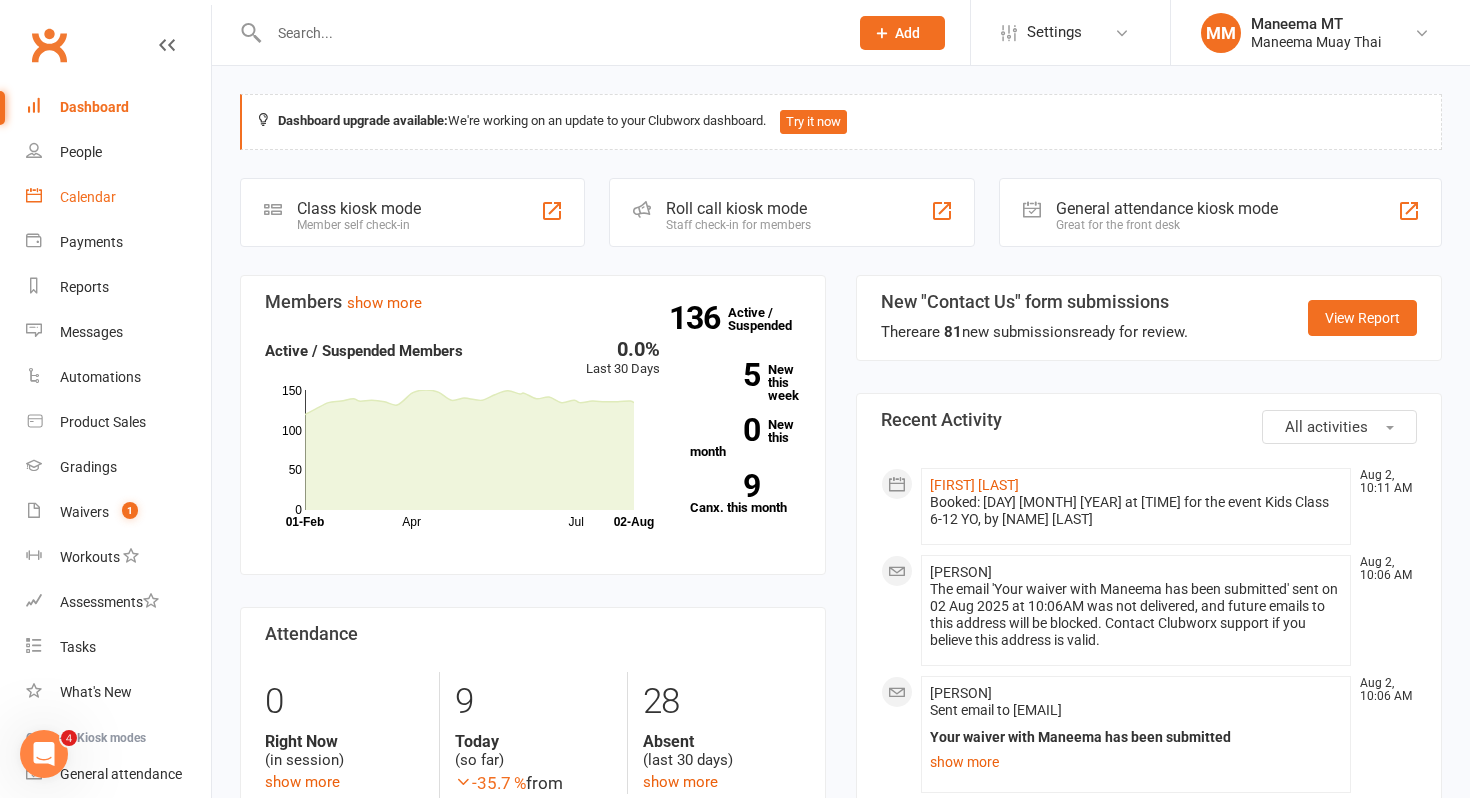 click on "Calendar" at bounding box center (88, 197) 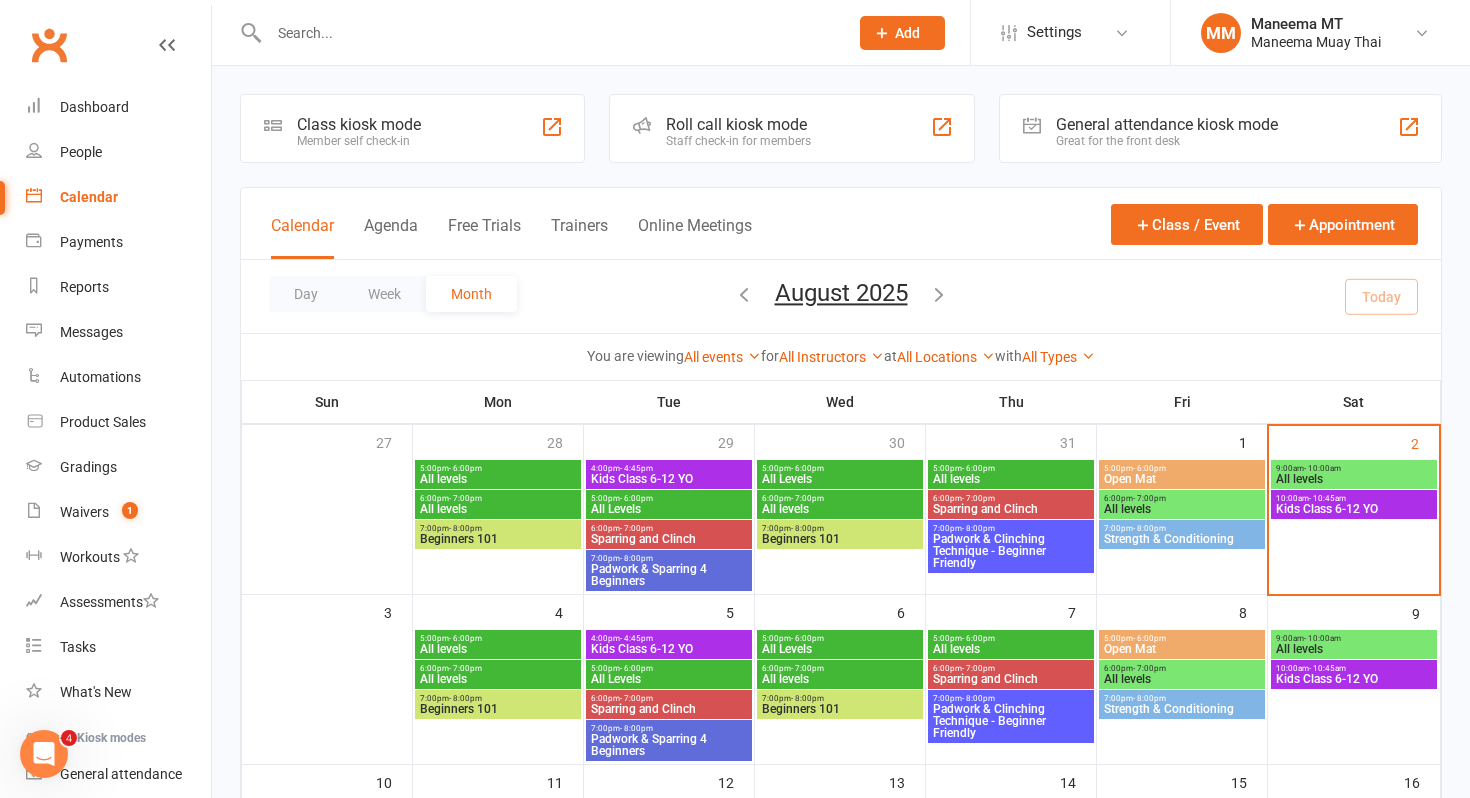 click on "- 10:45am" at bounding box center (1327, 498) 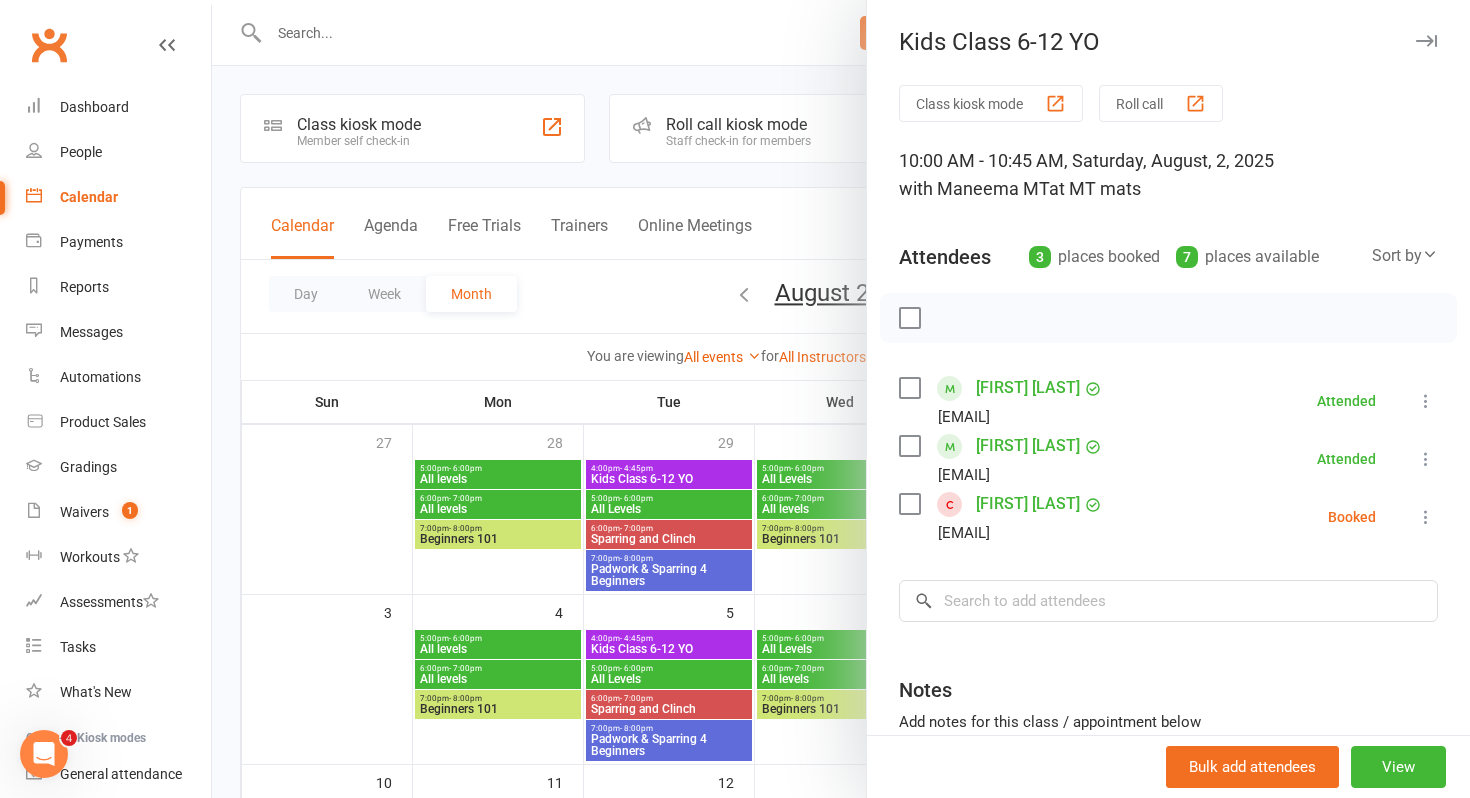 click at bounding box center (909, 318) 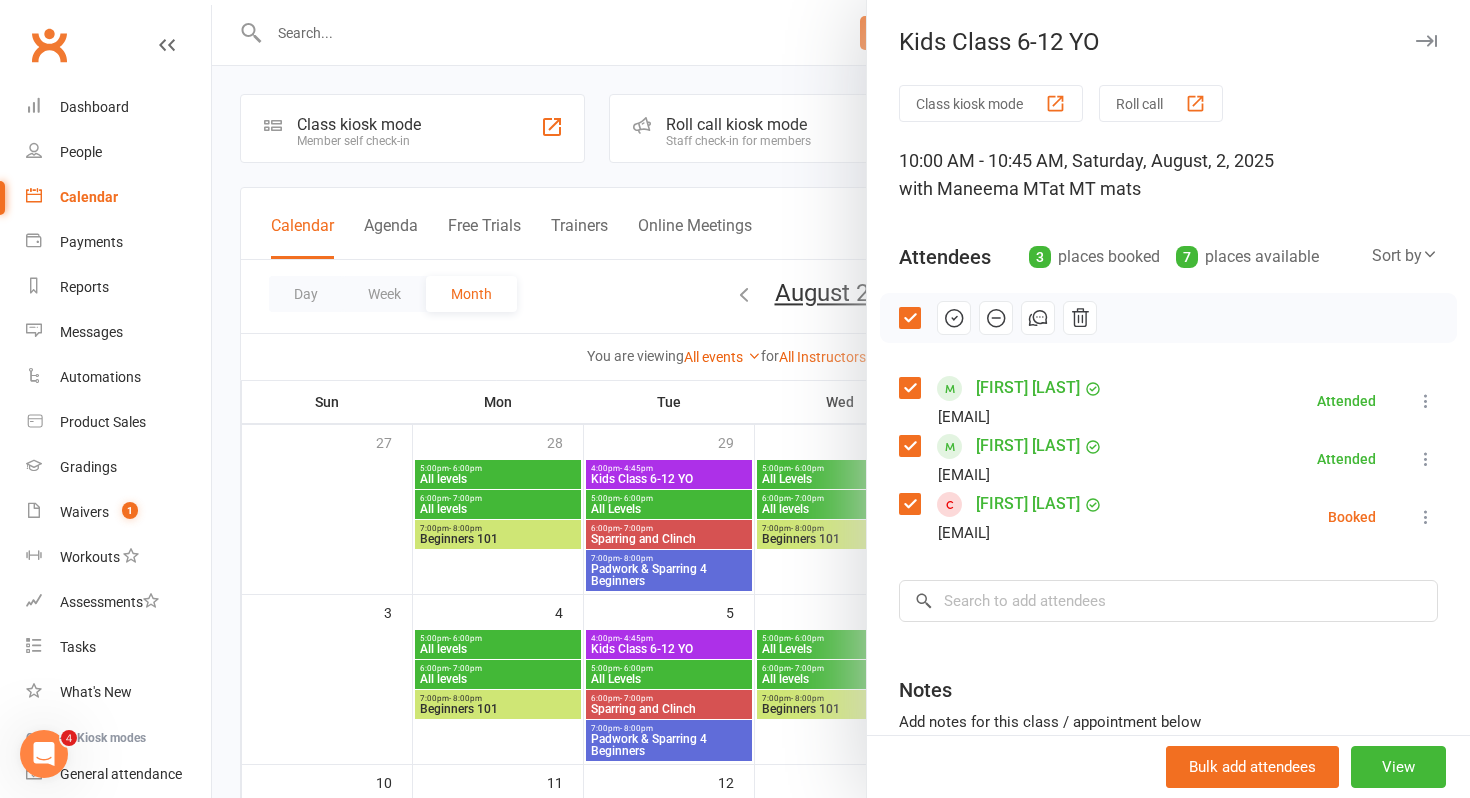 click 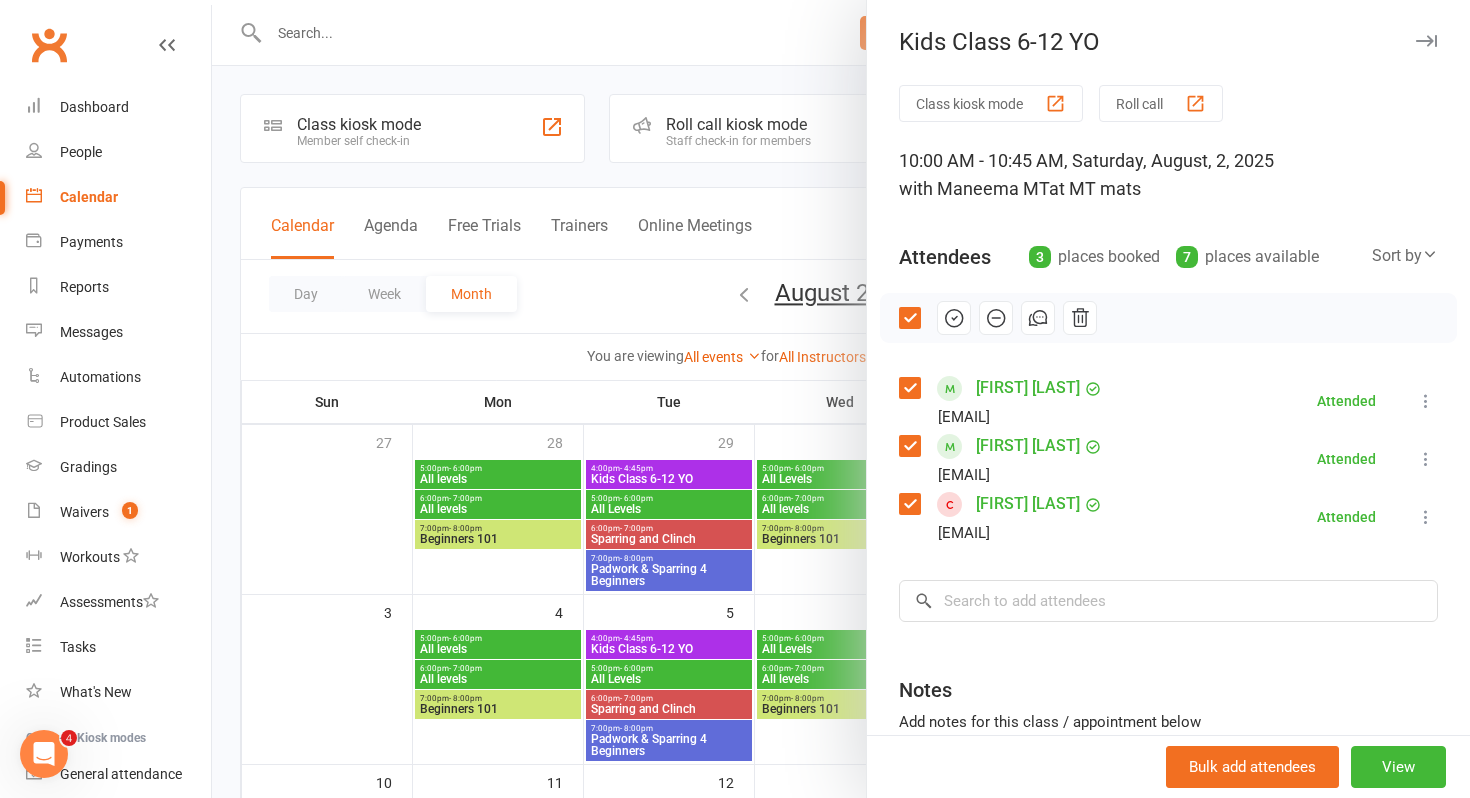 click at bounding box center (1426, 517) 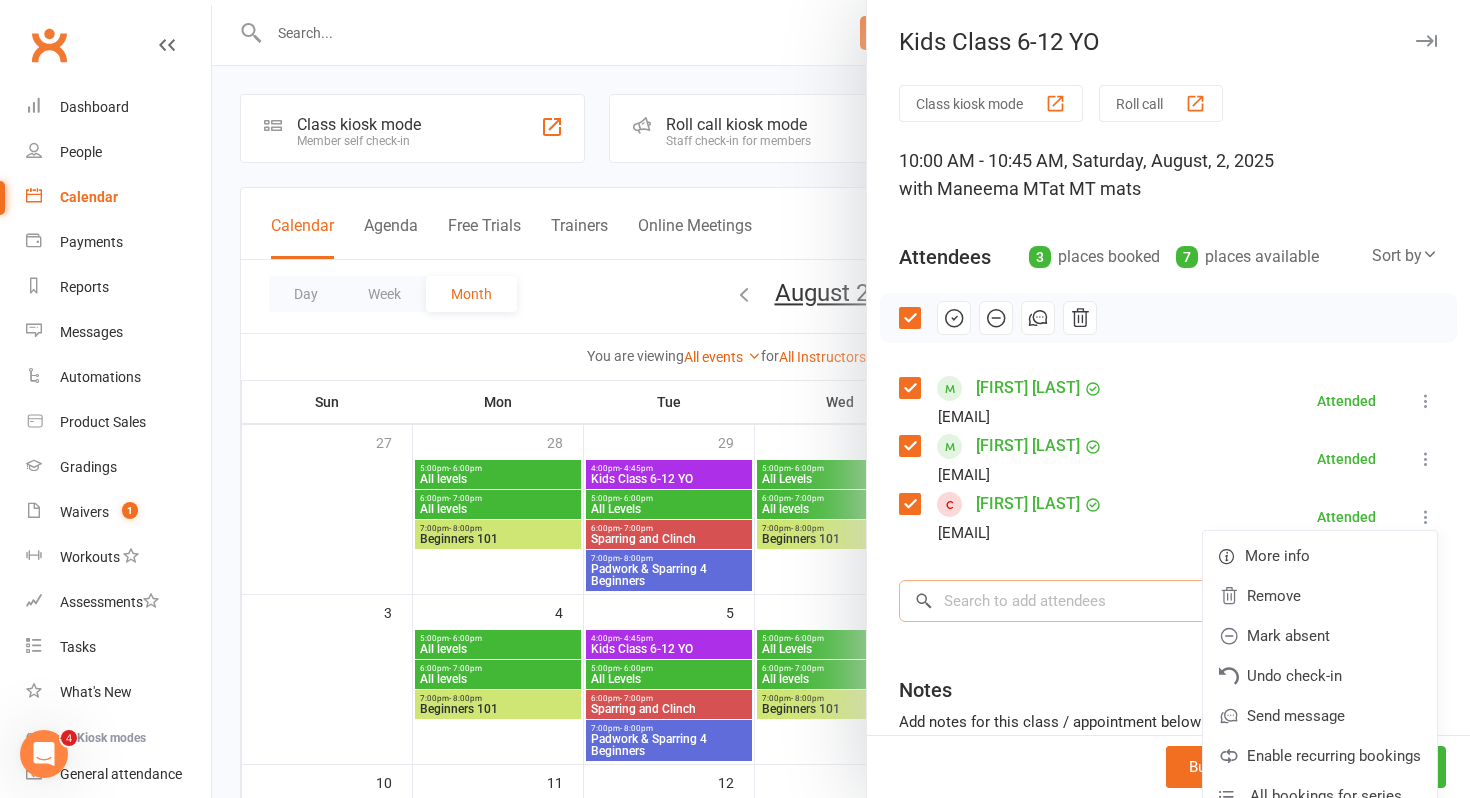 click at bounding box center [1168, 601] 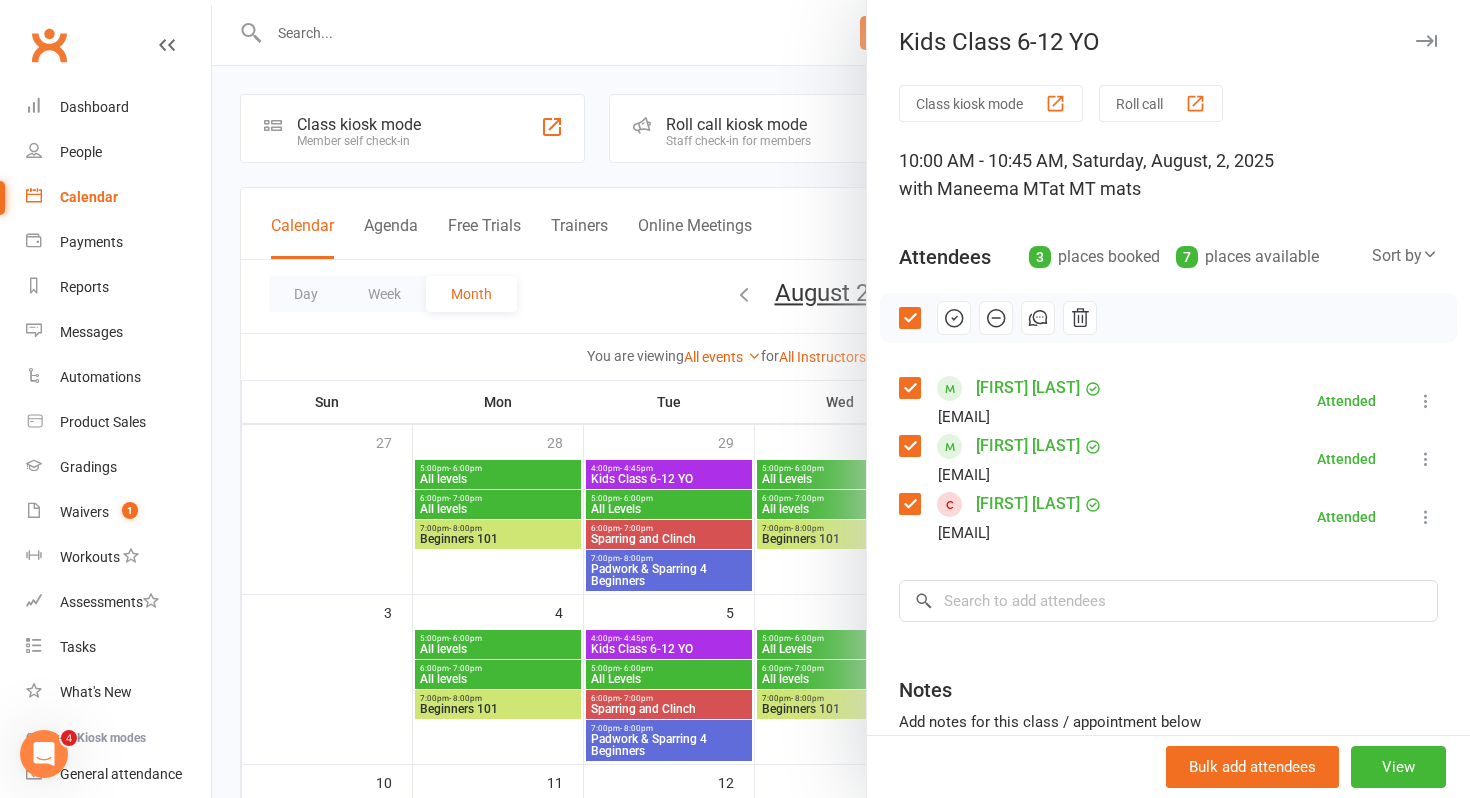 click at bounding box center [841, 399] 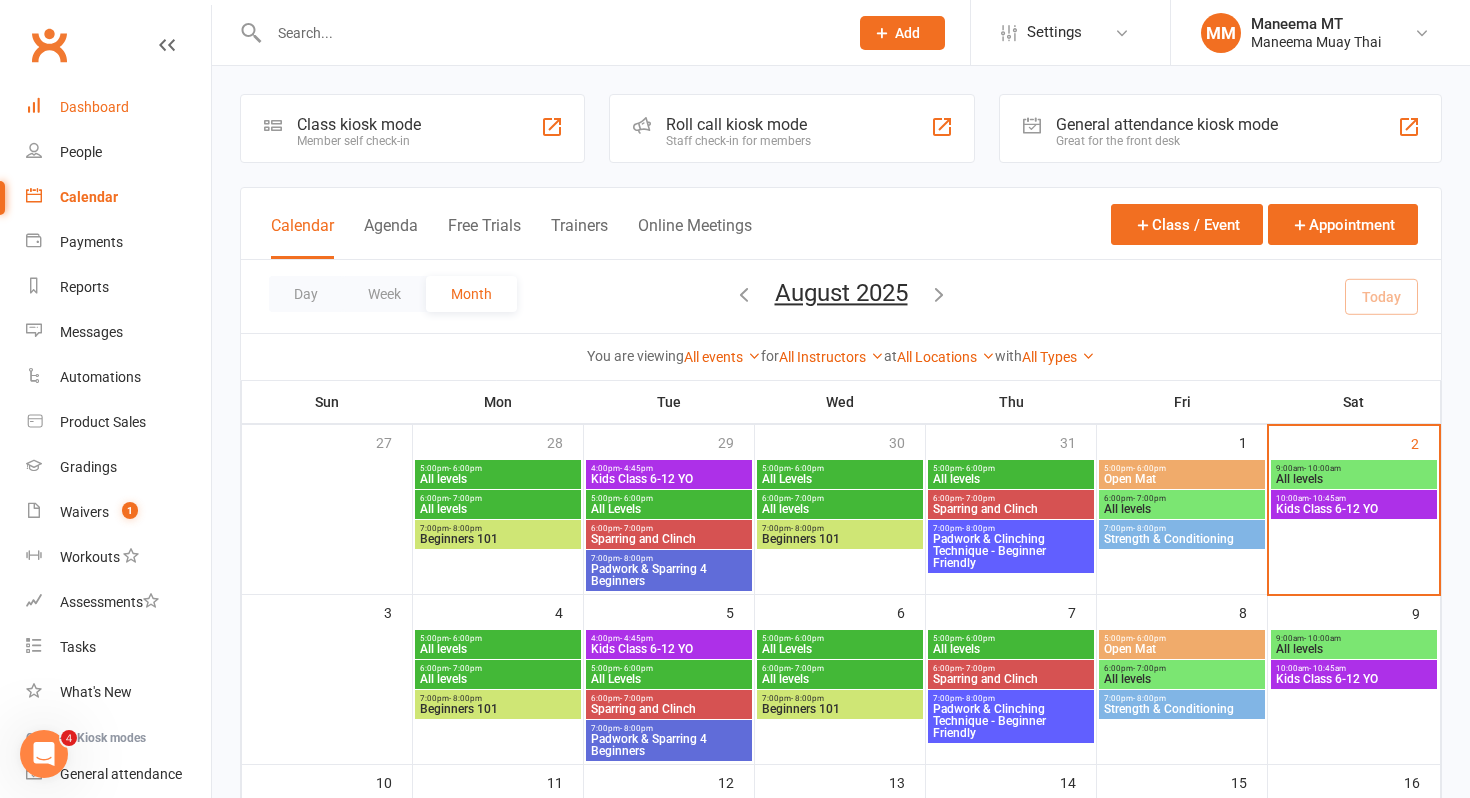 click on "Dashboard" at bounding box center (118, 107) 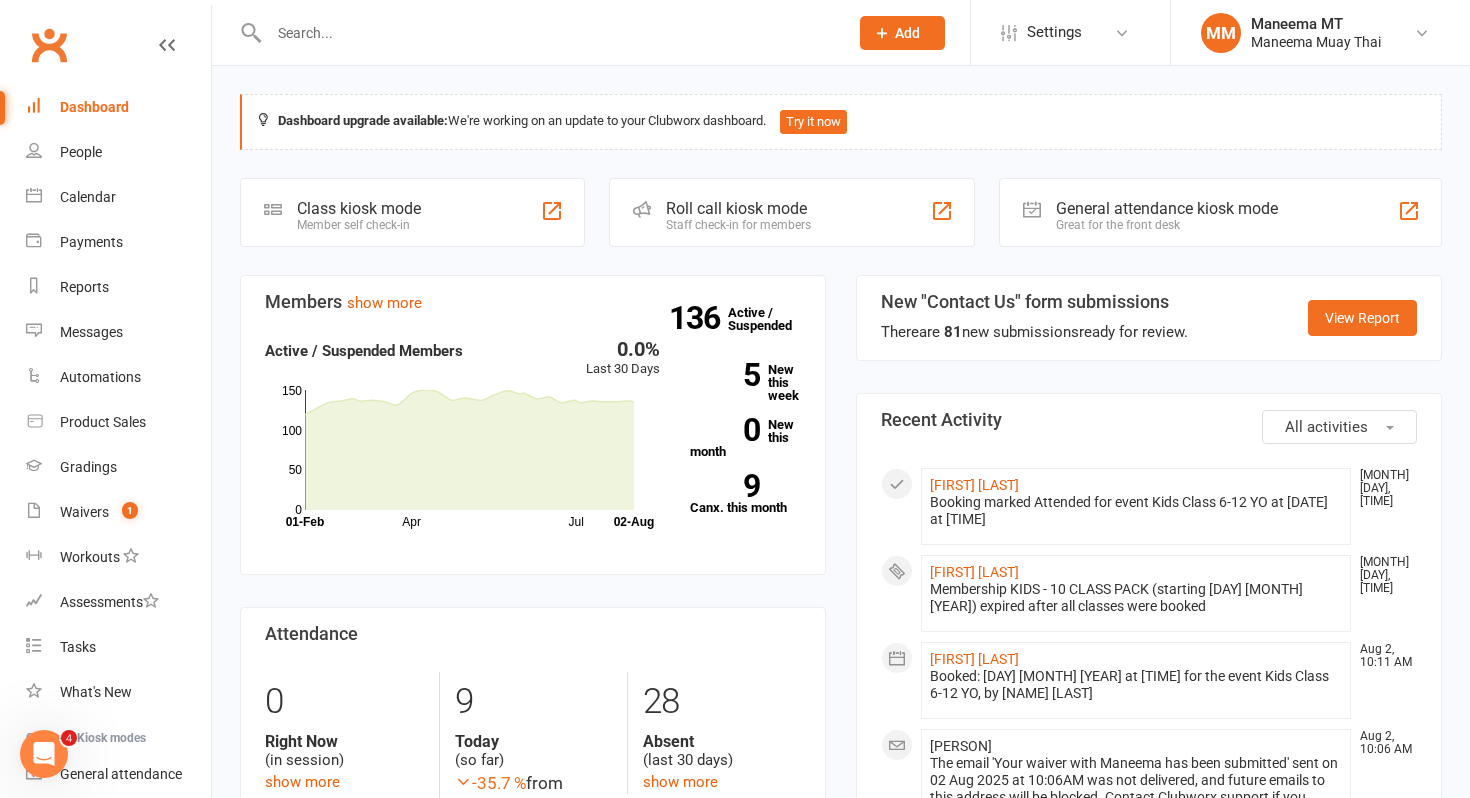 scroll, scrollTop: 81, scrollLeft: 0, axis: vertical 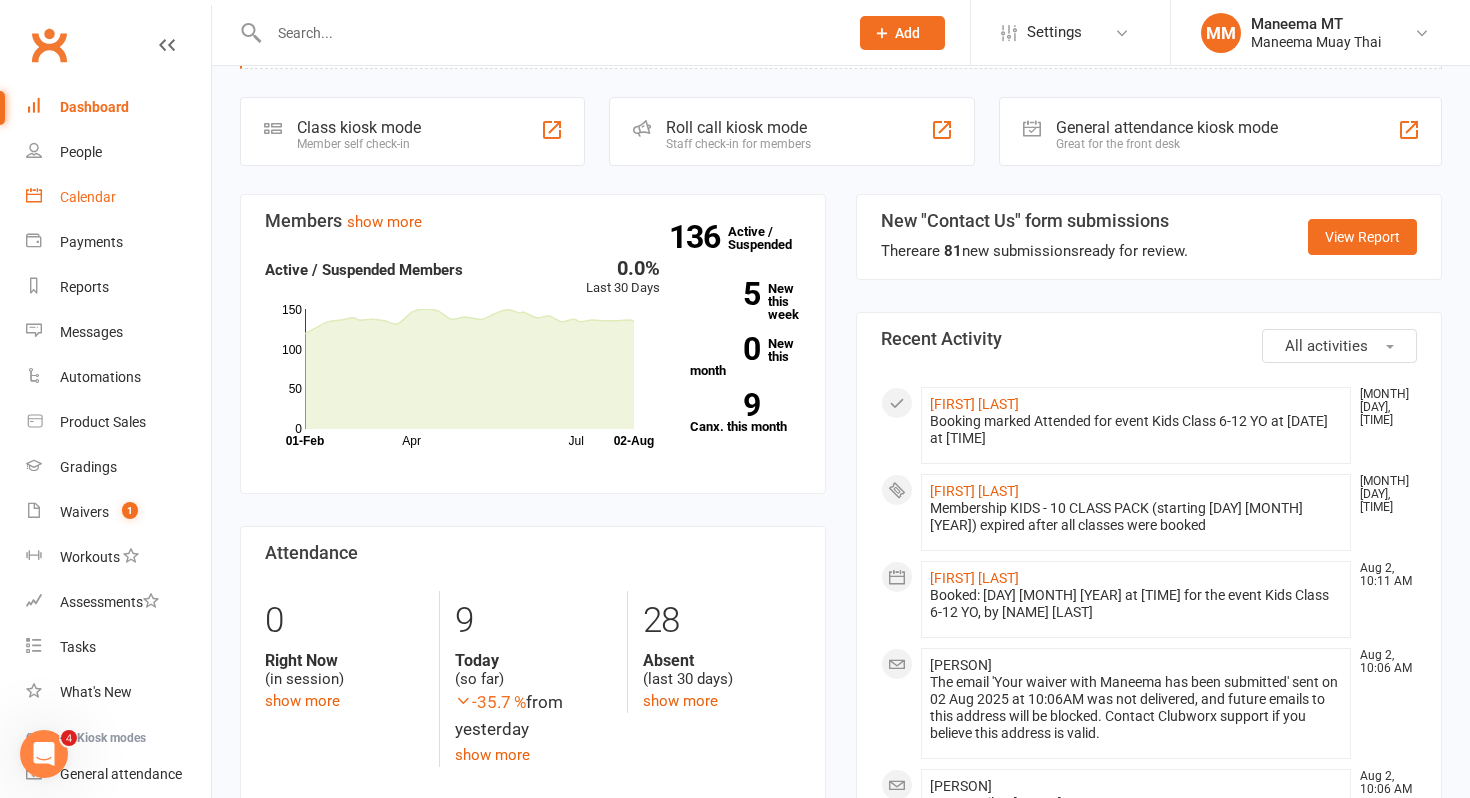 click on "Calendar" at bounding box center [118, 197] 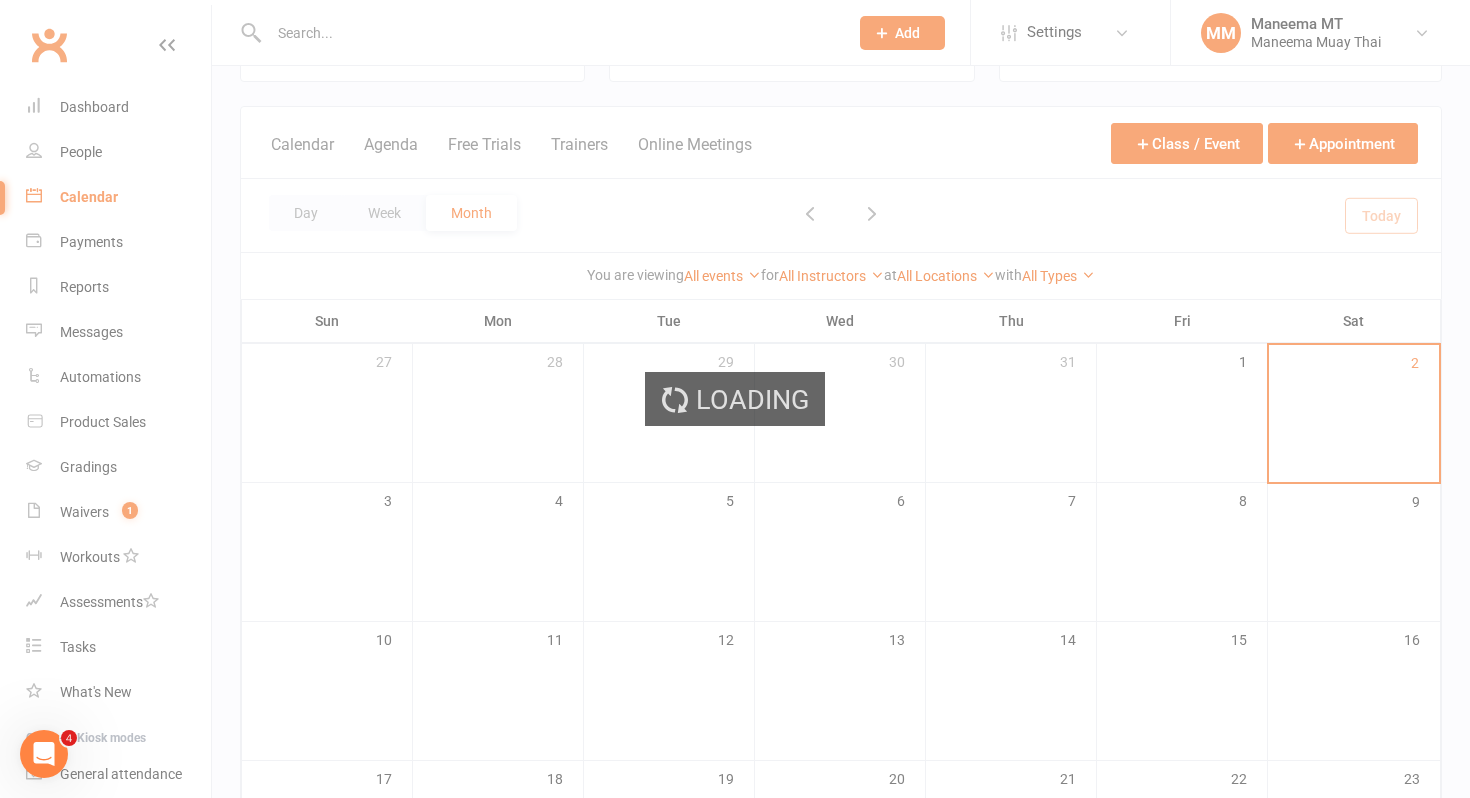 scroll, scrollTop: 0, scrollLeft: 0, axis: both 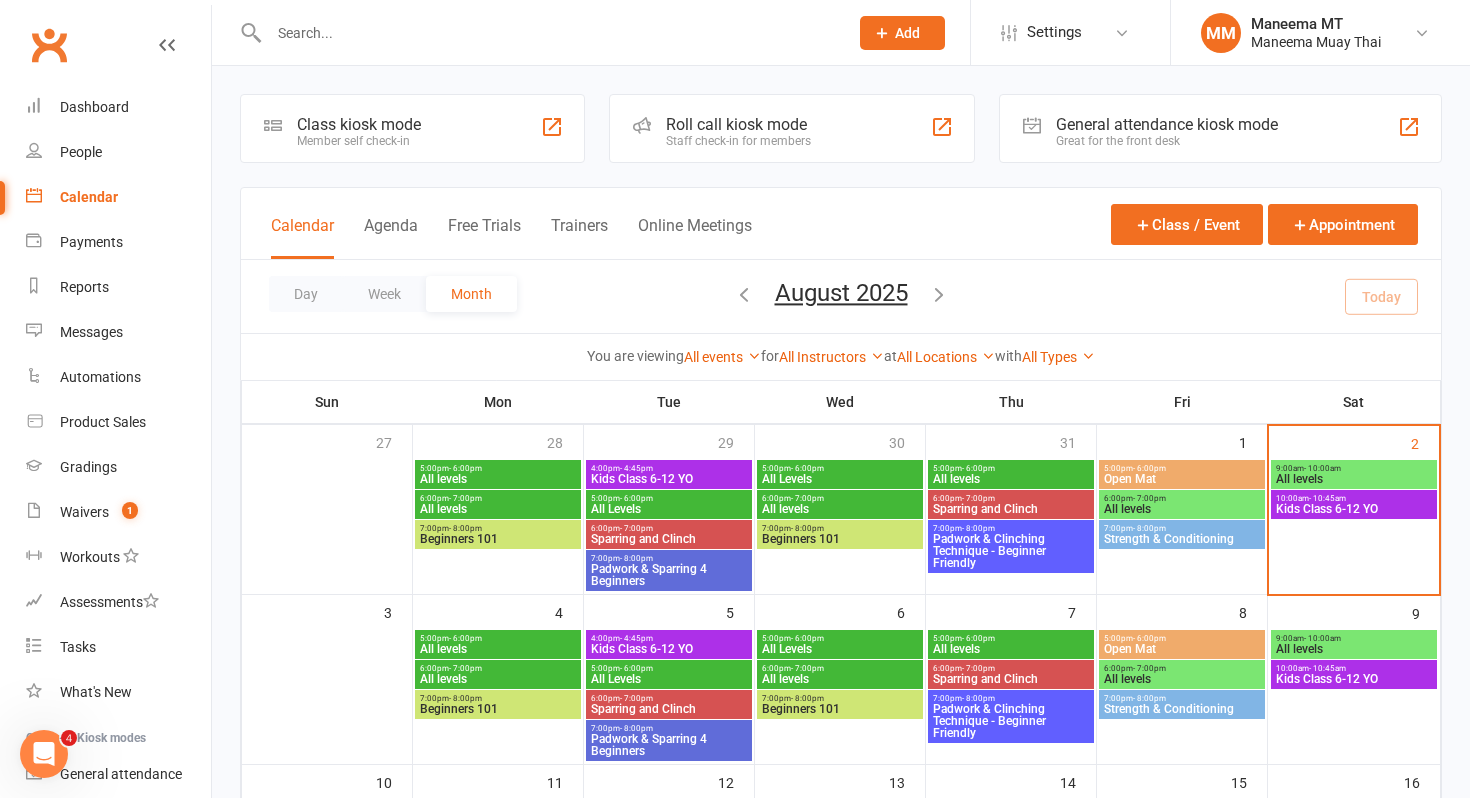 click on "All levels" at bounding box center [1354, 479] 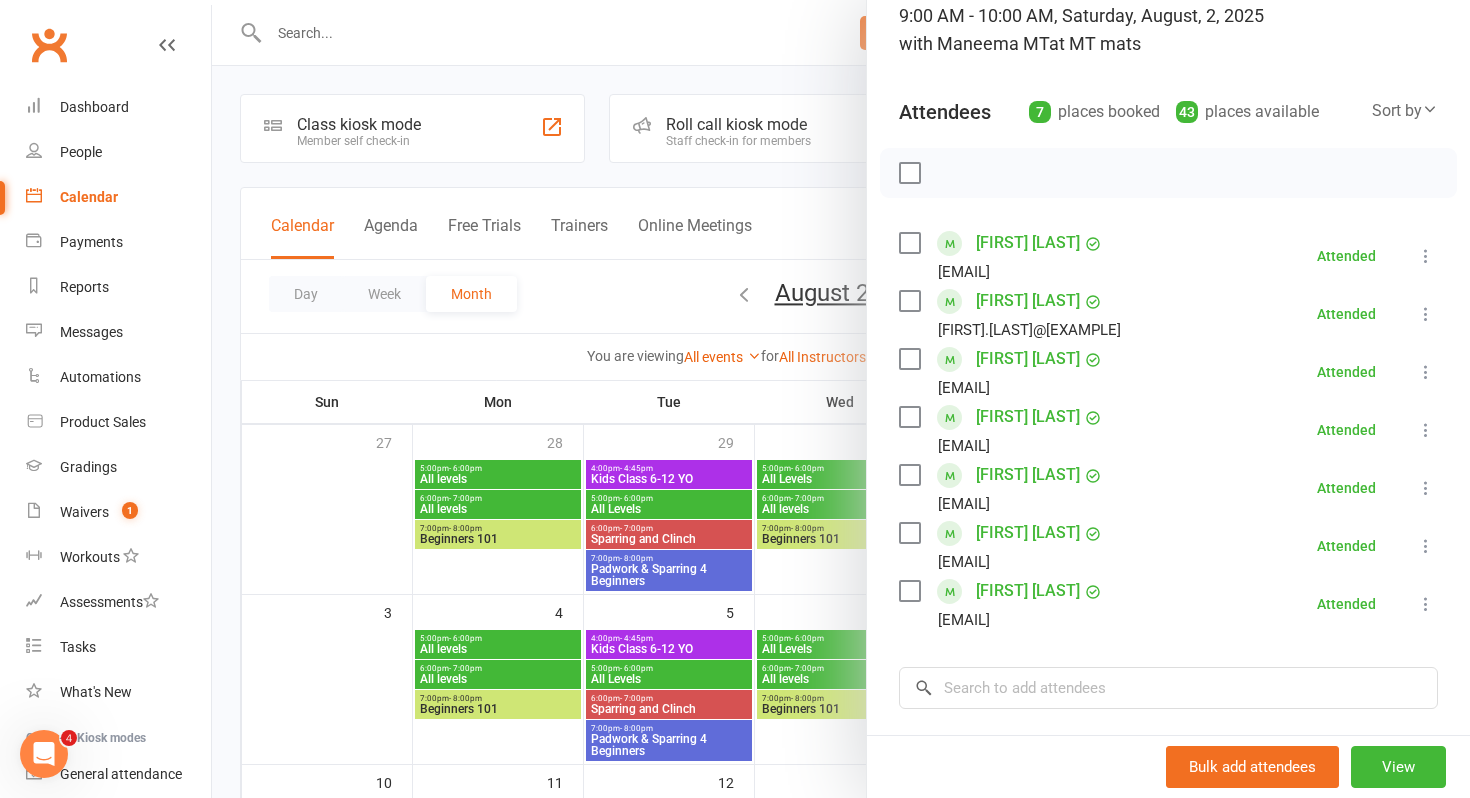 scroll, scrollTop: 148, scrollLeft: 0, axis: vertical 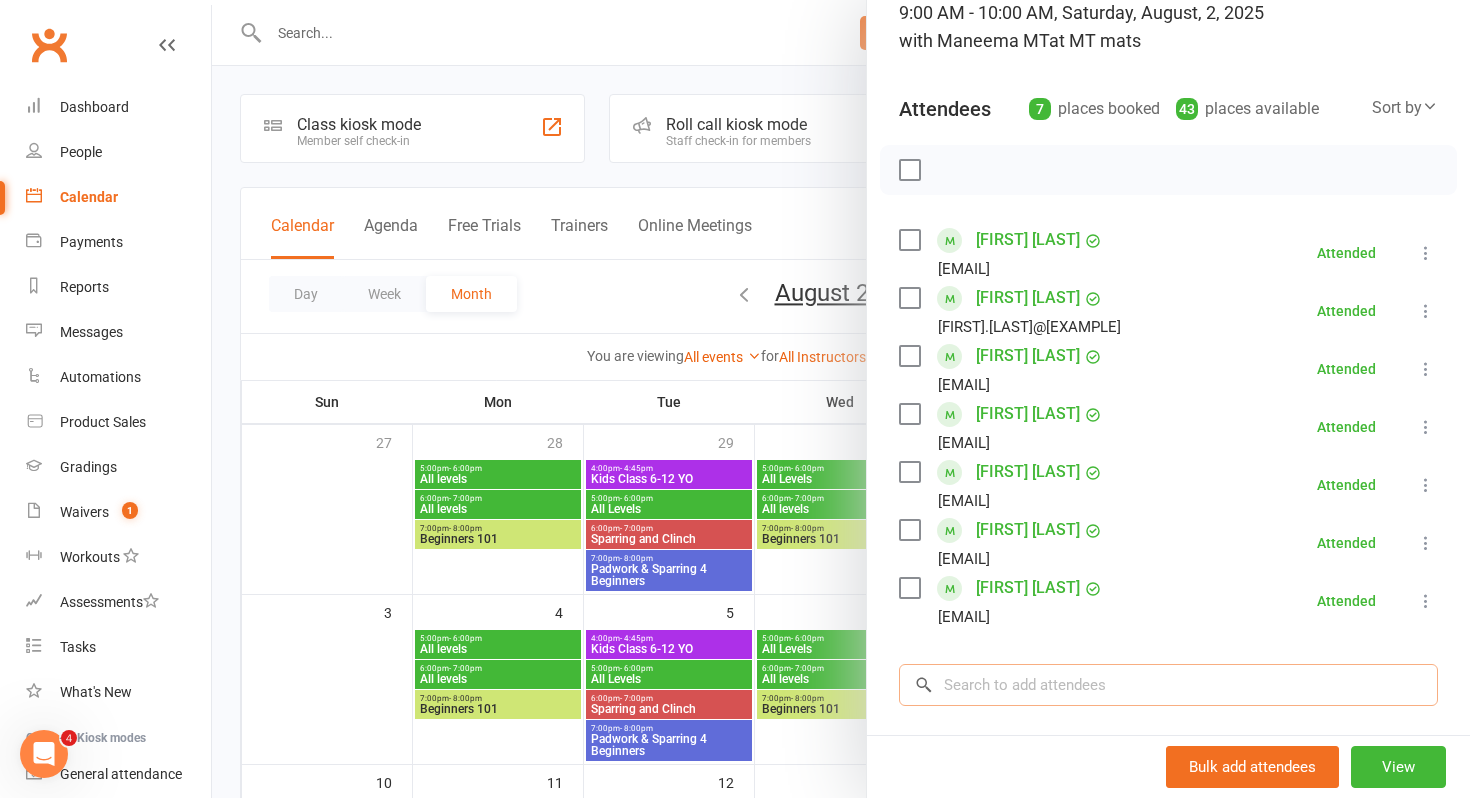 click at bounding box center (1168, 685) 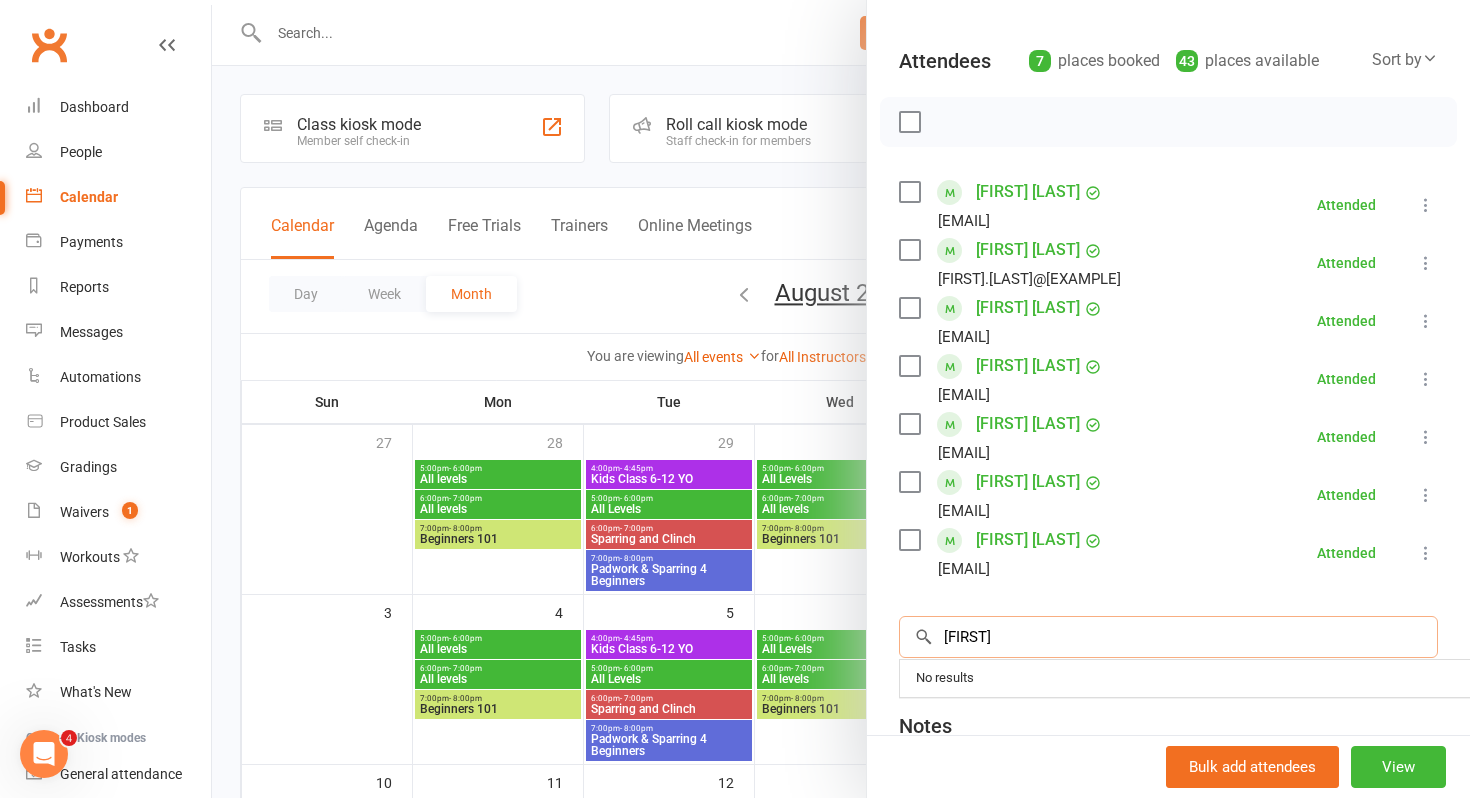 scroll, scrollTop: 197, scrollLeft: 0, axis: vertical 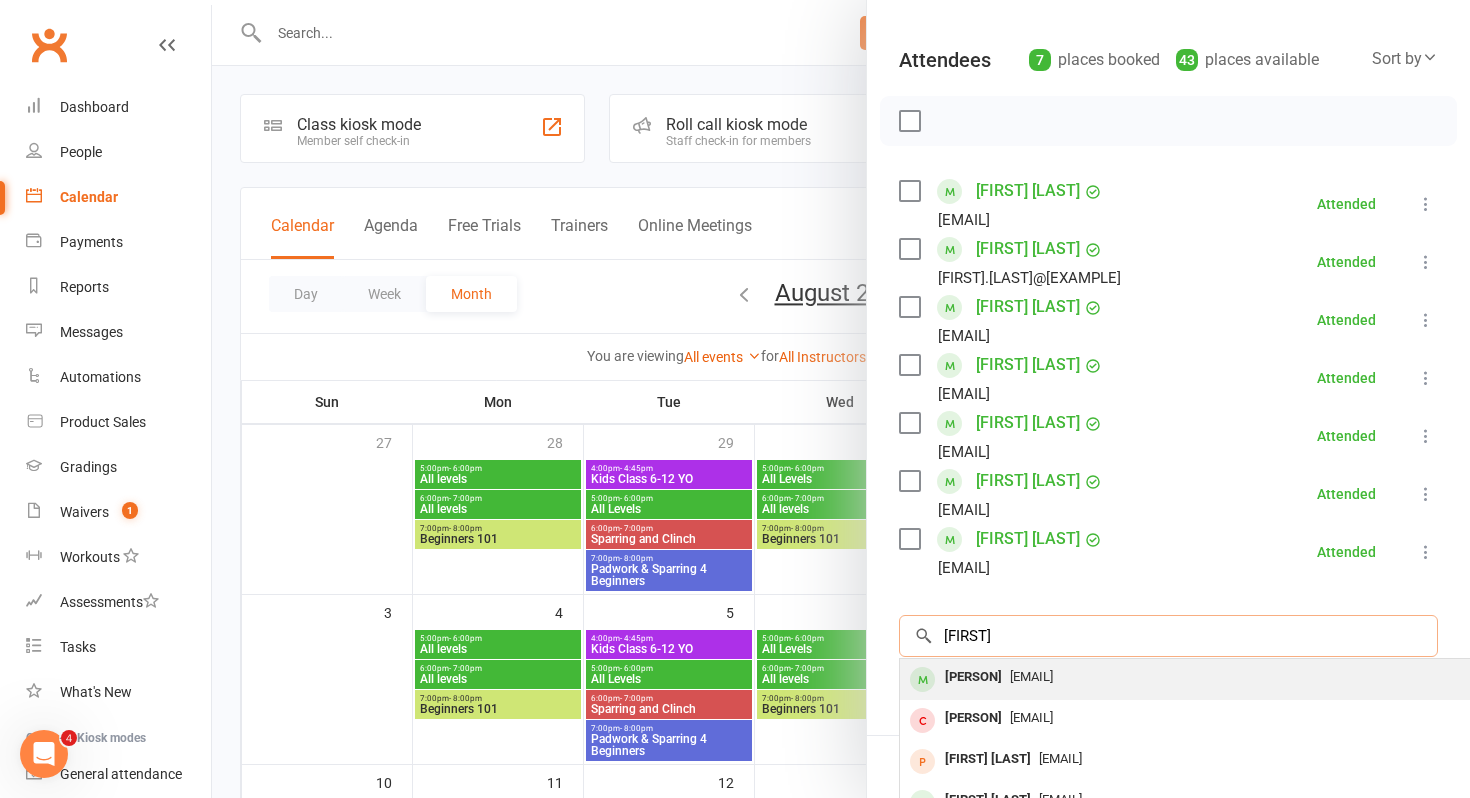 type on "[FIRST]" 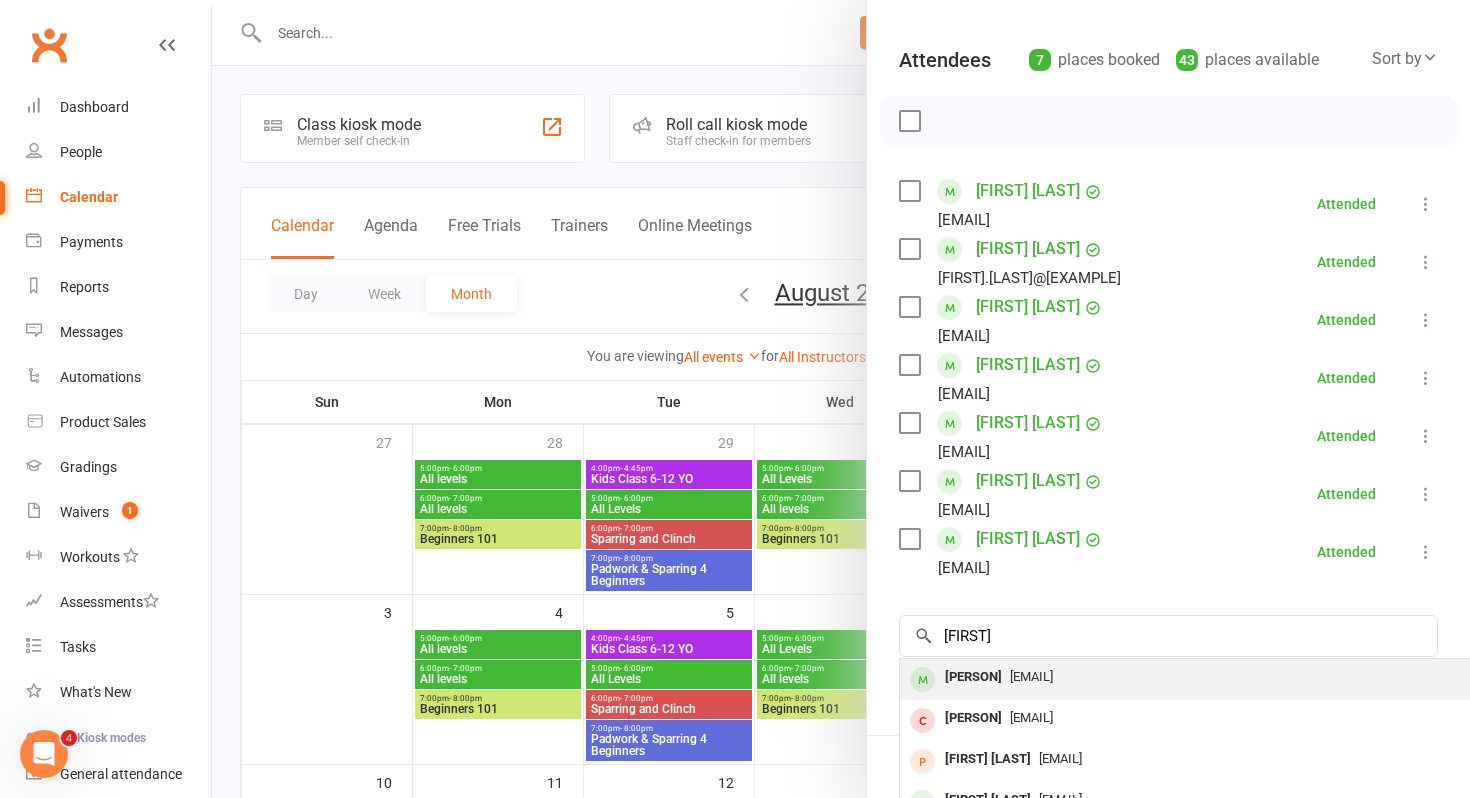 click on "[PERSON]" at bounding box center (973, 677) 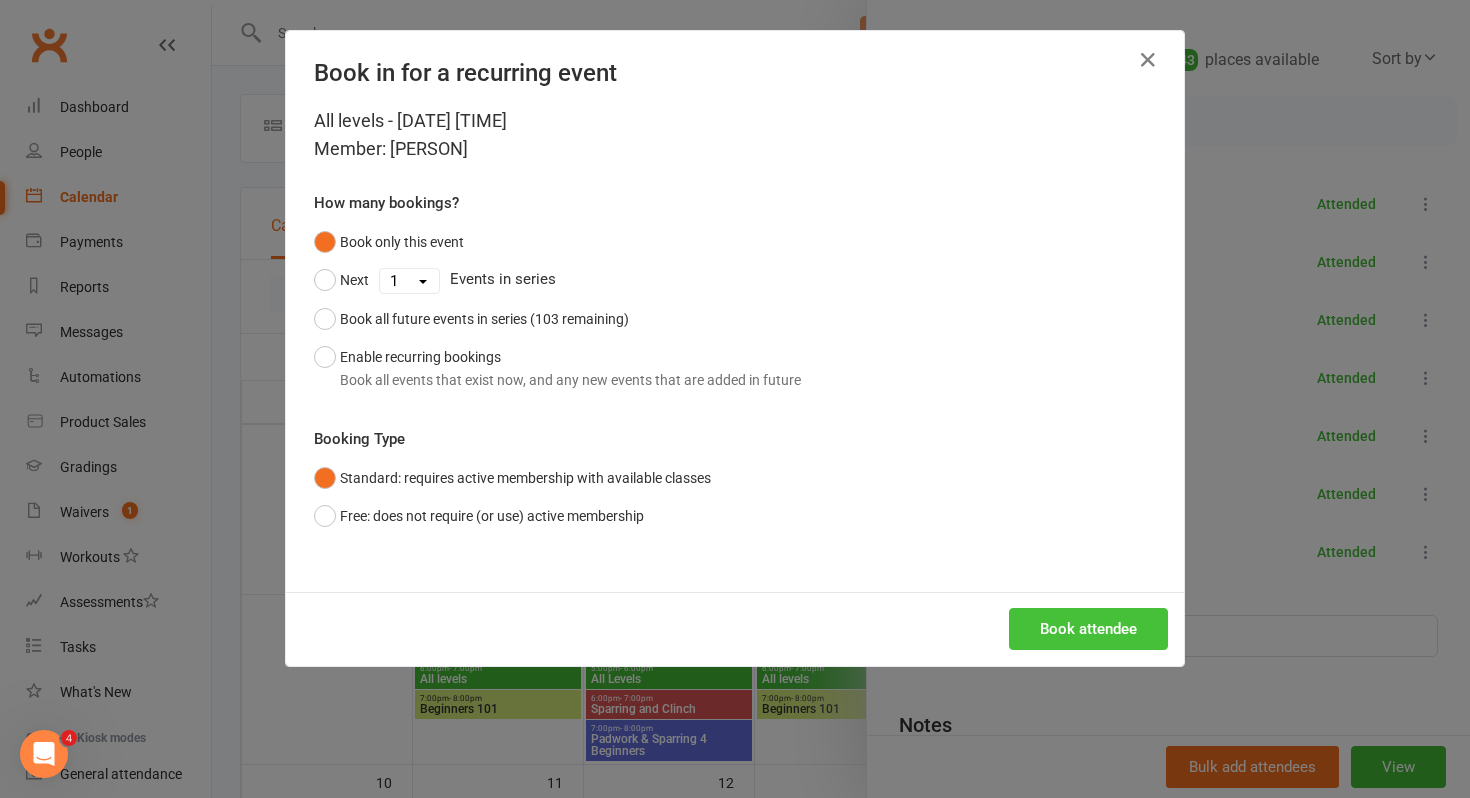 click on "Book attendee" at bounding box center (1088, 629) 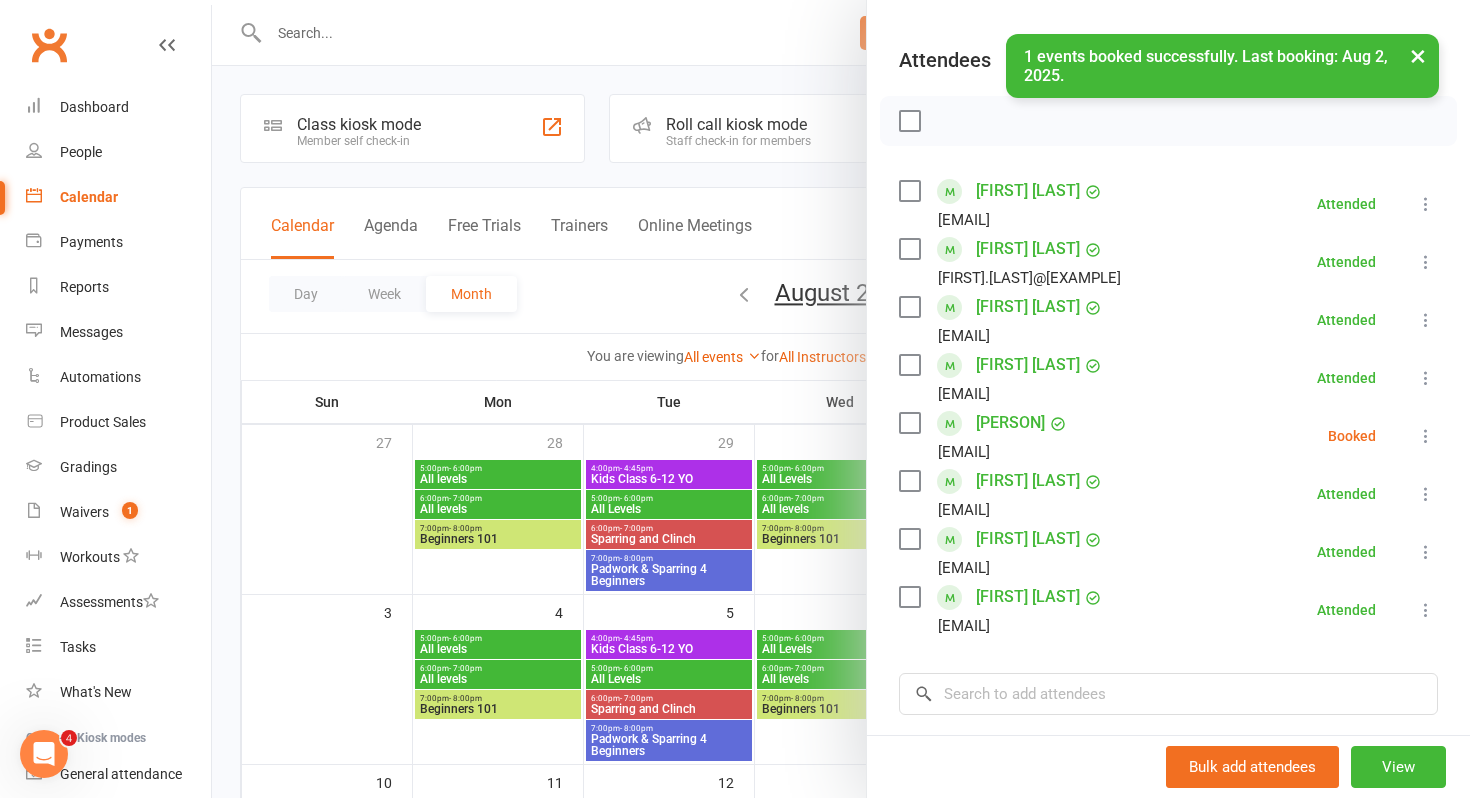 click on "Class kiosk mode Roll call [TIME] - [TIME], Saturday, [MONTH], [DAY], [YEAR] with [FIRST] [LAST] at MT mats Attendees [NUMBER] places booked [NUMBER] places available Sort by Last name First name Booking created [FIRST] [LAST] [EMAIL] Attended More info Remove Mark absent Undo check-in Send message Enable recurring bookings All bookings for series [FIRST] [LAST] [EMAIL] Attended More info Remove Mark absent Undo check-in Send message Enable recurring bookings All bookings for series [FIRST] [LAST] [EMAIL] Attended More info Remove Mark absent Undo check-in Send message Enable recurring bookings All bookings for series [FIRST] [LAST] [EMAIL] Booked More info Remove Check in Mark absent Send message Enable recurring bookings All bookings for series [FIRST] [LAST]" at bounding box center [1168, 443] 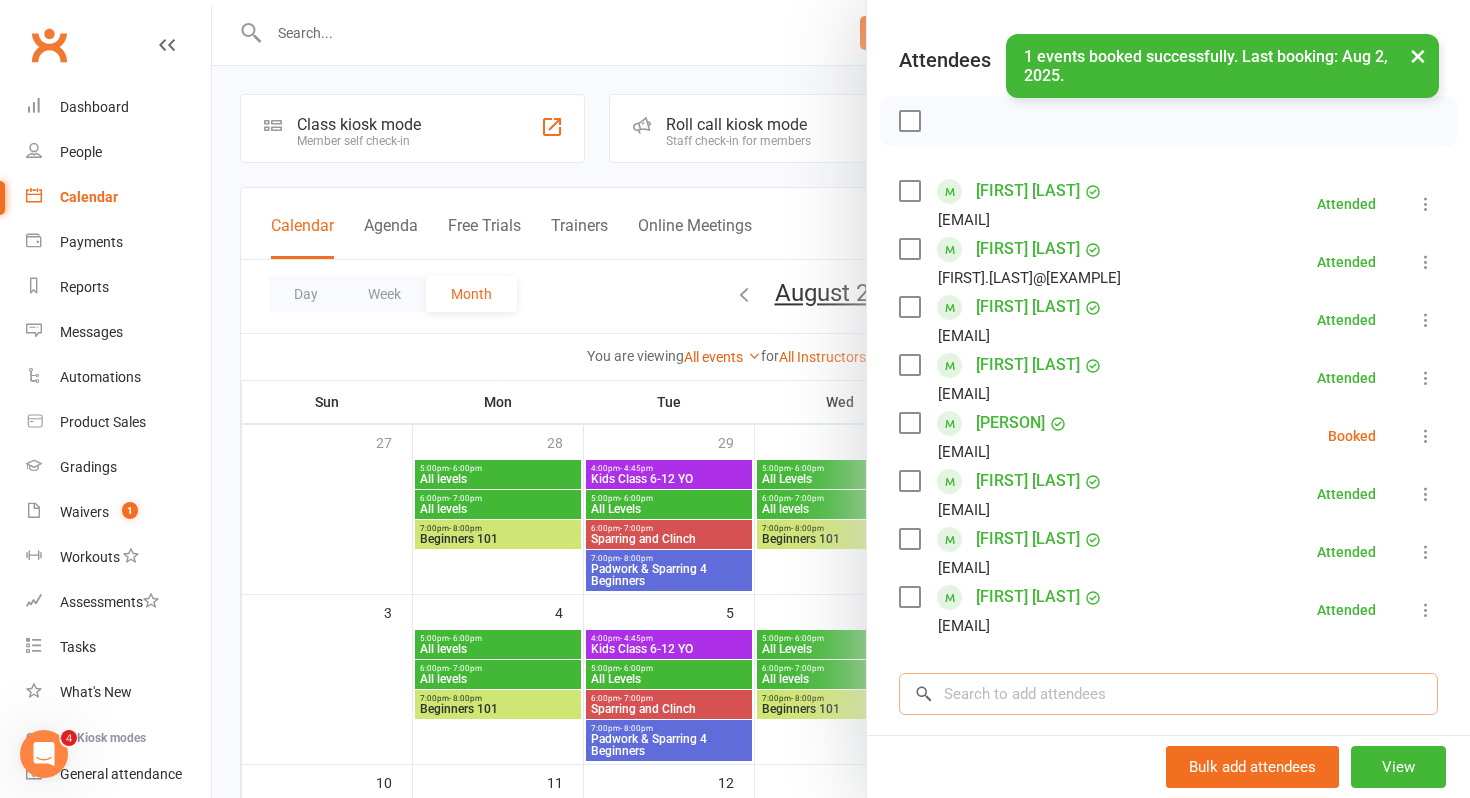 click at bounding box center [1168, 694] 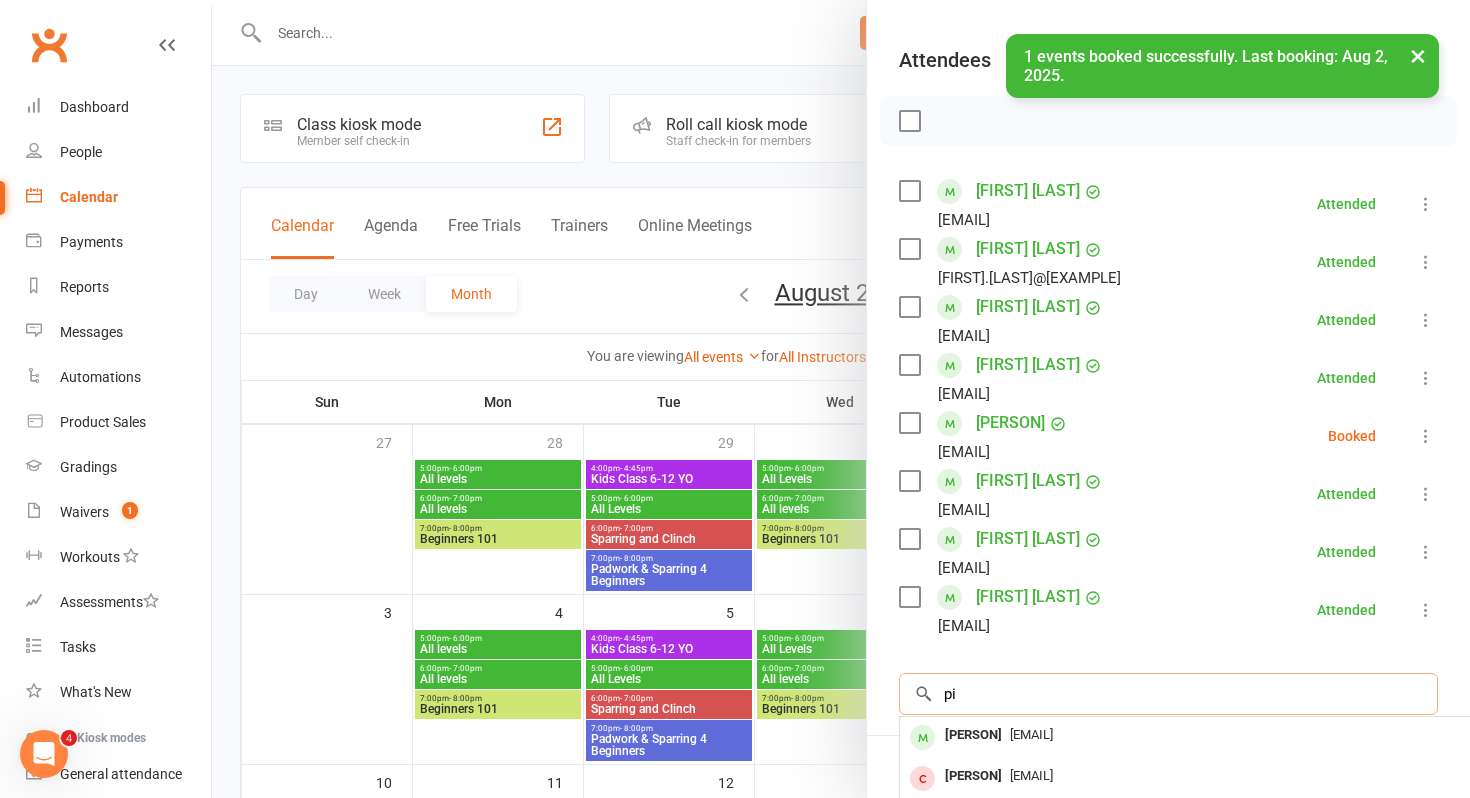 type on "p" 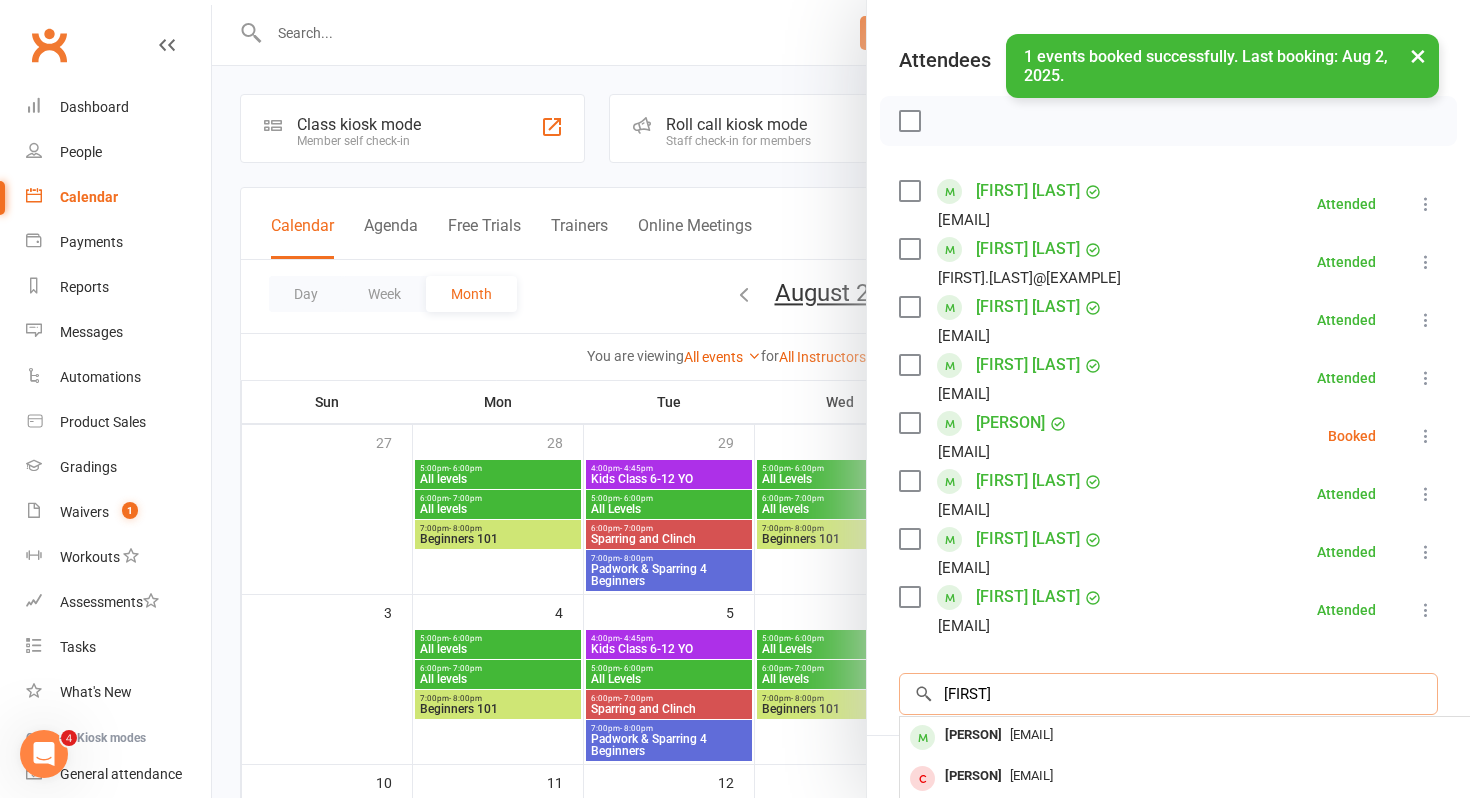scroll, scrollTop: 243, scrollLeft: 0, axis: vertical 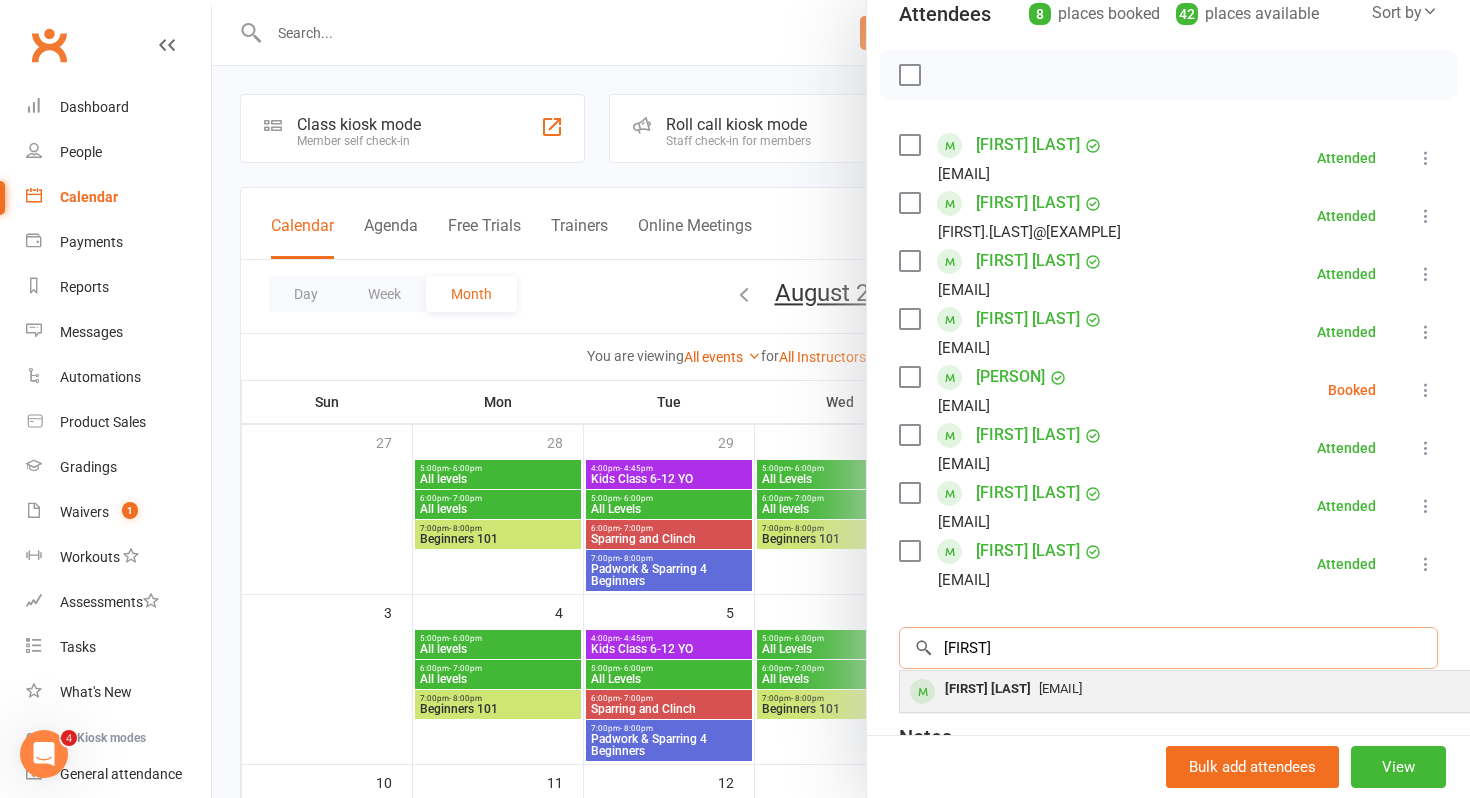 type on "[FIRST]" 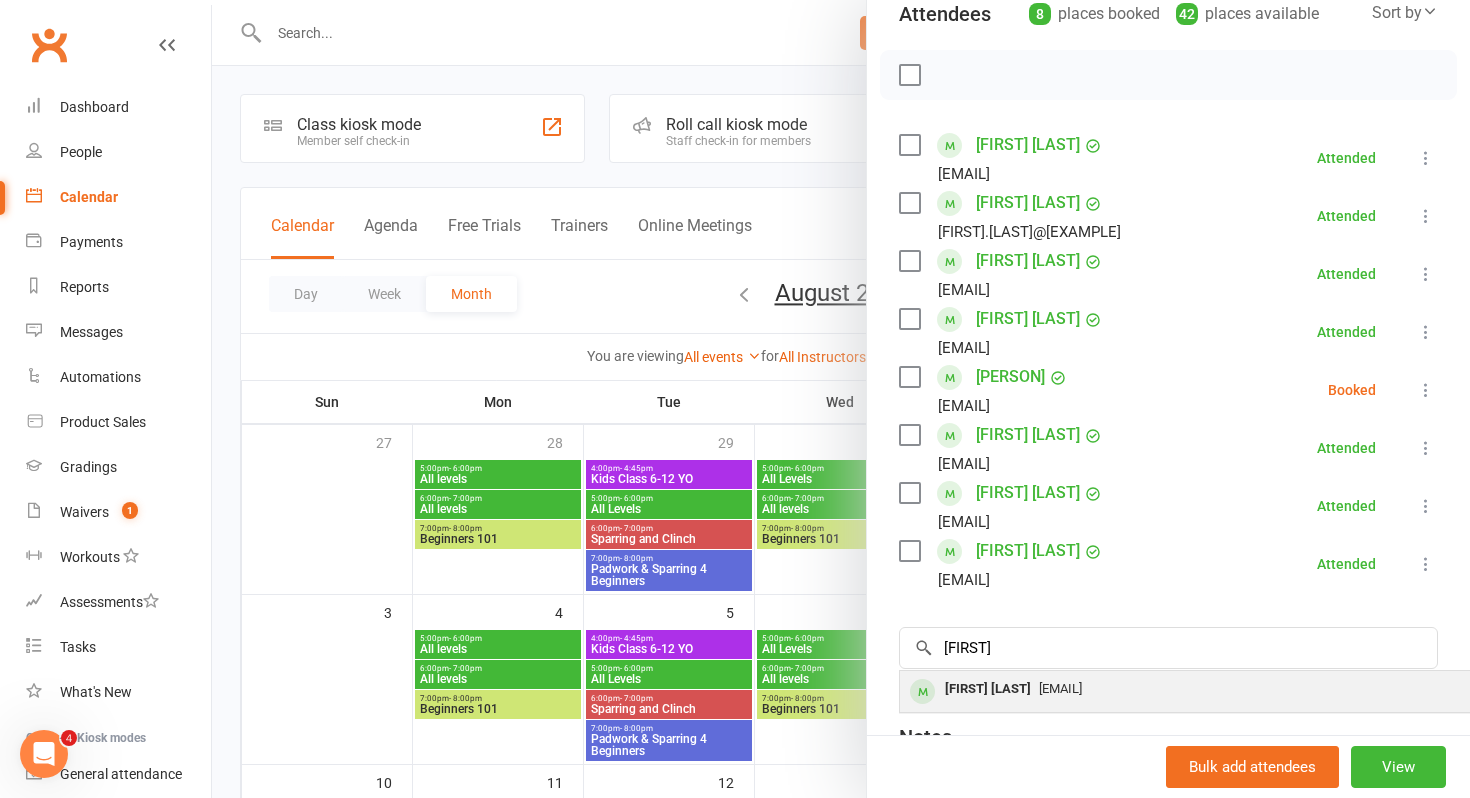 click on "[FIRST] [LAST]" at bounding box center (988, 689) 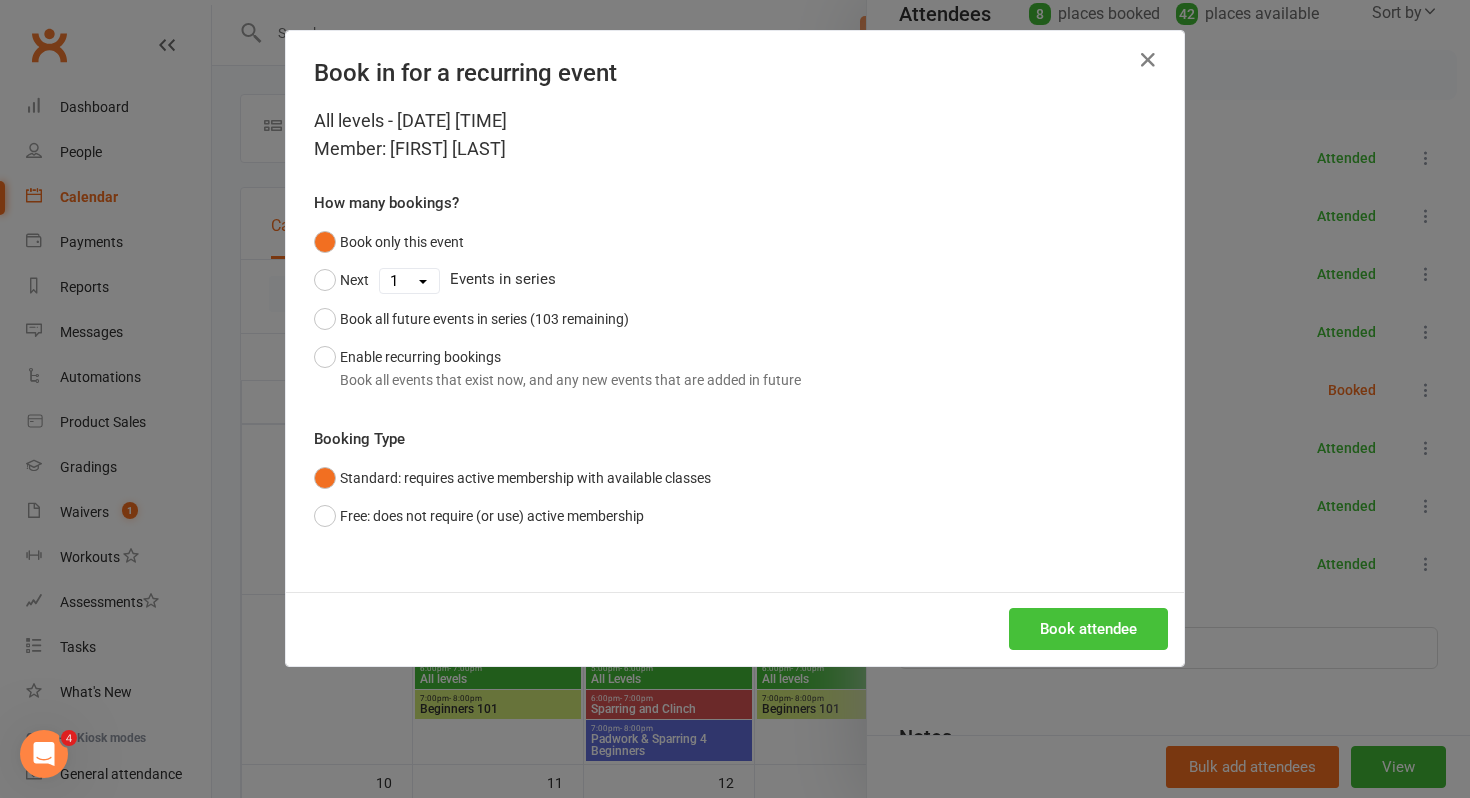 click on "Book attendee" at bounding box center (1088, 629) 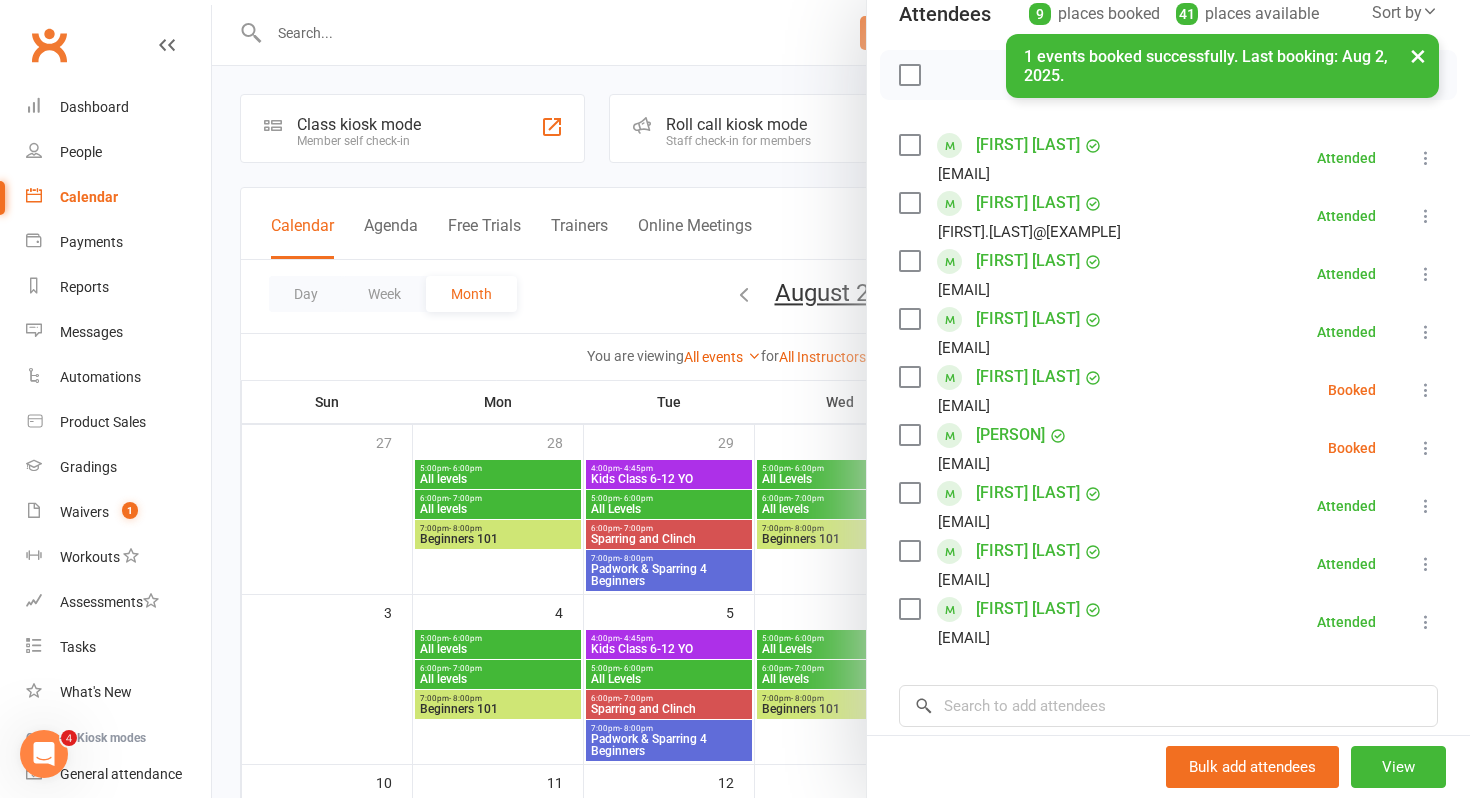 click on "× 1 events booked successfully. Last booking: [DATE]." at bounding box center (722, 34) 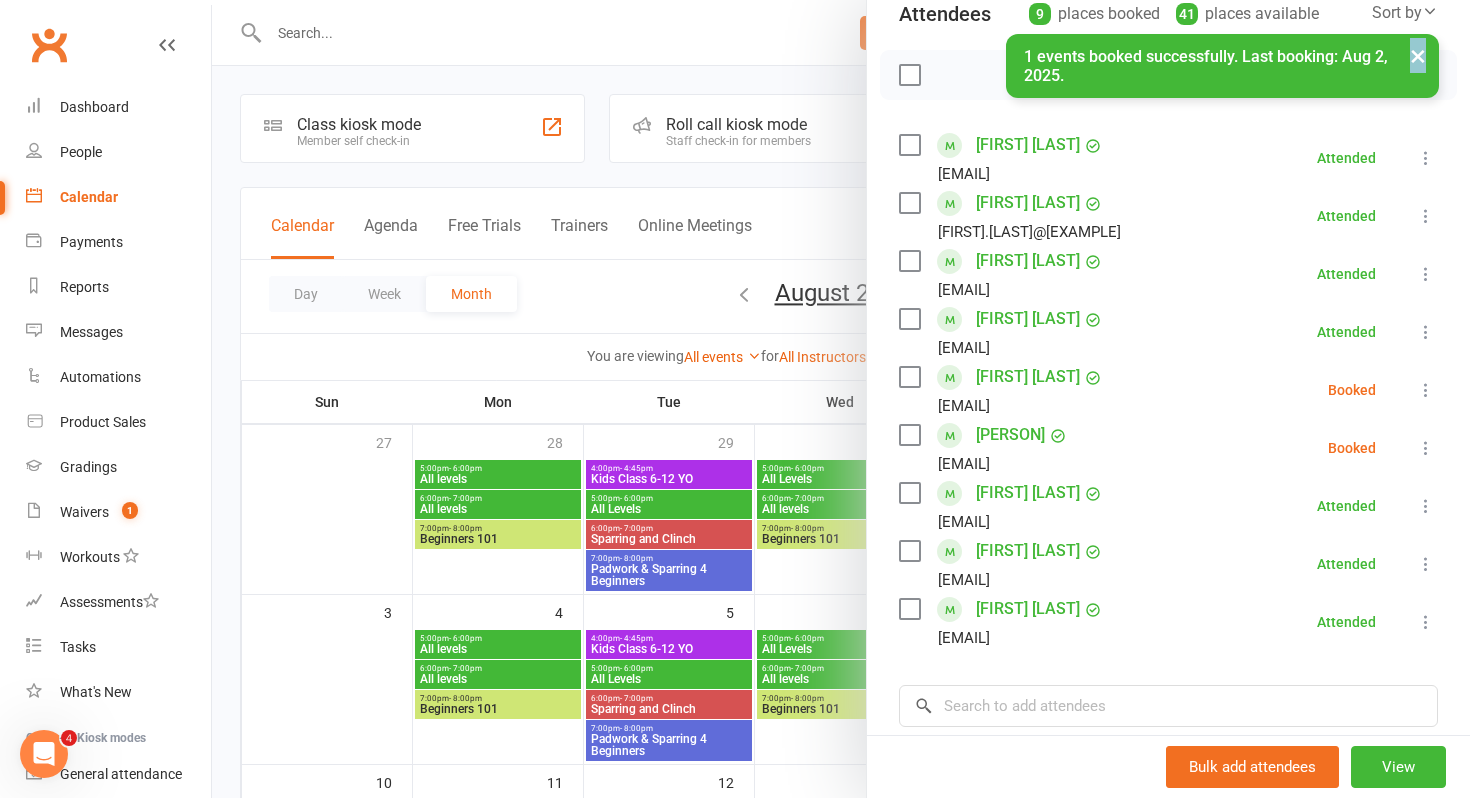 click on "× 1 events booked successfully. Last booking: [DATE]." at bounding box center [722, 34] 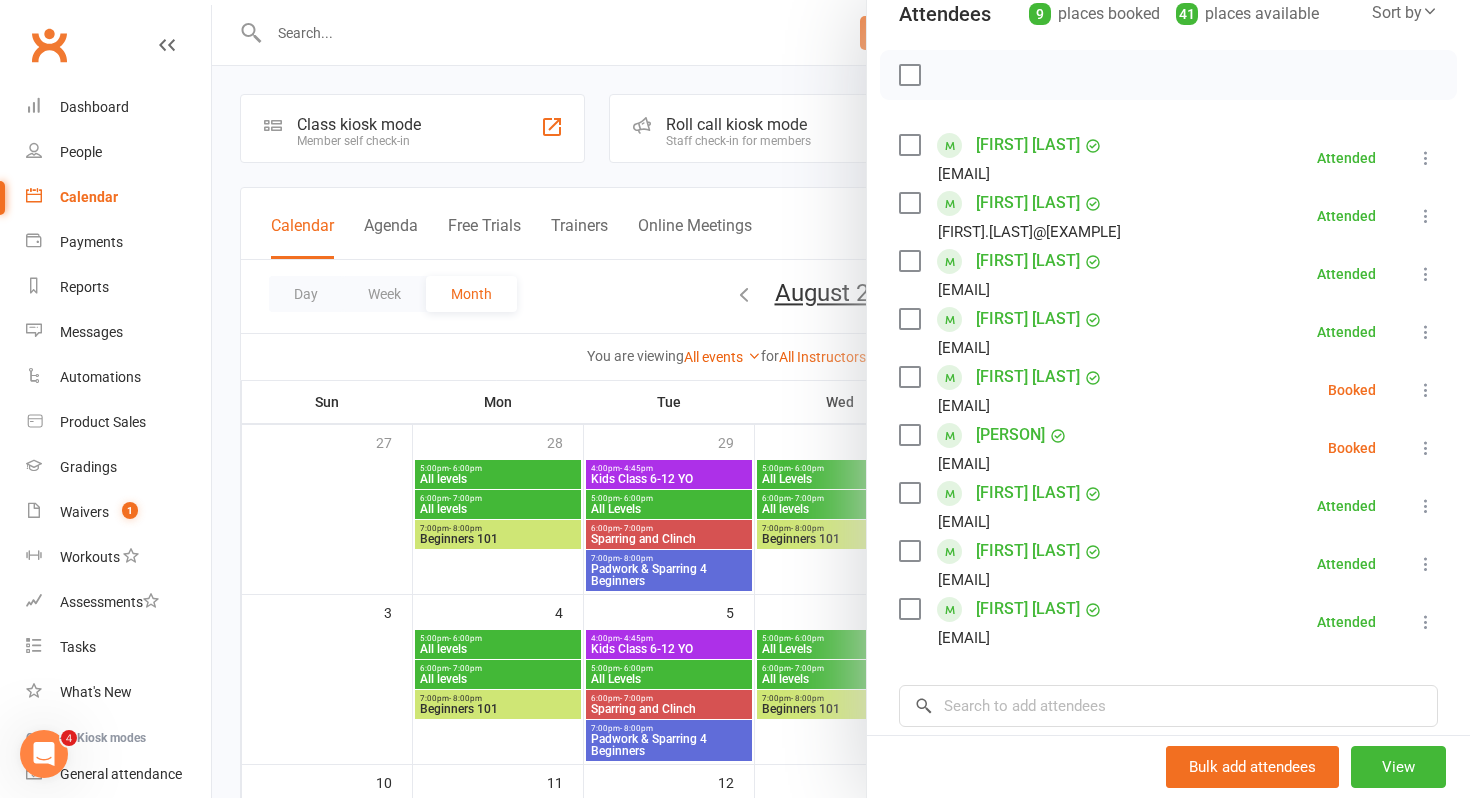 click at bounding box center (909, 75) 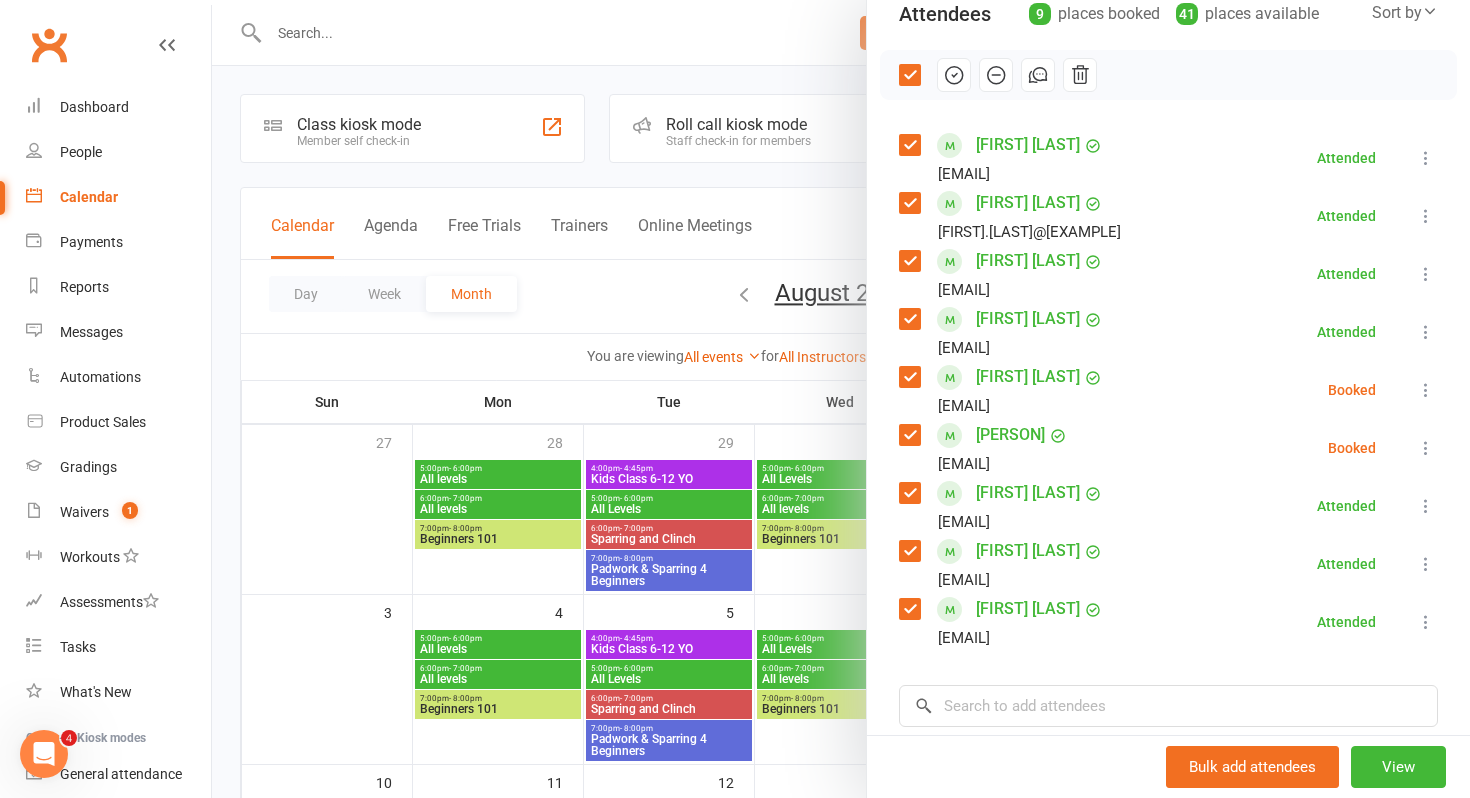 click 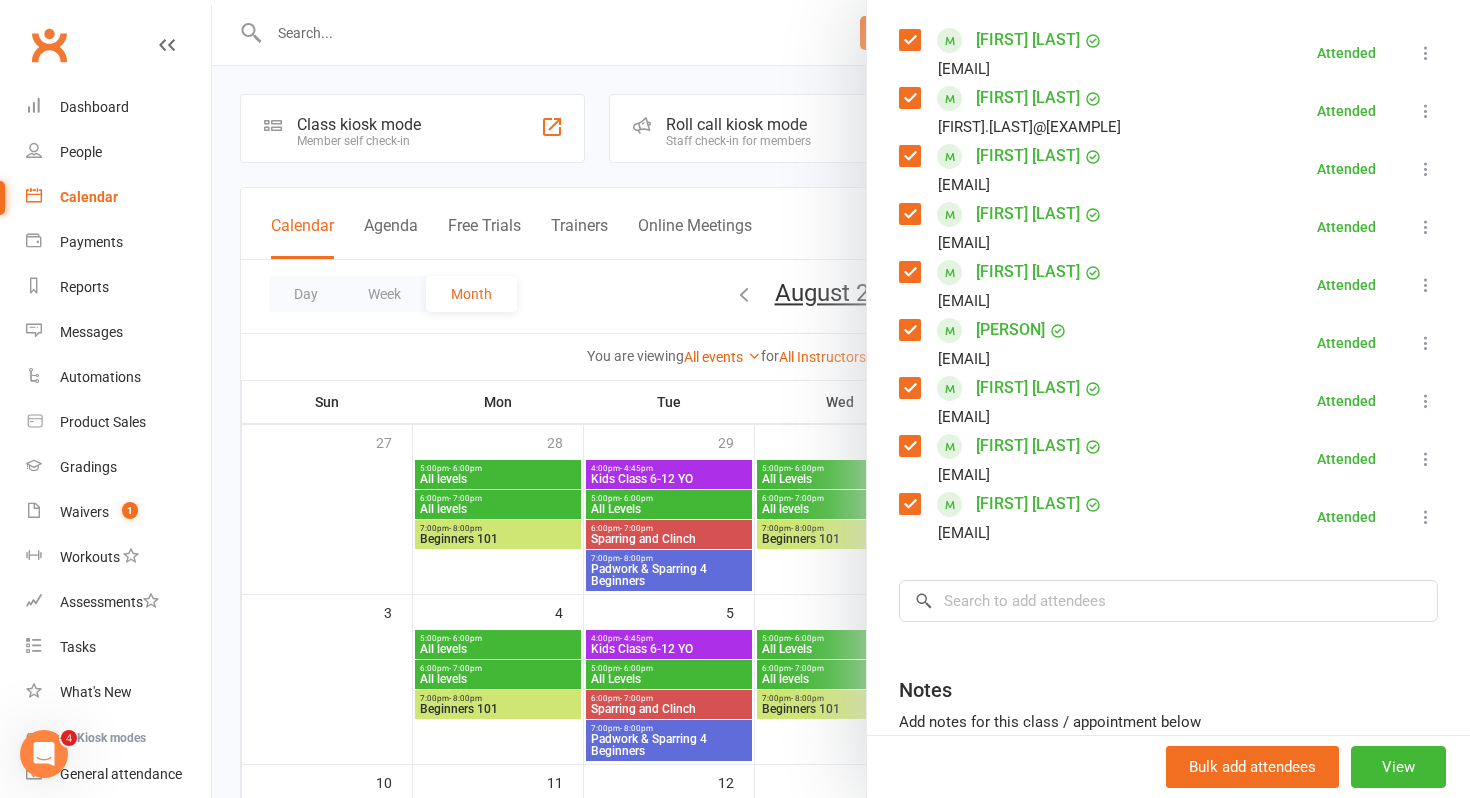 scroll, scrollTop: 377, scrollLeft: 0, axis: vertical 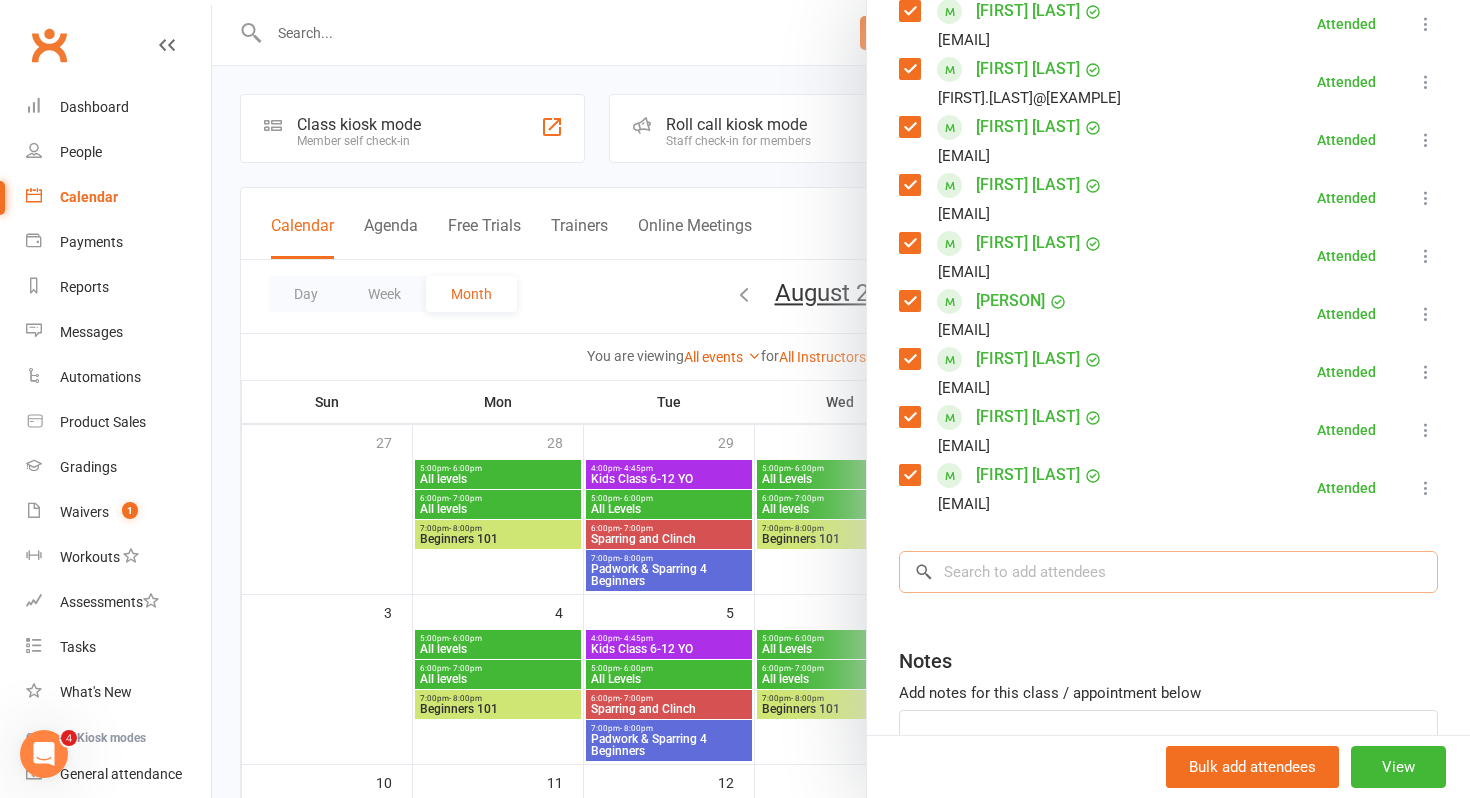 click at bounding box center [1168, 572] 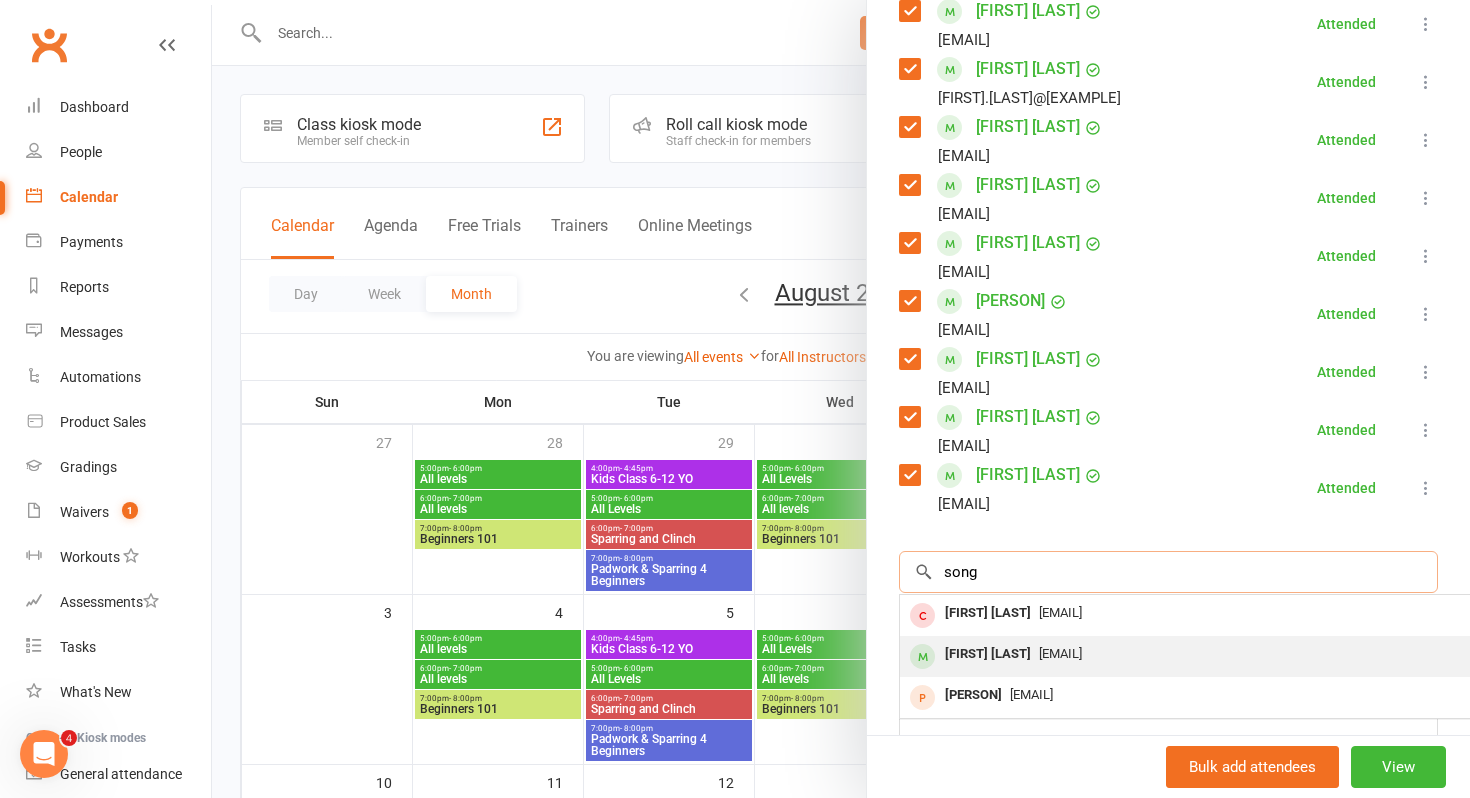 type on "song" 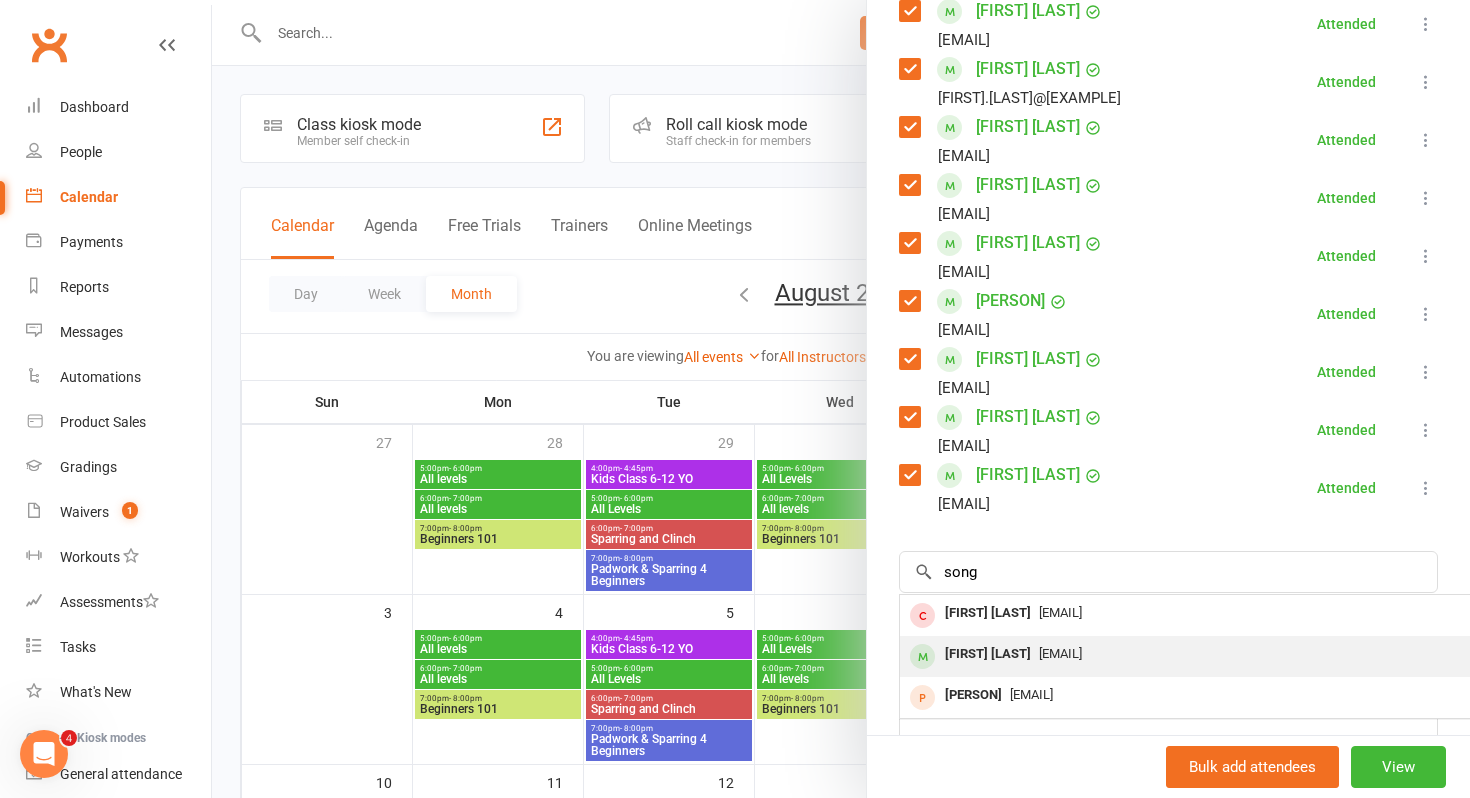 click on "[FIRST] [LAST]" at bounding box center (988, 654) 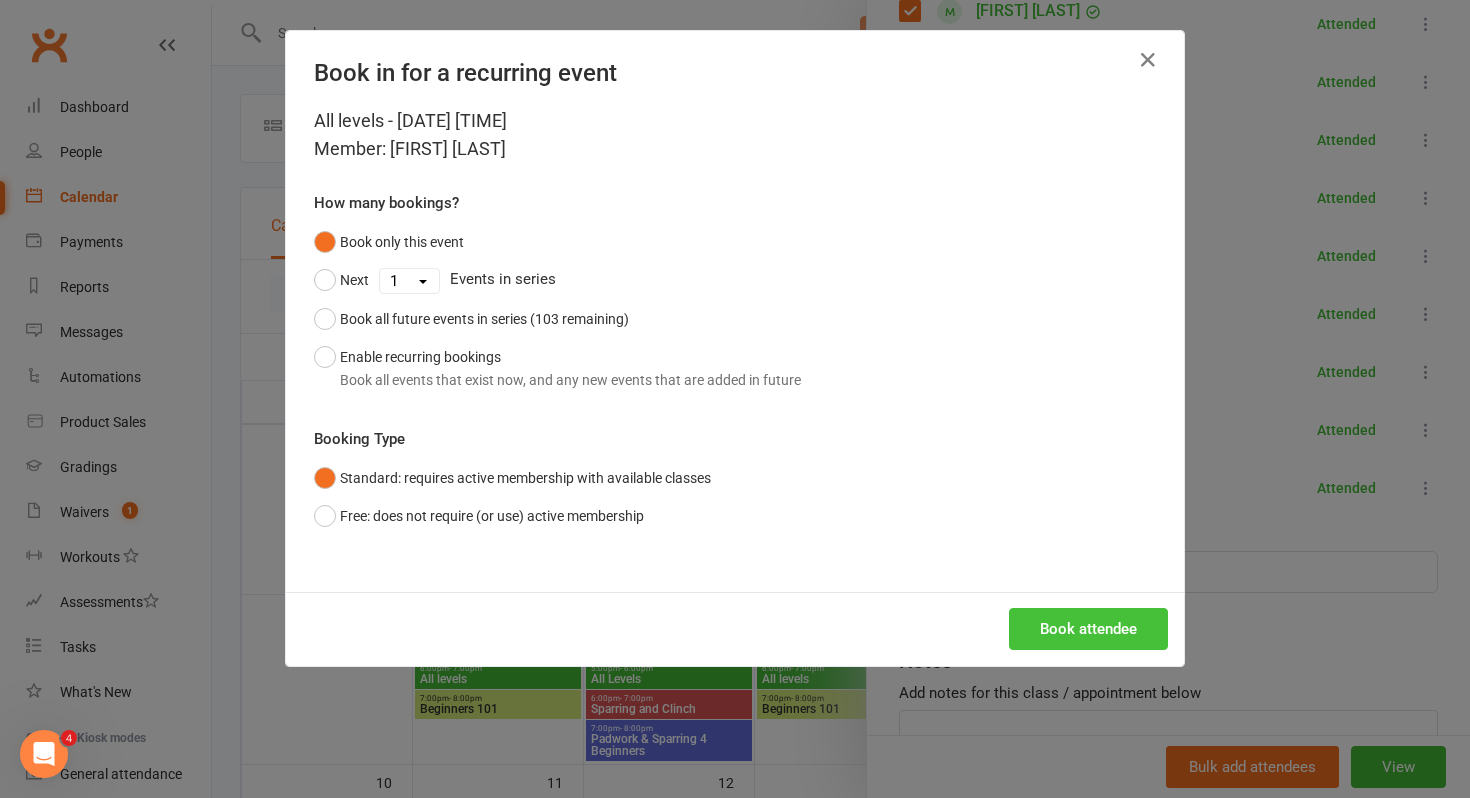 click on "Book attendee" at bounding box center [1088, 629] 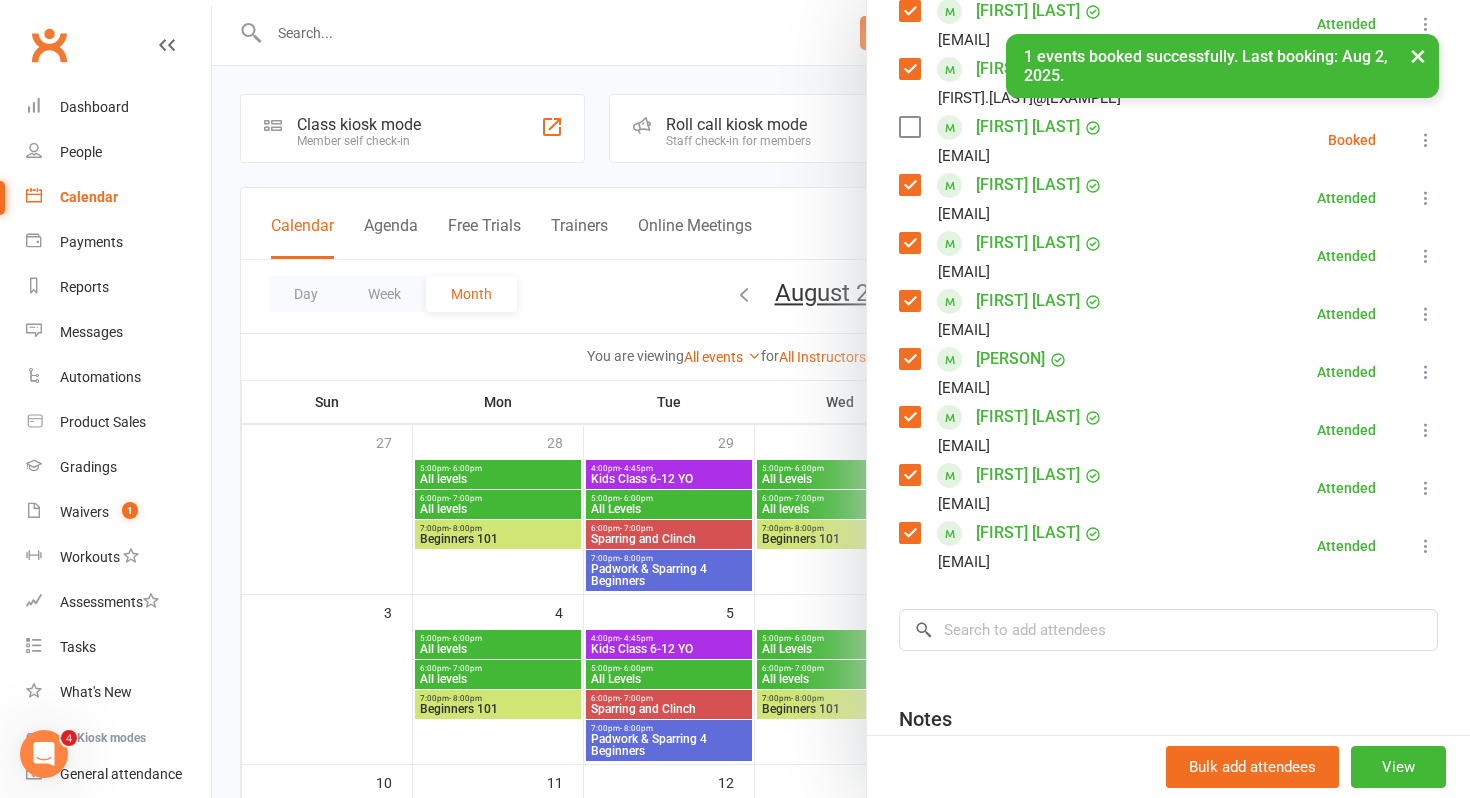 click at bounding box center (909, 127) 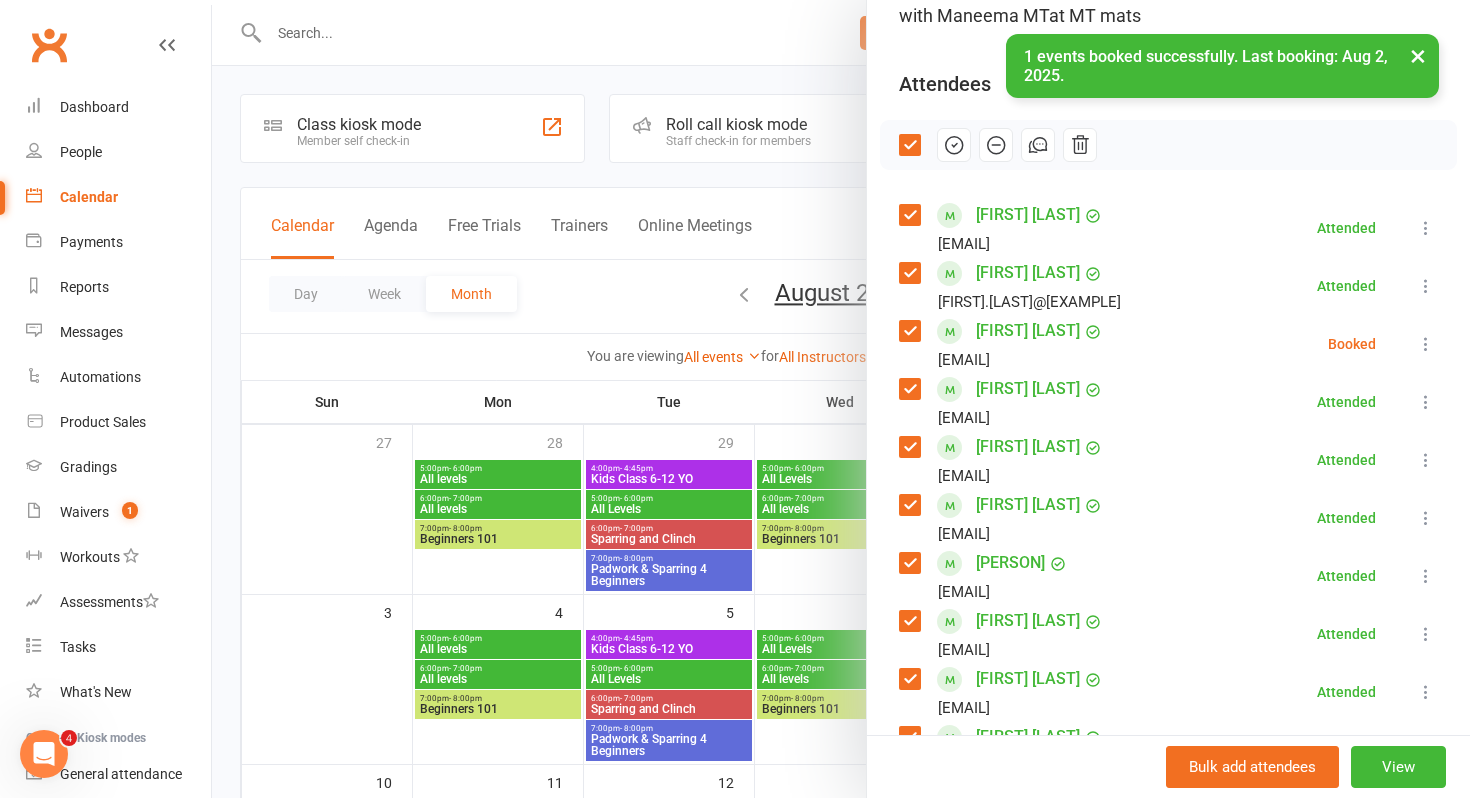 scroll, scrollTop: 128, scrollLeft: 0, axis: vertical 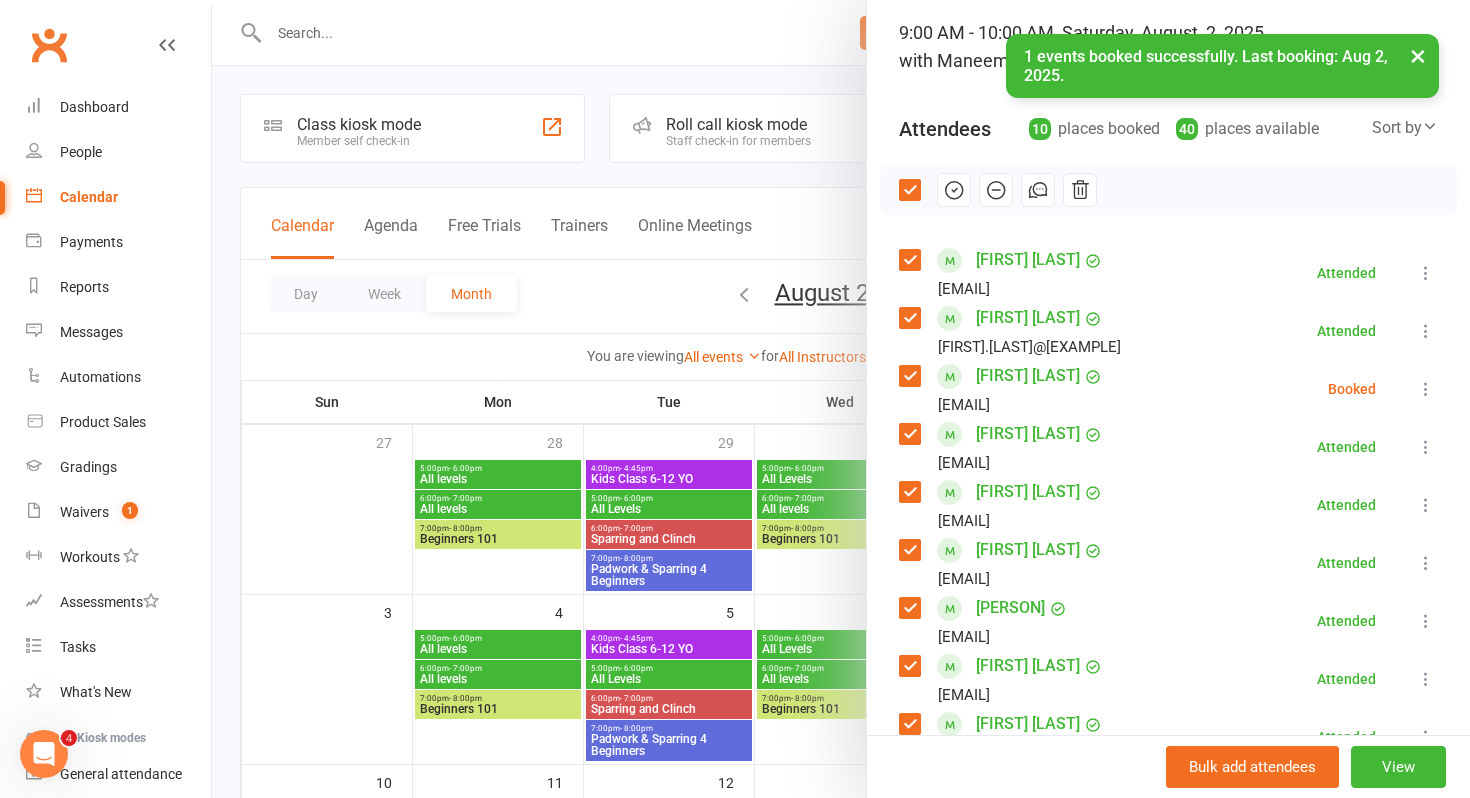 click 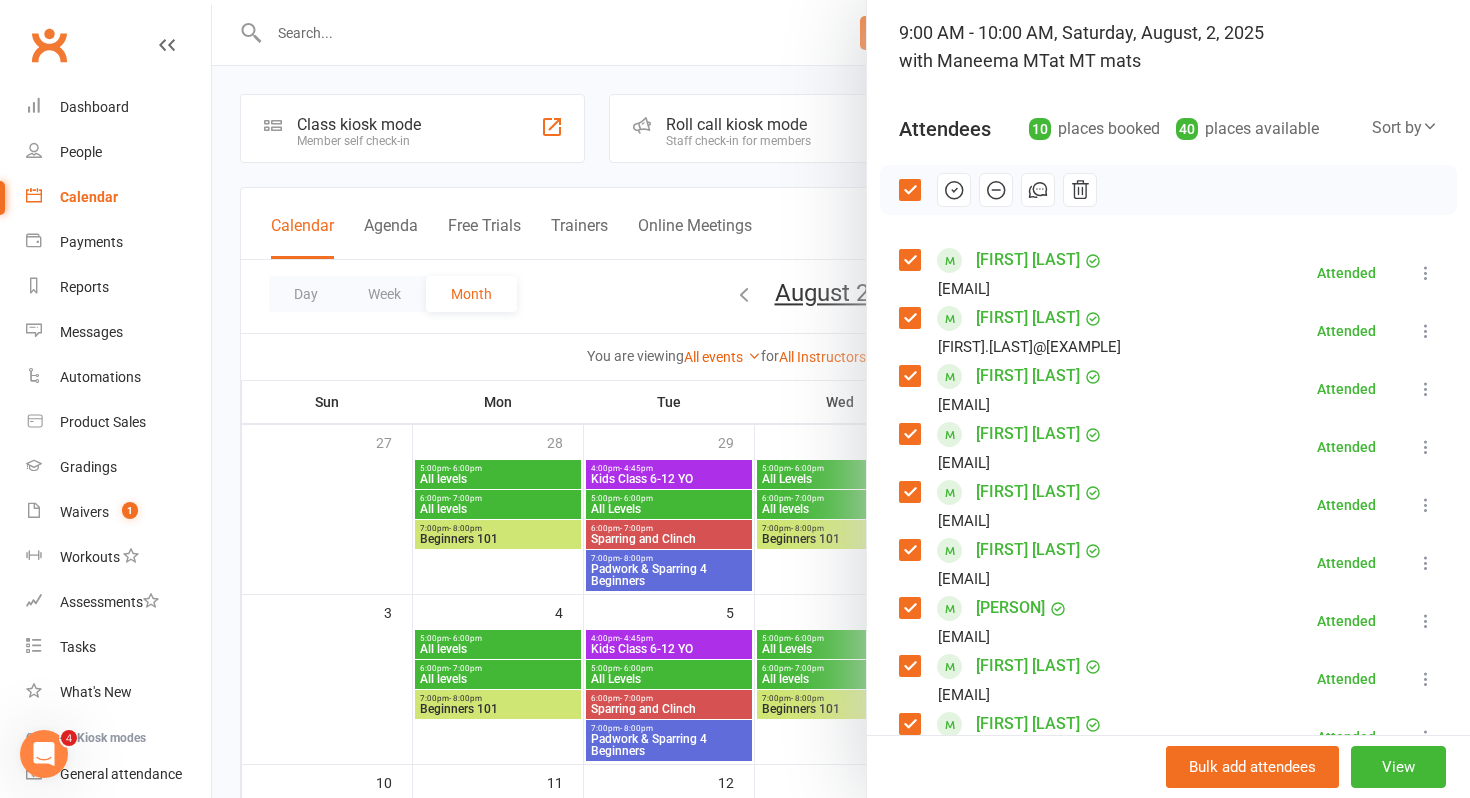 click at bounding box center [841, 399] 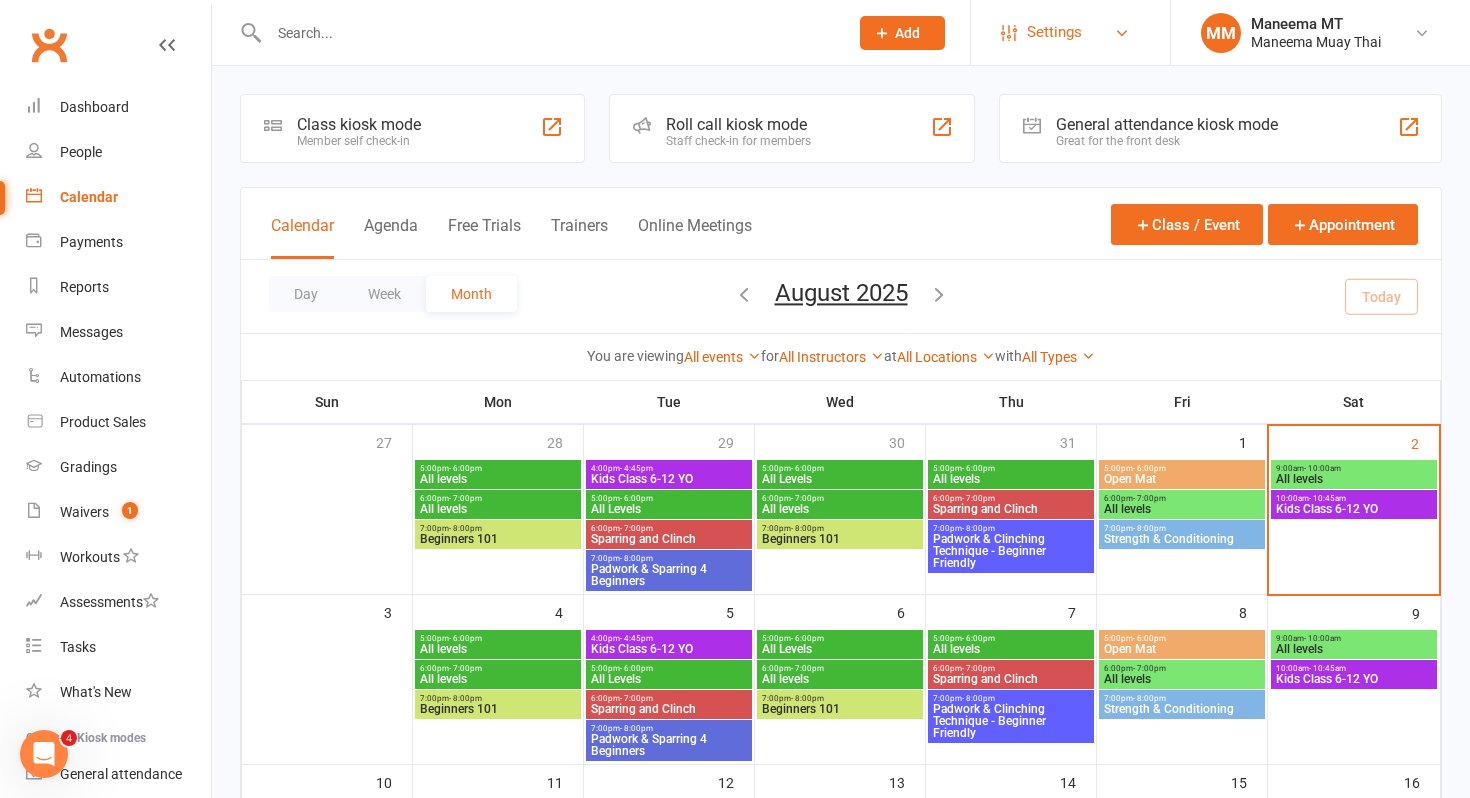 click on "Settings" at bounding box center (1054, 32) 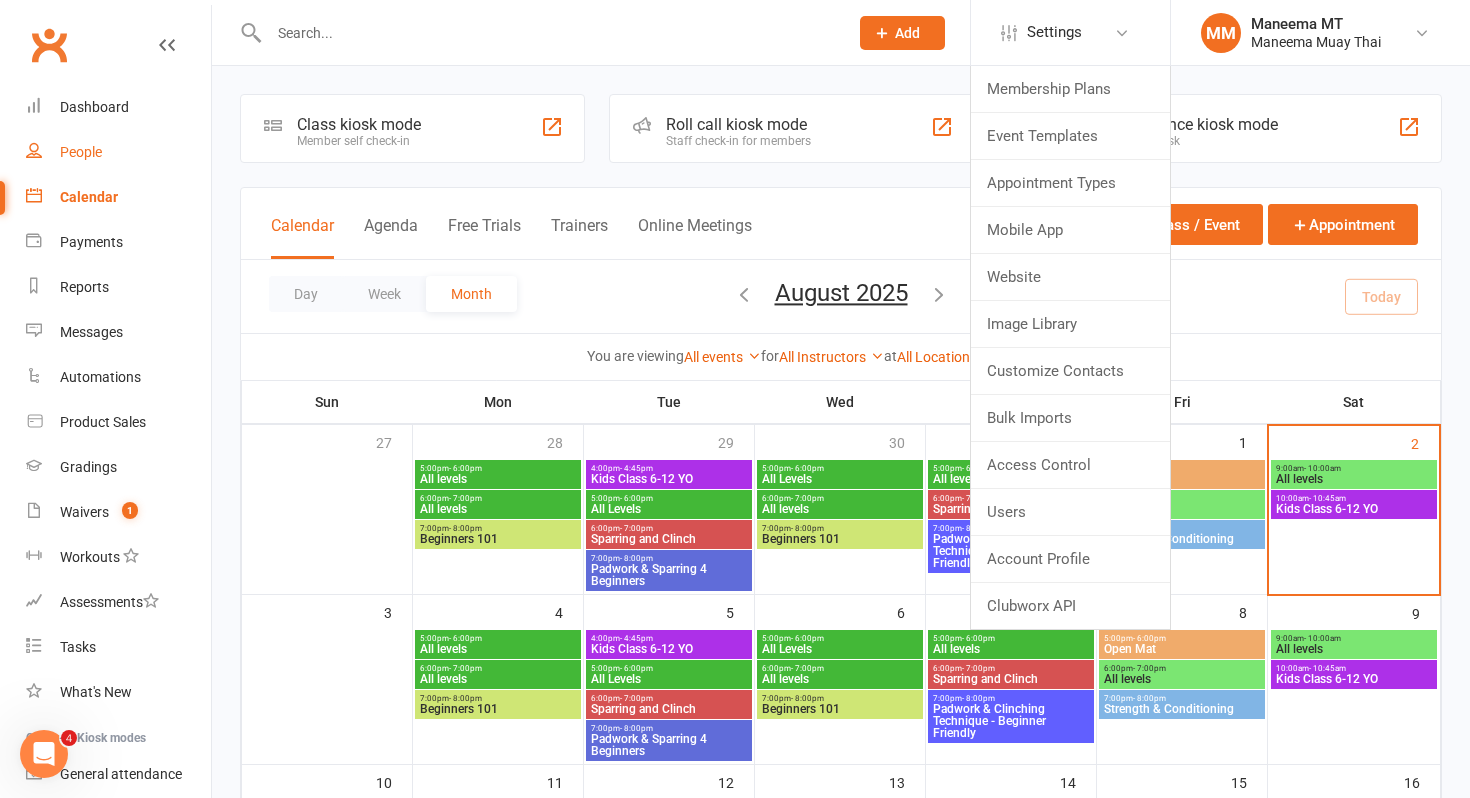click on "People" at bounding box center (81, 152) 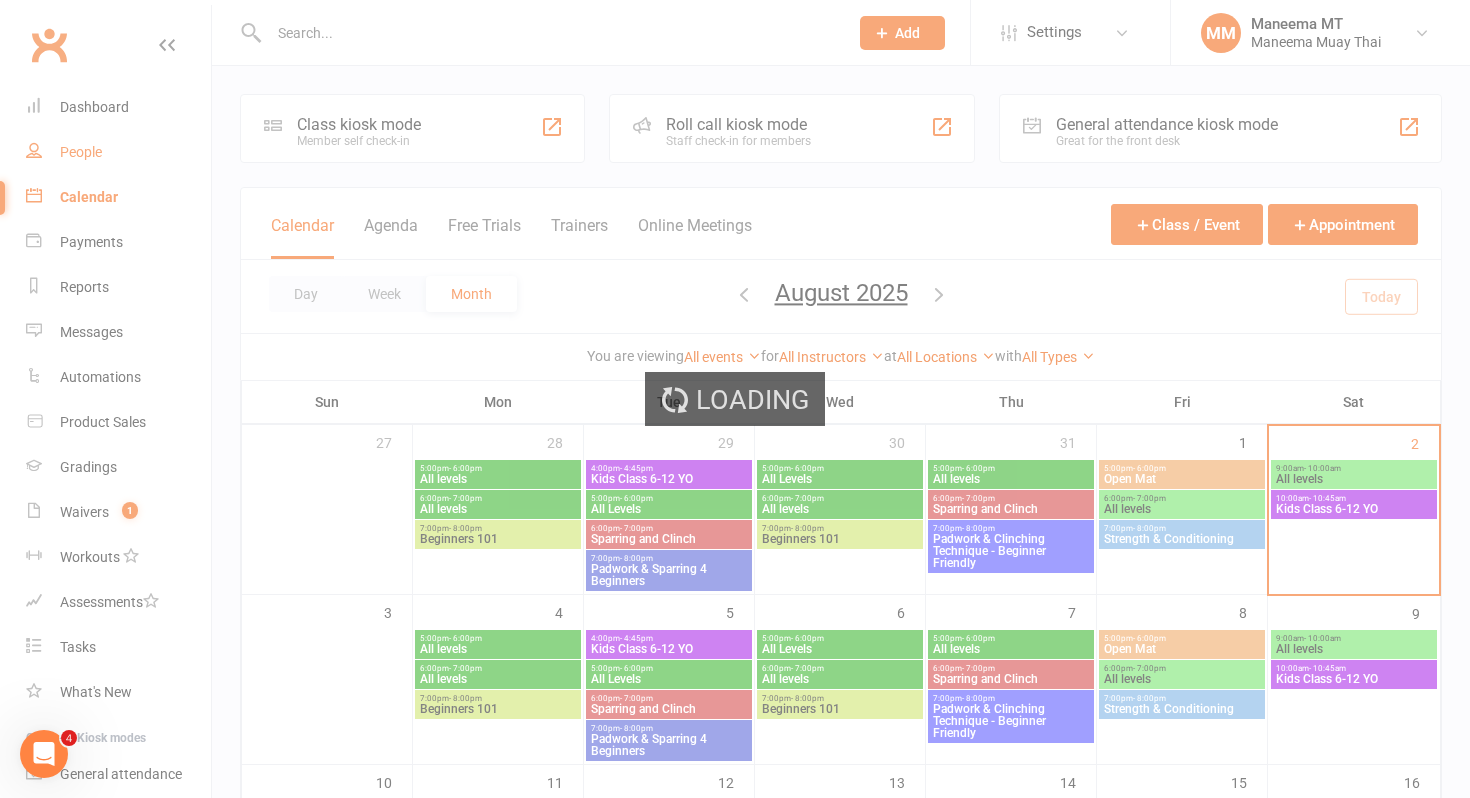 select on "100" 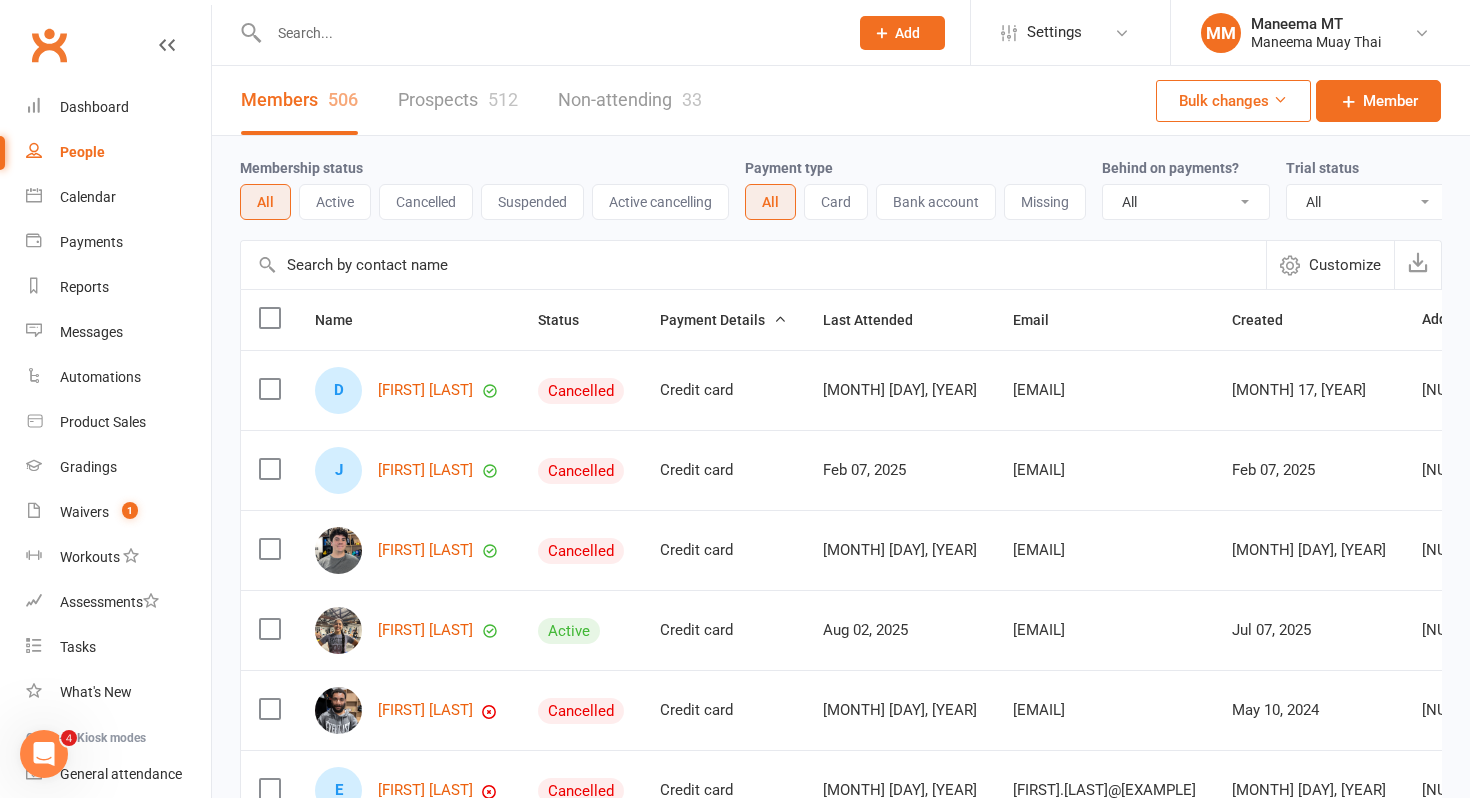 click at bounding box center (548, 33) 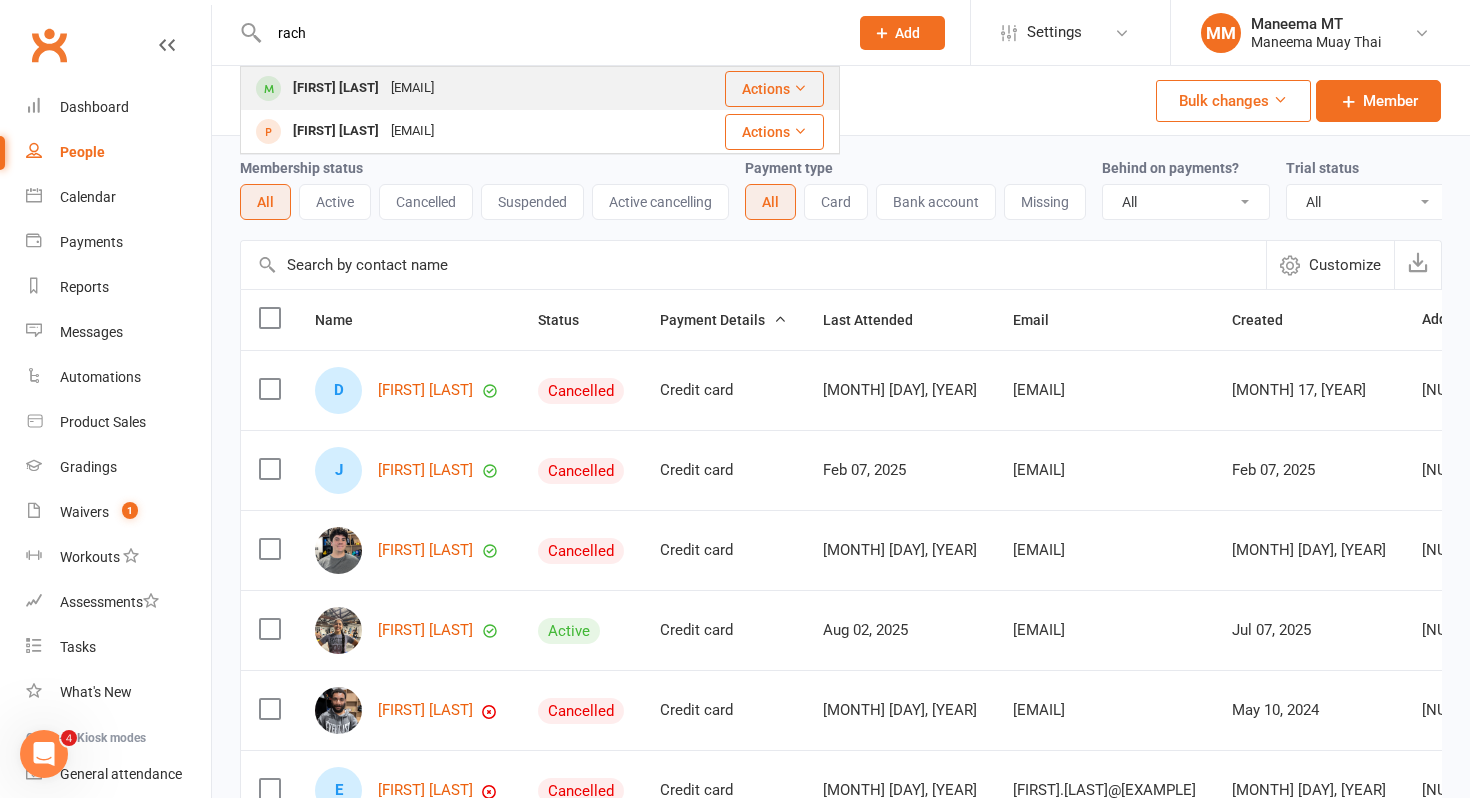 type on "rach" 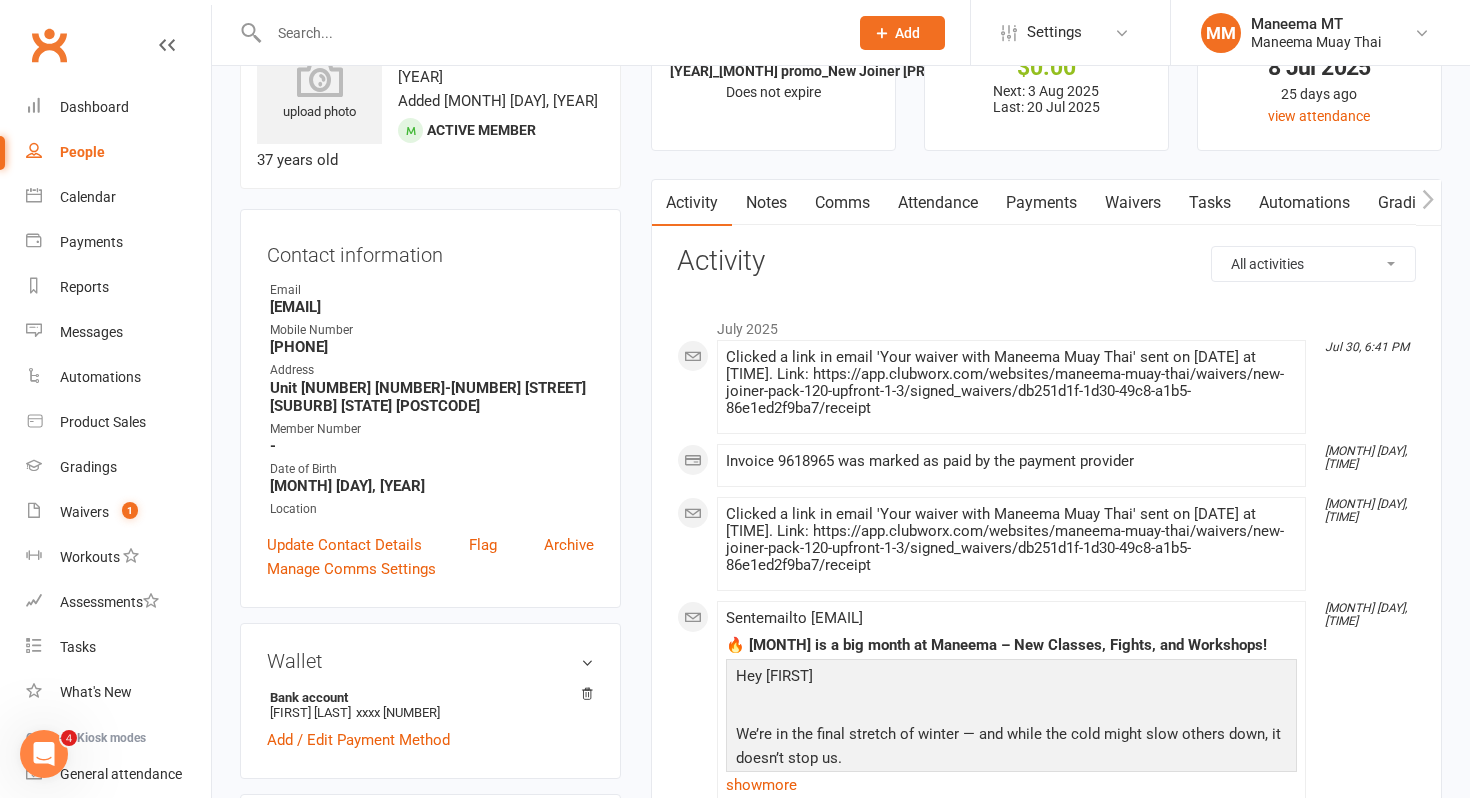scroll, scrollTop: 93, scrollLeft: 0, axis: vertical 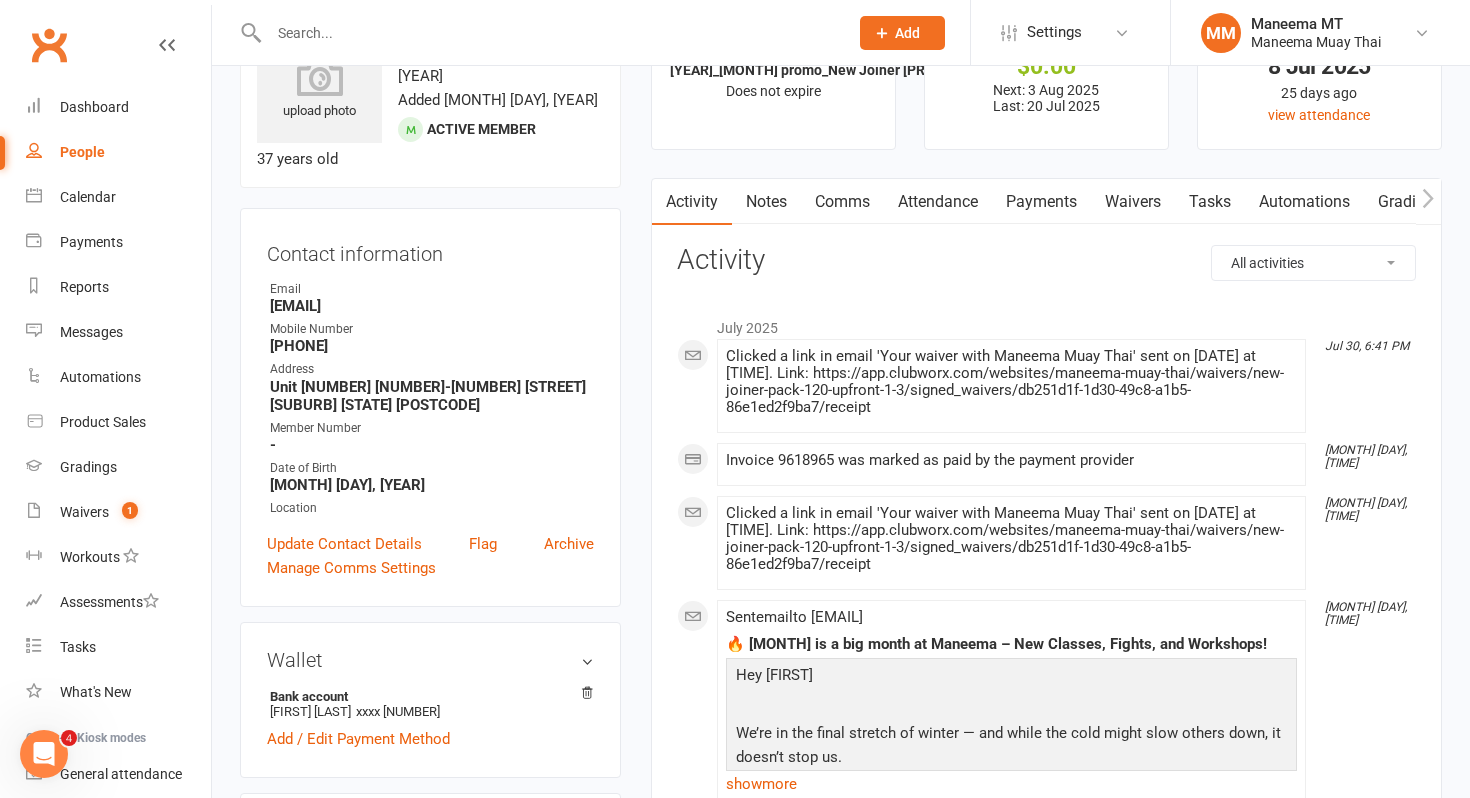 click on "Payments" at bounding box center [1041, 202] 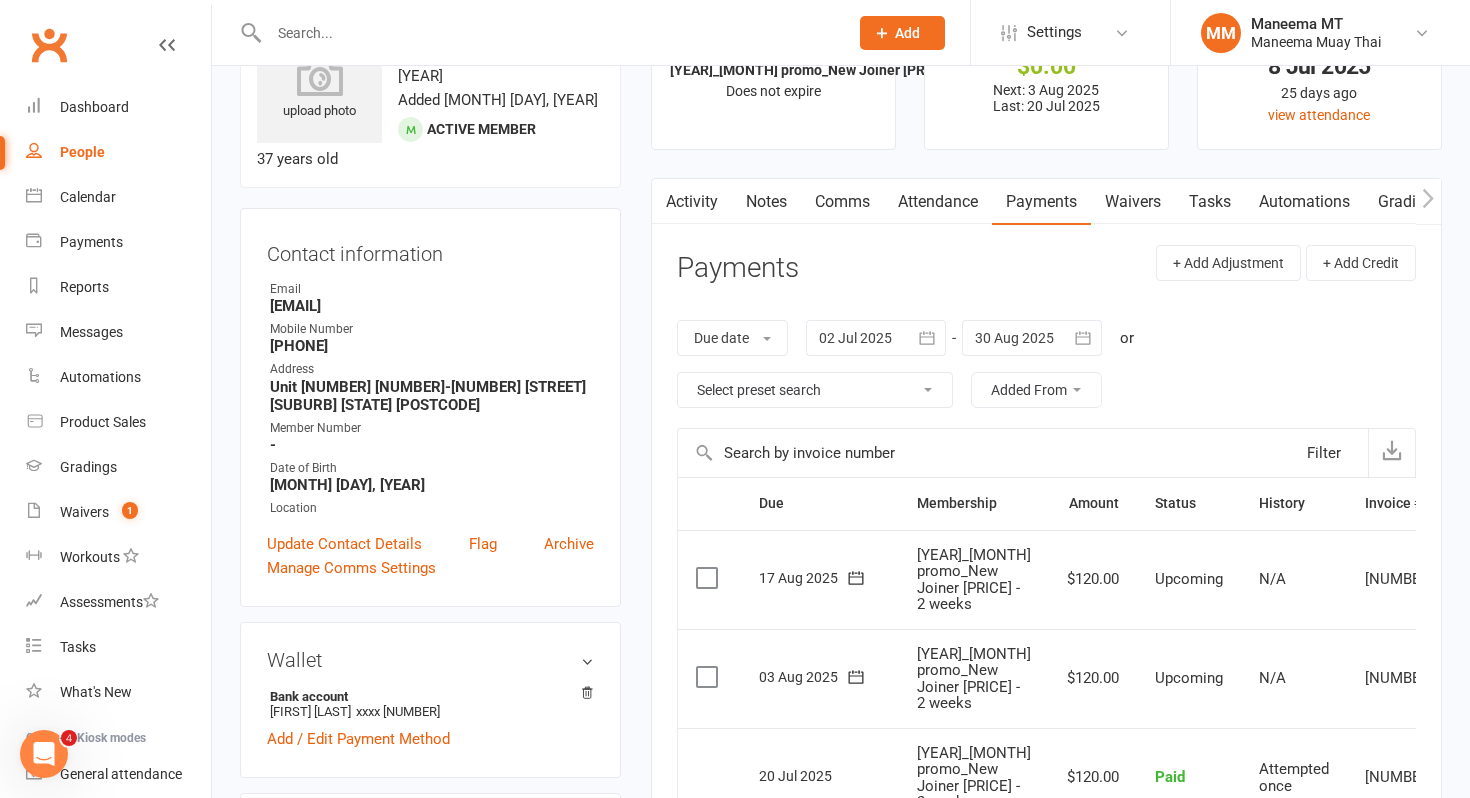 scroll, scrollTop: 277, scrollLeft: 0, axis: vertical 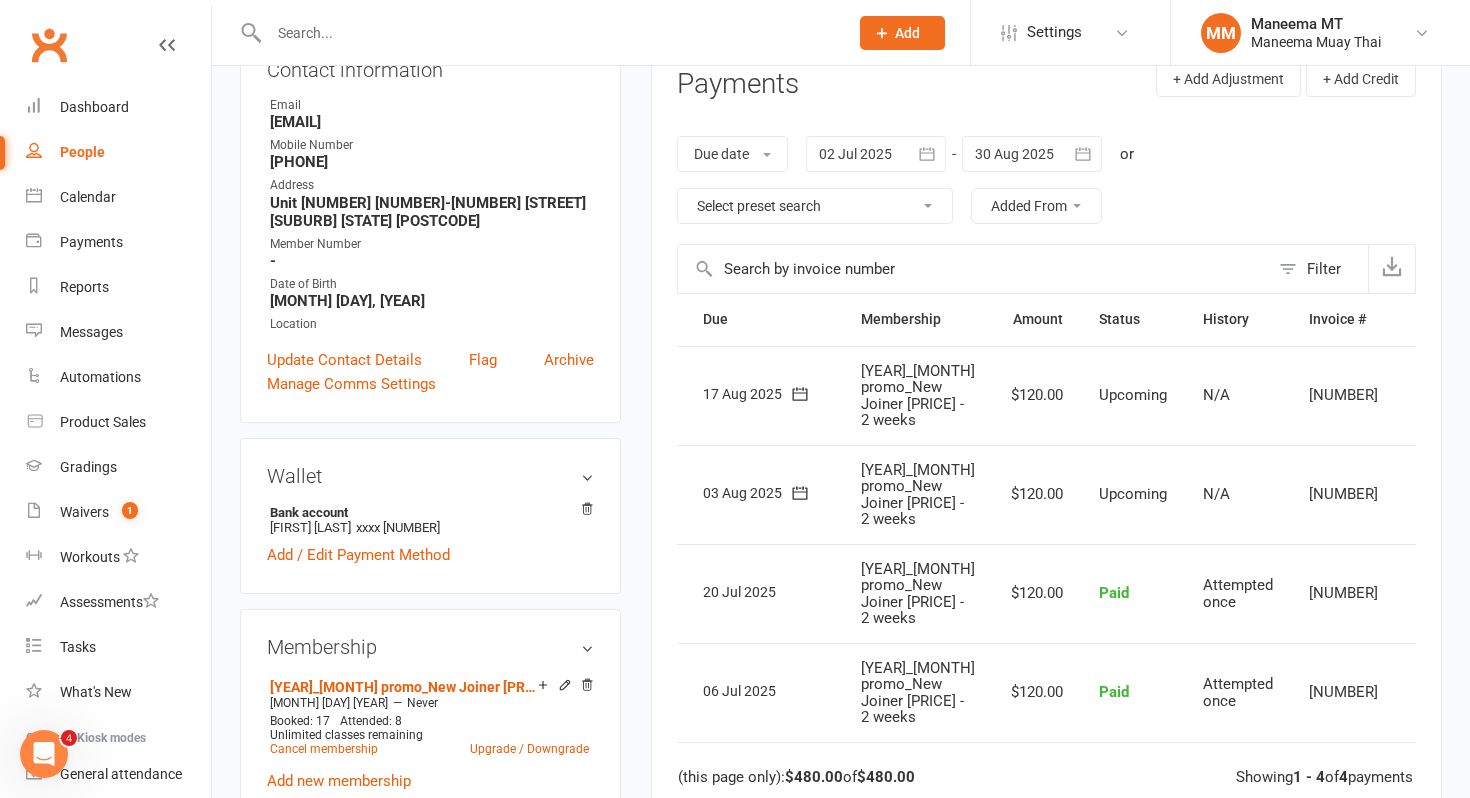 click at bounding box center [1426, 396] 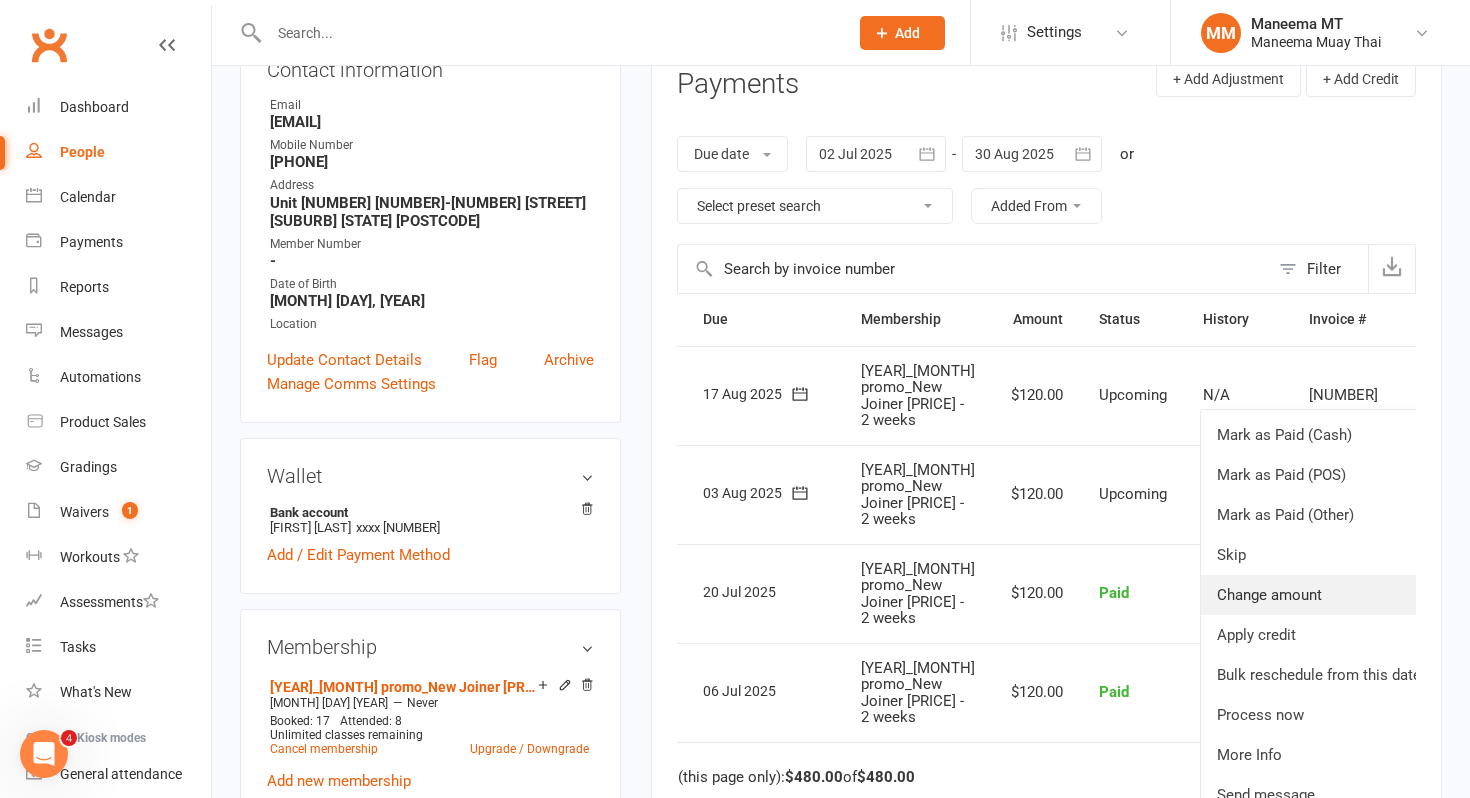 click on "Change amount" at bounding box center (1319, 595) 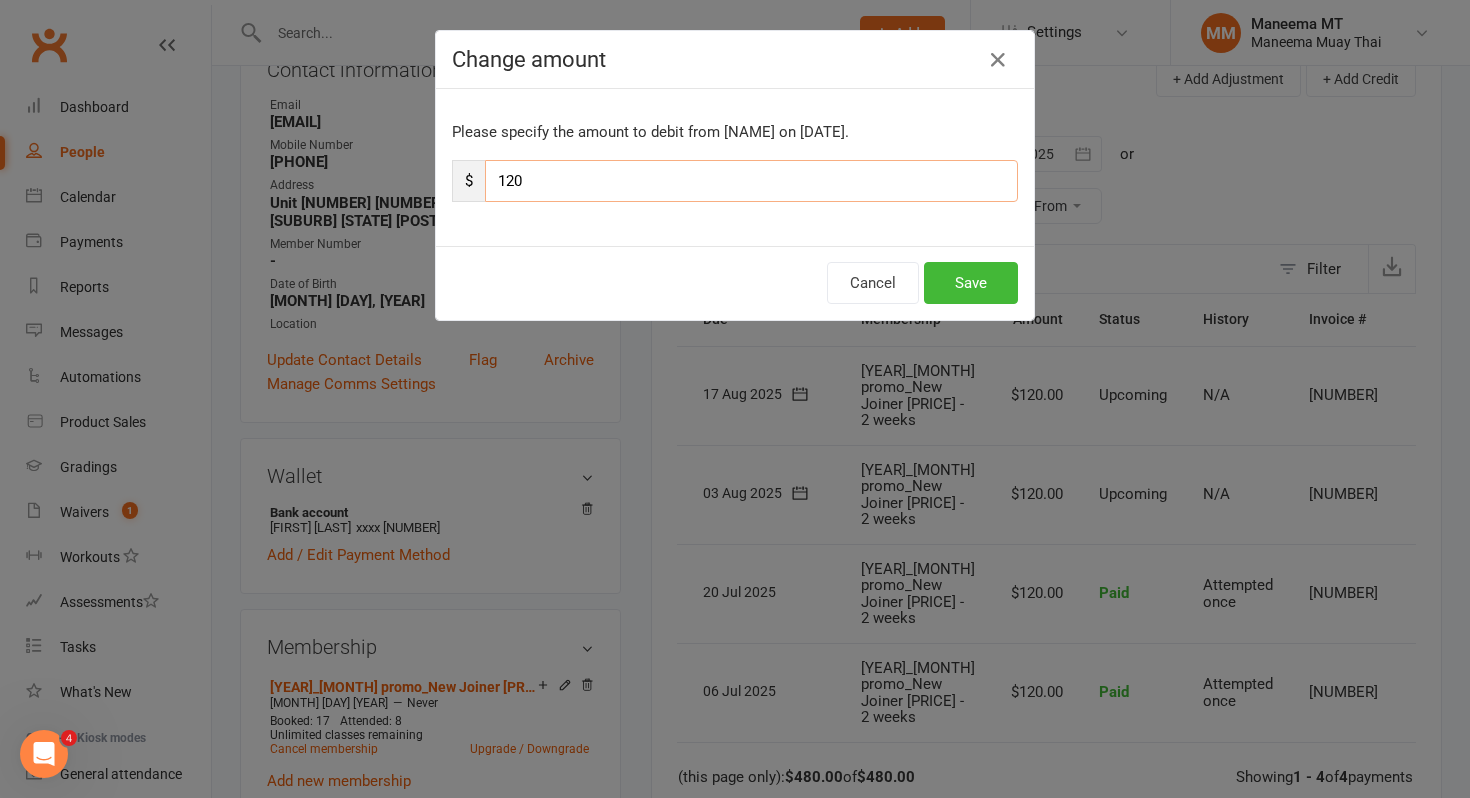 click on "120" at bounding box center [751, 181] 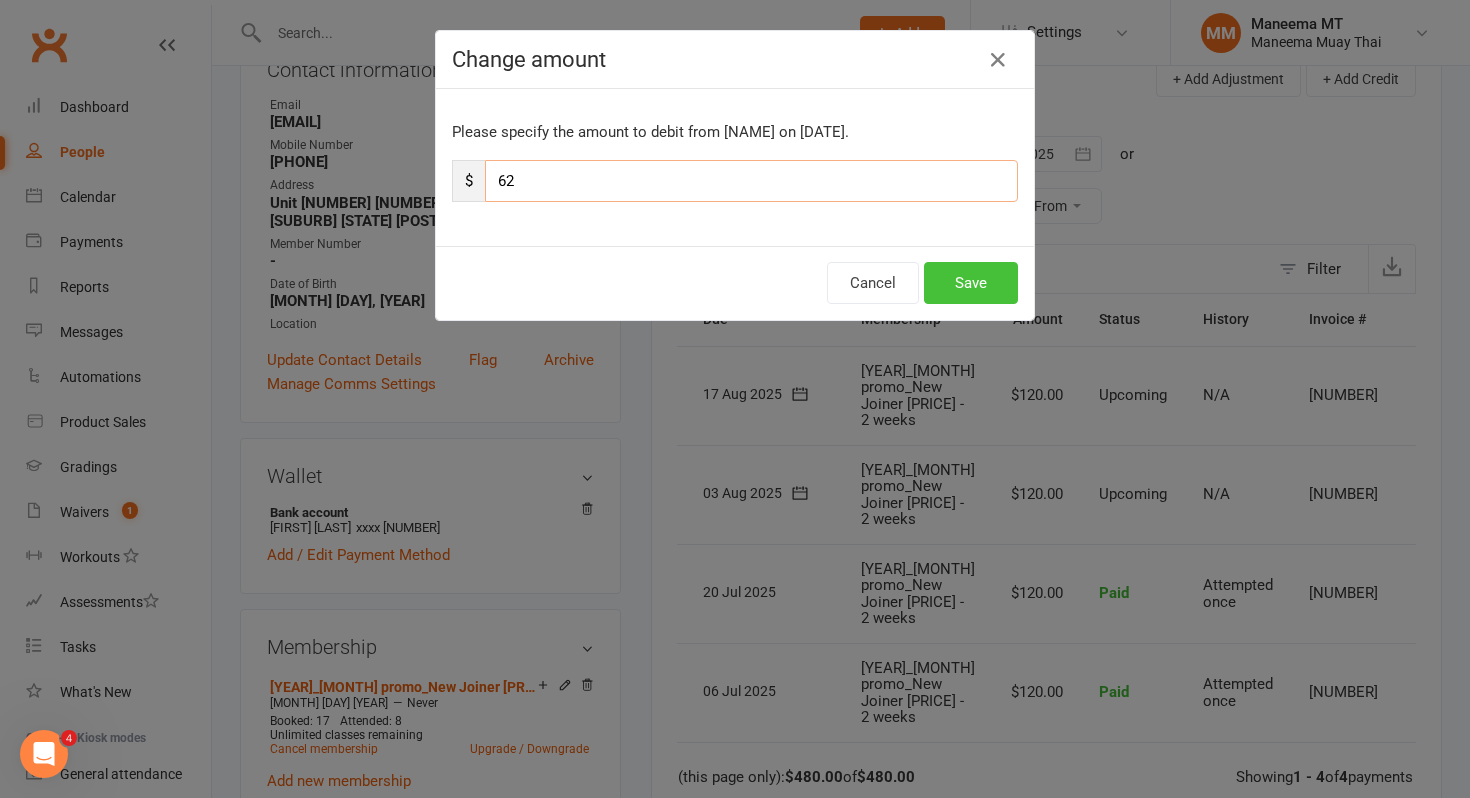 type on "62" 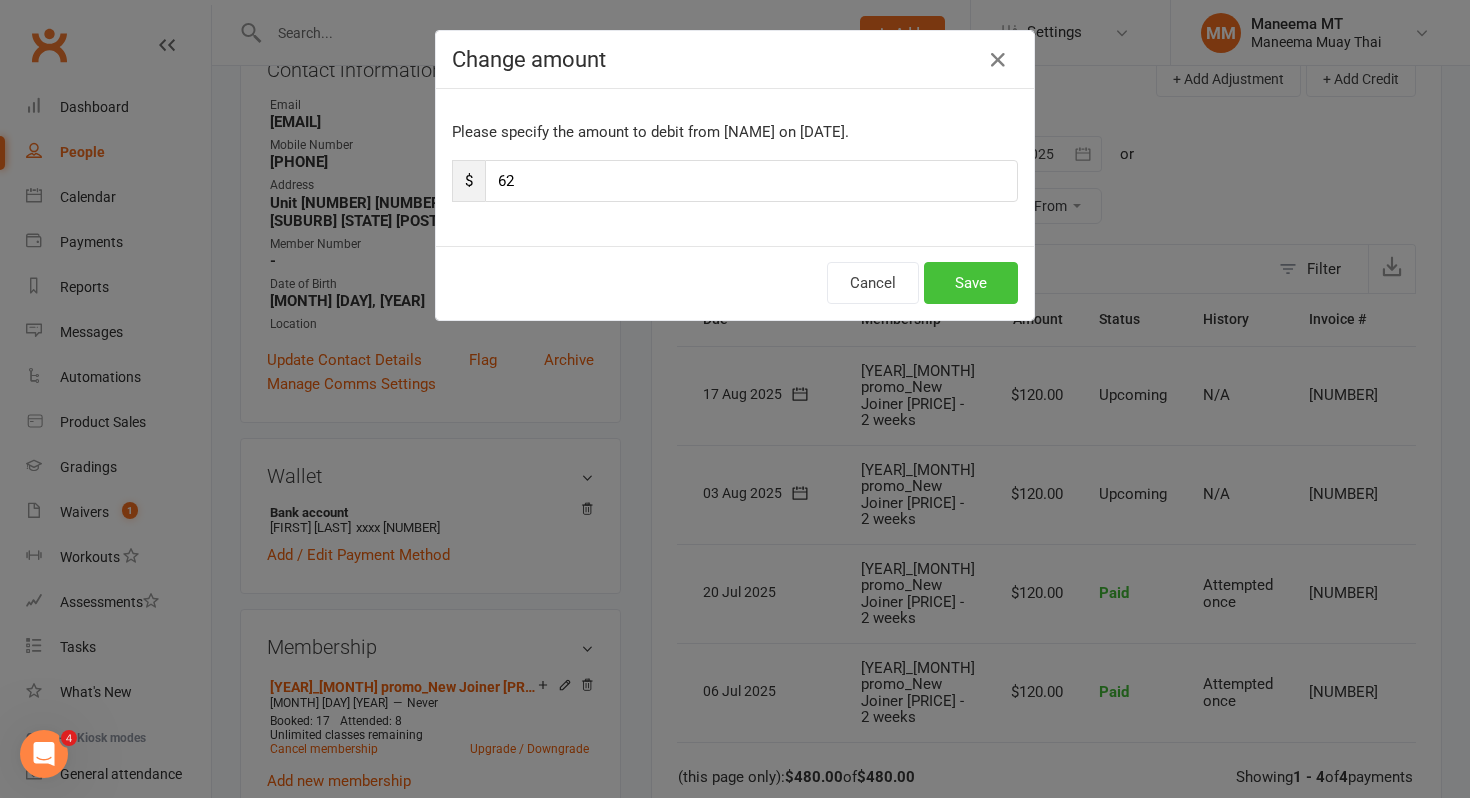 click on "Save" at bounding box center (971, 283) 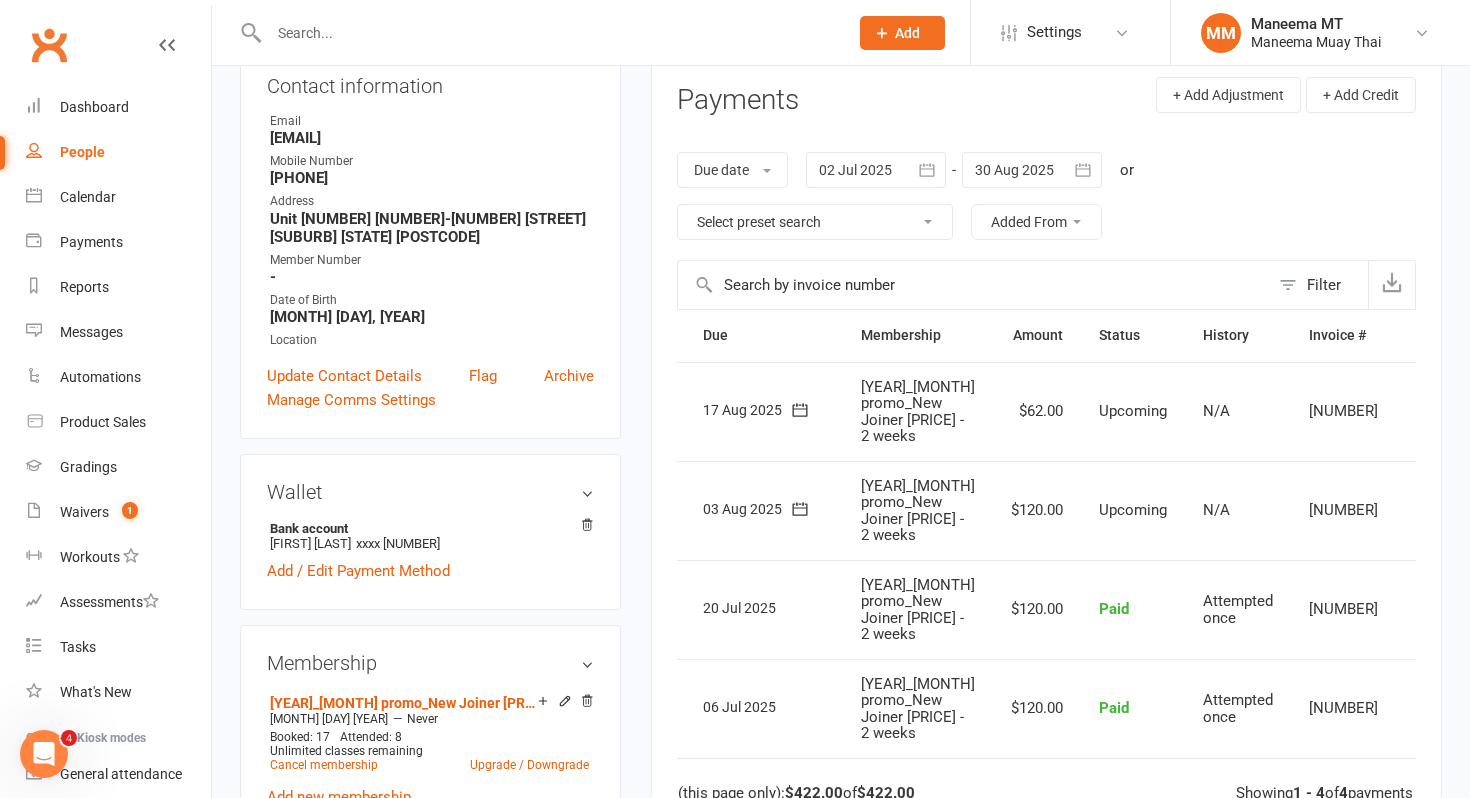 scroll, scrollTop: 262, scrollLeft: 0, axis: vertical 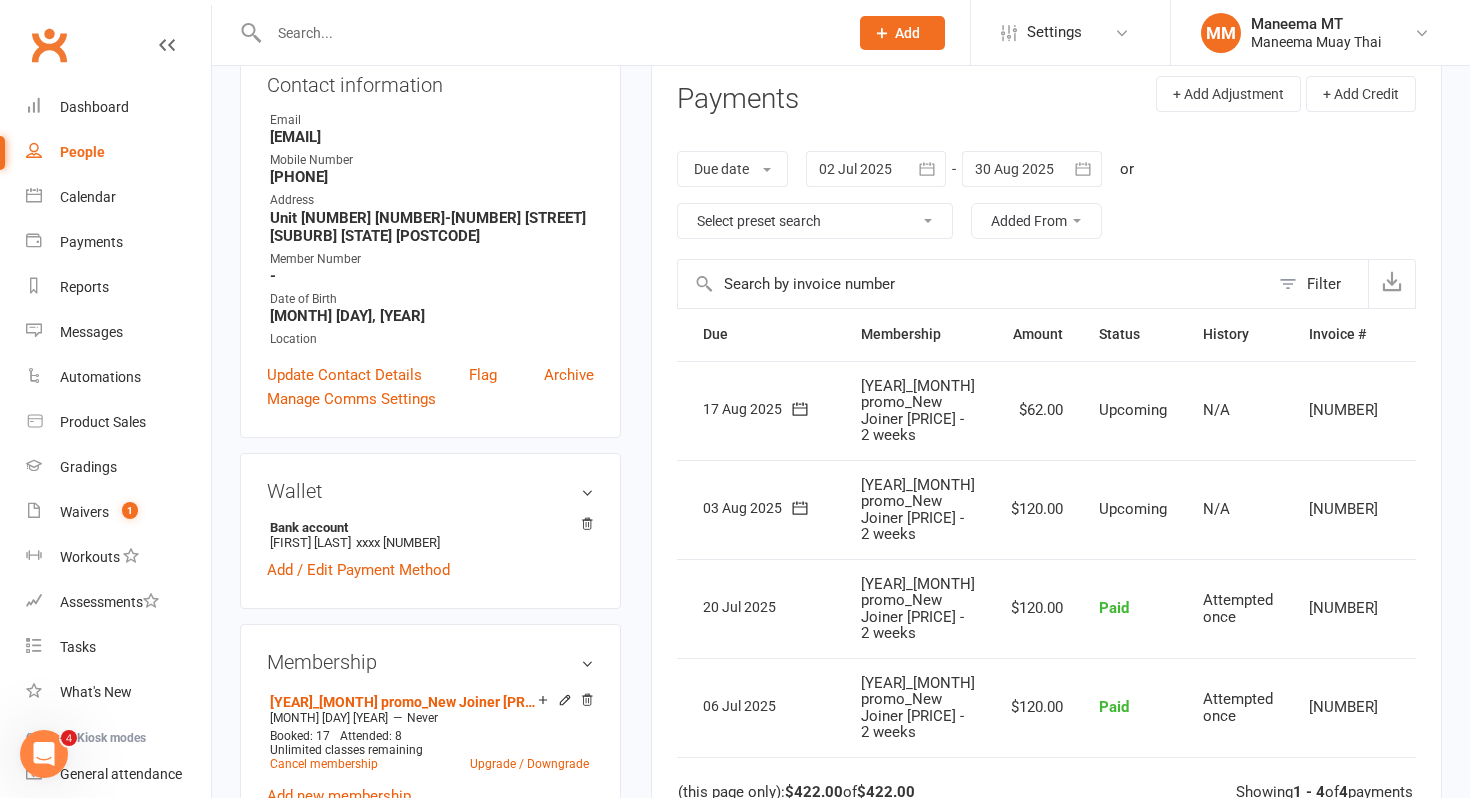 click at bounding box center (1032, 169) 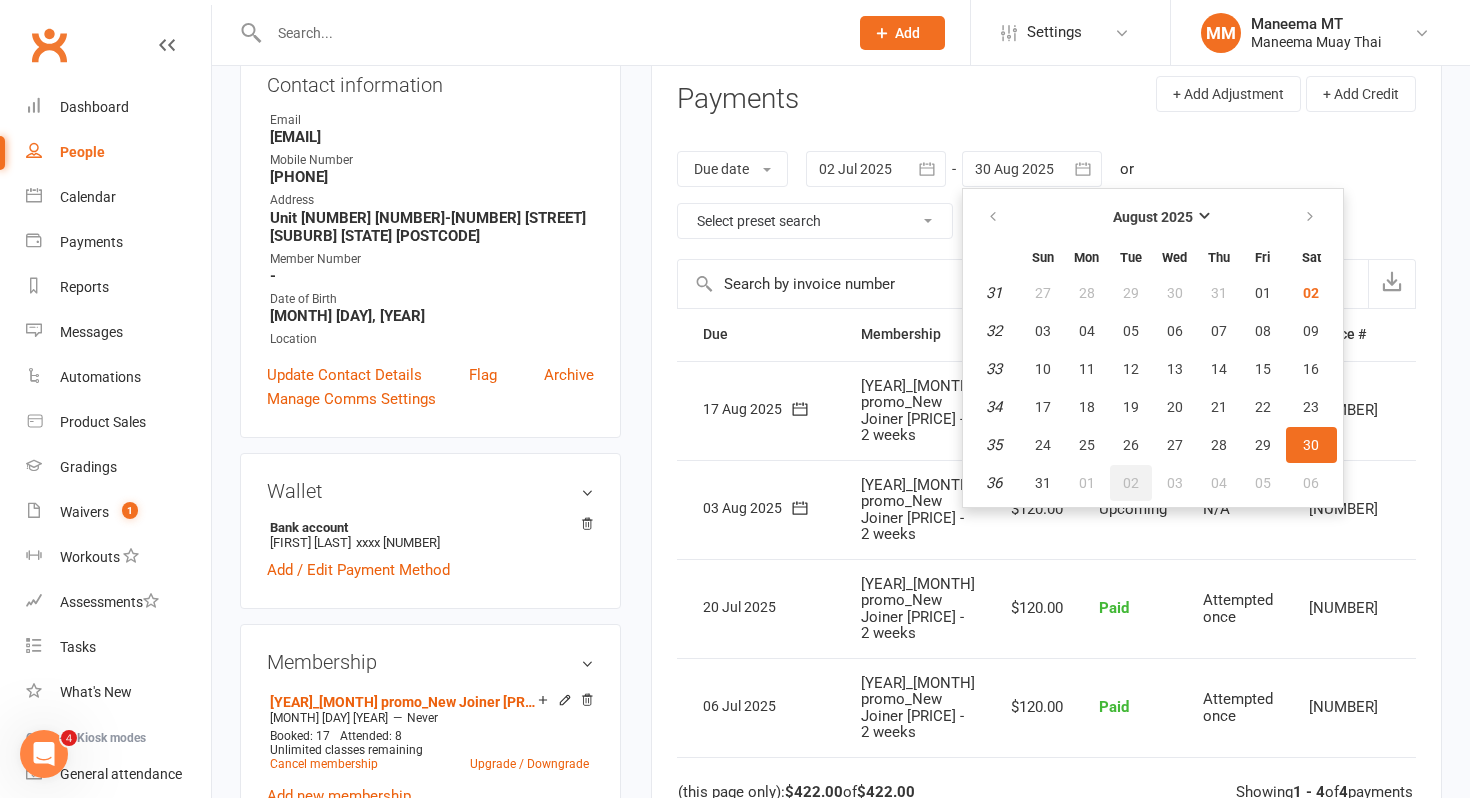 click on "02" at bounding box center [1131, 483] 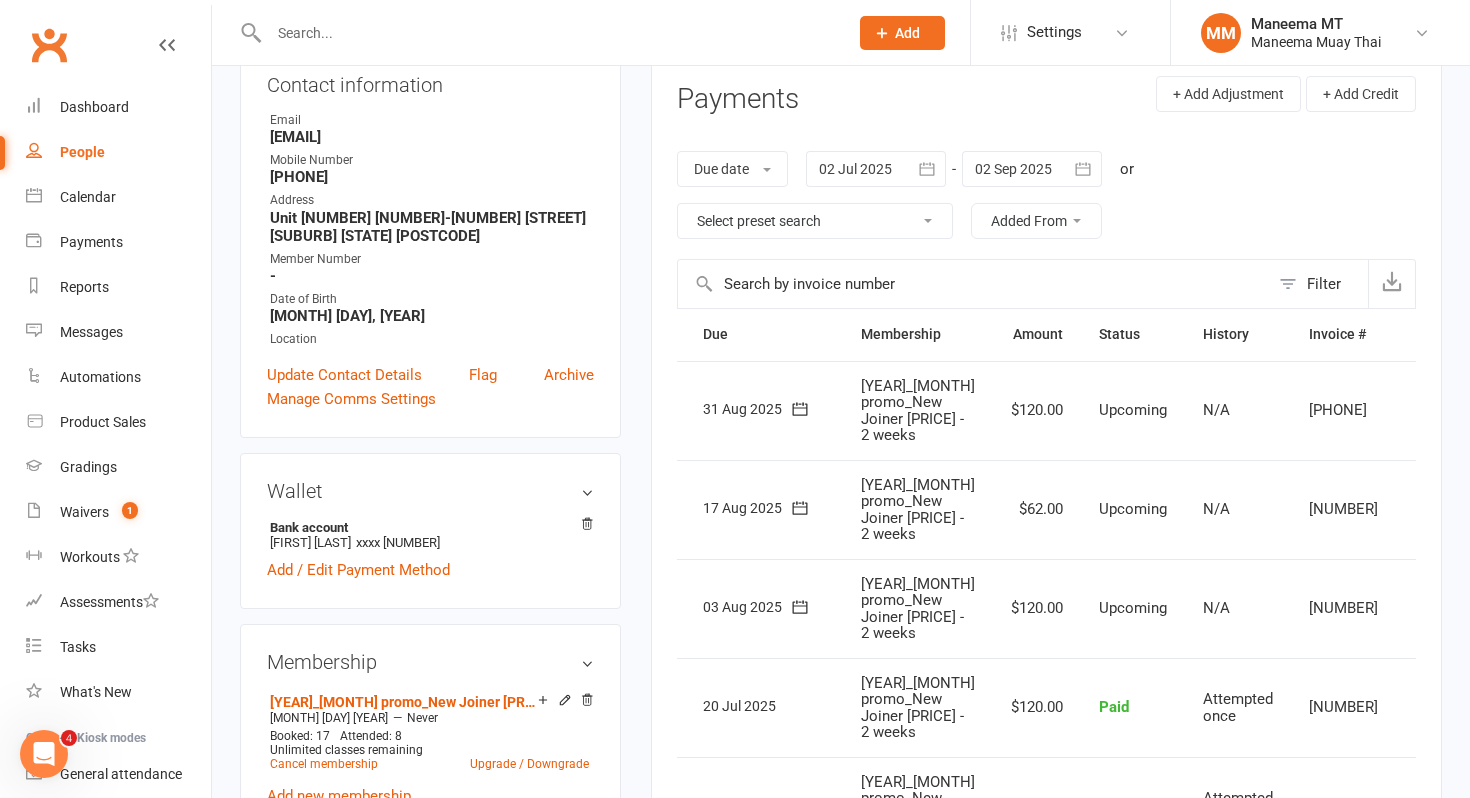 scroll, scrollTop: 313, scrollLeft: 0, axis: vertical 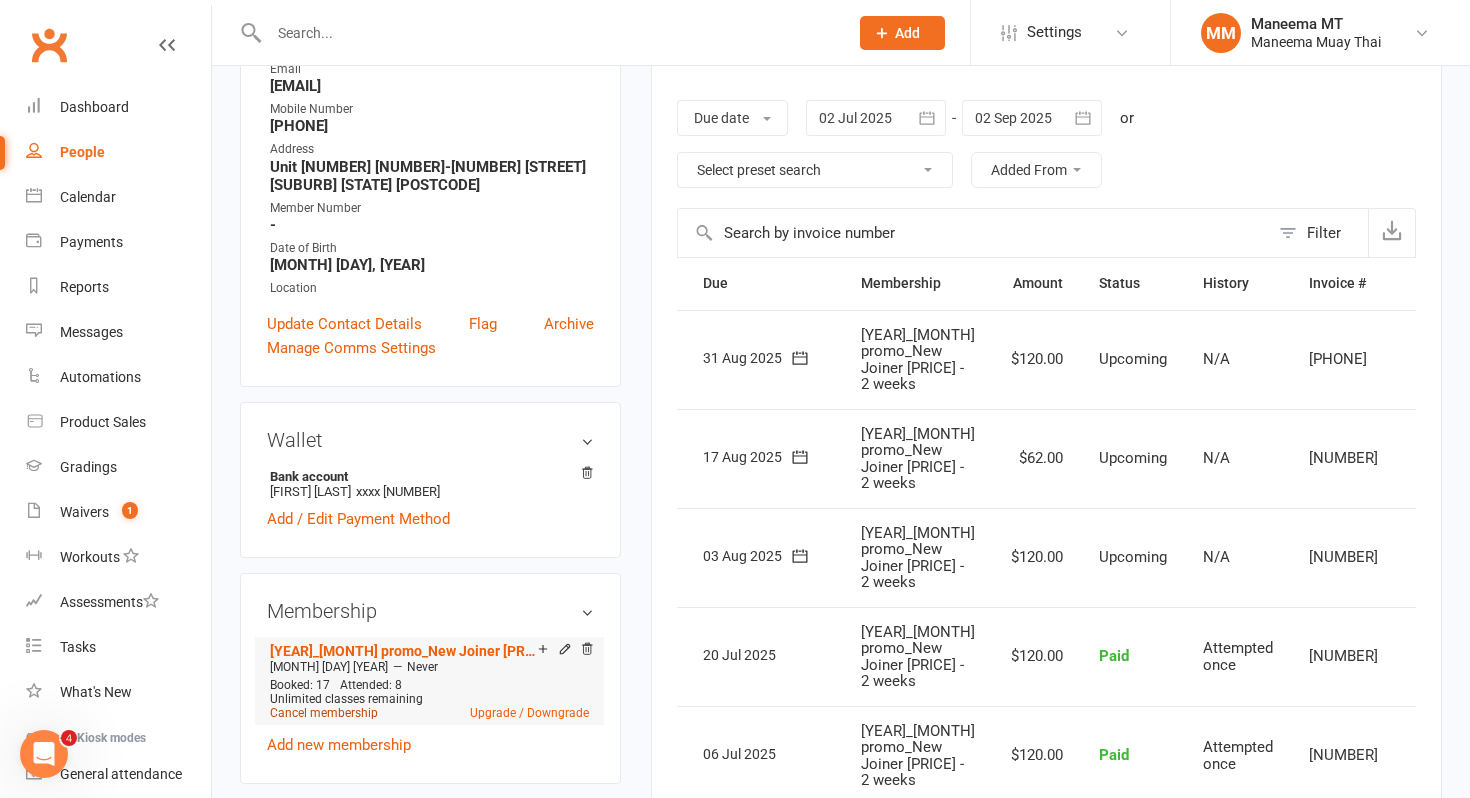 click on "Cancel membership" at bounding box center (324, 713) 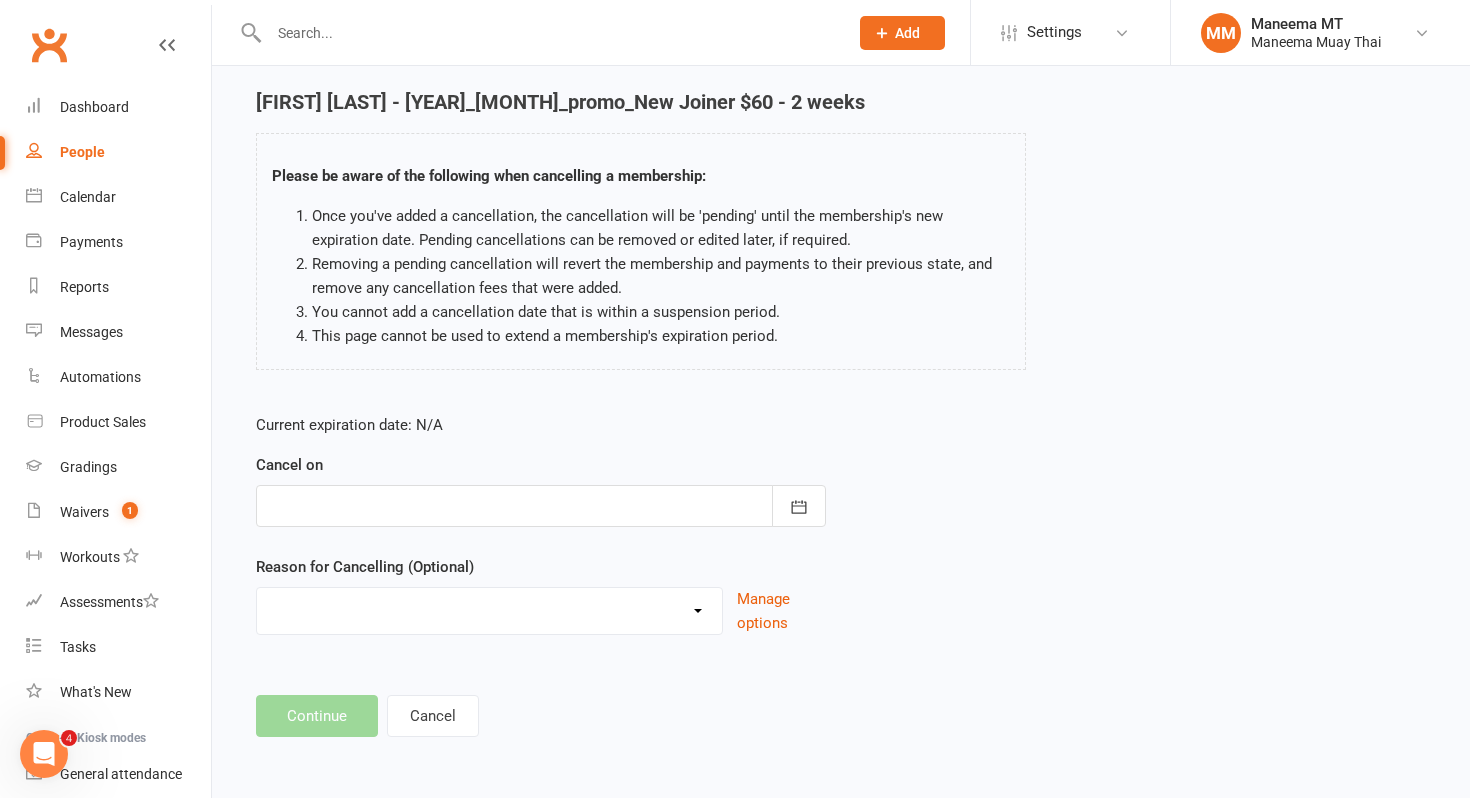 scroll, scrollTop: 0, scrollLeft: 0, axis: both 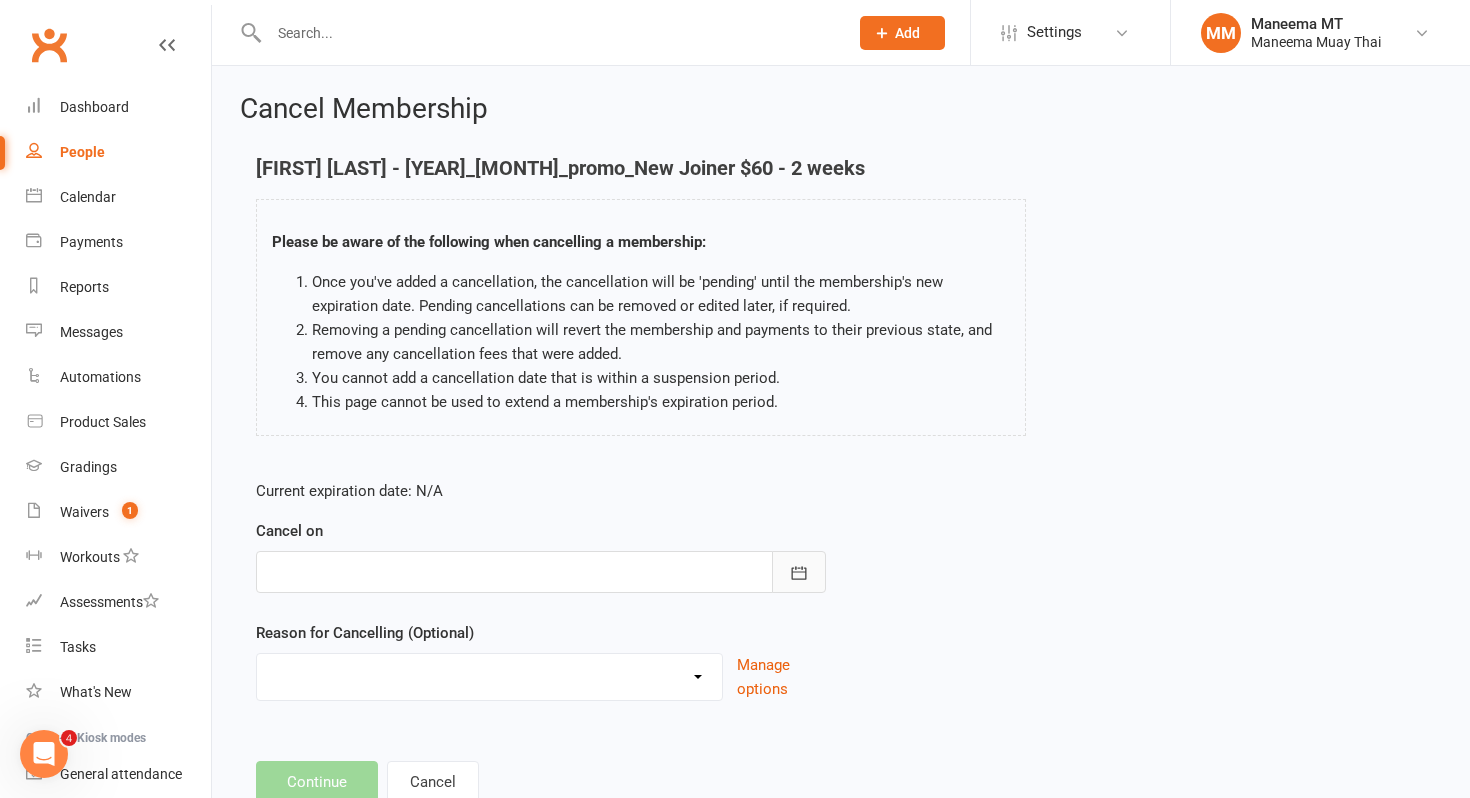 click at bounding box center (799, 572) 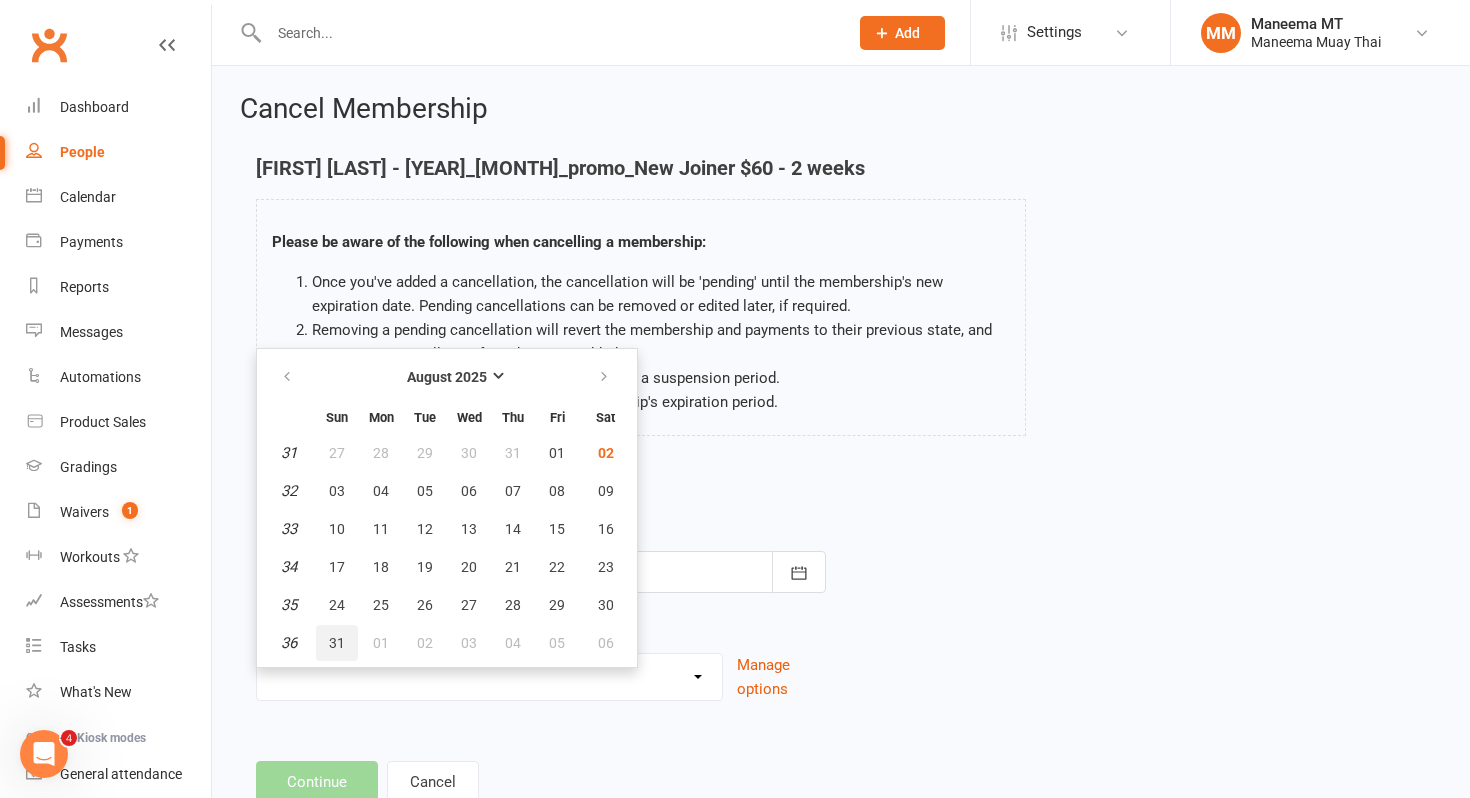 click on "31" at bounding box center (337, 643) 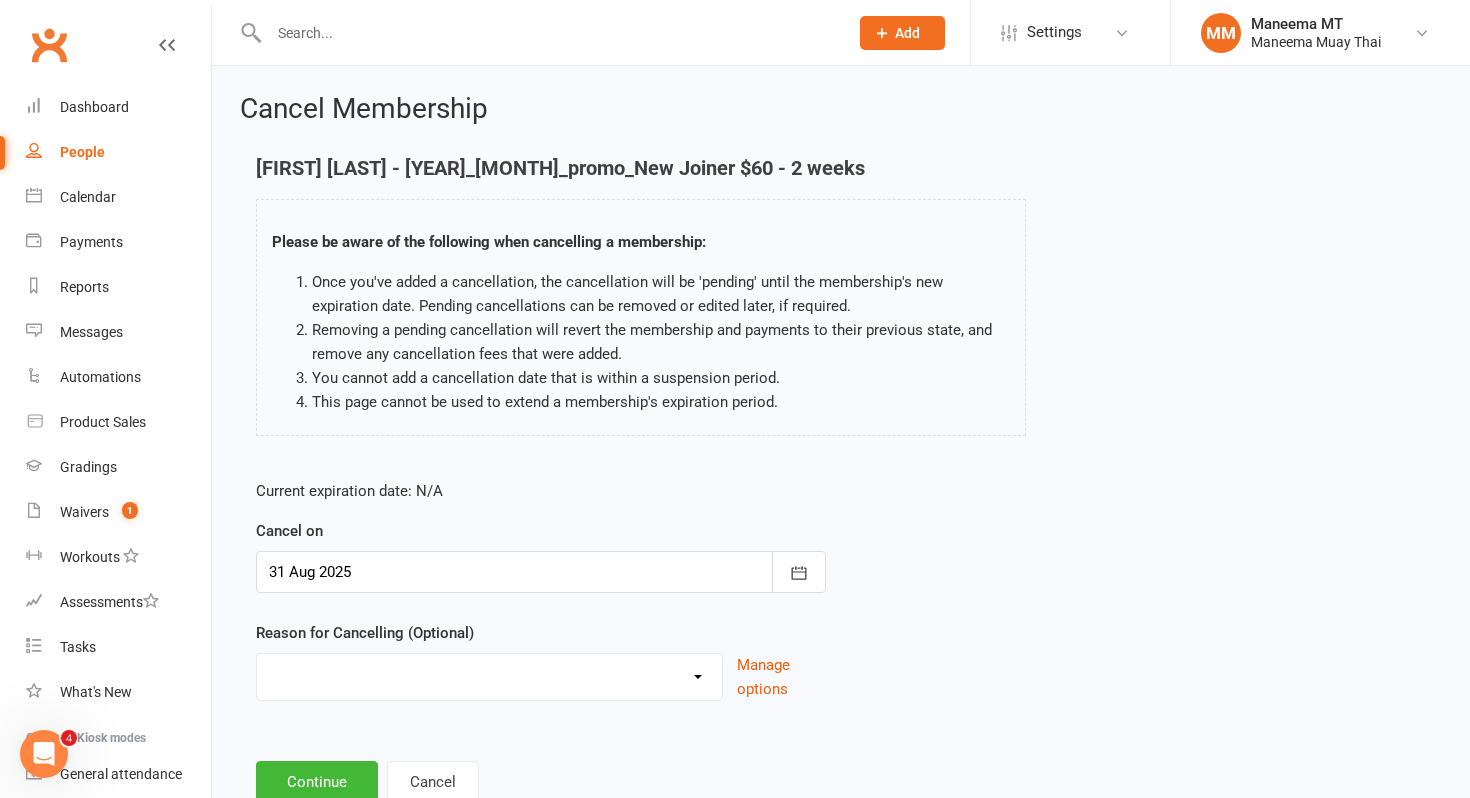 click on "Change membership Financial Holiday Injury NA Other reason" at bounding box center (489, 674) 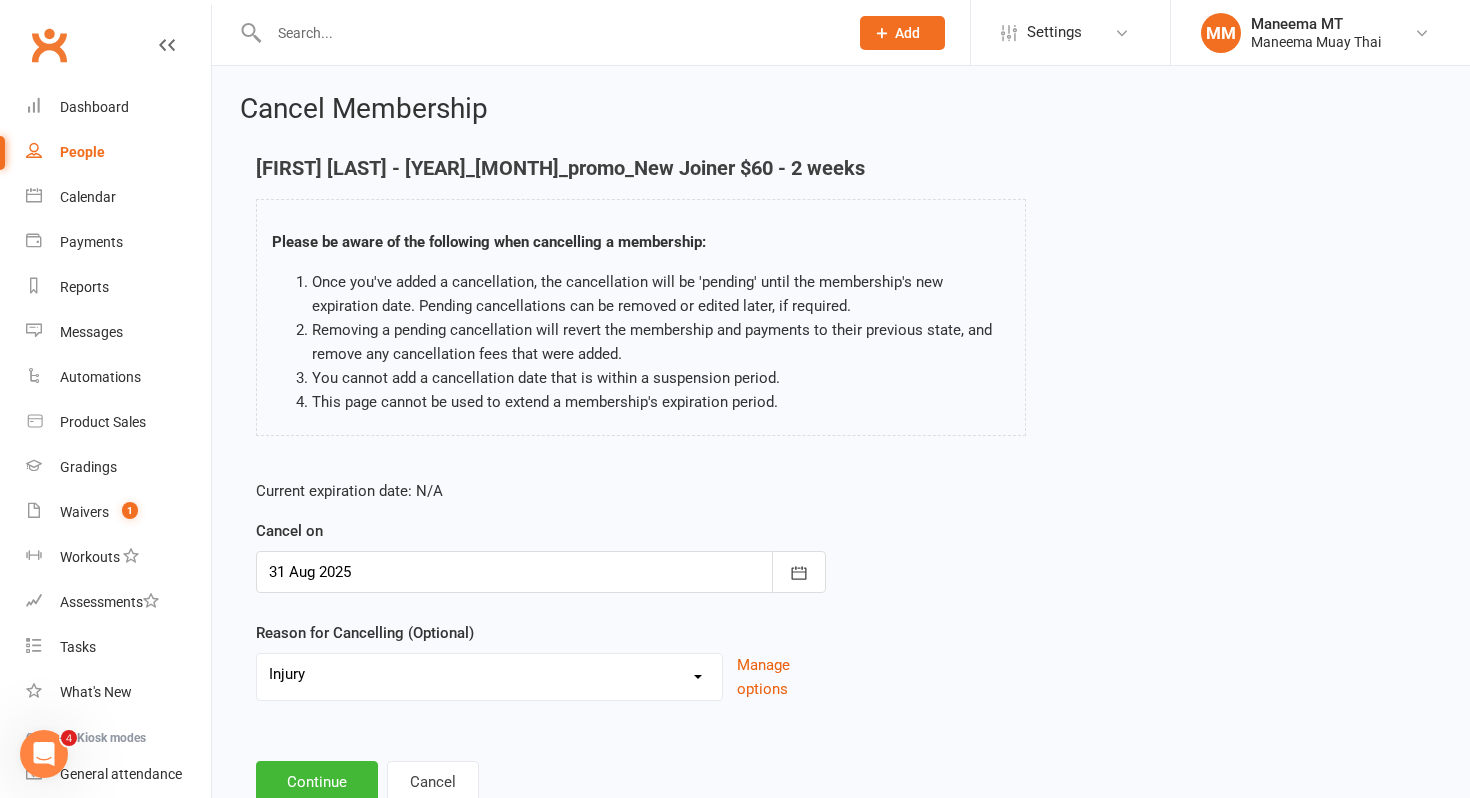 scroll, scrollTop: 65, scrollLeft: 0, axis: vertical 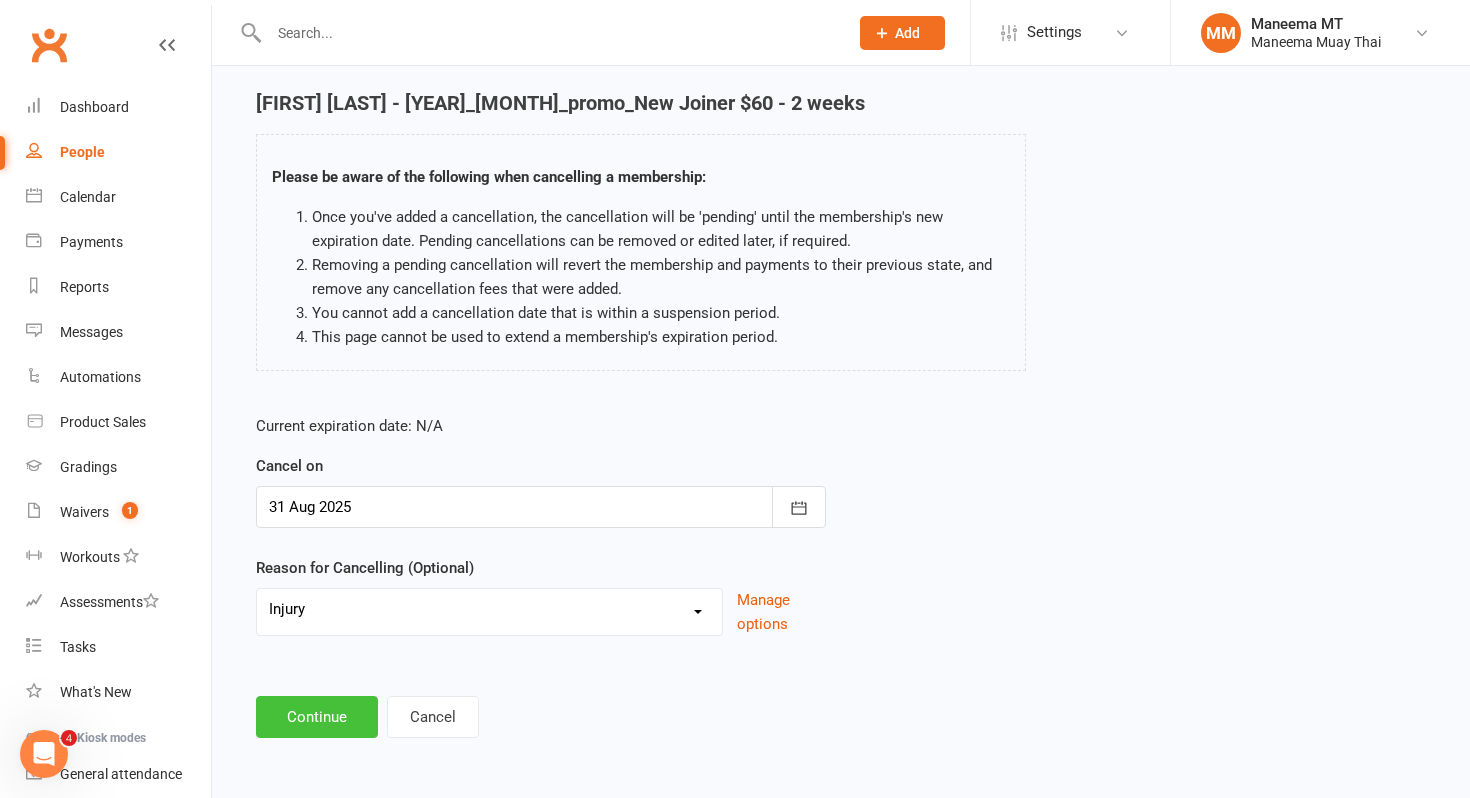 click on "Continue" at bounding box center (317, 717) 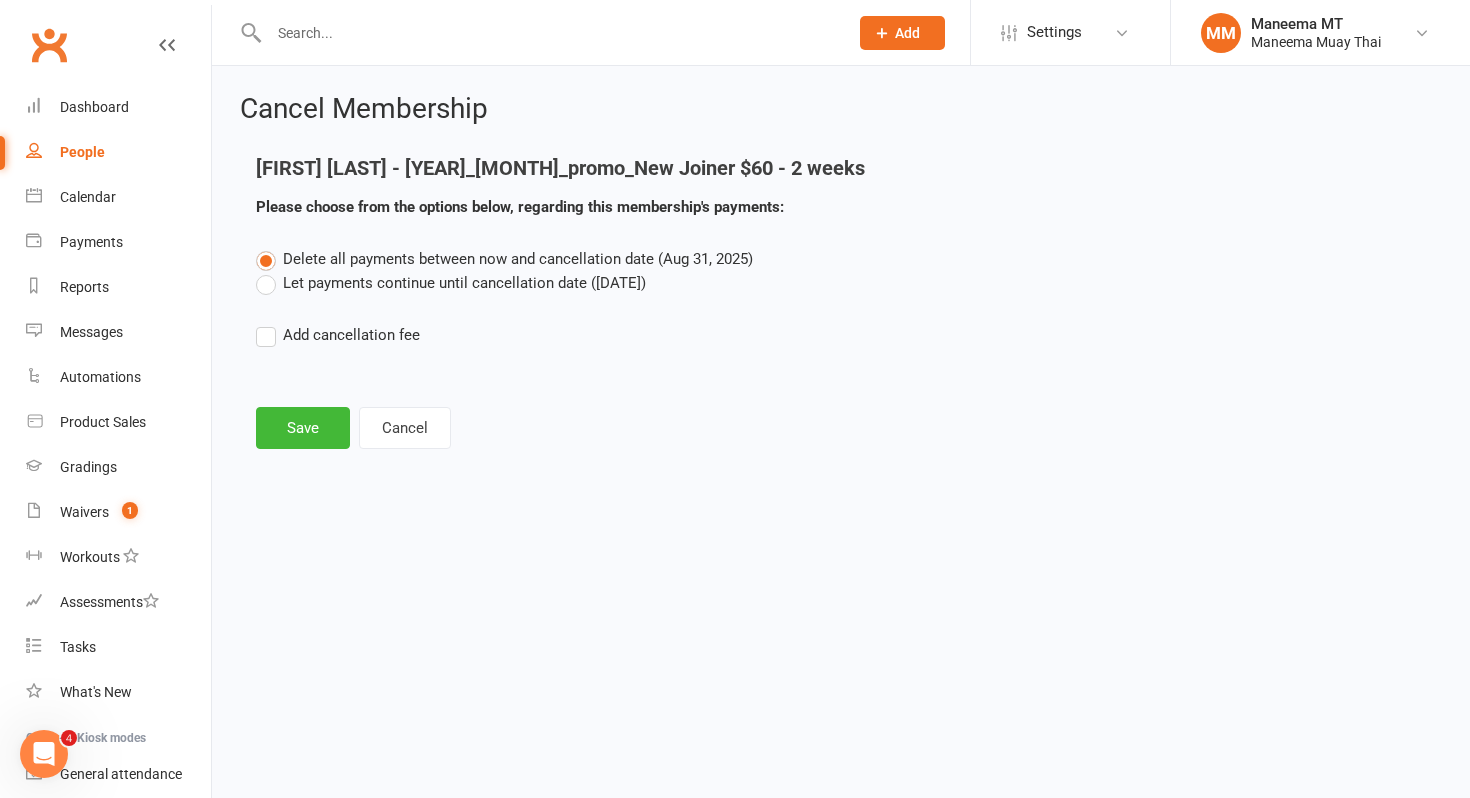 scroll, scrollTop: 0, scrollLeft: 0, axis: both 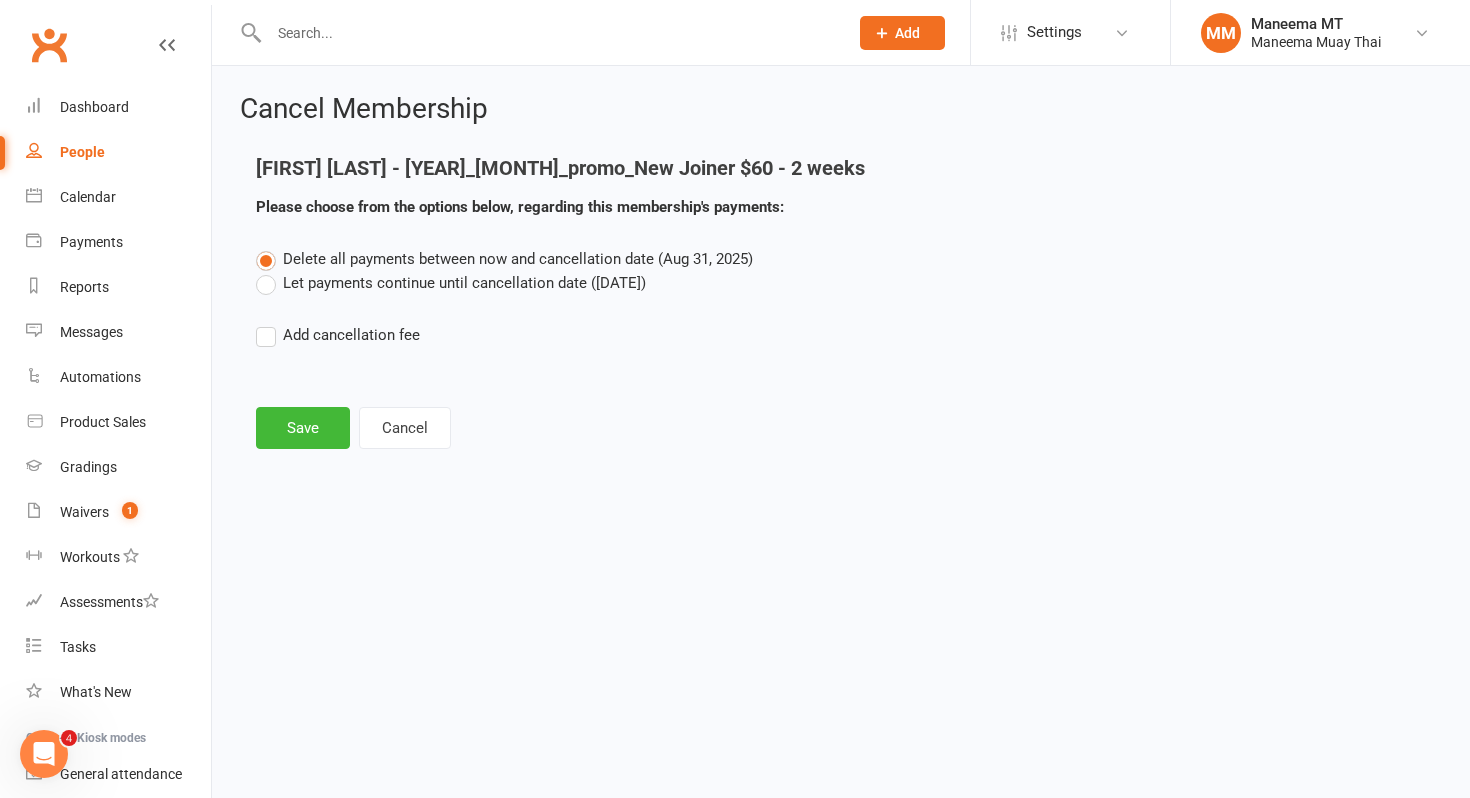 click on "Let payments continue until cancellation date ([DATE])" at bounding box center [451, 283] 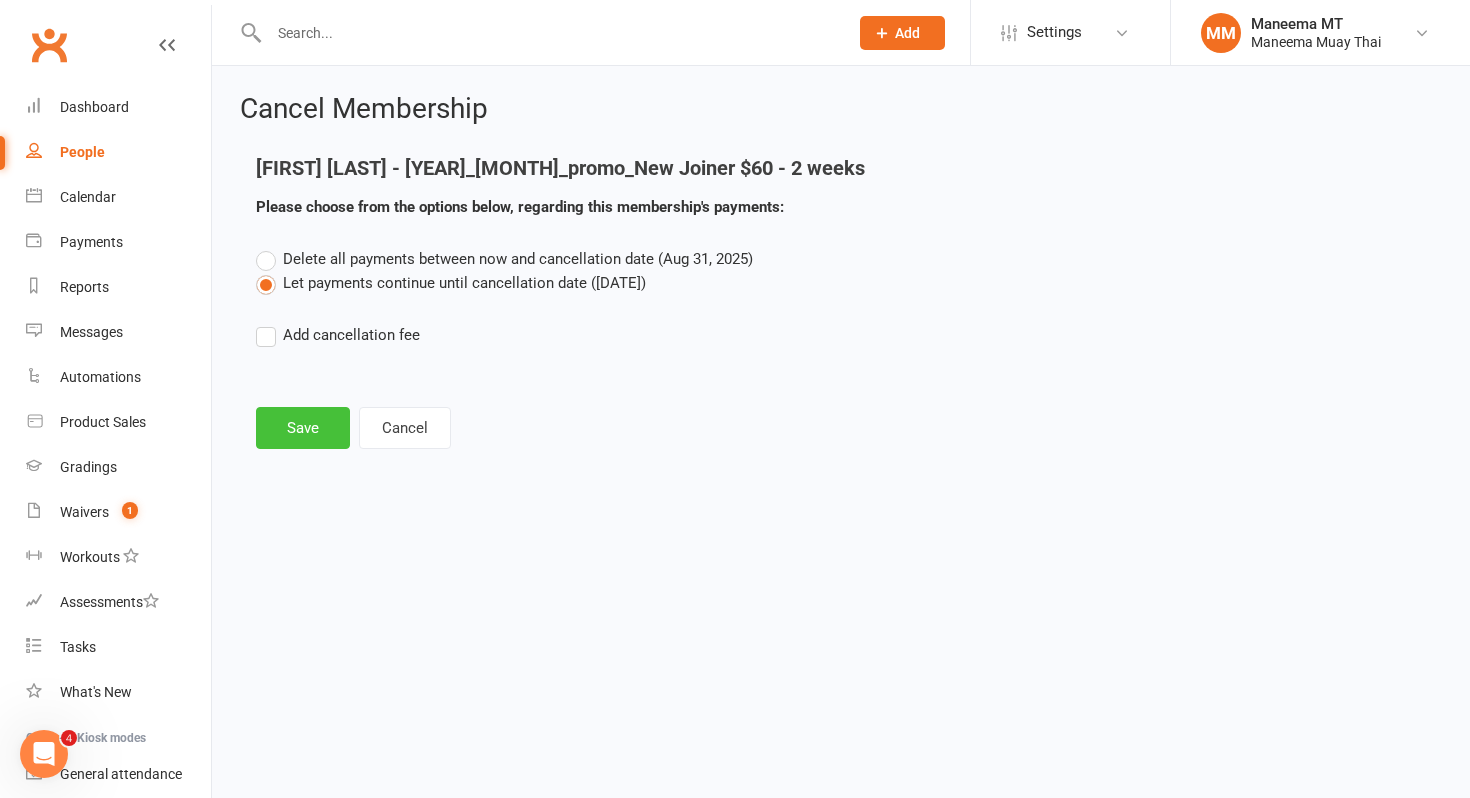 click on "Save" at bounding box center [303, 428] 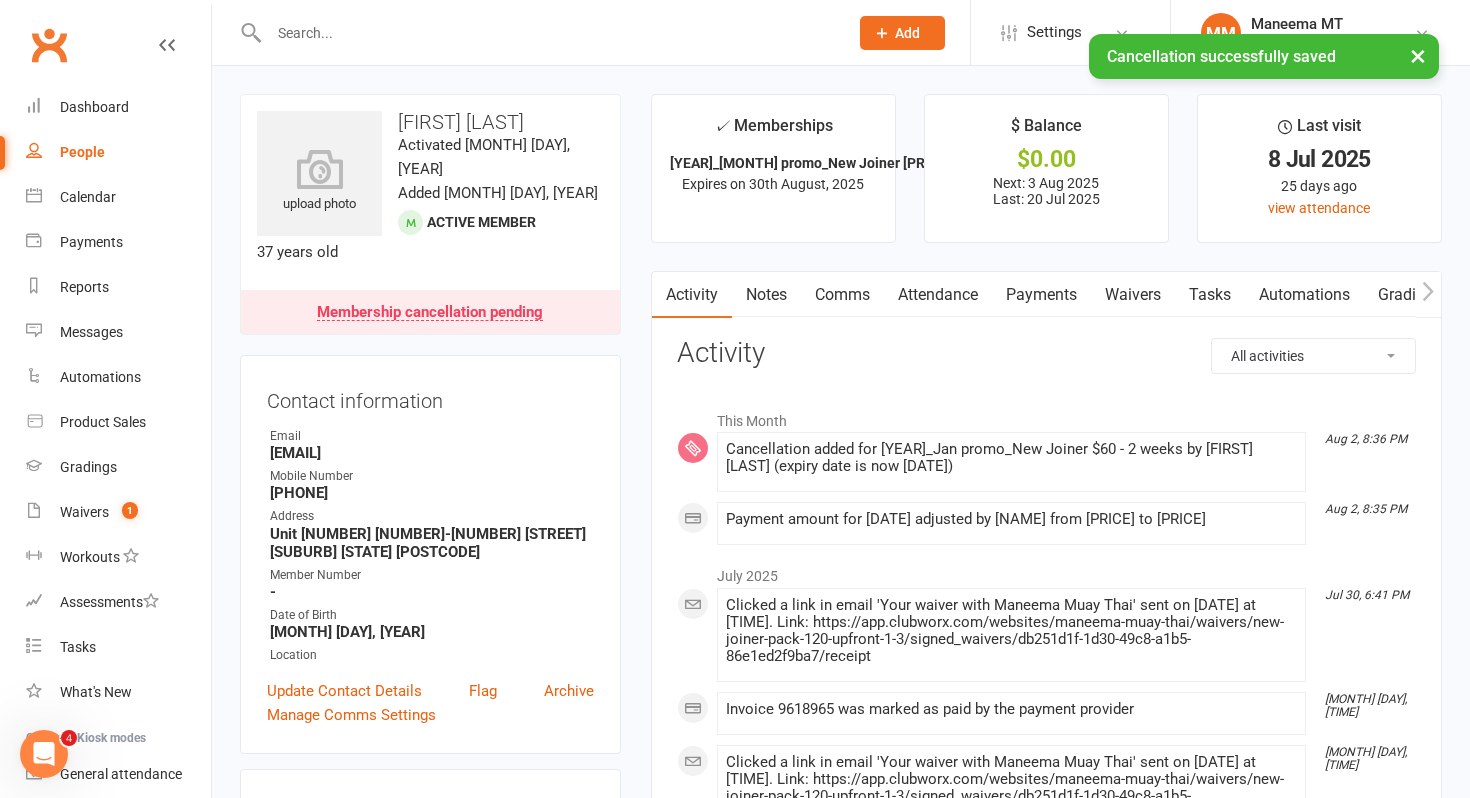 click on "× Cancellation successfully saved" at bounding box center (722, 34) 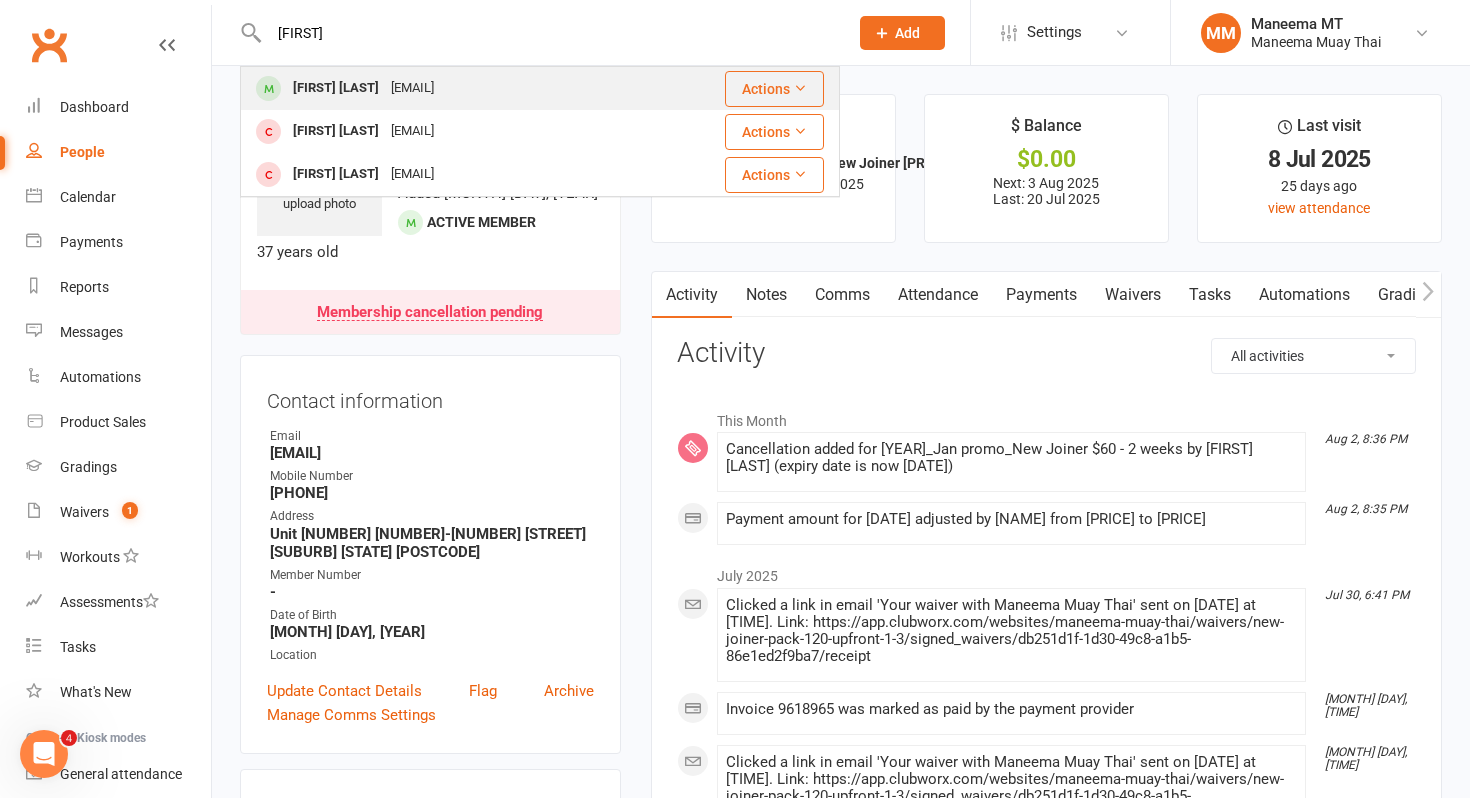 type on "[FIRST]" 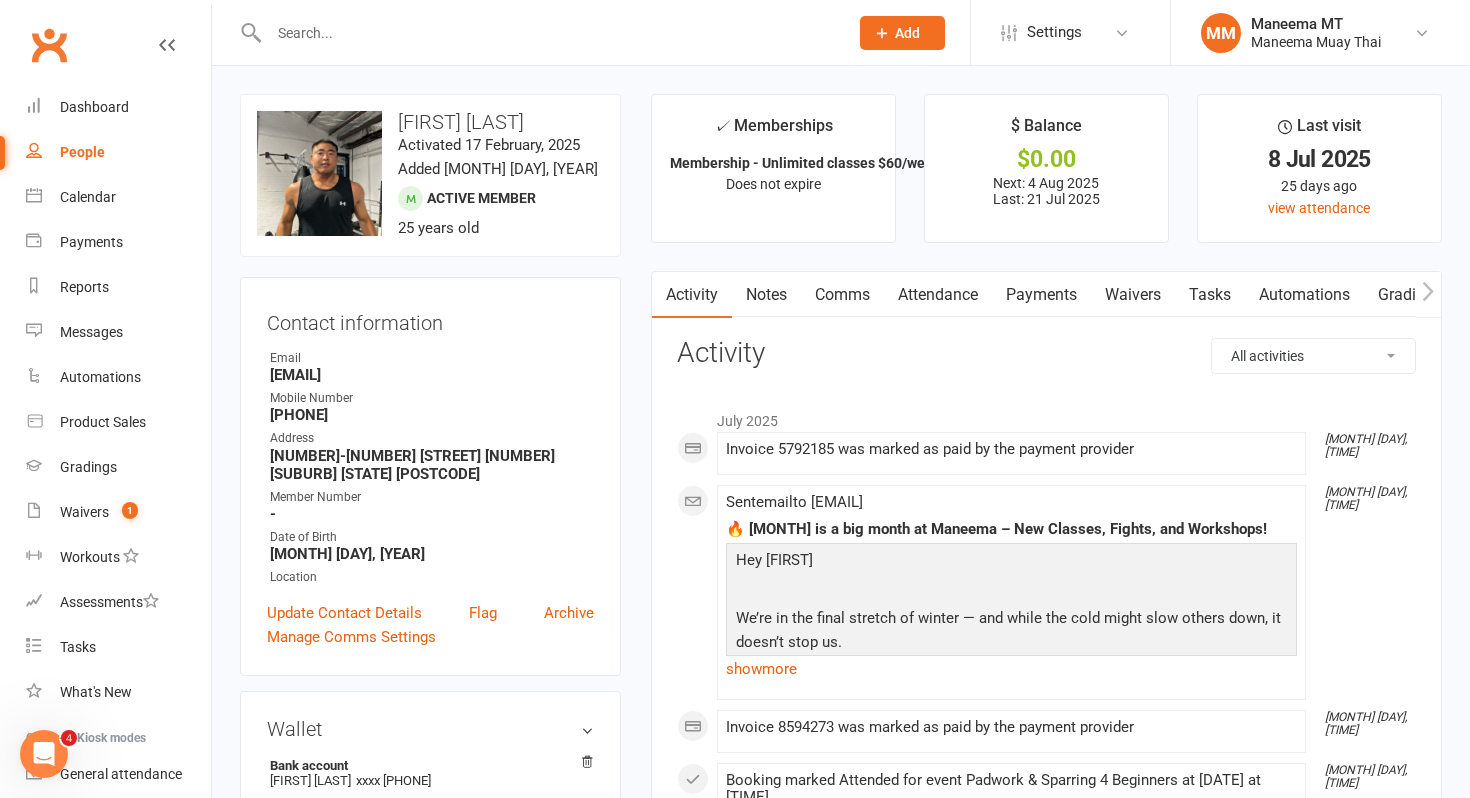 click at bounding box center [548, 33] 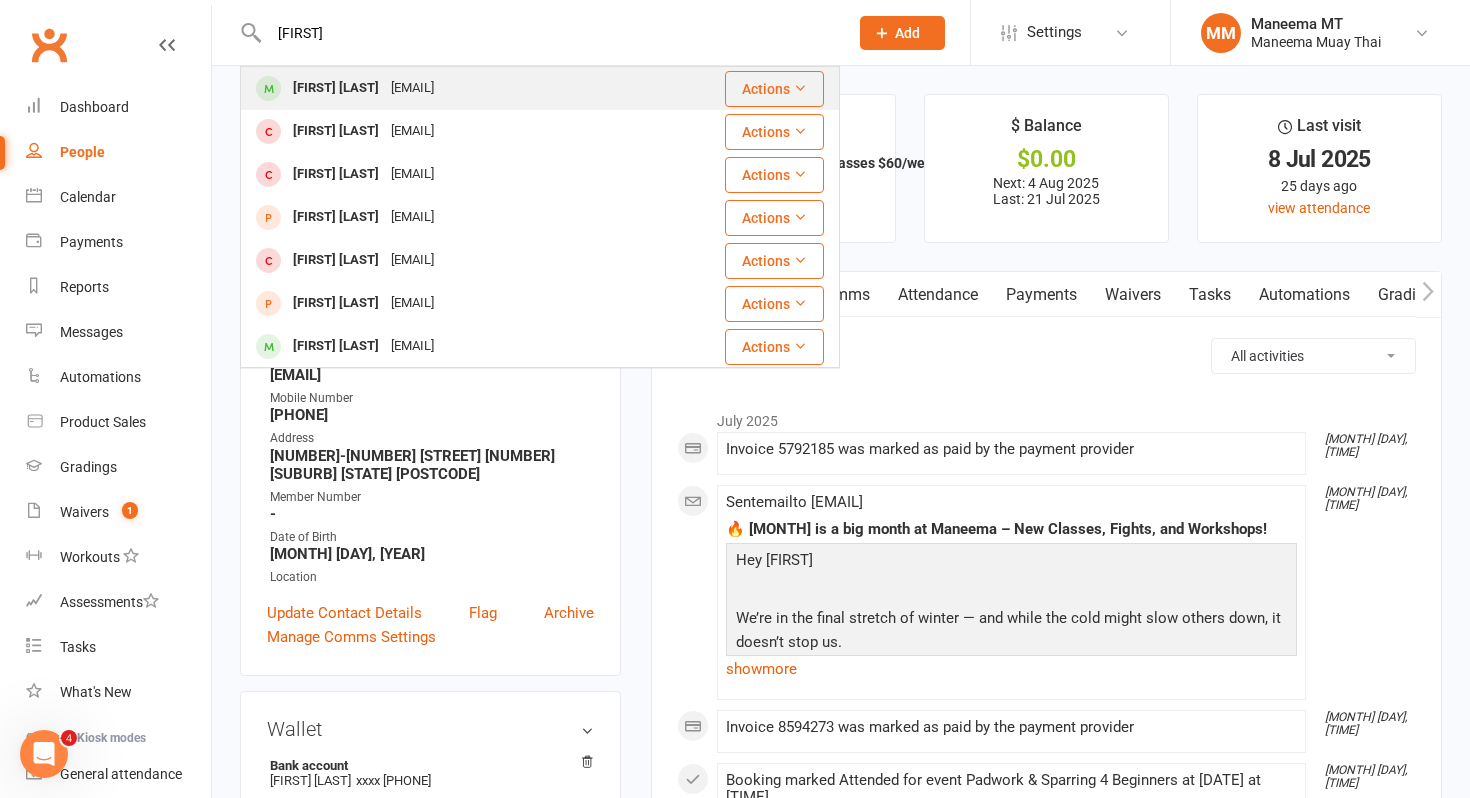 type on "[FIRST]" 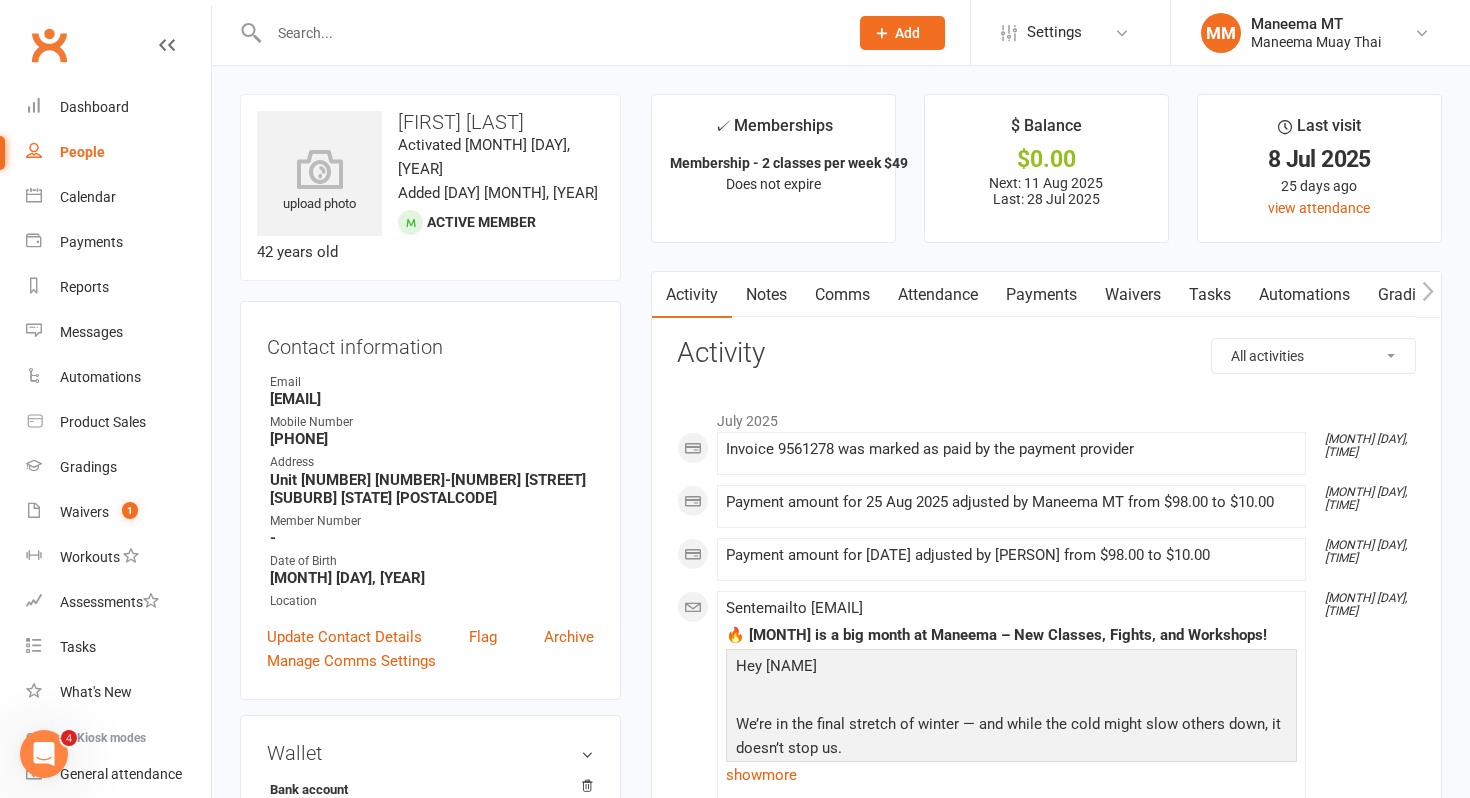 click on "Payments" at bounding box center (1041, 295) 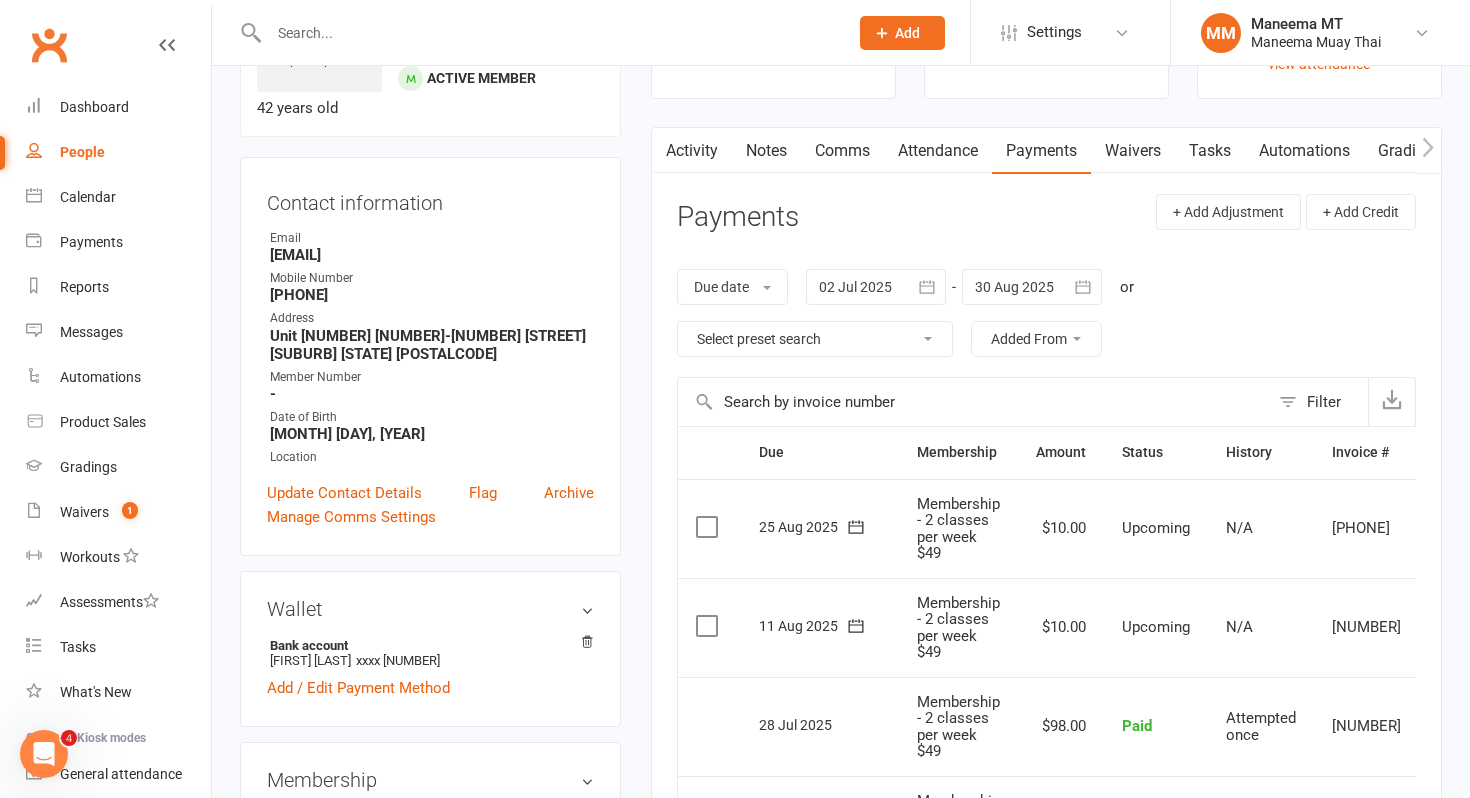 scroll, scrollTop: 117, scrollLeft: 0, axis: vertical 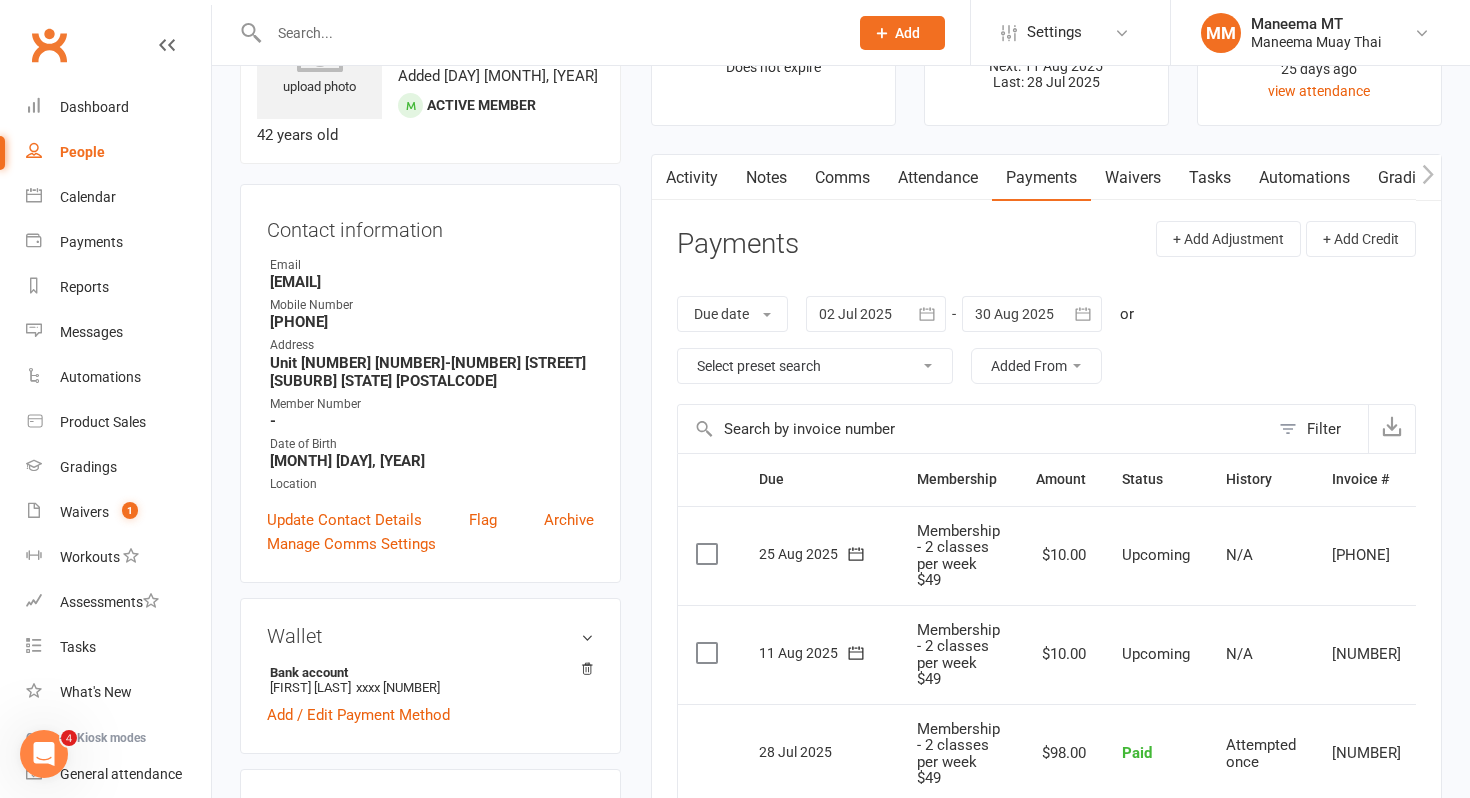 click on "People" at bounding box center (118, 152) 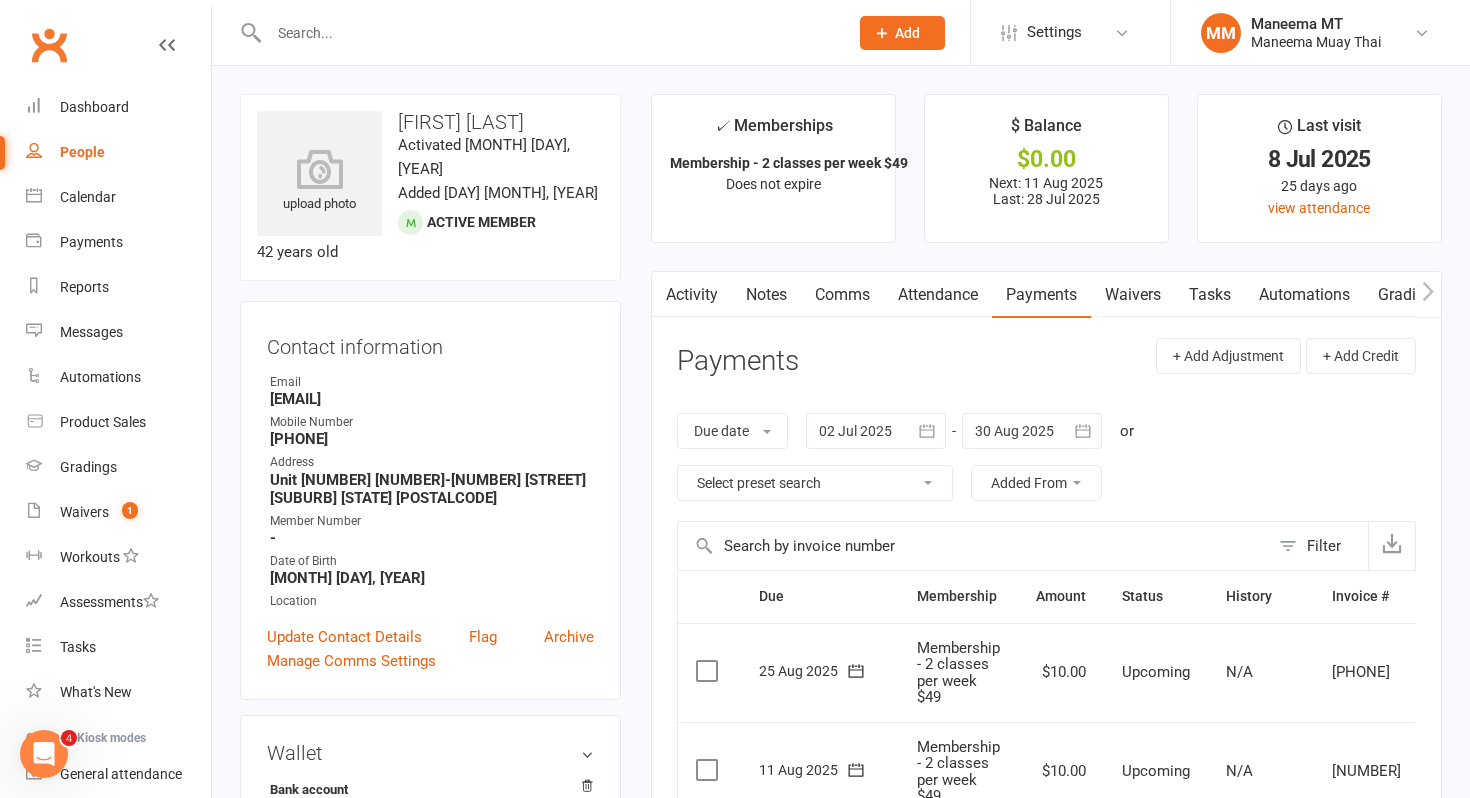 select on "100" 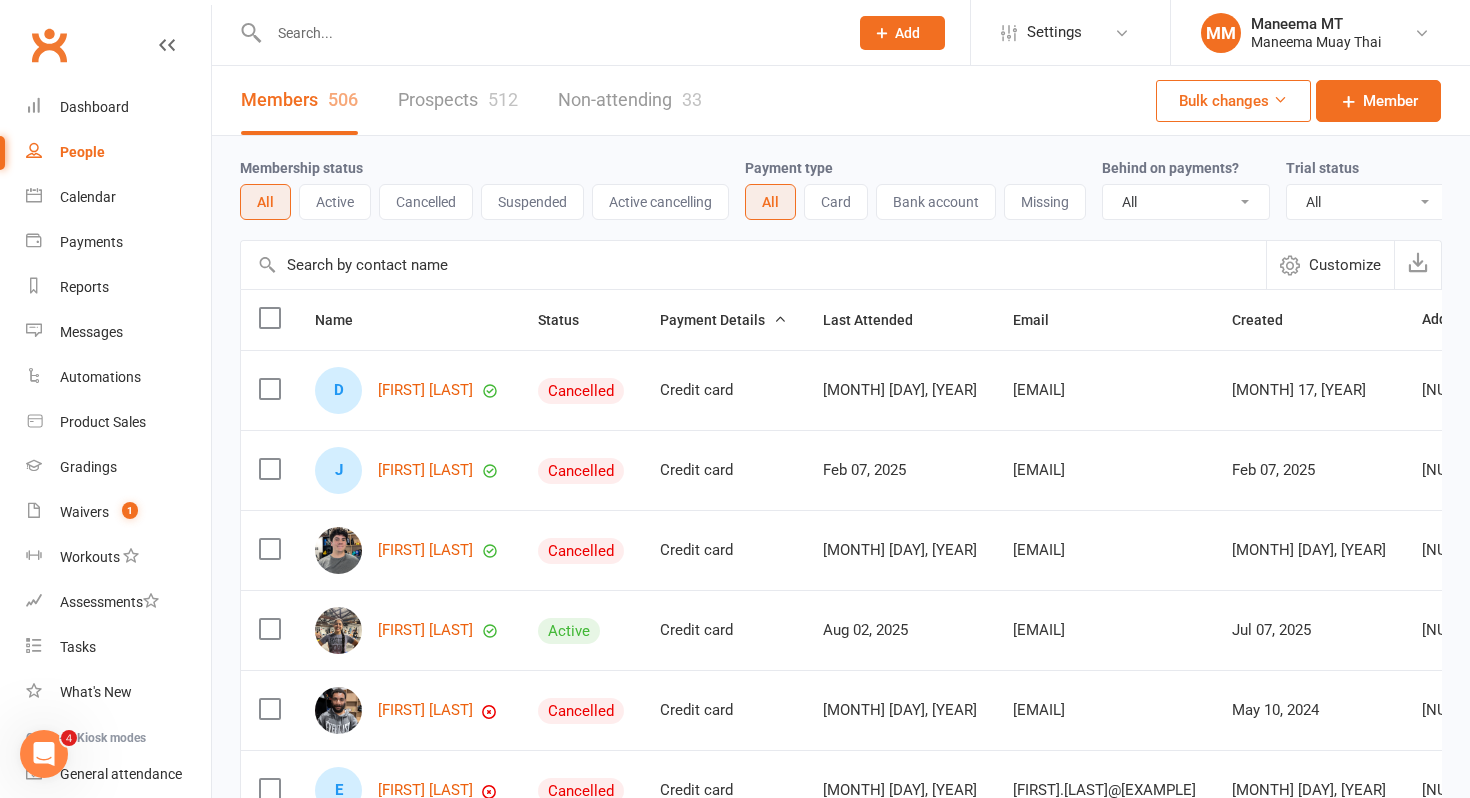 click at bounding box center (548, 33) 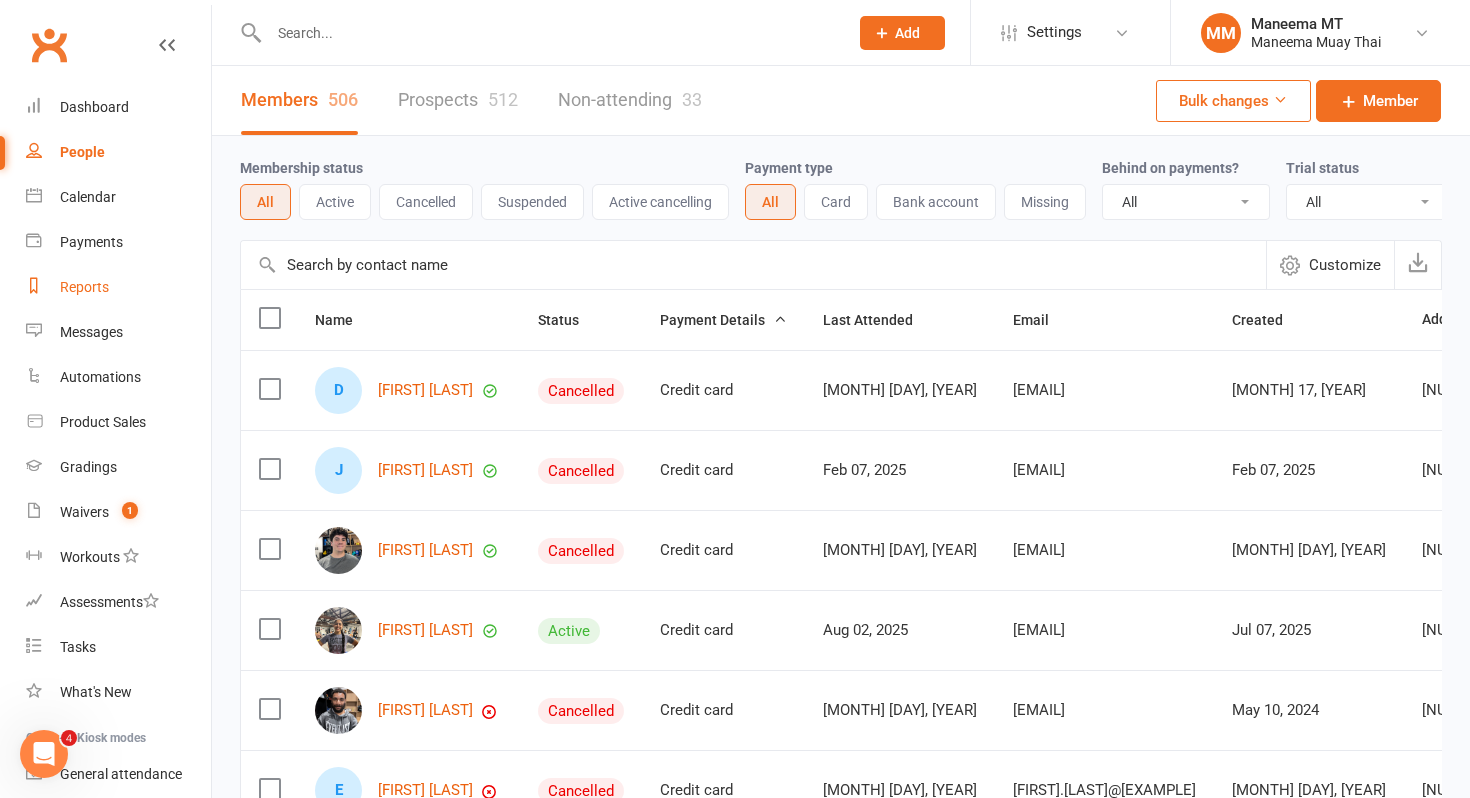 click on "Reports" at bounding box center [118, 287] 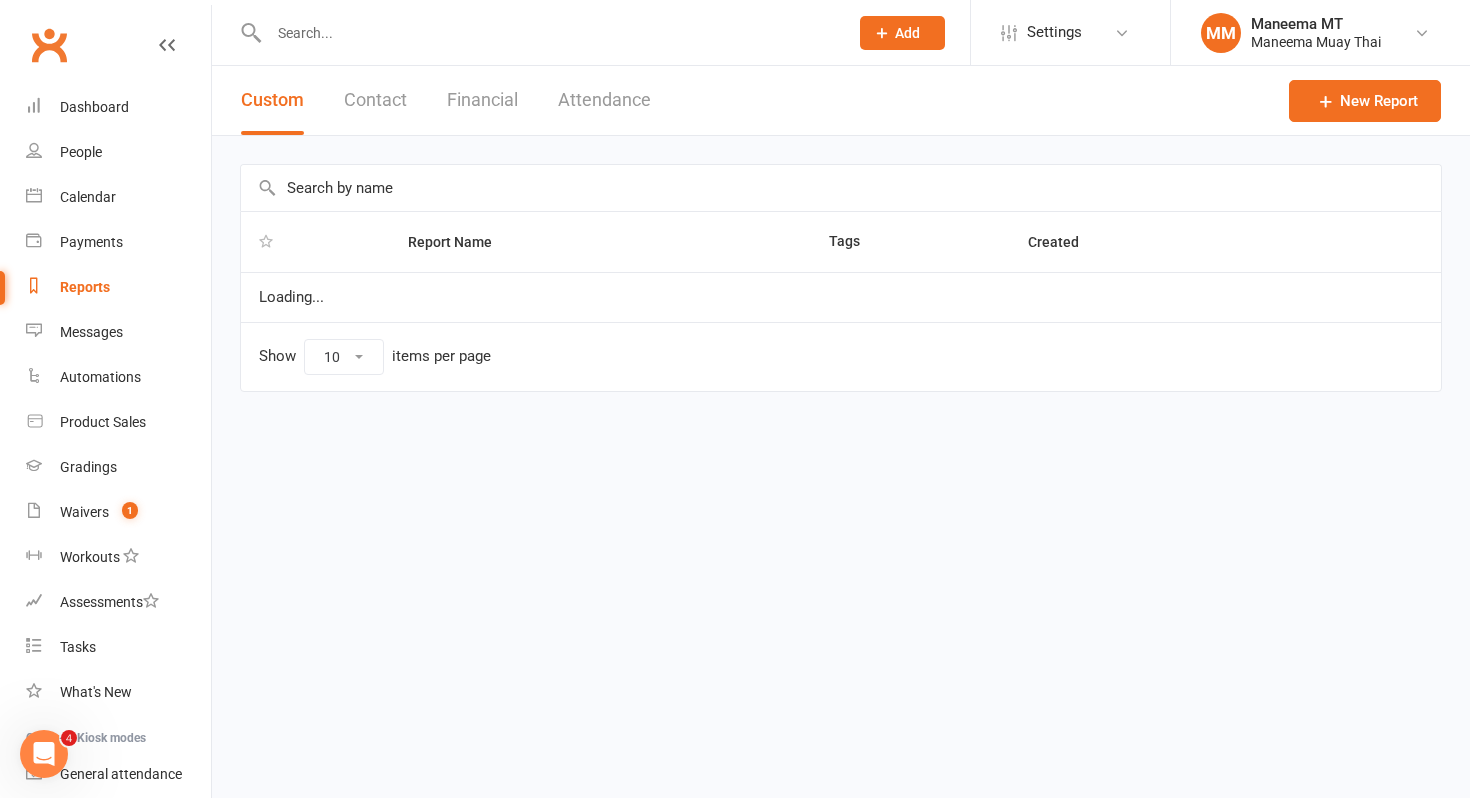 select on "100" 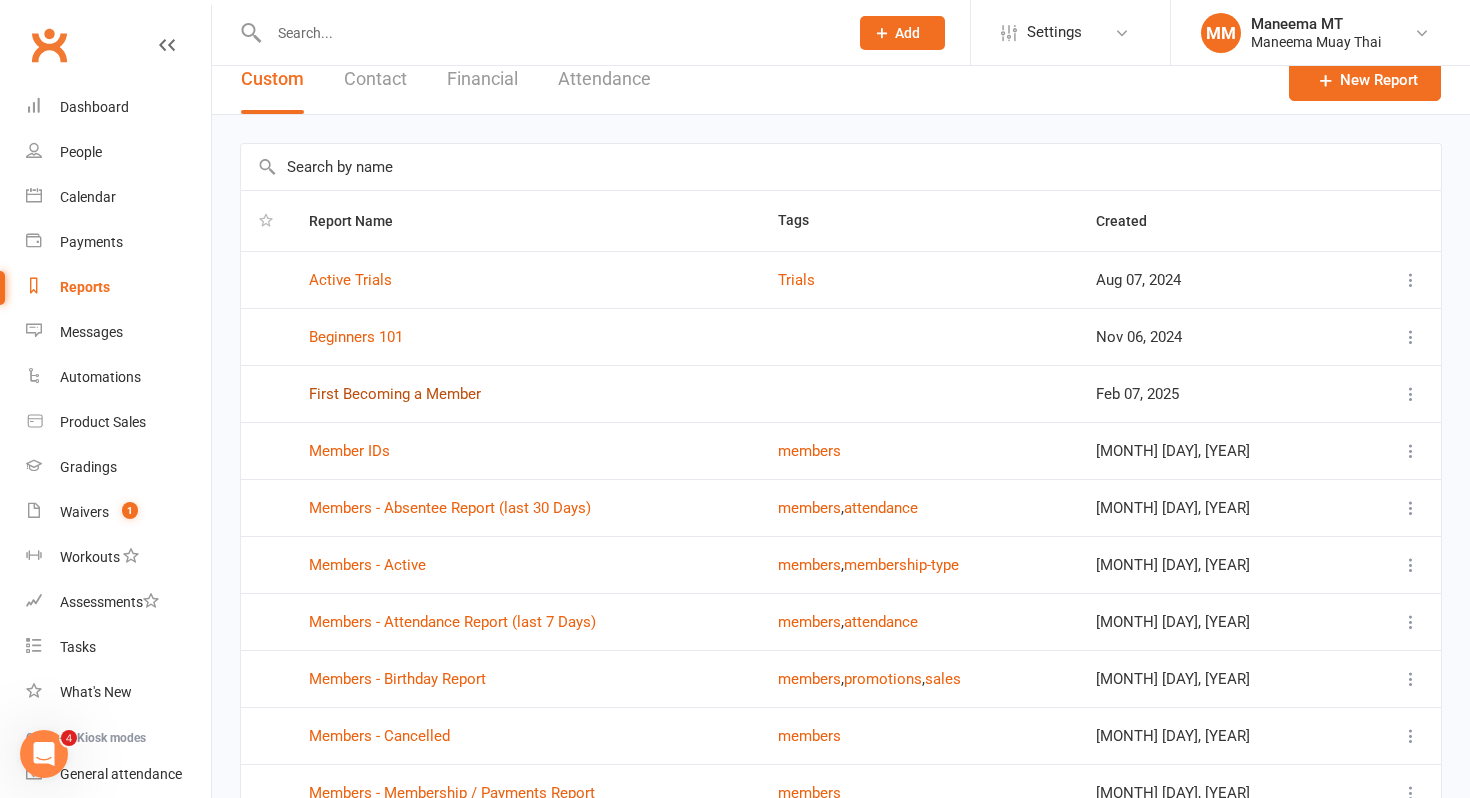 scroll, scrollTop: 46, scrollLeft: 0, axis: vertical 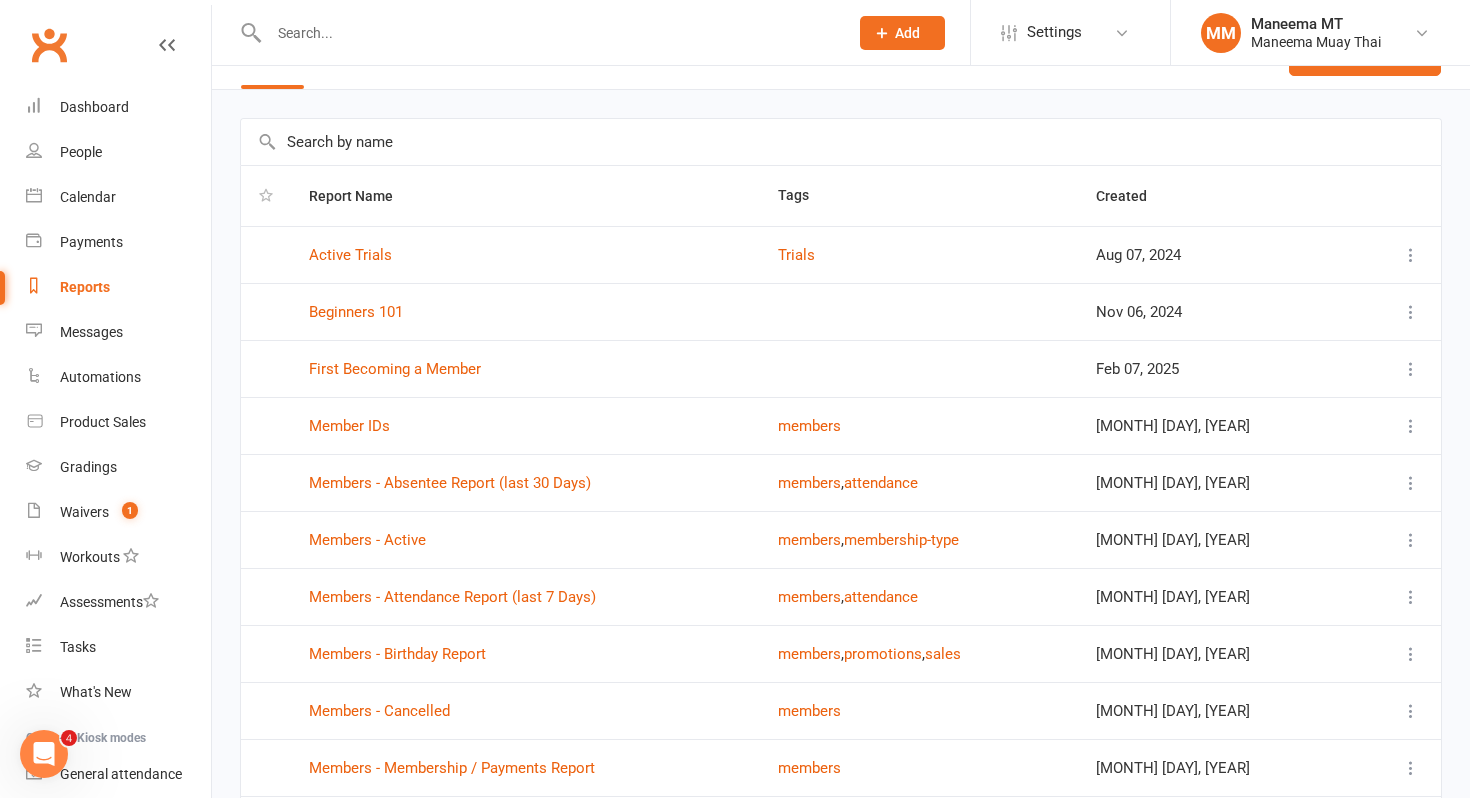 click on "Members - Attendance Report (last 7 Days)" at bounding box center (525, 596) 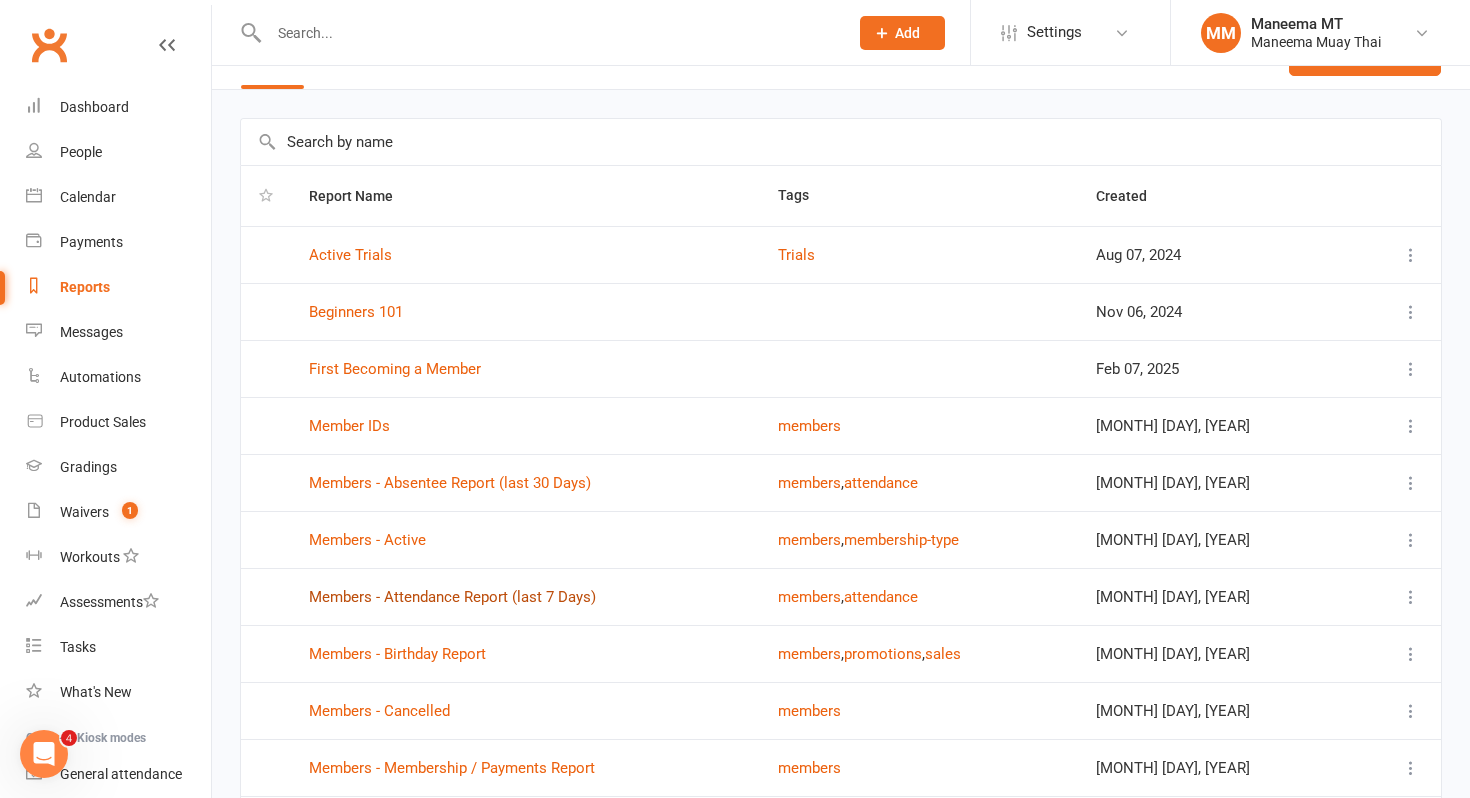 click on "Members - Attendance Report (last 7 Days)" at bounding box center [452, 597] 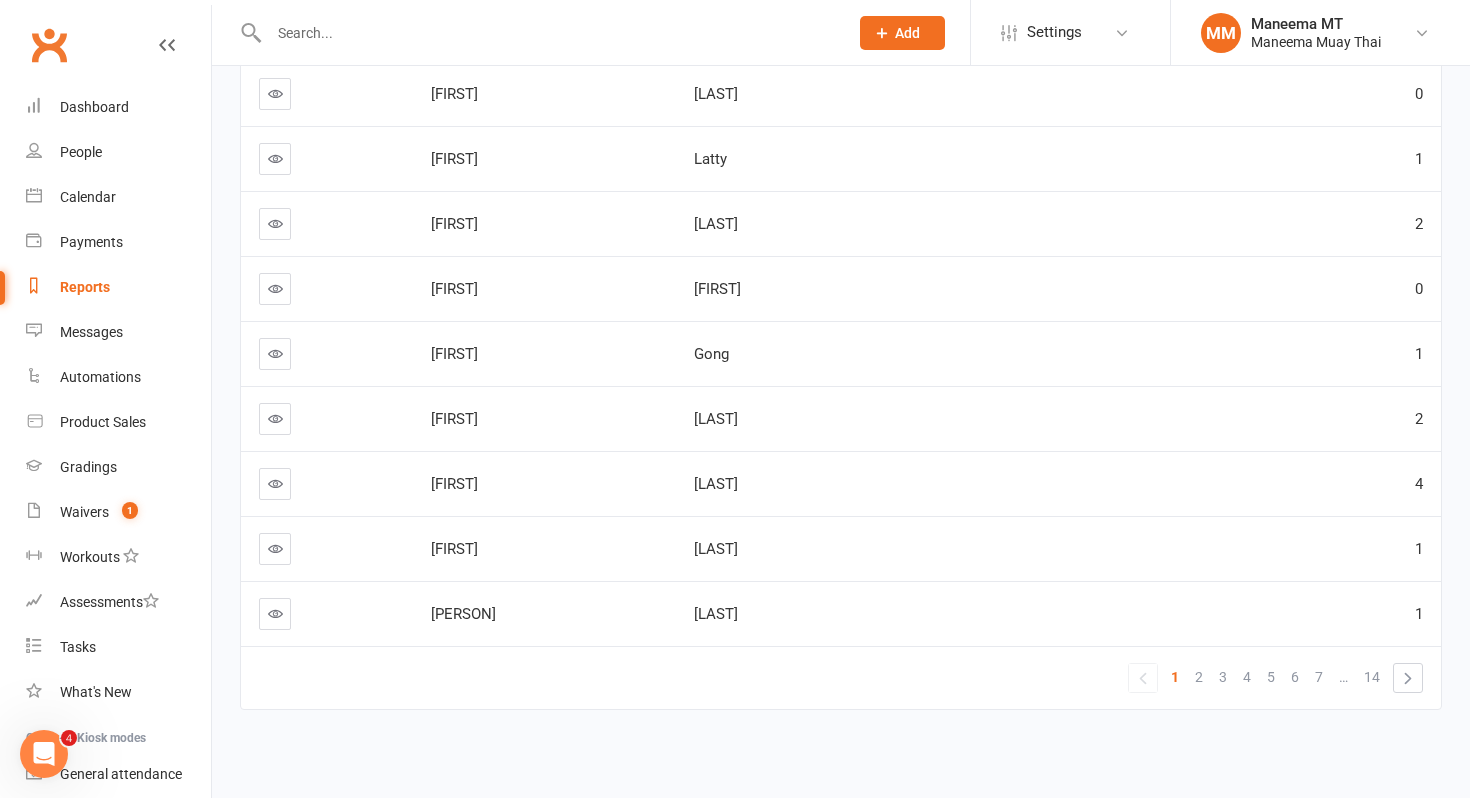 scroll, scrollTop: 443, scrollLeft: 0, axis: vertical 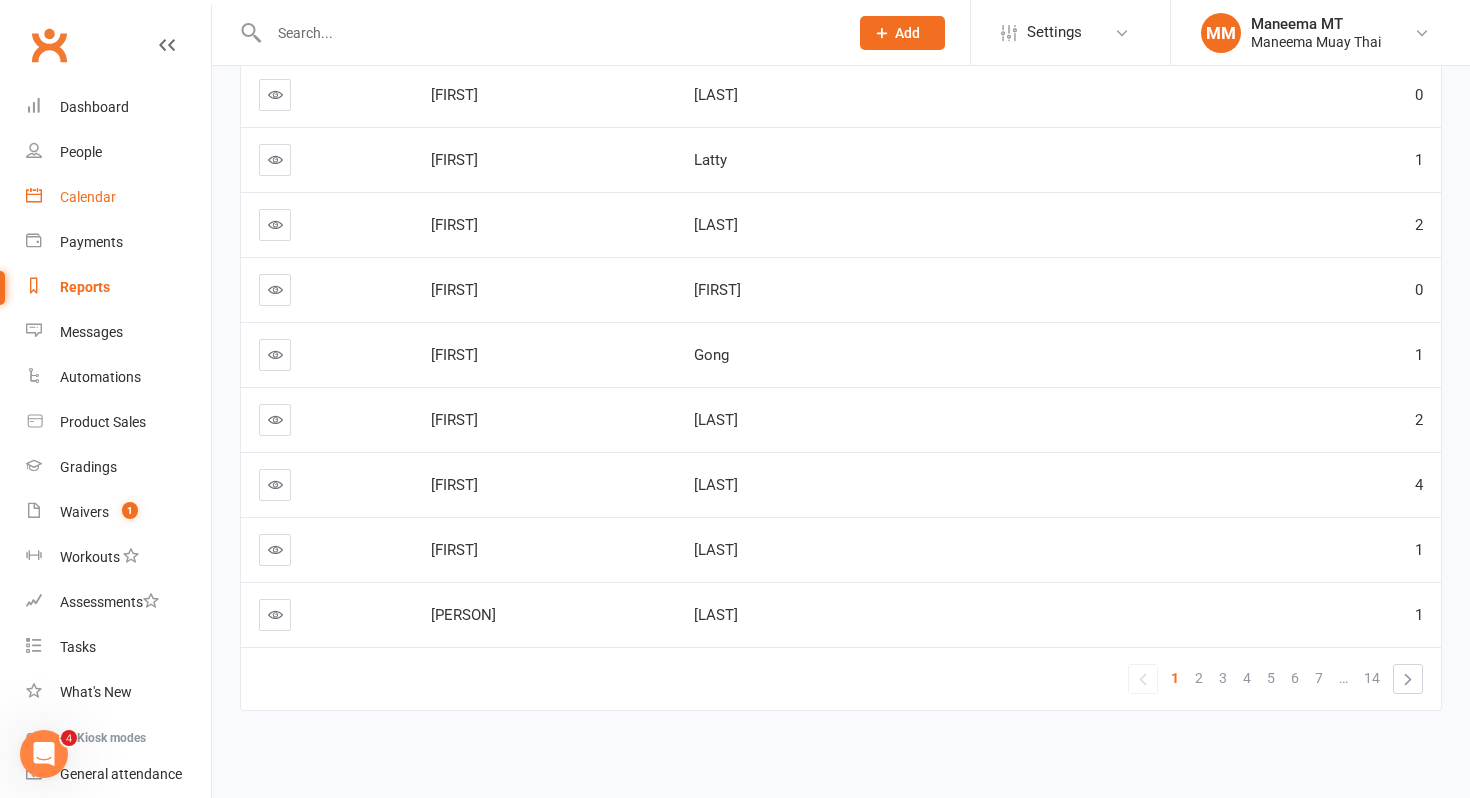 click on "Calendar" at bounding box center (118, 197) 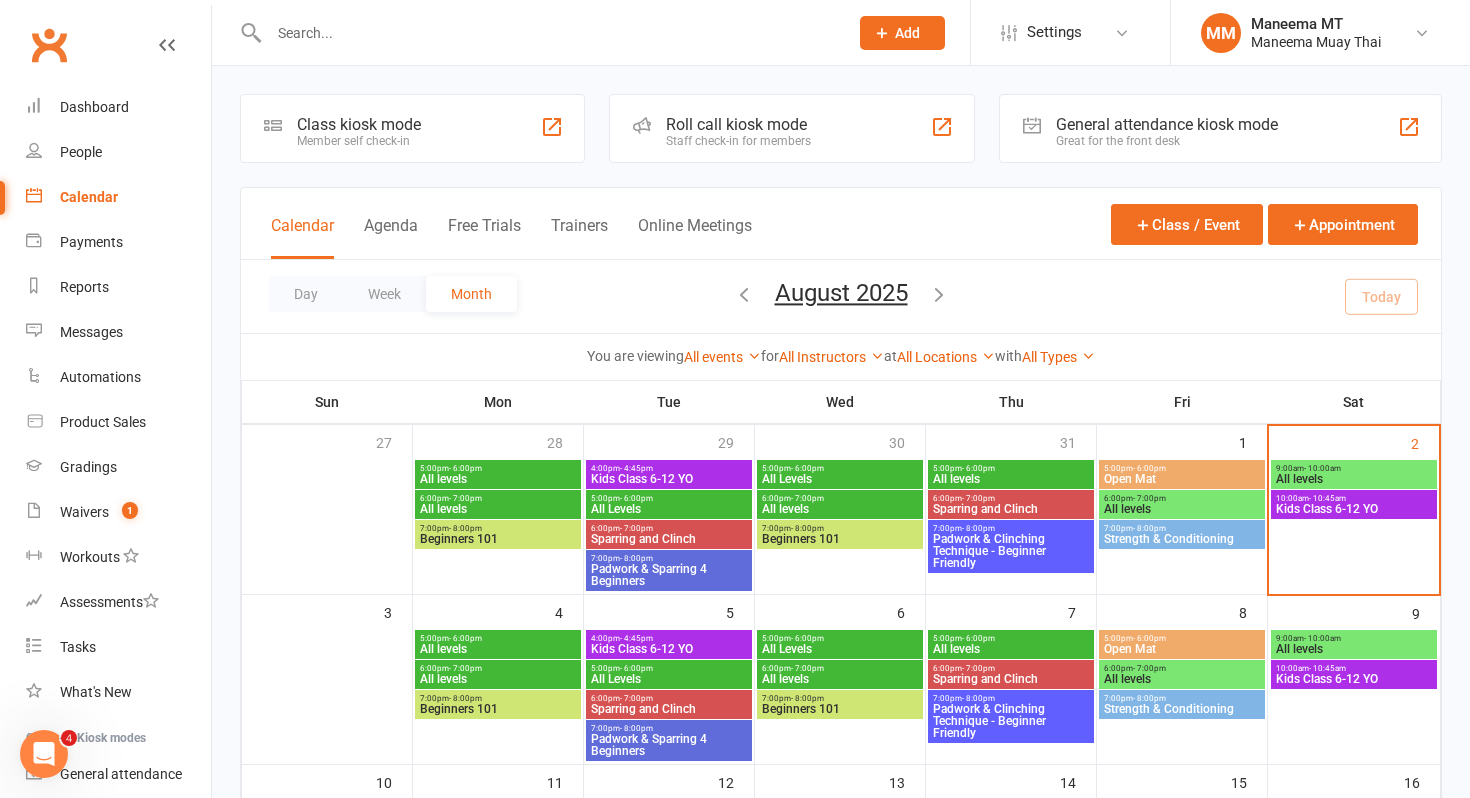 scroll, scrollTop: 50, scrollLeft: 0, axis: vertical 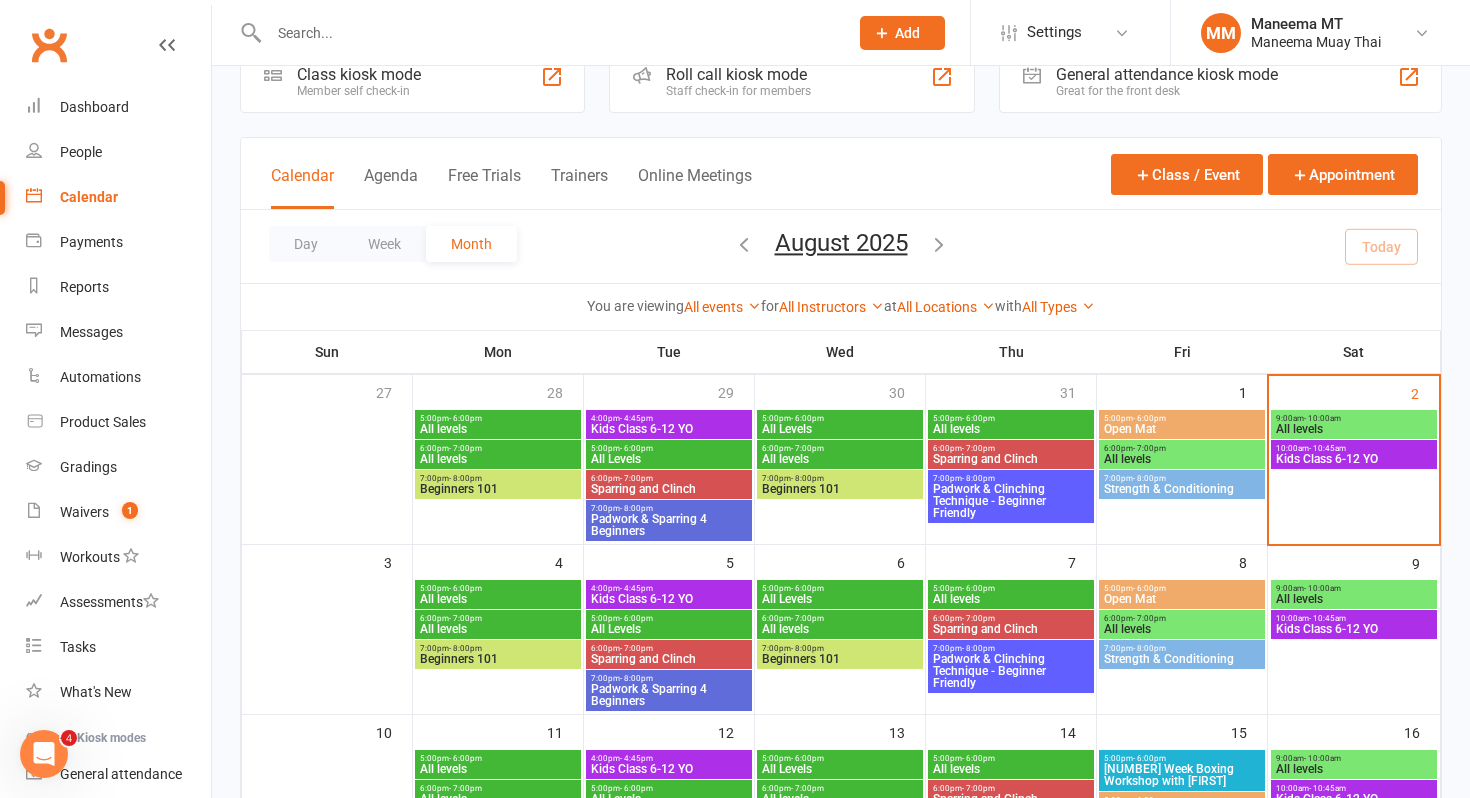 click on "Strength & Conditioning" at bounding box center (1182, 489) 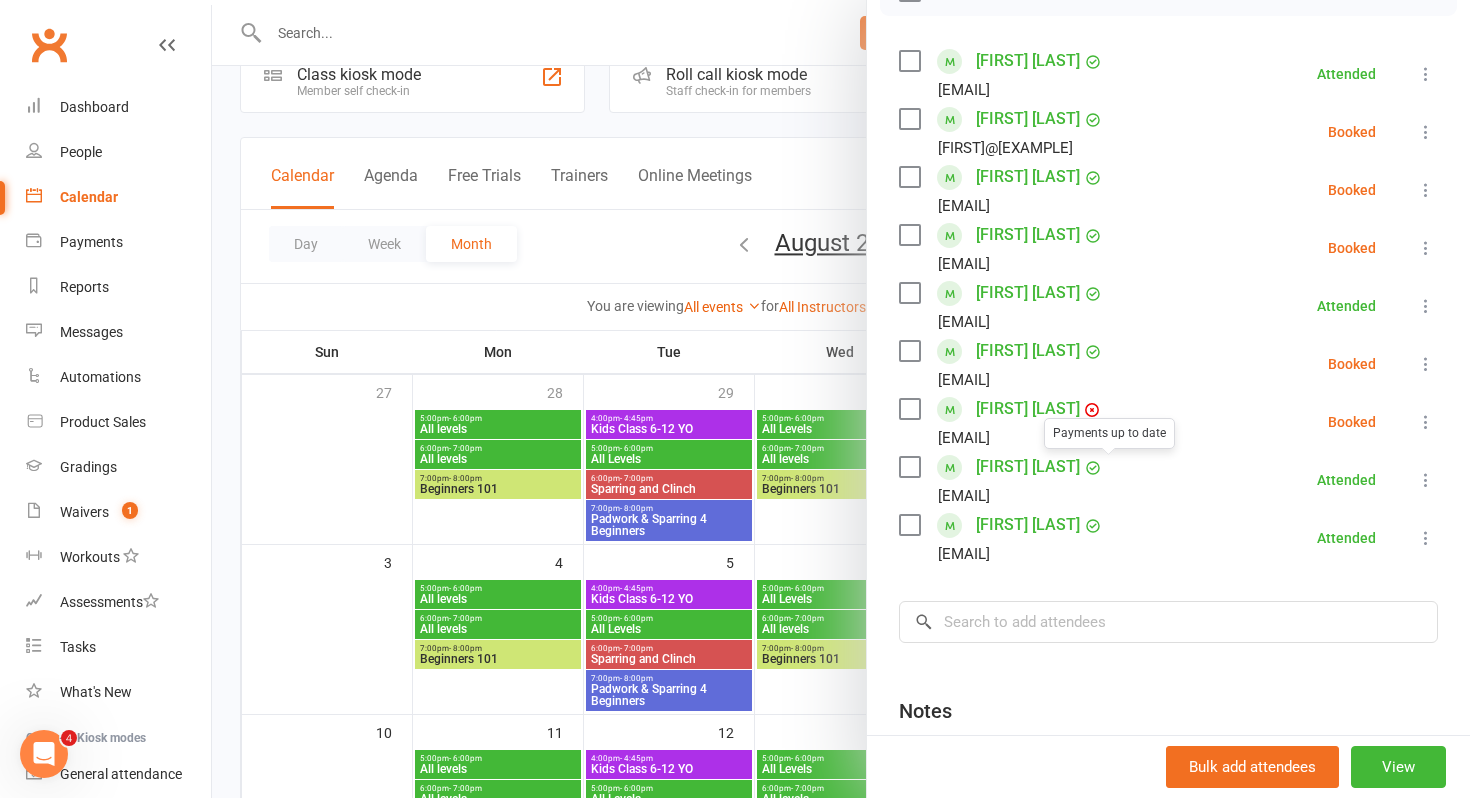 scroll, scrollTop: 326, scrollLeft: 0, axis: vertical 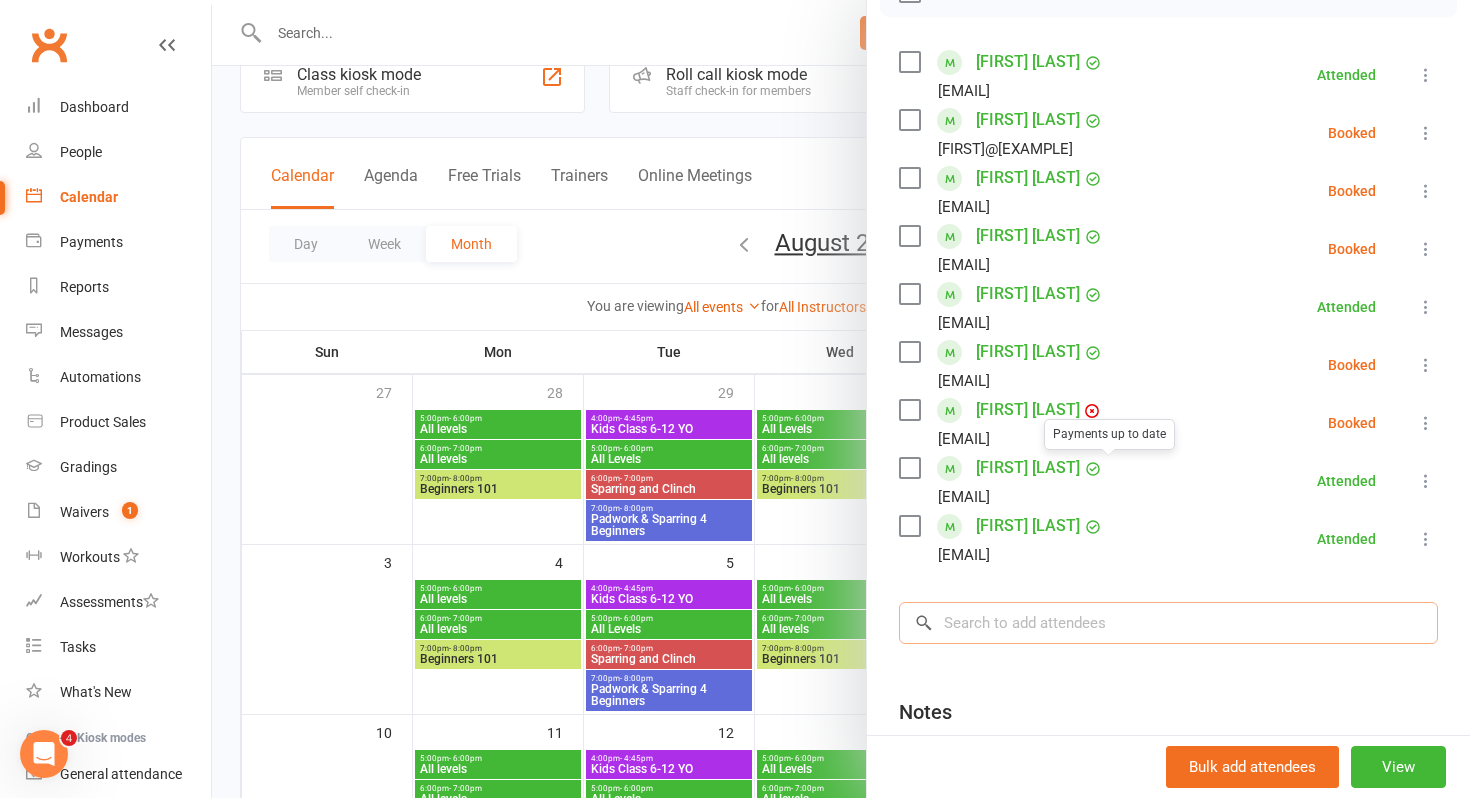 click at bounding box center [1168, 623] 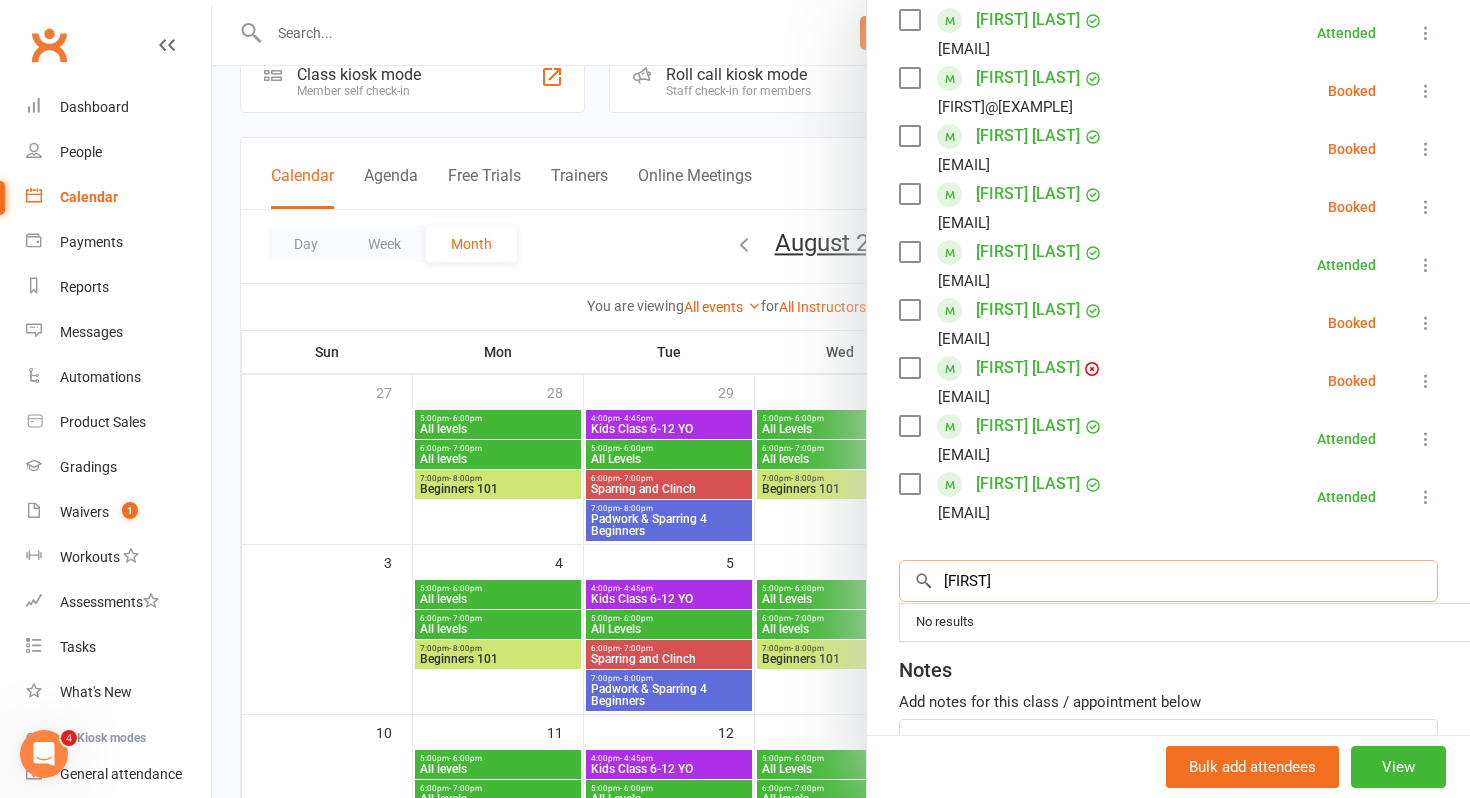 scroll, scrollTop: 374, scrollLeft: 0, axis: vertical 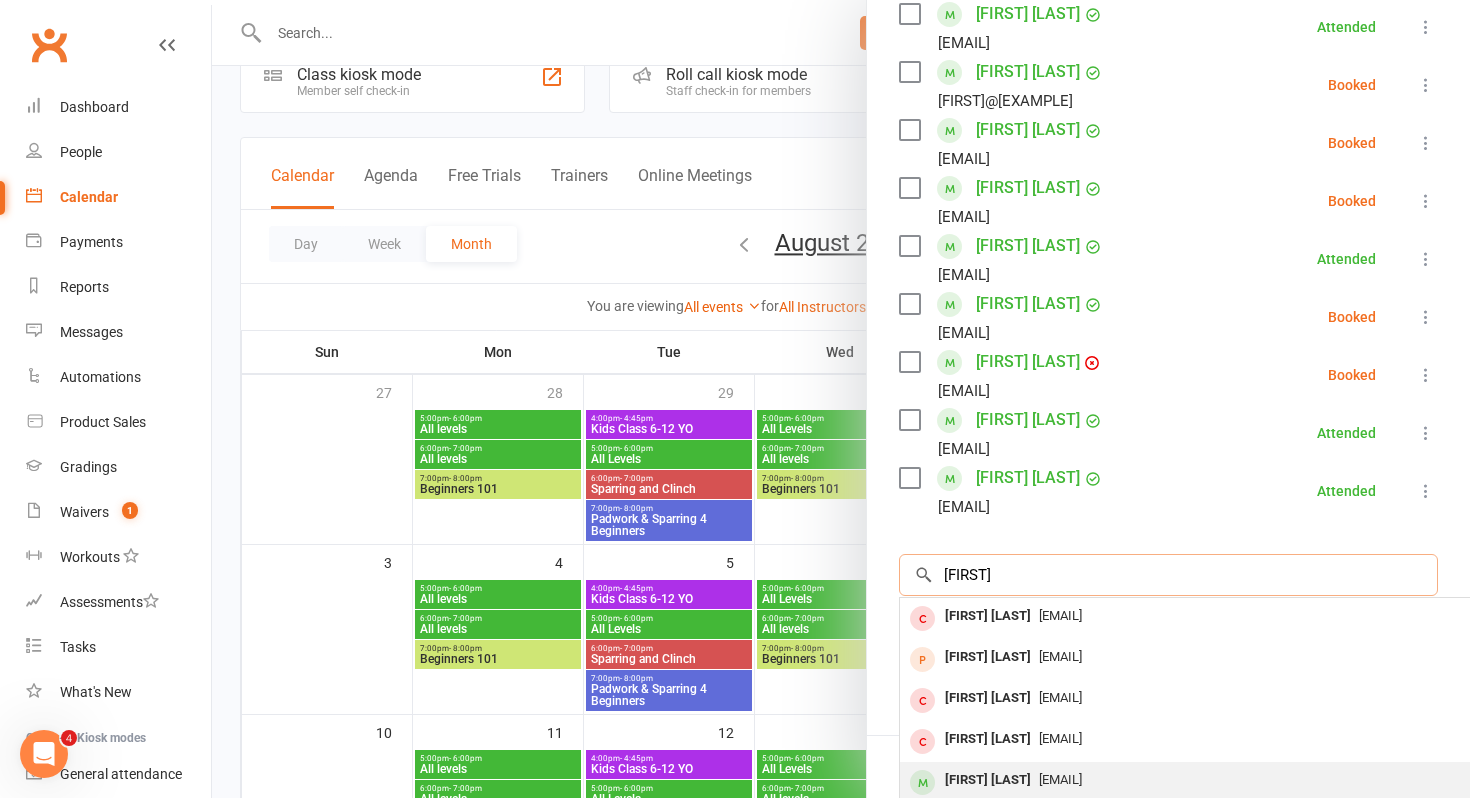 type on "[FIRST]" 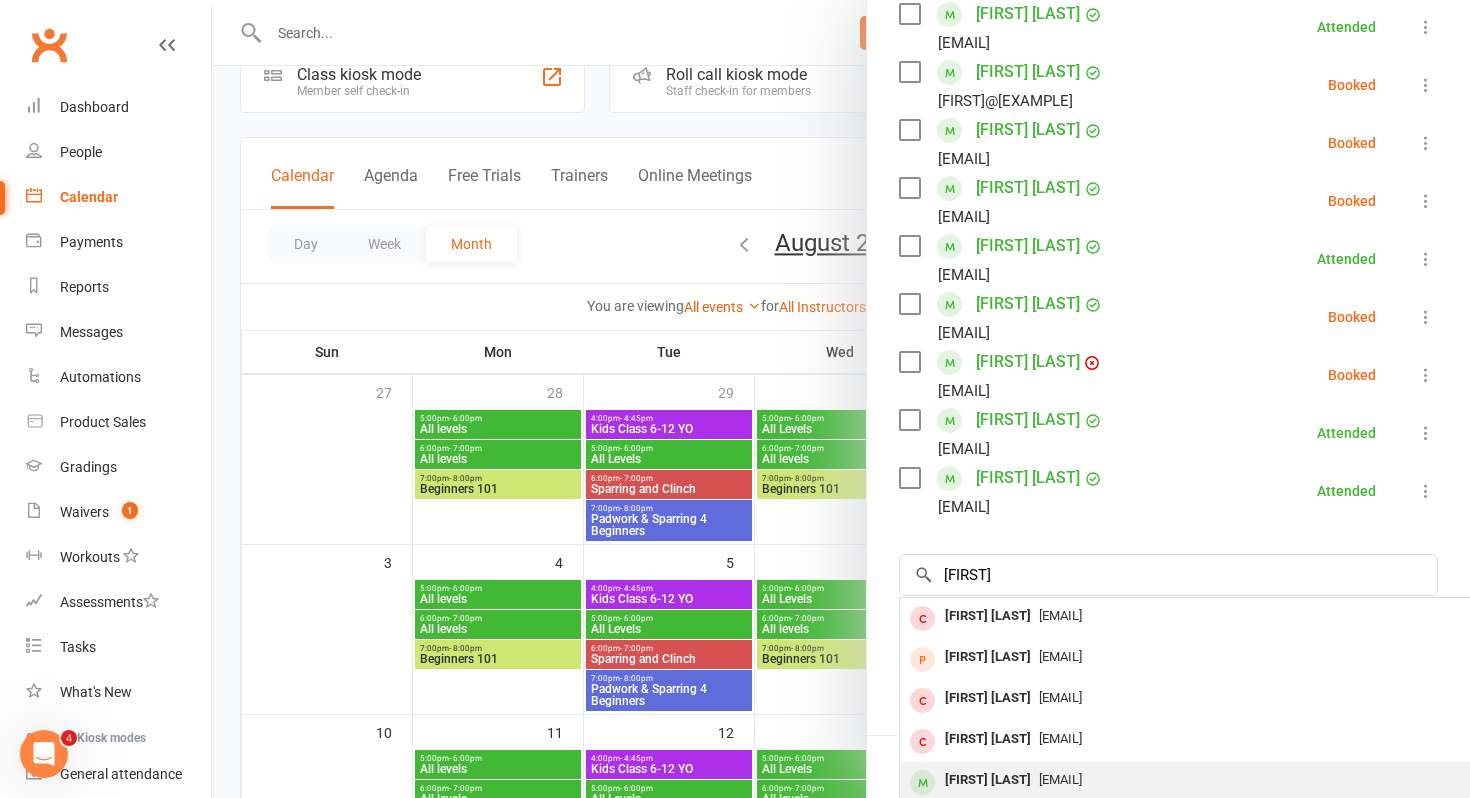 click on "[EMAIL]" at bounding box center (1199, 780) 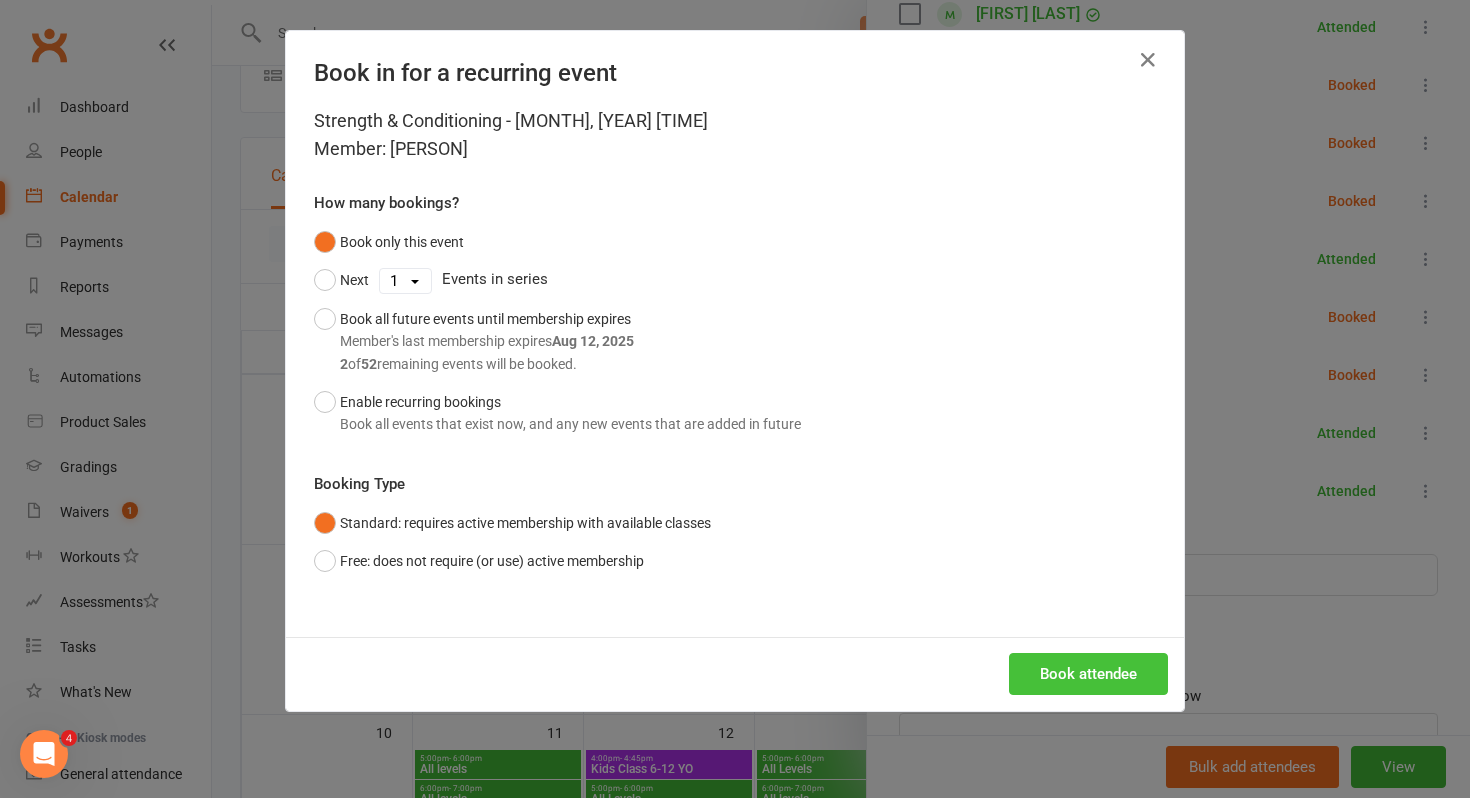 click on "Book attendee" at bounding box center [1088, 674] 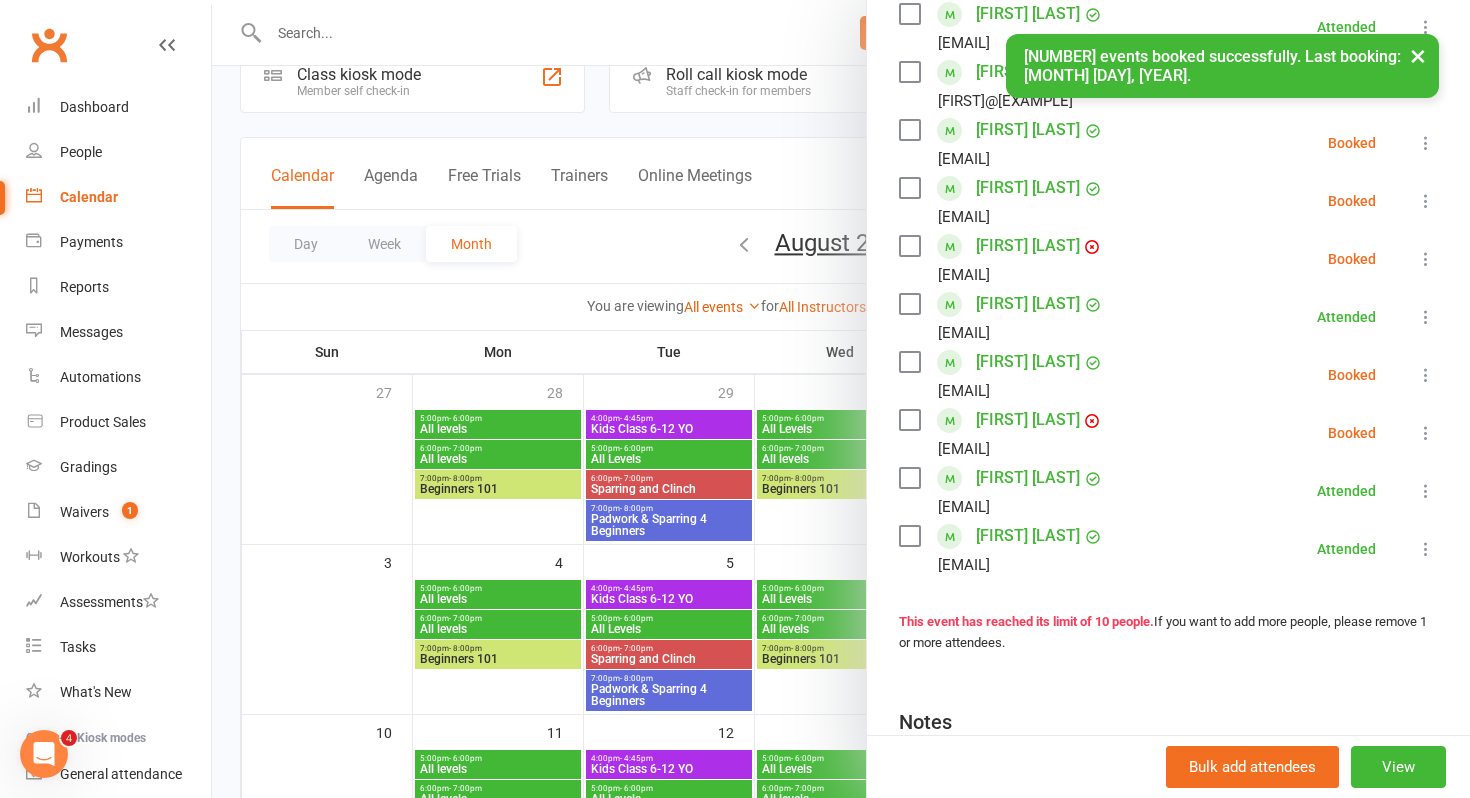 click at bounding box center [841, 399] 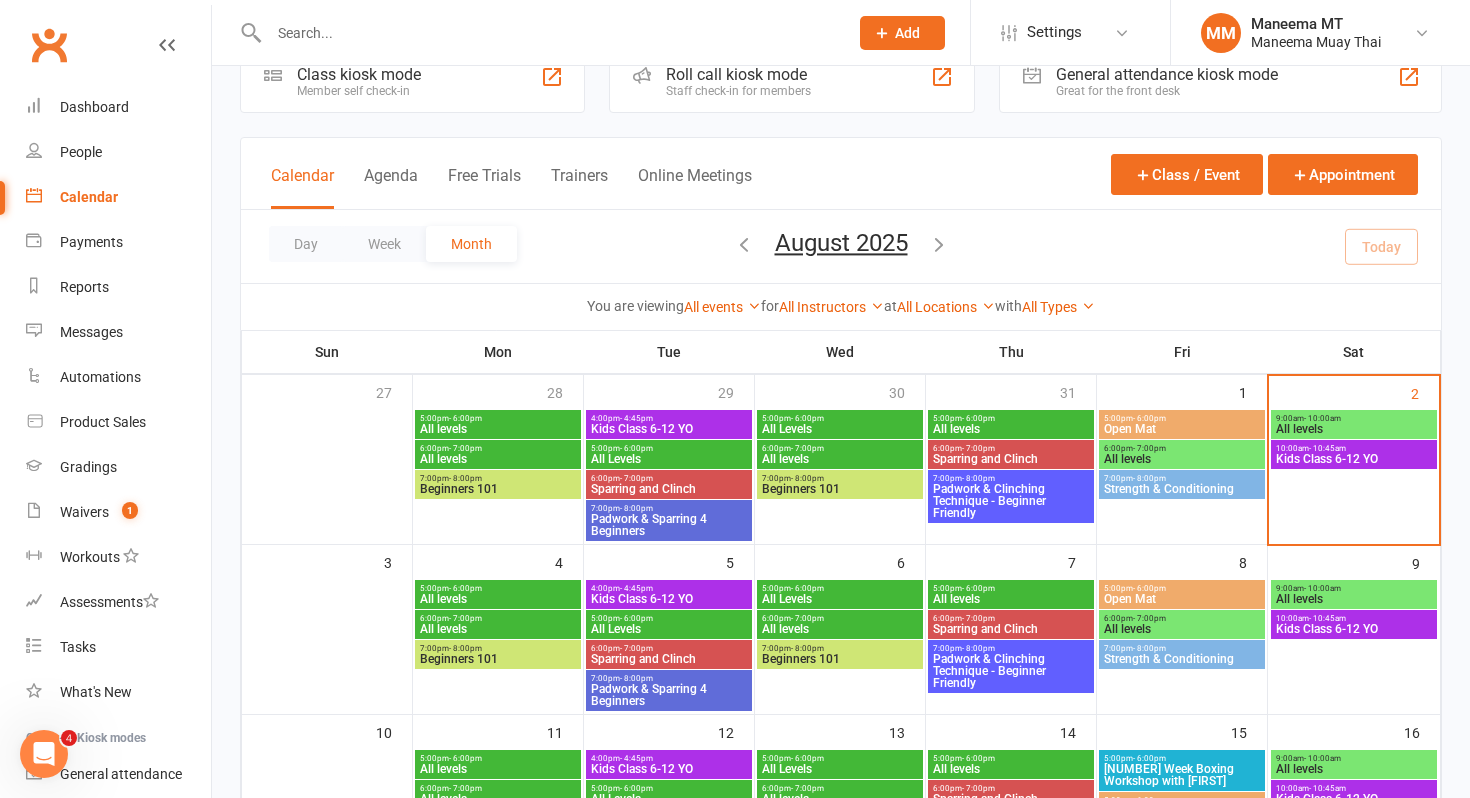 click on "All levels" at bounding box center [1182, 459] 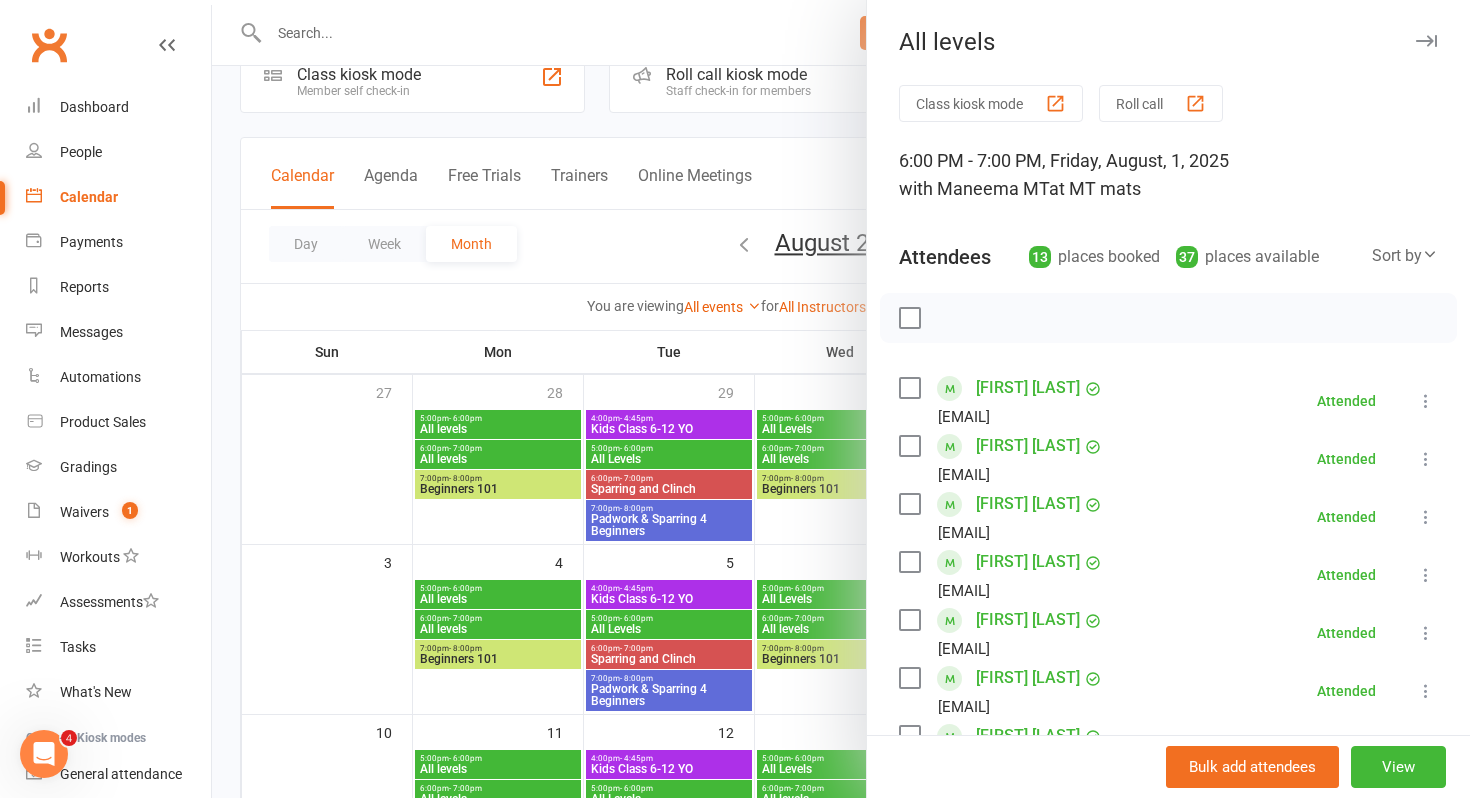 scroll, scrollTop: 688, scrollLeft: 0, axis: vertical 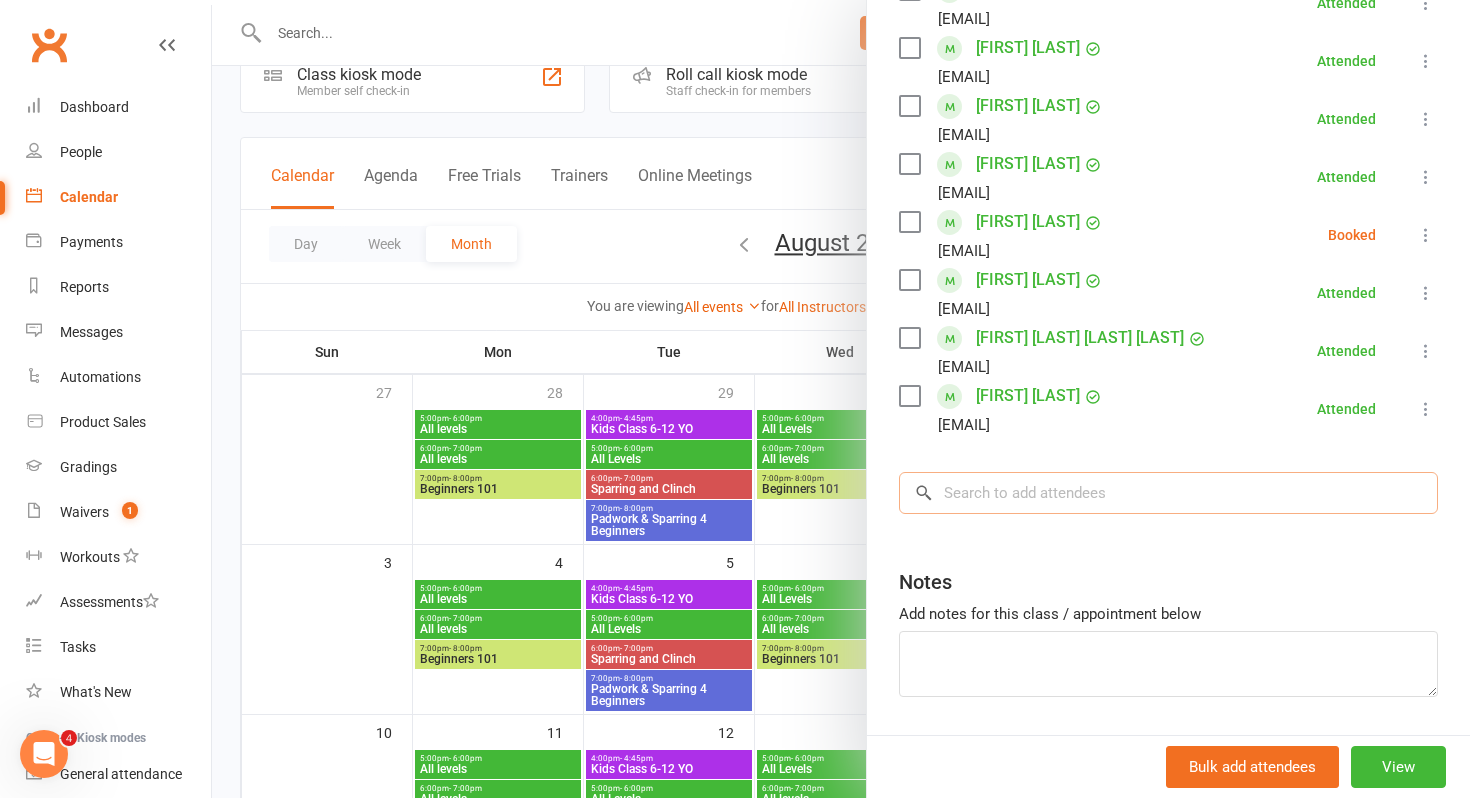click at bounding box center [1168, 493] 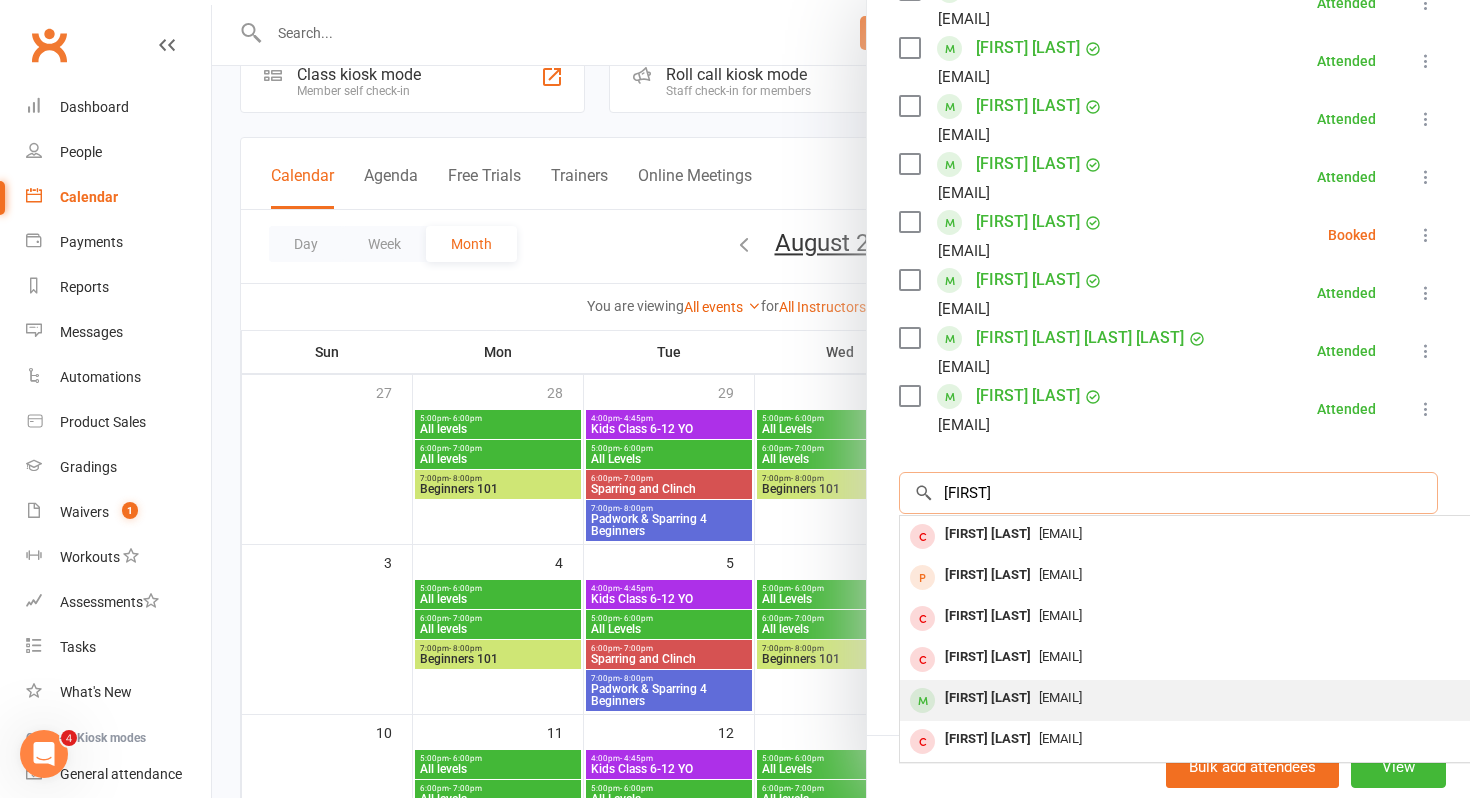 type on "[FIRST]" 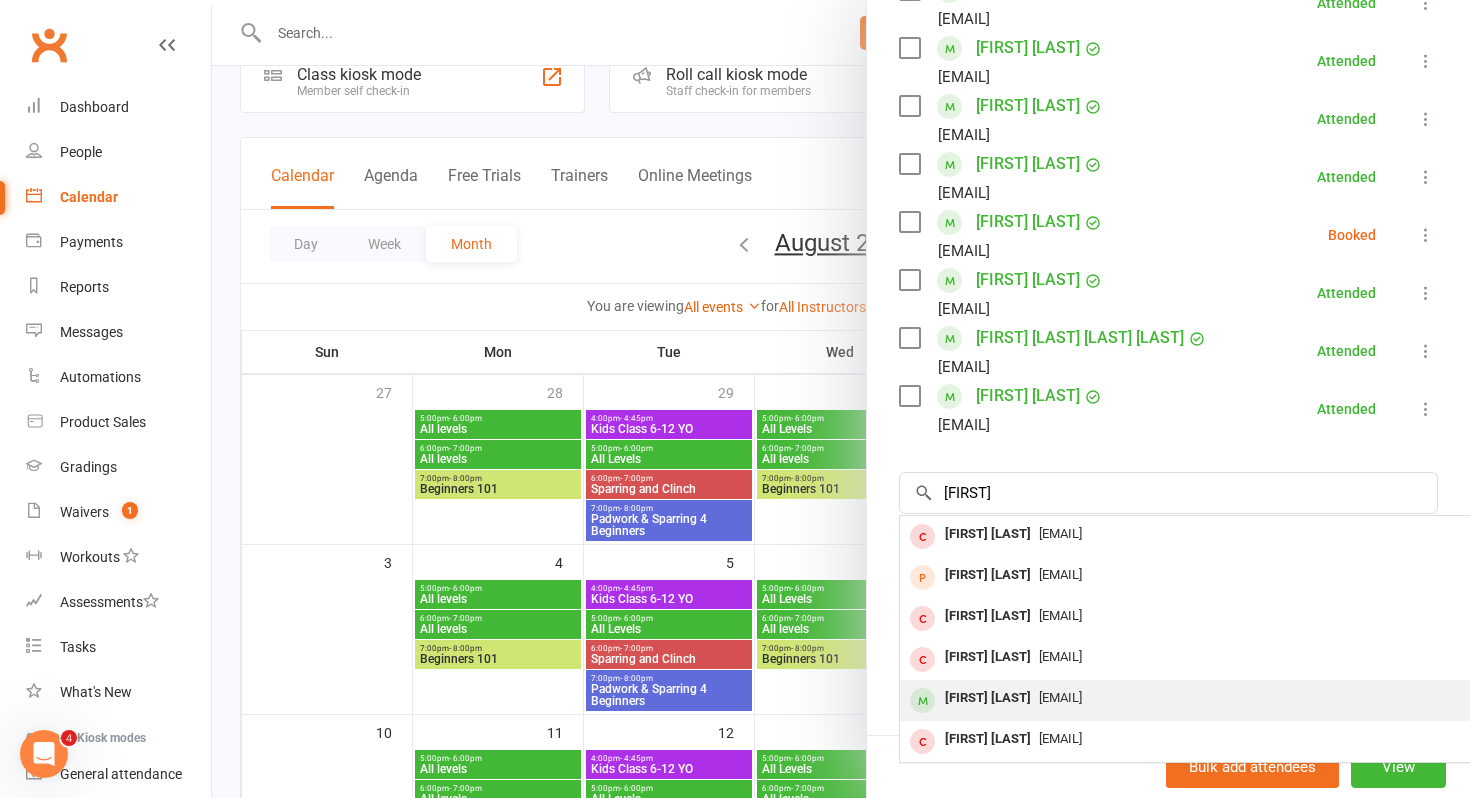 click on "[EMAIL]" at bounding box center (1060, 697) 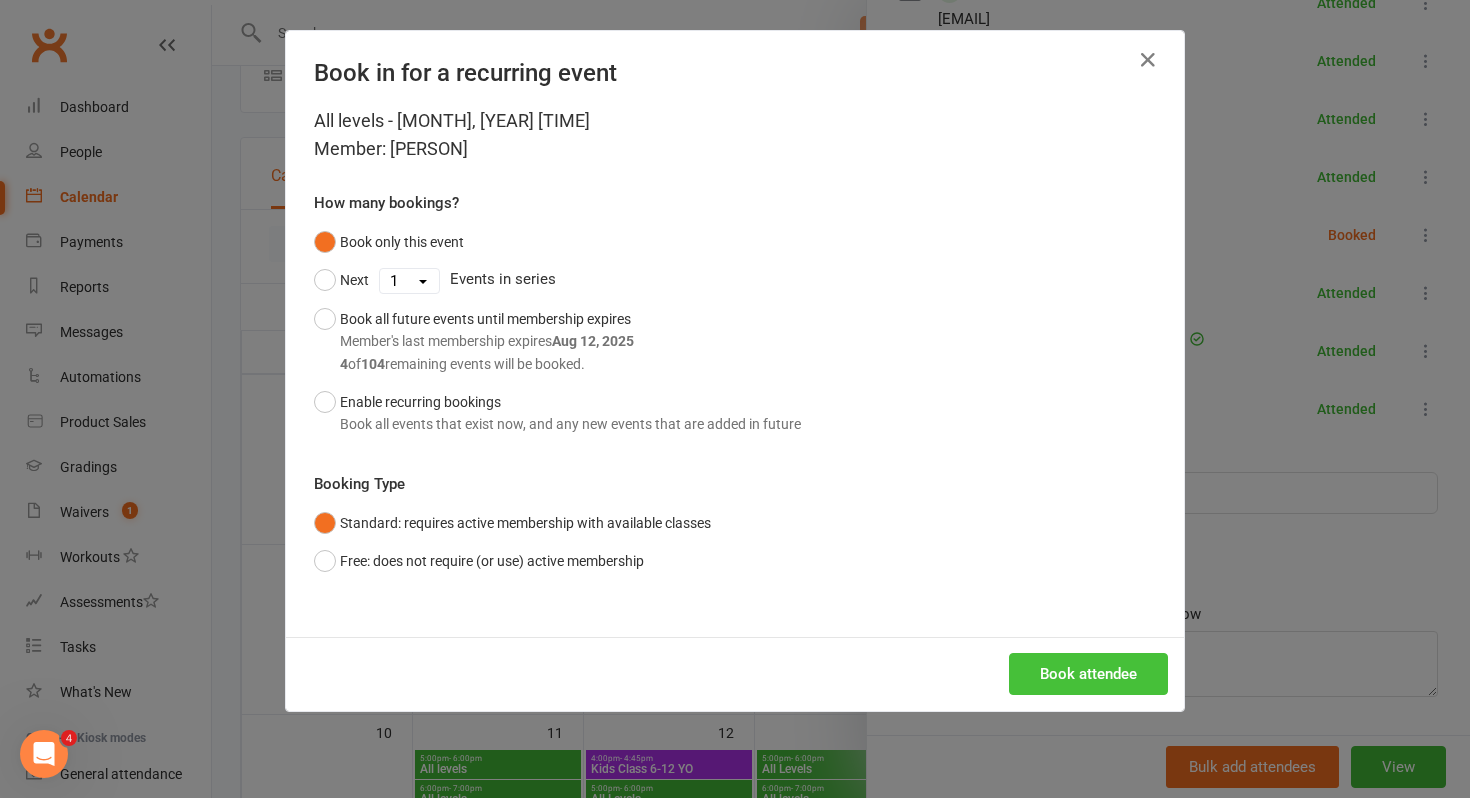 click on "Book attendee" at bounding box center [1088, 674] 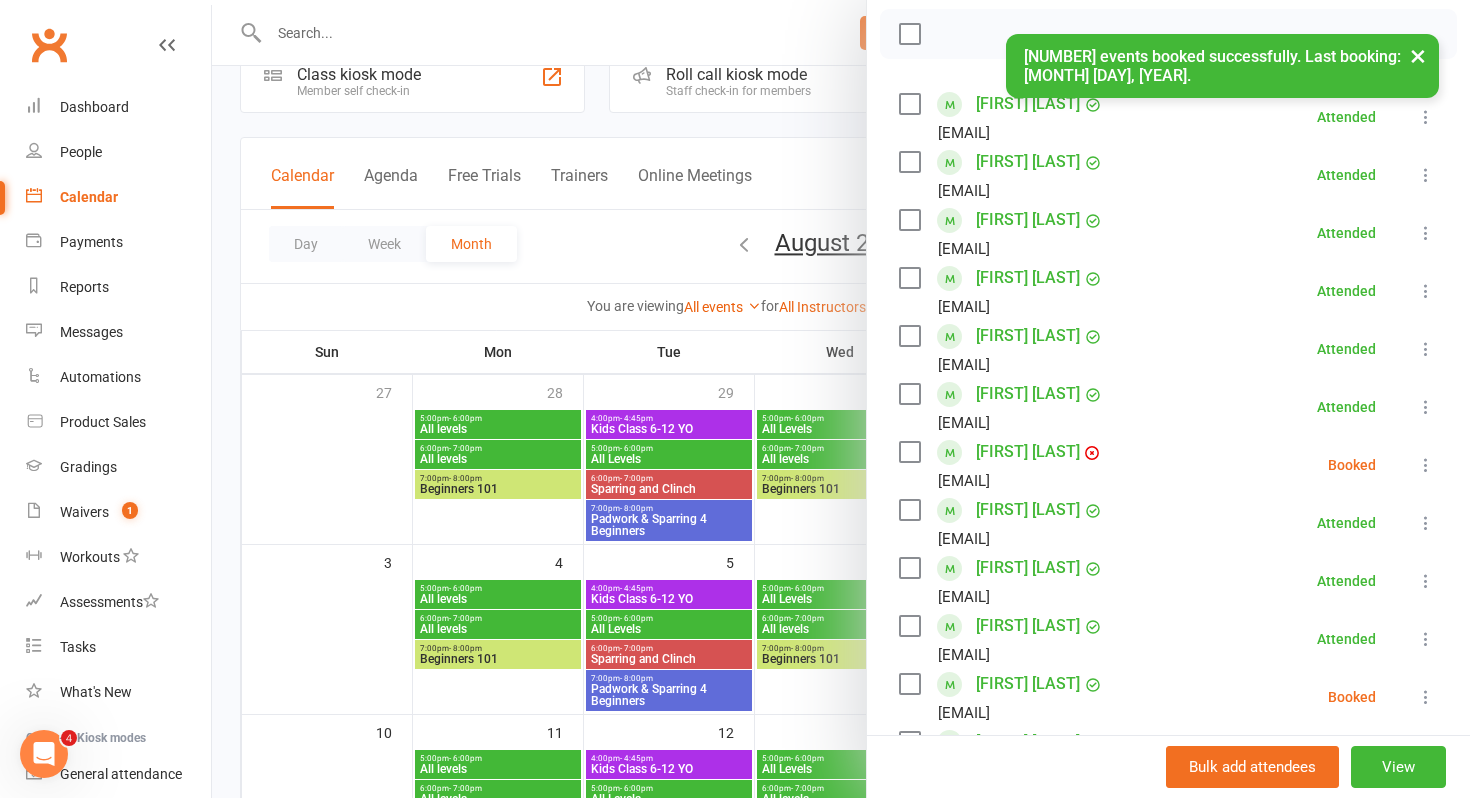 scroll, scrollTop: 267, scrollLeft: 0, axis: vertical 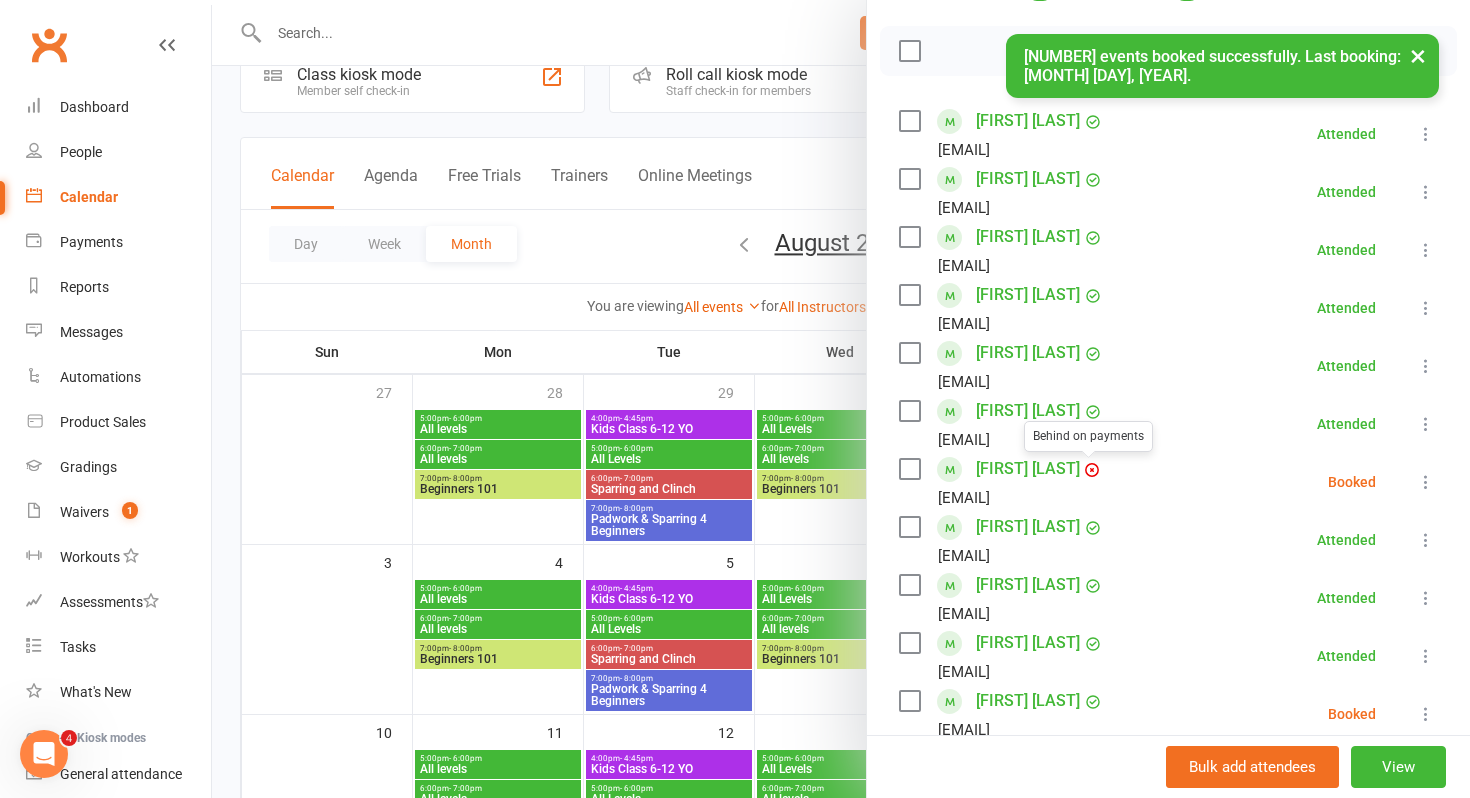 click 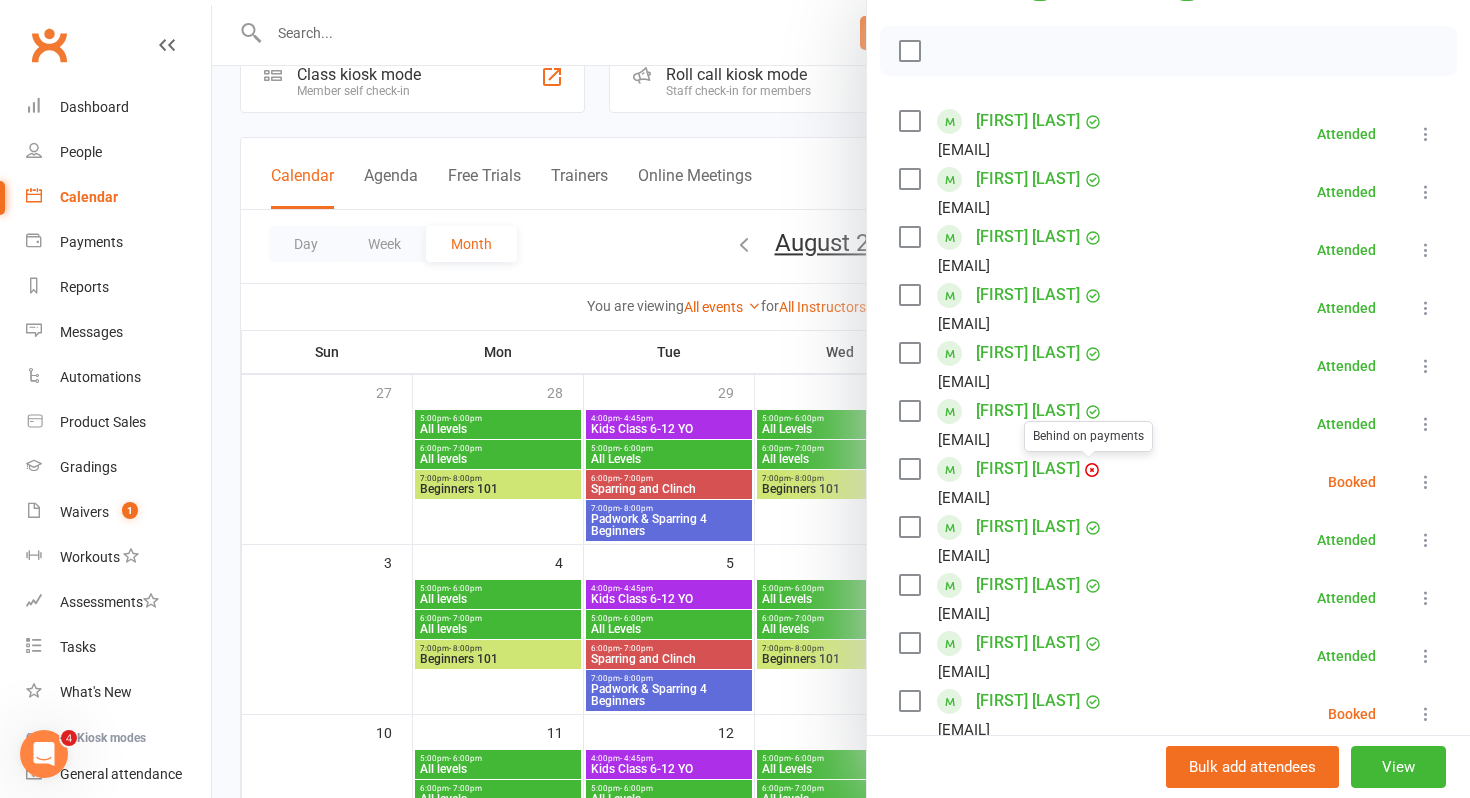 click on "[FIRST] [LAST]" at bounding box center [1028, 469] 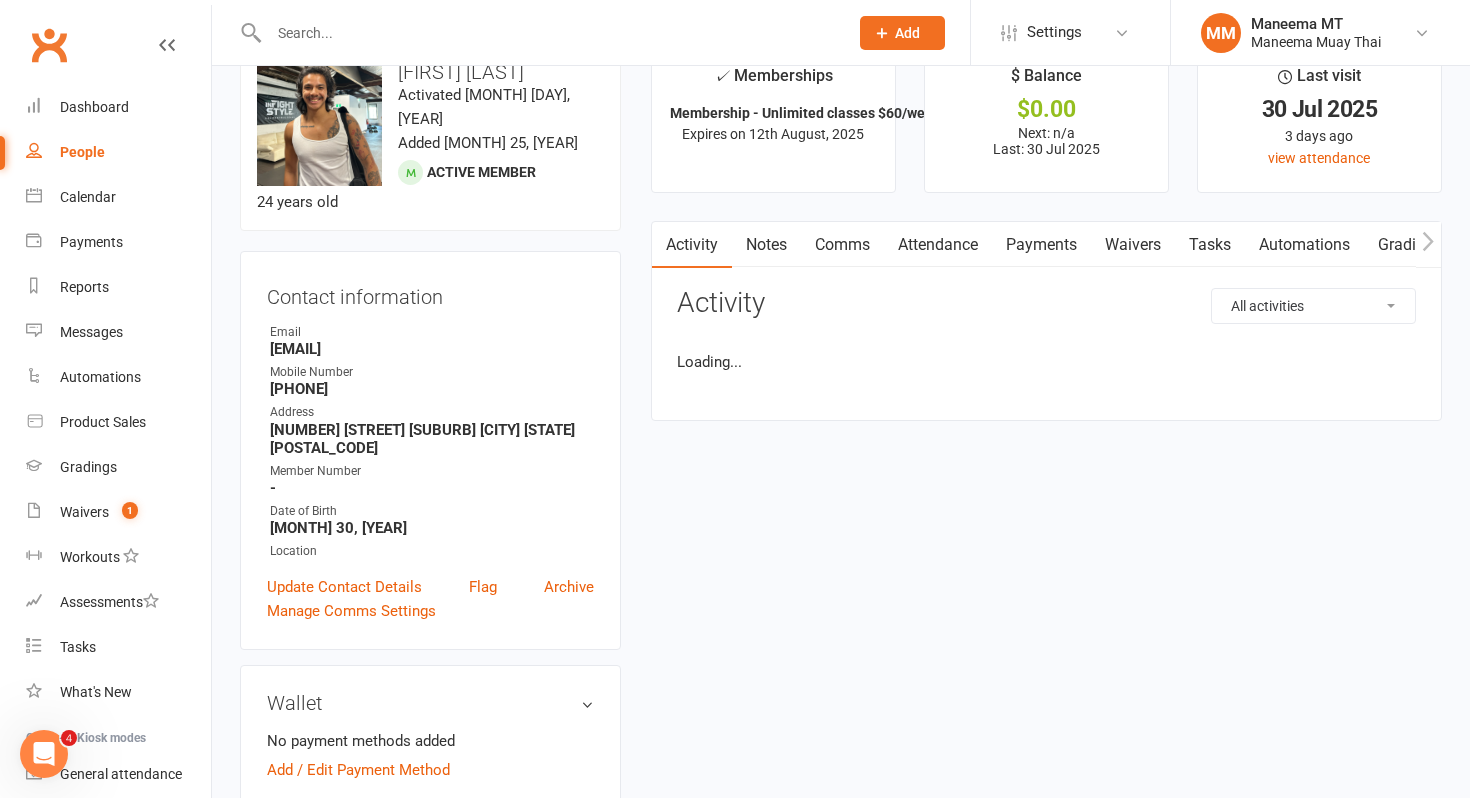 scroll, scrollTop: 0, scrollLeft: 0, axis: both 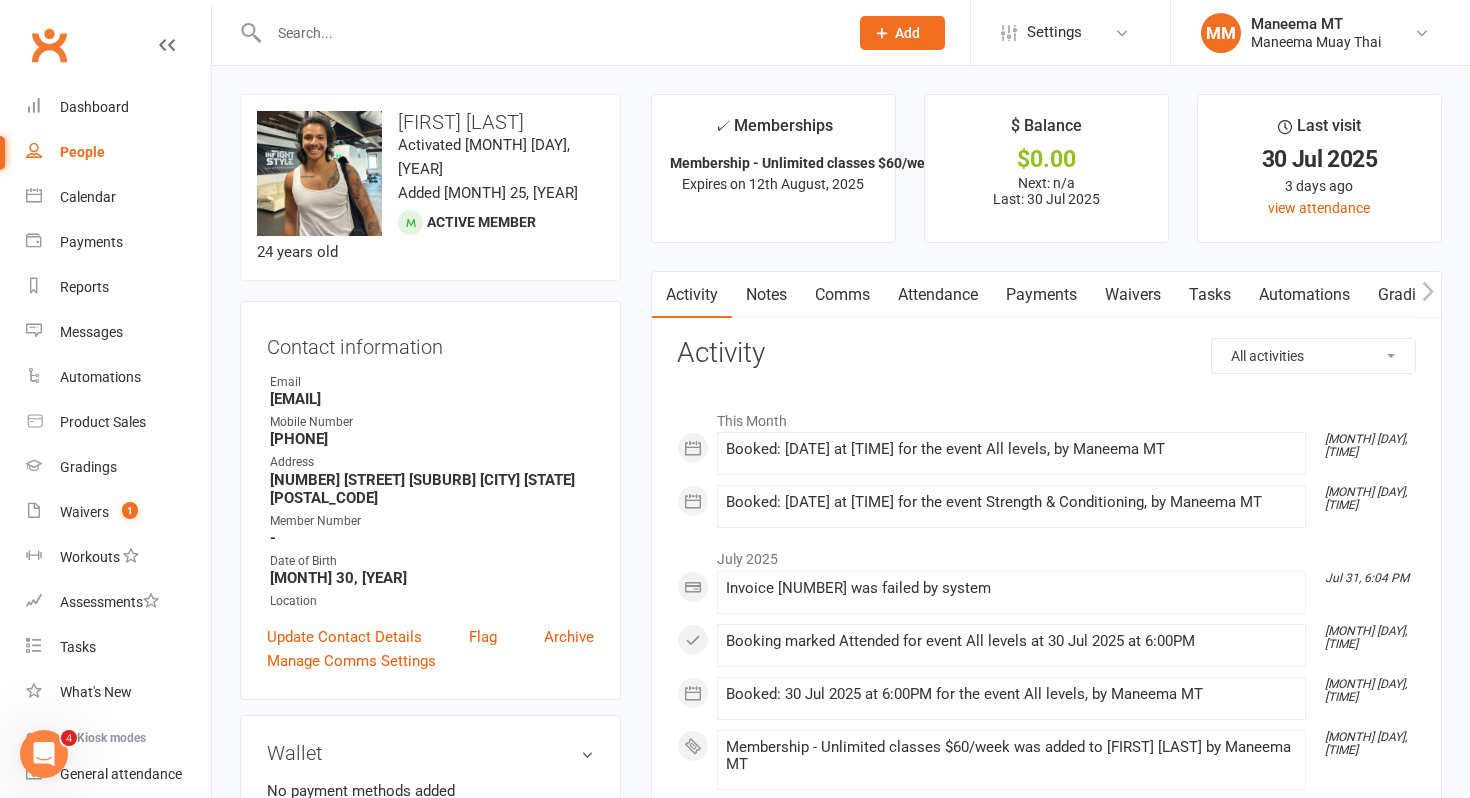 click on "Payments" at bounding box center (1041, 295) 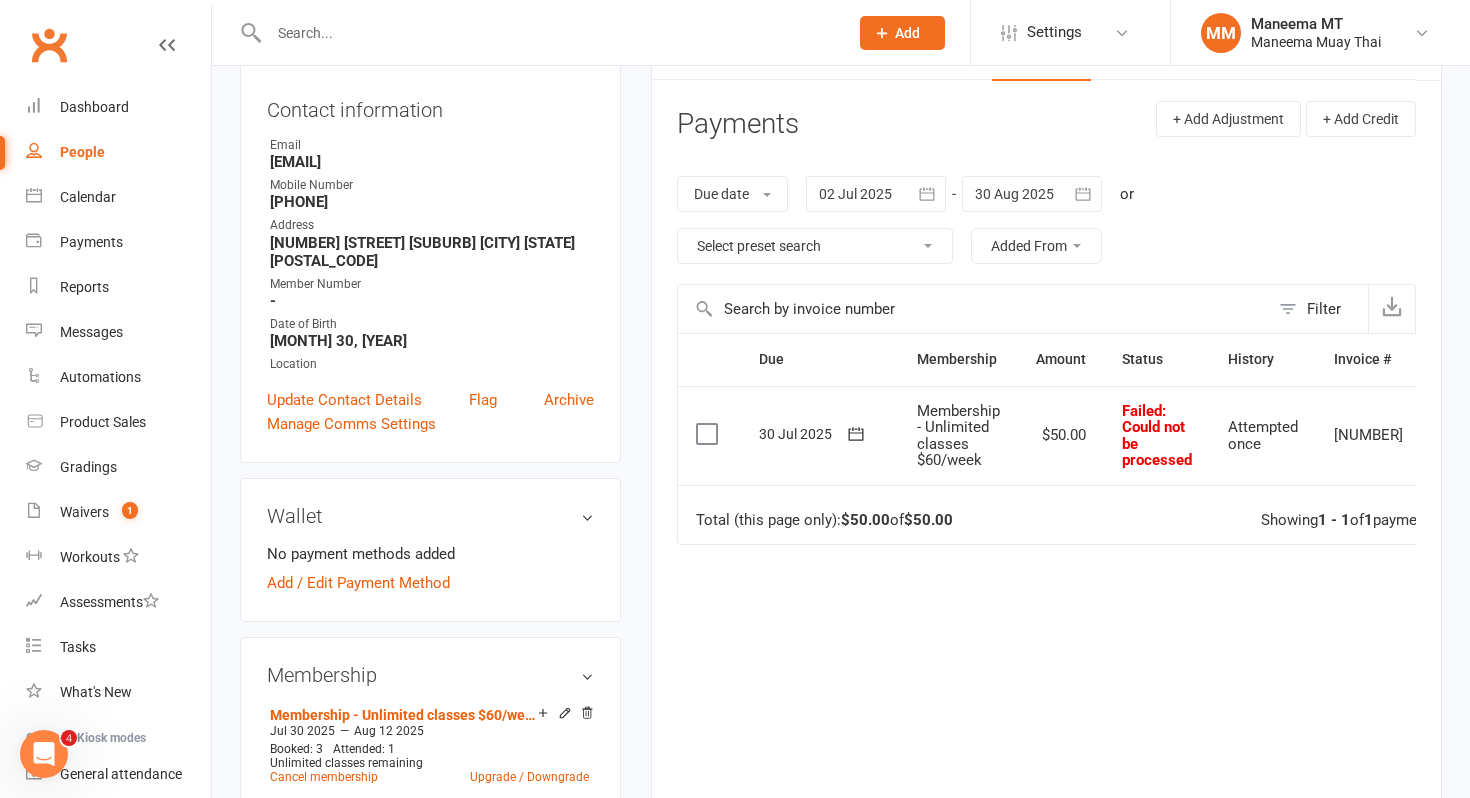 scroll, scrollTop: 238, scrollLeft: 0, axis: vertical 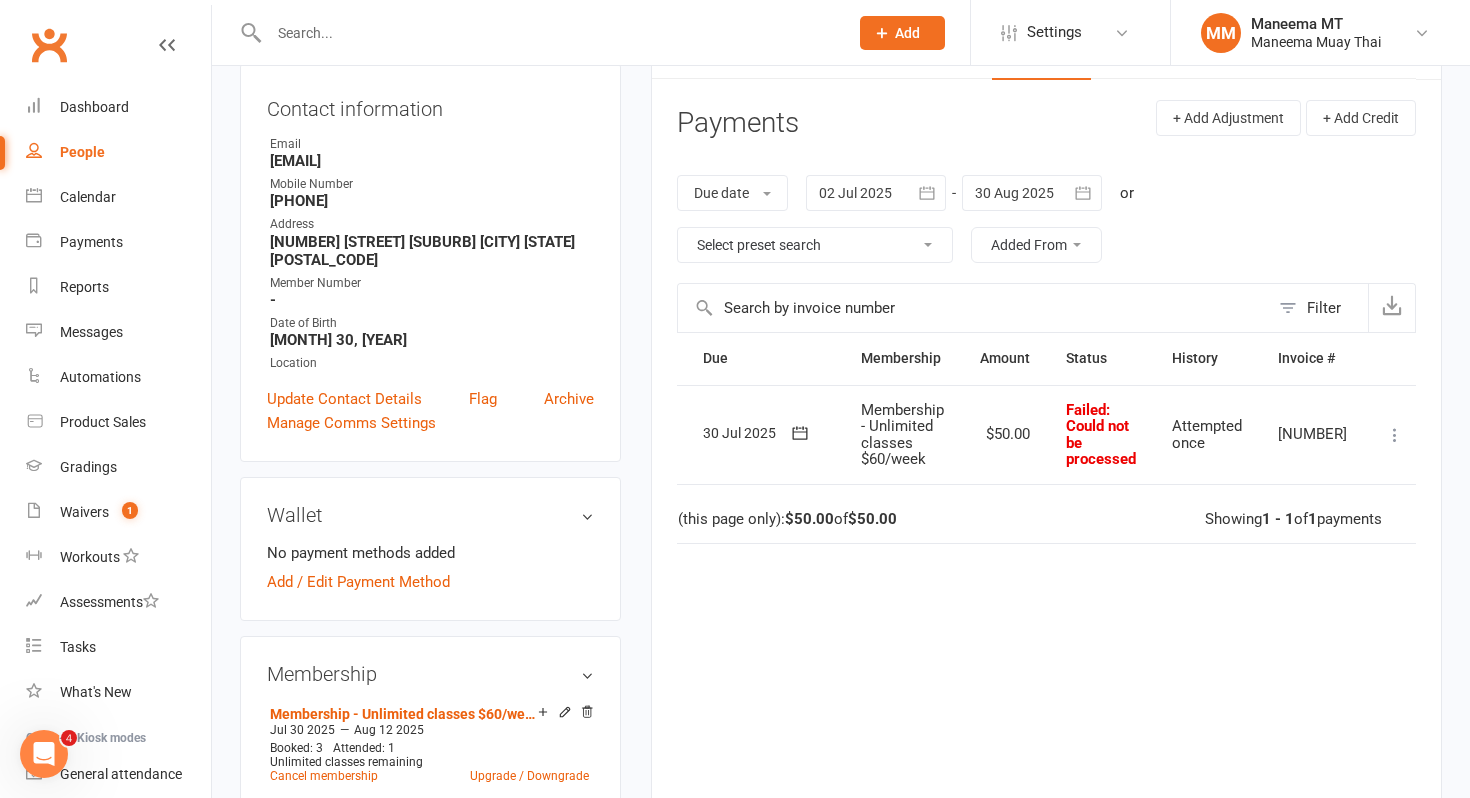 click at bounding box center (1395, 435) 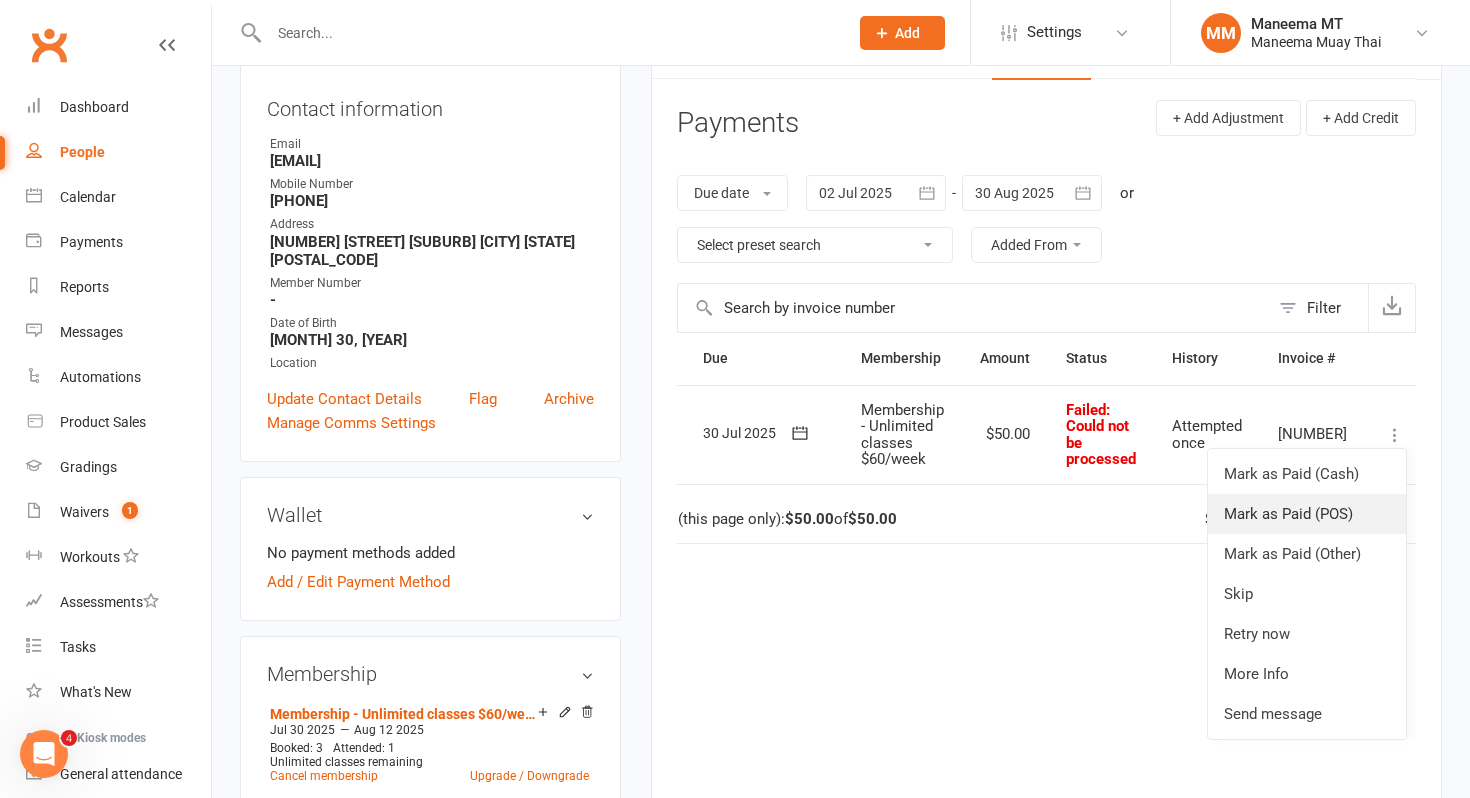 click on "Mark as Paid (POS)" at bounding box center [1307, 514] 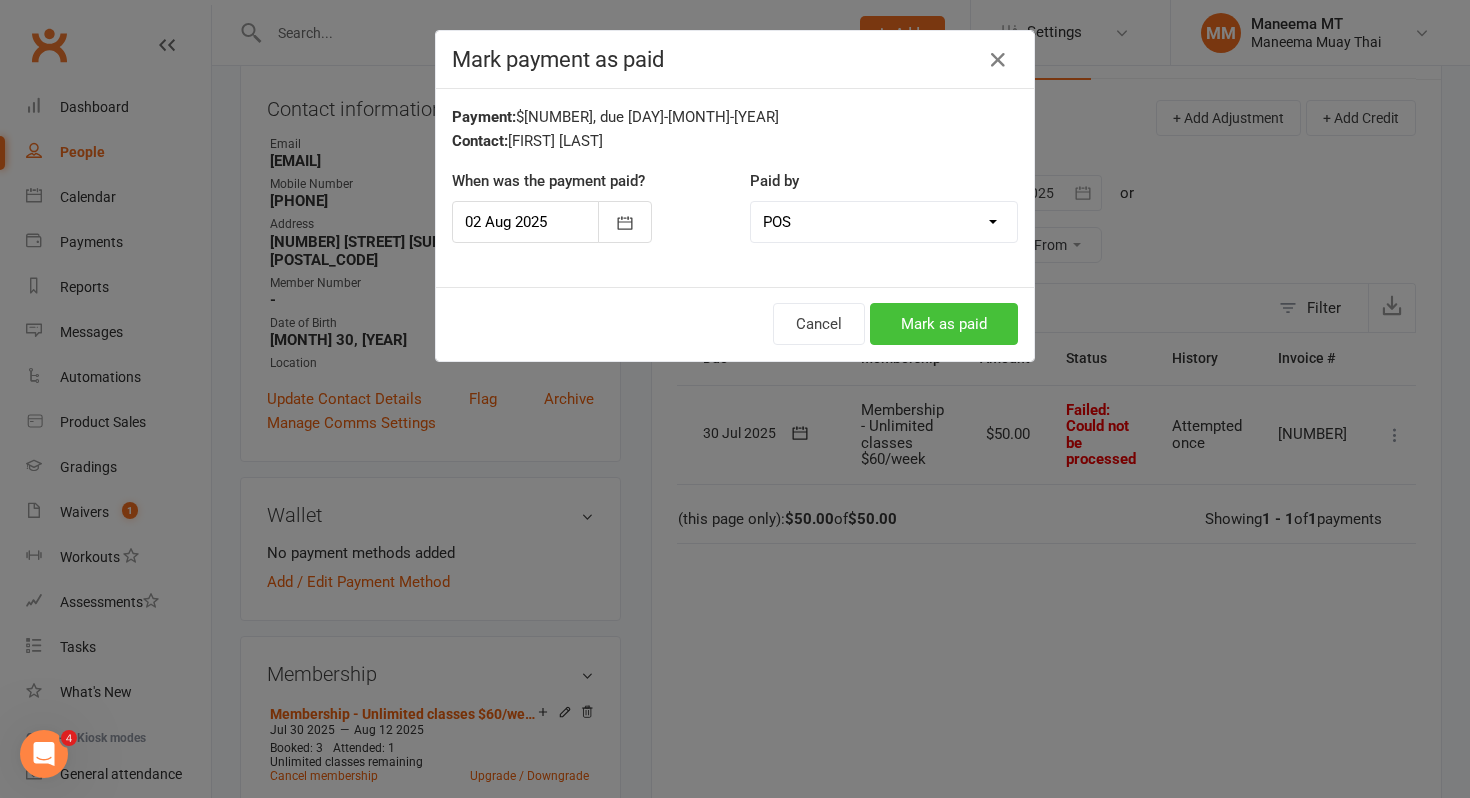 click on "Mark as paid" at bounding box center [944, 324] 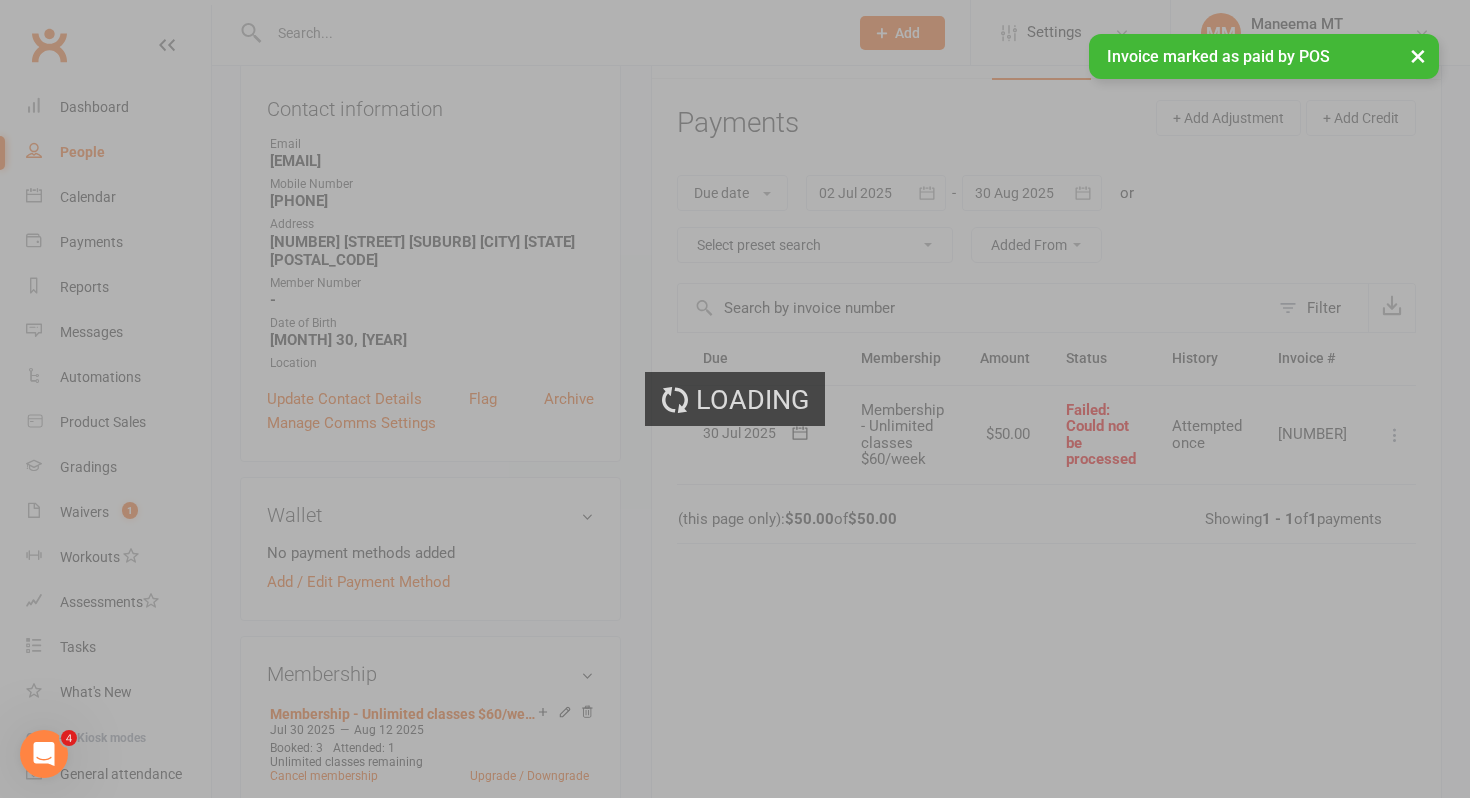 scroll, scrollTop: 0, scrollLeft: 0, axis: both 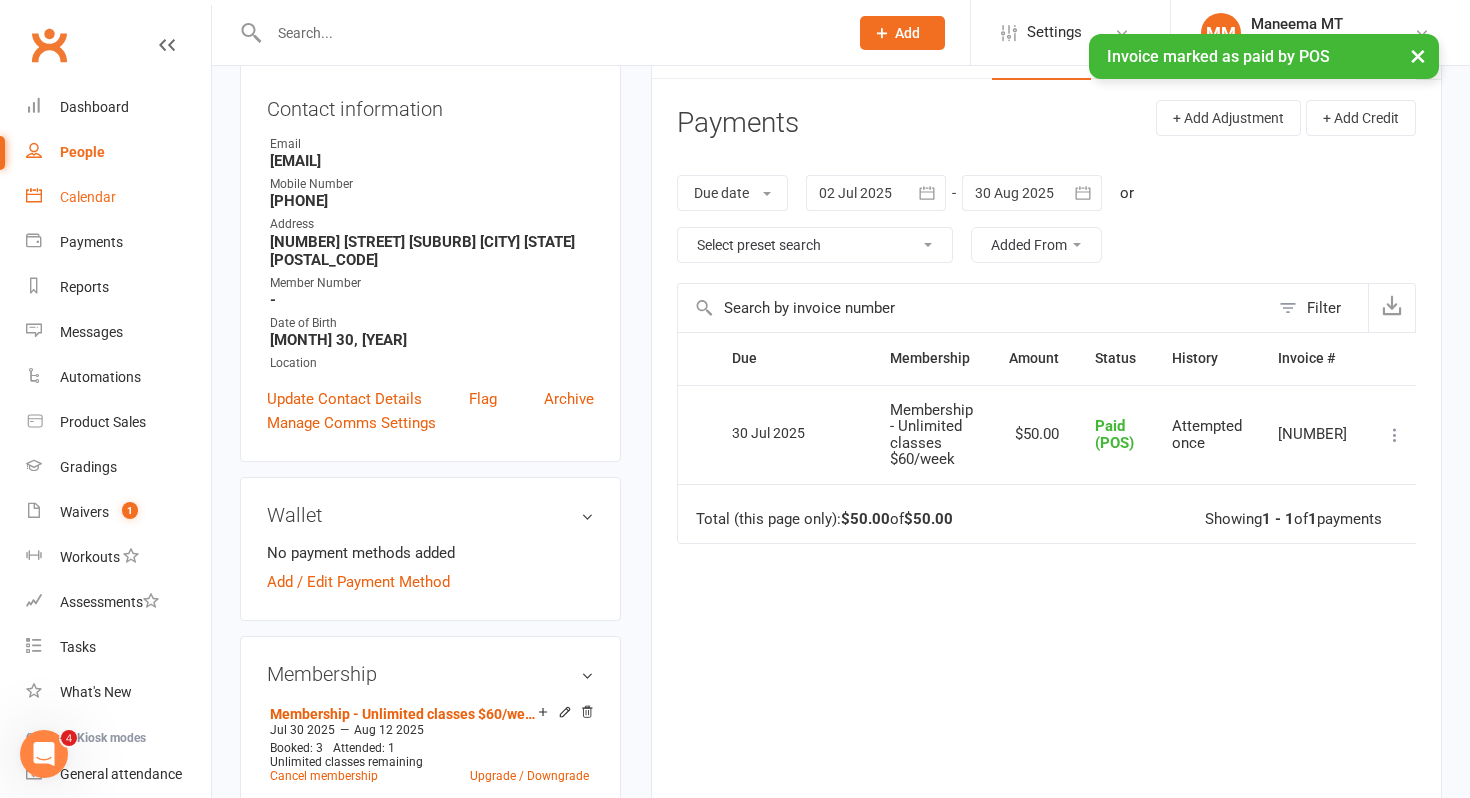 click on "Calendar" at bounding box center (118, 197) 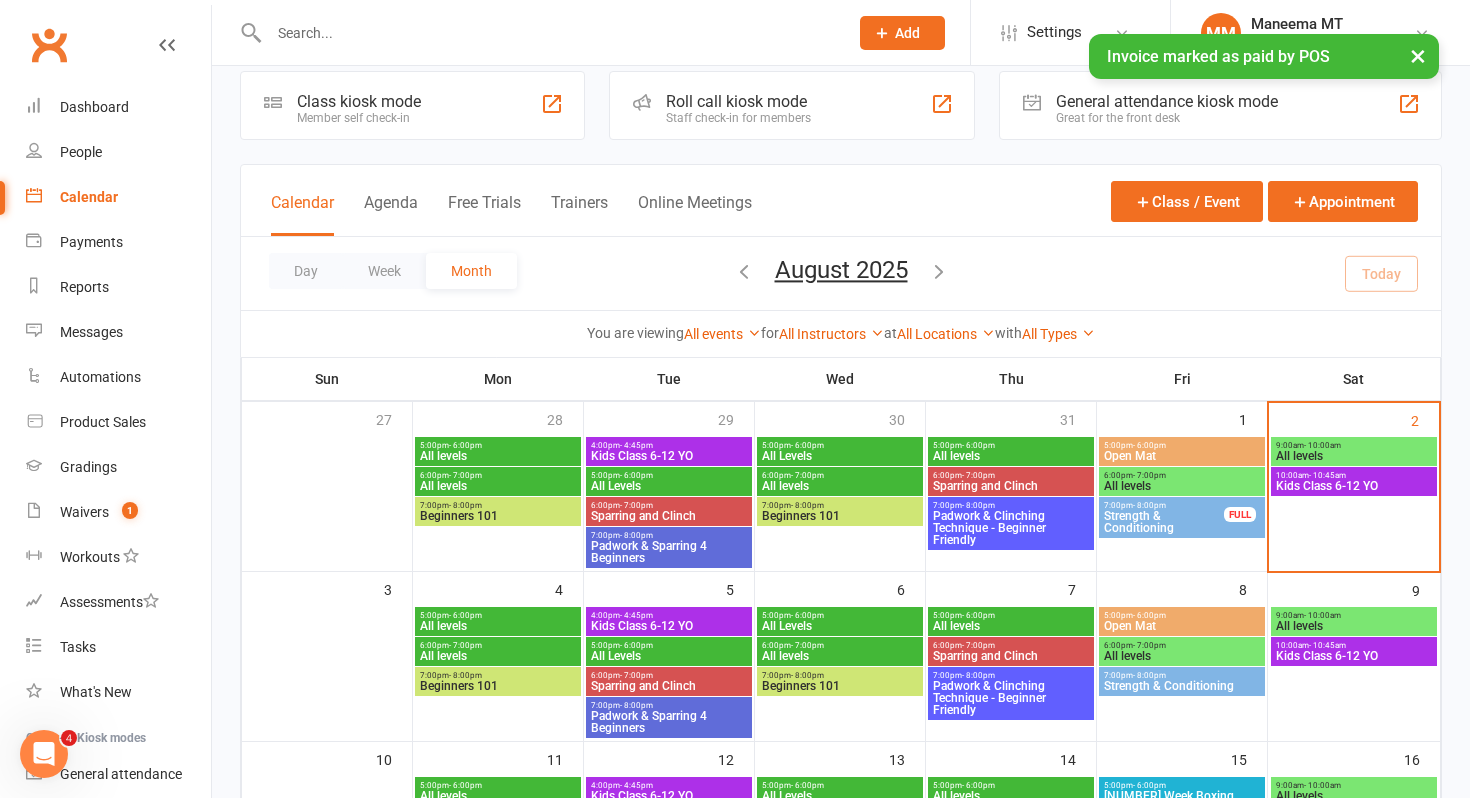scroll, scrollTop: 26, scrollLeft: 0, axis: vertical 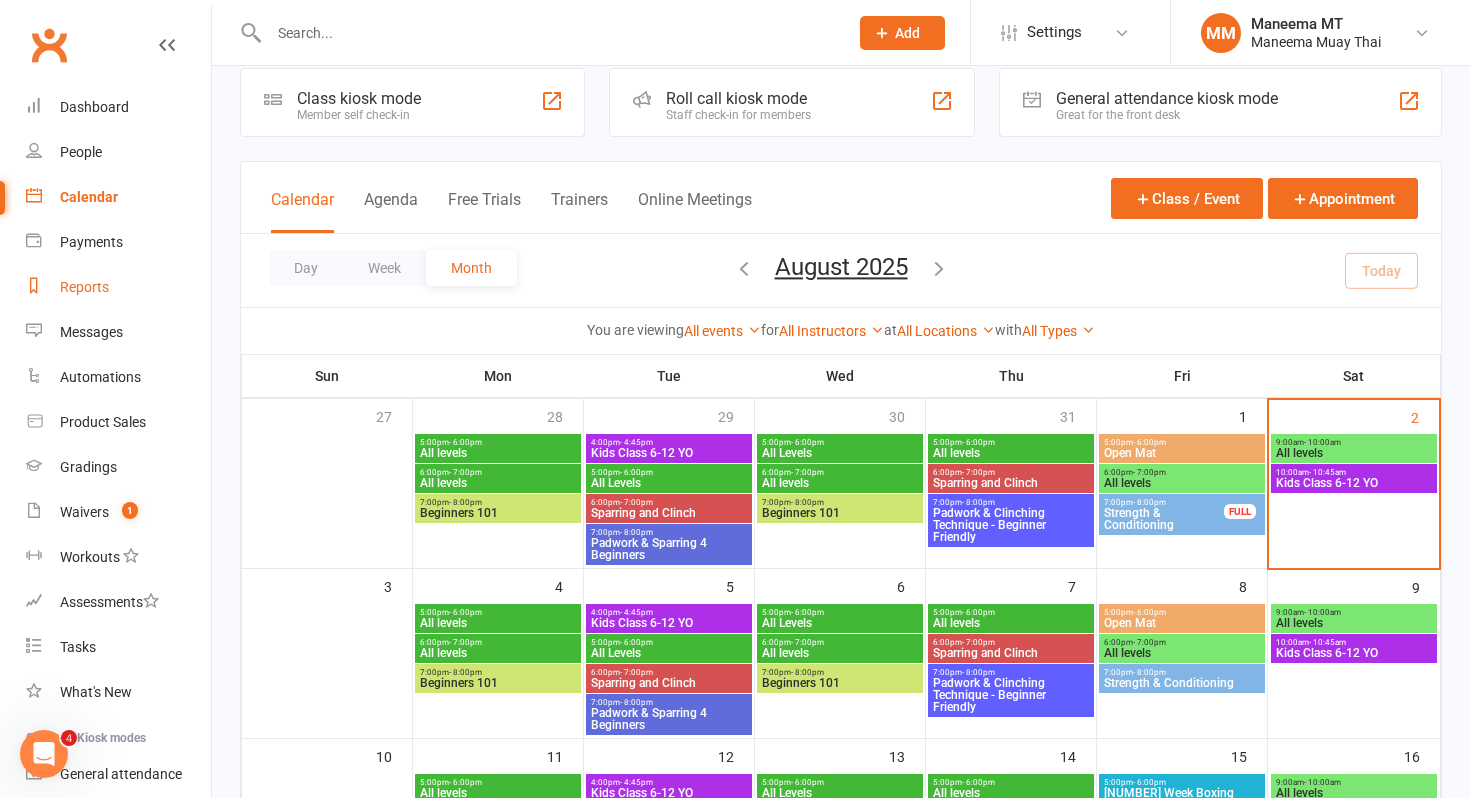 click on "Reports" at bounding box center (84, 287) 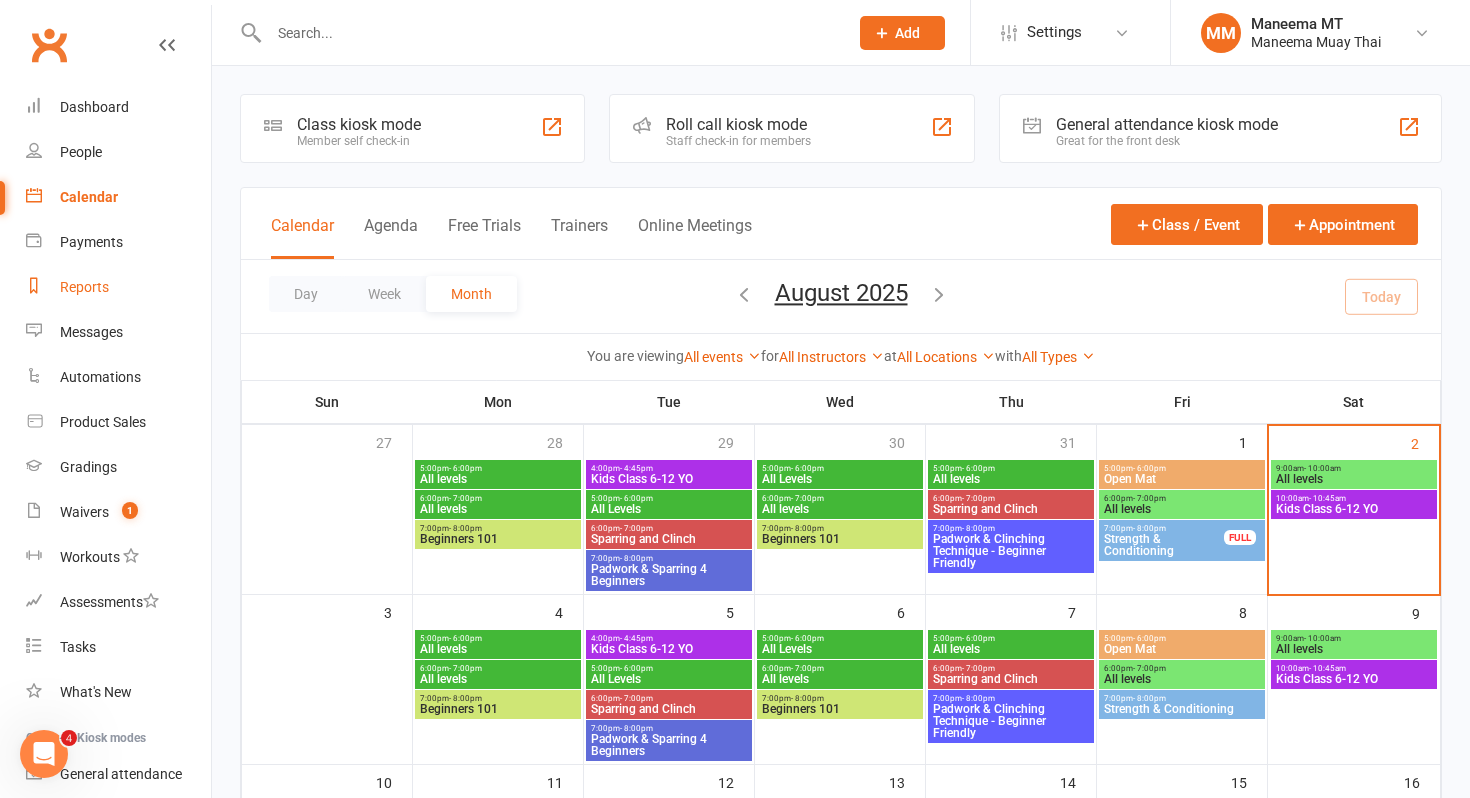 select on "100" 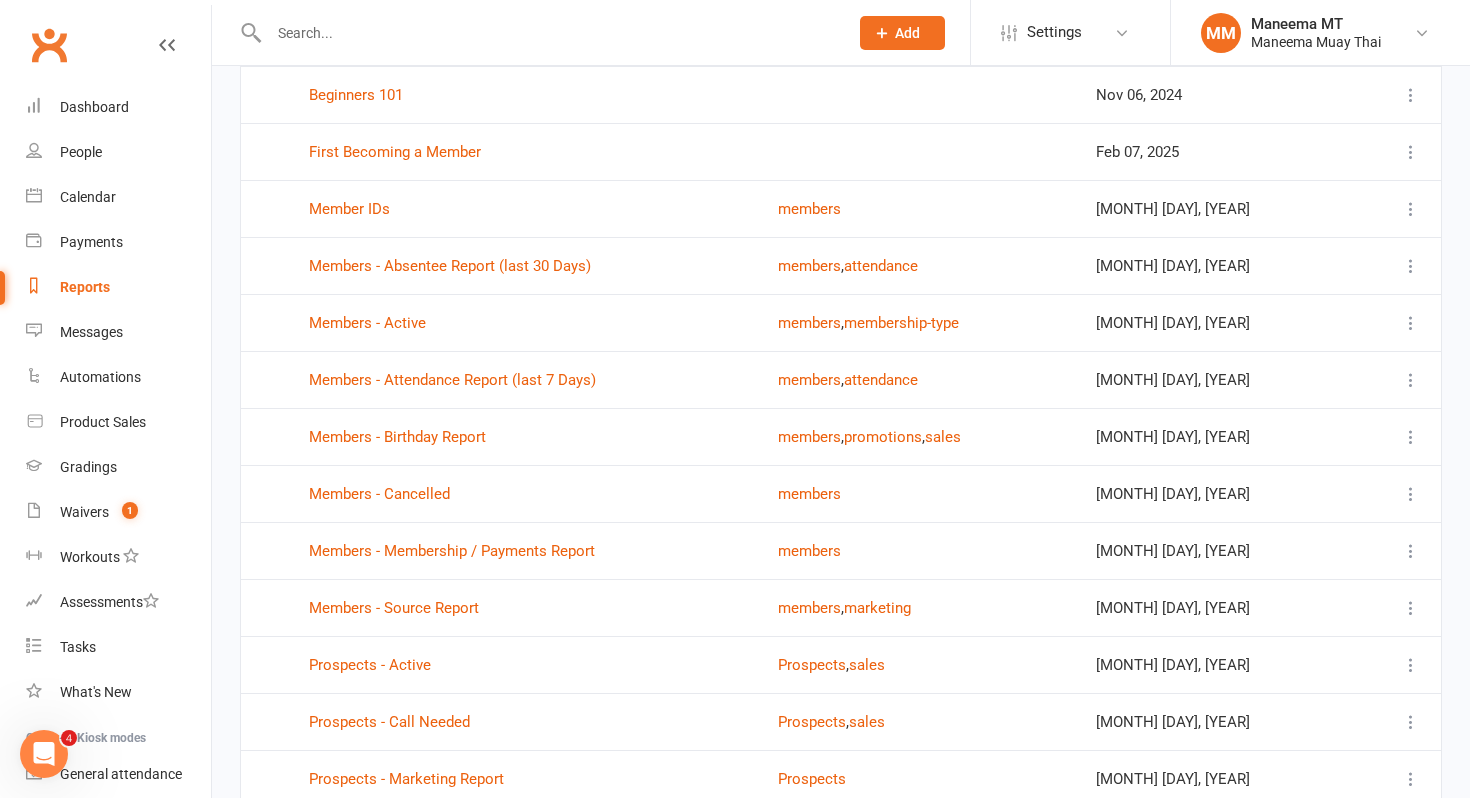 scroll, scrollTop: 0, scrollLeft: 0, axis: both 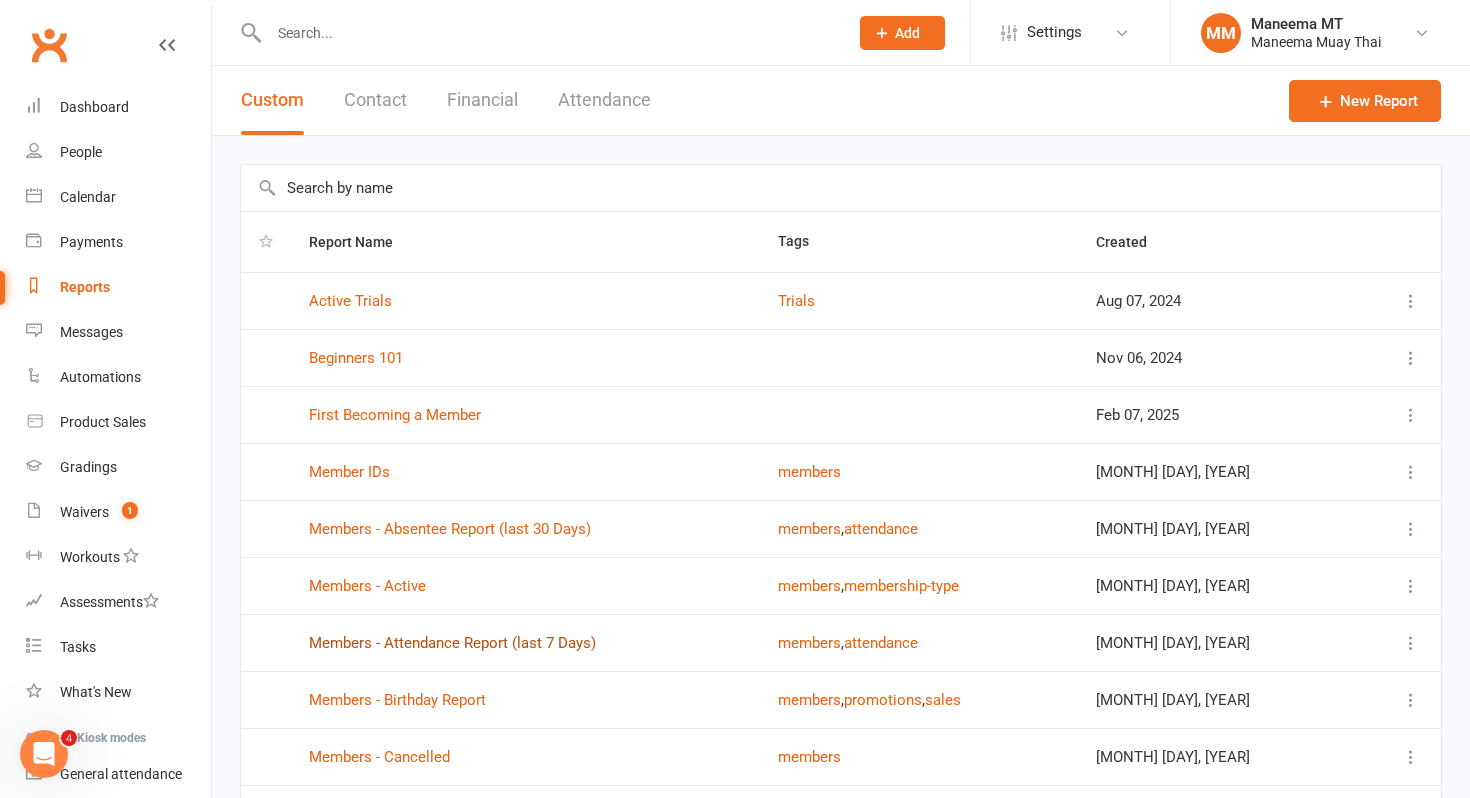 click on "Members - Attendance Report (last 7 Days)" at bounding box center [452, 643] 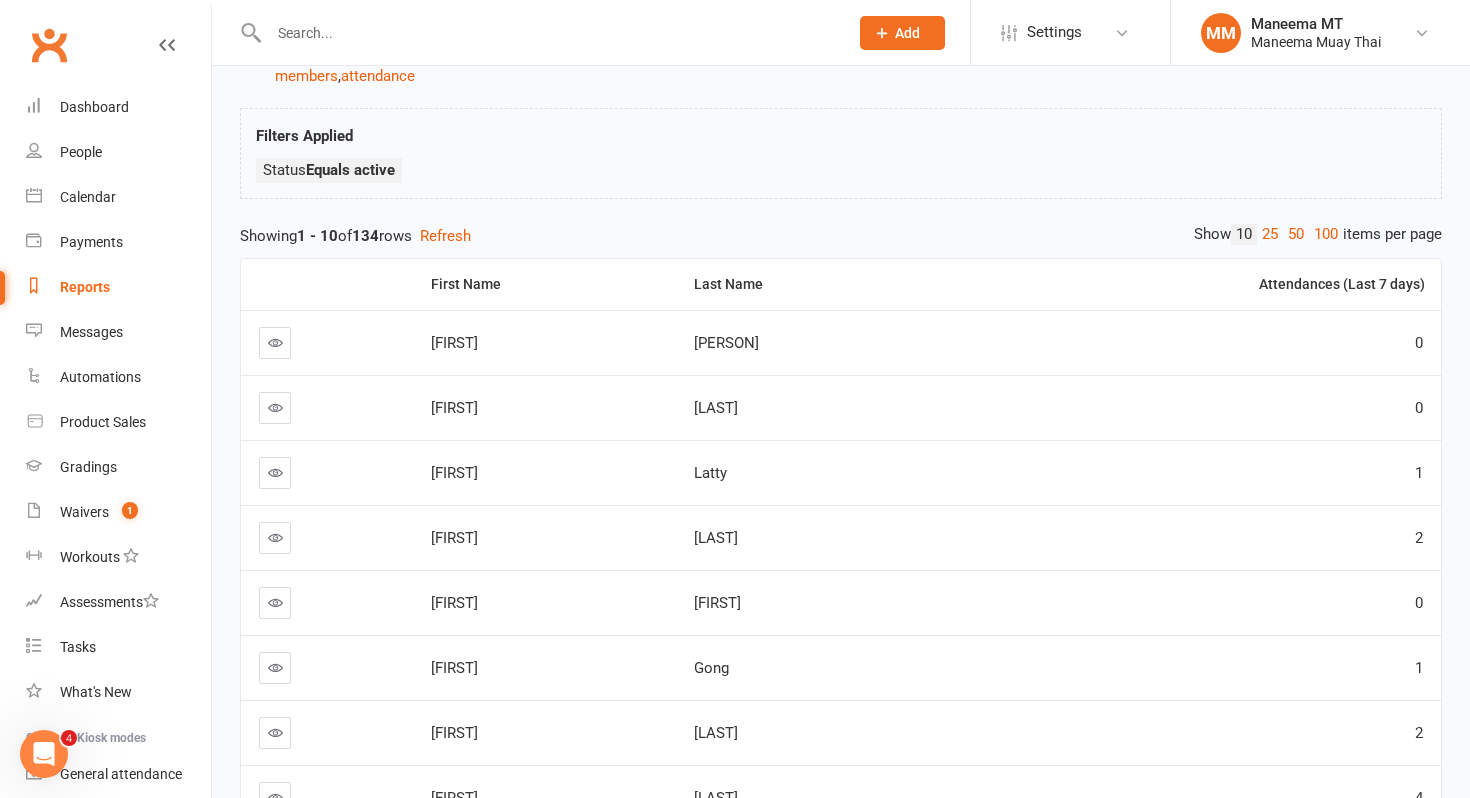 scroll, scrollTop: 451, scrollLeft: 0, axis: vertical 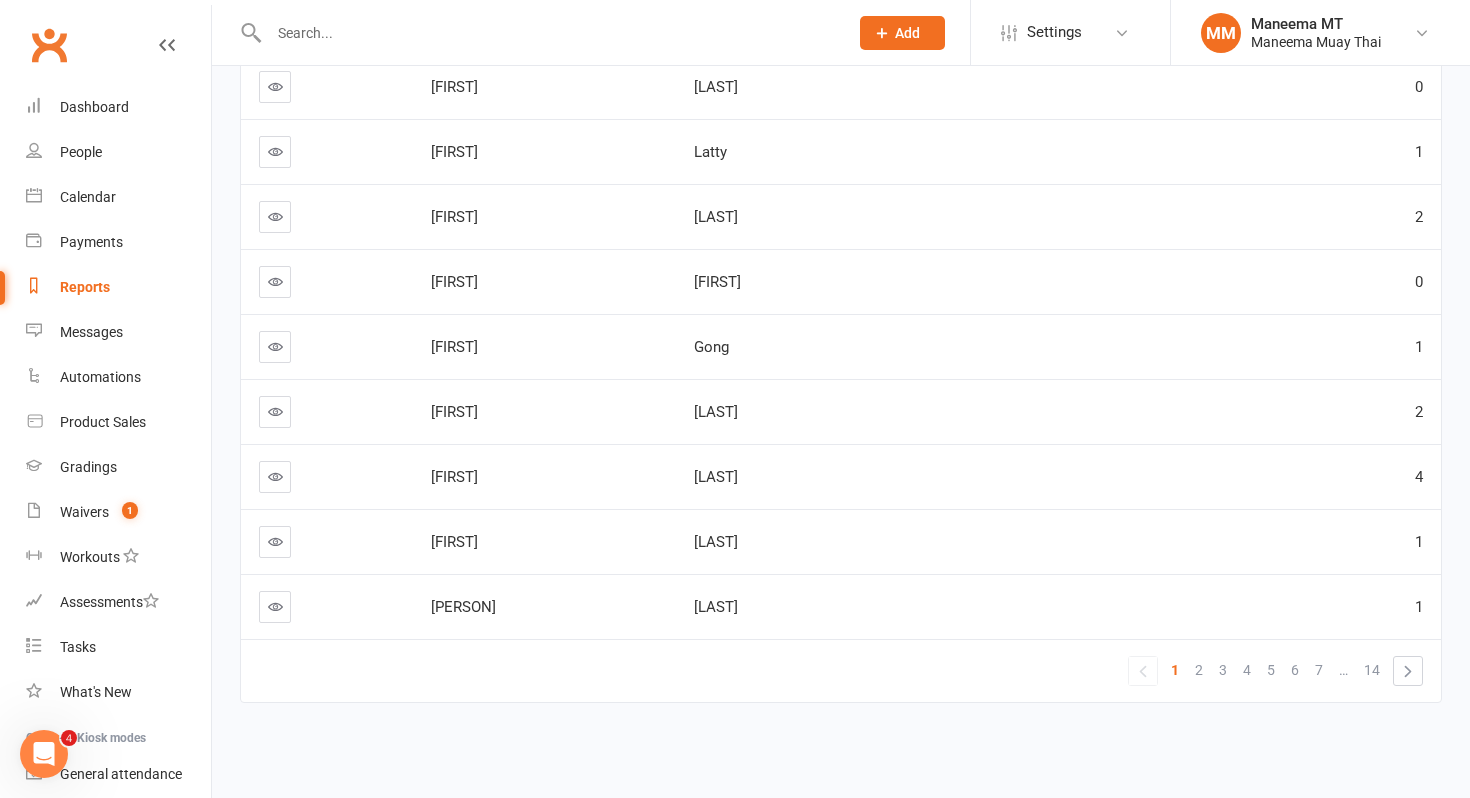 click at bounding box center (275, 347) 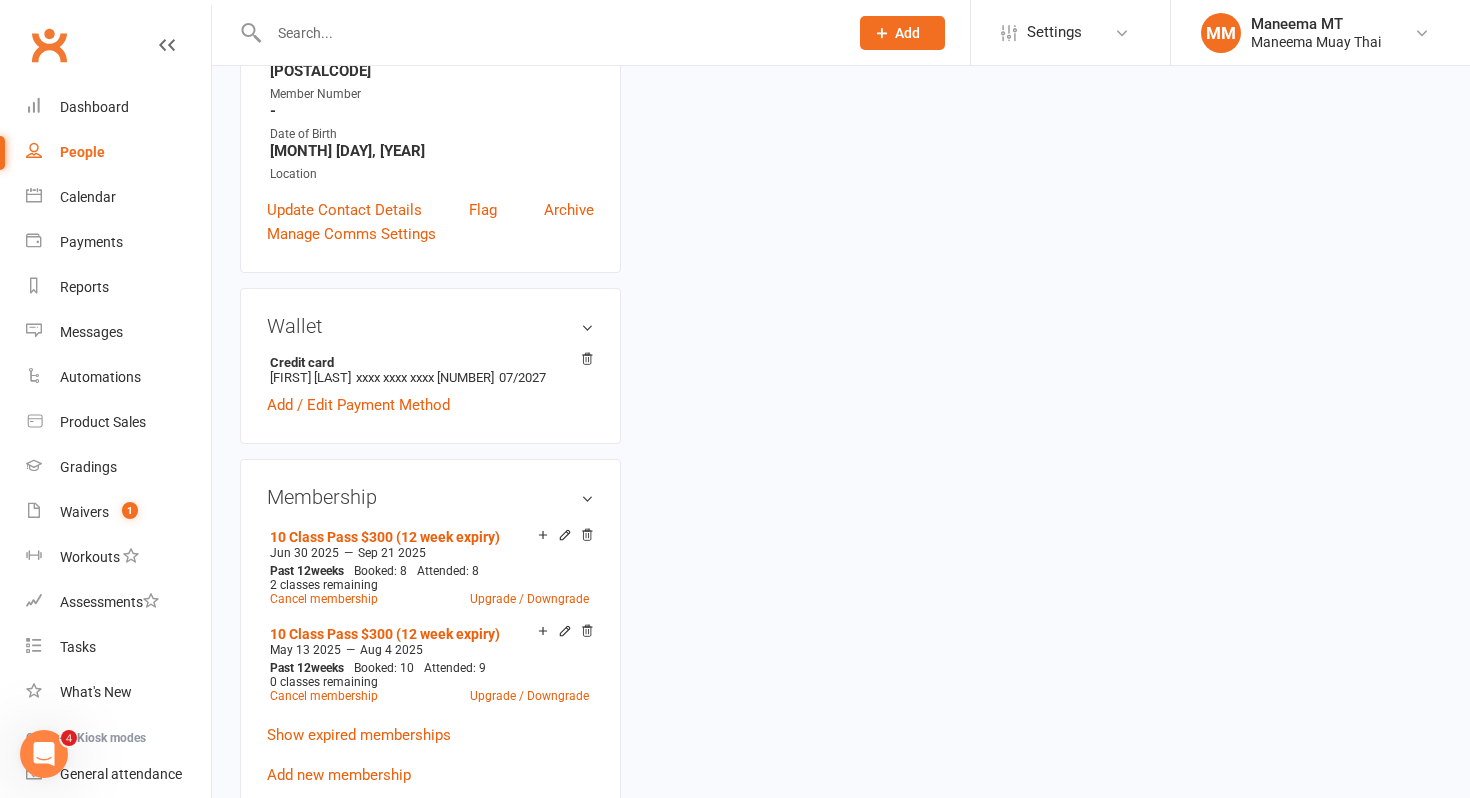 scroll, scrollTop: 0, scrollLeft: 0, axis: both 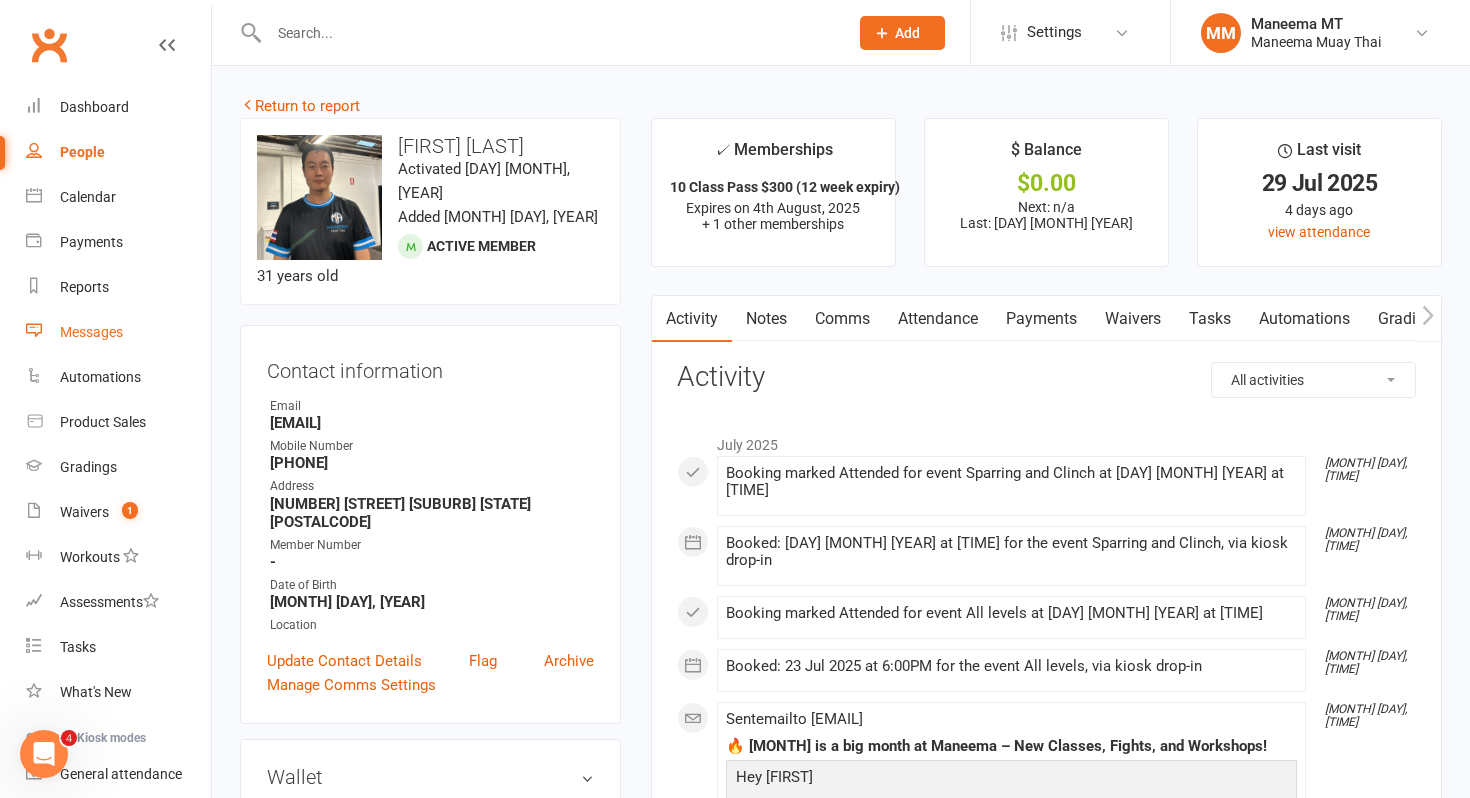 click on "Messages" at bounding box center [91, 332] 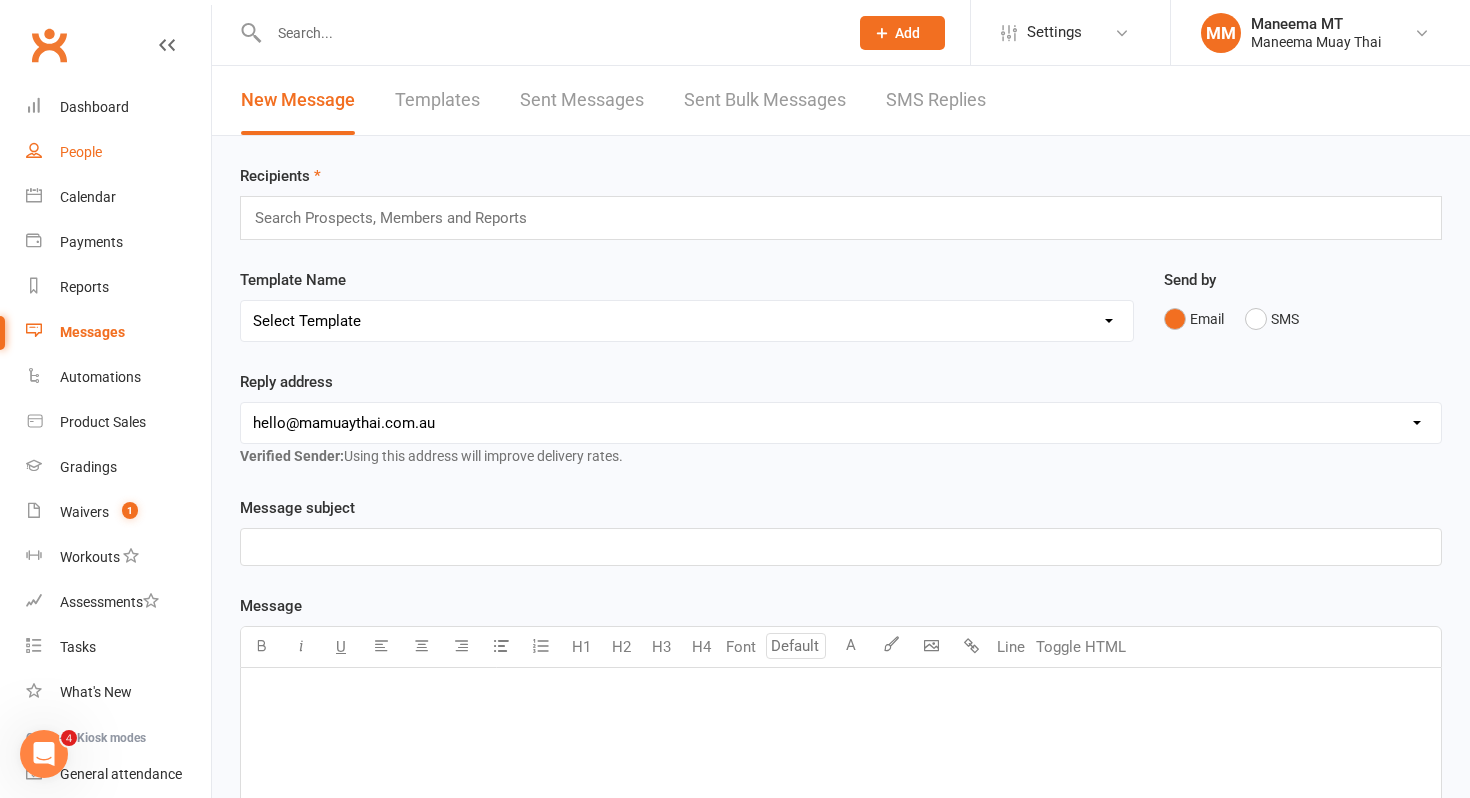 click on "People" at bounding box center [118, 152] 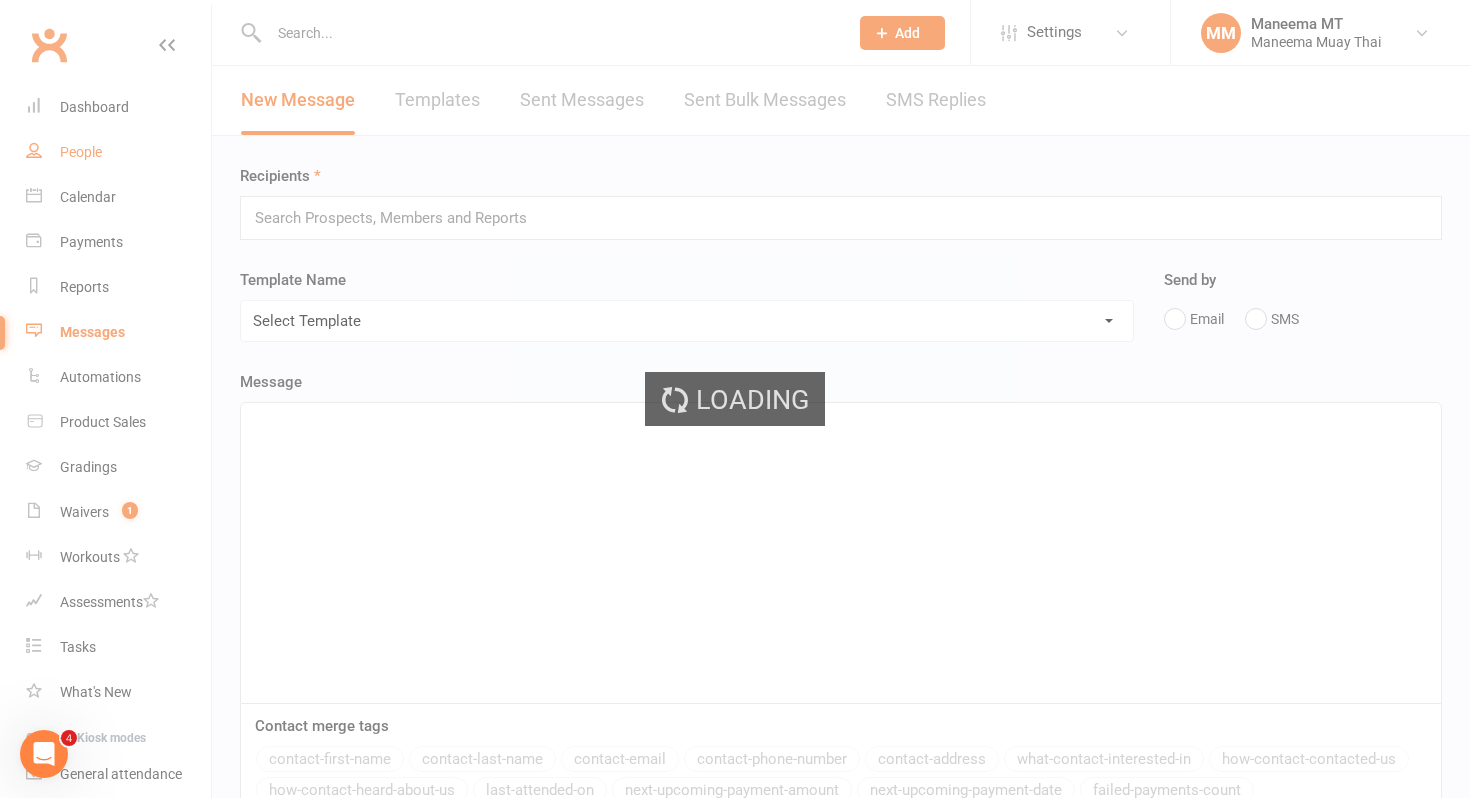 select on "100" 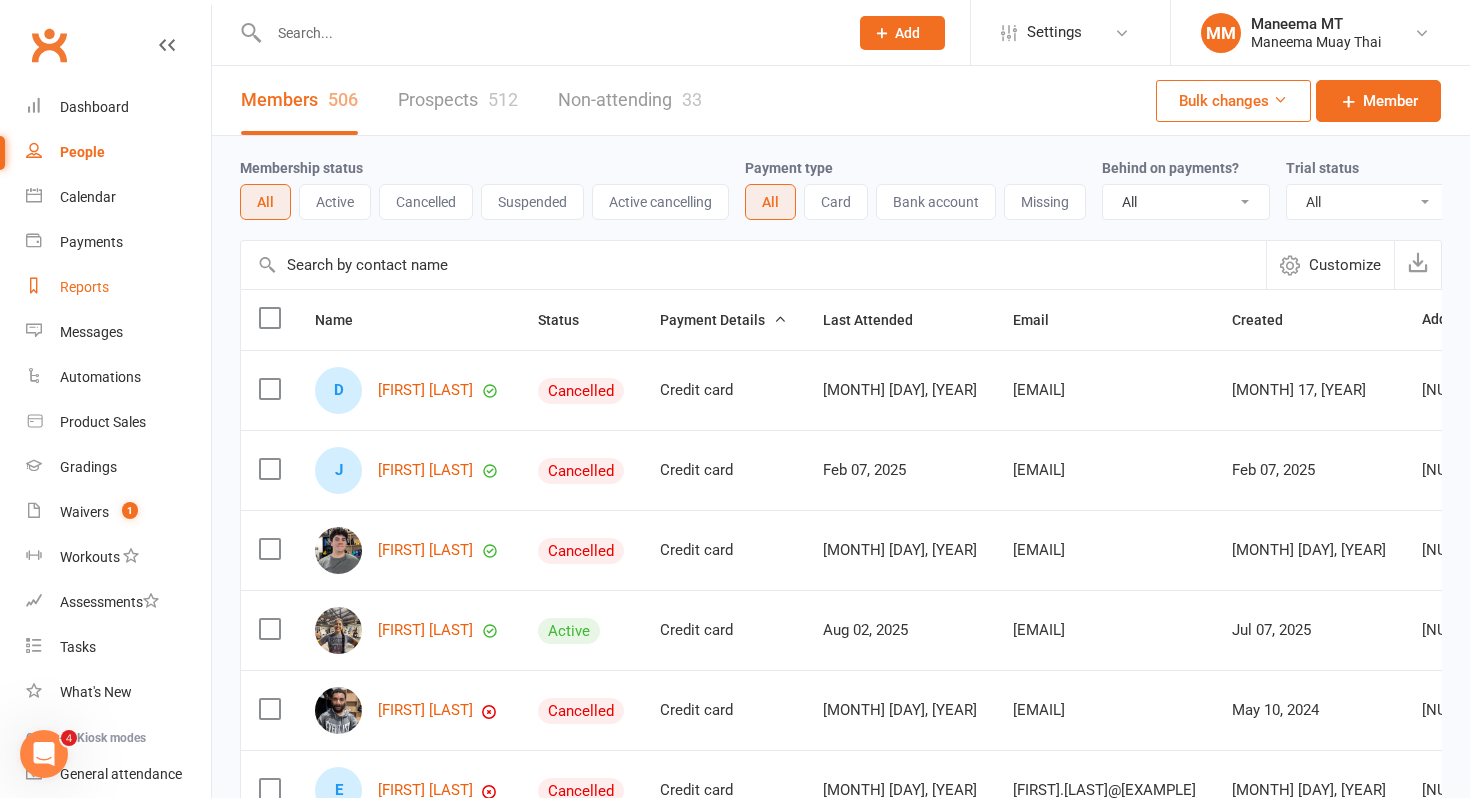 click on "Reports" at bounding box center (118, 287) 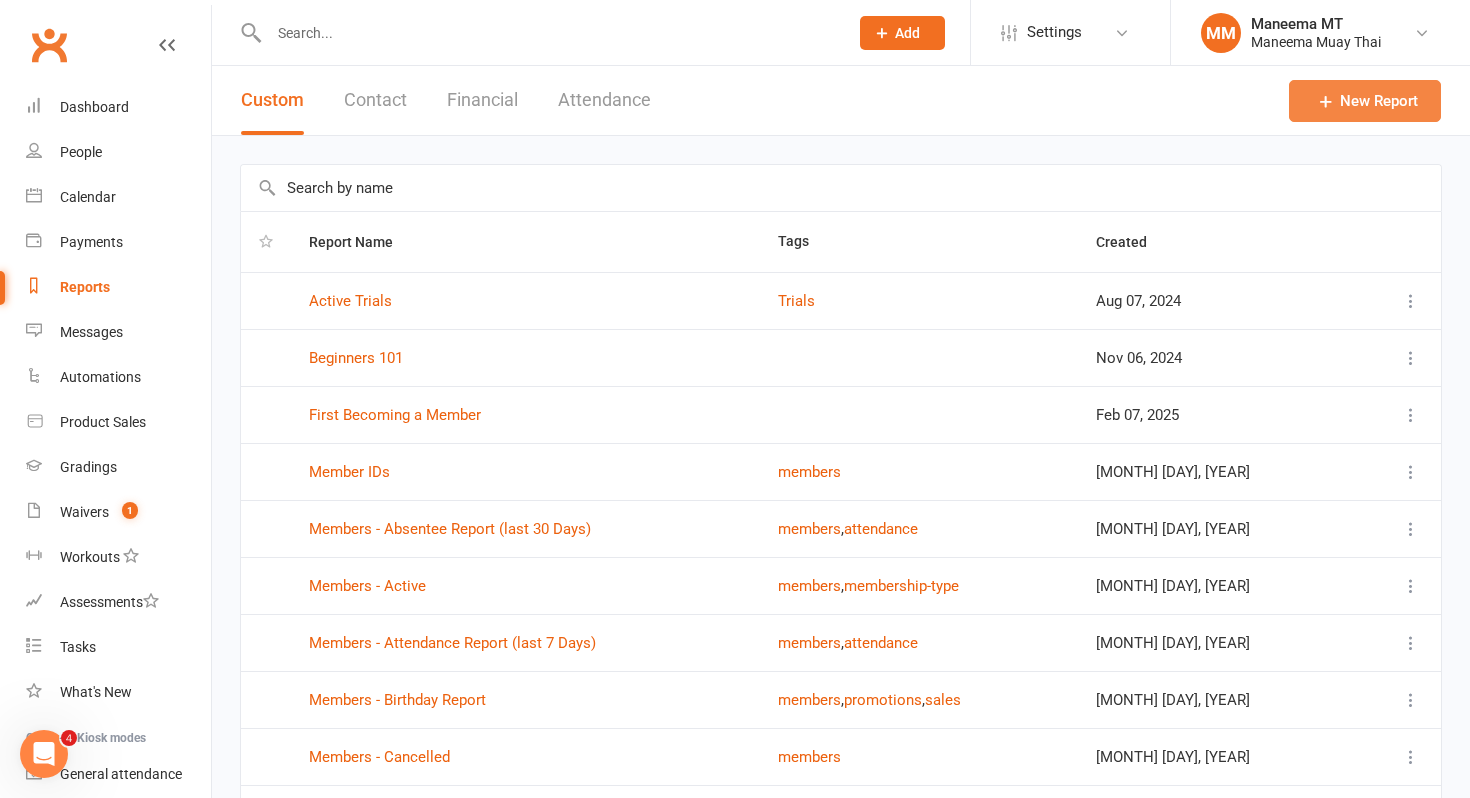 click on "New Report" at bounding box center (1365, 101) 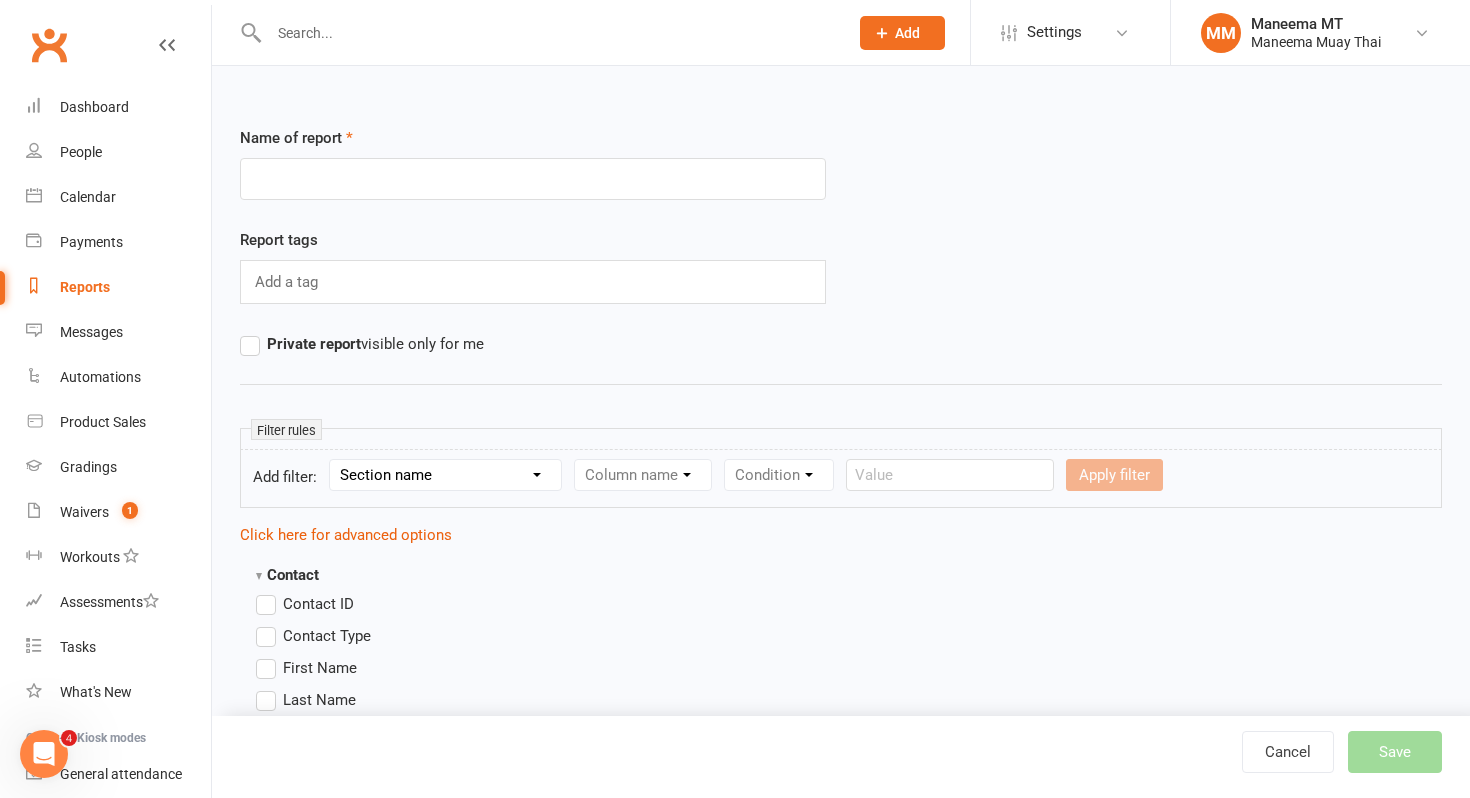 click at bounding box center [533, 179] 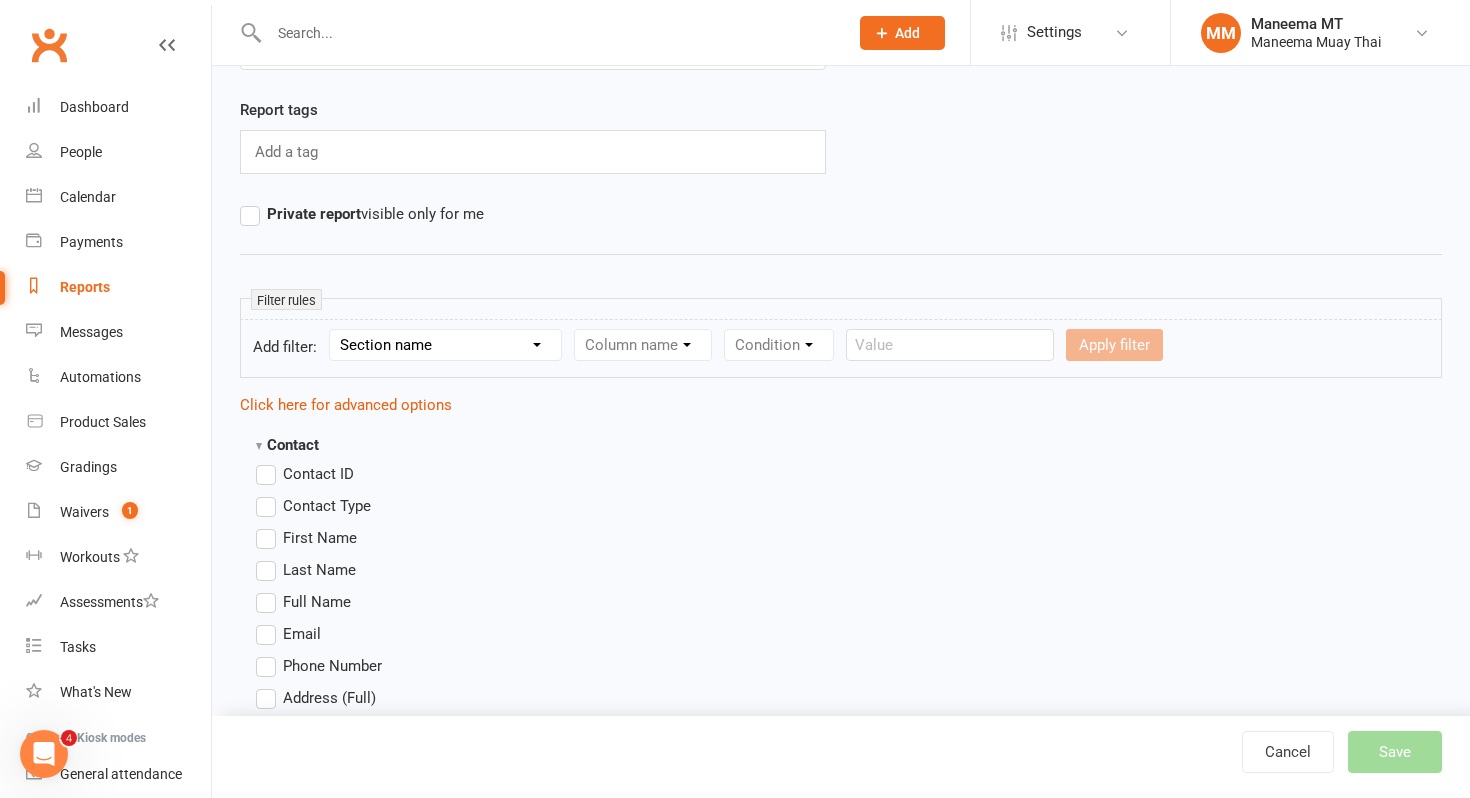 scroll, scrollTop: 136, scrollLeft: 0, axis: vertical 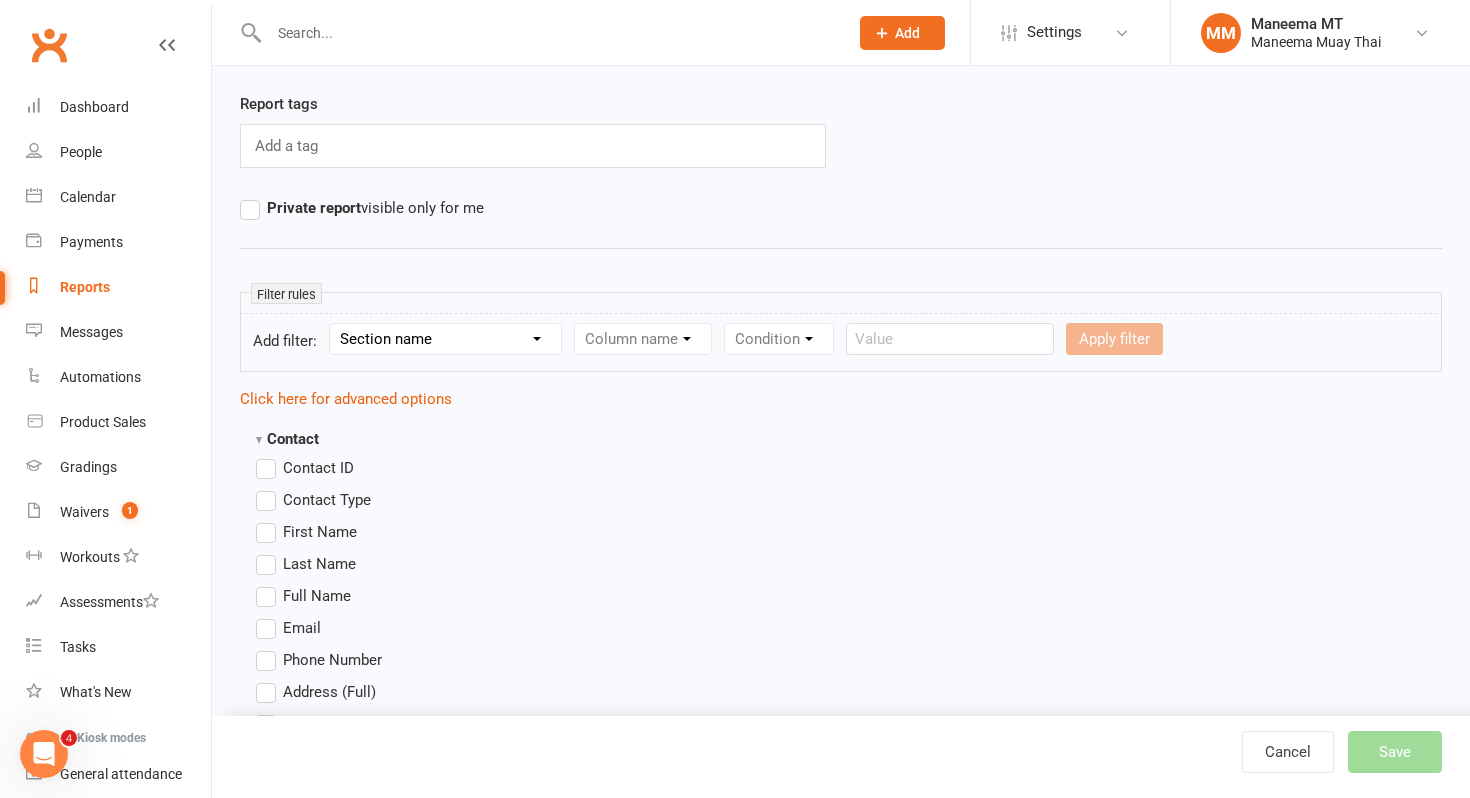 type on "August Attendance" 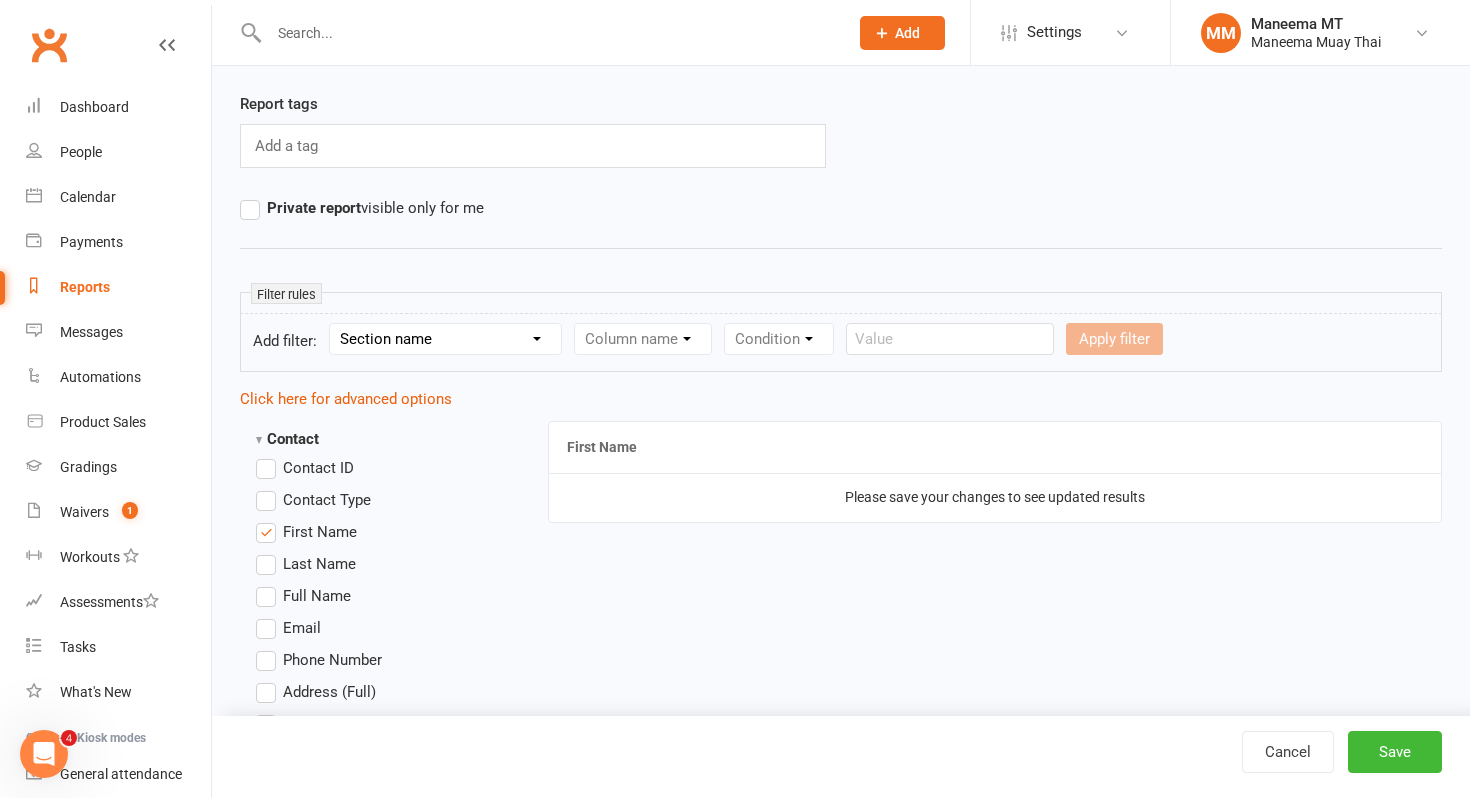 click on "Last Name" at bounding box center (319, 562) 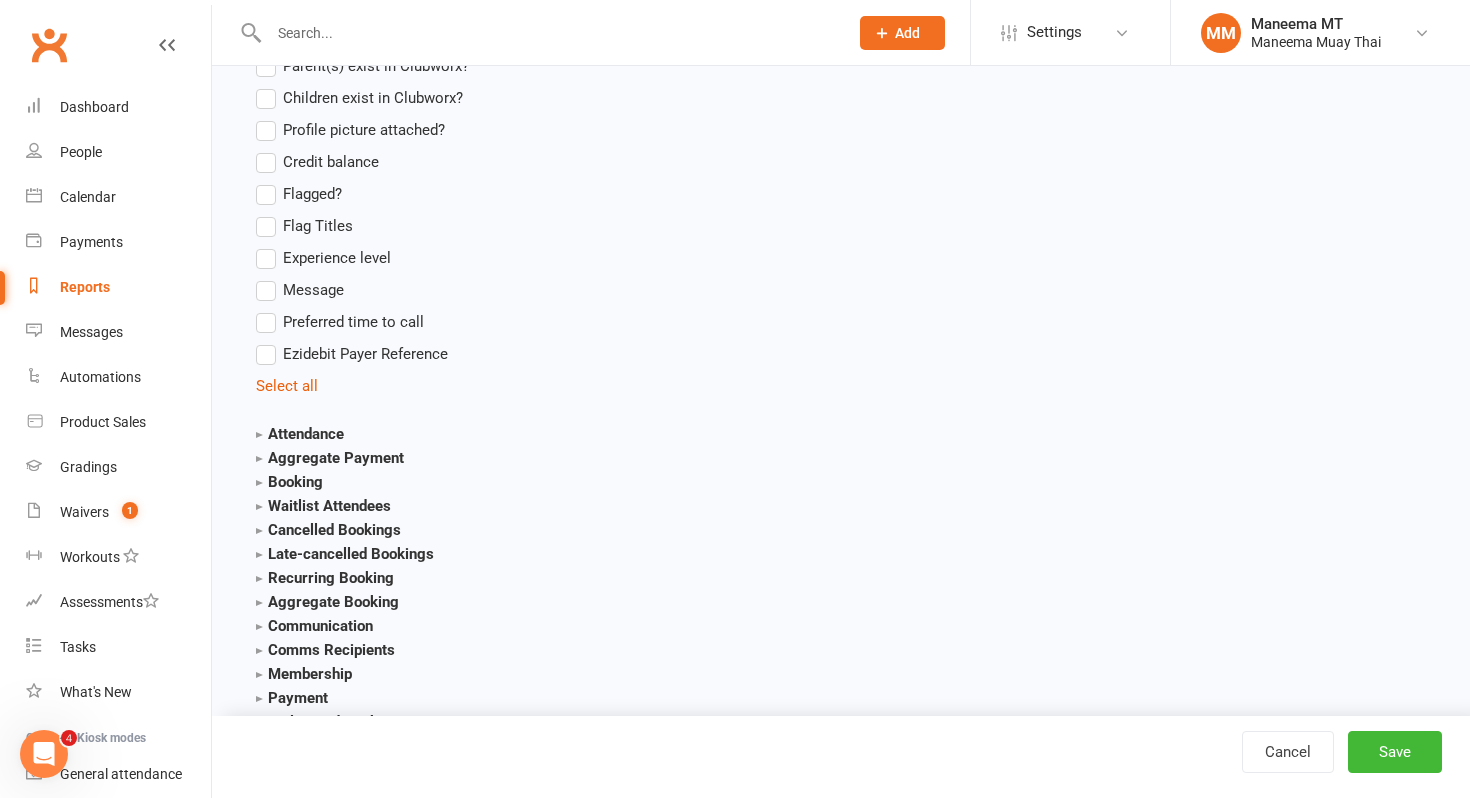 scroll, scrollTop: 1959, scrollLeft: 0, axis: vertical 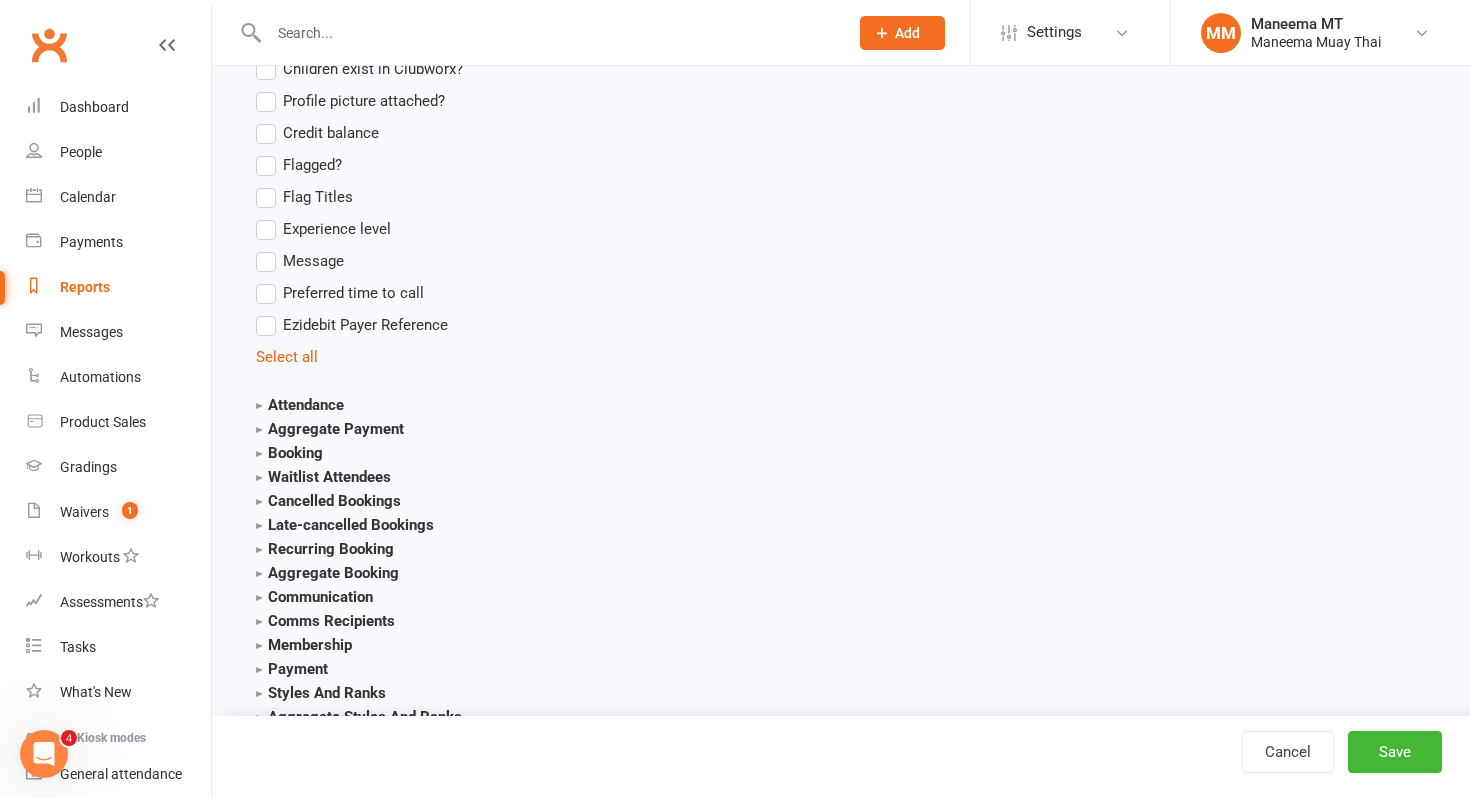 click on "Attendance Attendance Last Marked Attendance First Marked Last Attended First Attended Attendances (Last [NUMBER] days) Attendances (Last [NUMBER] days) Attendances (Last [NUMBER] months) Attendances (Total) Make-up Classes Available (all Memberships) Select all" at bounding box center [379, 405] 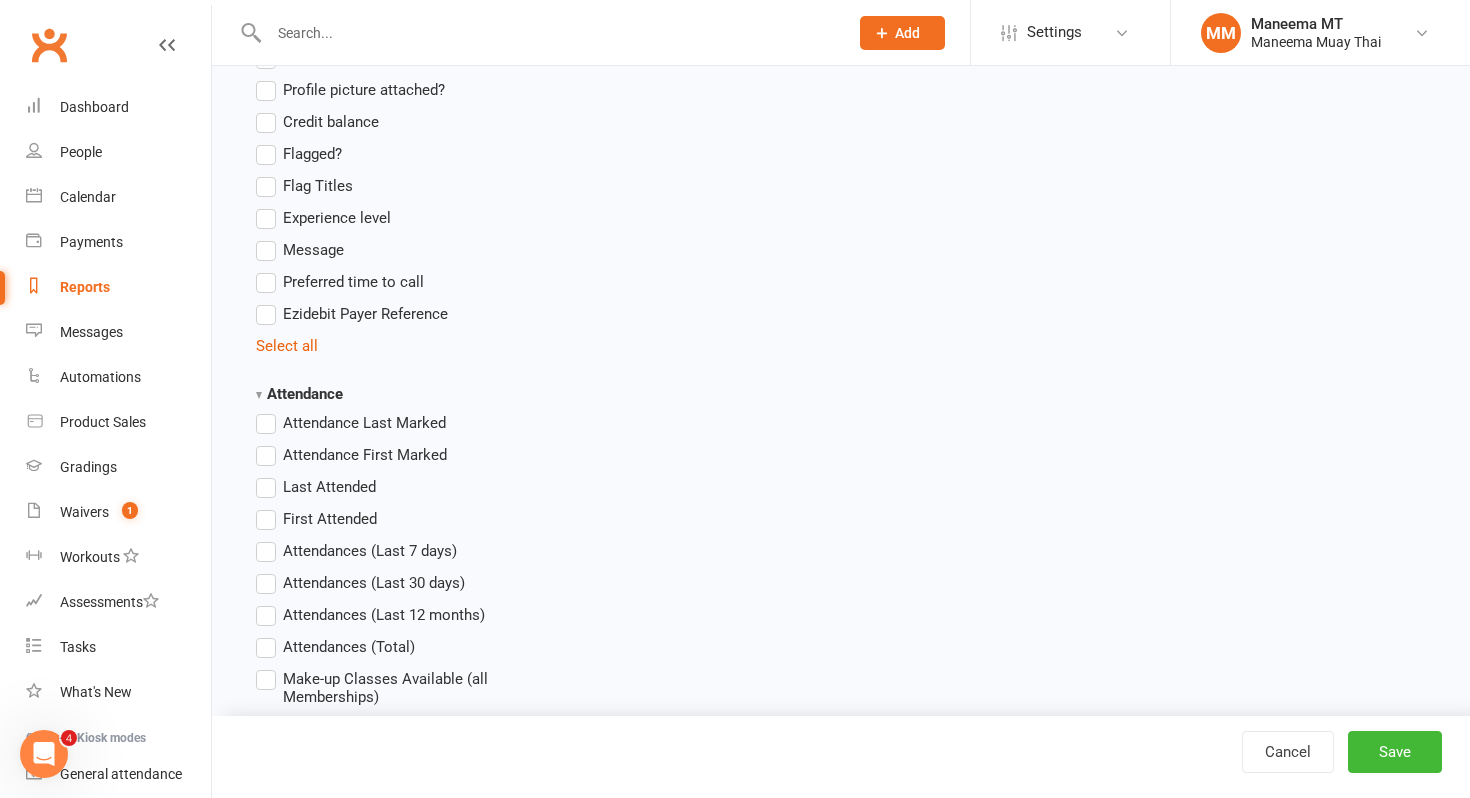 scroll, scrollTop: 1974, scrollLeft: 0, axis: vertical 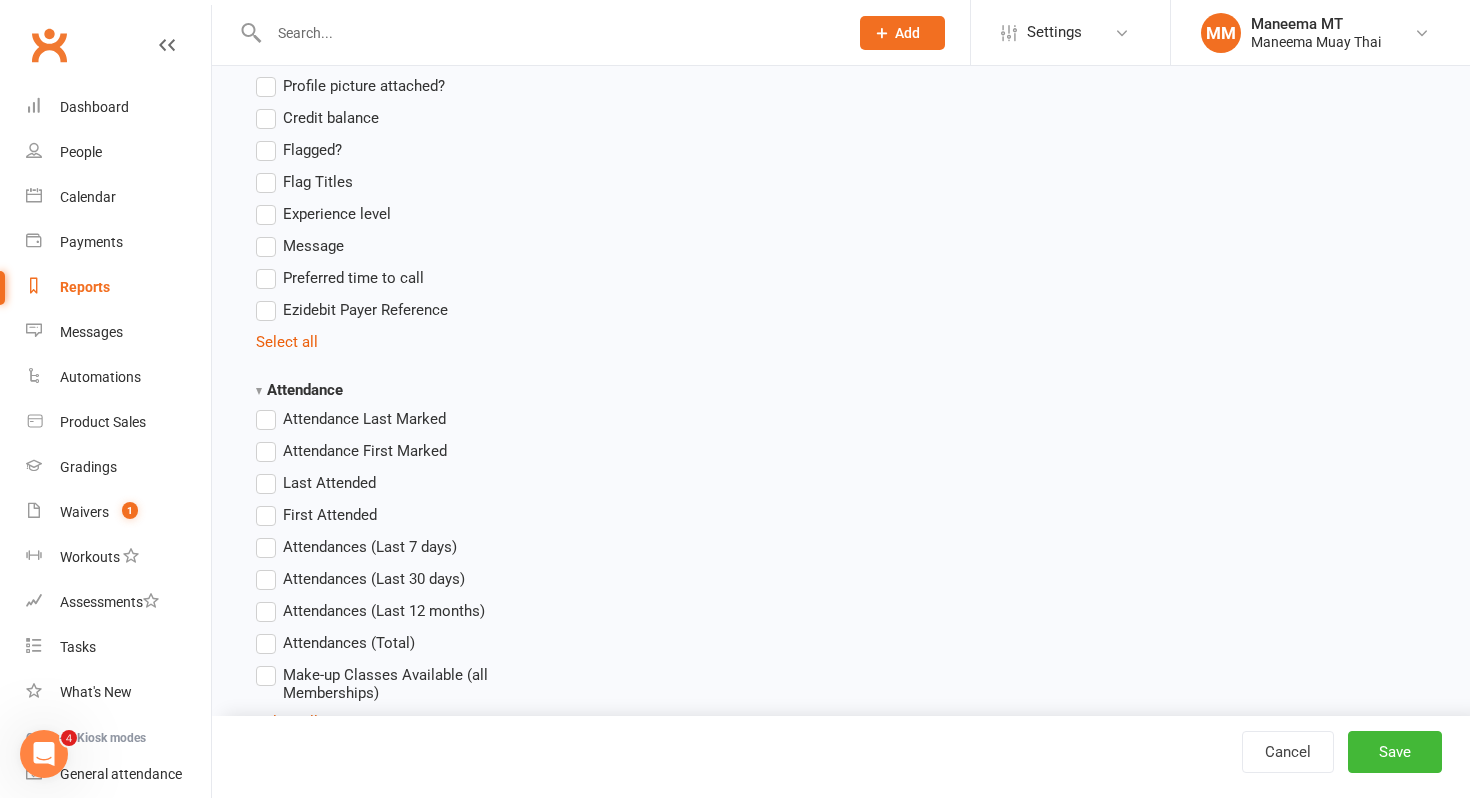 click on "Attendances (Last 7 days)" at bounding box center [356, 547] 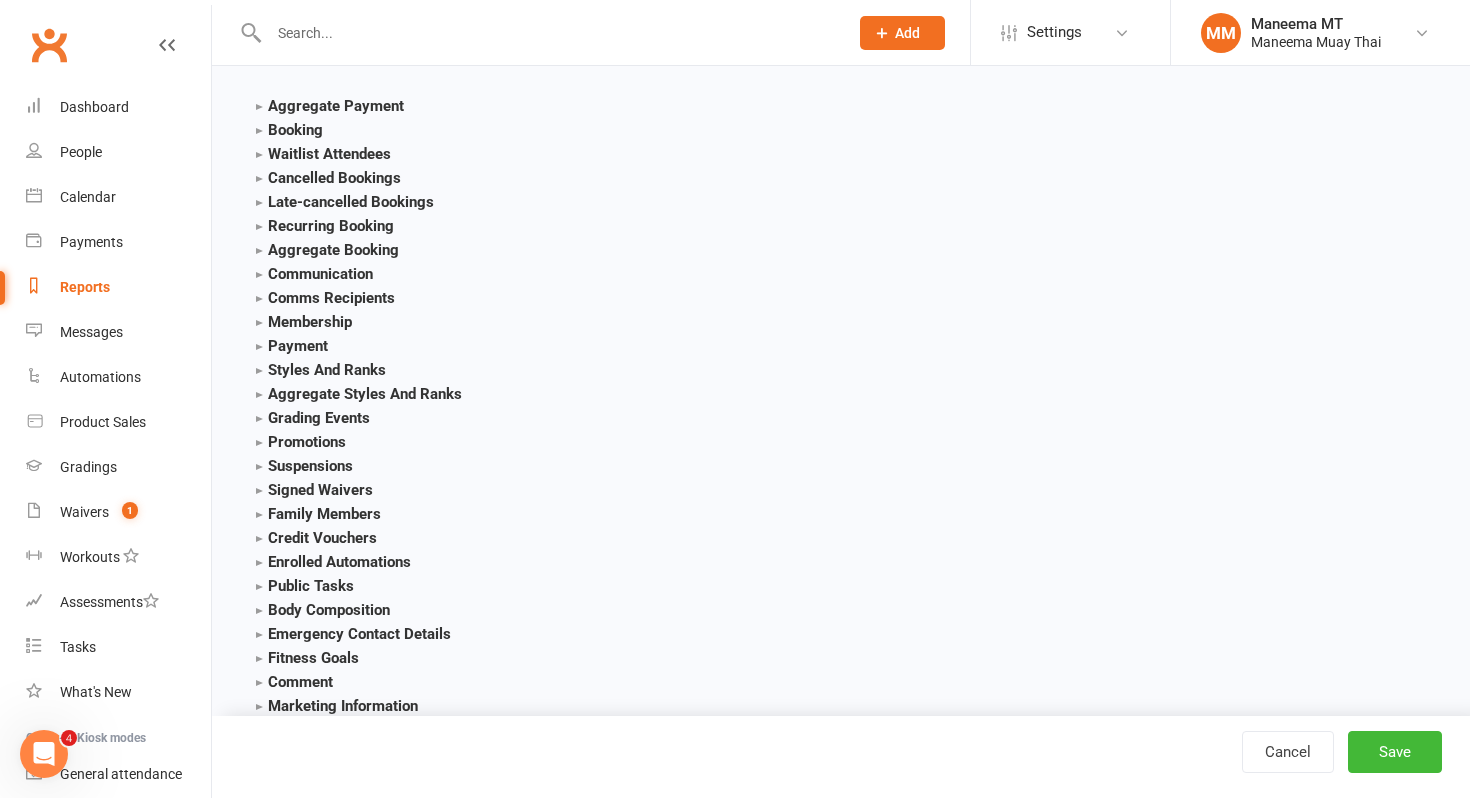scroll, scrollTop: 2679, scrollLeft: 0, axis: vertical 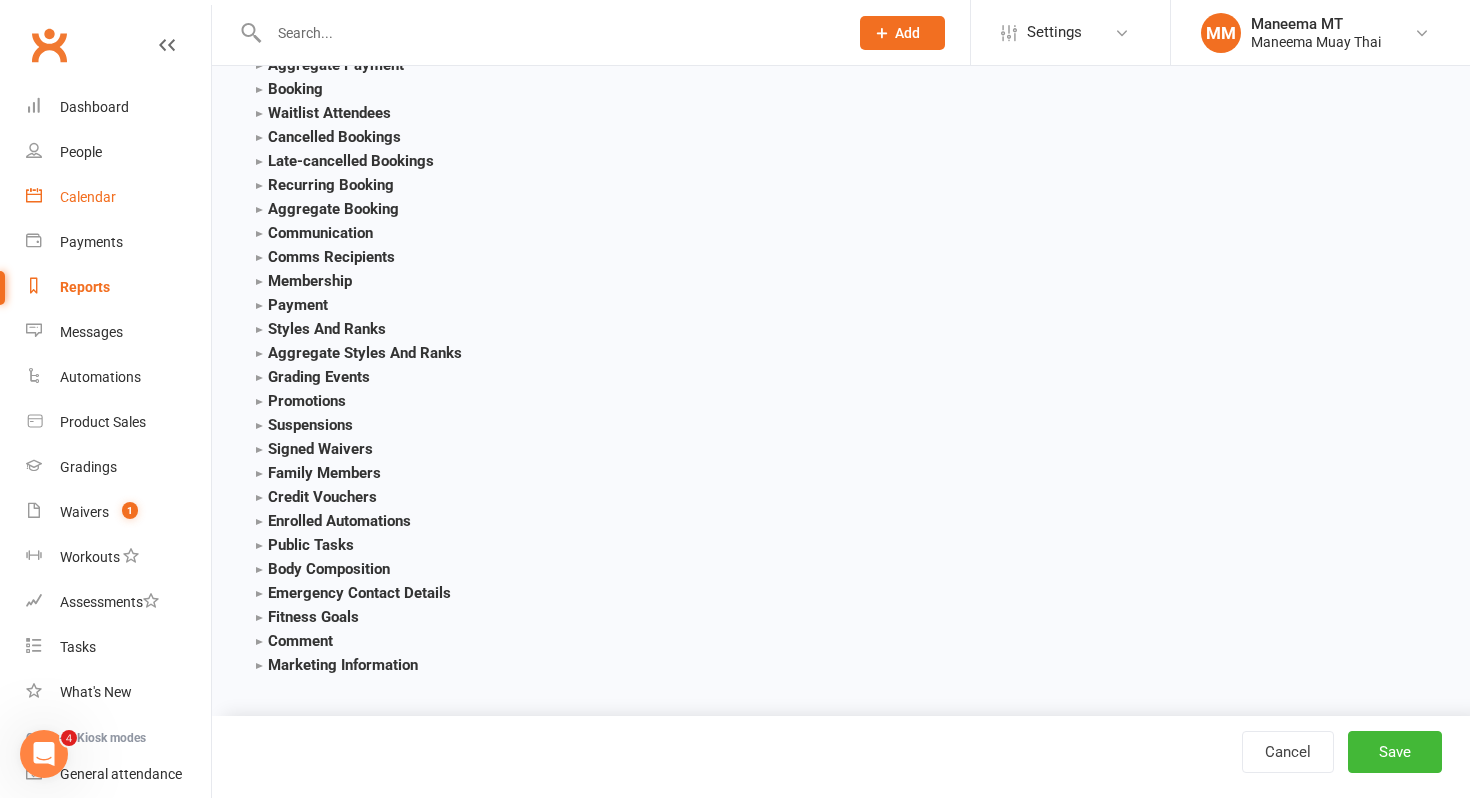 click on "Calendar" at bounding box center [88, 197] 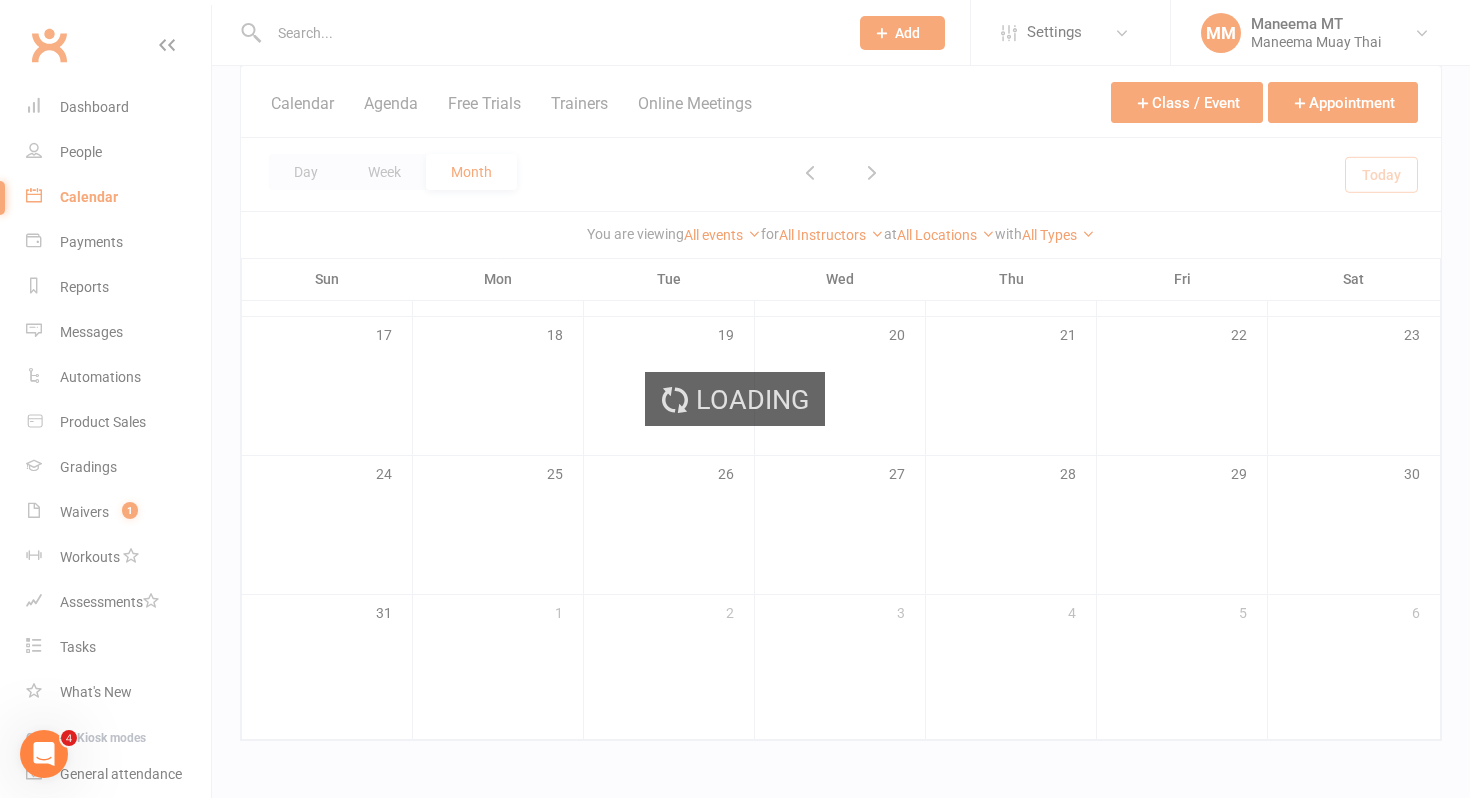 scroll, scrollTop: 0, scrollLeft: 0, axis: both 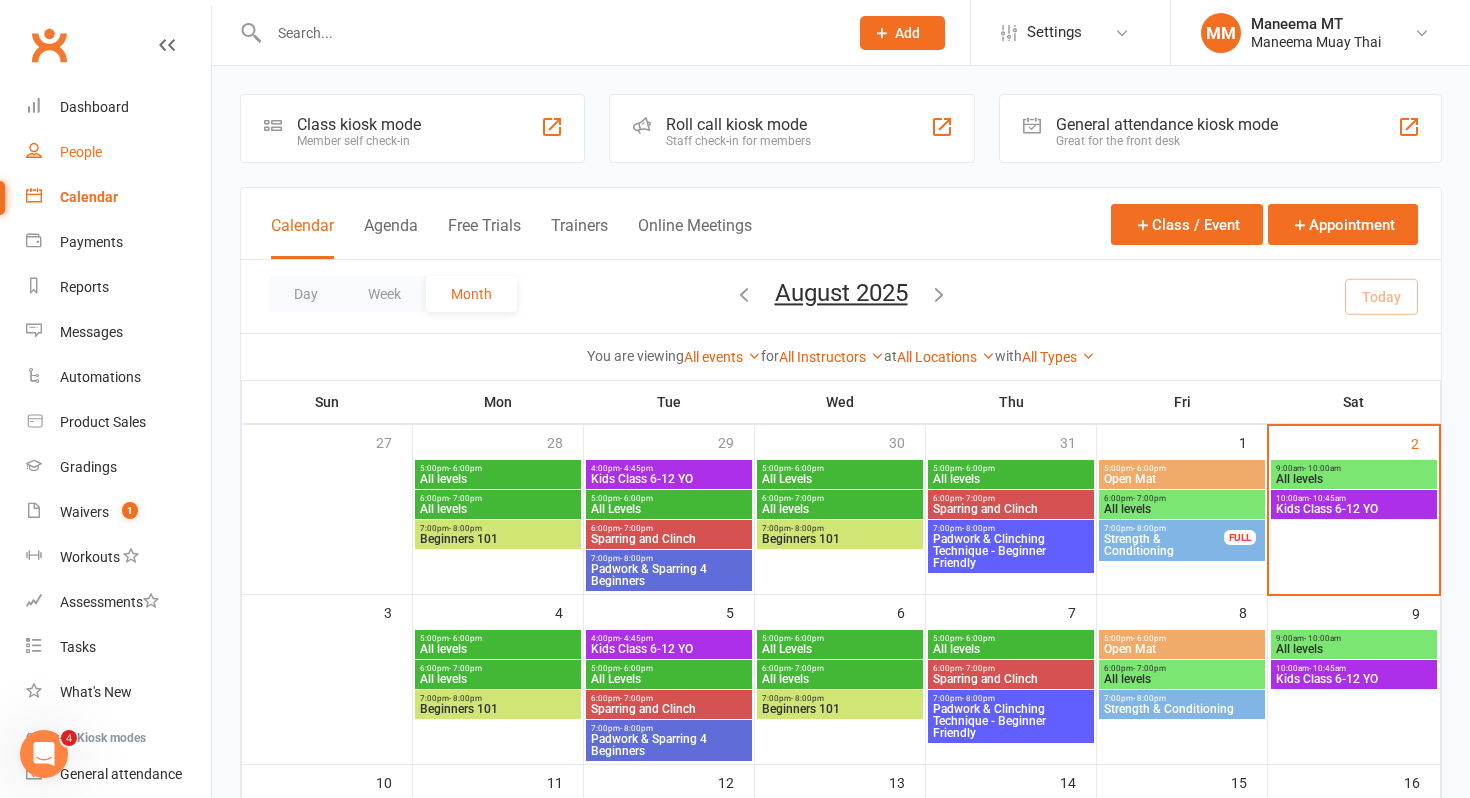 click on "People" at bounding box center [118, 152] 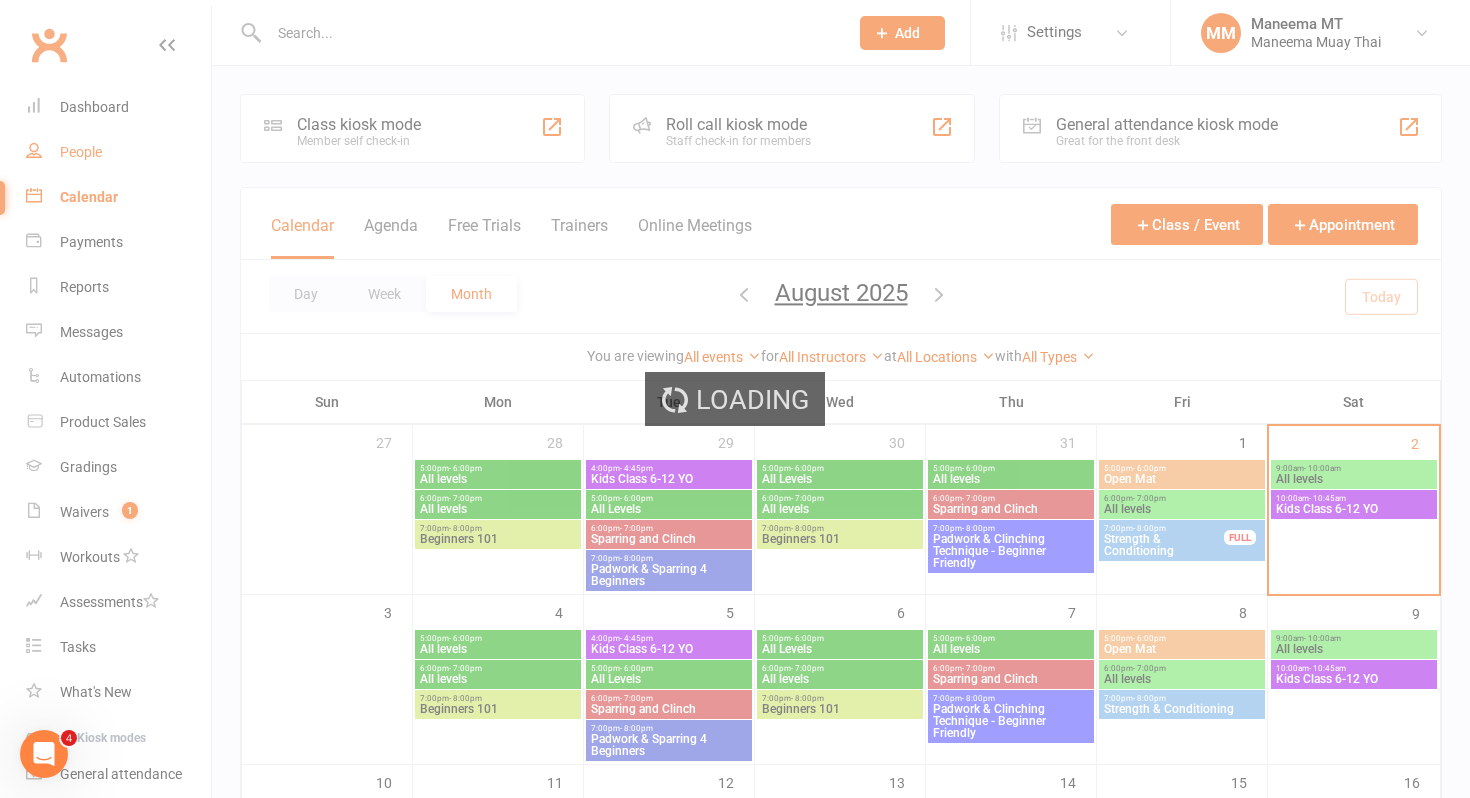 select on "100" 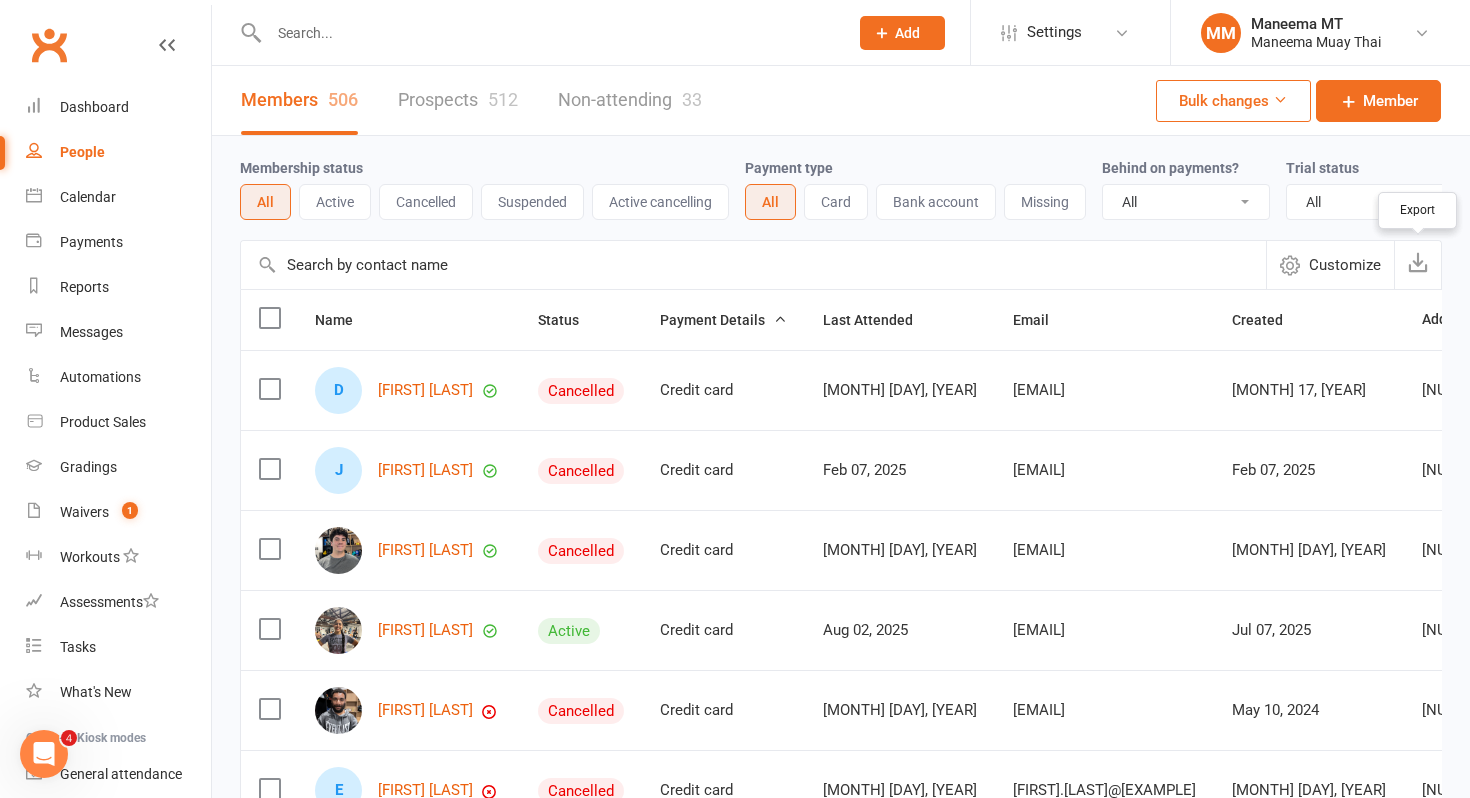 click at bounding box center [1417, 265] 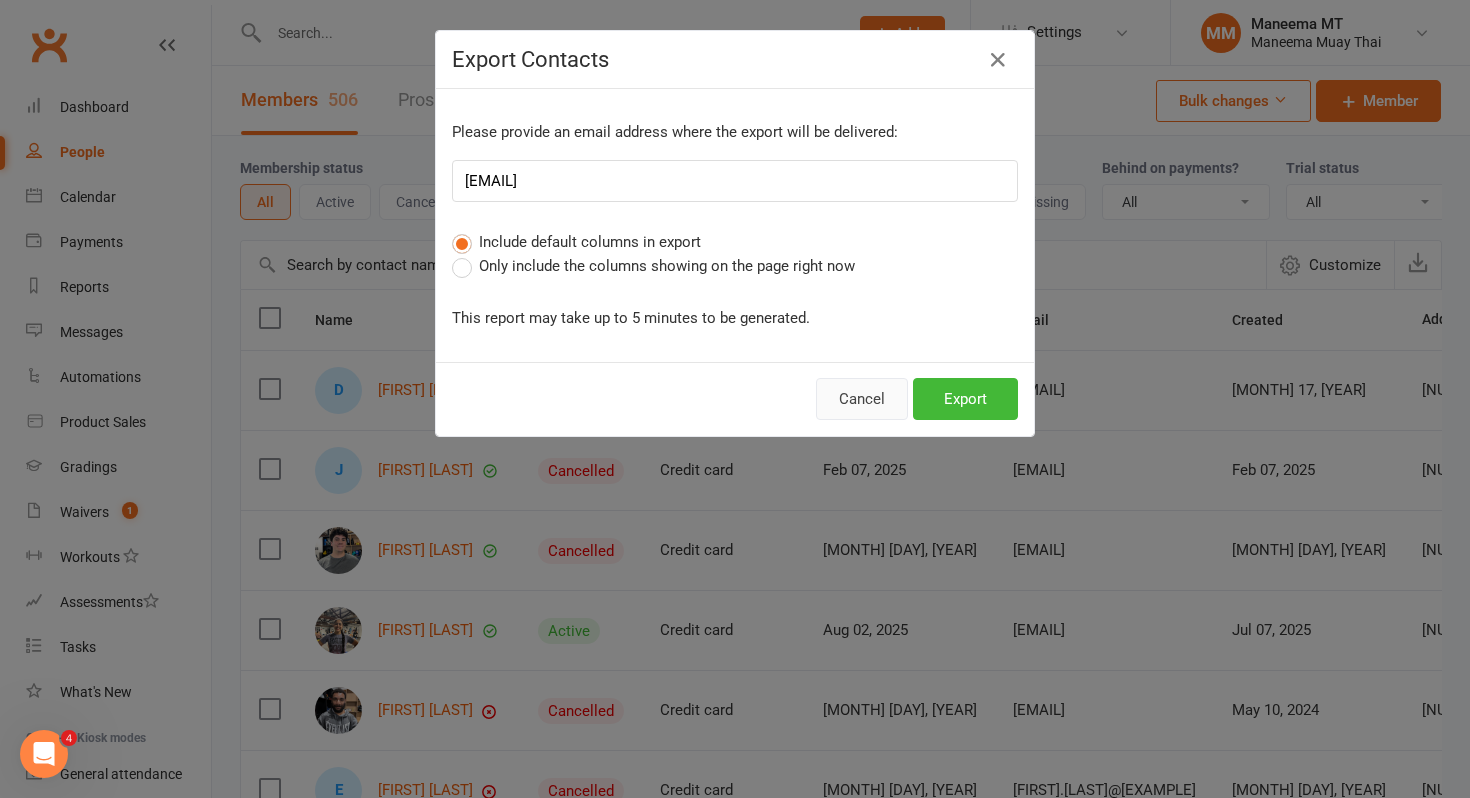 click on "Cancel" at bounding box center [862, 399] 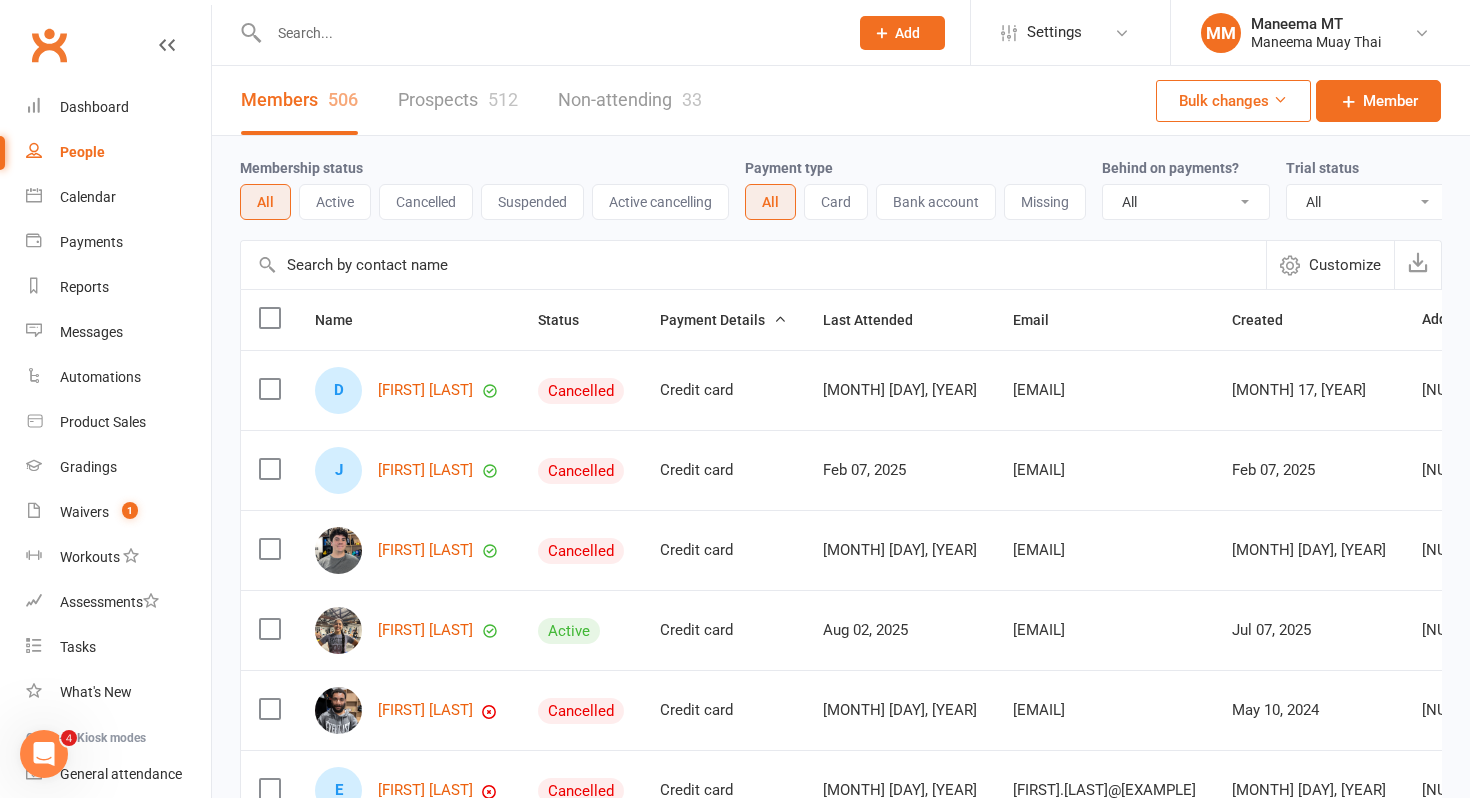 click on "Customize" at bounding box center [1330, 265] 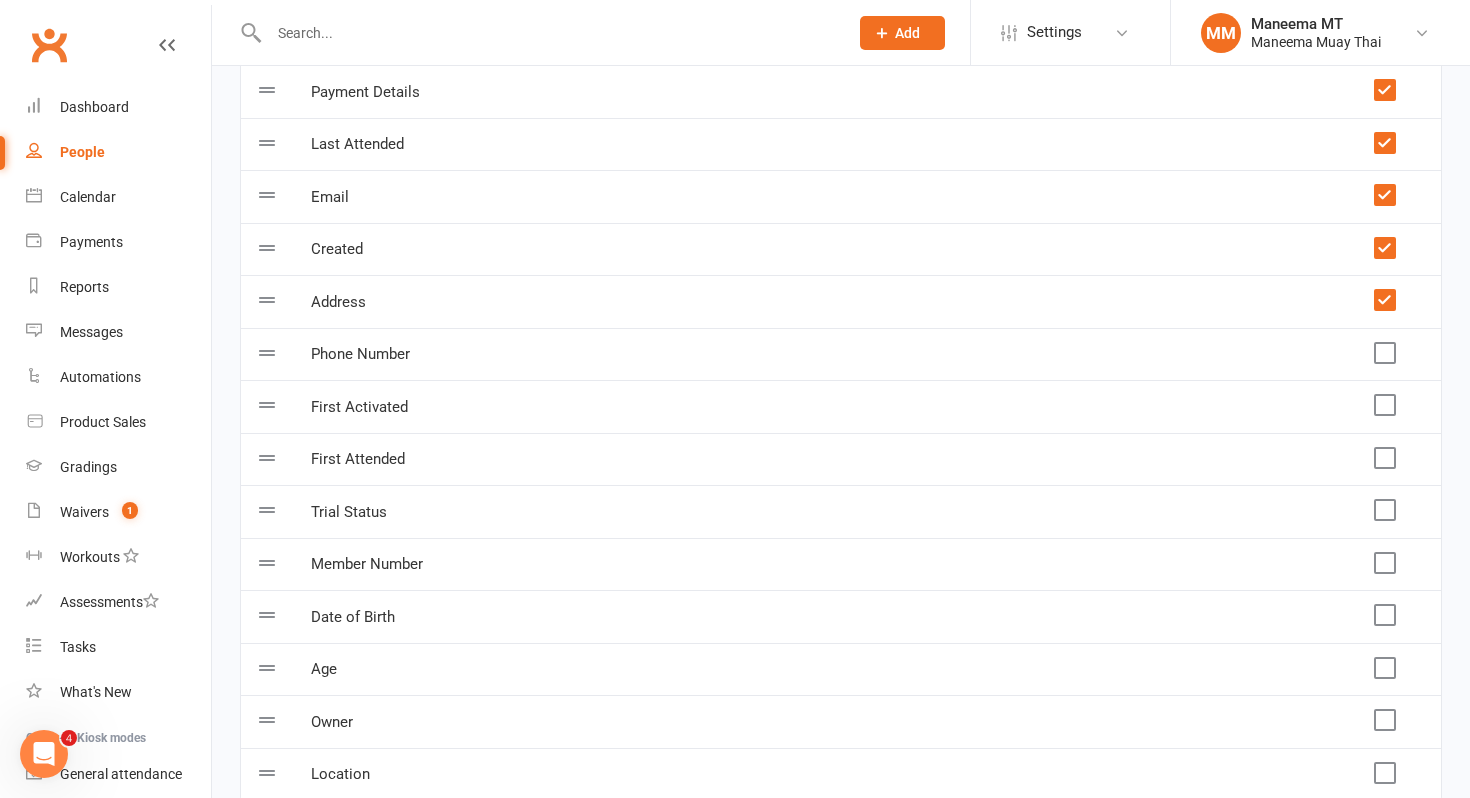 scroll, scrollTop: 0, scrollLeft: 0, axis: both 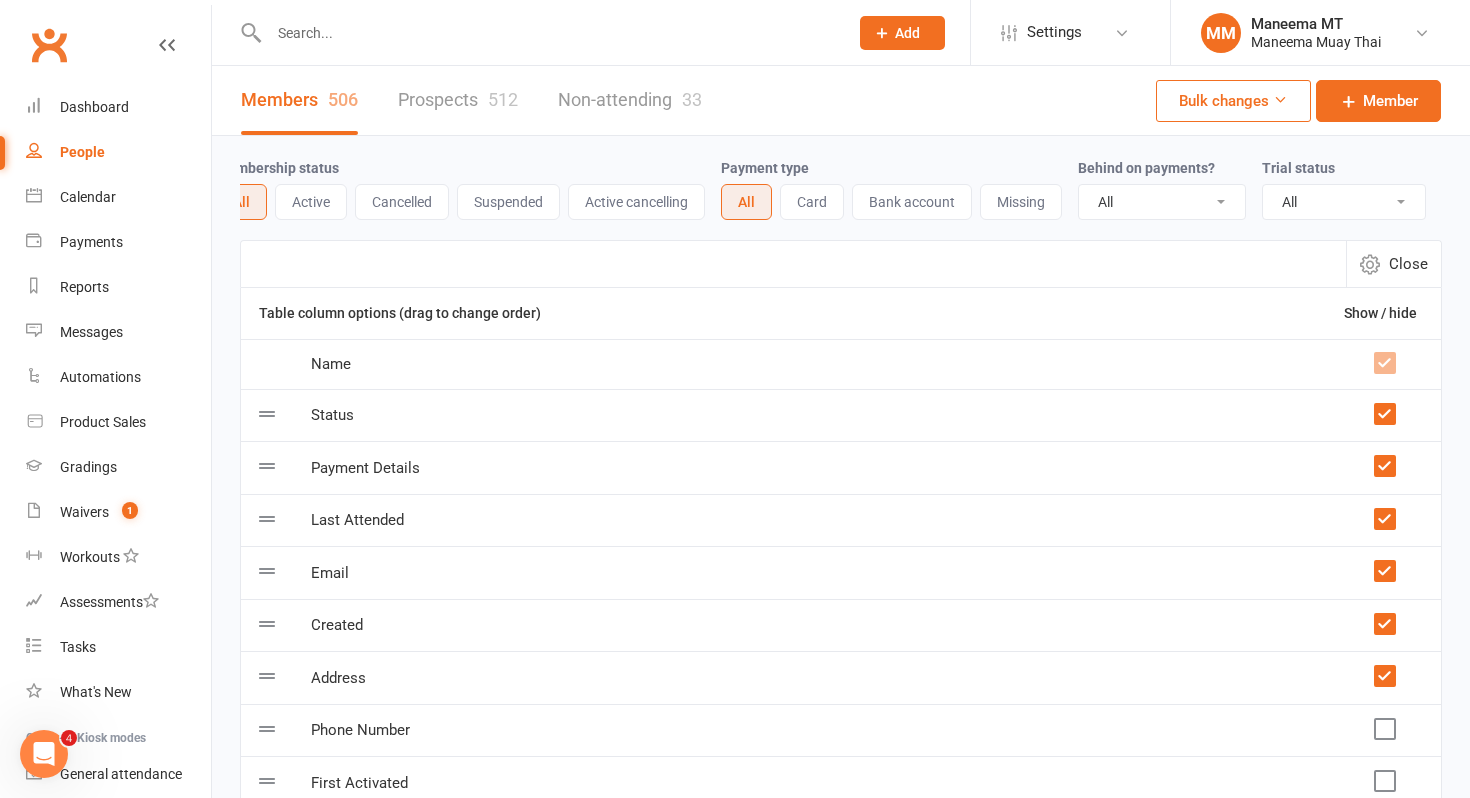 click on "Members 506" at bounding box center [299, 100] 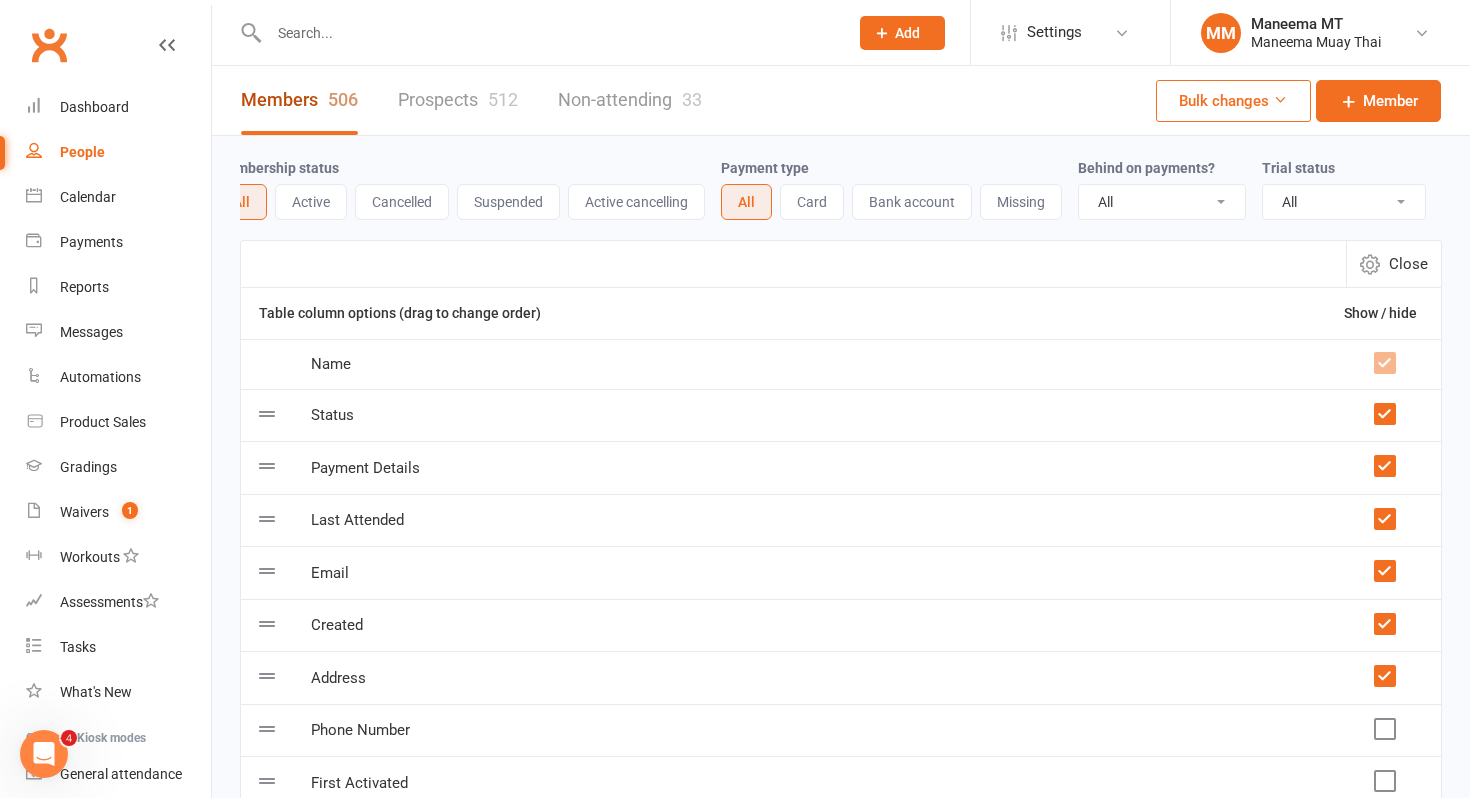 scroll, scrollTop: 0, scrollLeft: 0, axis: both 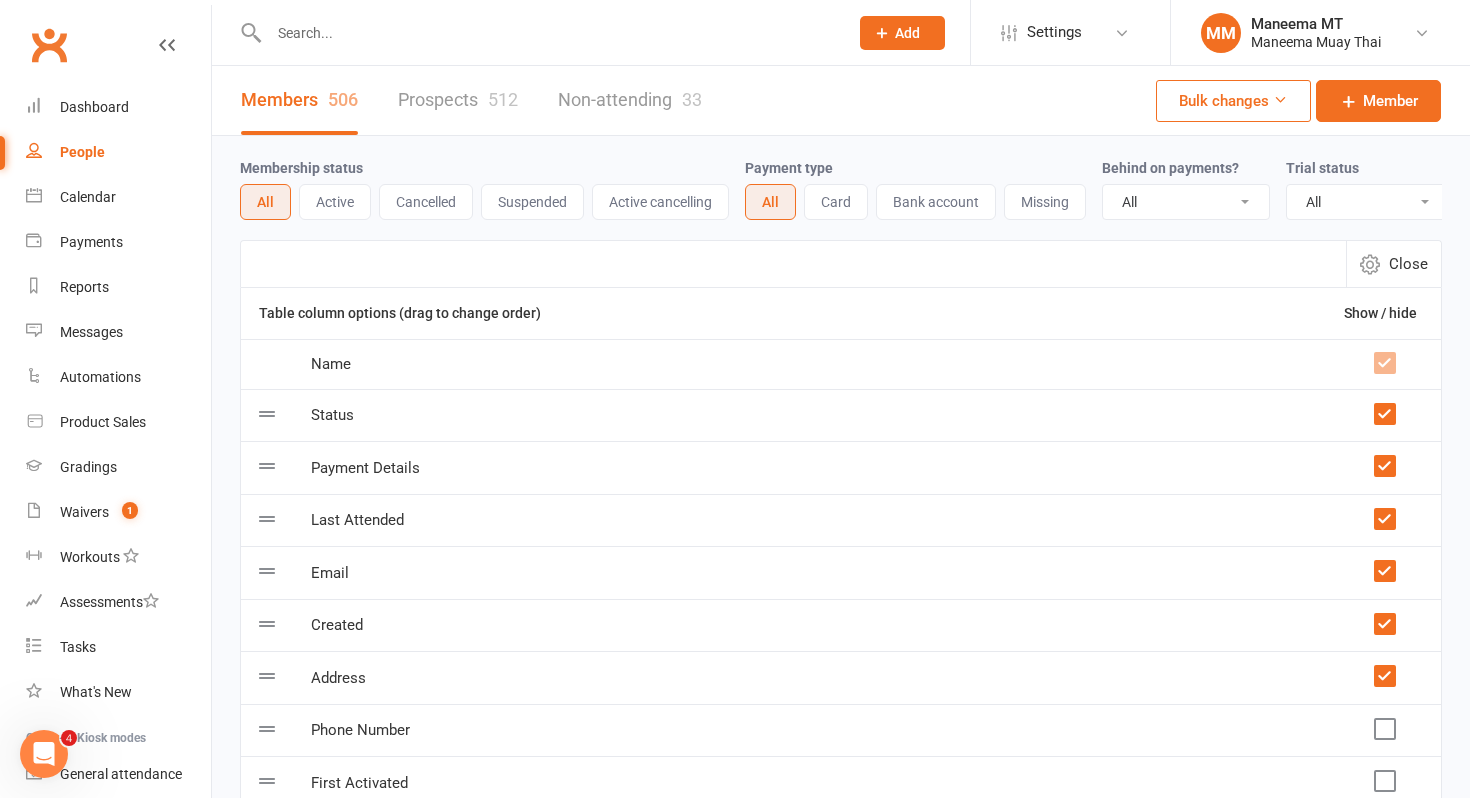 click on "Members 506" at bounding box center [299, 100] 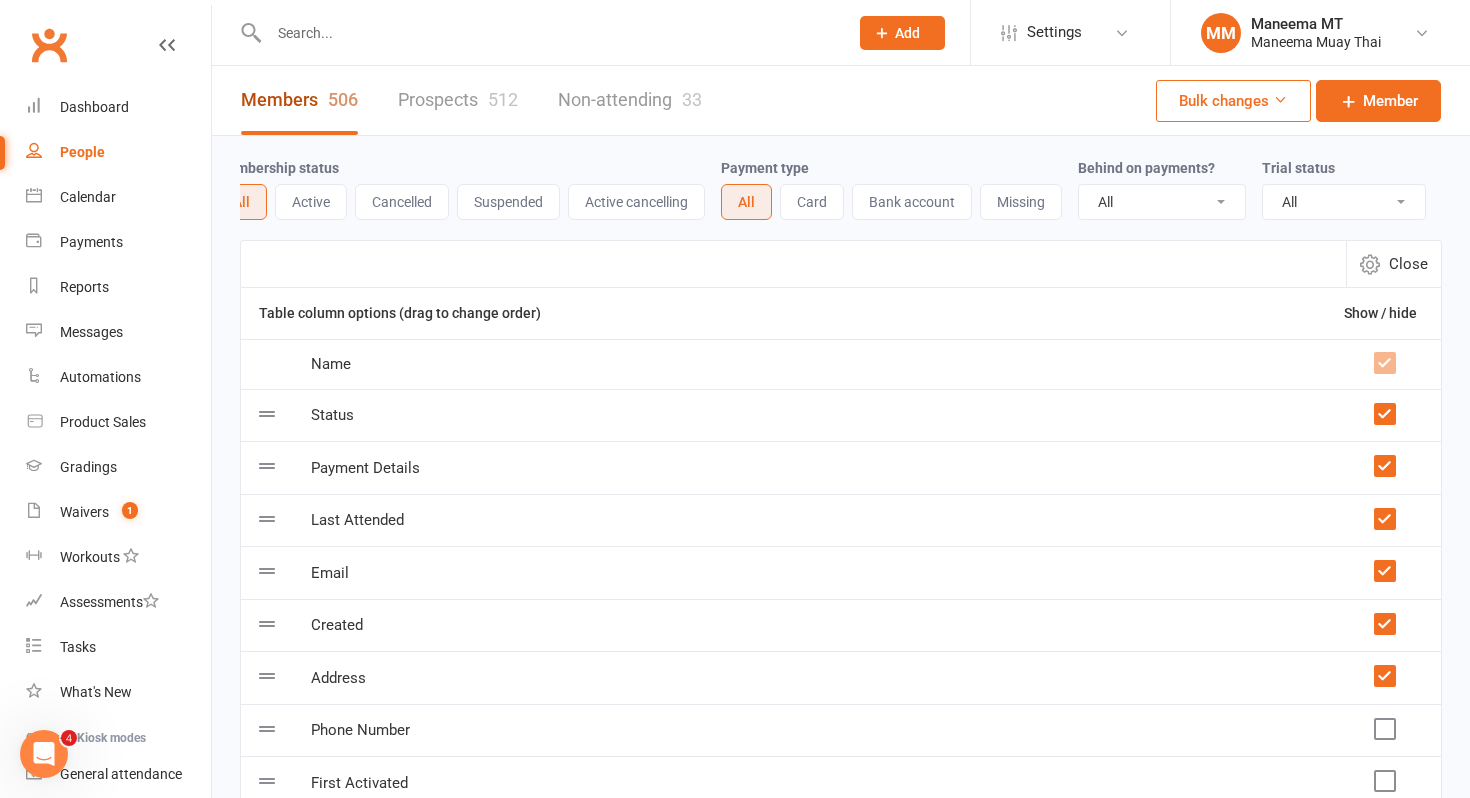 scroll, scrollTop: 0, scrollLeft: 0, axis: both 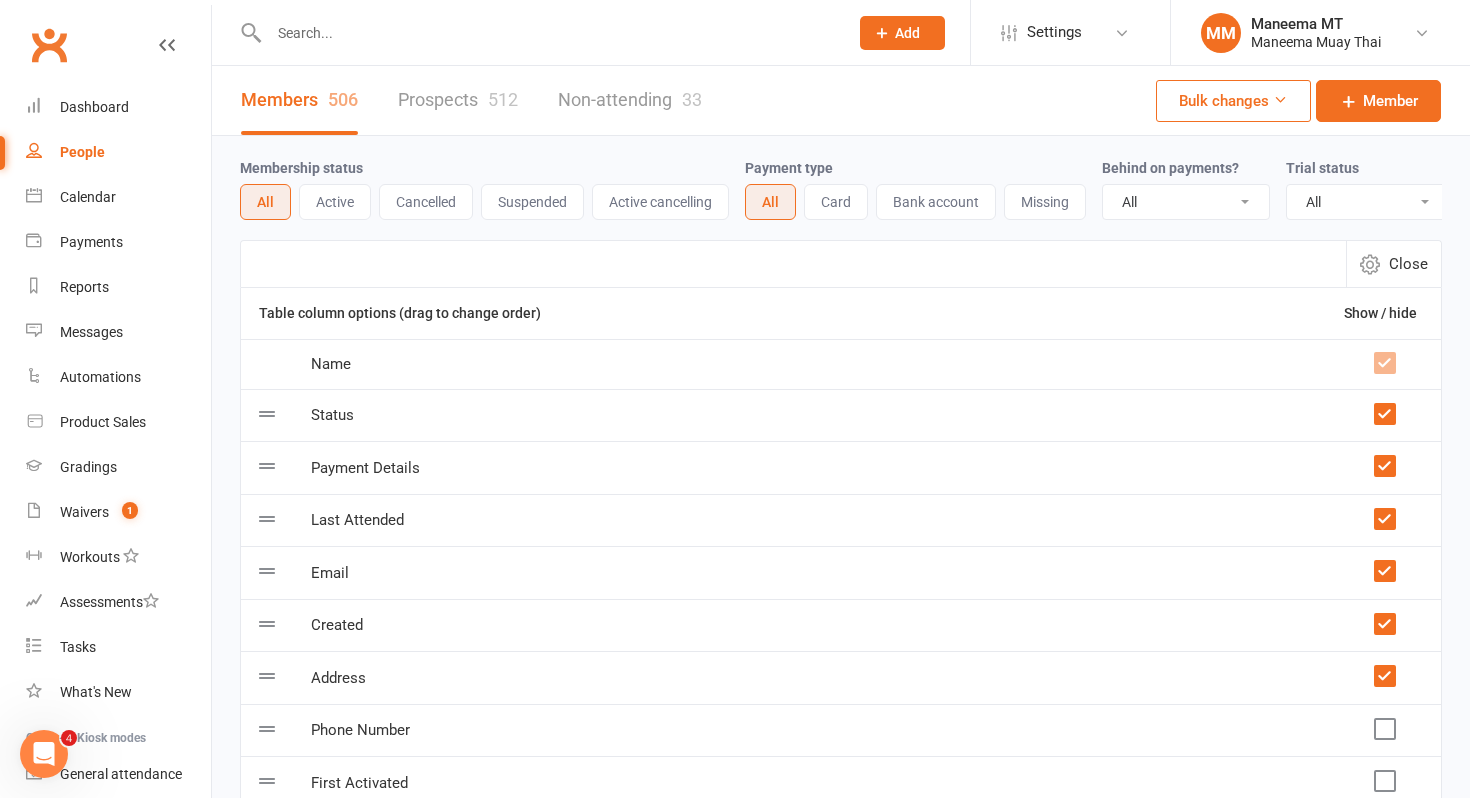 click on "Close" at bounding box center [1408, 264] 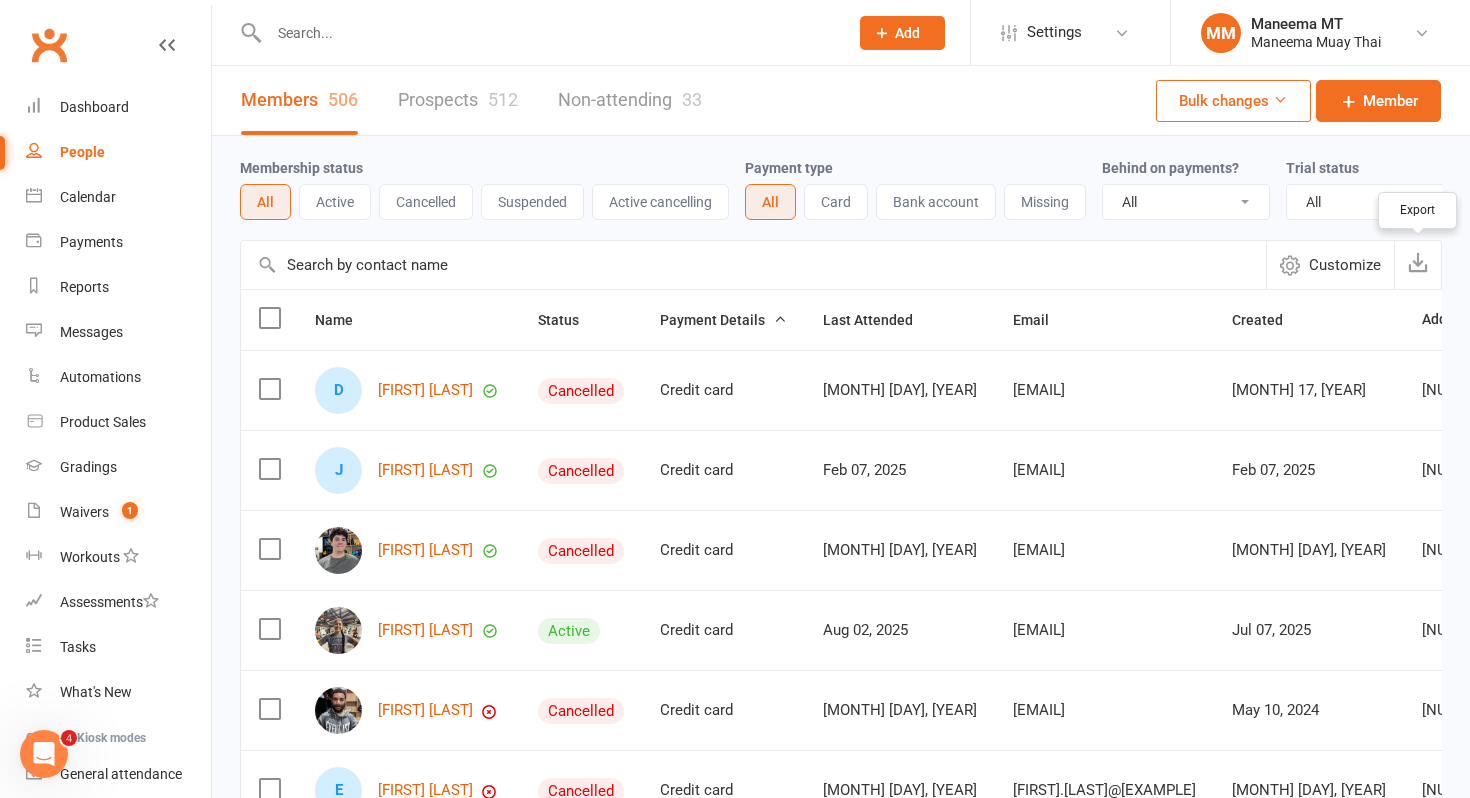 click at bounding box center (1418, 262) 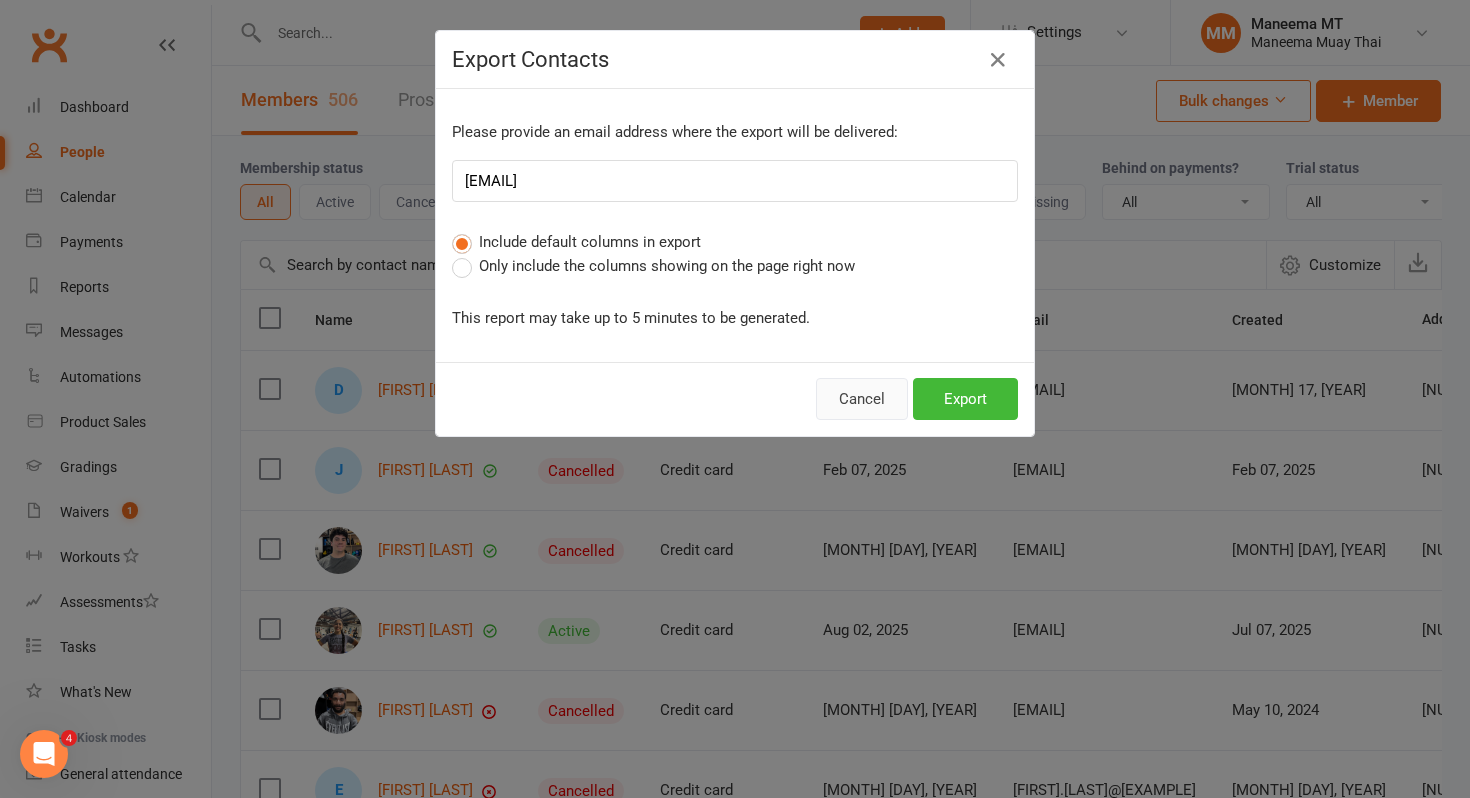 click on "Cancel" at bounding box center [862, 399] 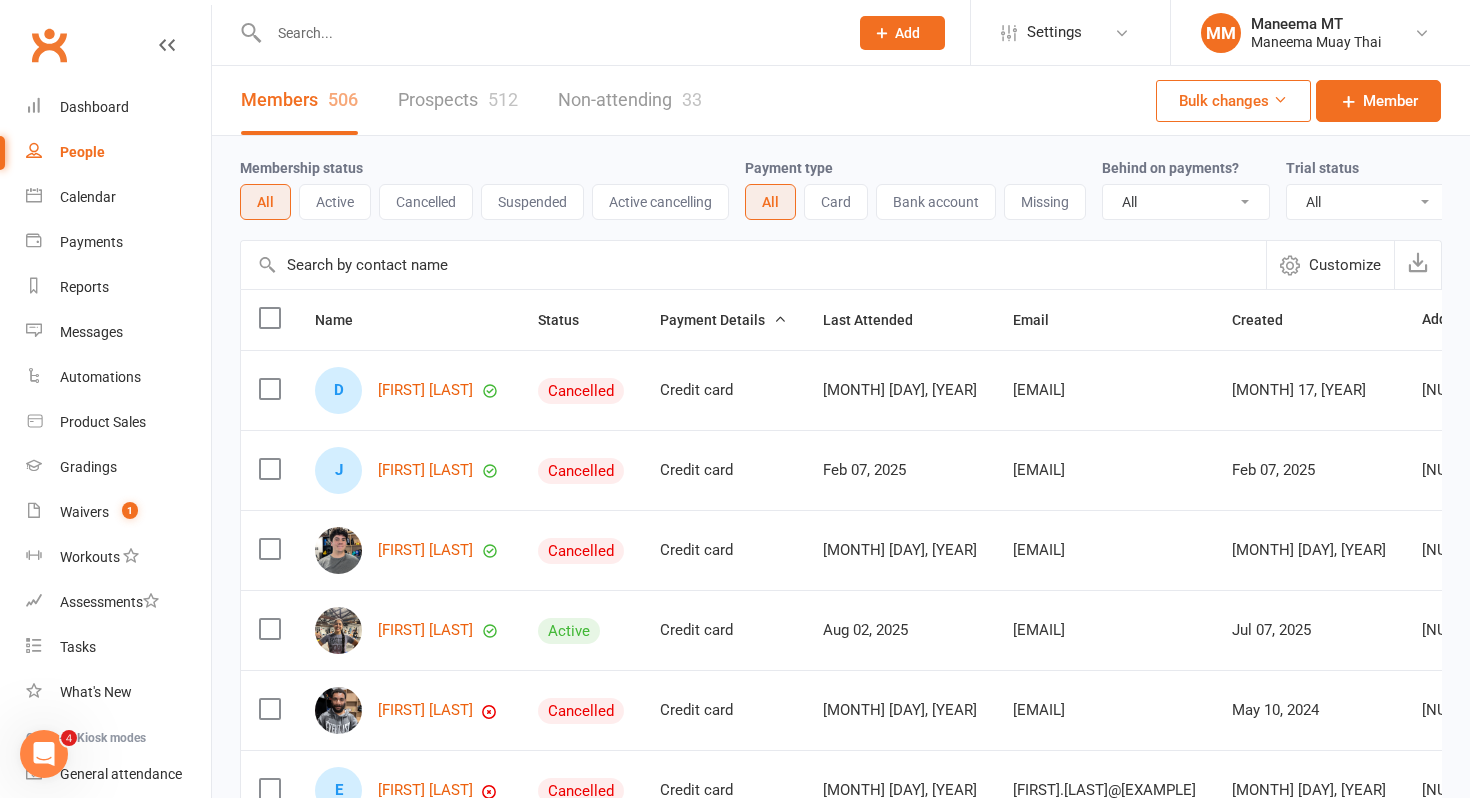 click on "Active" at bounding box center [335, 202] 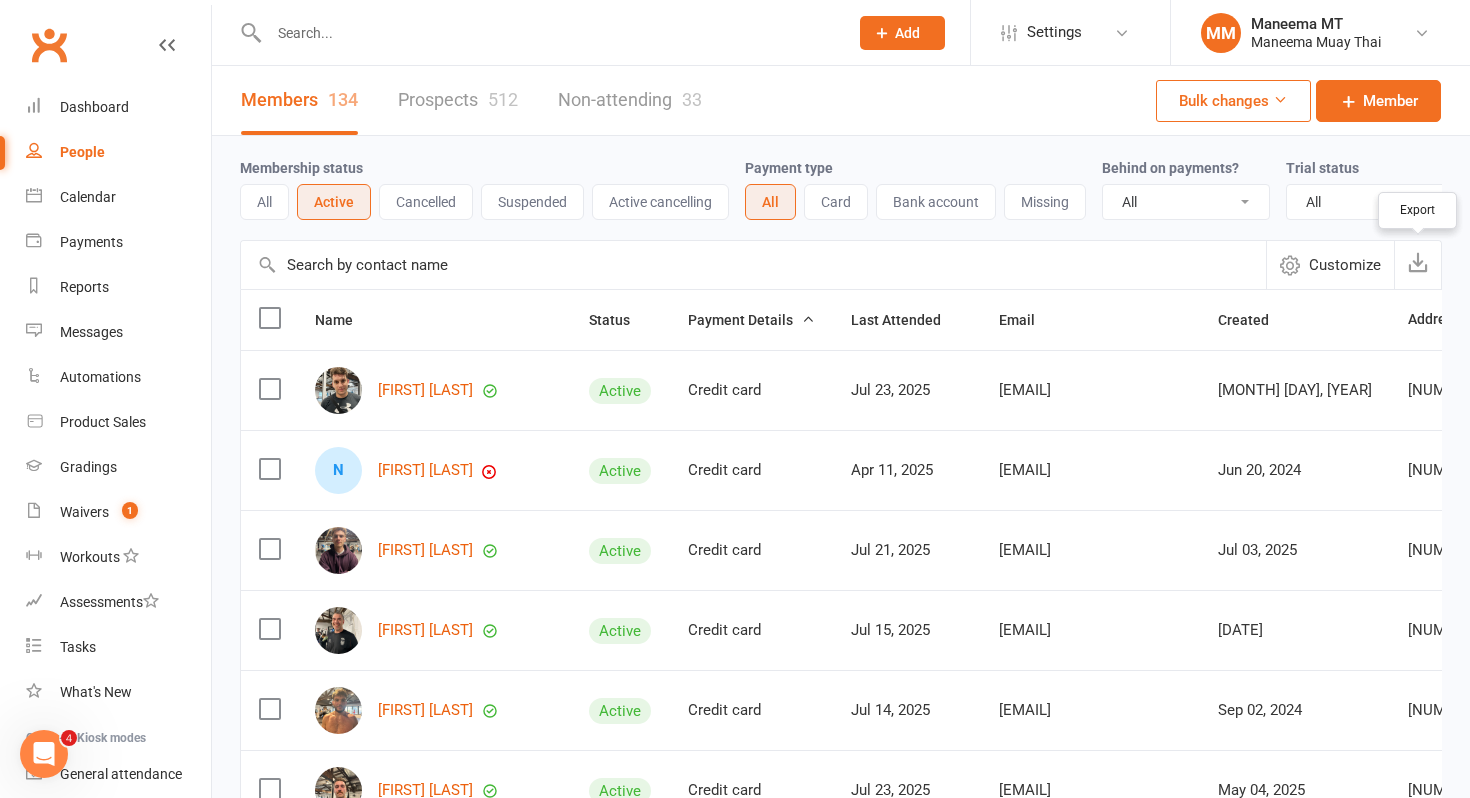 click at bounding box center [1418, 262] 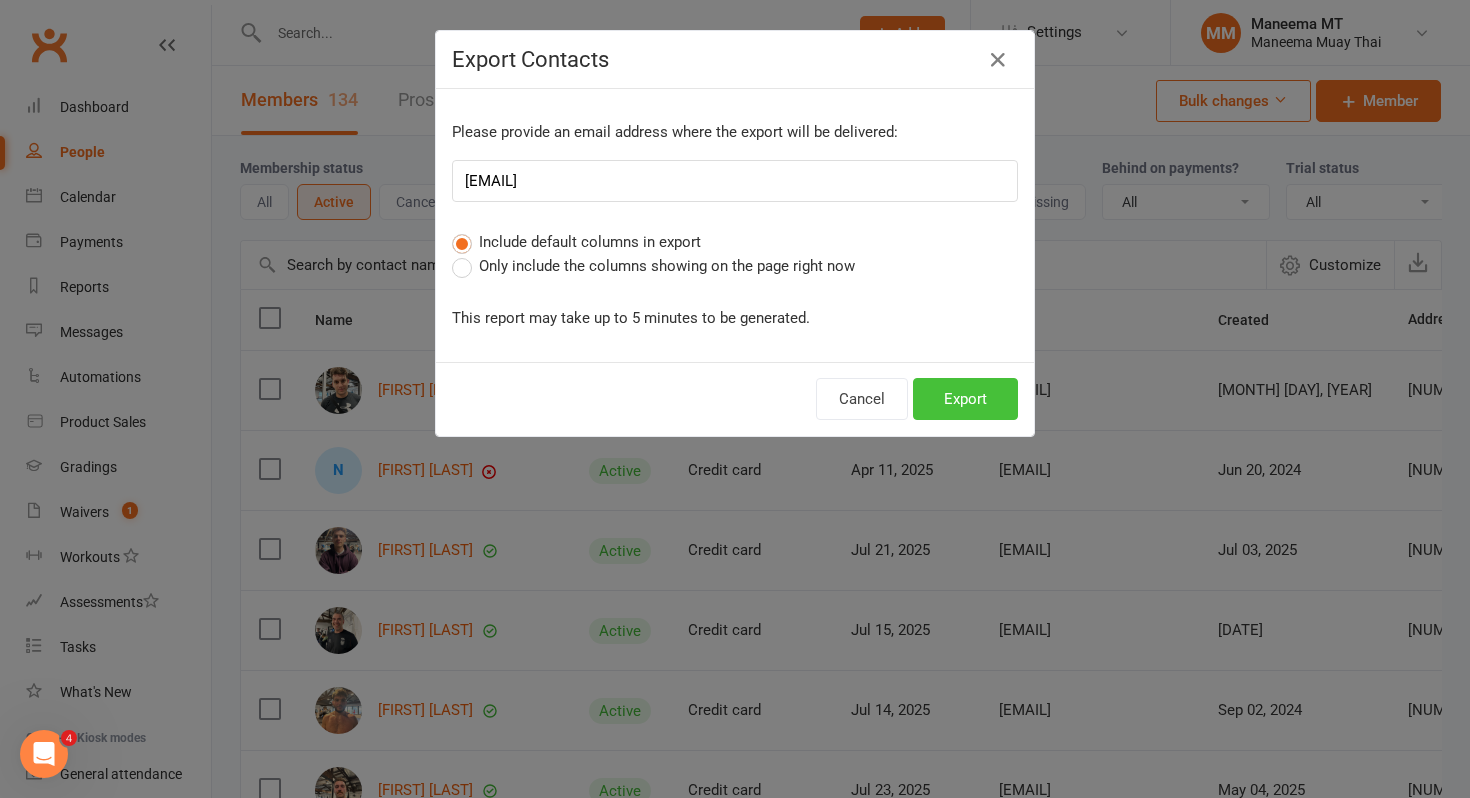 click on "Export" at bounding box center [965, 399] 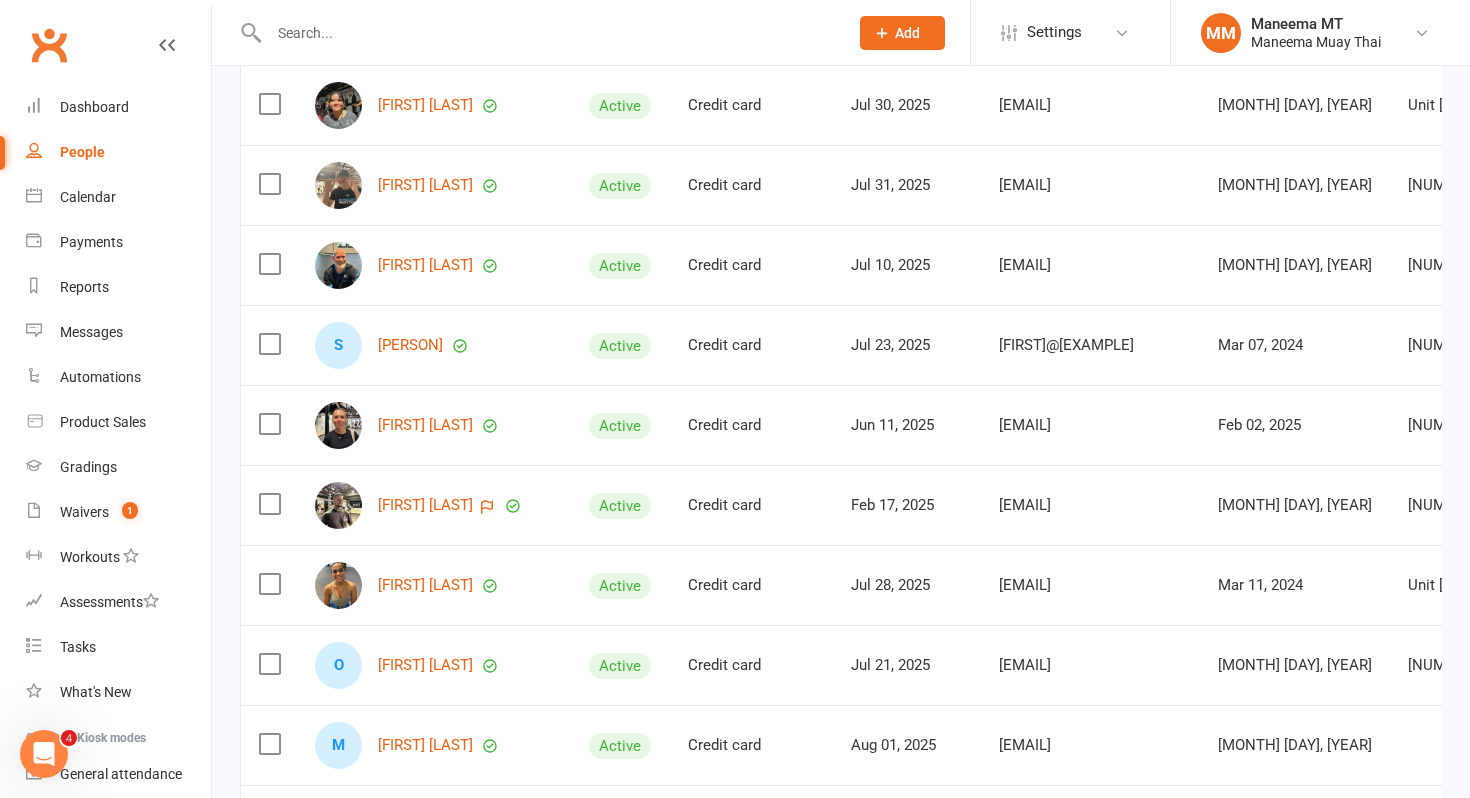 scroll, scrollTop: 1329, scrollLeft: 0, axis: vertical 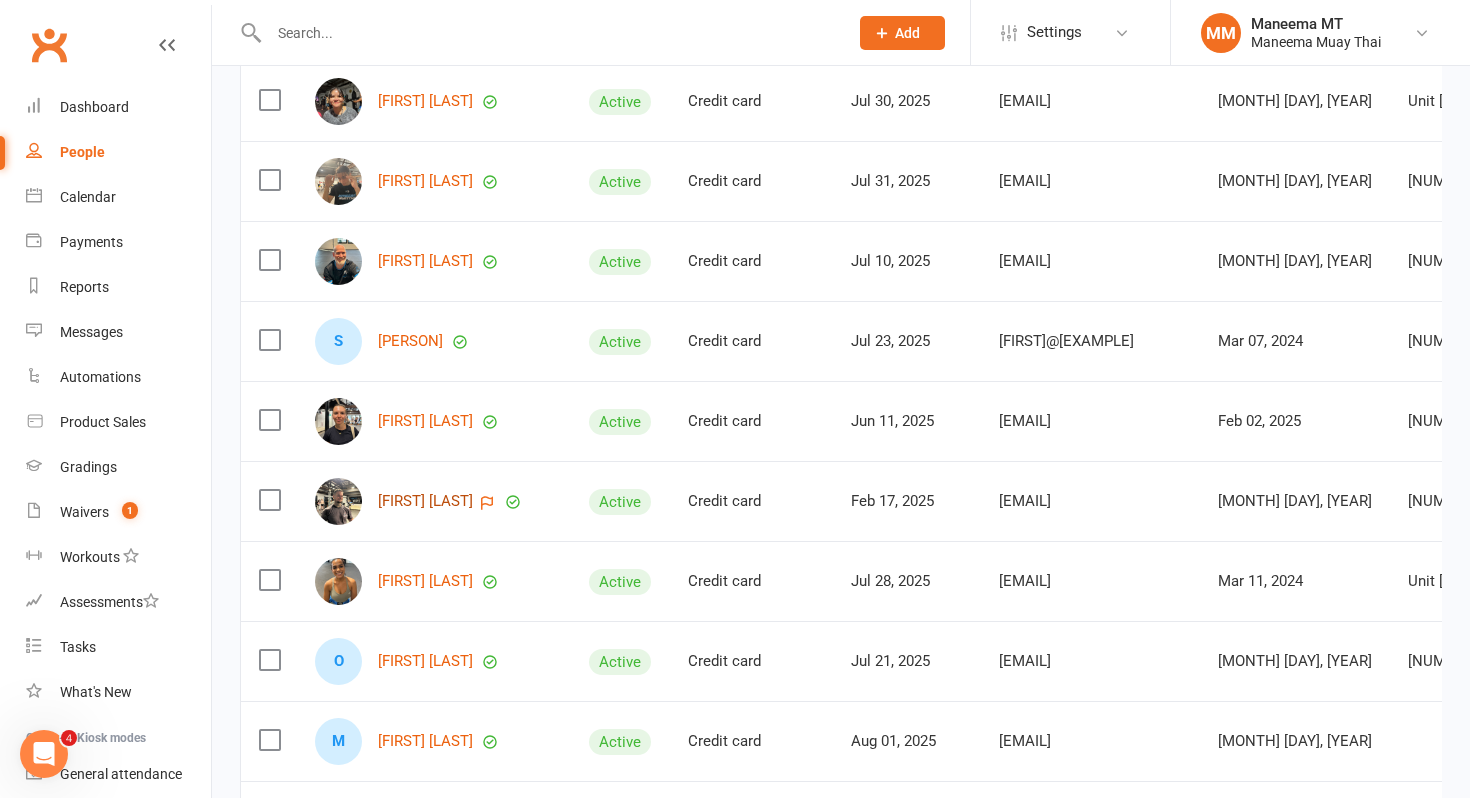 click on "[FIRST] [LAST]" at bounding box center (425, 501) 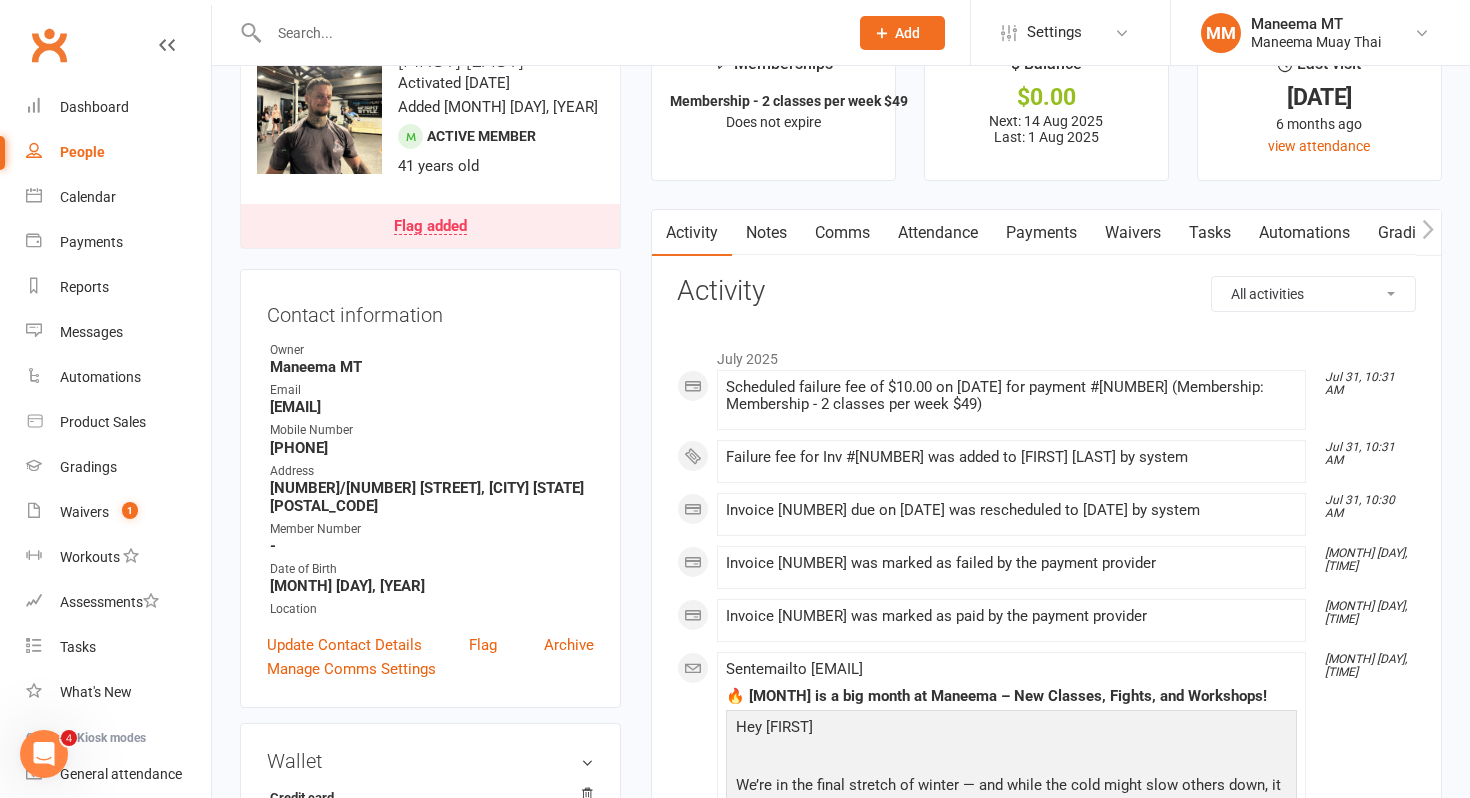 scroll, scrollTop: 0, scrollLeft: 0, axis: both 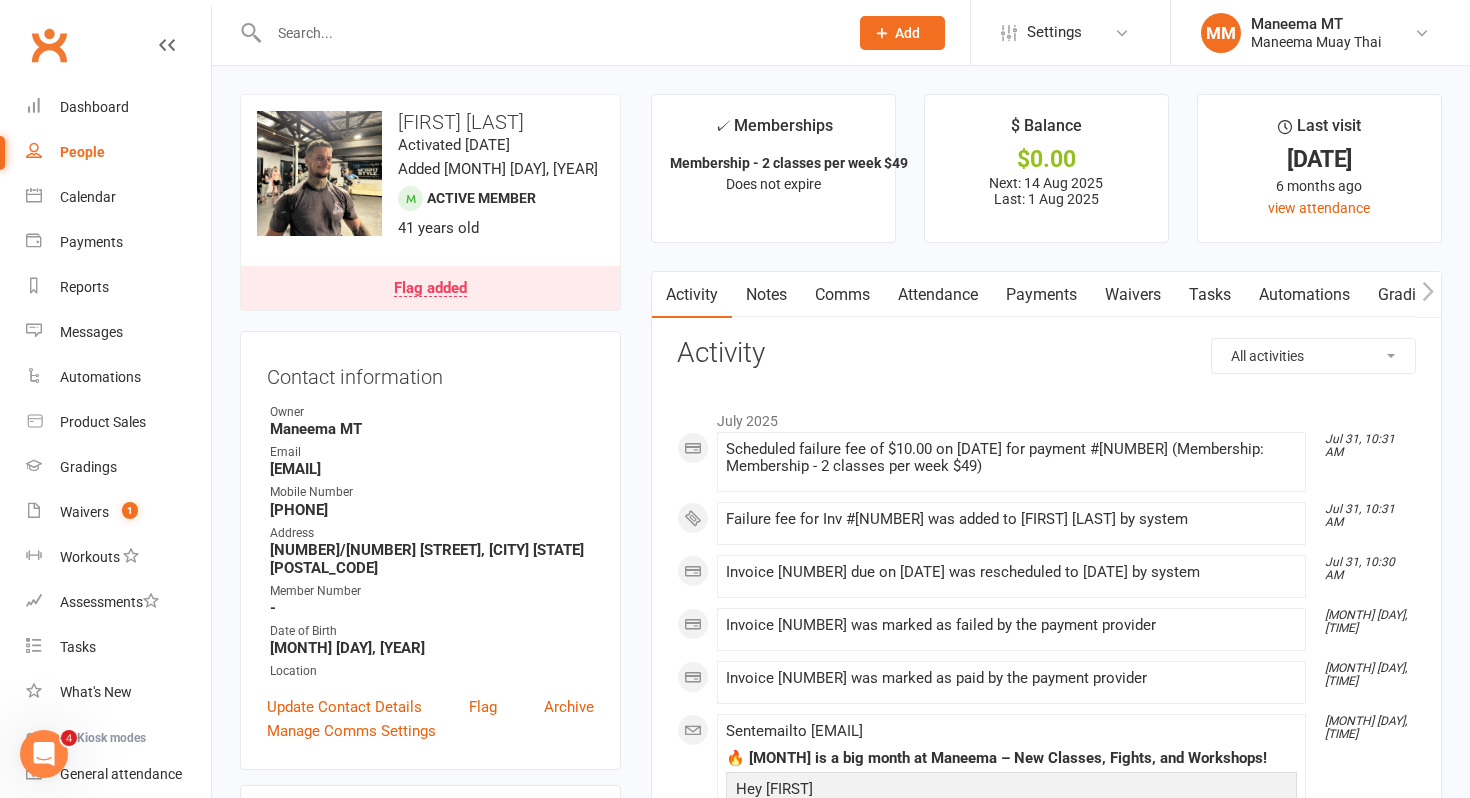 click on "Payments" at bounding box center (1041, 295) 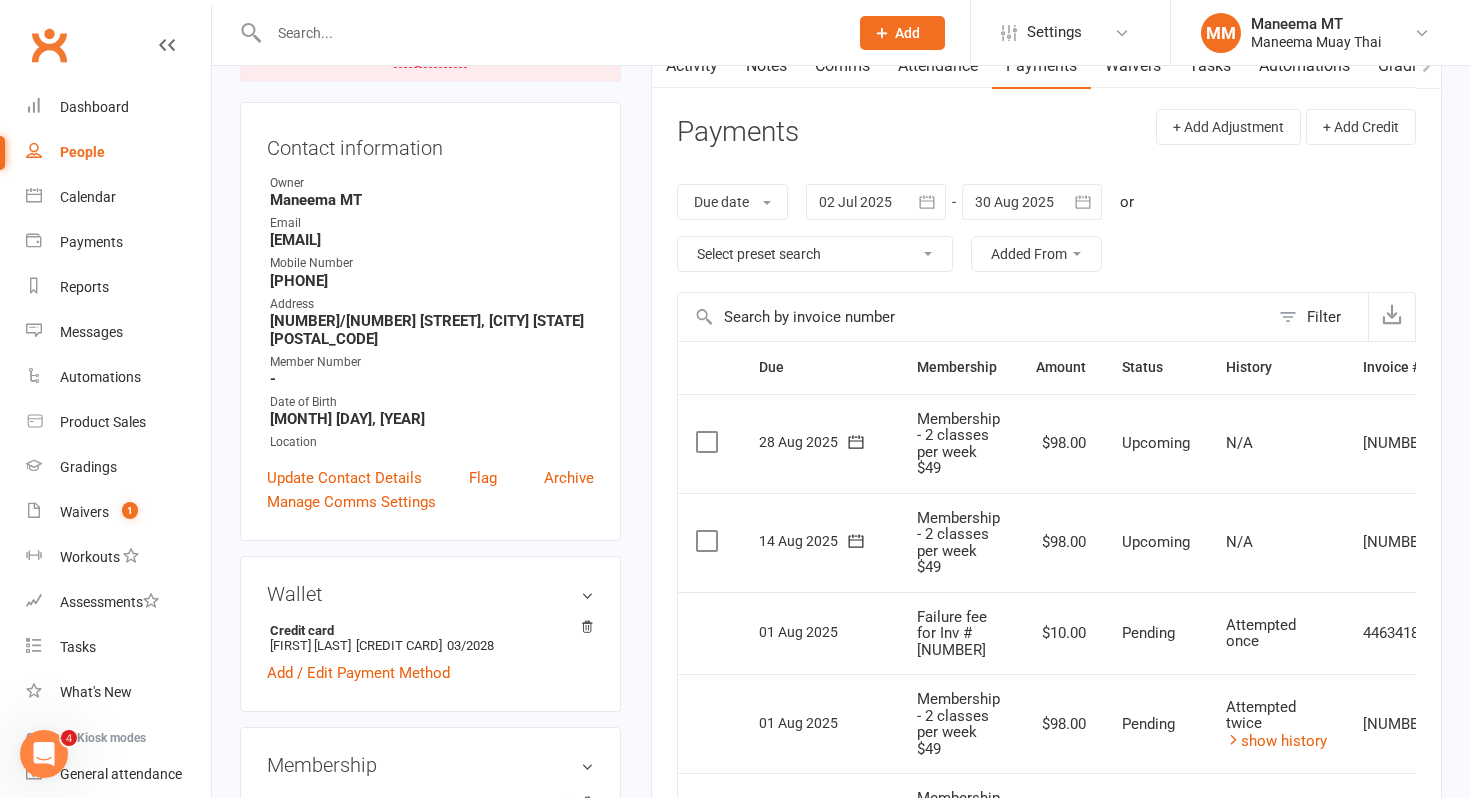 scroll, scrollTop: 0, scrollLeft: 0, axis: both 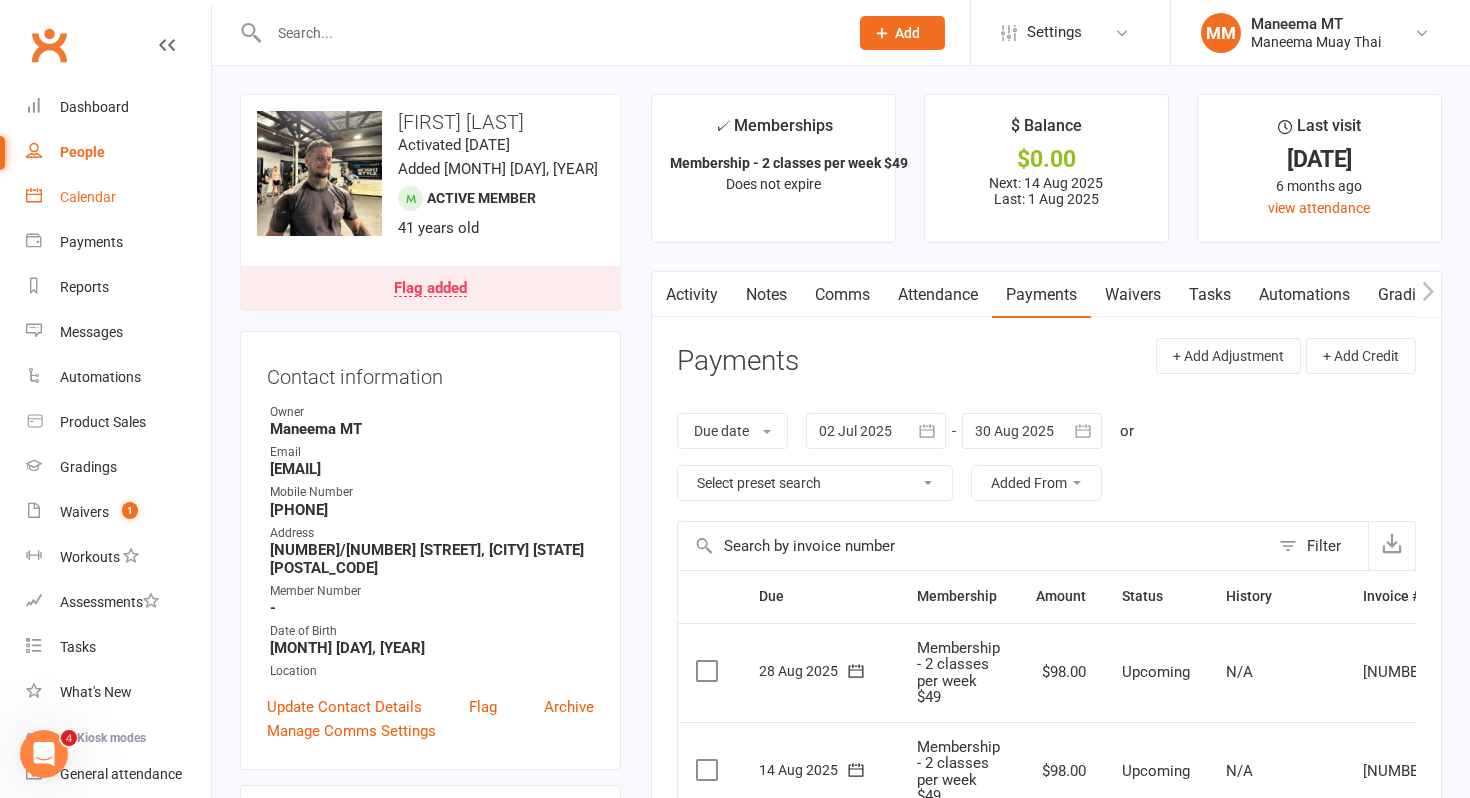 click on "Calendar" at bounding box center (118, 197) 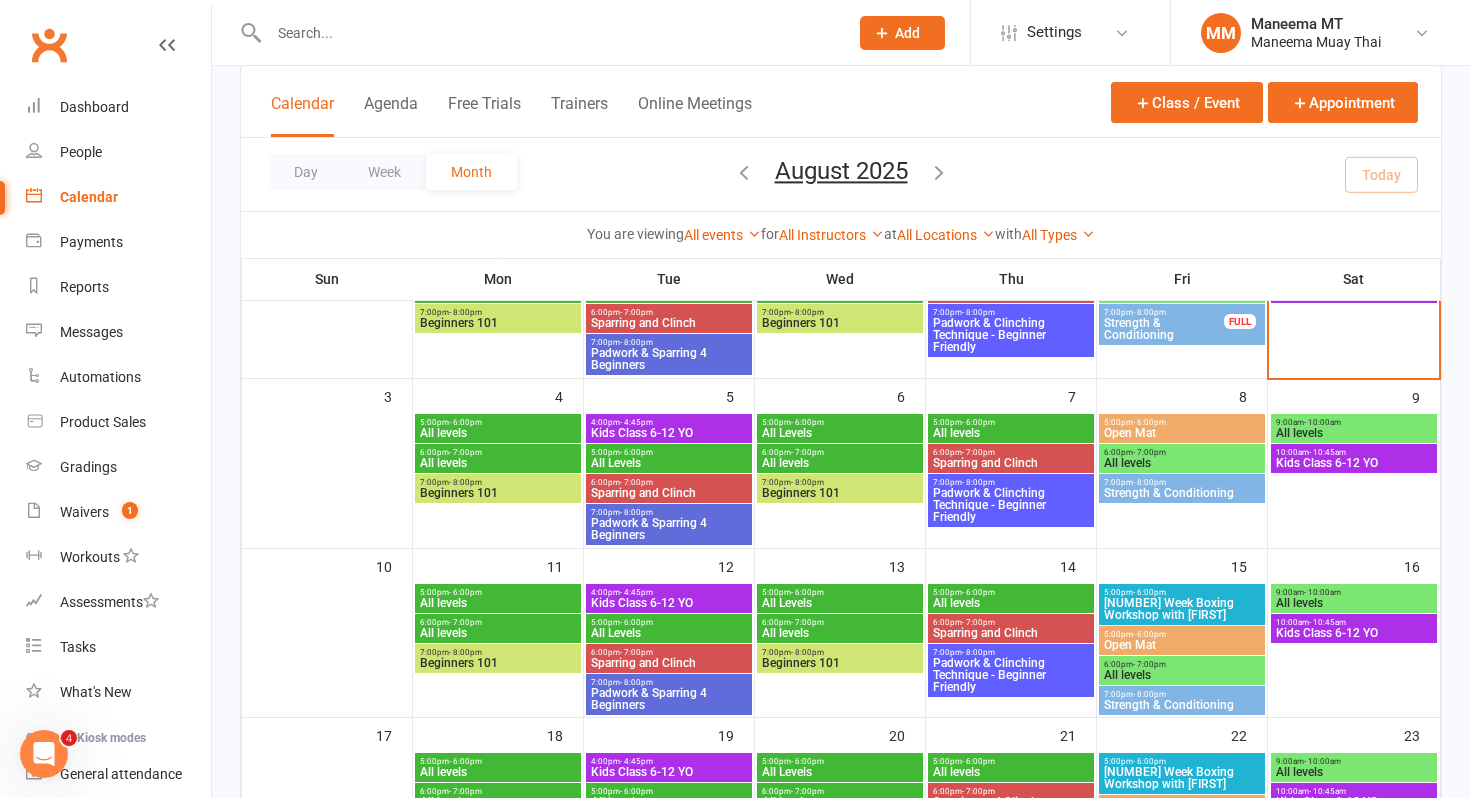 scroll, scrollTop: 0, scrollLeft: 0, axis: both 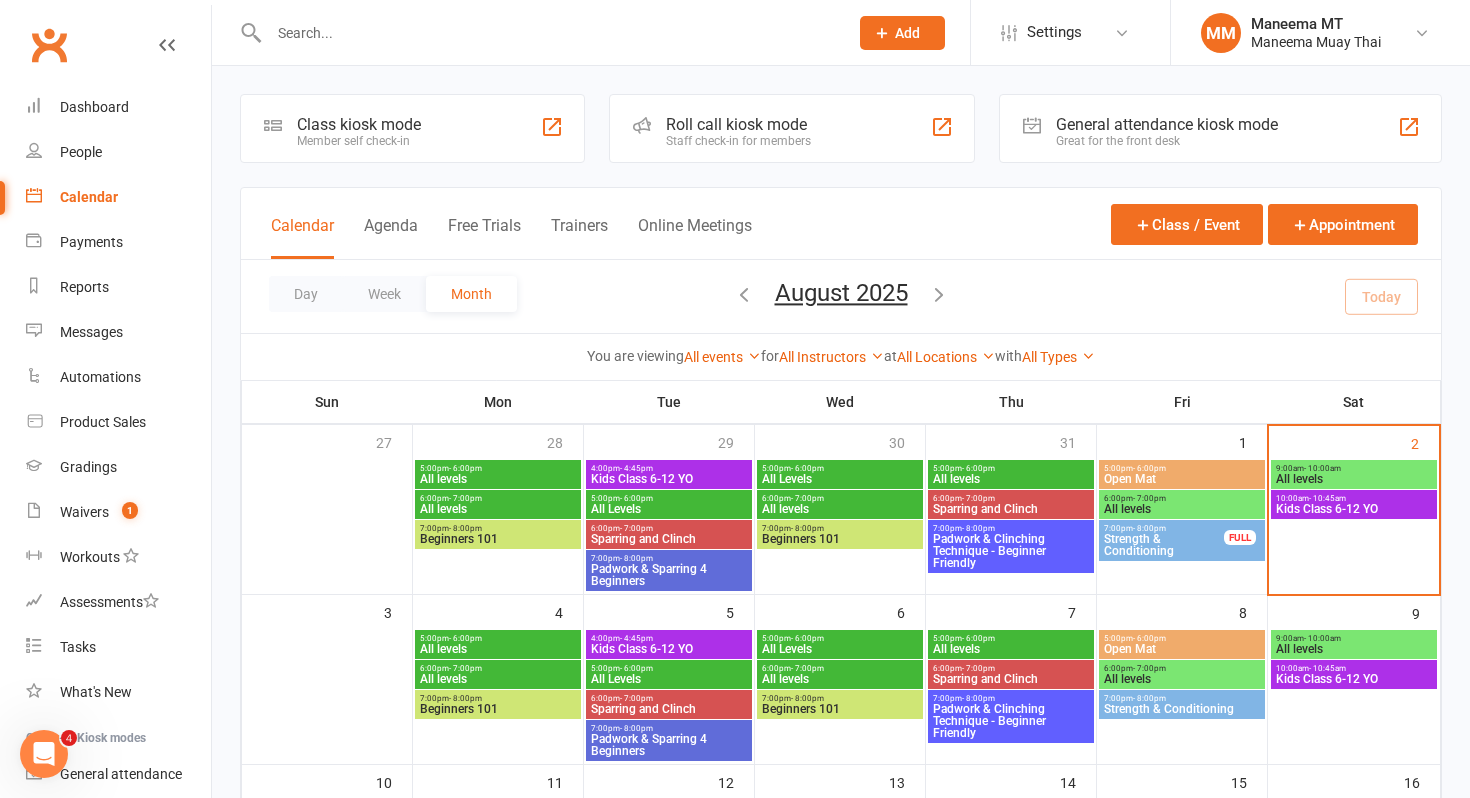 click at bounding box center [548, 33] 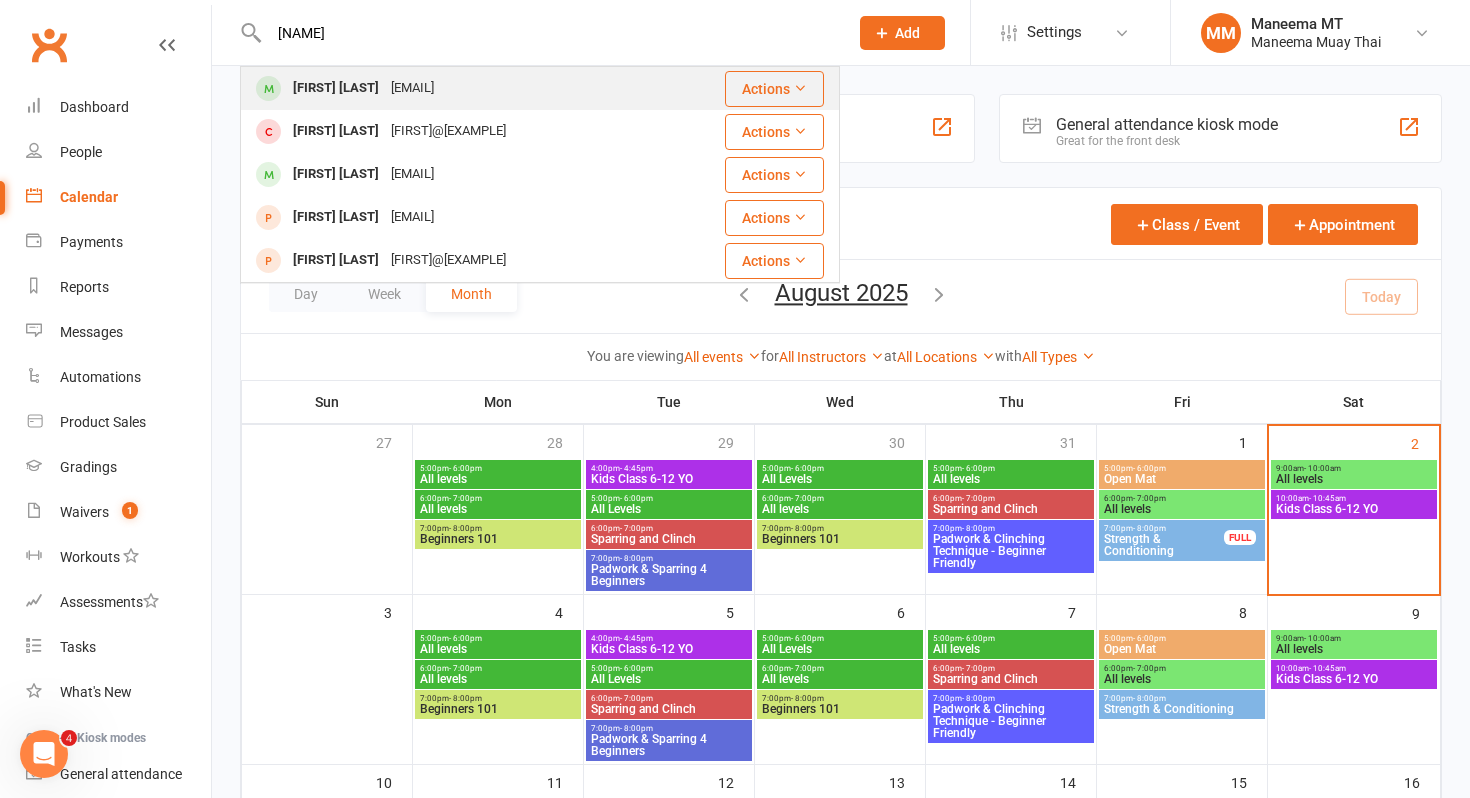 type on "[NAME]" 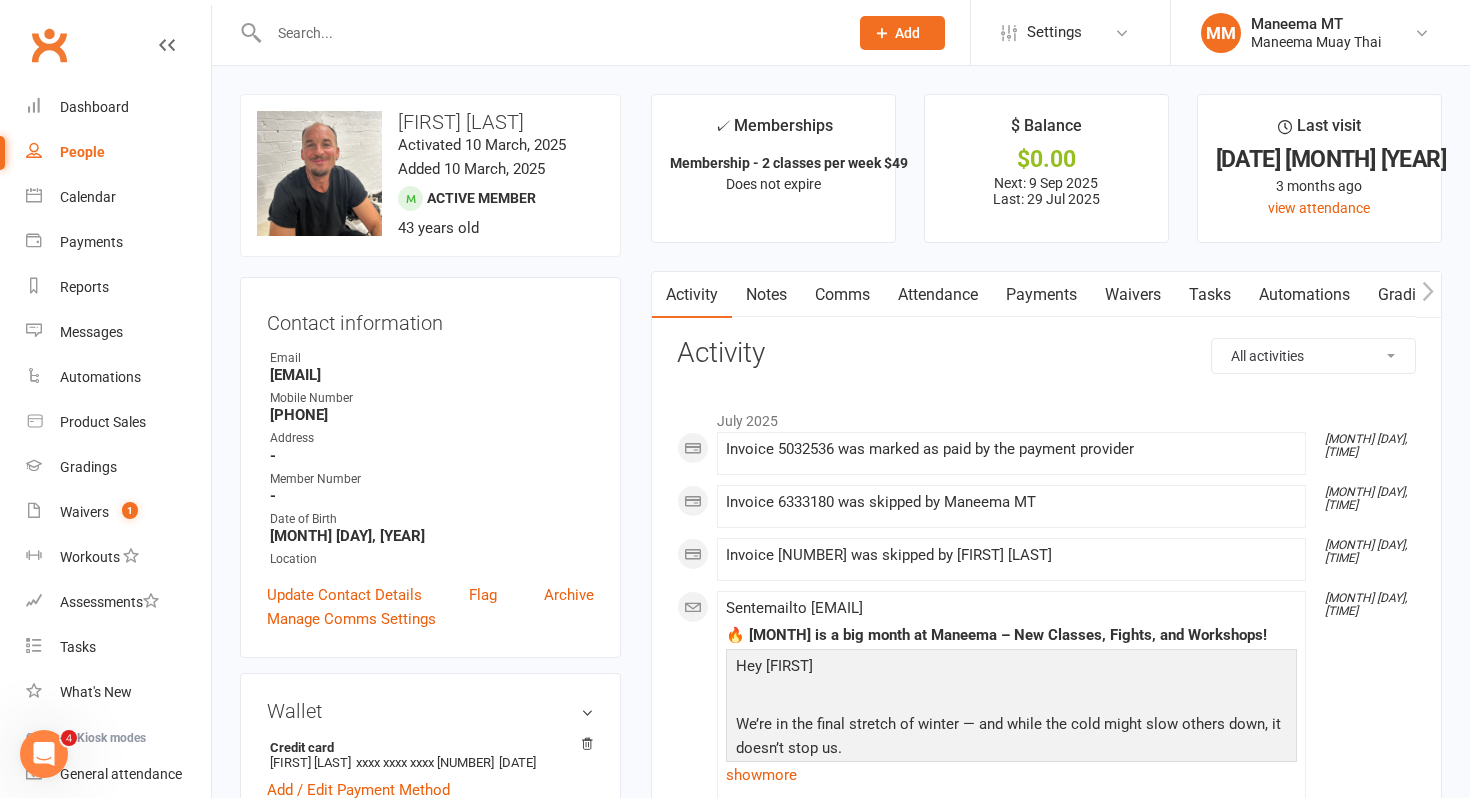 scroll, scrollTop: 778, scrollLeft: 0, axis: vertical 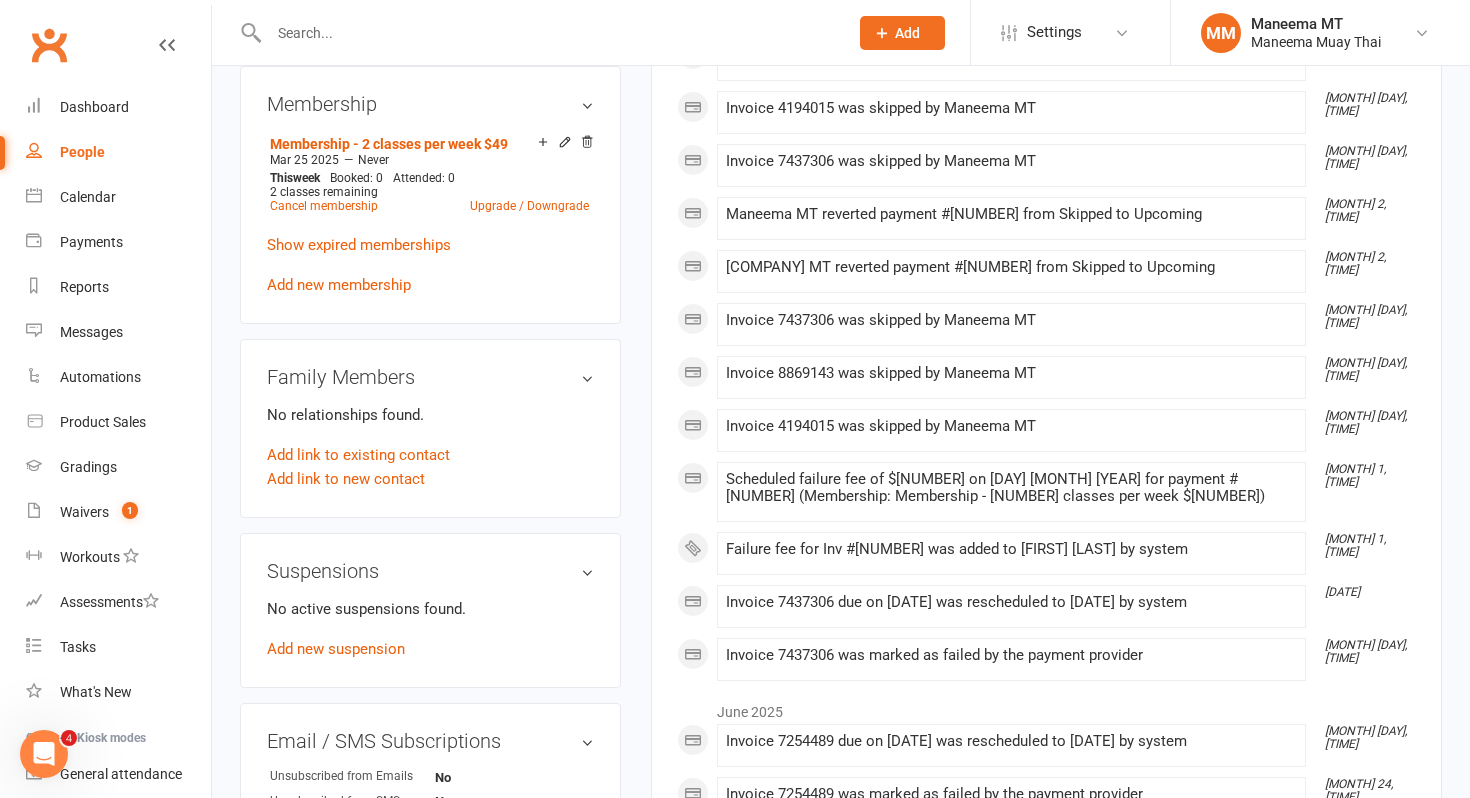 click at bounding box center (548, 33) 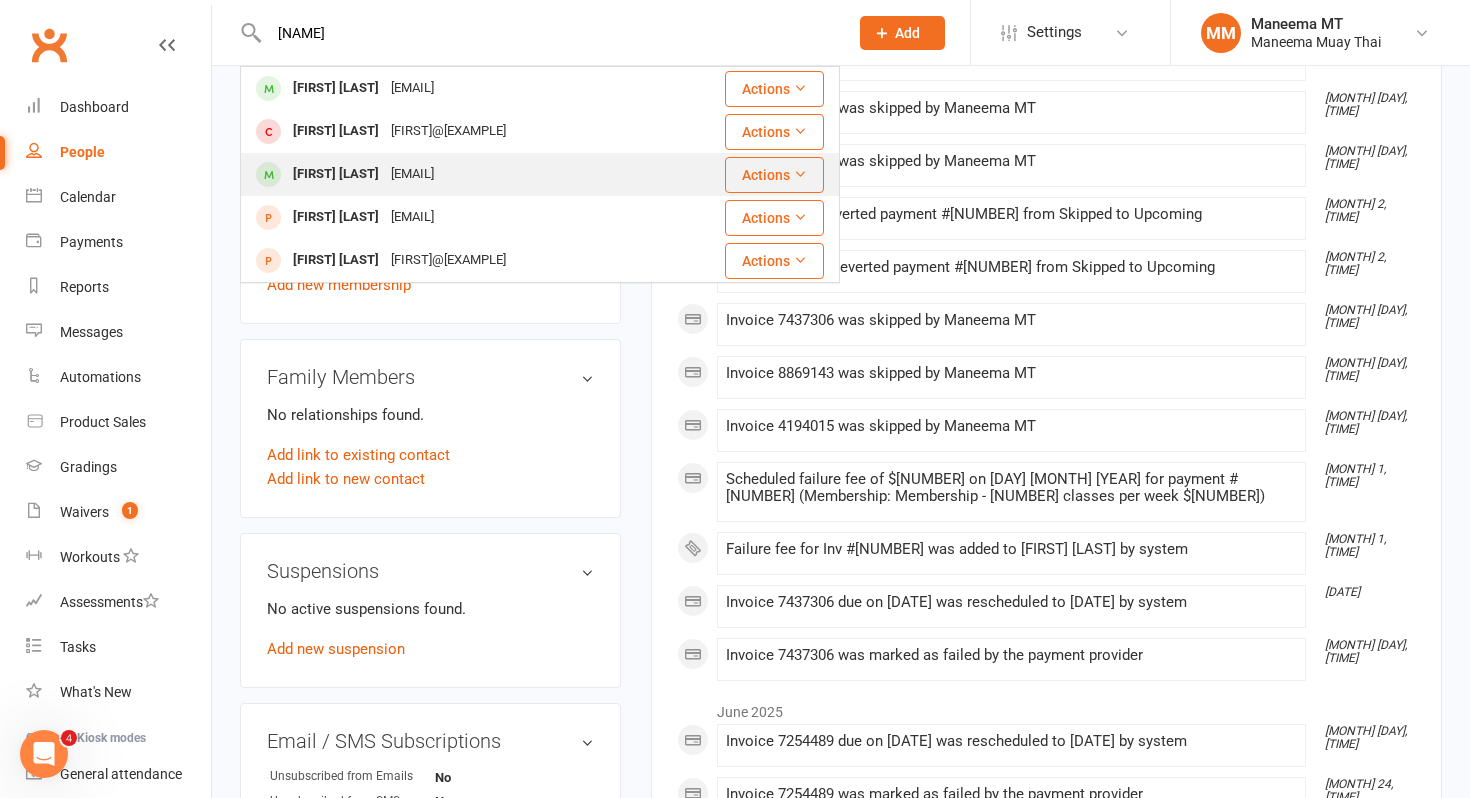type on "[NAME]" 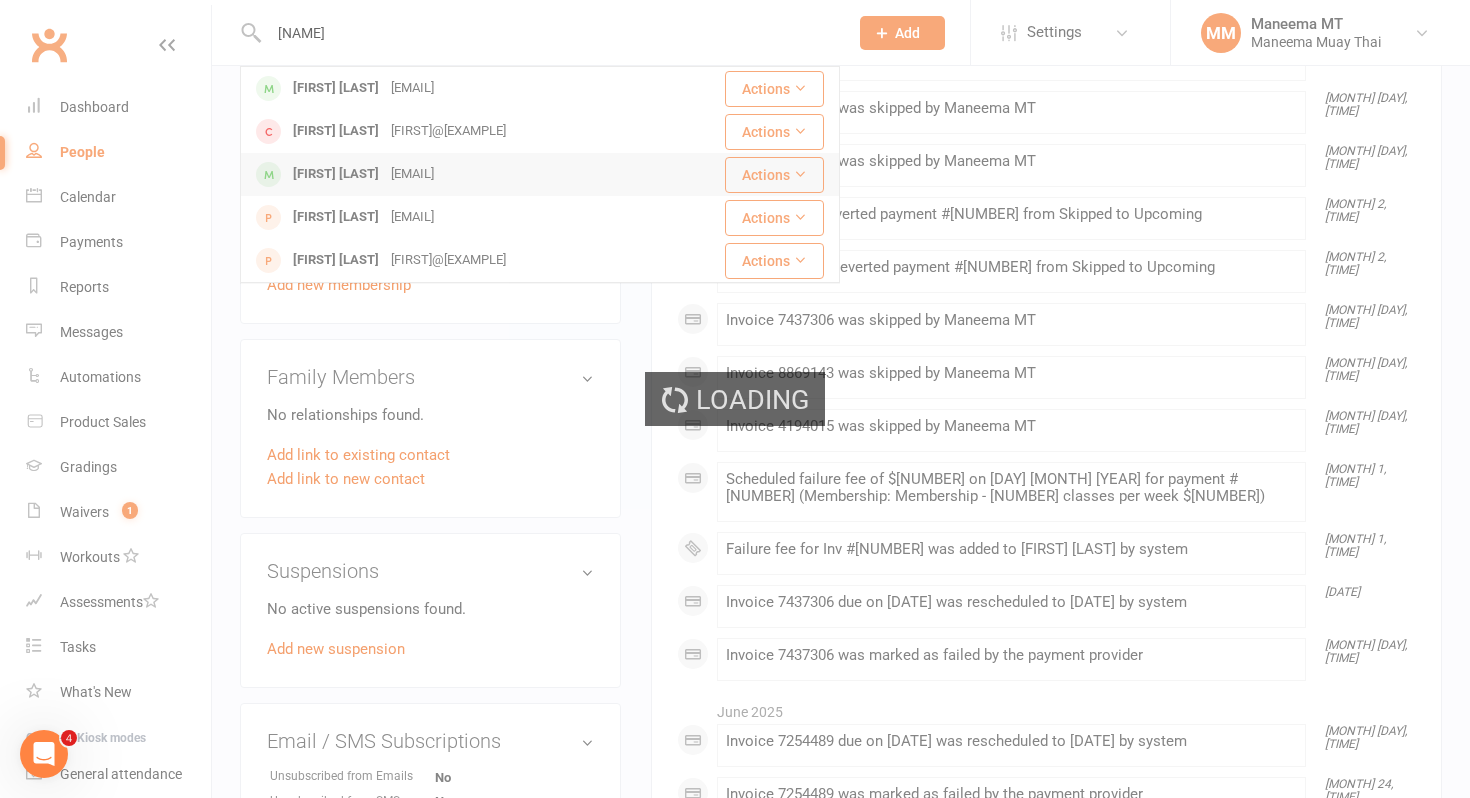 type 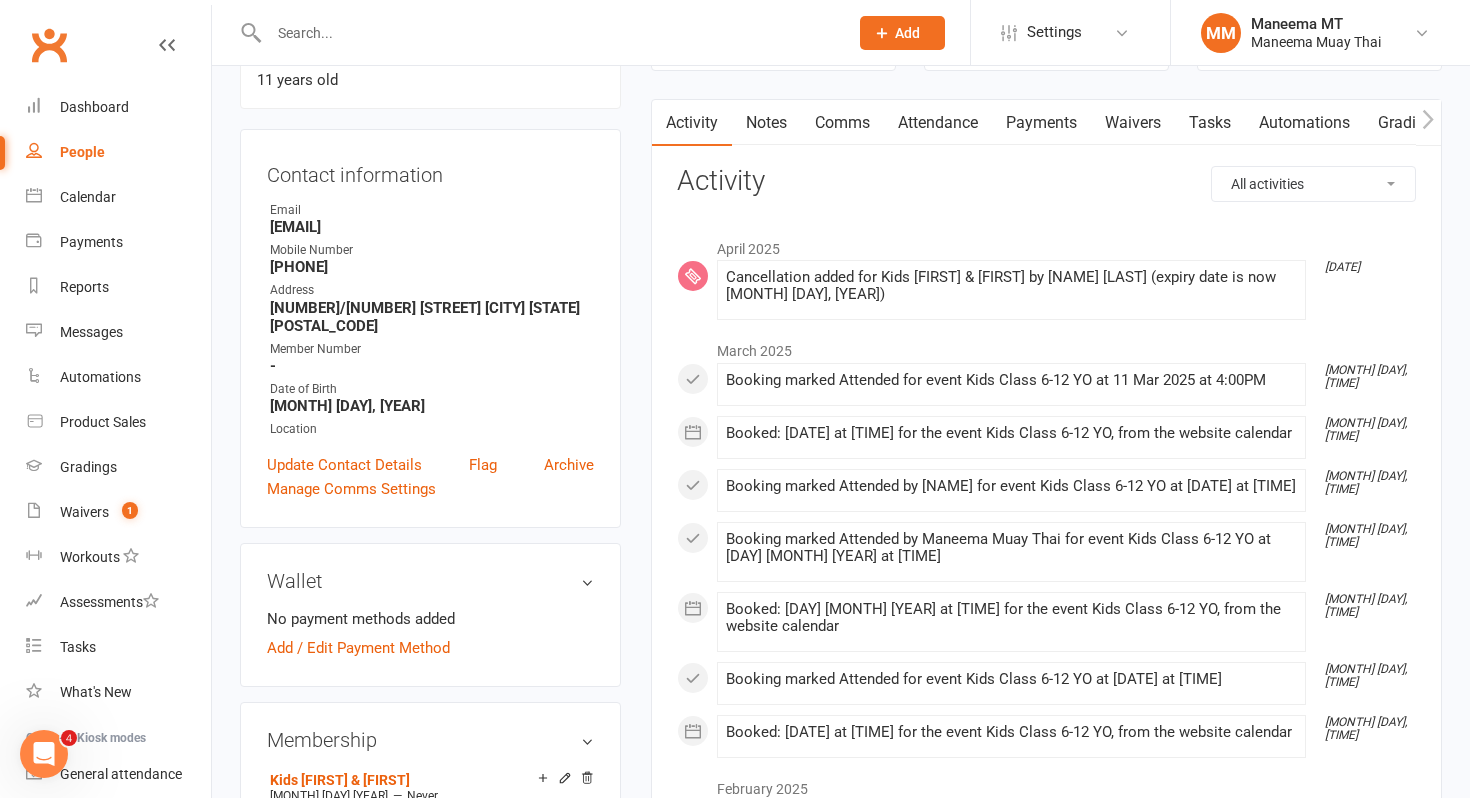 scroll, scrollTop: 277, scrollLeft: 0, axis: vertical 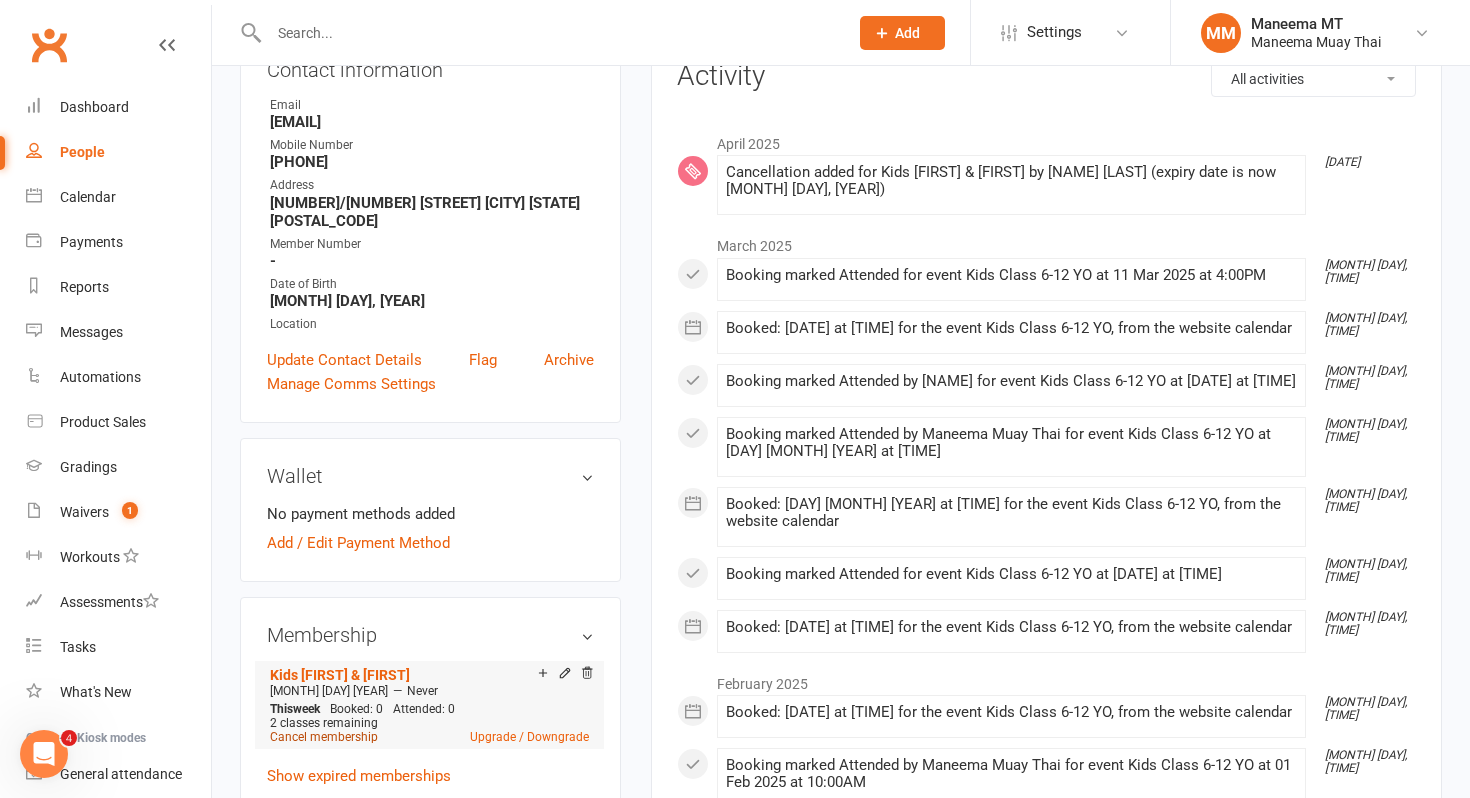click on "Cancel membership" at bounding box center (324, 737) 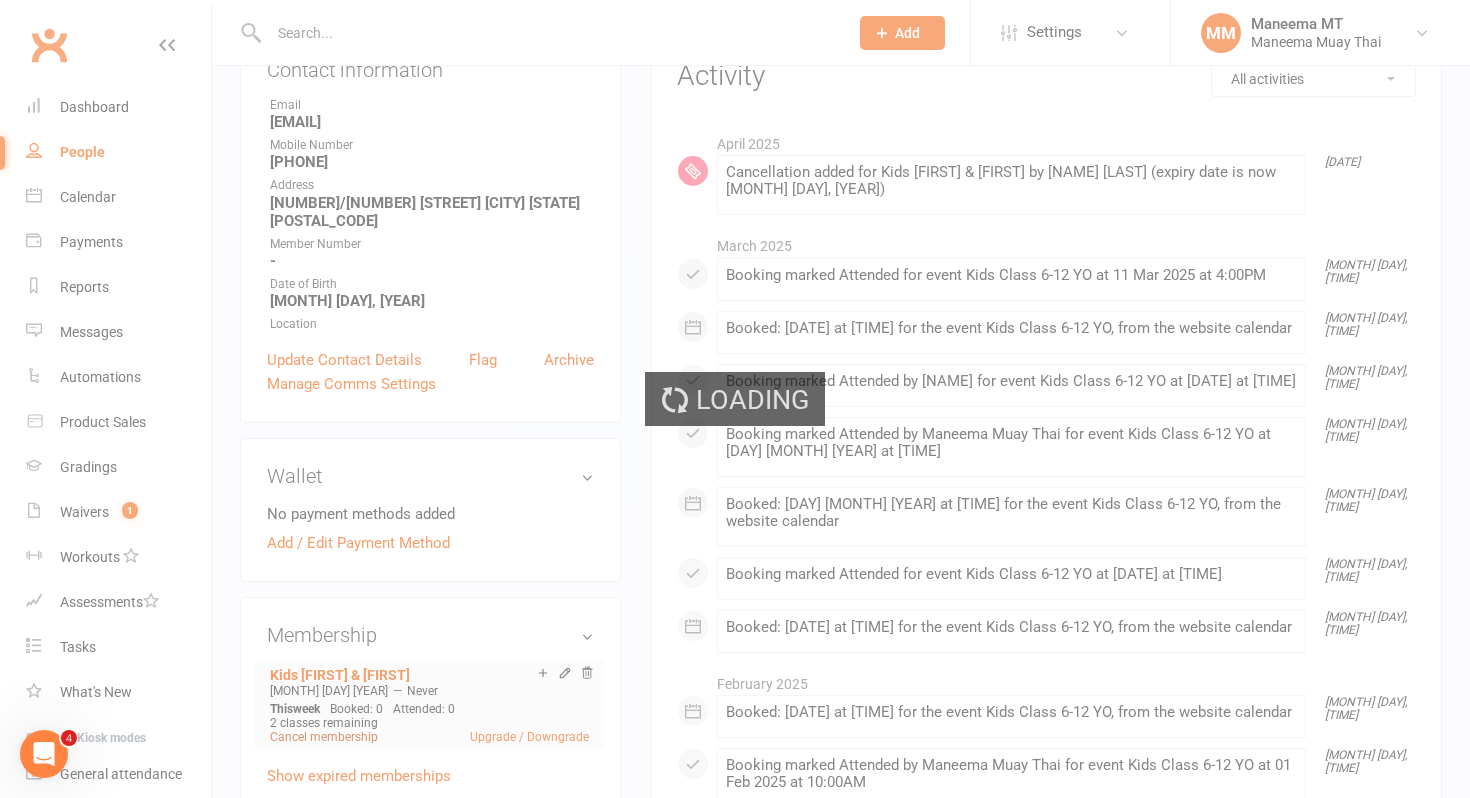 scroll, scrollTop: 0, scrollLeft: 0, axis: both 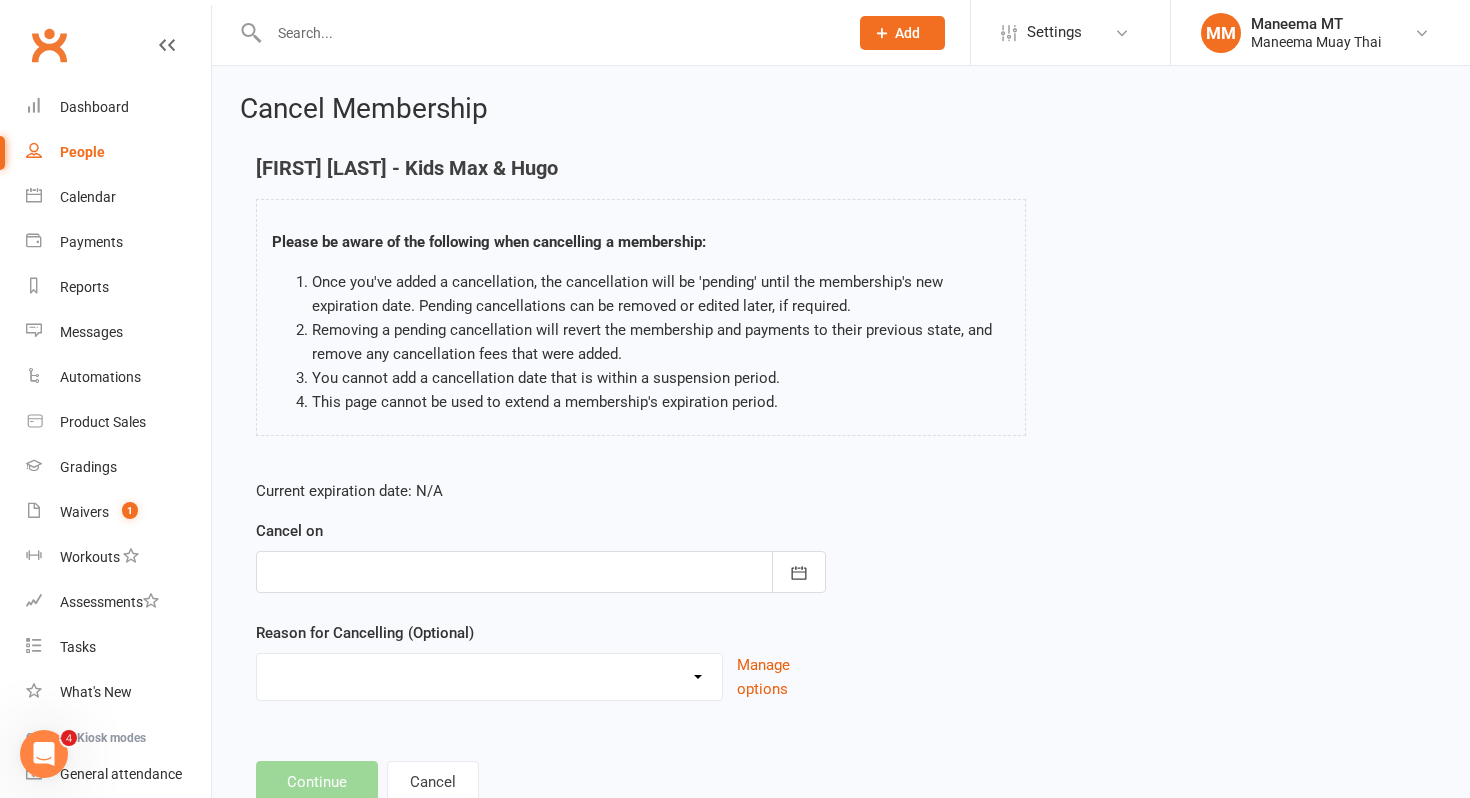 click at bounding box center (541, 572) 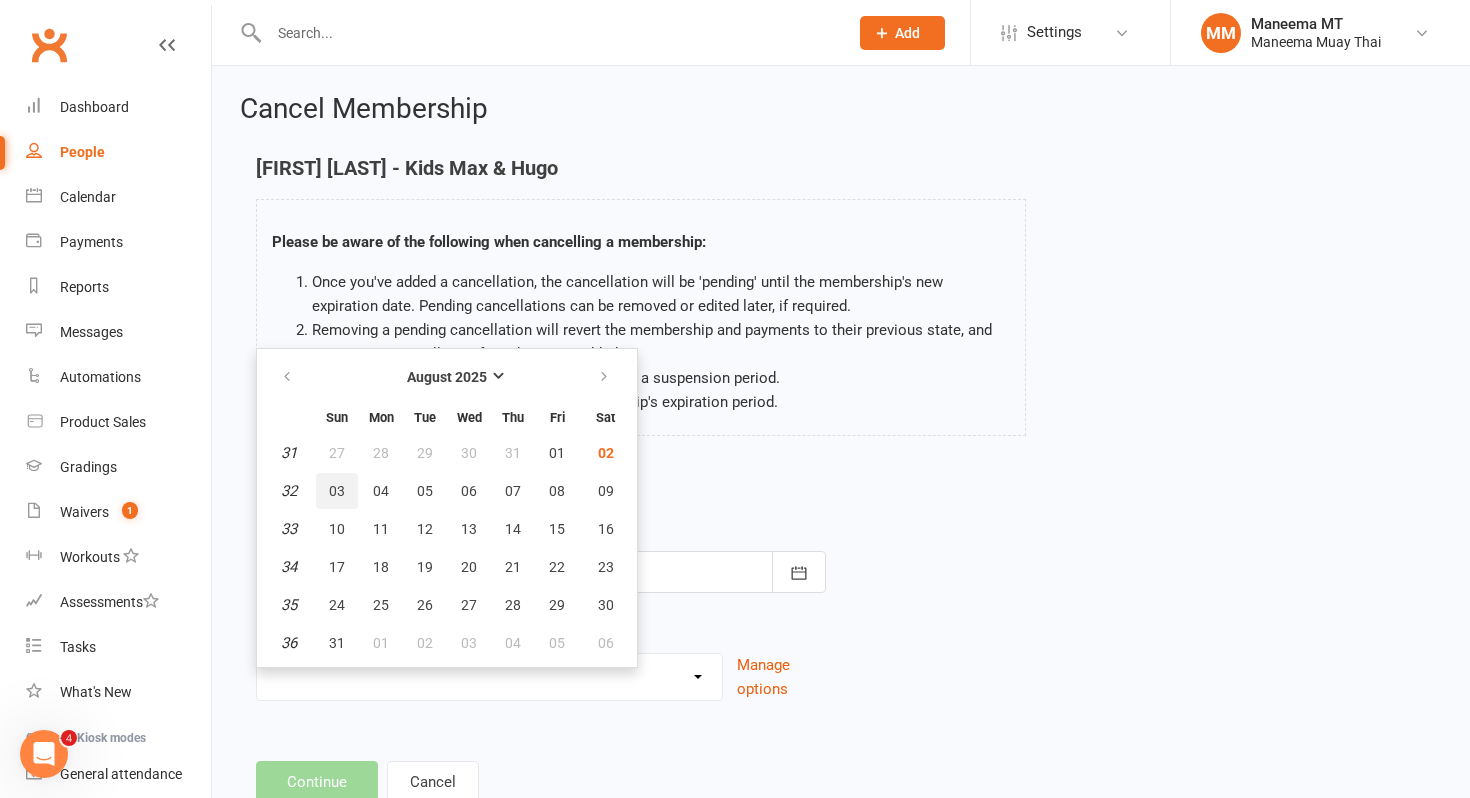 click on "03" at bounding box center (337, 491) 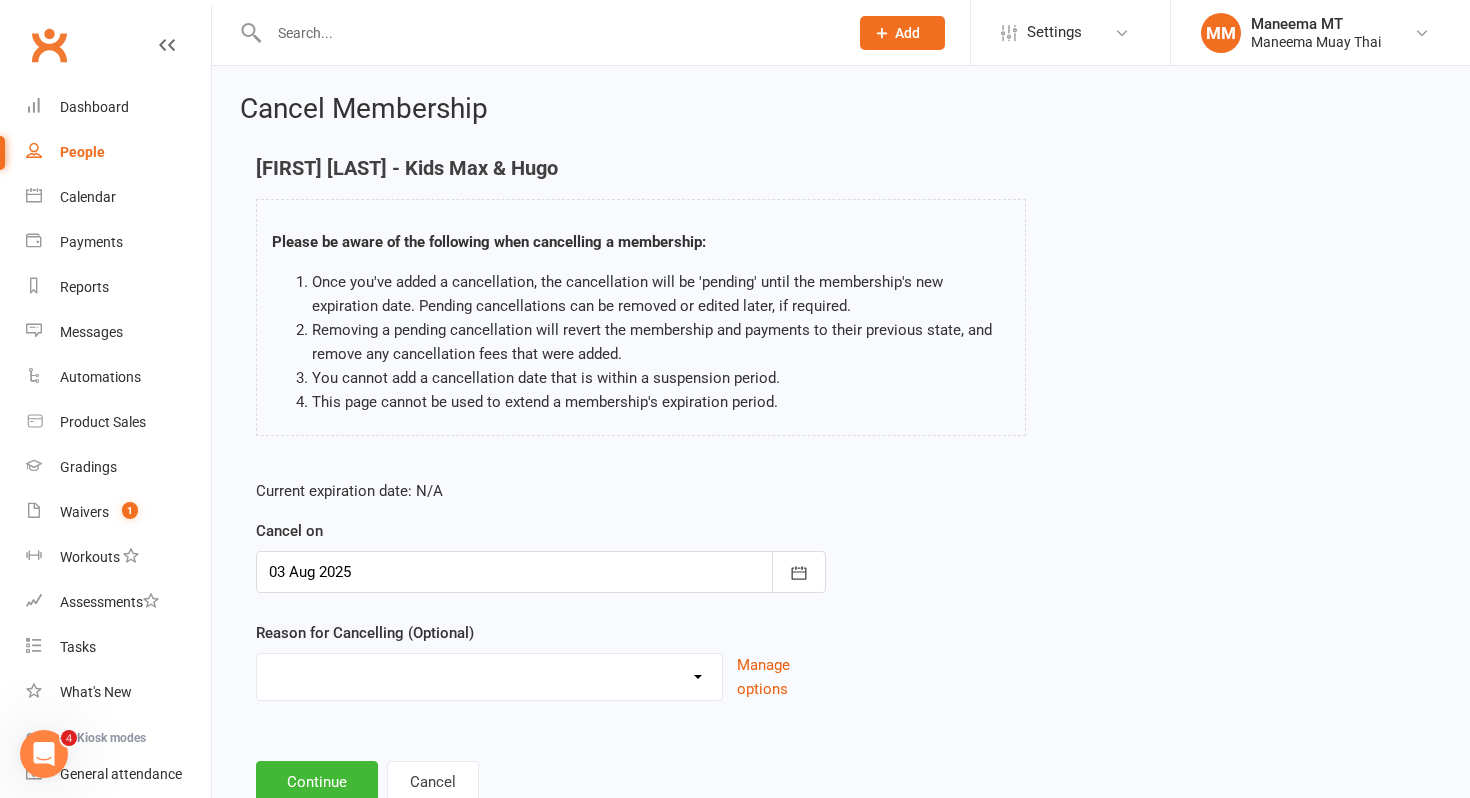 click on "Change membership Financial Holiday Injury NA Other reason" at bounding box center (489, 674) 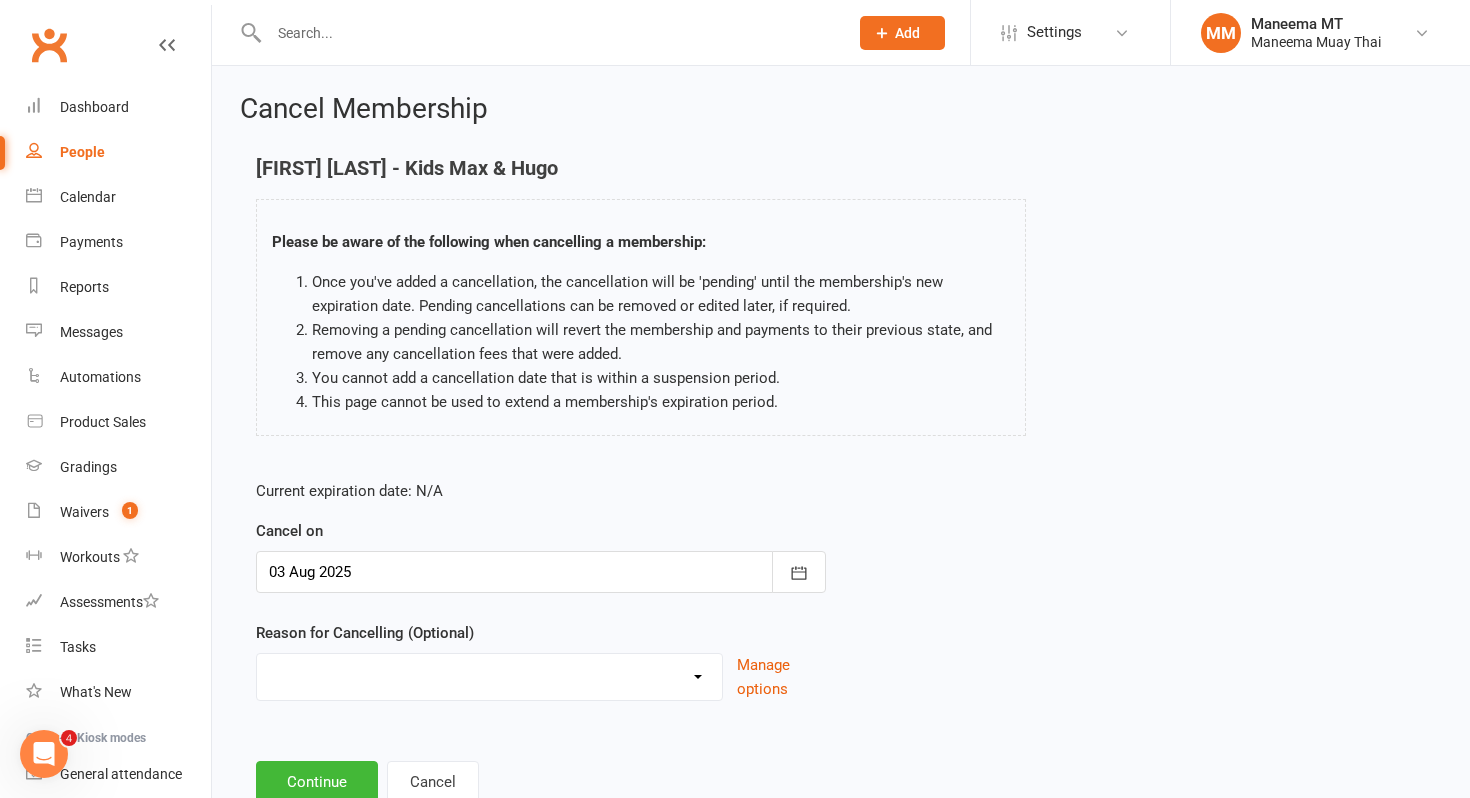 select on "1" 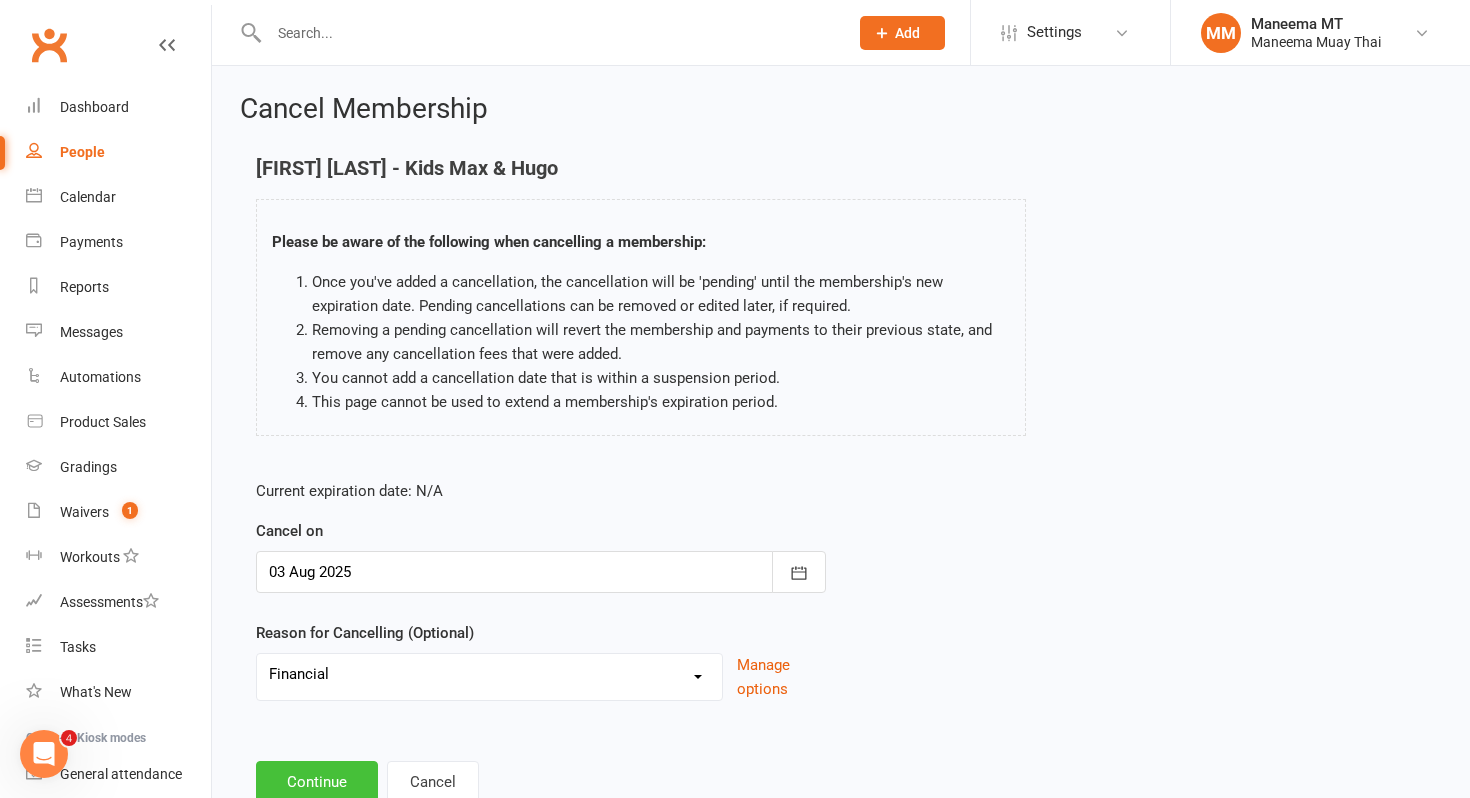 click on "Continue" at bounding box center (317, 782) 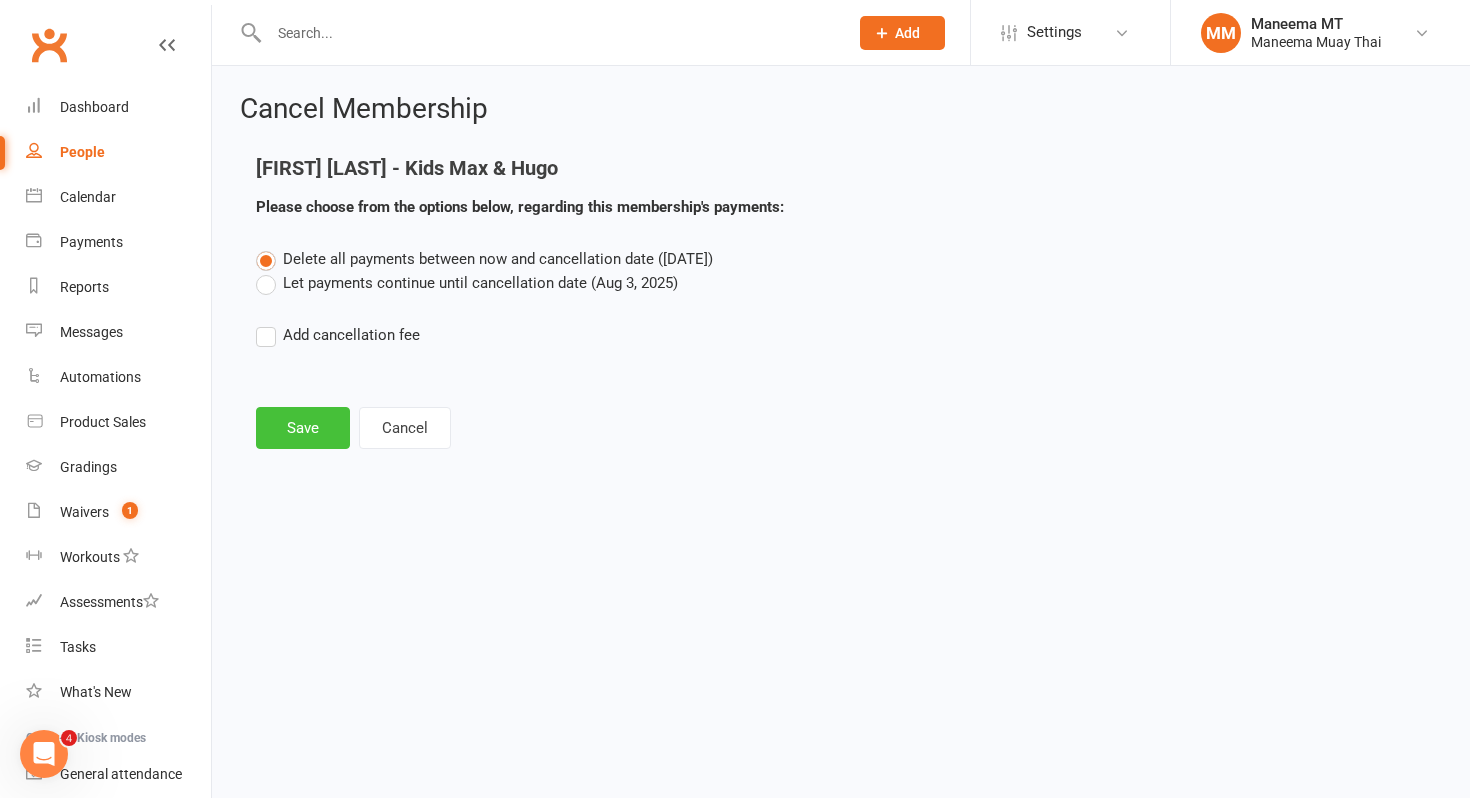 click on "Save" at bounding box center [303, 428] 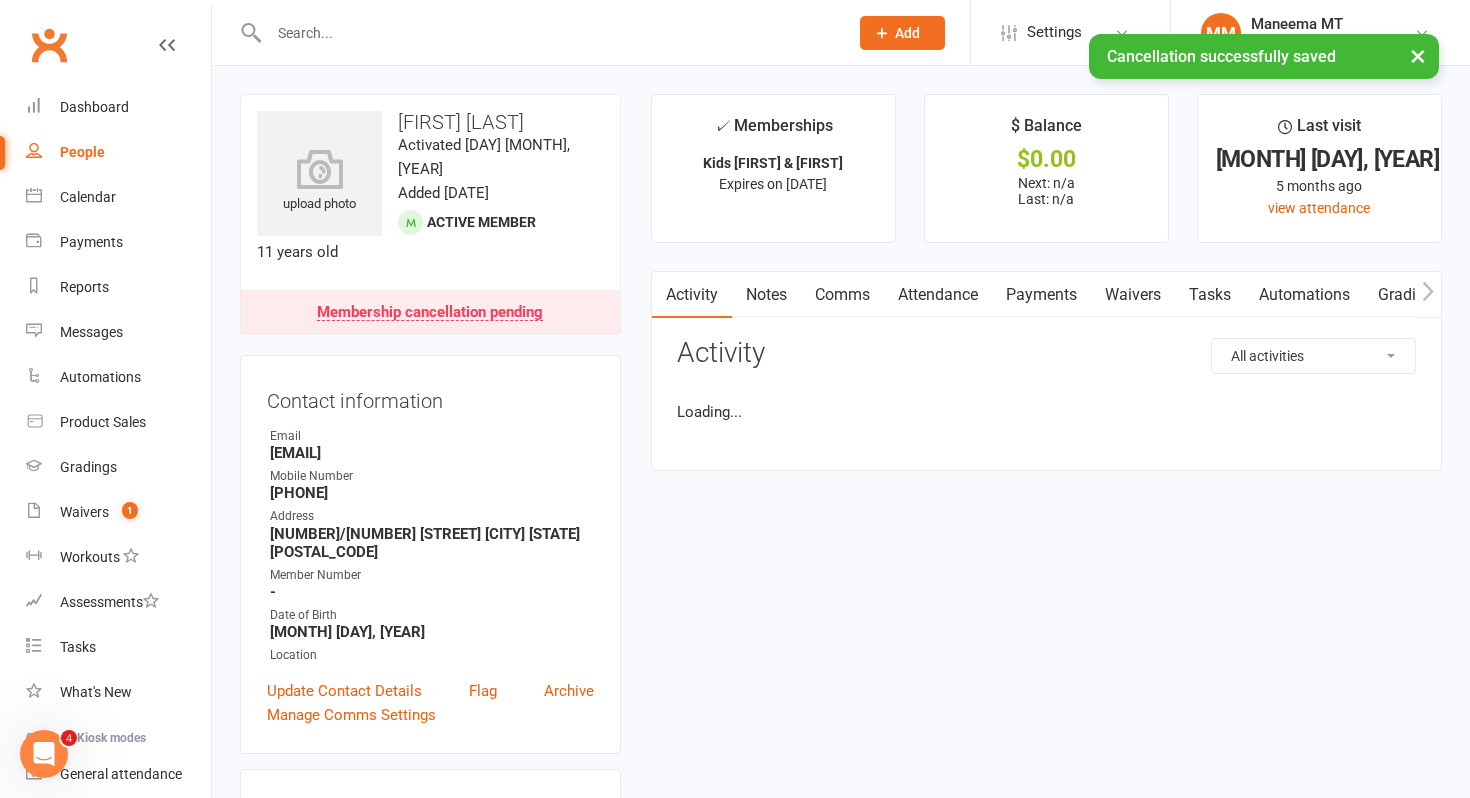 click at bounding box center [548, 33] 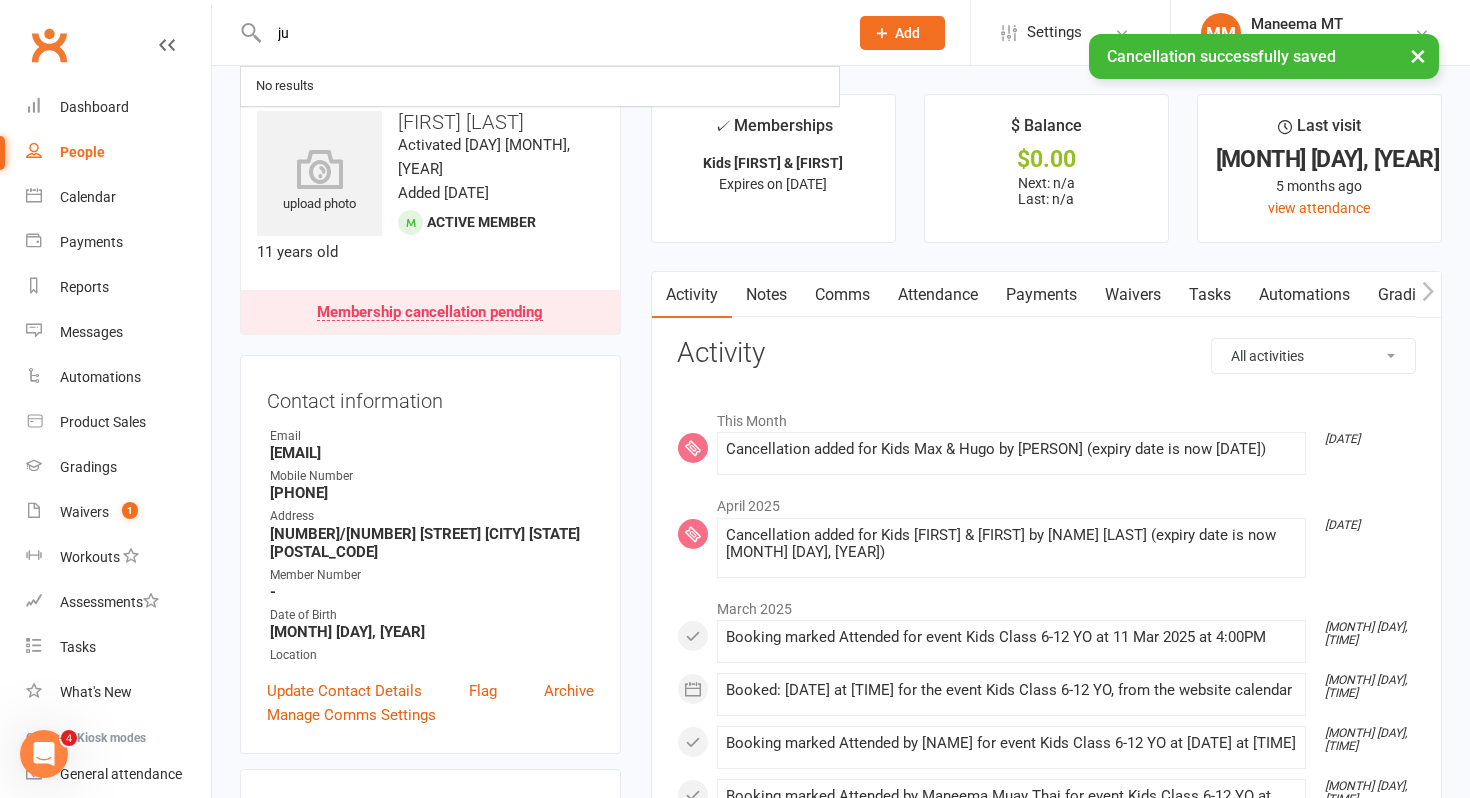 type on "j" 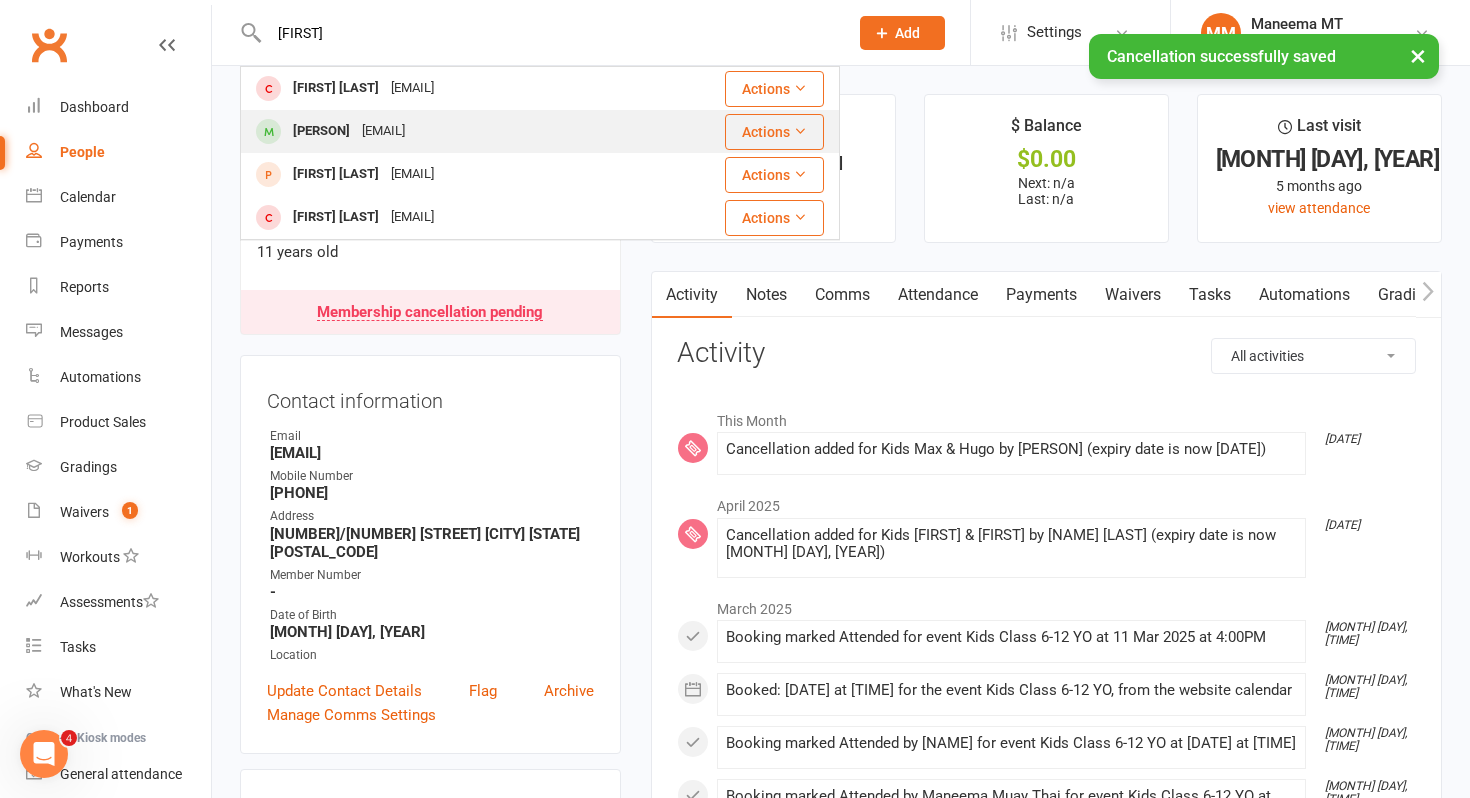 type on "[FIRST]" 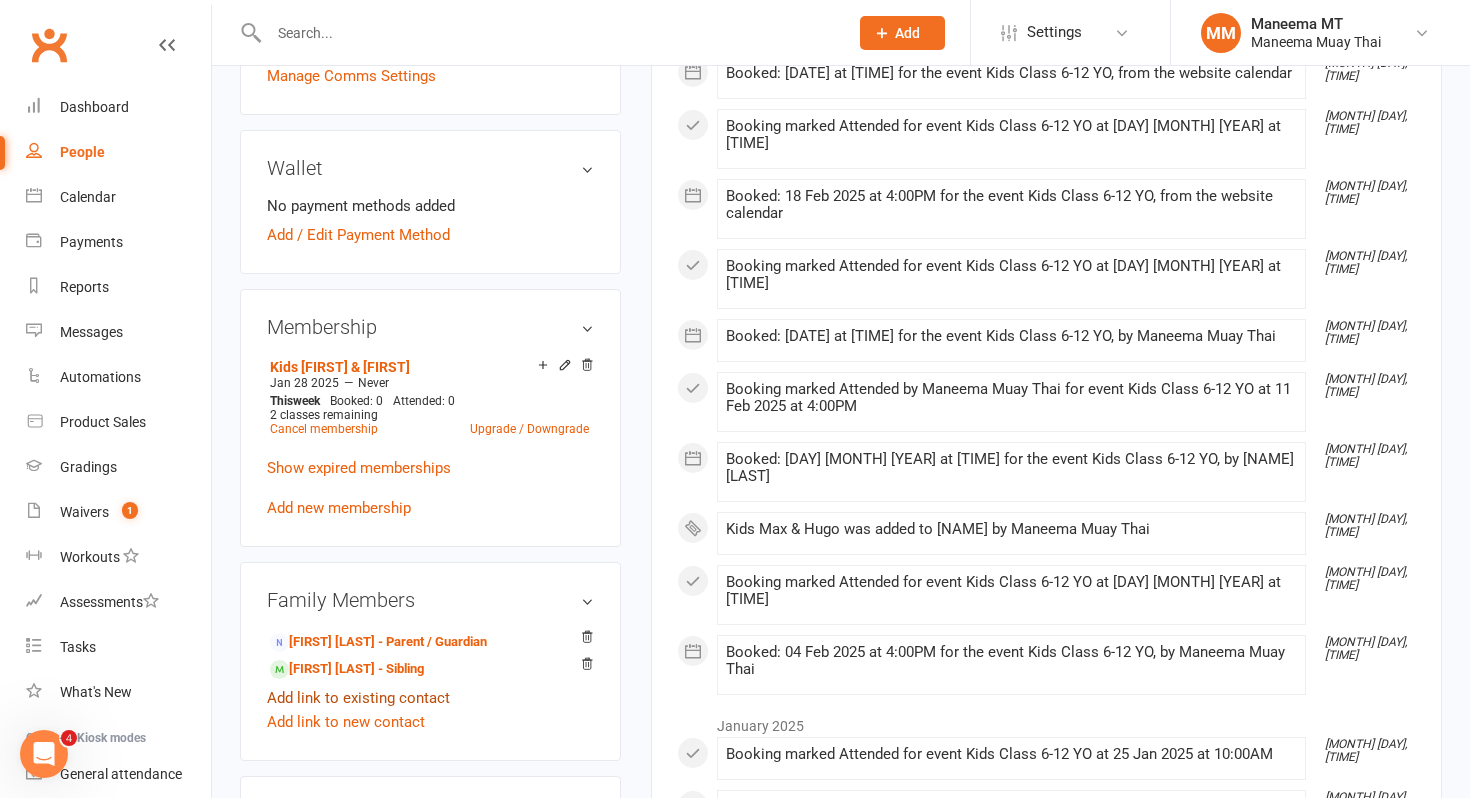 scroll, scrollTop: 716, scrollLeft: 0, axis: vertical 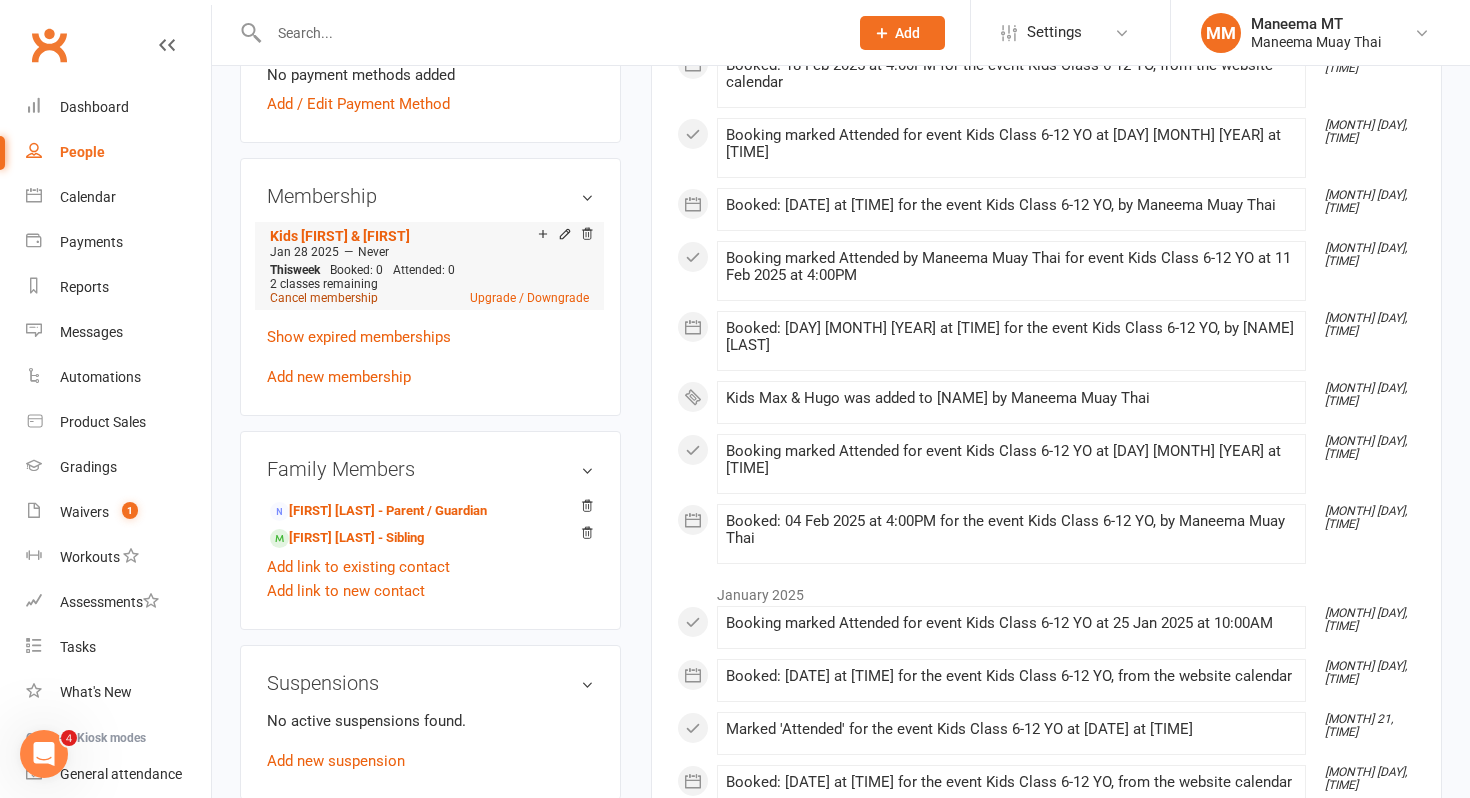 click on "Cancel membership" at bounding box center [324, 298] 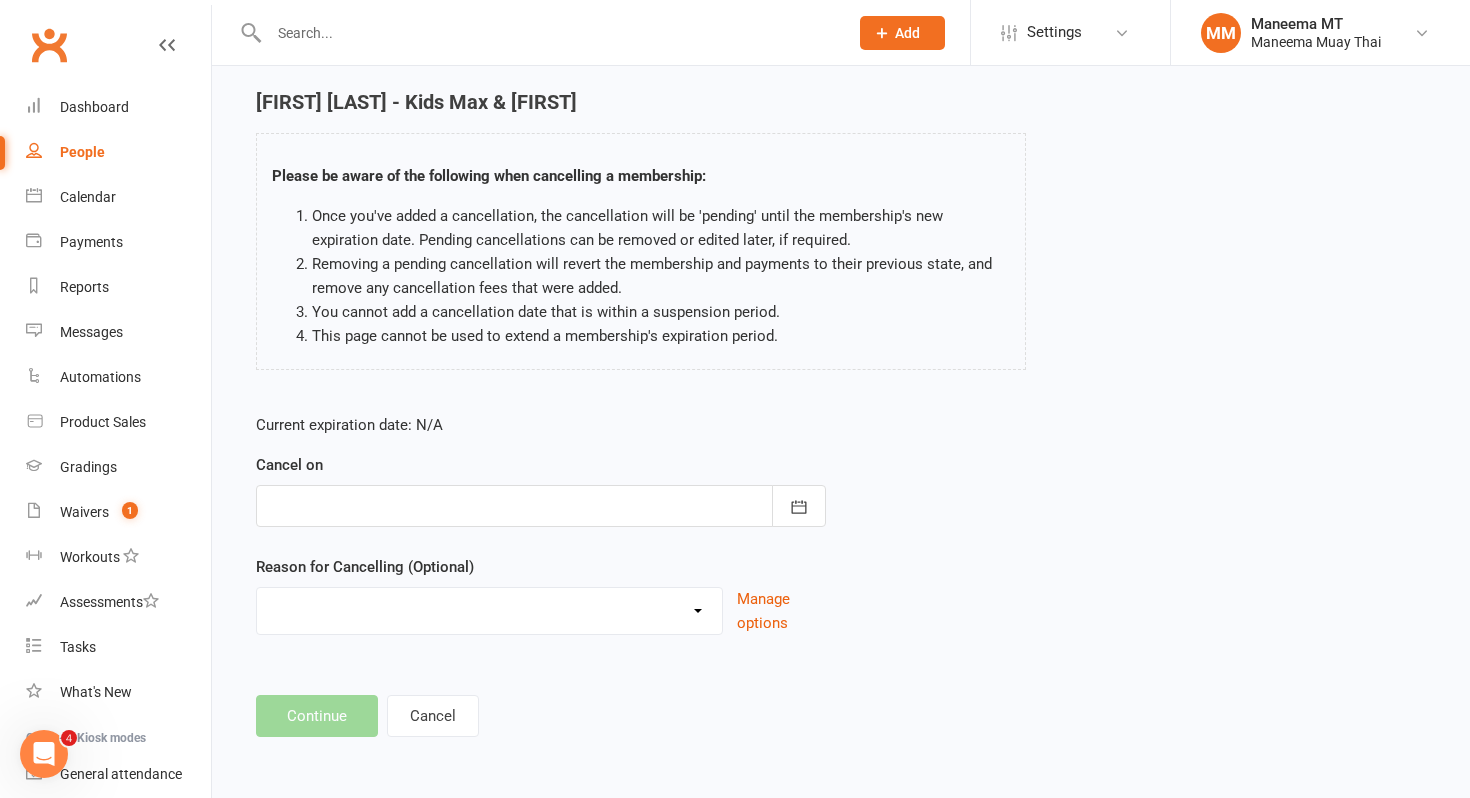 scroll, scrollTop: 0, scrollLeft: 0, axis: both 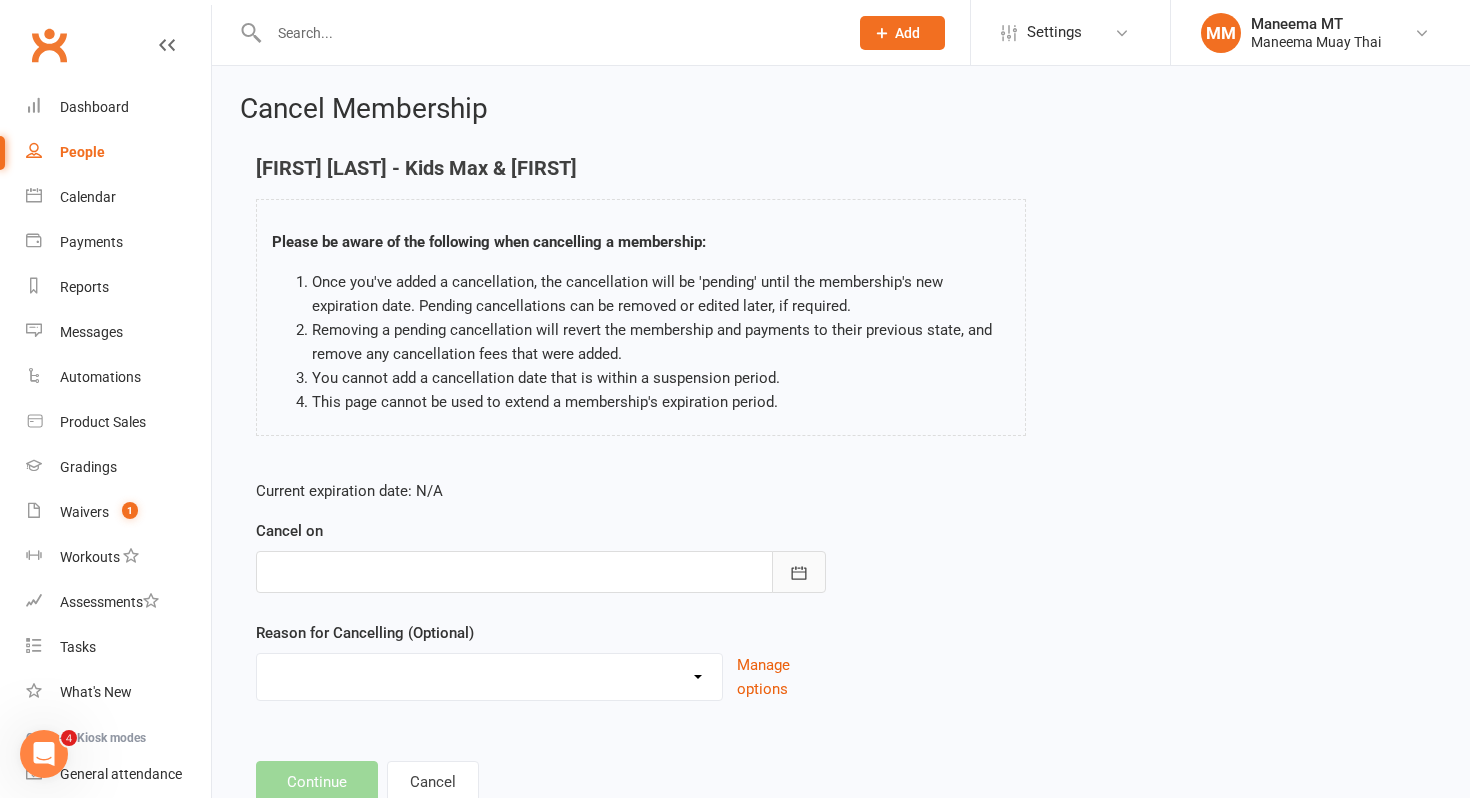 click at bounding box center [799, 572] 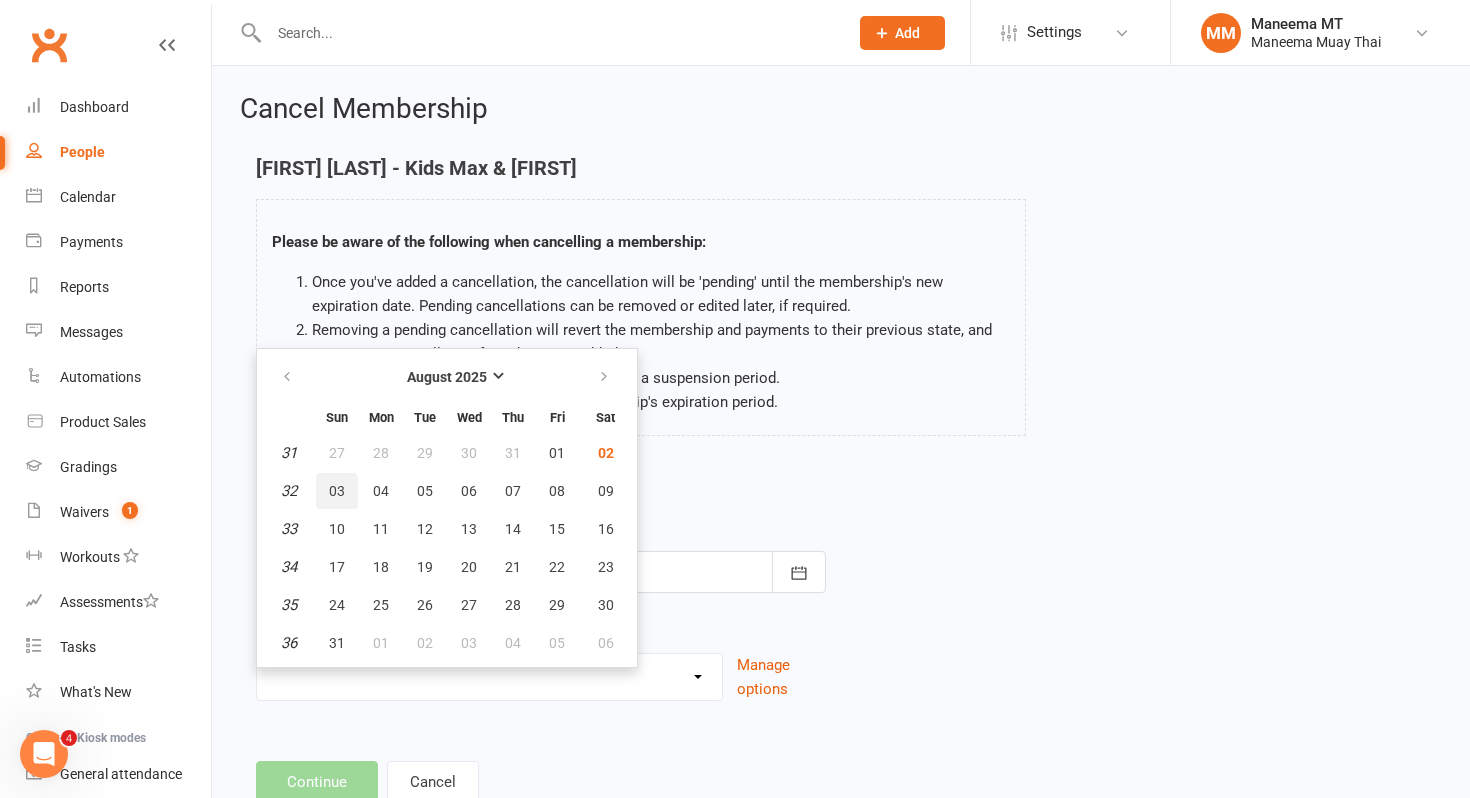 click on "03" at bounding box center (337, 491) 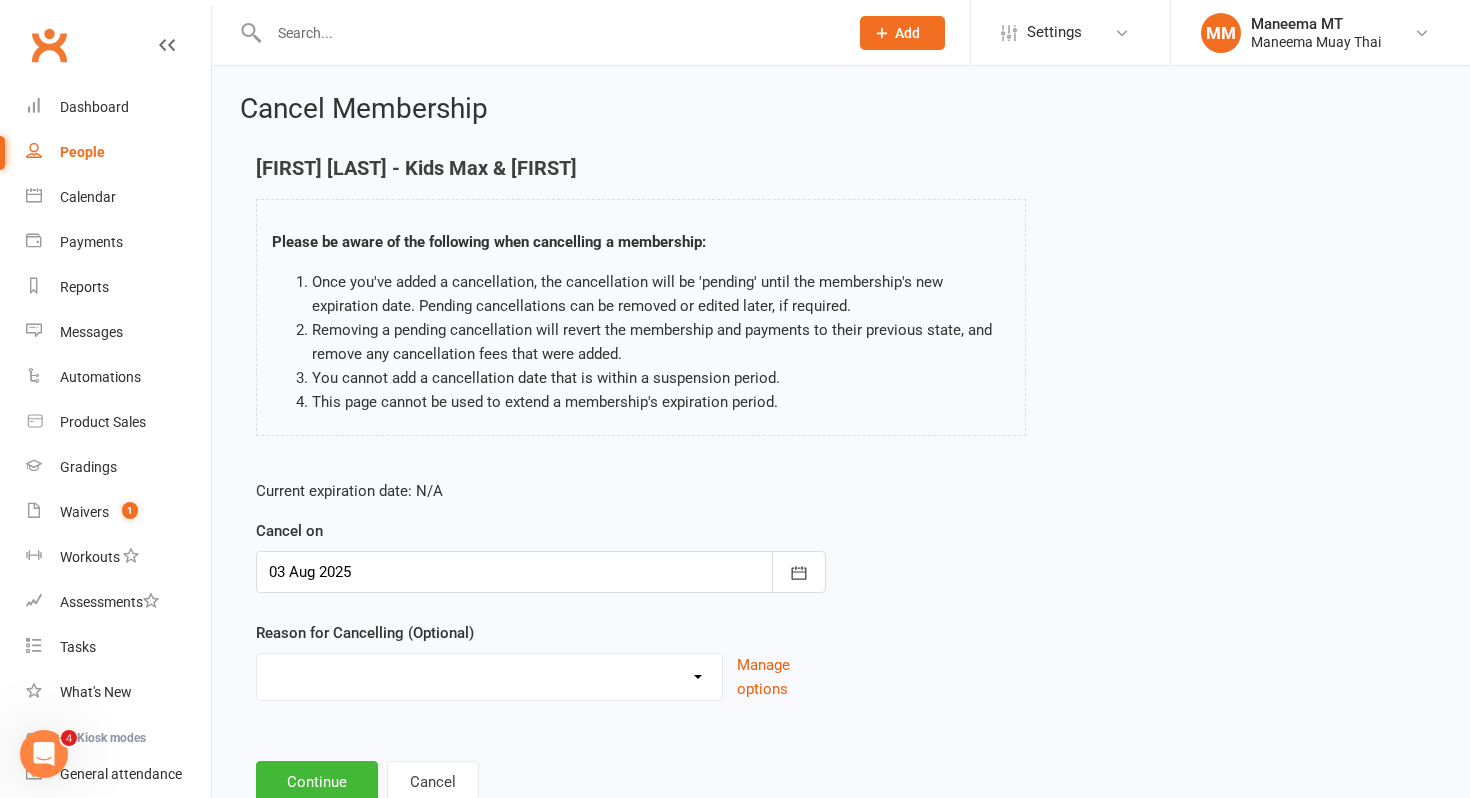 scroll, scrollTop: 66, scrollLeft: 0, axis: vertical 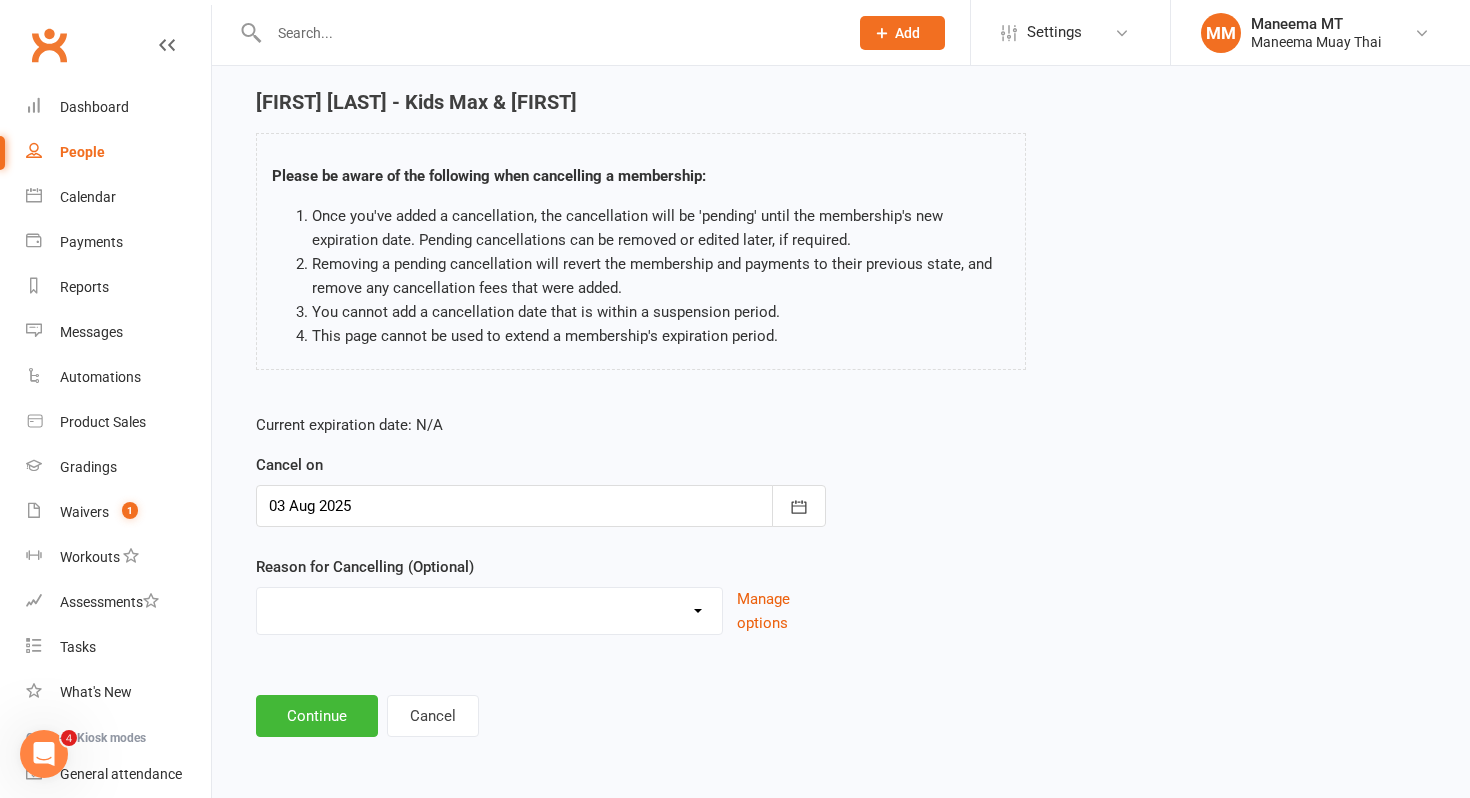 click on "Change membership Financial Holiday Injury NA Other reason" at bounding box center (489, 608) 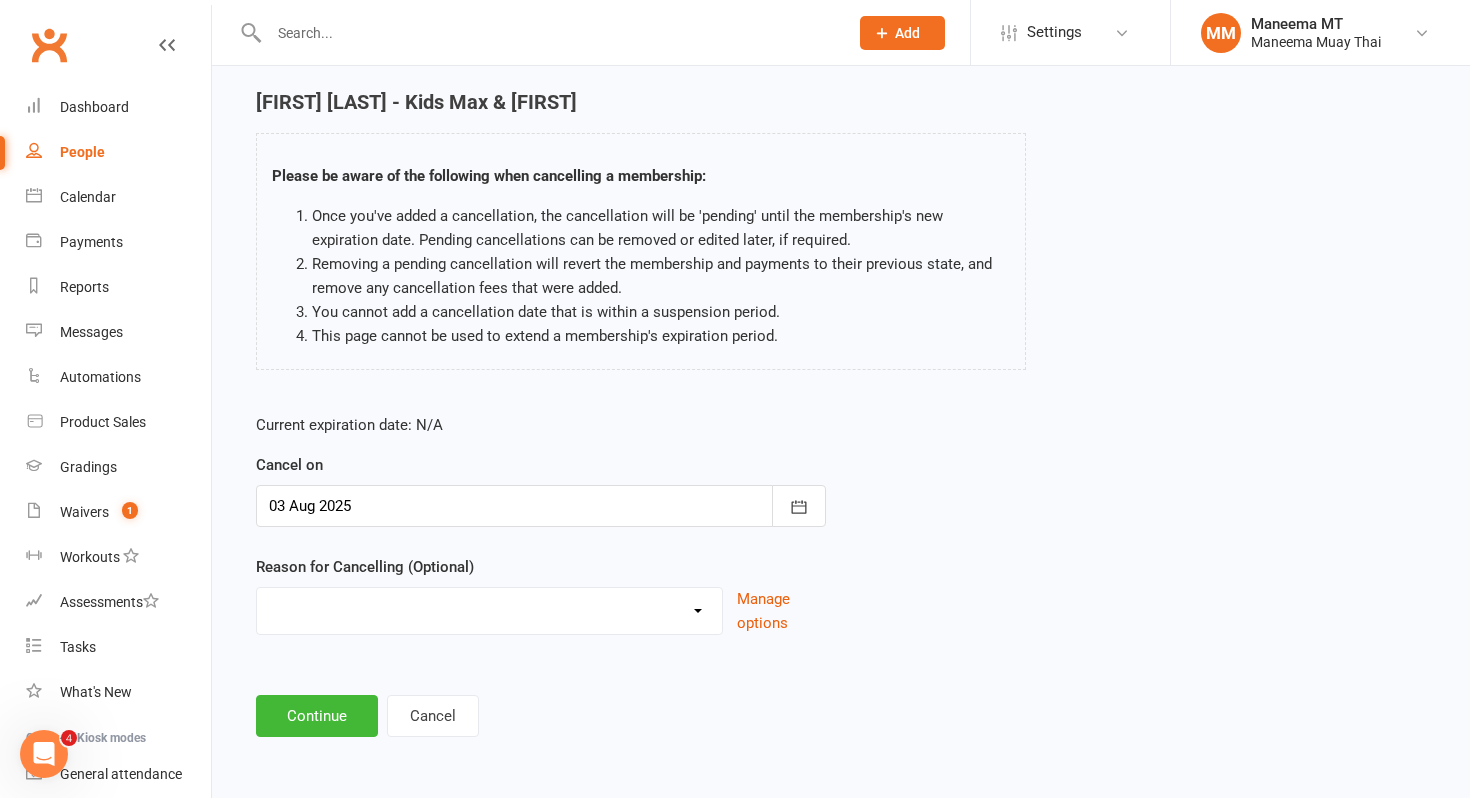 select on "1" 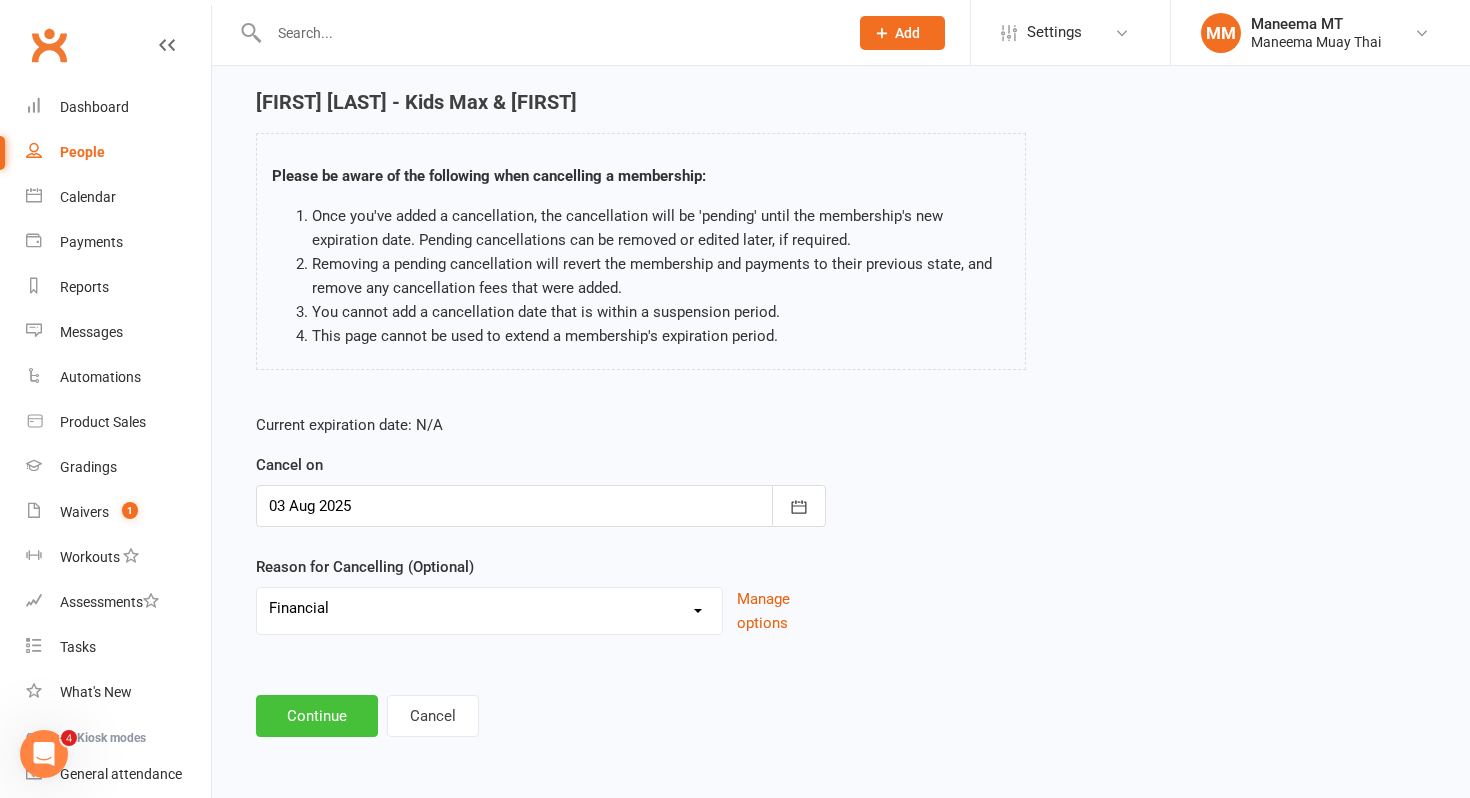 click on "Continue" at bounding box center [317, 716] 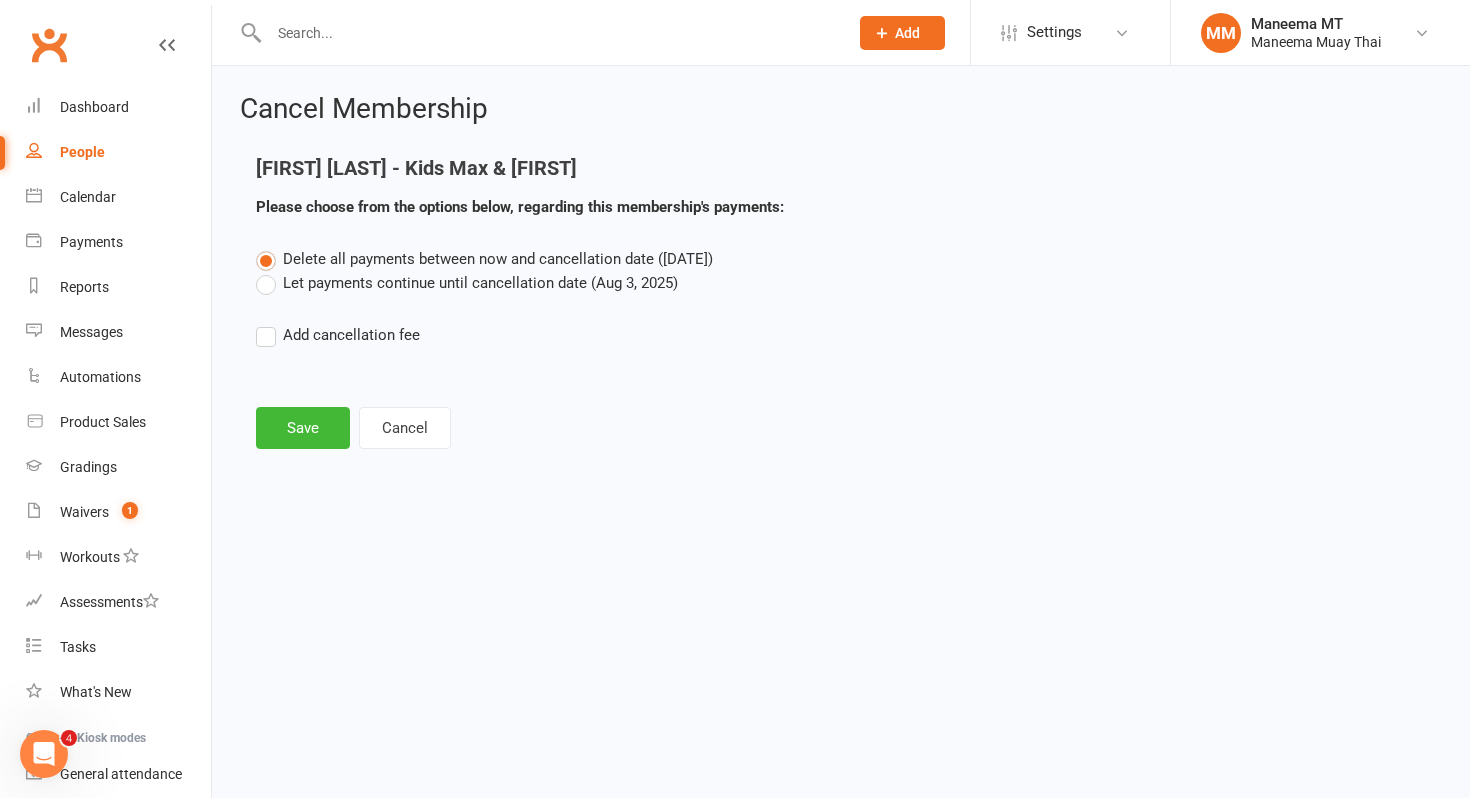 scroll, scrollTop: 0, scrollLeft: 0, axis: both 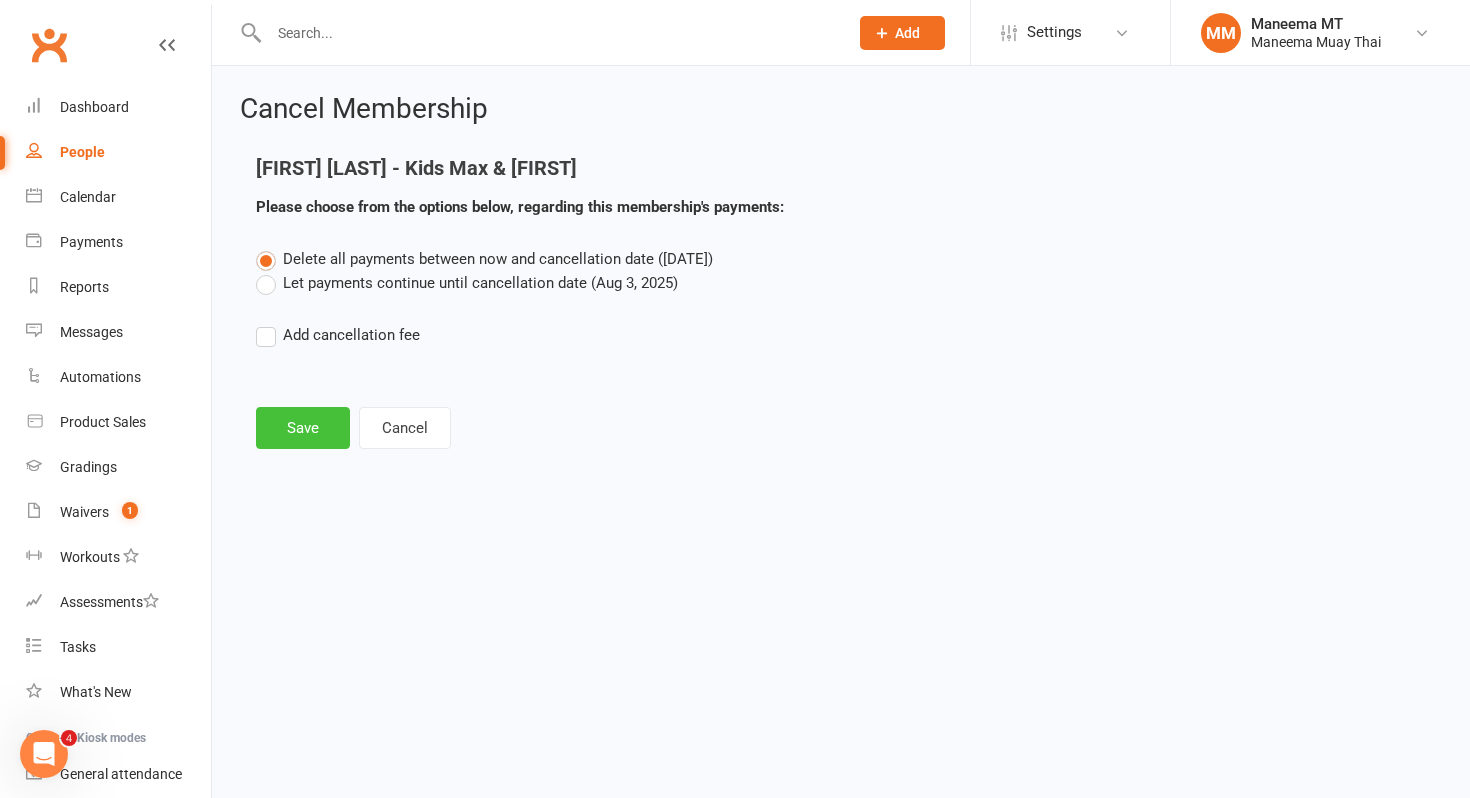 click on "Save" at bounding box center [303, 428] 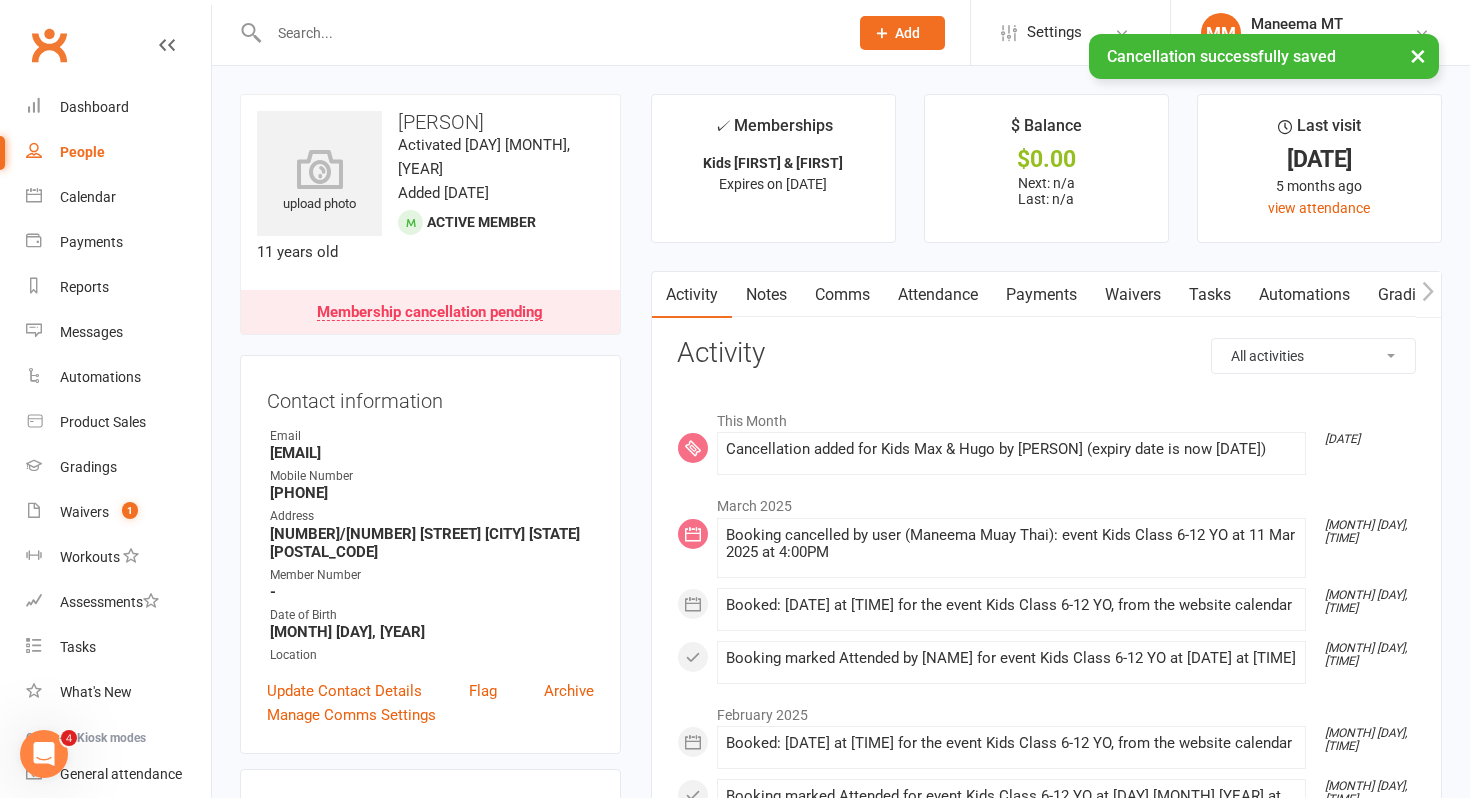 click on "People" at bounding box center (118, 152) 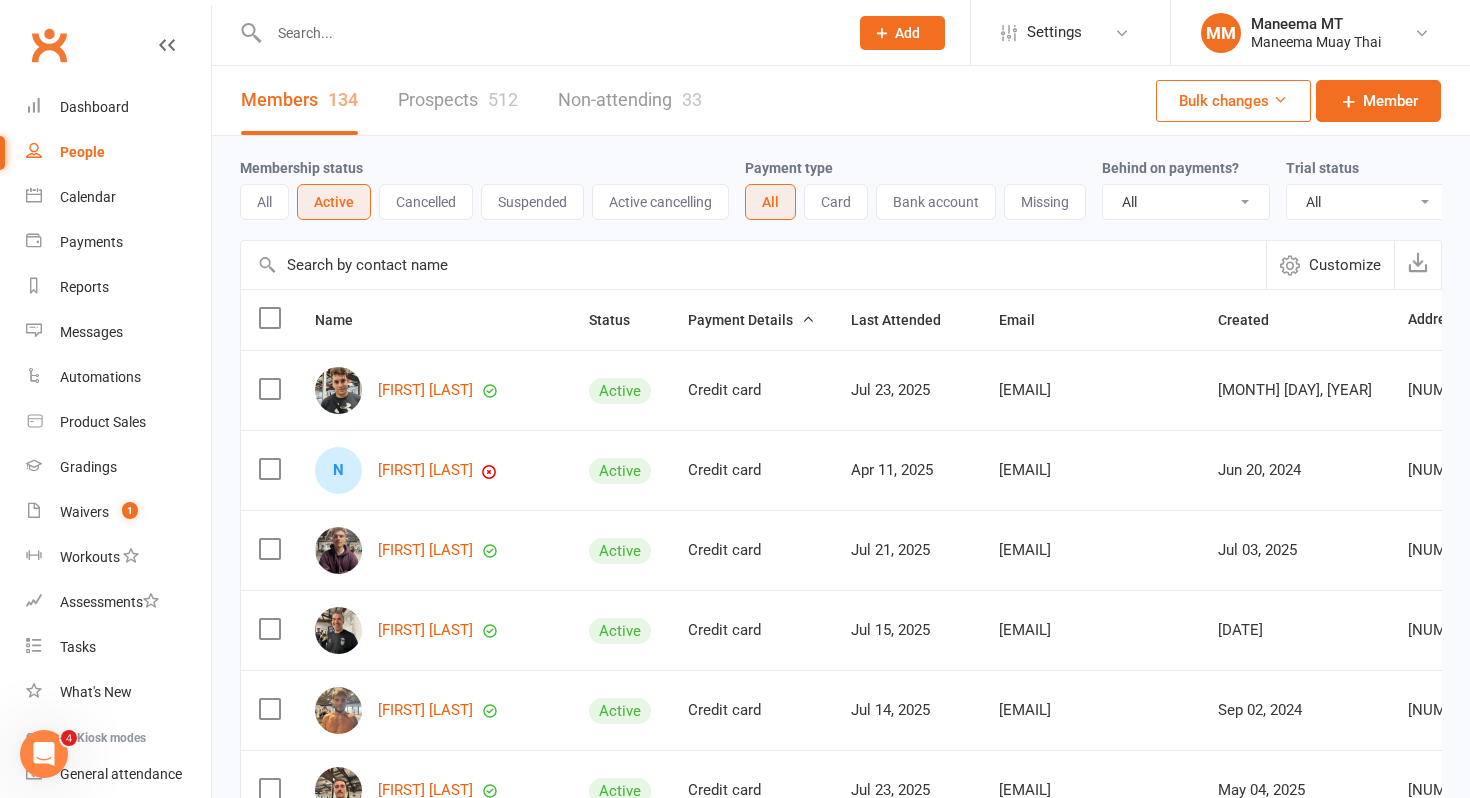 click at bounding box center (548, 33) 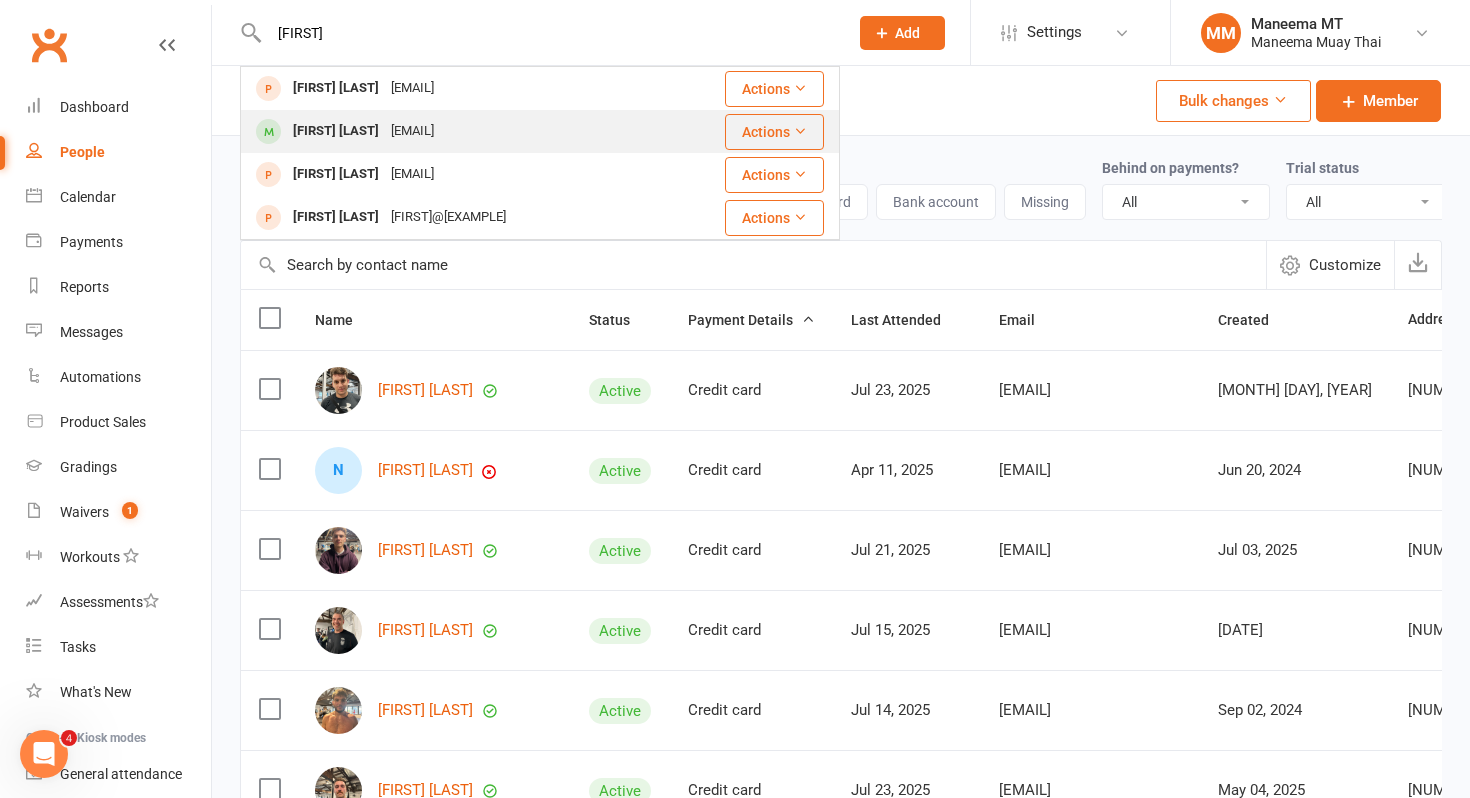 type on "[FIRST]" 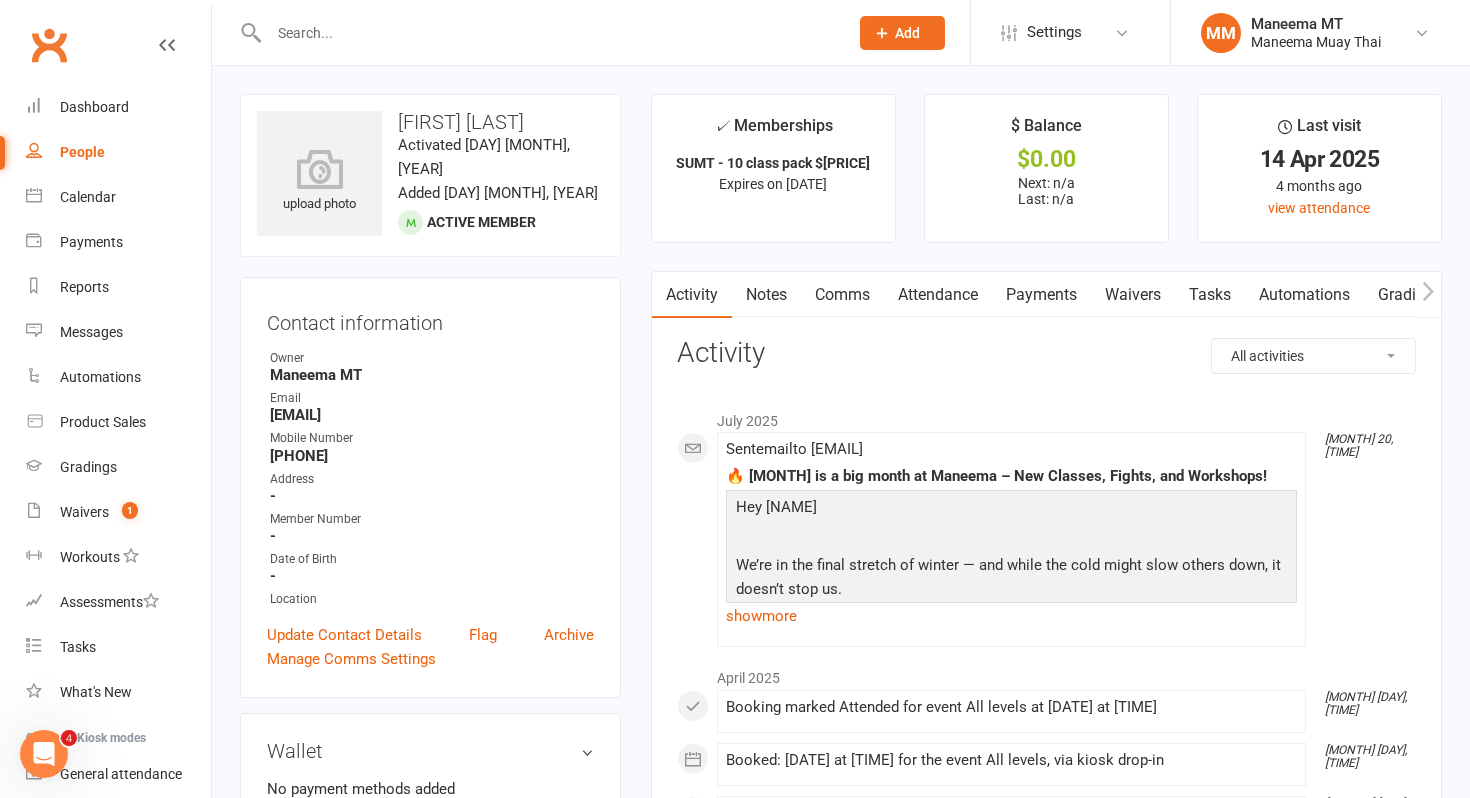 click at bounding box center (548, 33) 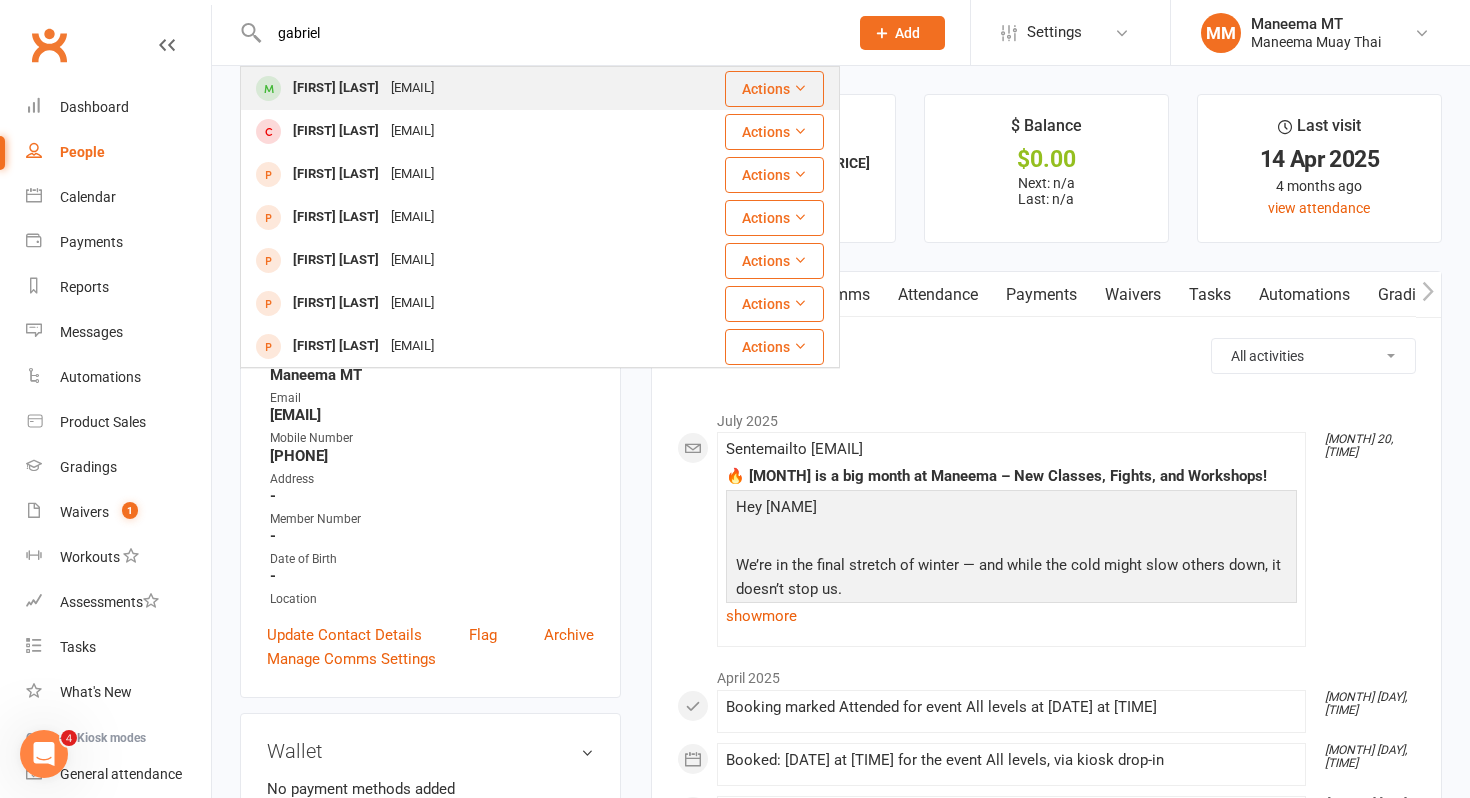 type on "gabriel" 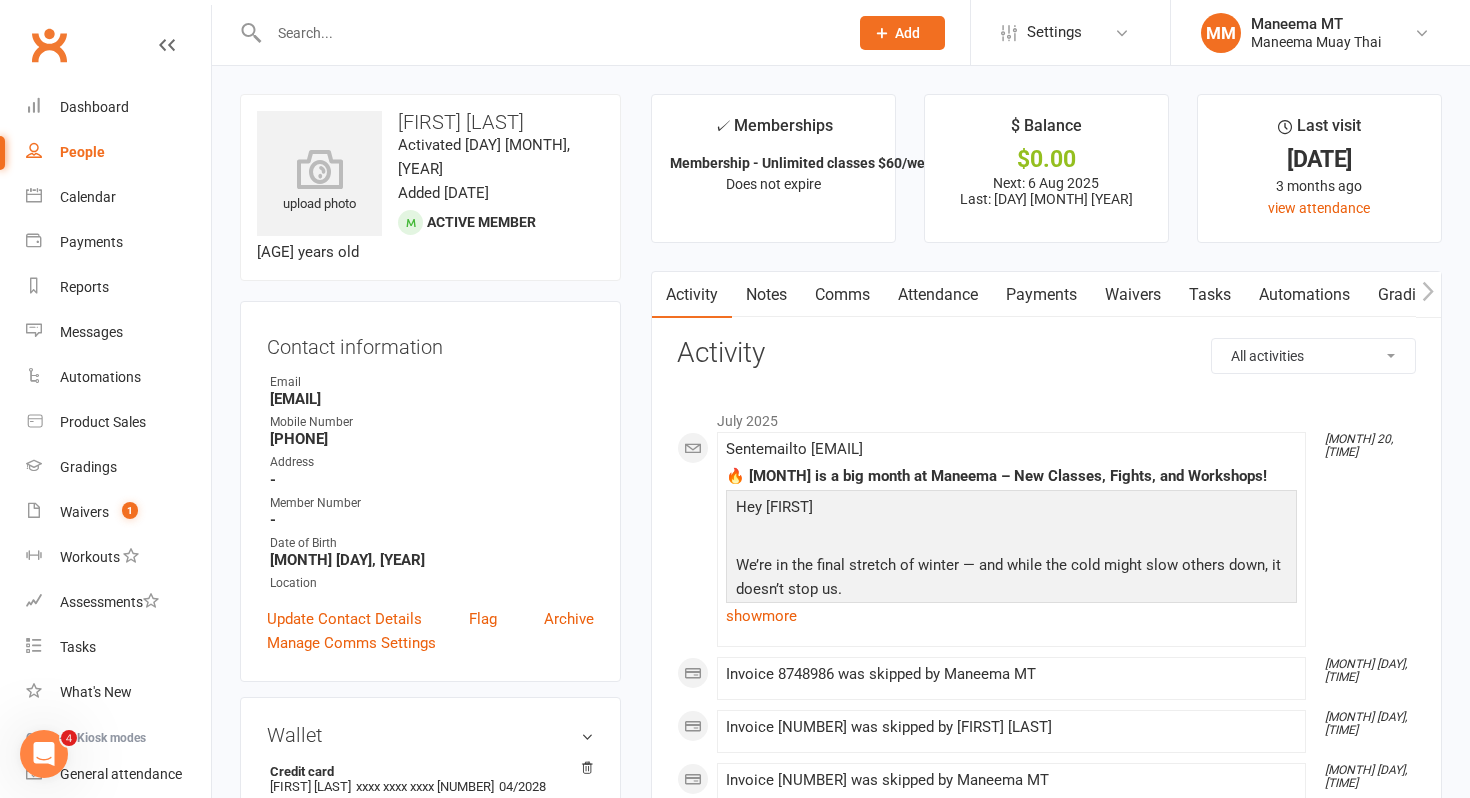 click on "Payments" at bounding box center [1041, 295] 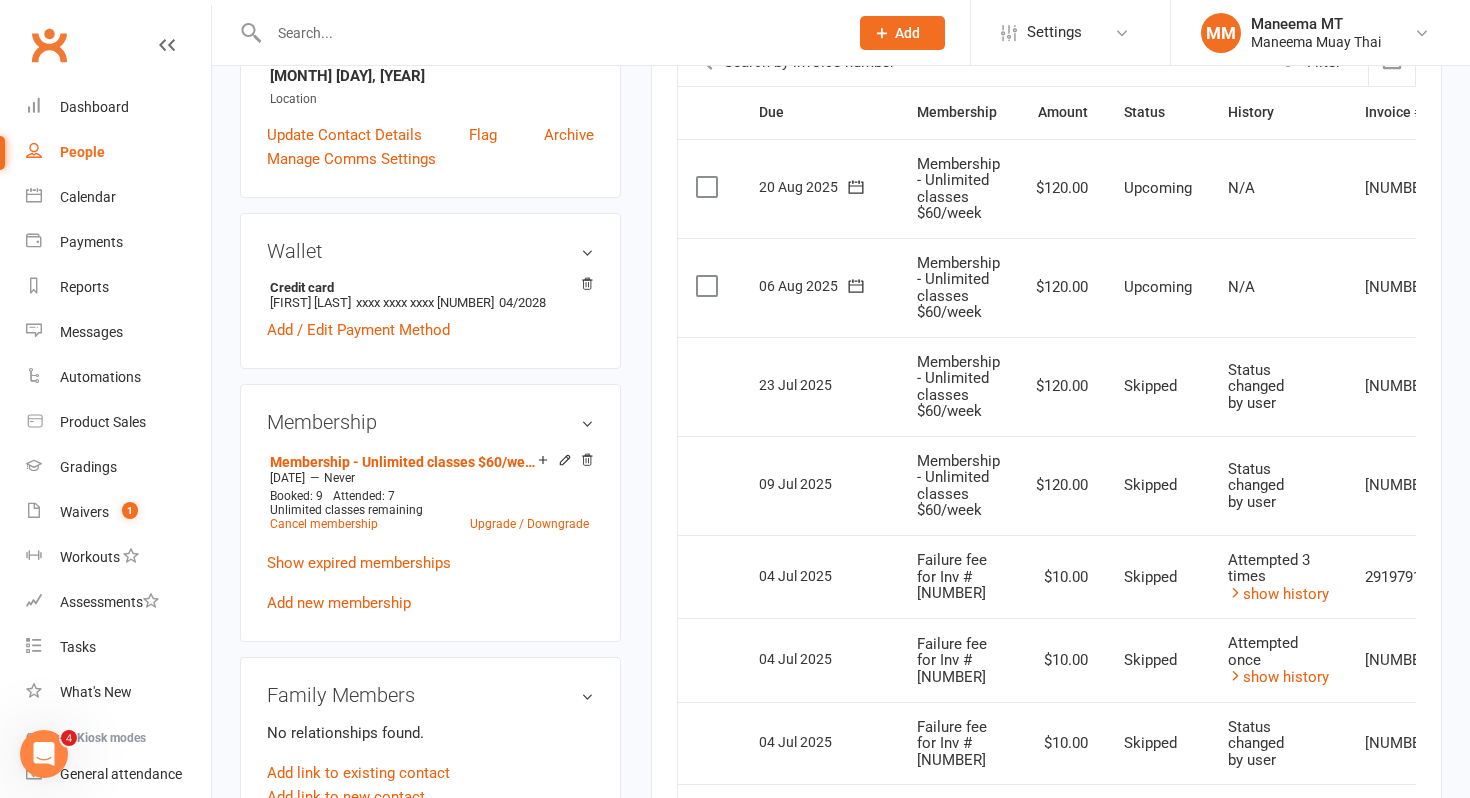 scroll, scrollTop: 499, scrollLeft: 0, axis: vertical 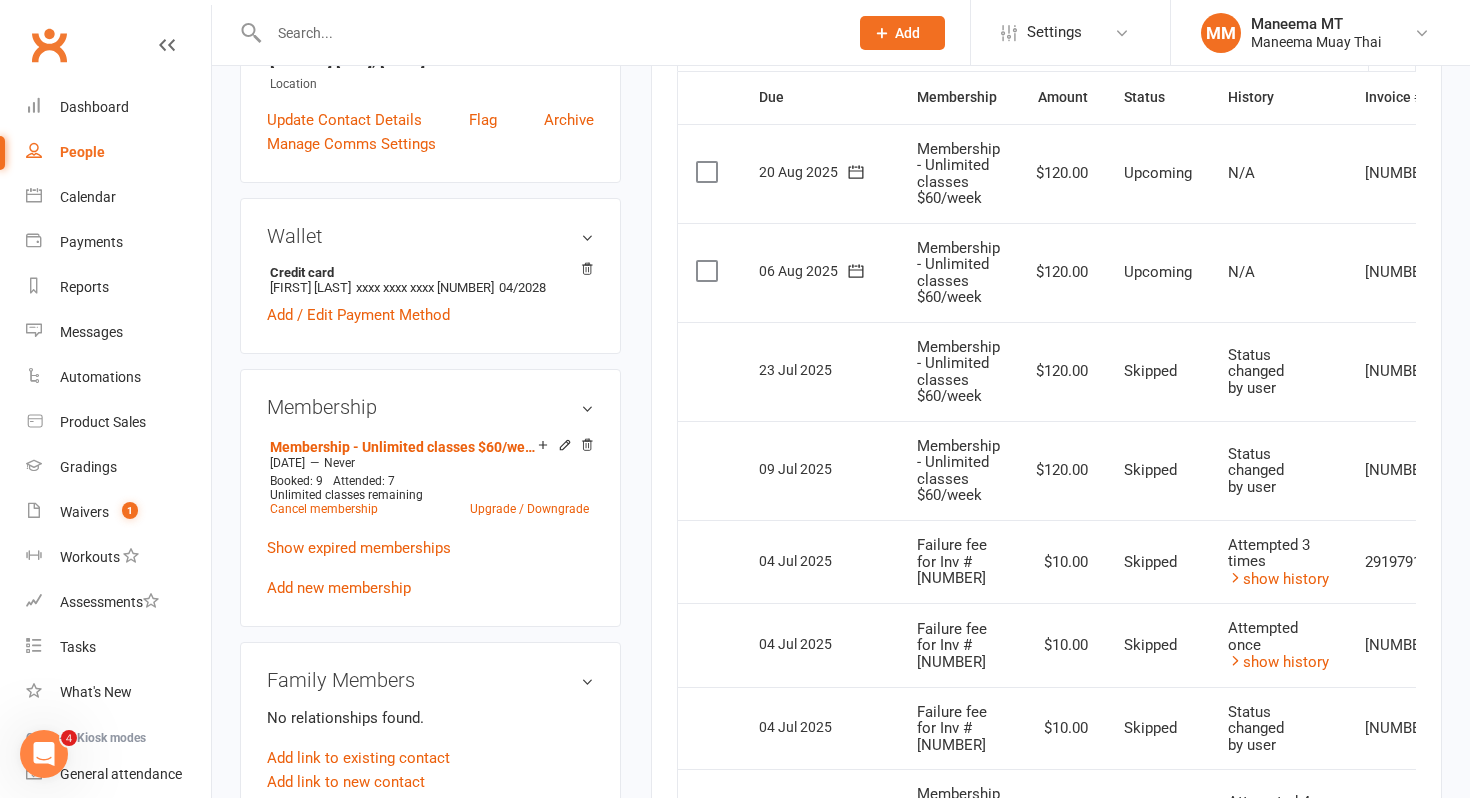 click at bounding box center [548, 33] 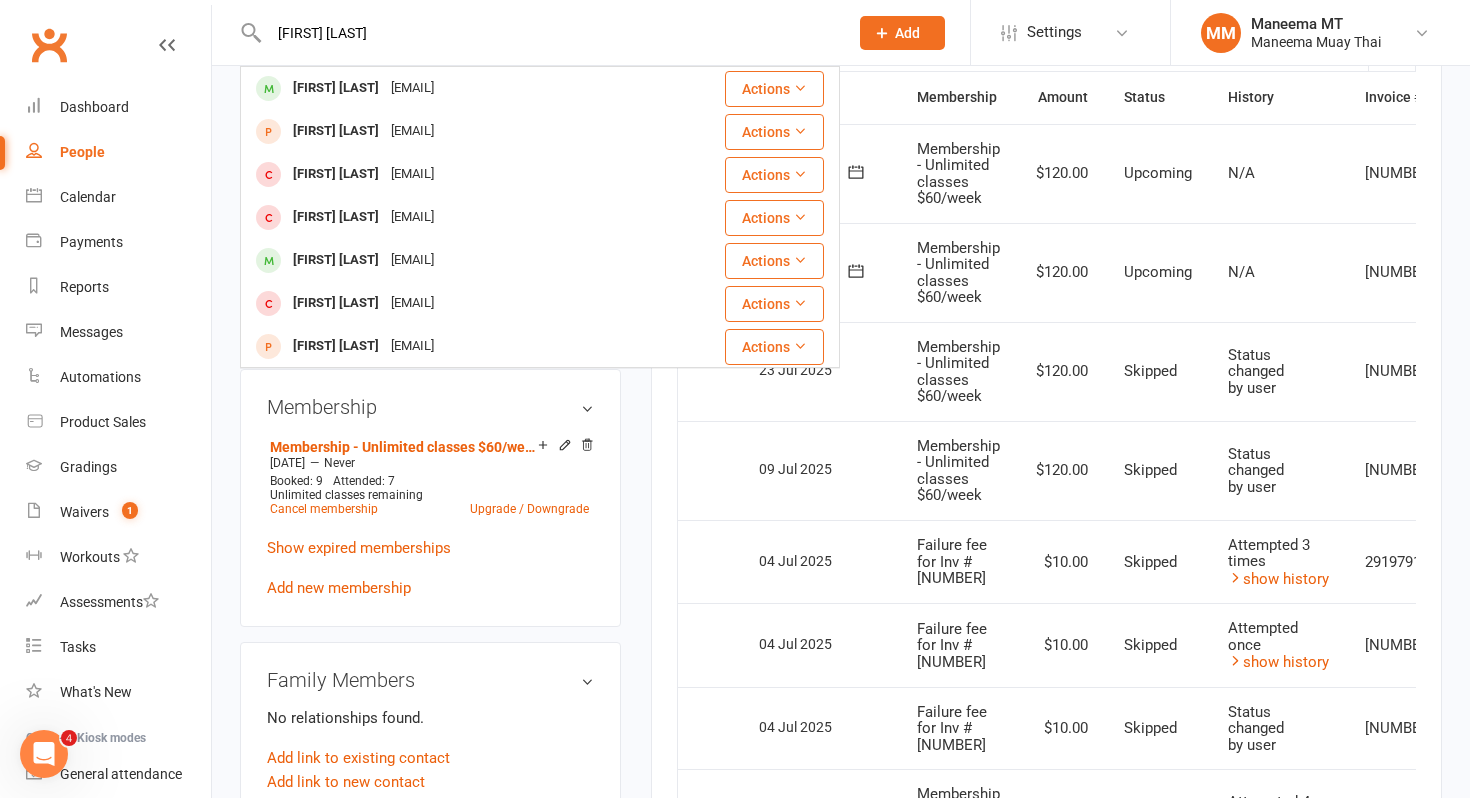 type on "[FIRST] [LAST]" 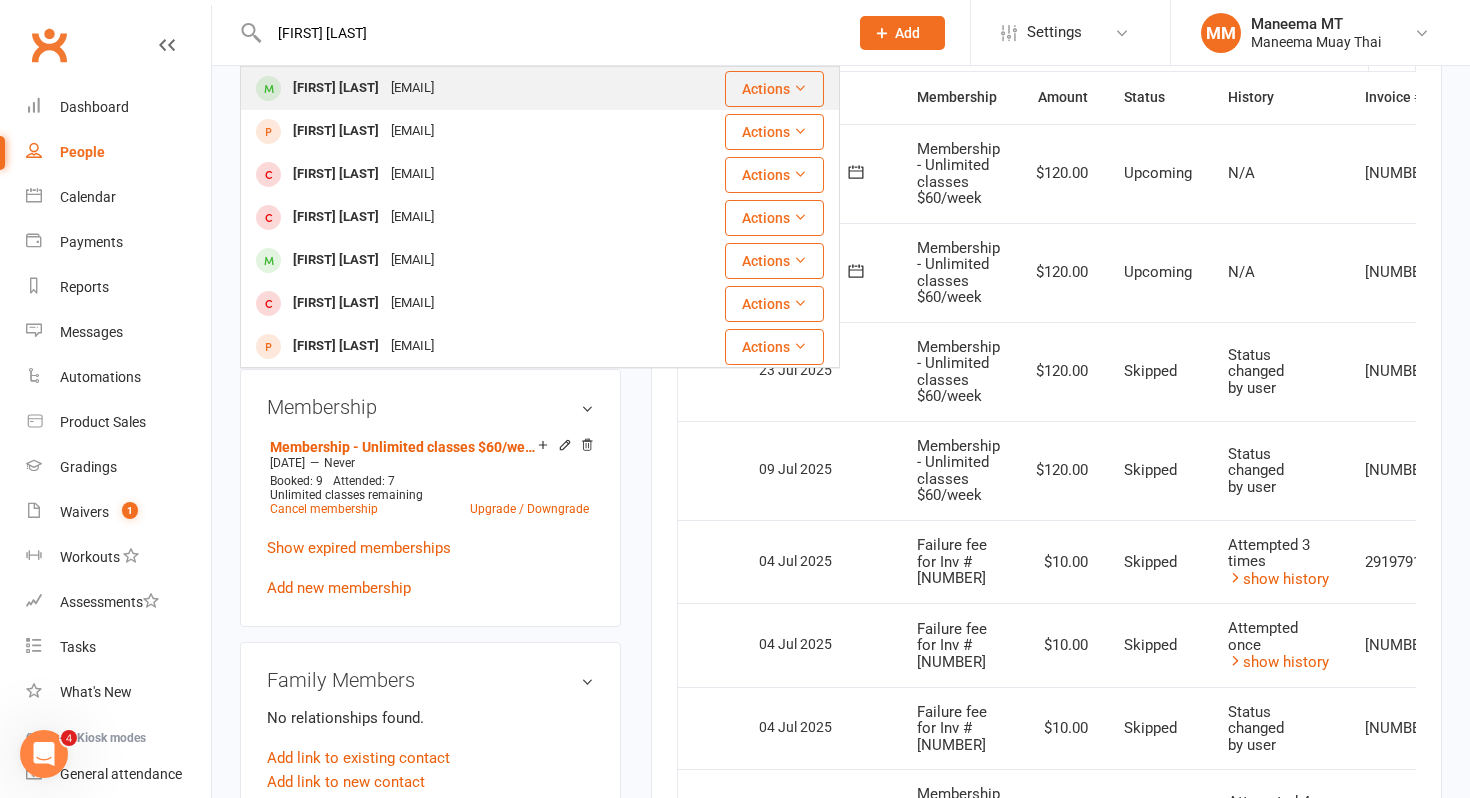click on "[FIRST] [LAST]" at bounding box center (336, 88) 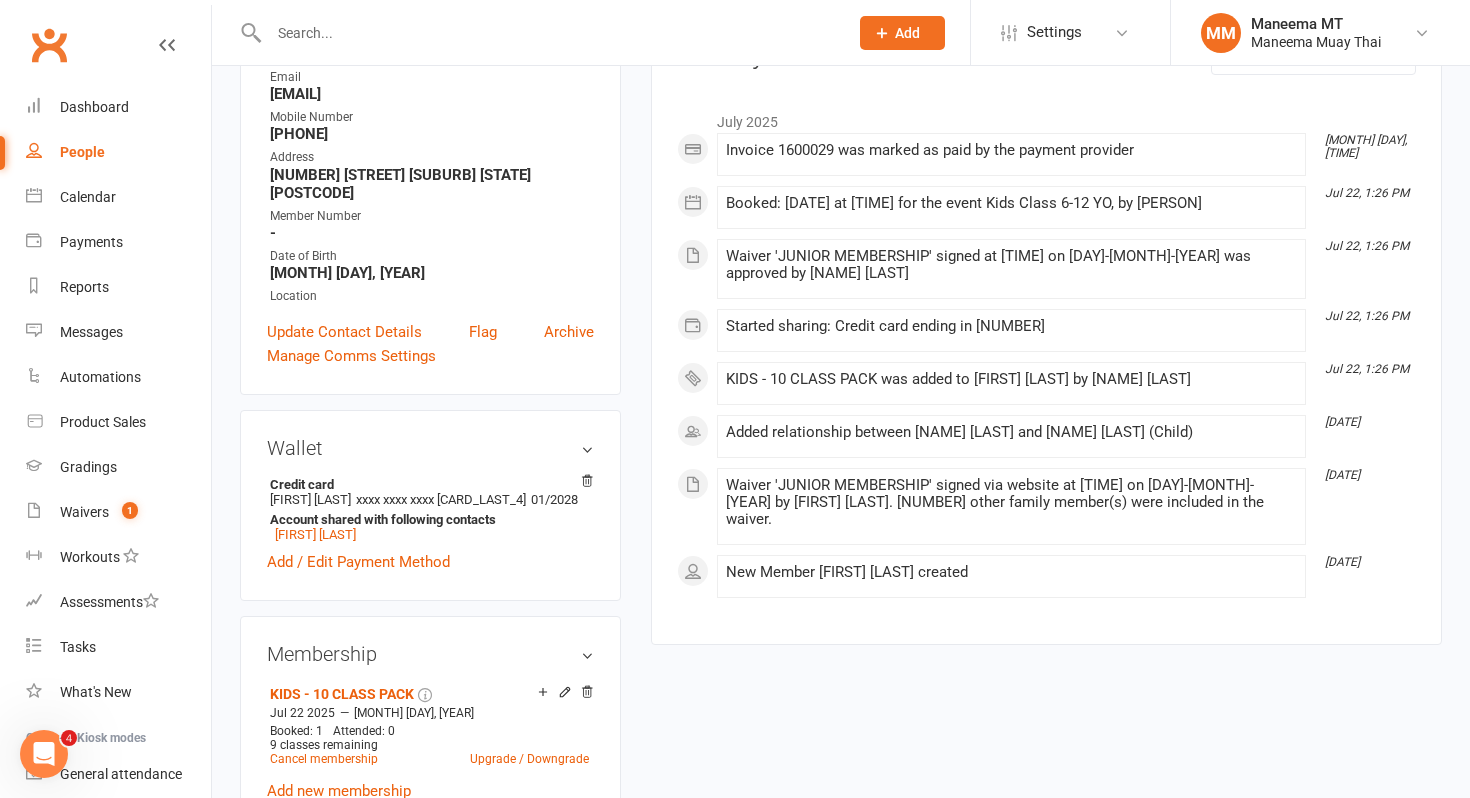 scroll, scrollTop: 0, scrollLeft: 0, axis: both 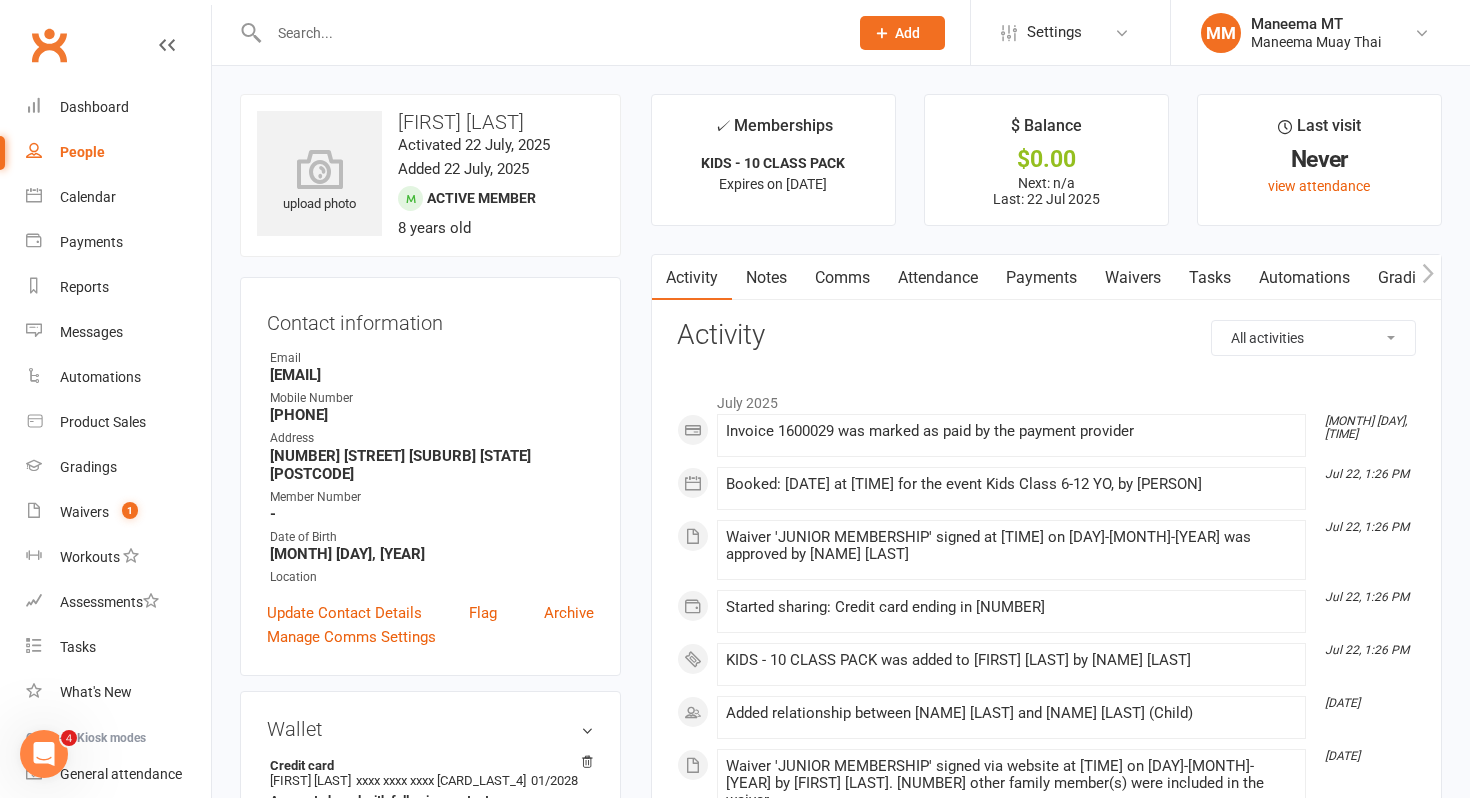 click at bounding box center (548, 33) 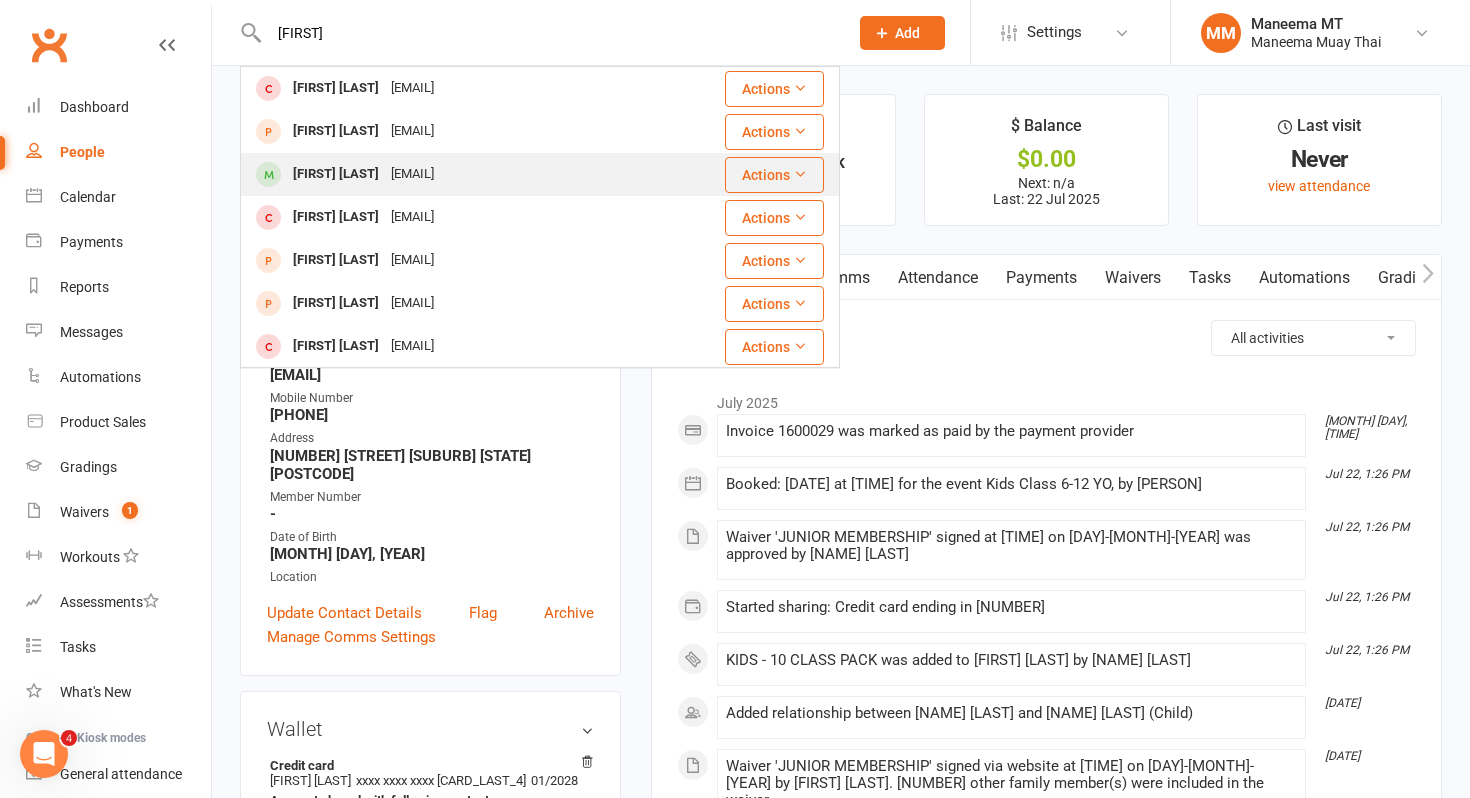 type on "[FIRST]" 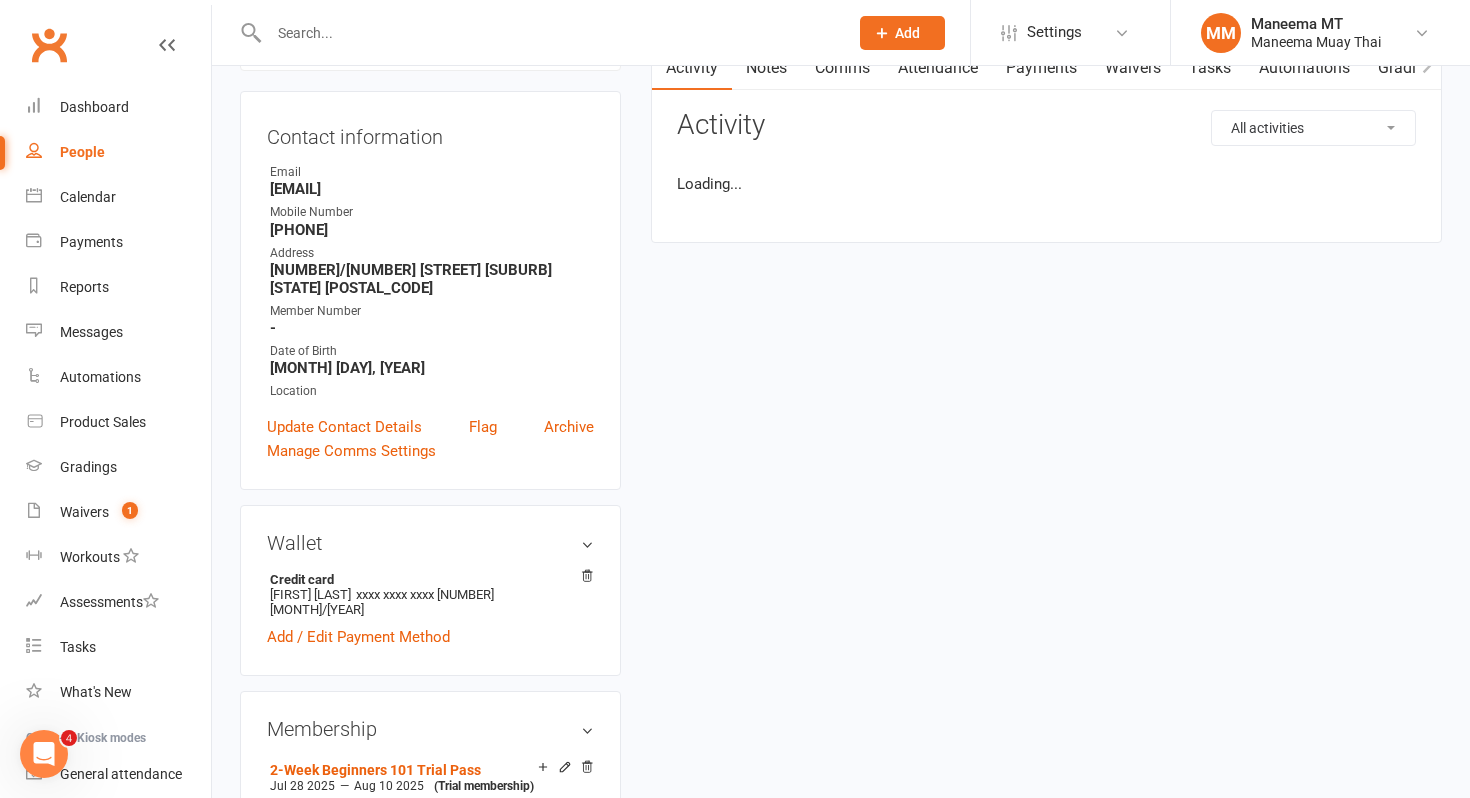 scroll, scrollTop: 439, scrollLeft: 0, axis: vertical 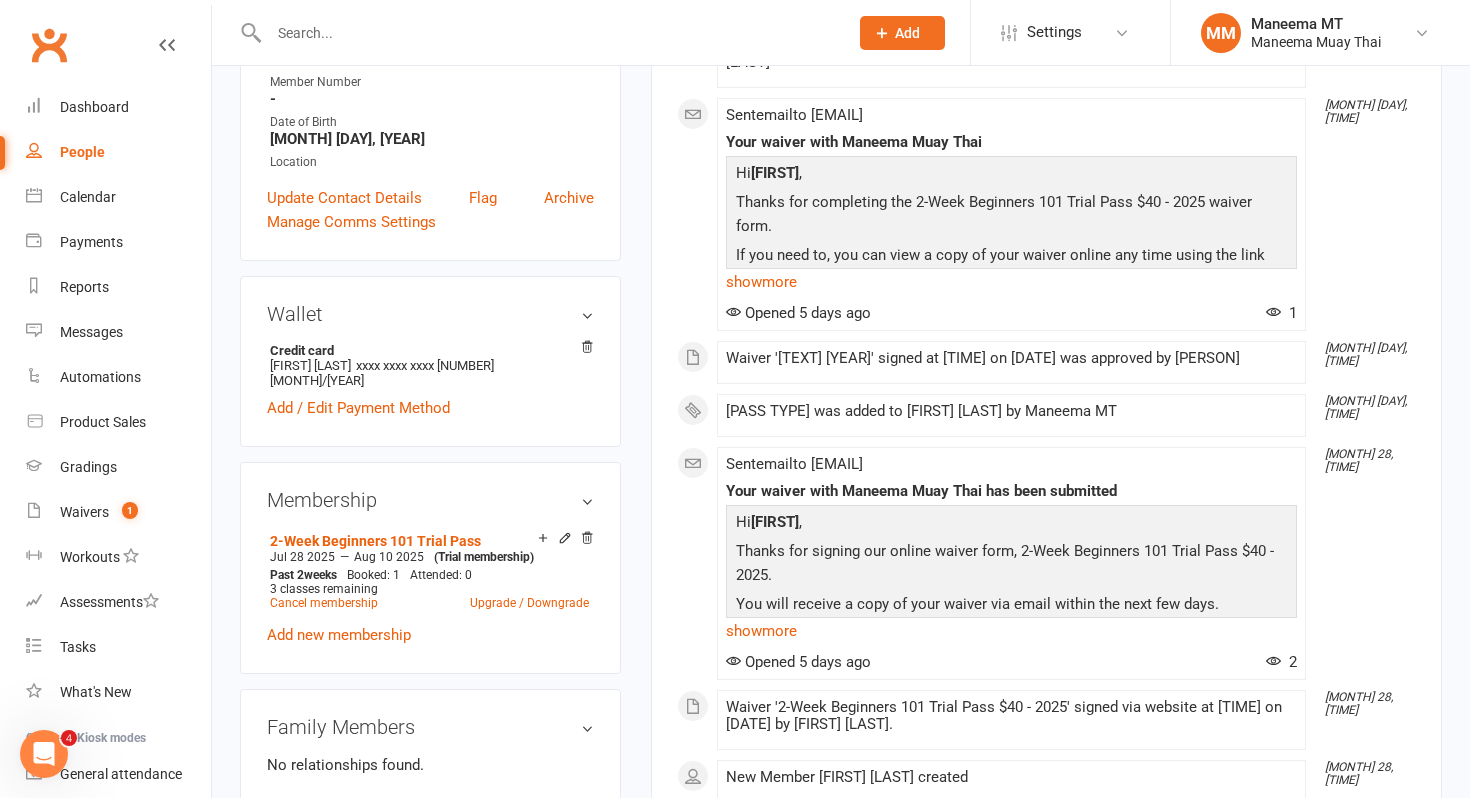 click at bounding box center [548, 33] 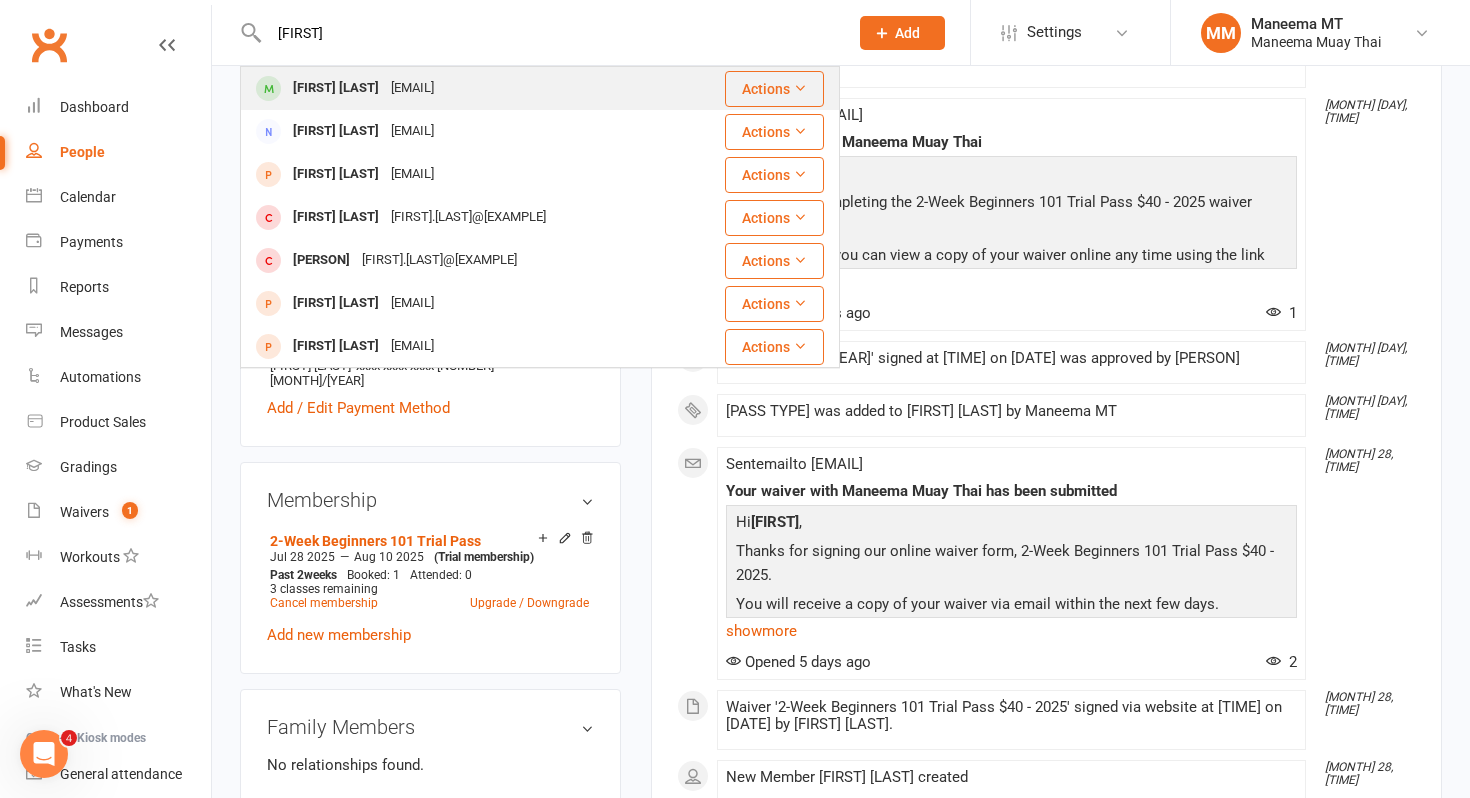 type on "[FIRST]" 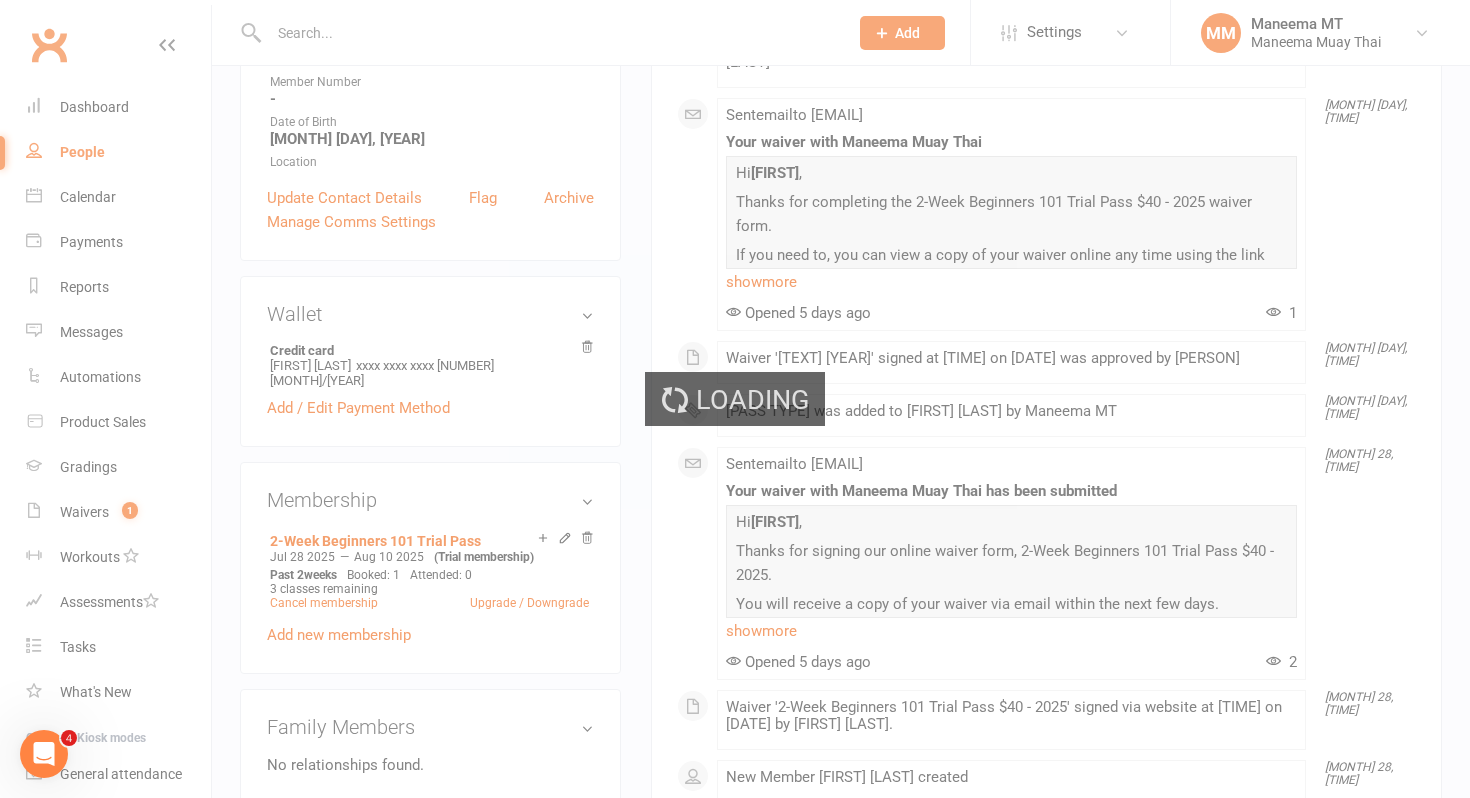scroll, scrollTop: 0, scrollLeft: 0, axis: both 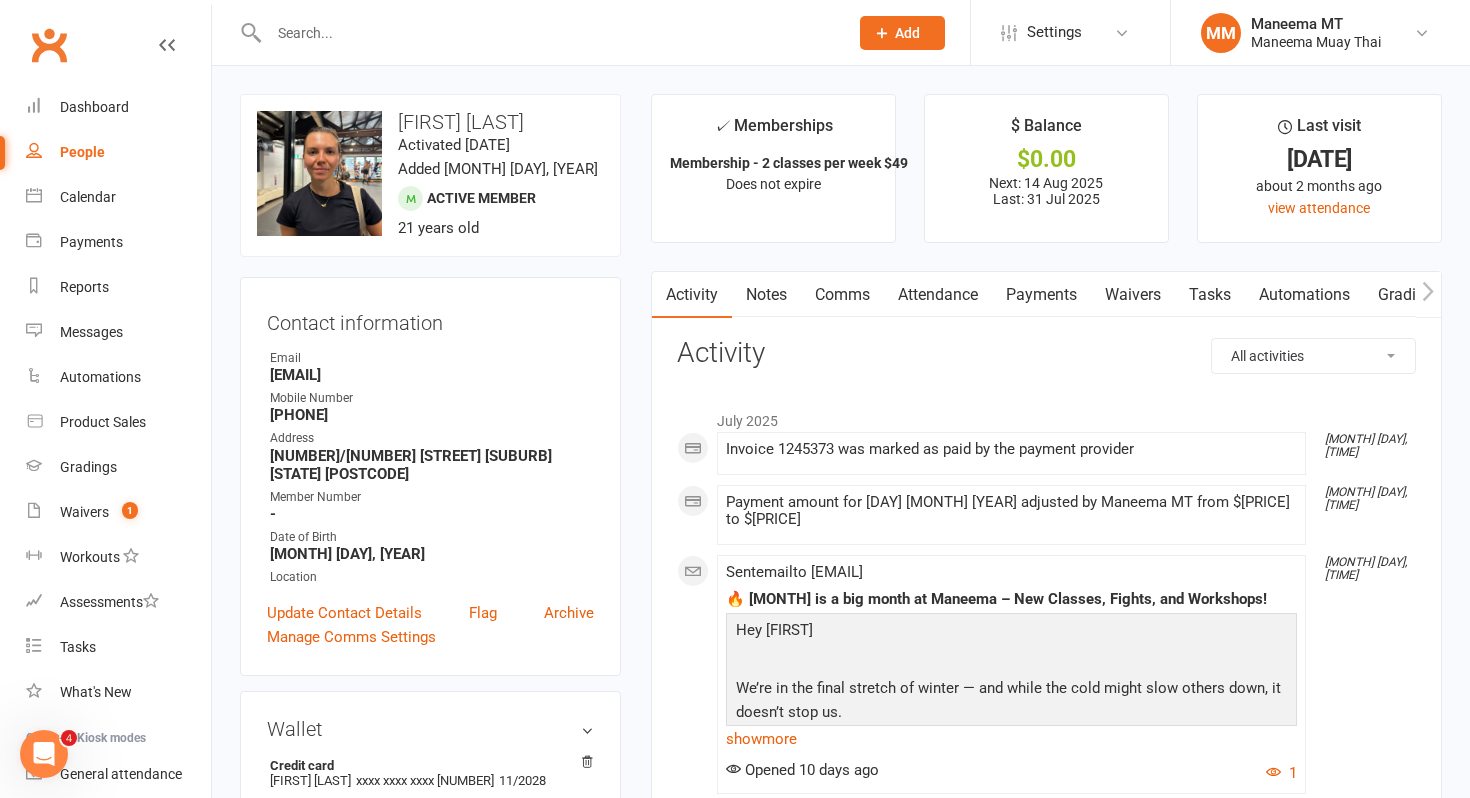 click on "Payments" at bounding box center [1041, 295] 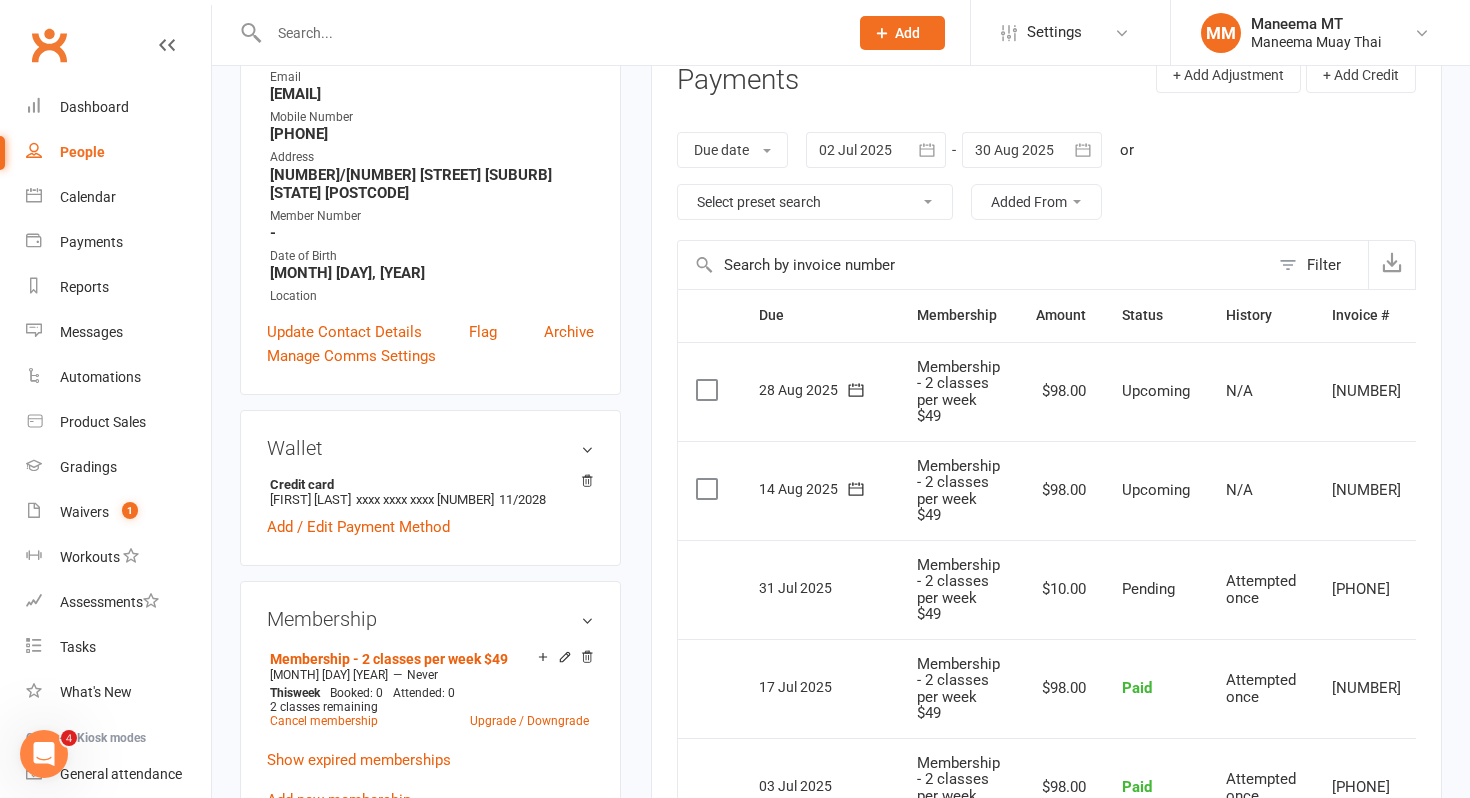 scroll, scrollTop: 283, scrollLeft: 0, axis: vertical 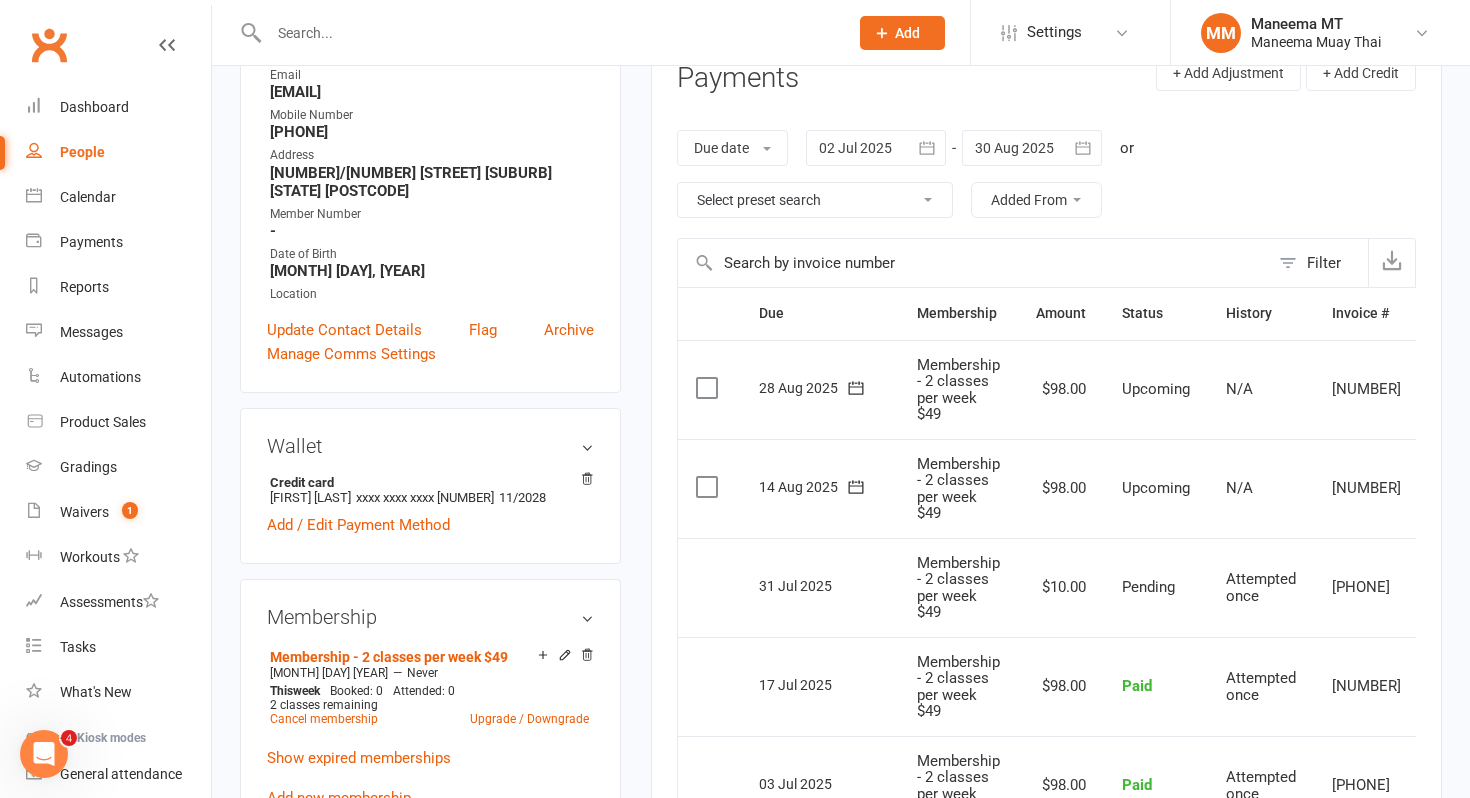 click at bounding box center [548, 33] 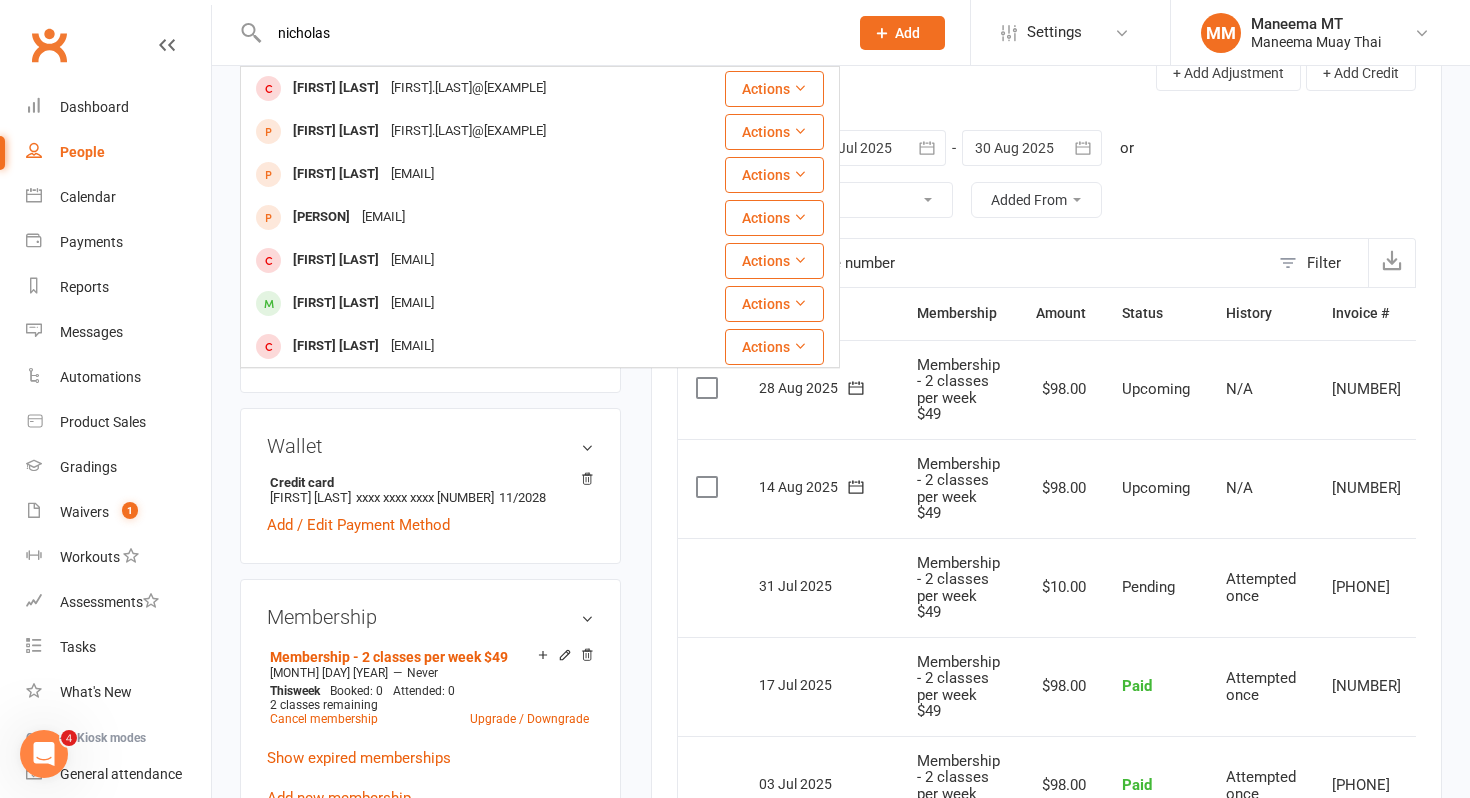 click on "nicholas" at bounding box center [548, 33] 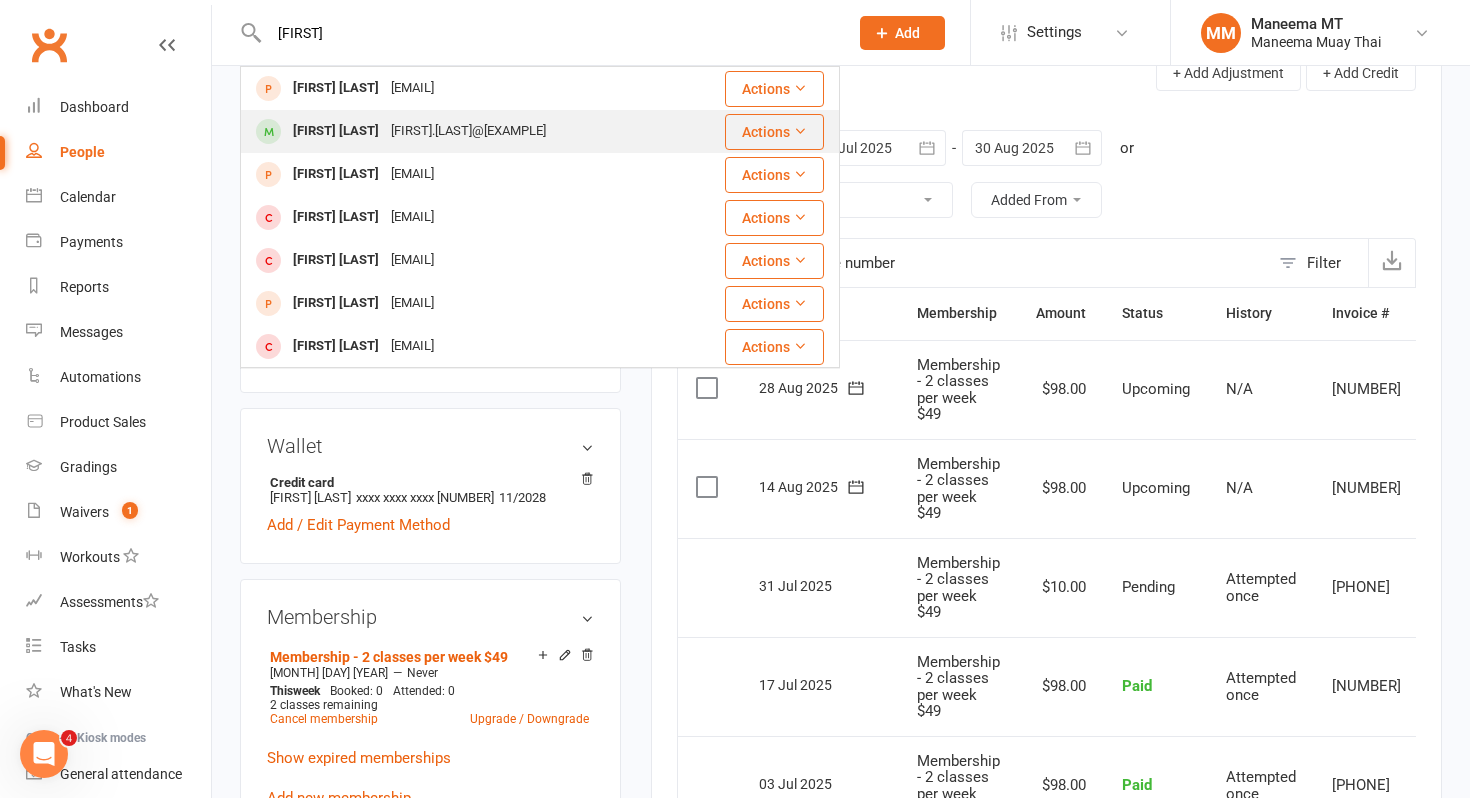 type on "[FIRST]" 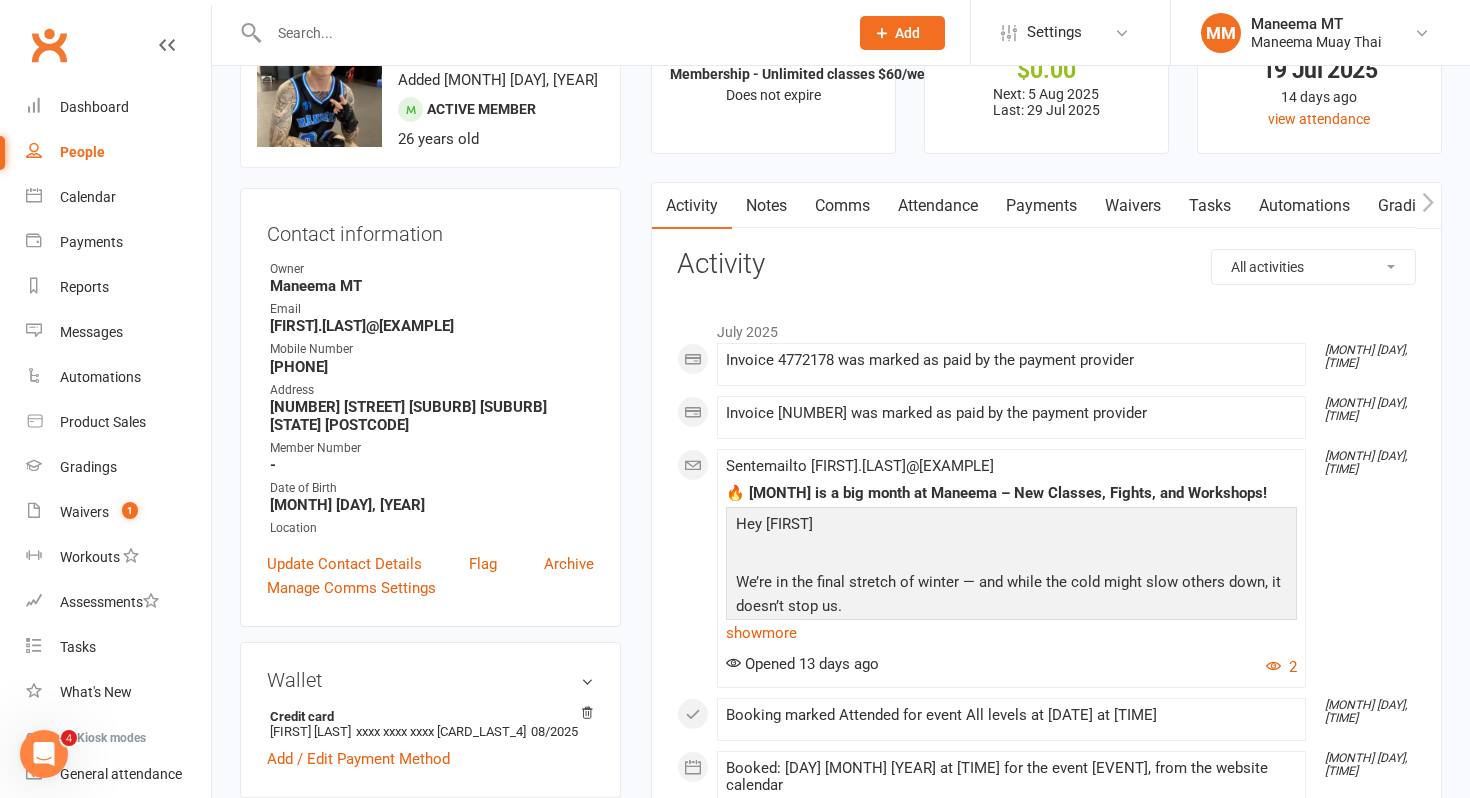 scroll, scrollTop: 0, scrollLeft: 0, axis: both 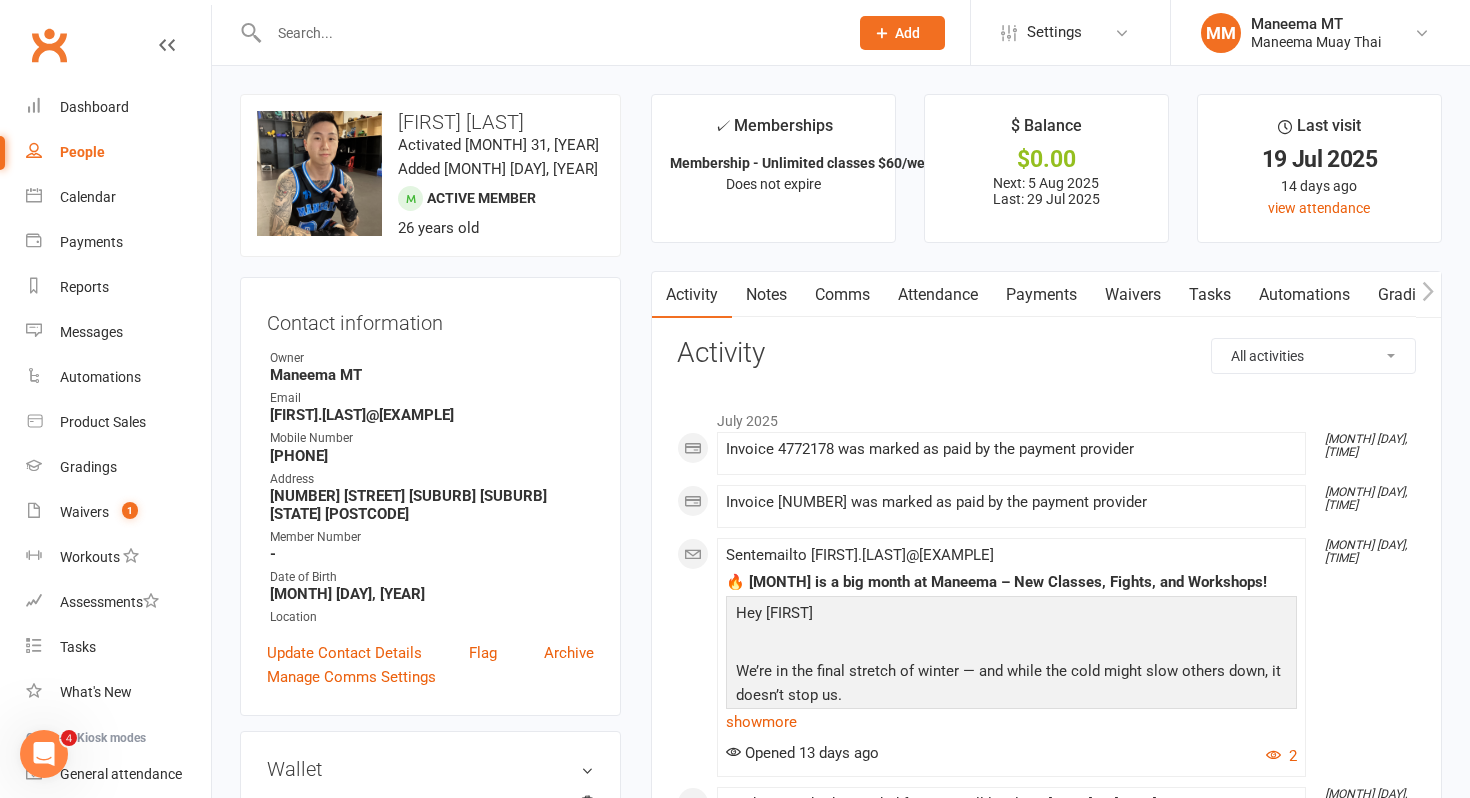 click on "Payments" at bounding box center (1041, 295) 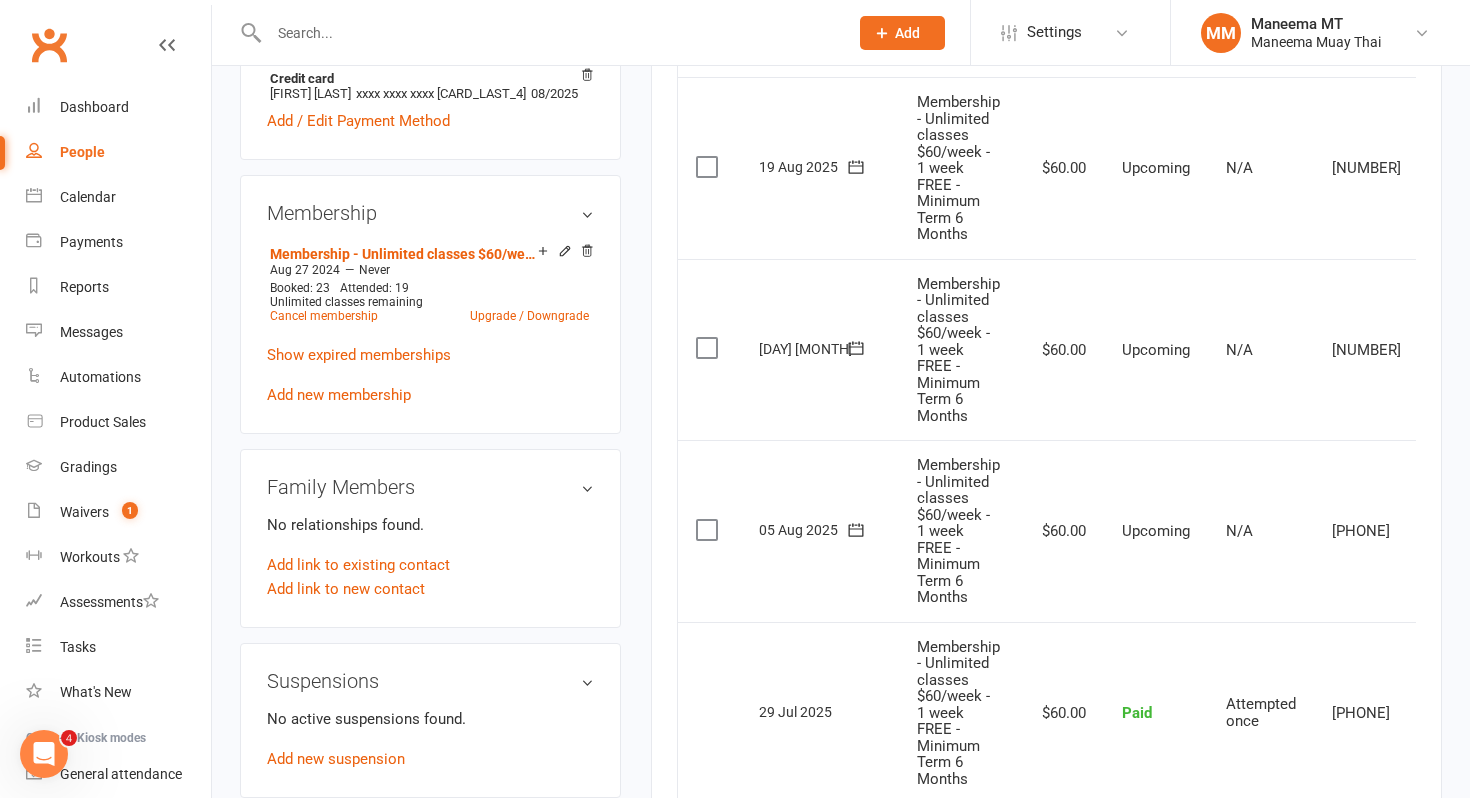 scroll, scrollTop: 734, scrollLeft: 0, axis: vertical 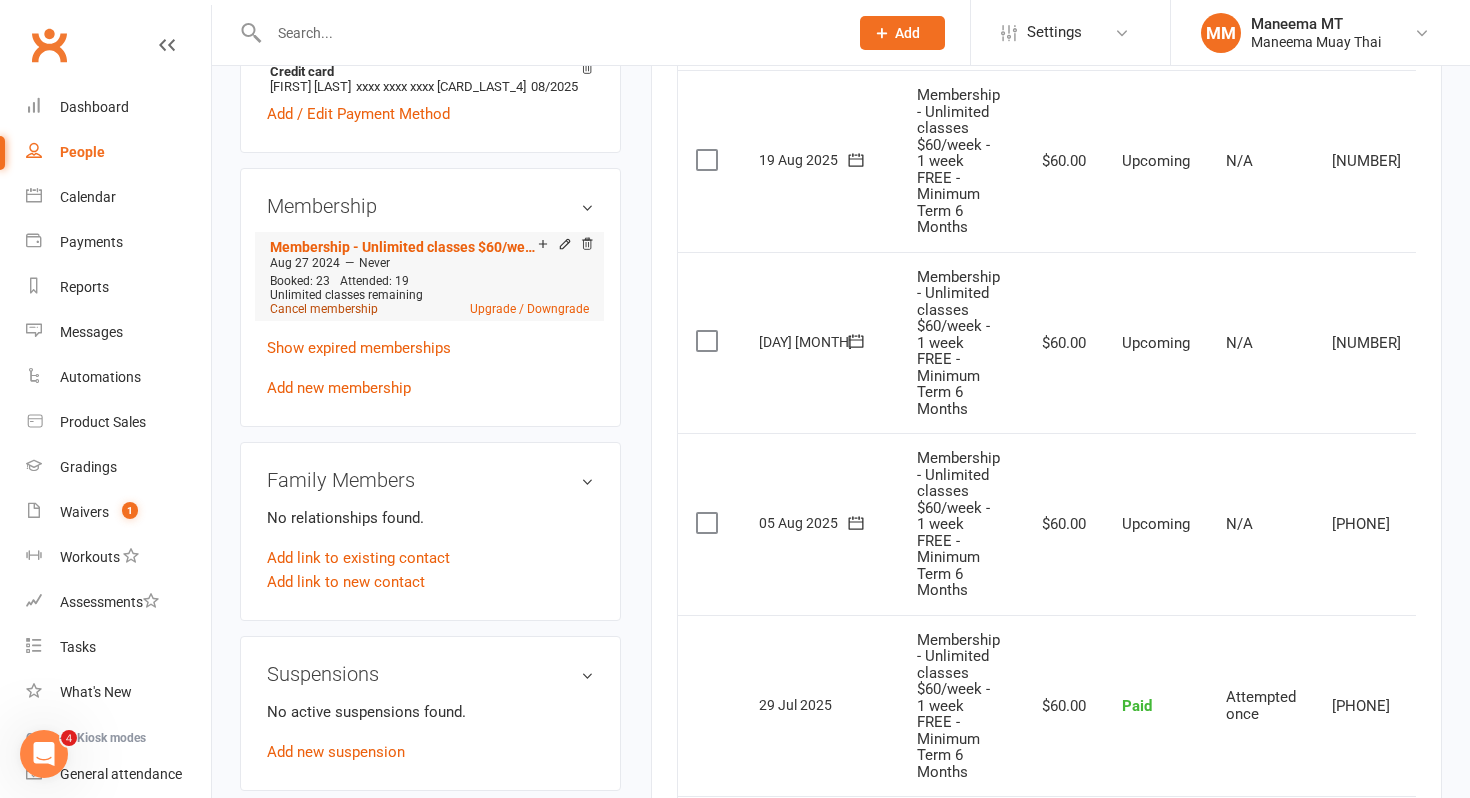 click on "Cancel membership" at bounding box center (324, 309) 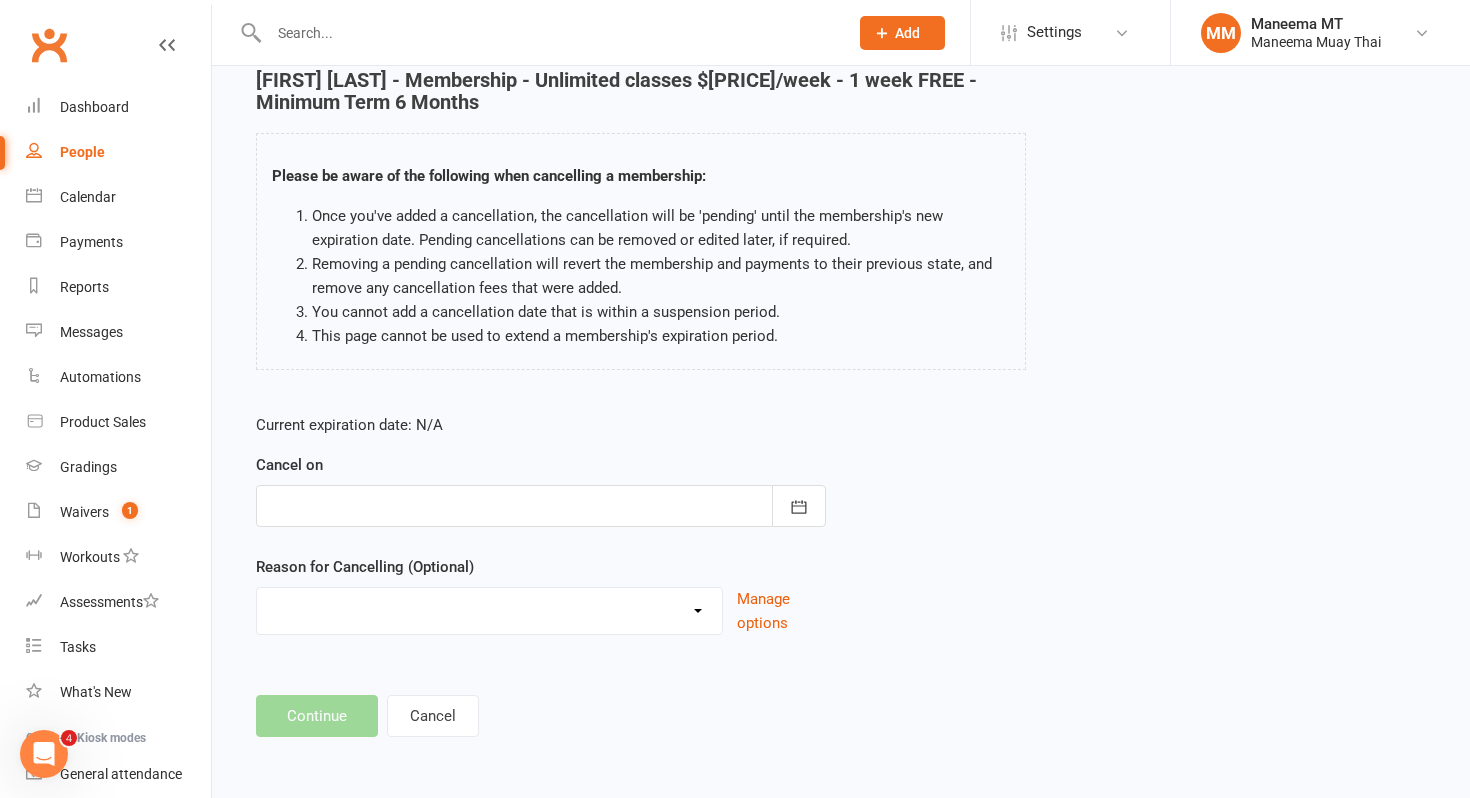 scroll, scrollTop: 0, scrollLeft: 0, axis: both 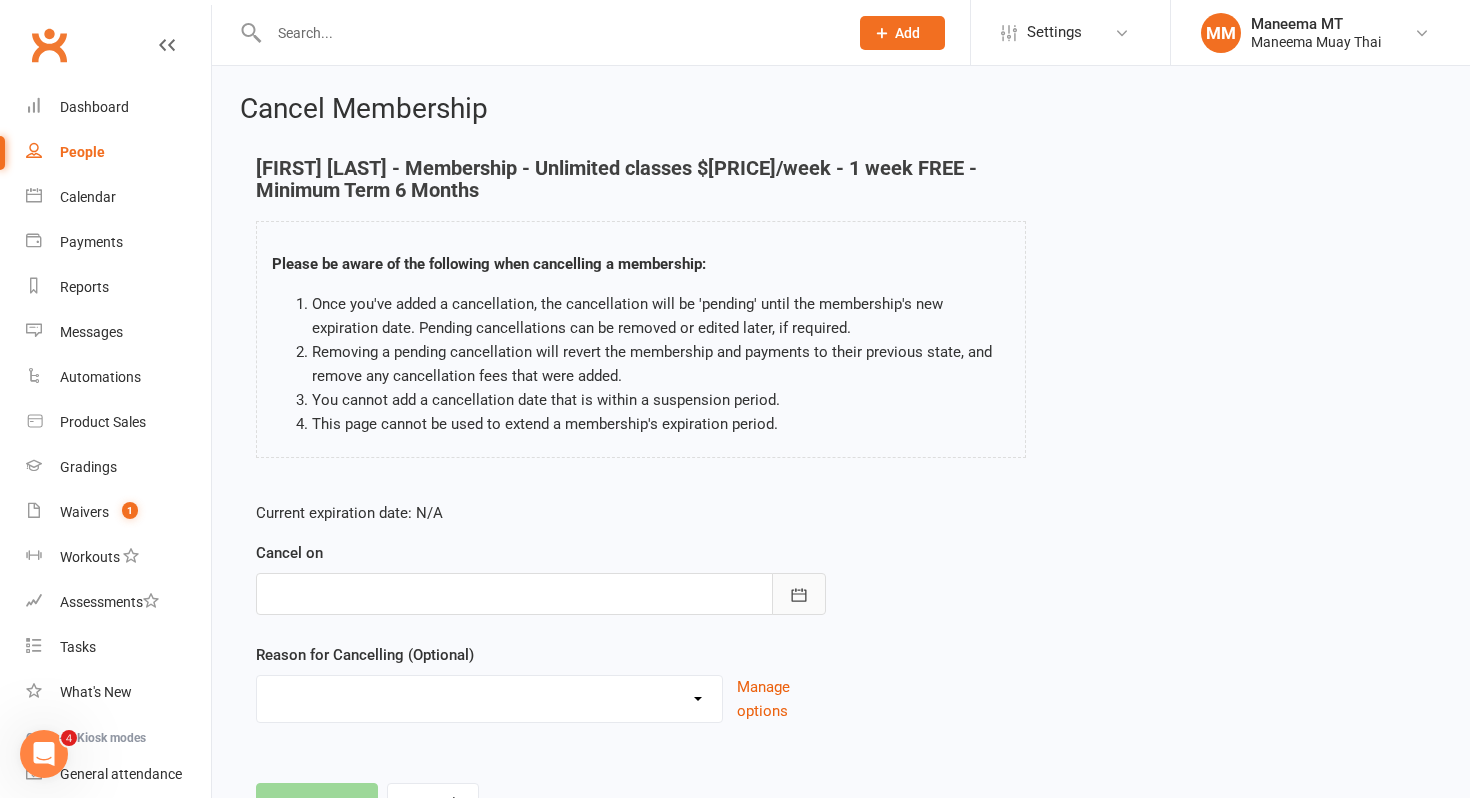 click at bounding box center (799, 594) 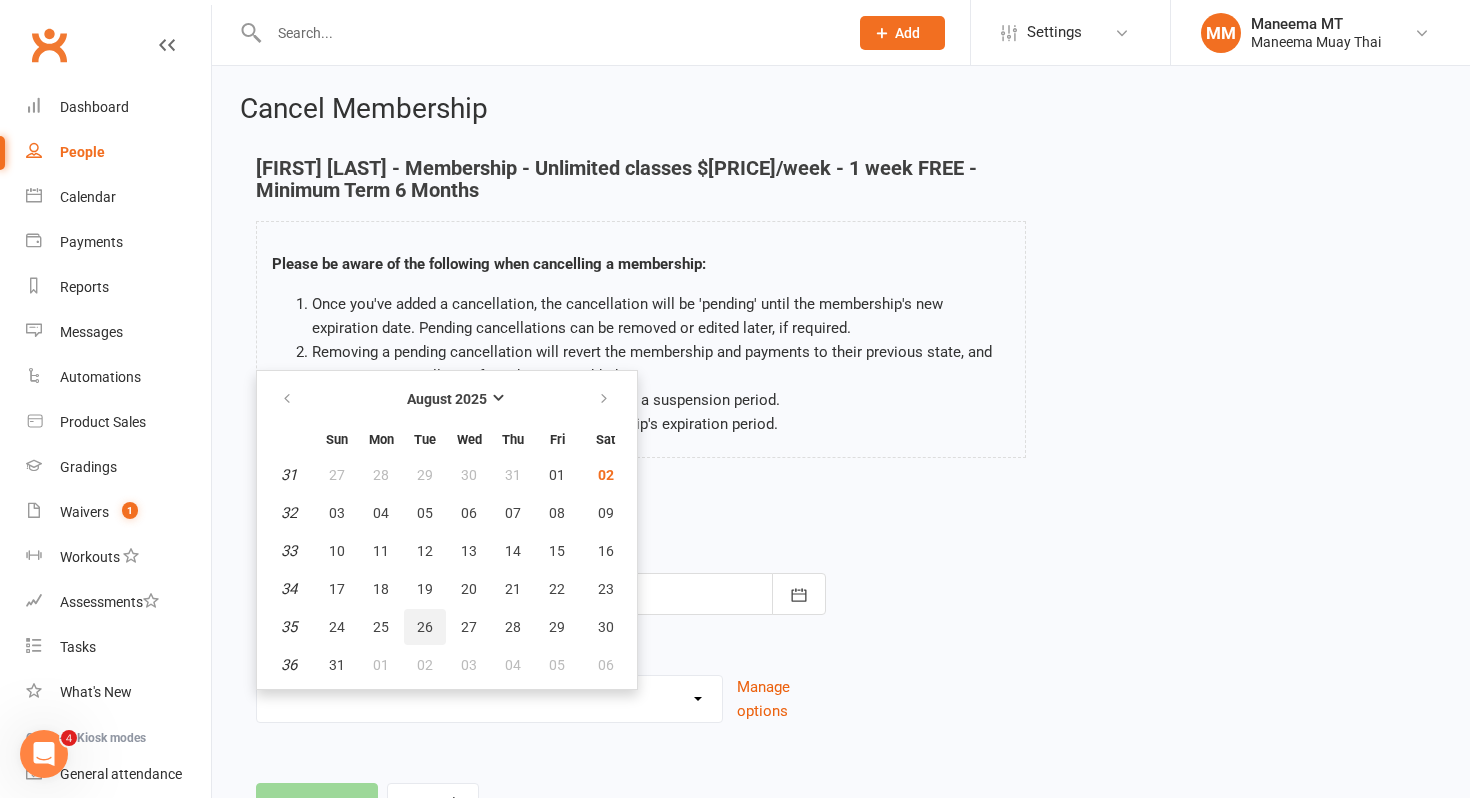 click on "26" at bounding box center (425, 627) 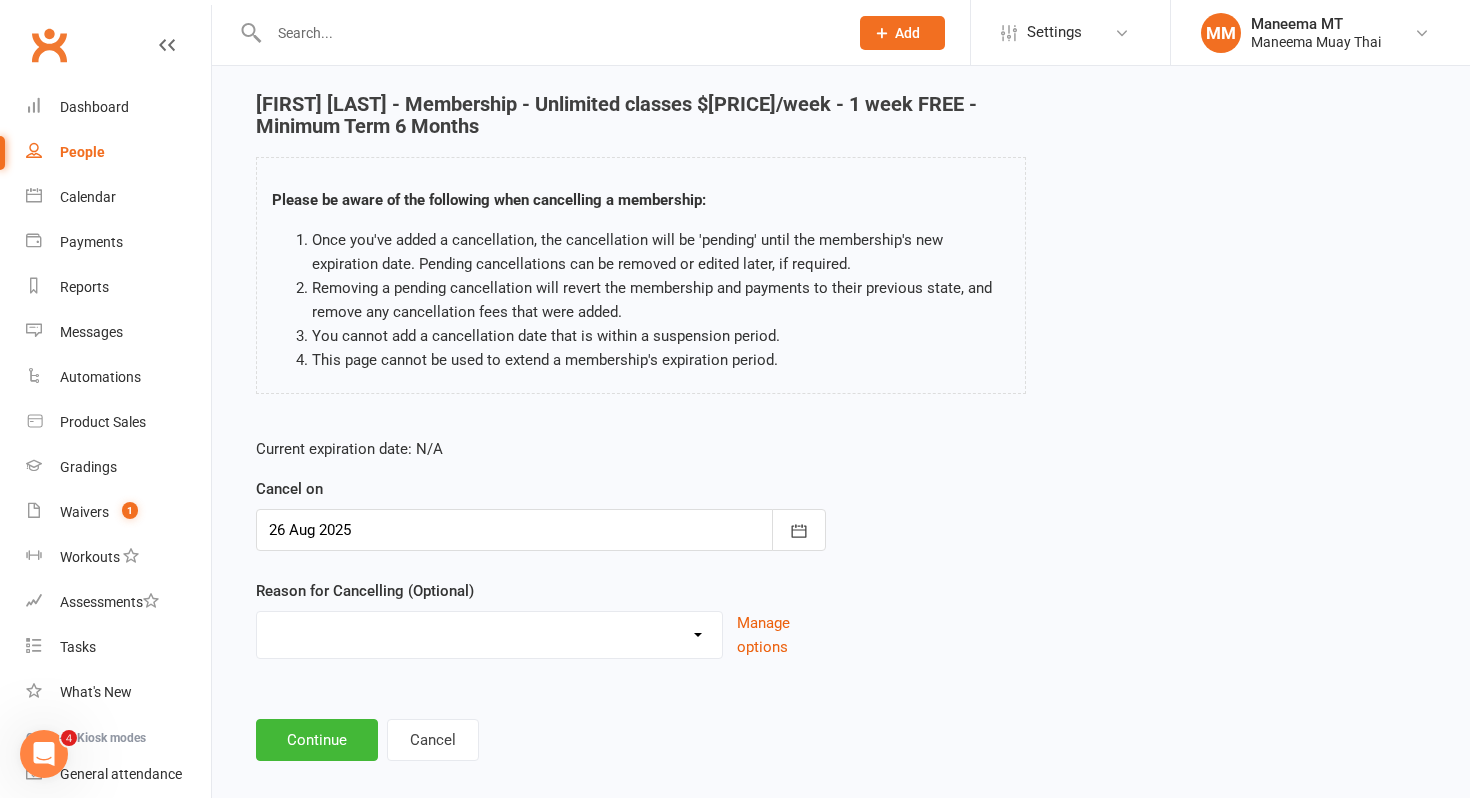 scroll, scrollTop: 78, scrollLeft: 0, axis: vertical 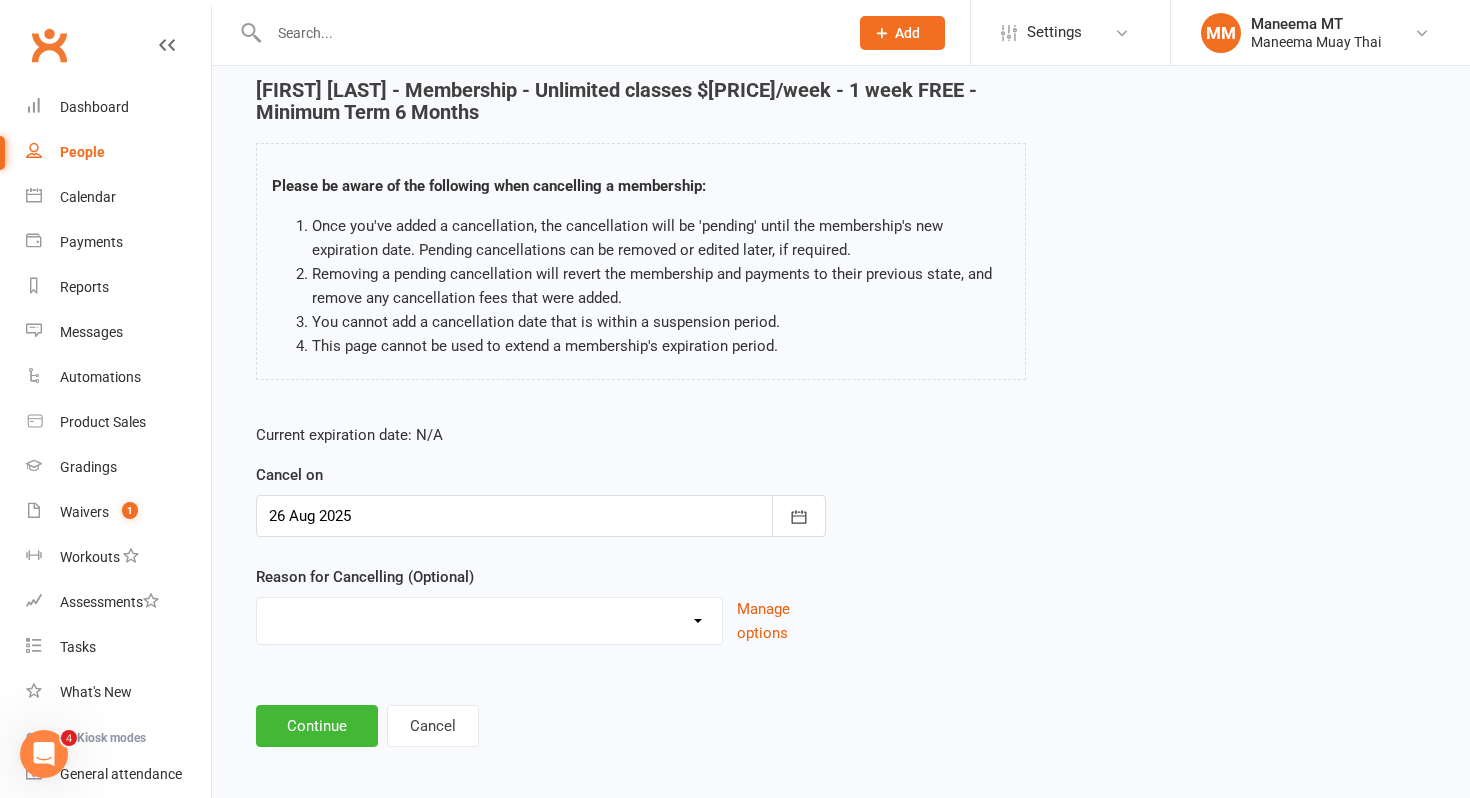 click on "Change membership Financial Holiday Injury NA Other reason" at bounding box center (489, 618) 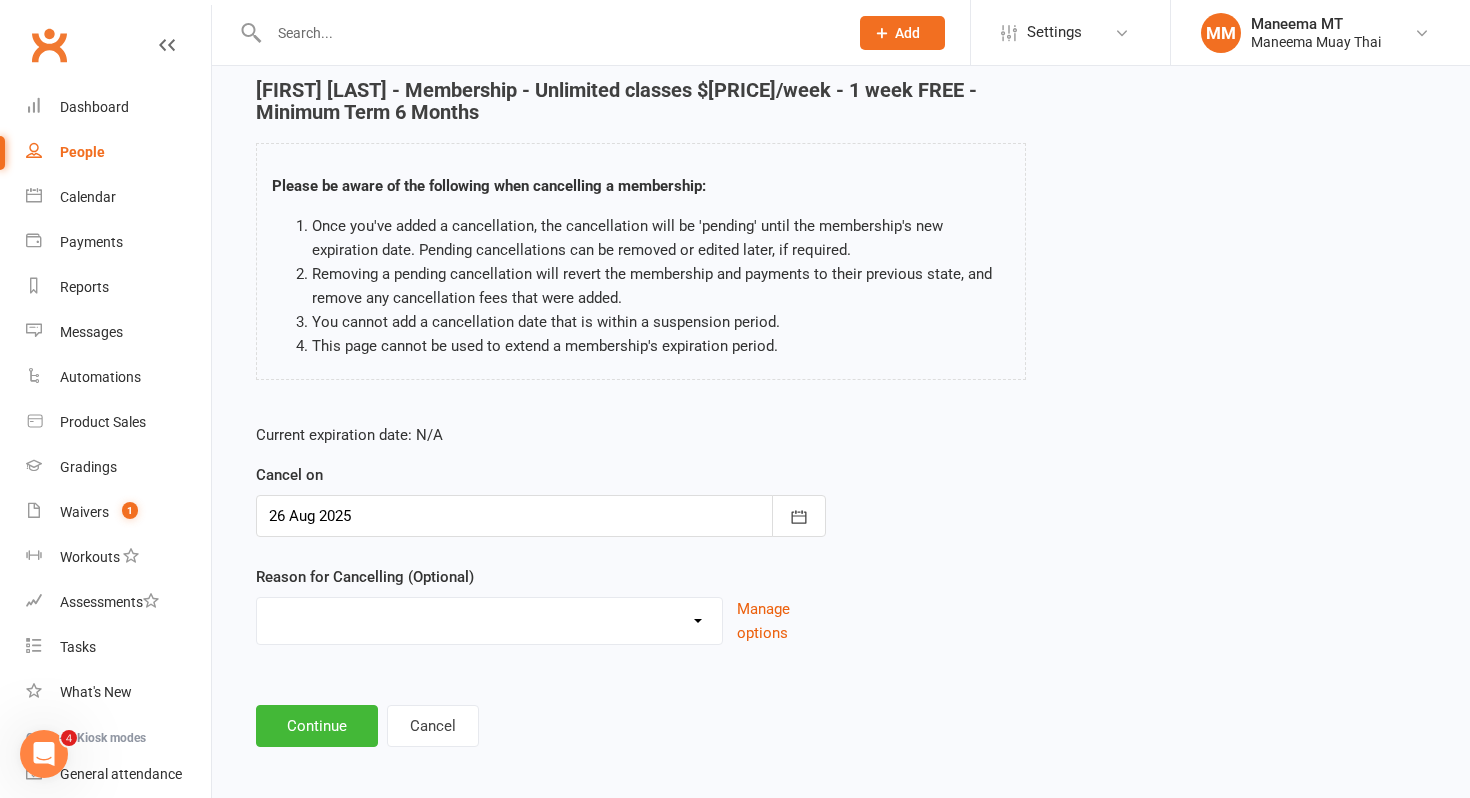 select on "4" 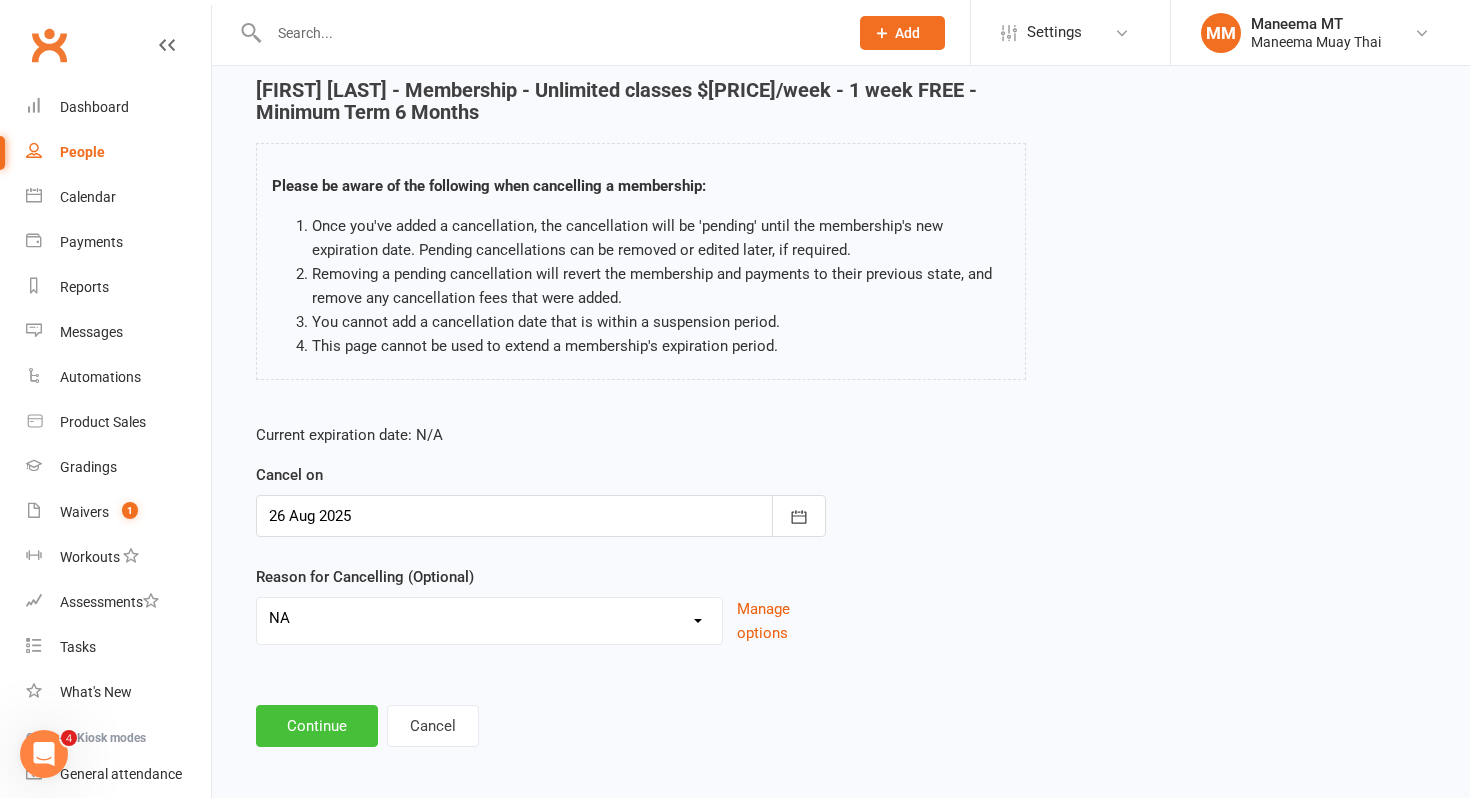 click on "Continue" at bounding box center (317, 726) 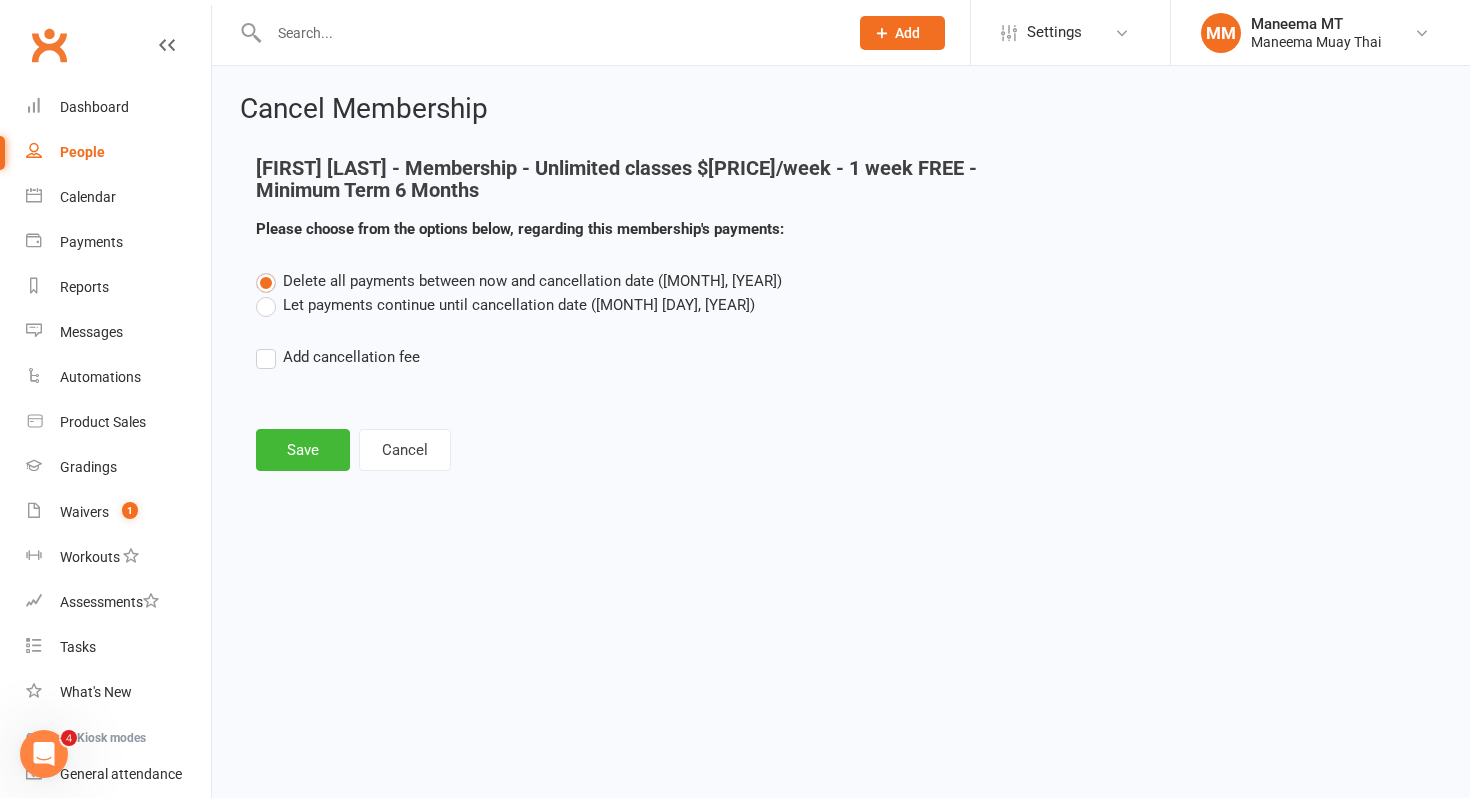click on "Let payments continue until cancellation date ([MONTH] [DAY], [YEAR])" at bounding box center [505, 305] 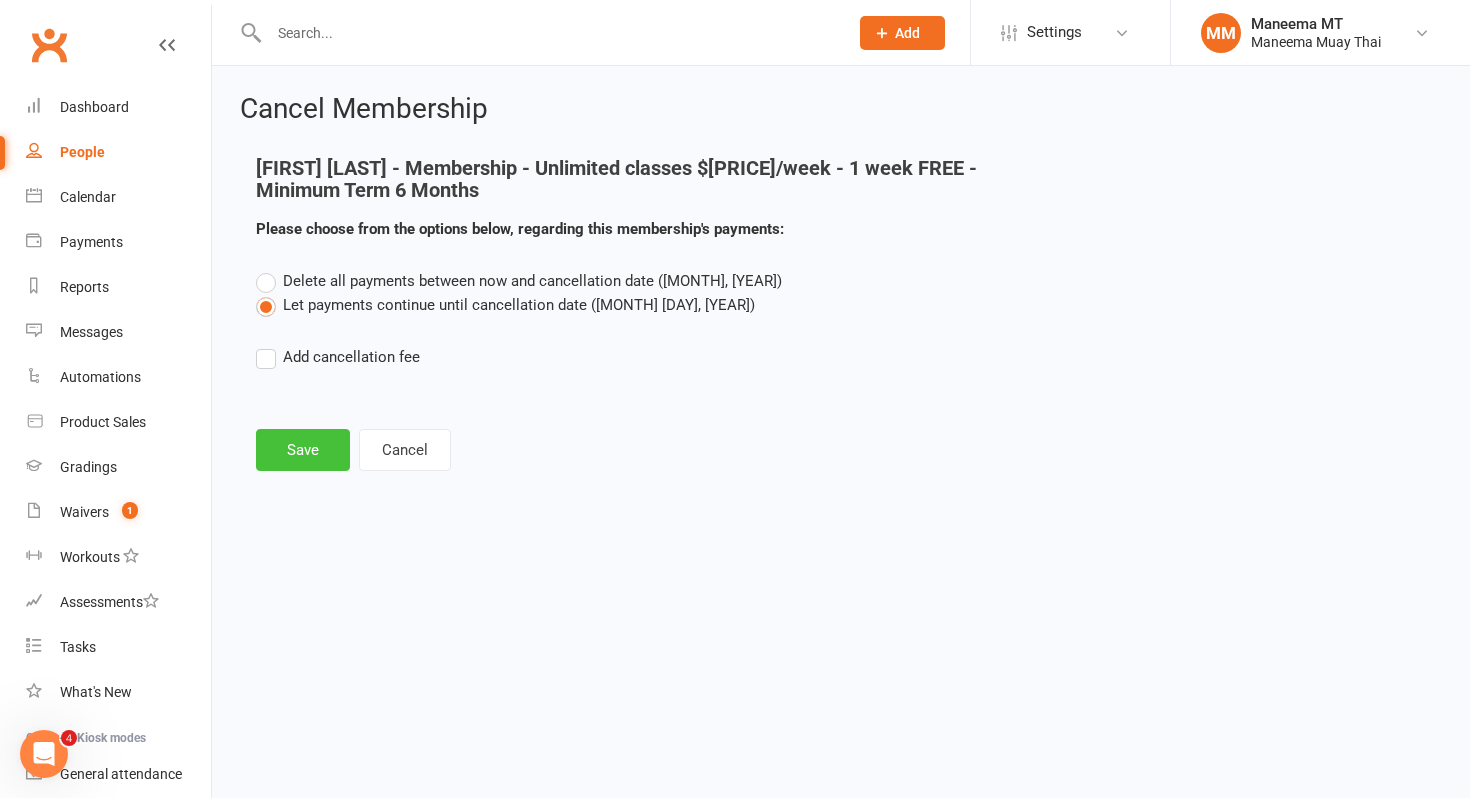 click on "Save" at bounding box center (303, 450) 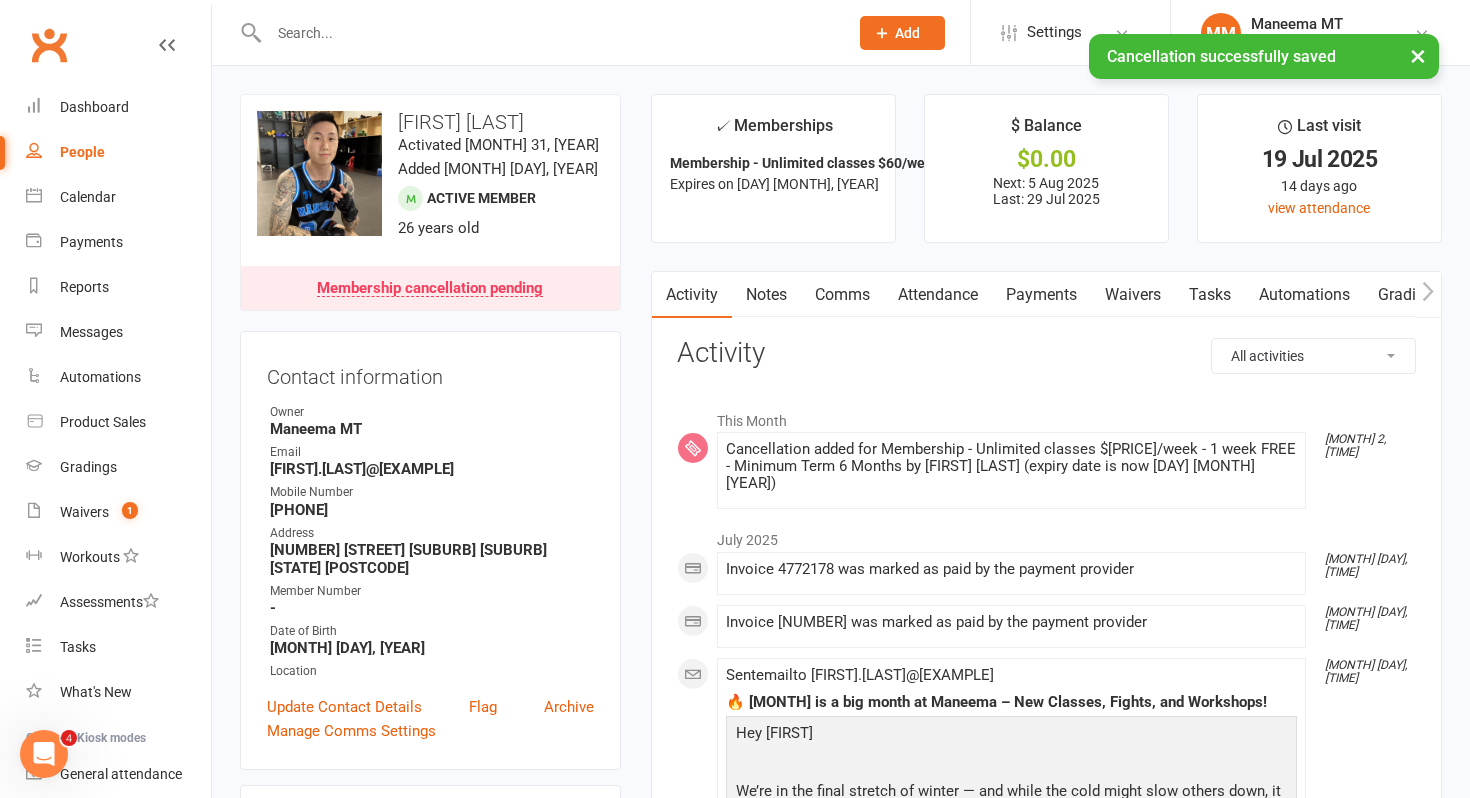 click on "Payments" at bounding box center (1041, 295) 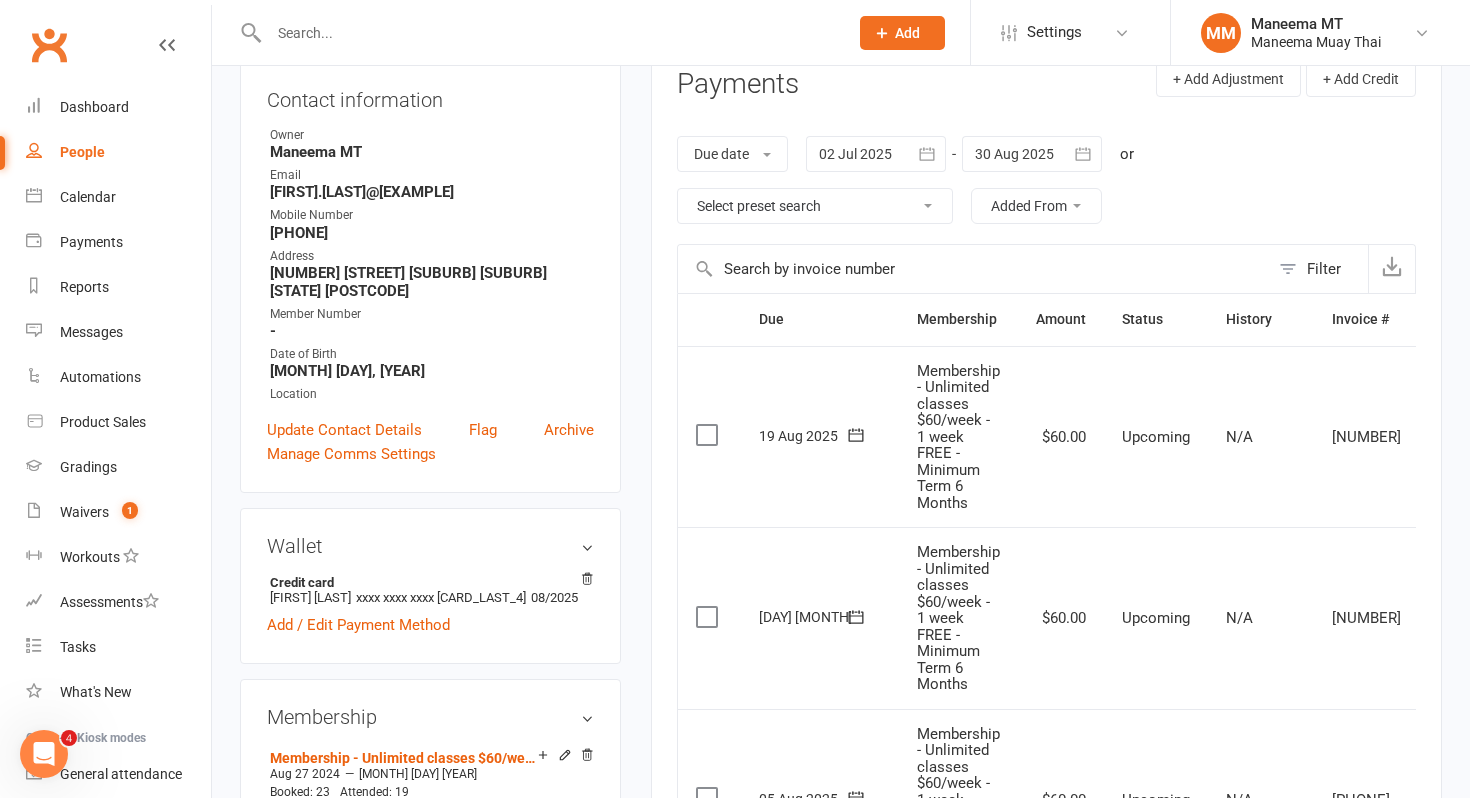 scroll, scrollTop: 280, scrollLeft: 0, axis: vertical 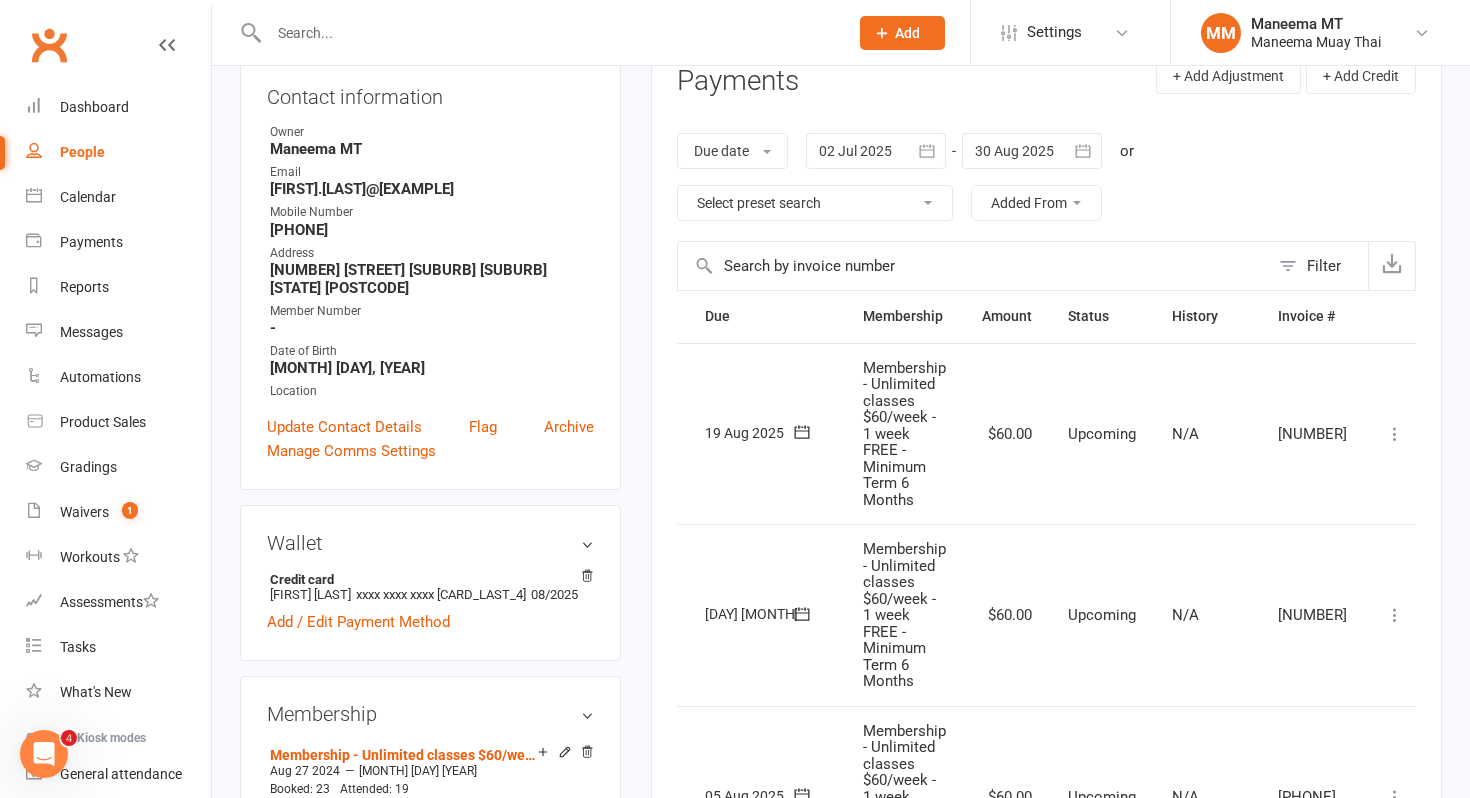 click at bounding box center (1395, 434) 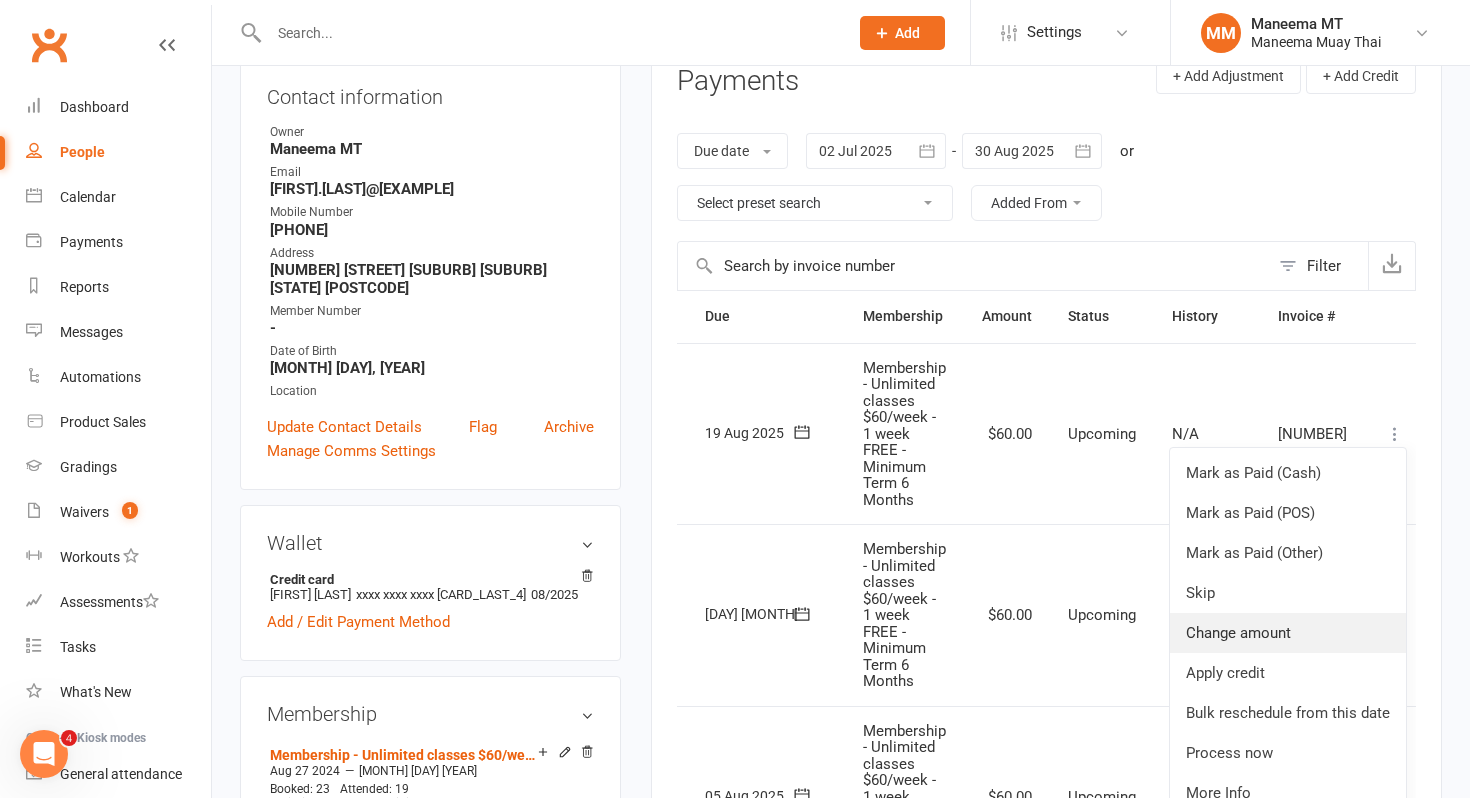 click on "Change amount" at bounding box center [1288, 633] 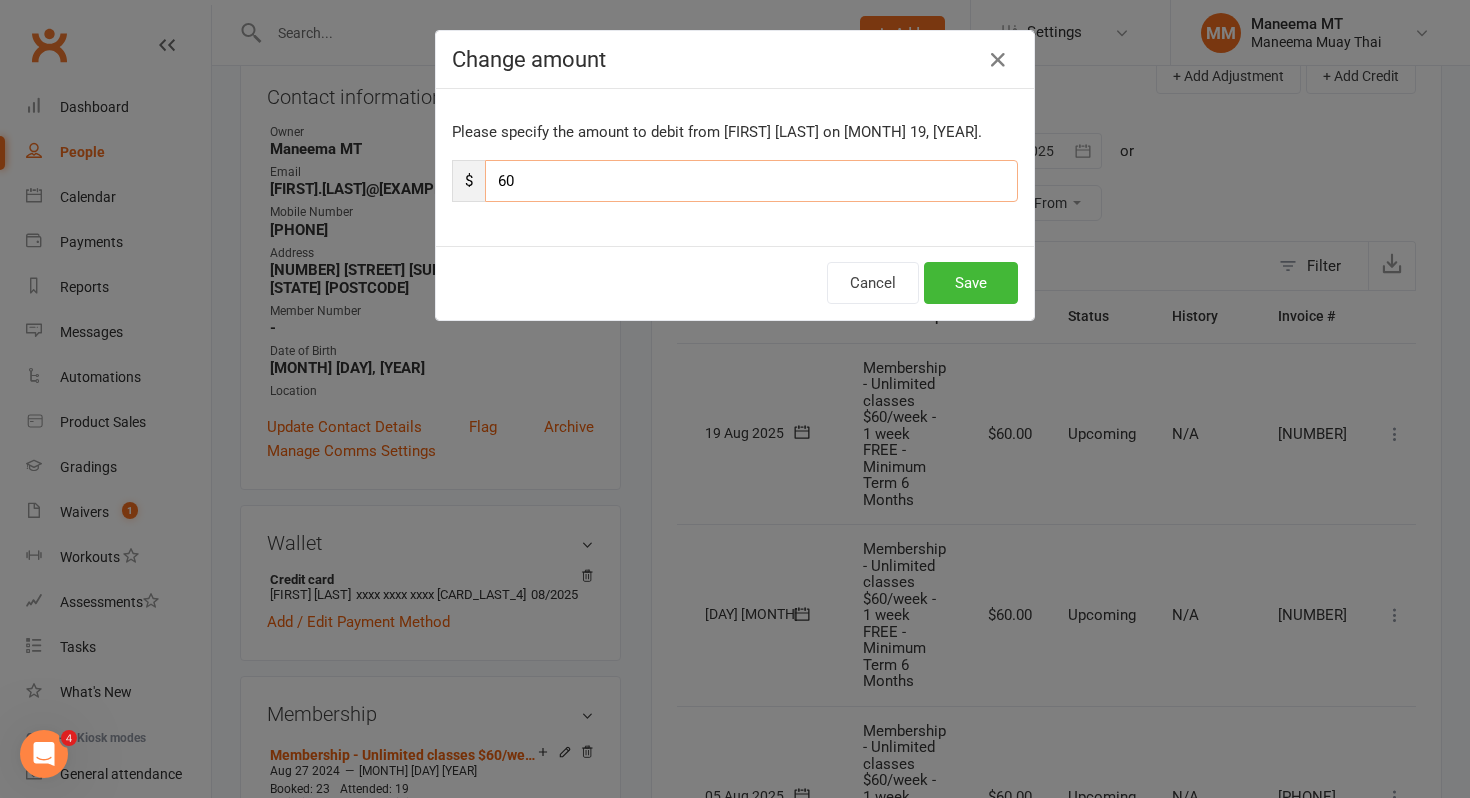 click on "60" at bounding box center (751, 181) 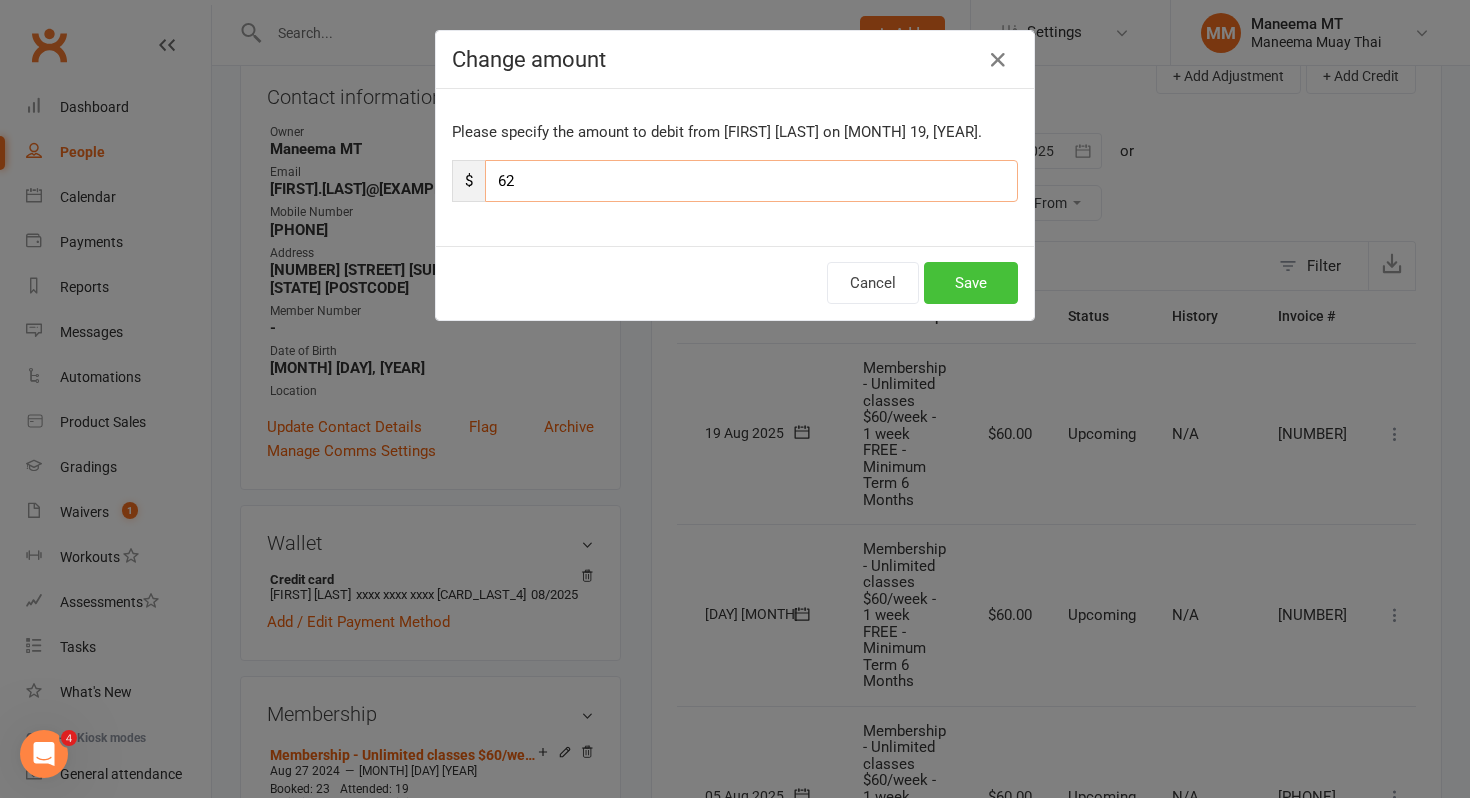 type on "62" 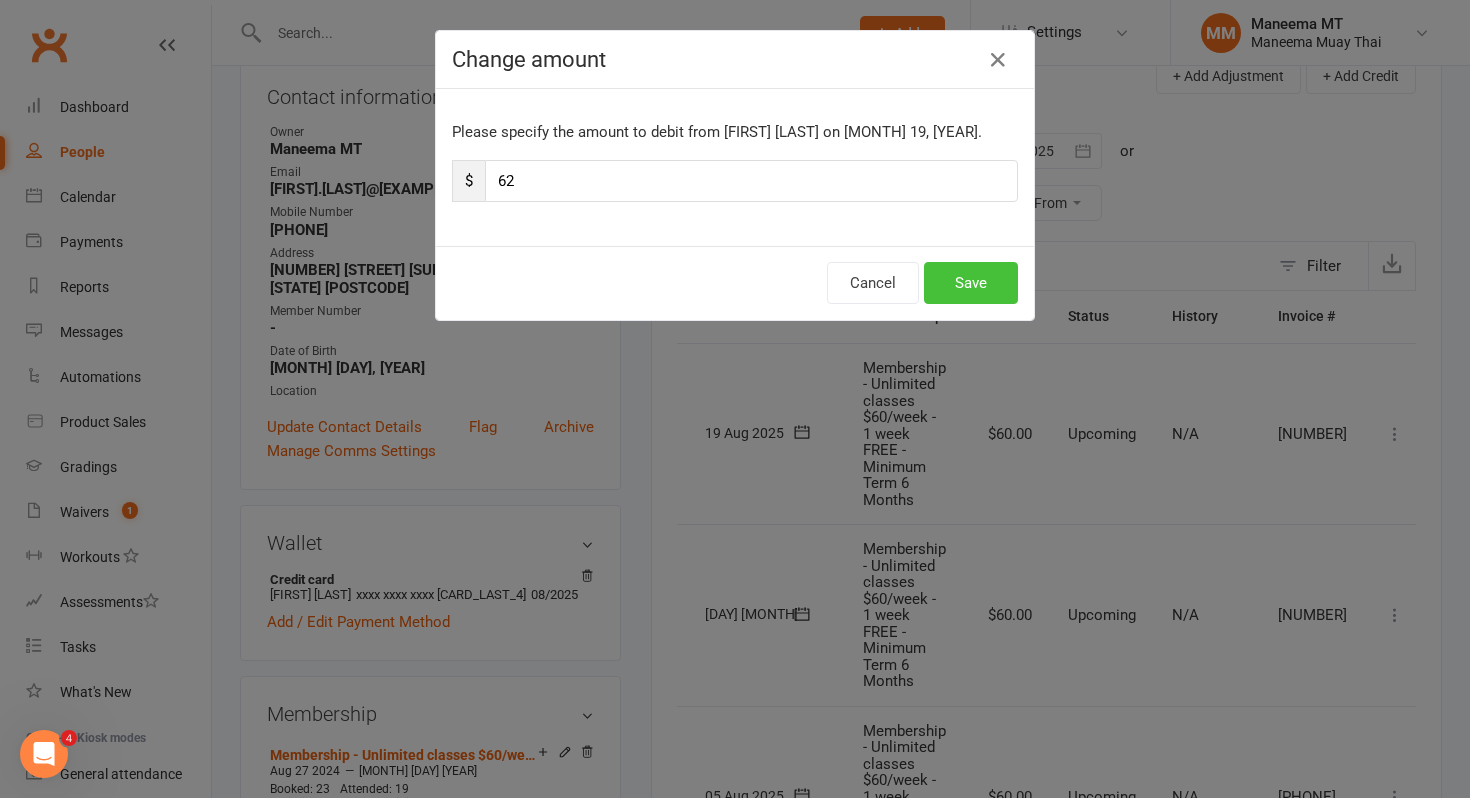 click on "Save" at bounding box center [971, 283] 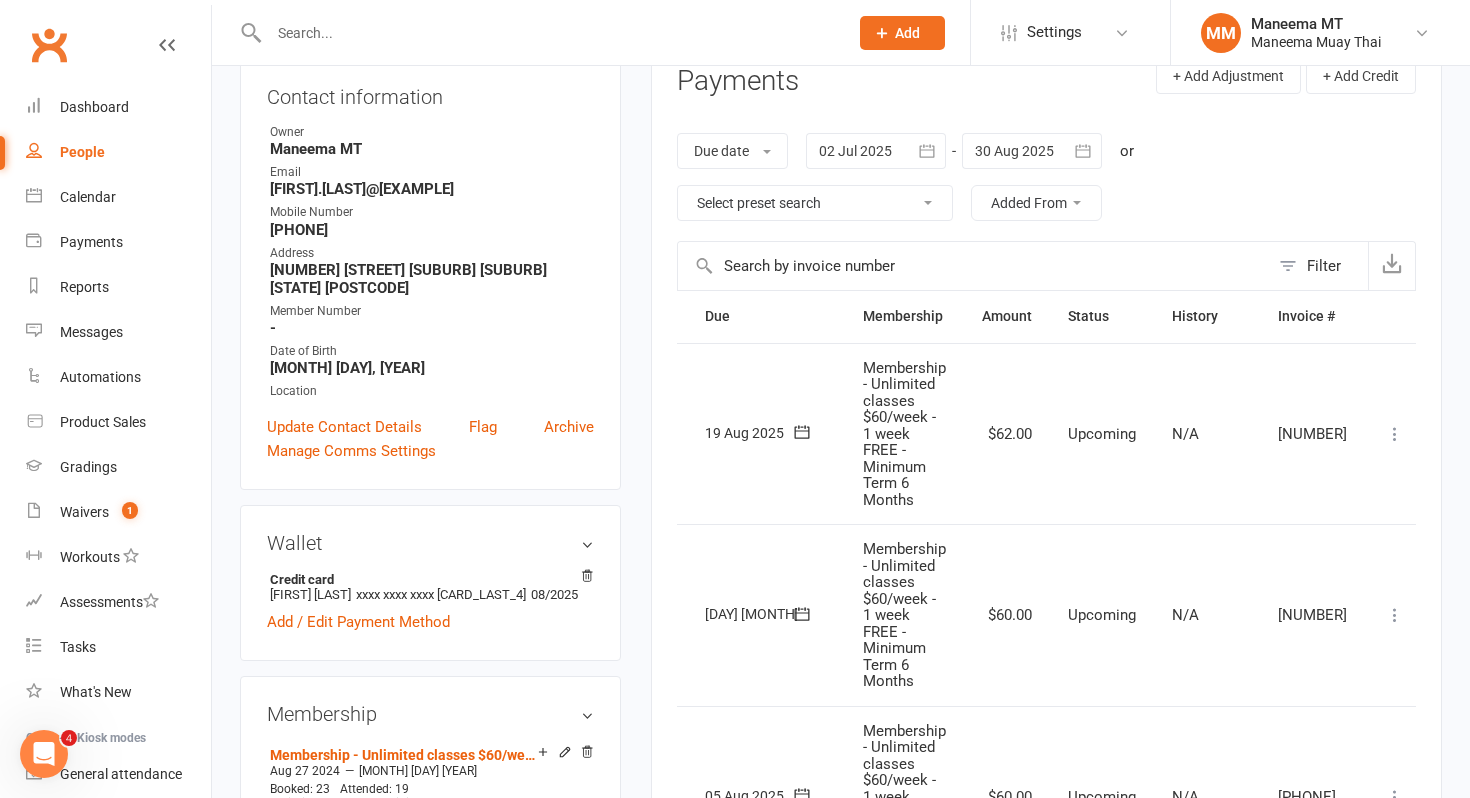 click at bounding box center (548, 33) 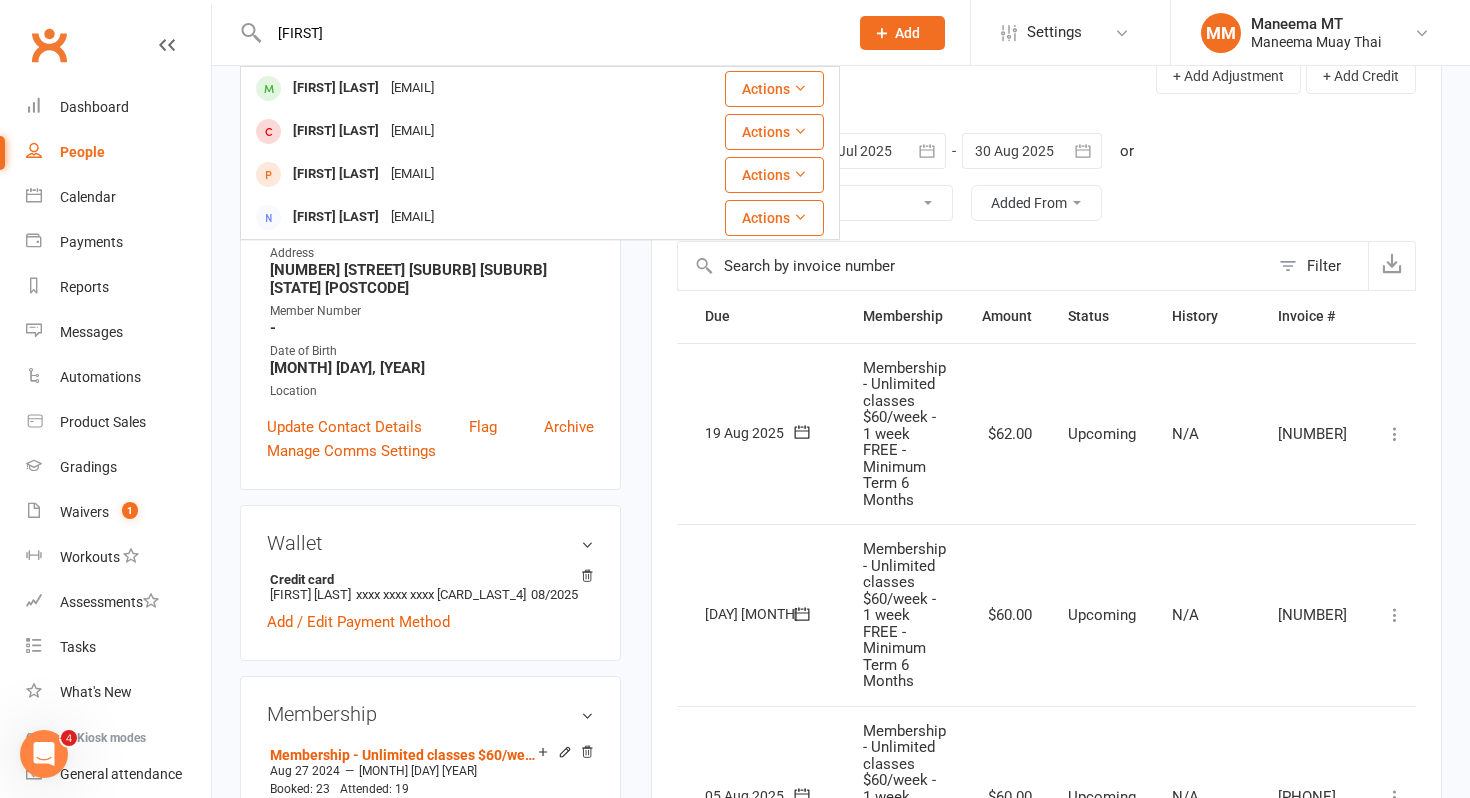 type on "[FIRST]" 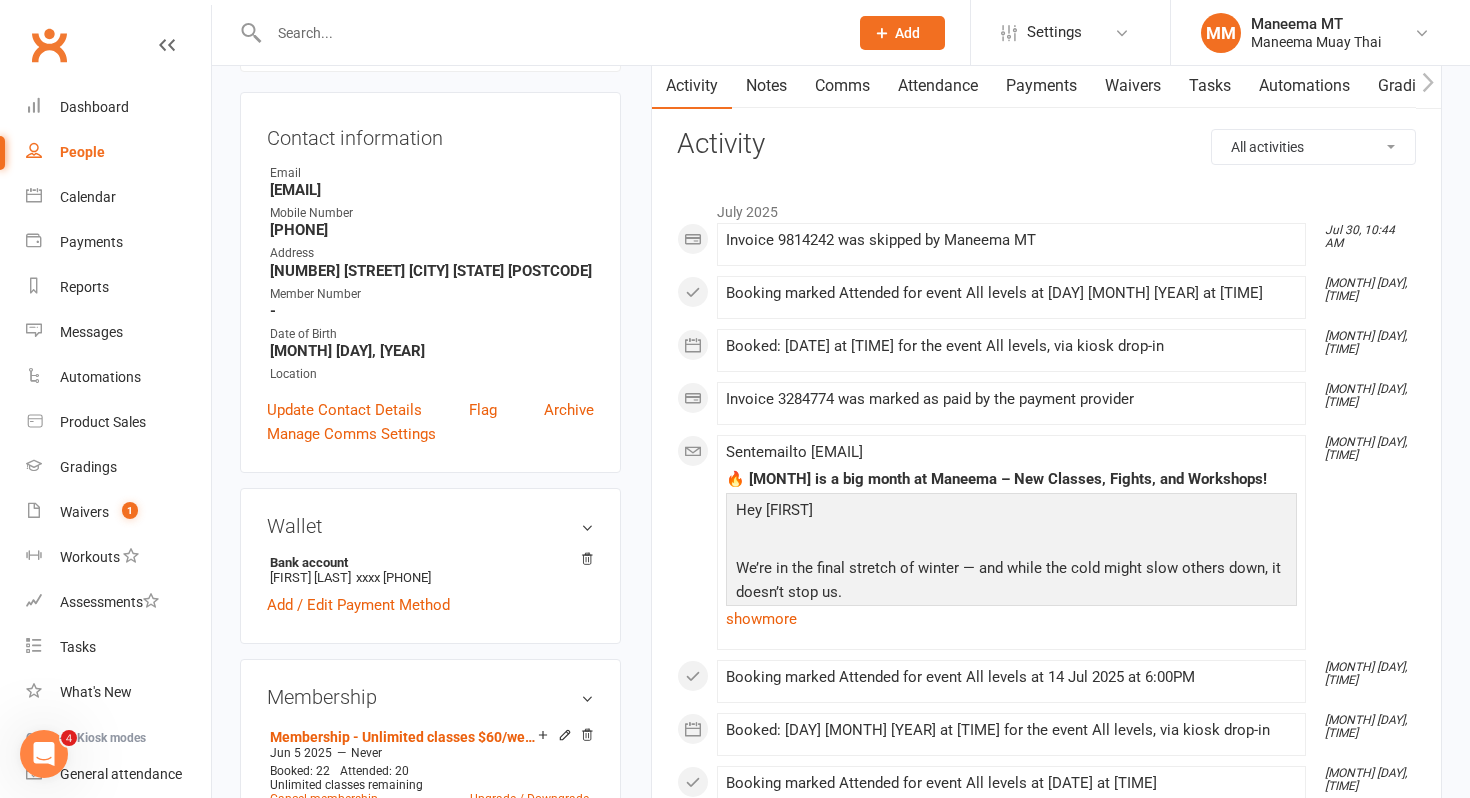 scroll, scrollTop: 0, scrollLeft: 0, axis: both 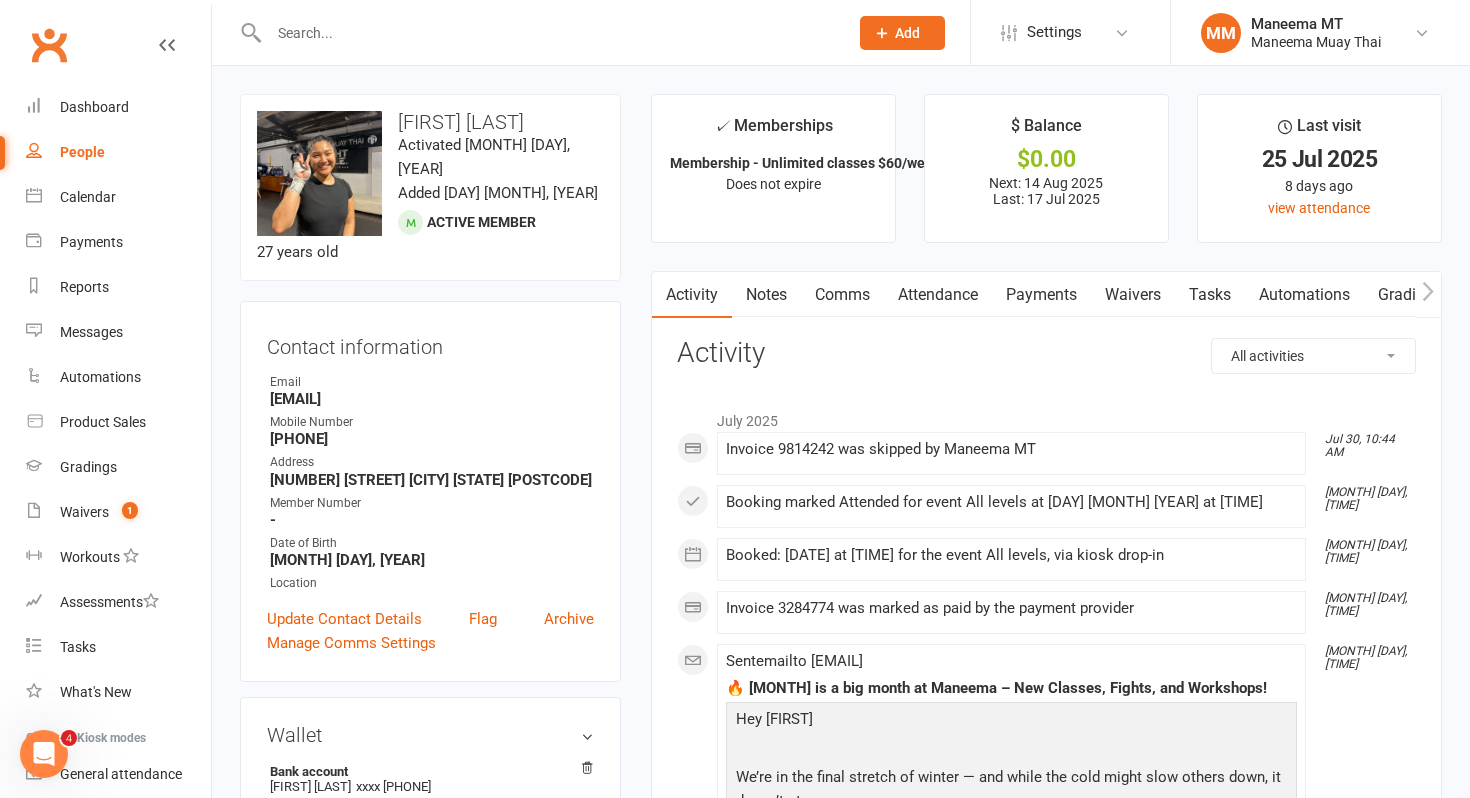 click on "Payments" at bounding box center [1041, 295] 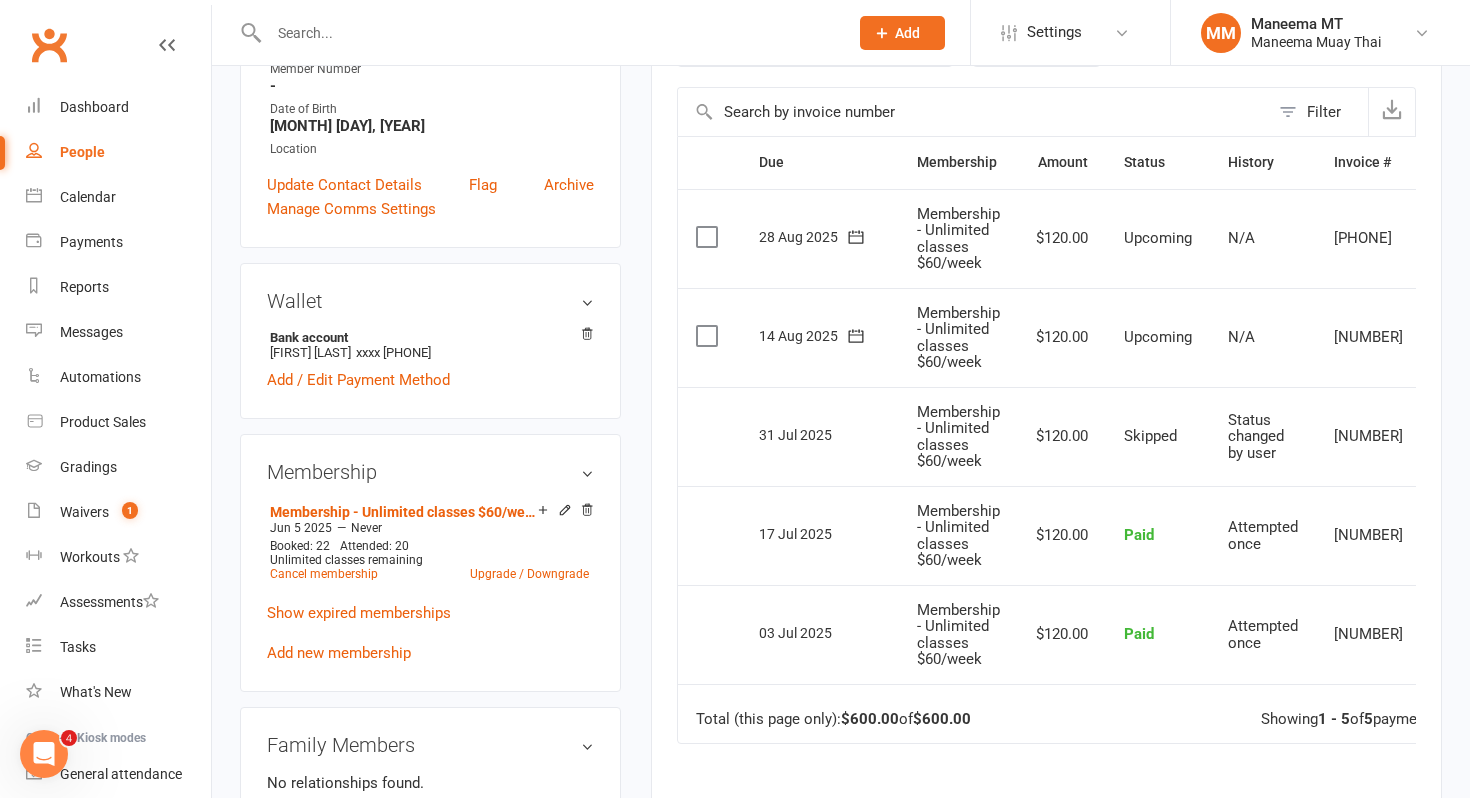 scroll, scrollTop: 514, scrollLeft: 0, axis: vertical 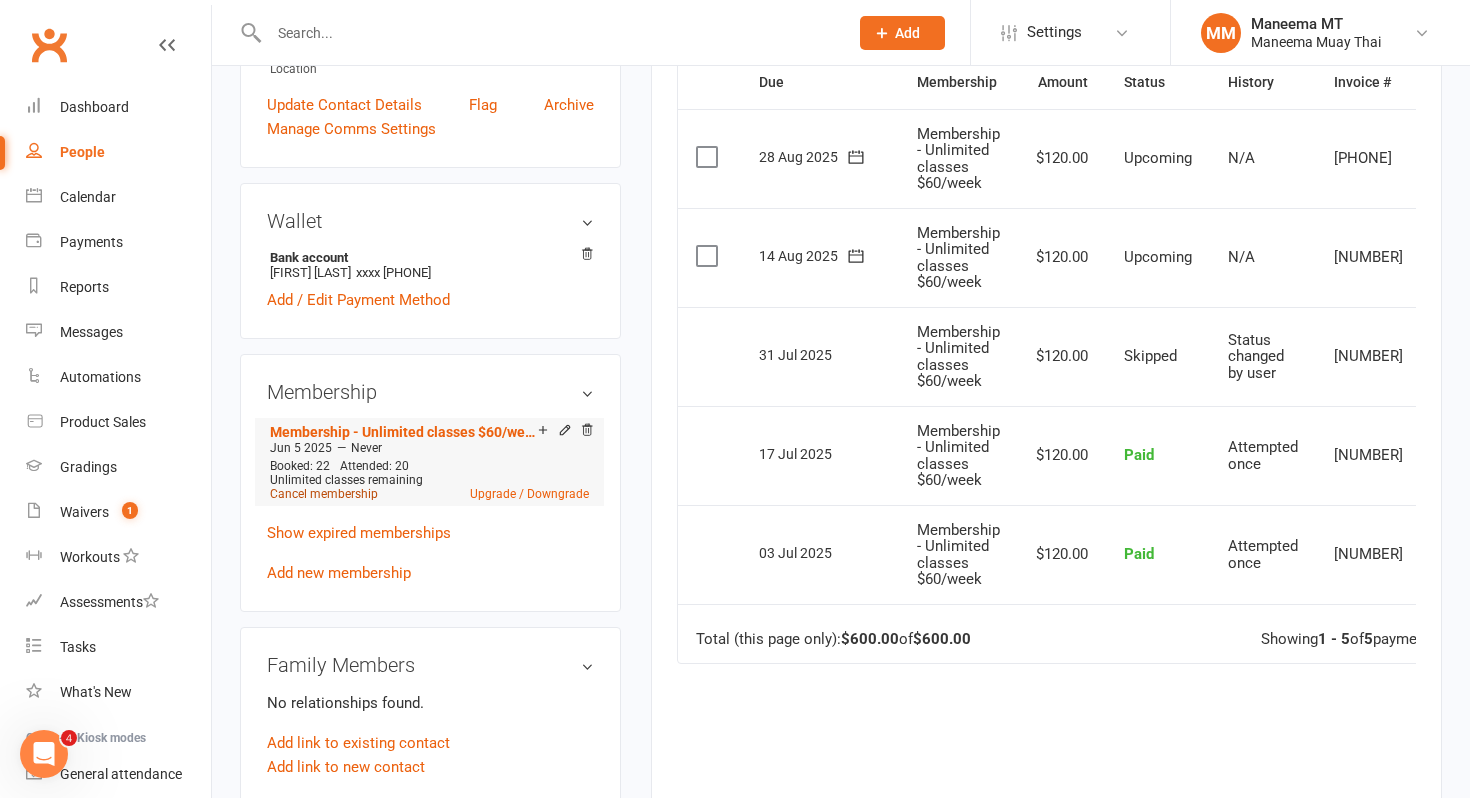 click on "Cancel membership" at bounding box center (324, 494) 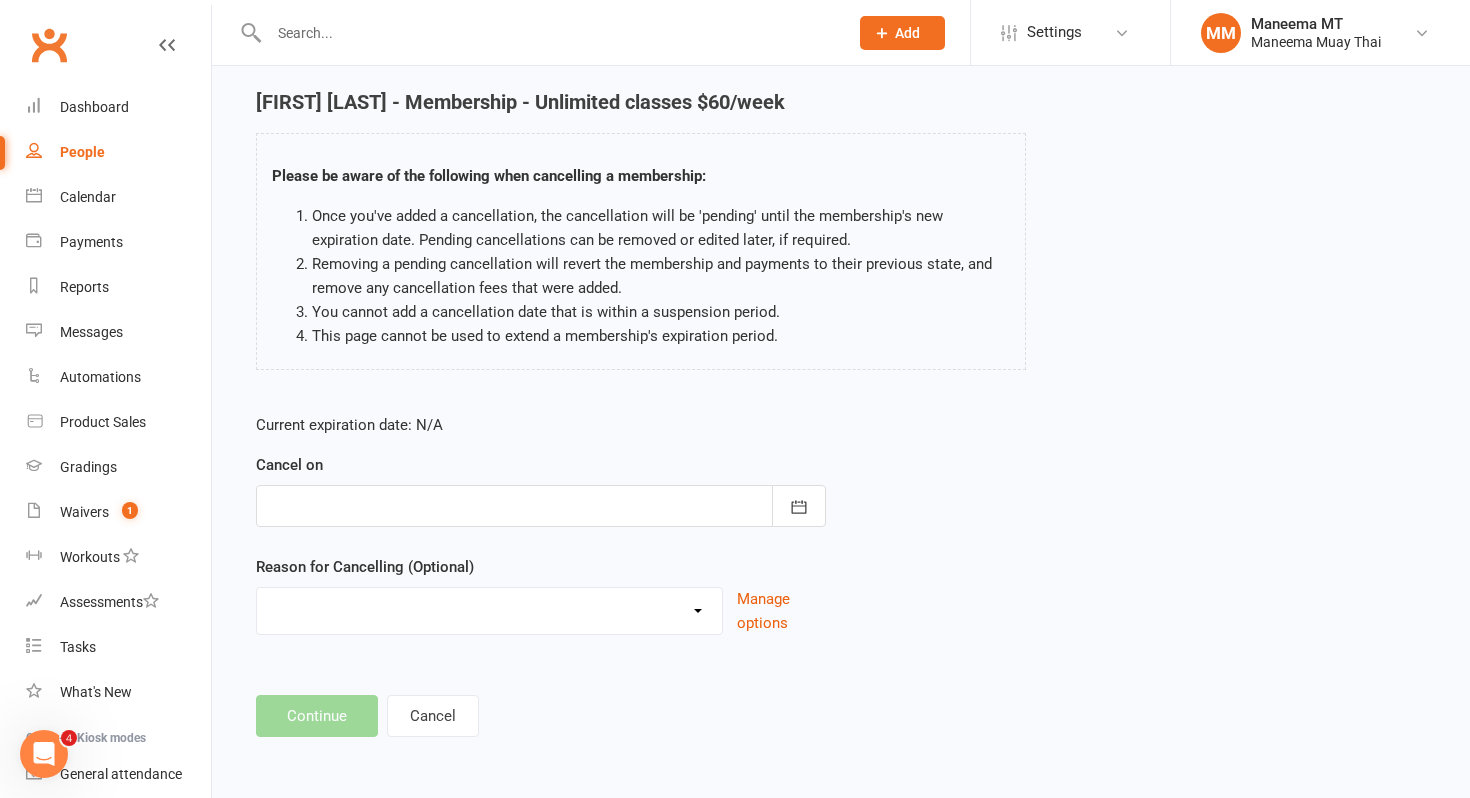scroll, scrollTop: 0, scrollLeft: 0, axis: both 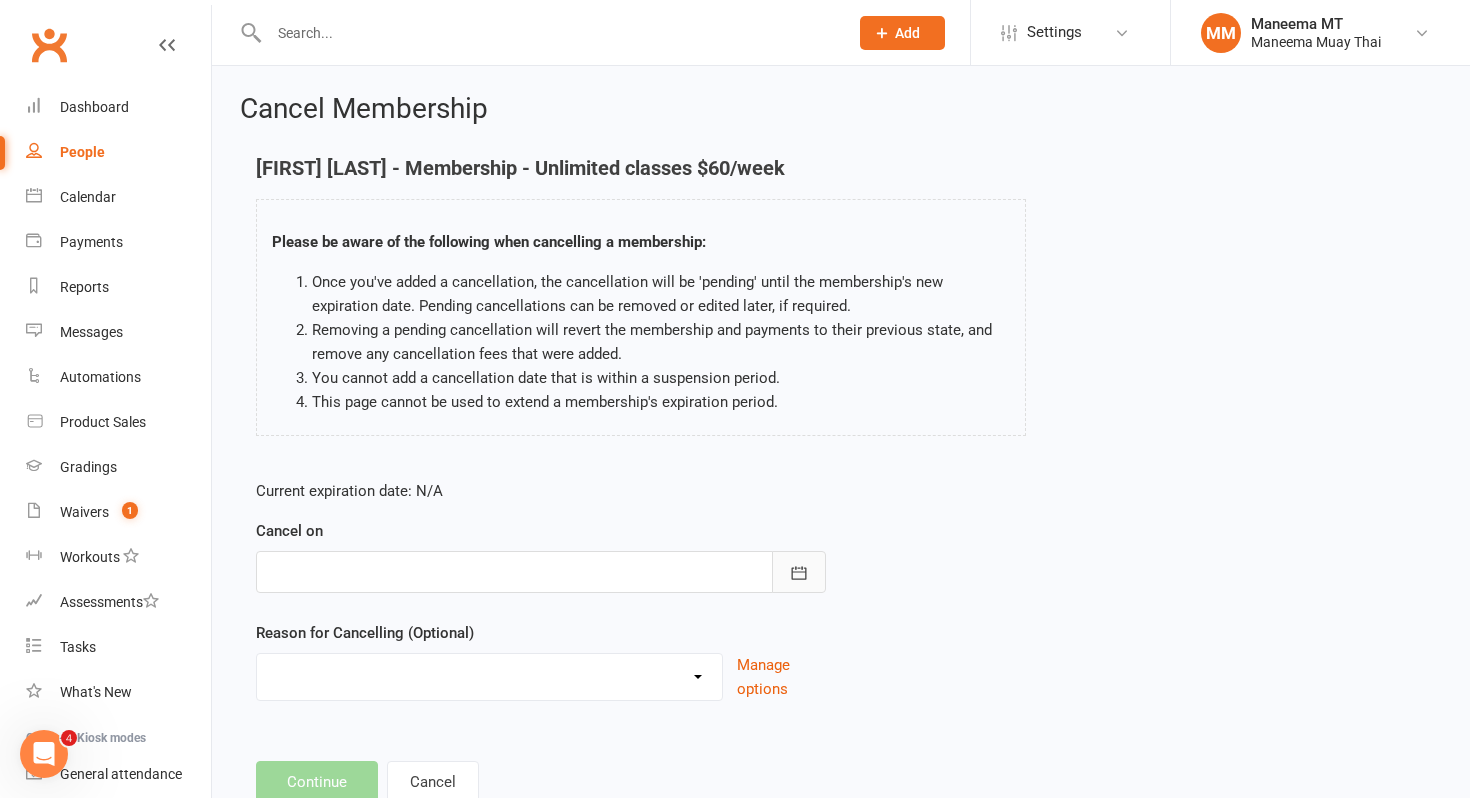 click at bounding box center (799, 572) 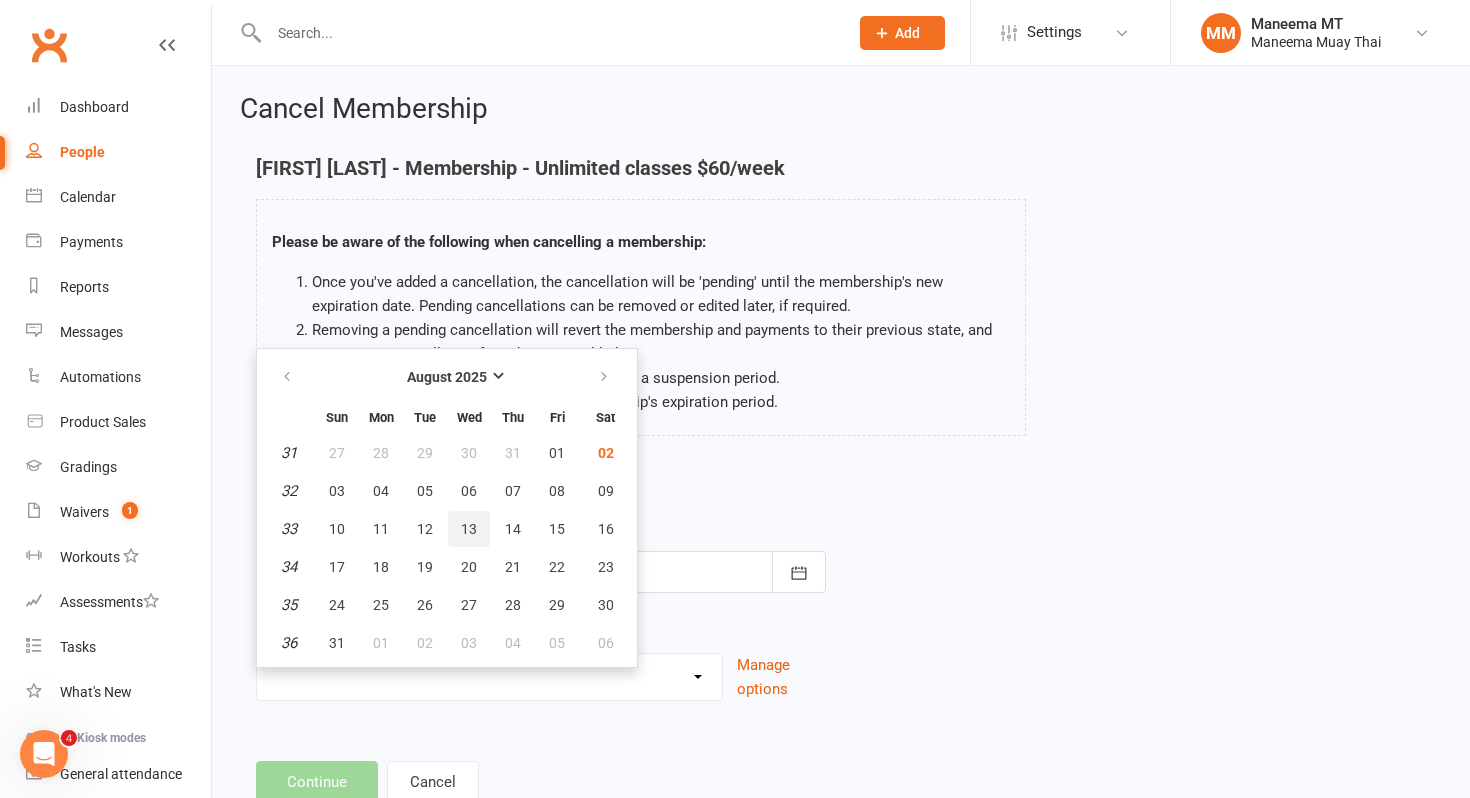 click on "13" at bounding box center [469, 529] 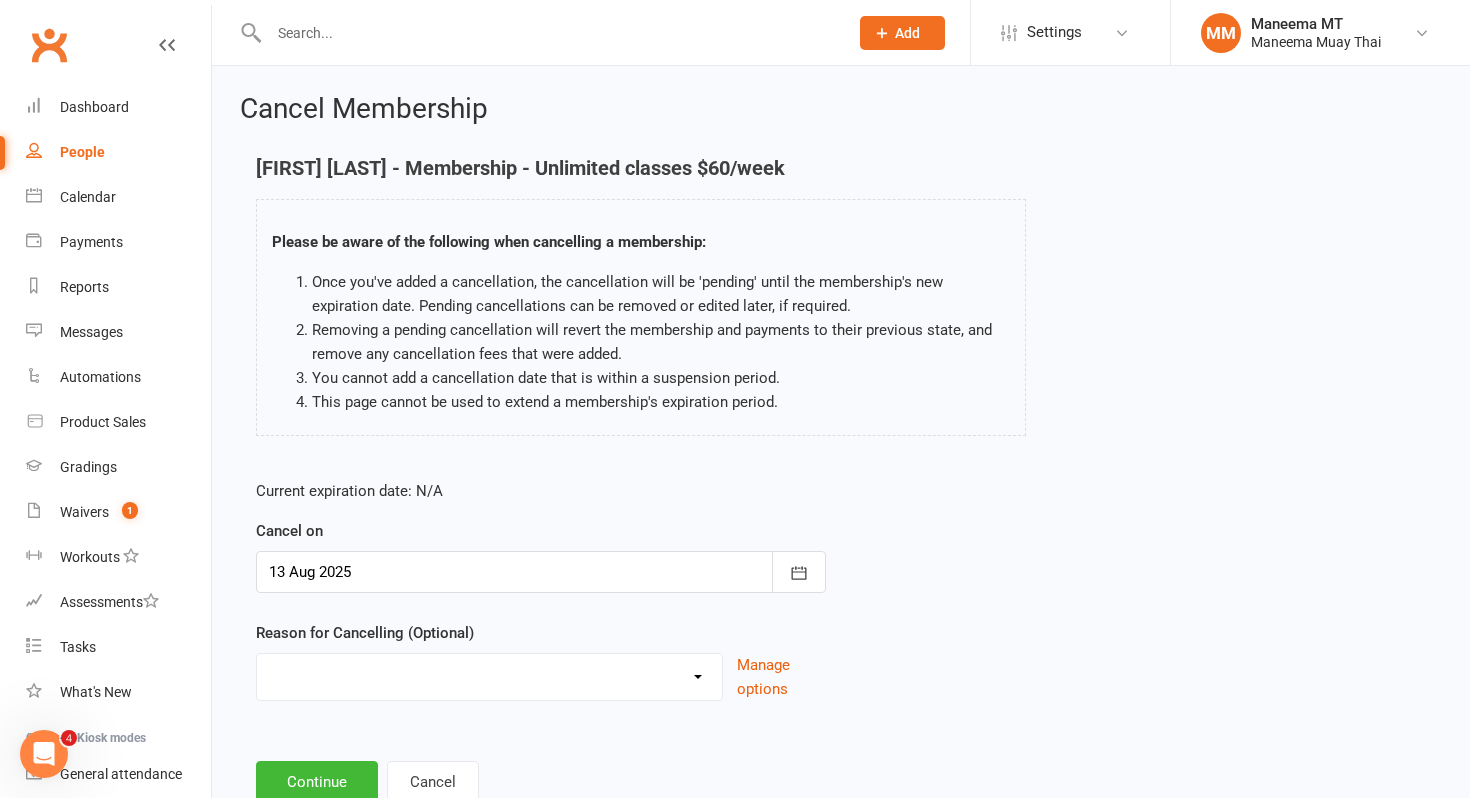 click on "Change membership Financial Holiday Injury NA Other reason" at bounding box center (489, 674) 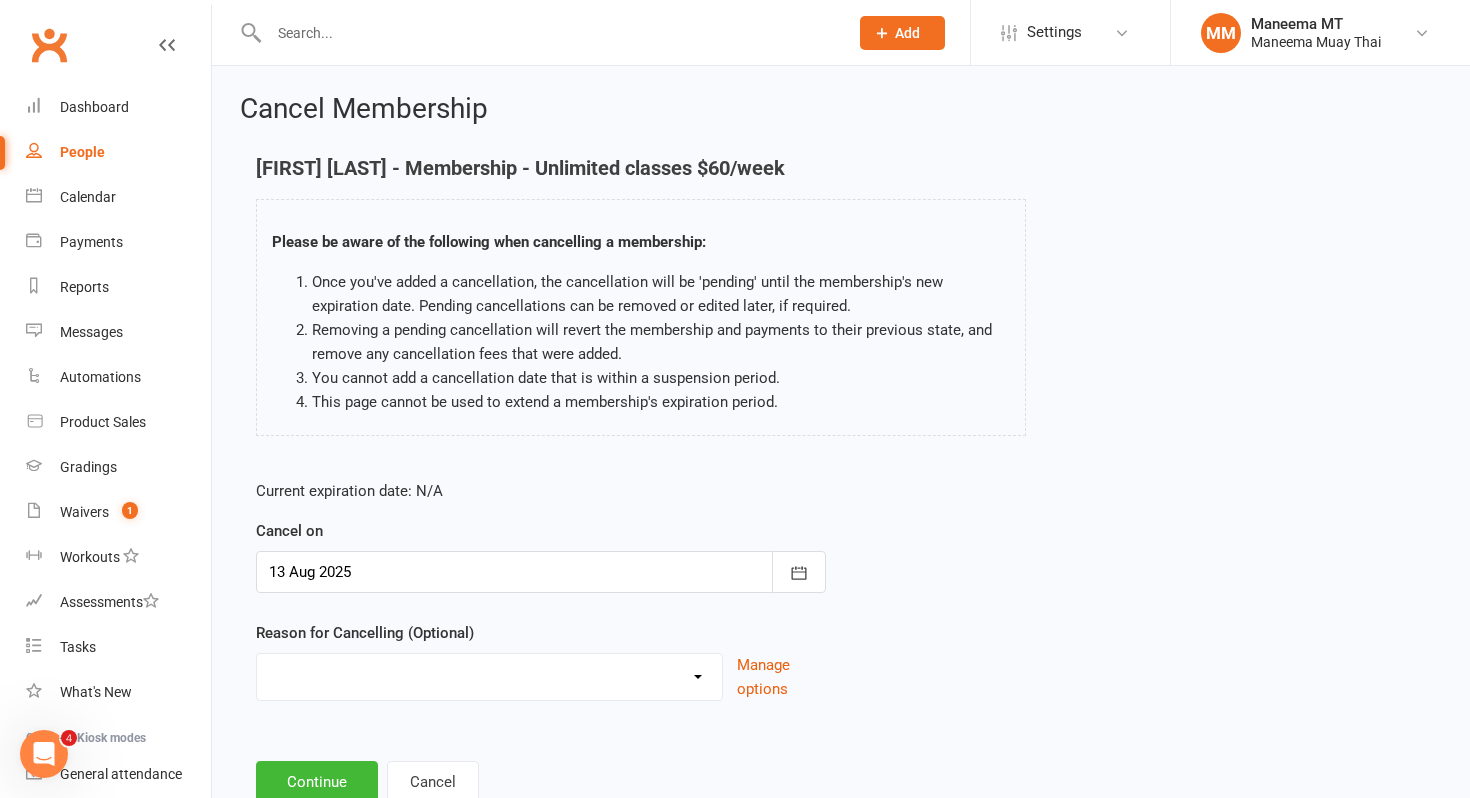 select on "2" 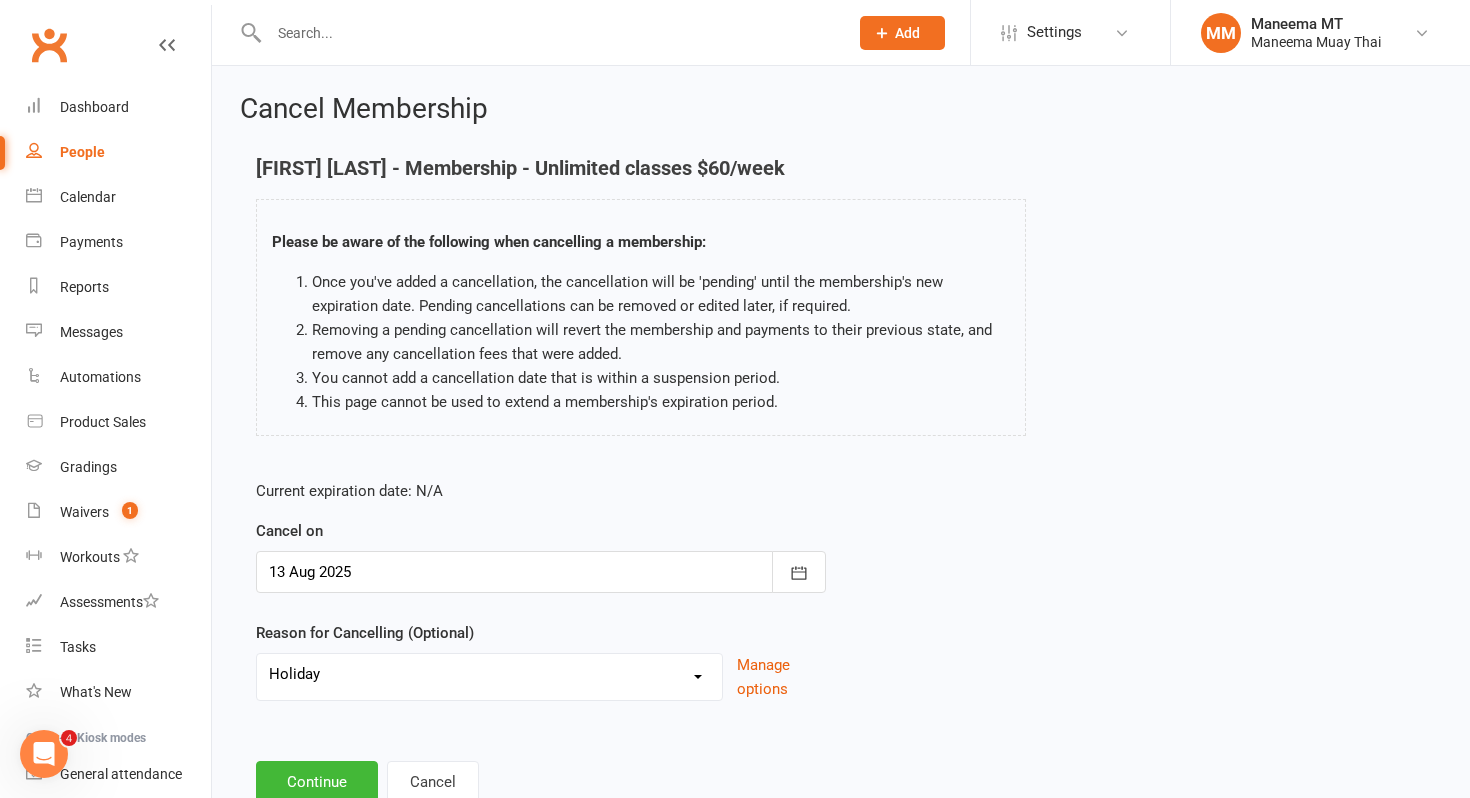 scroll, scrollTop: 66, scrollLeft: 0, axis: vertical 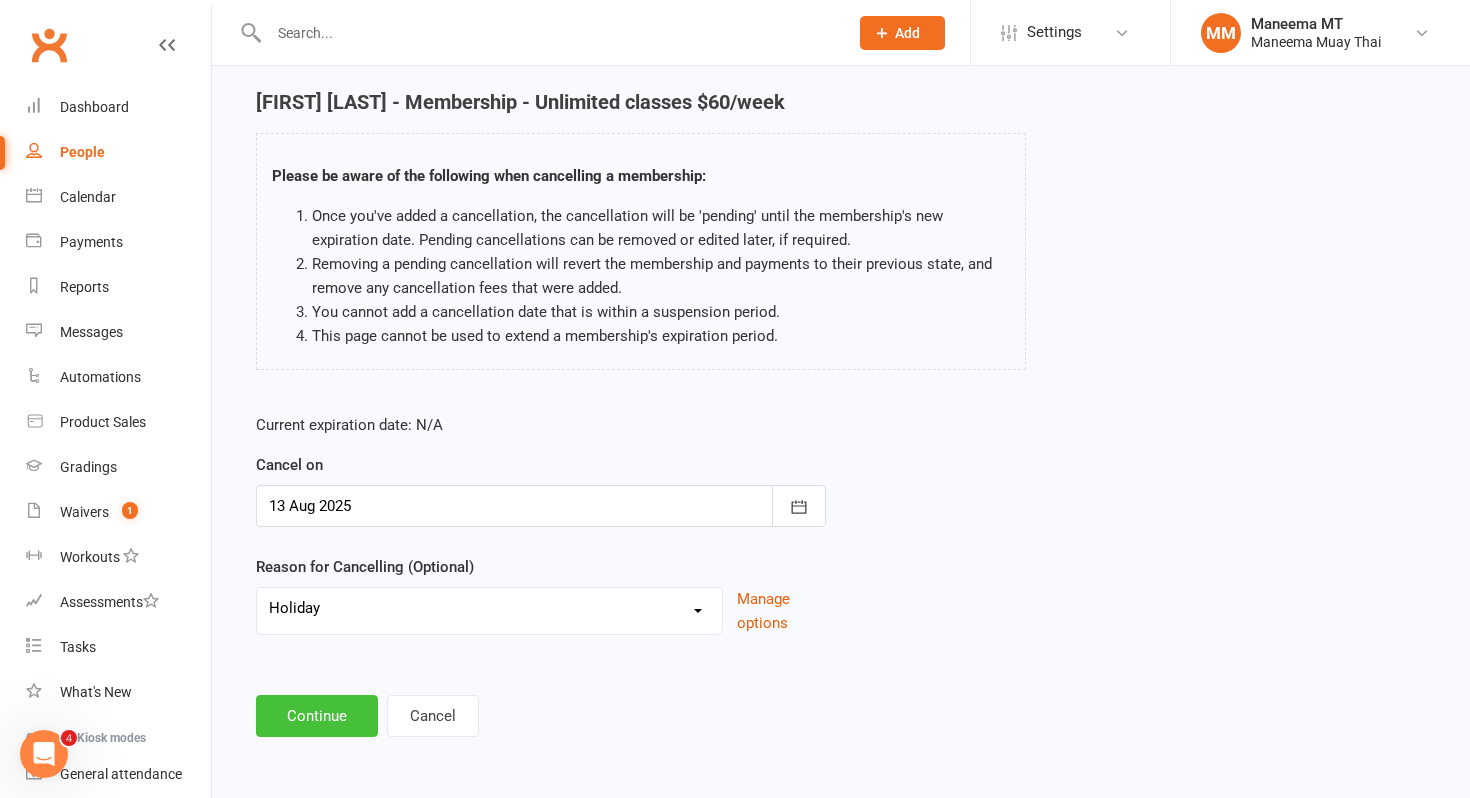 click on "Continue" at bounding box center [317, 716] 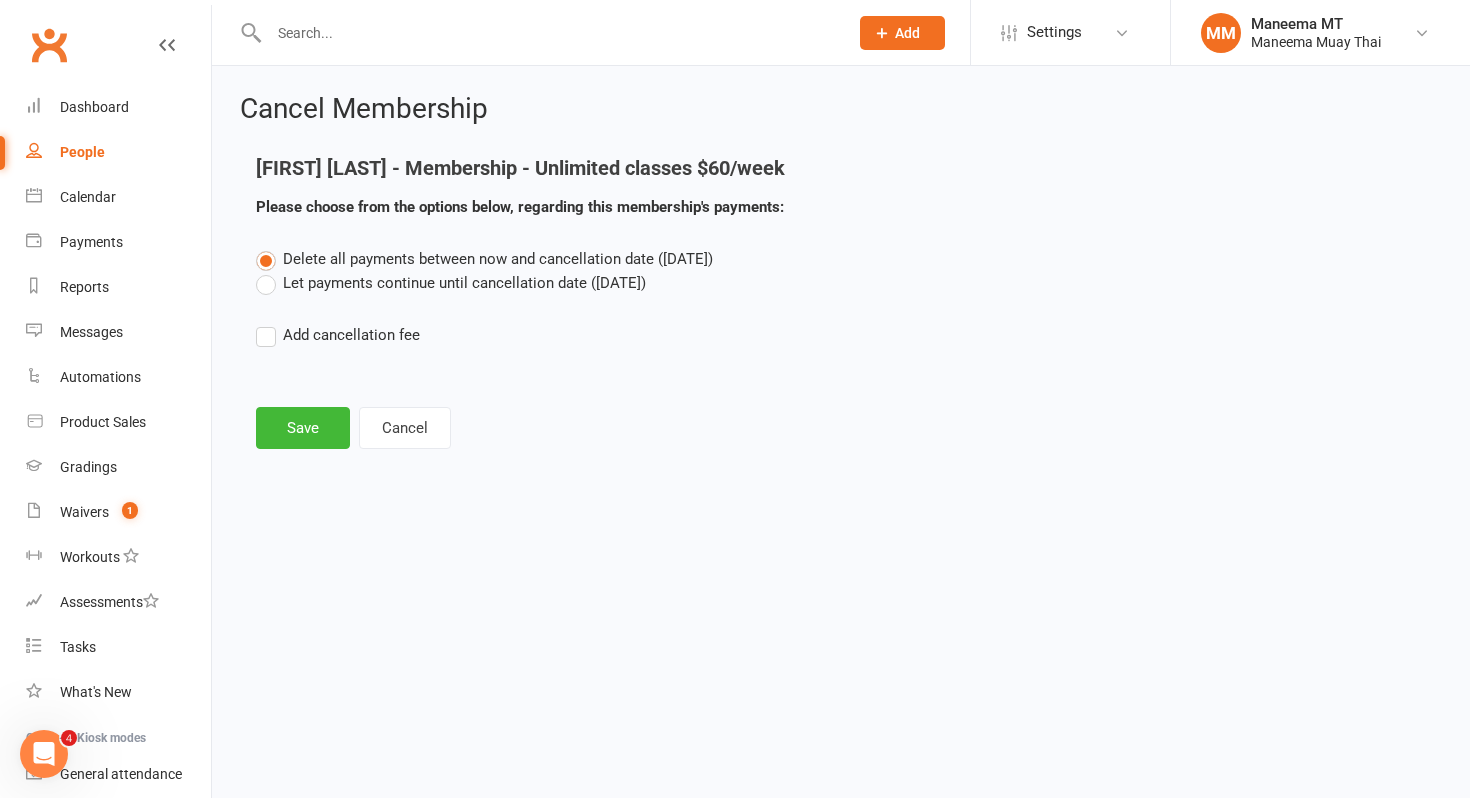 click on "[FIRST] [LAST] - Membership - Unlimited classes $[NUMBER]/week Please choose from the options below, regarding this membership's payments: Delete all payments between now and cancellation date ([MONTH] [DAY], [YEAR]) Let payments continue until cancellation date ([MONTH] [DAY], [YEAR]) Add cancellation fee Save Cancel" at bounding box center [841, 303] 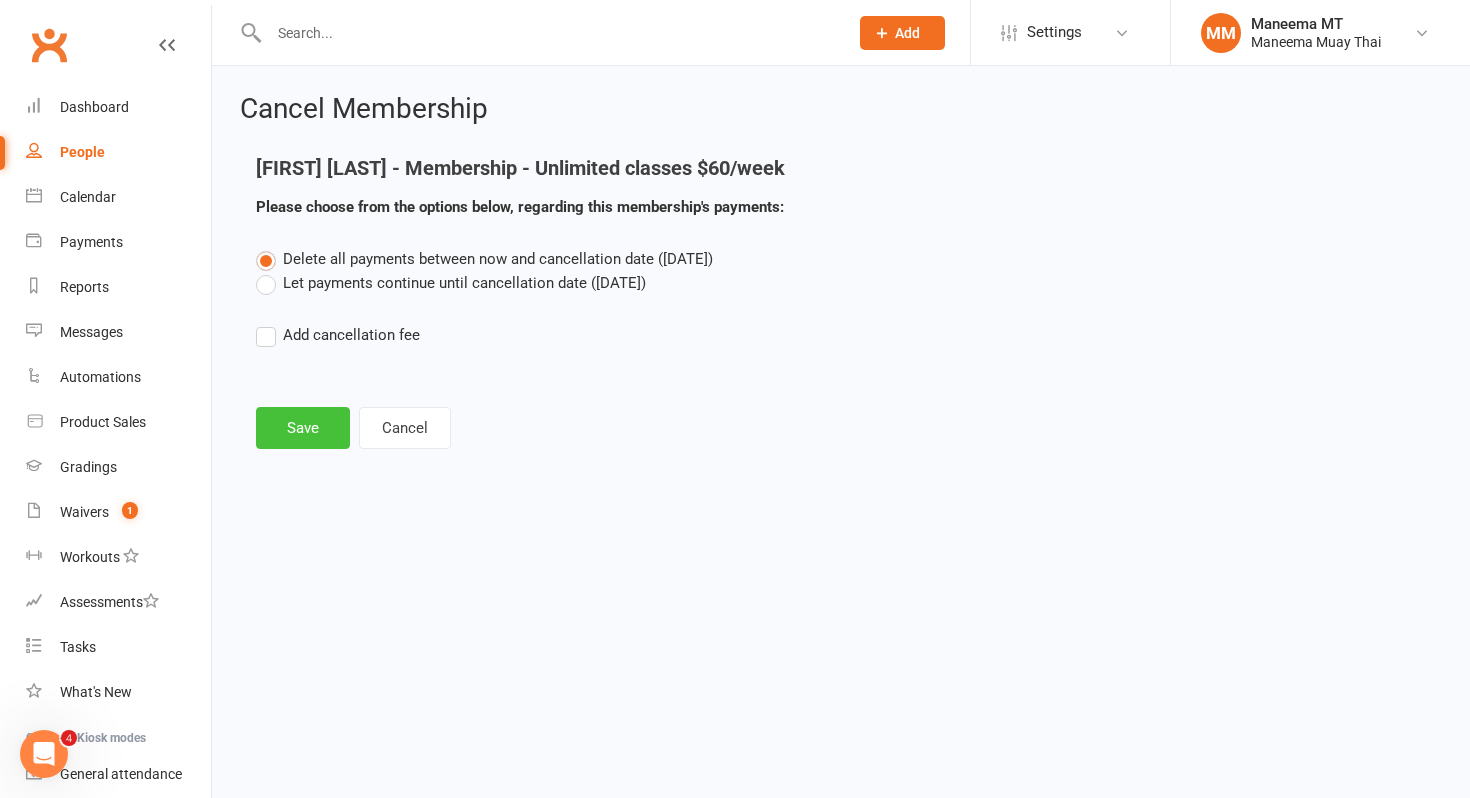 click on "Save" at bounding box center [303, 428] 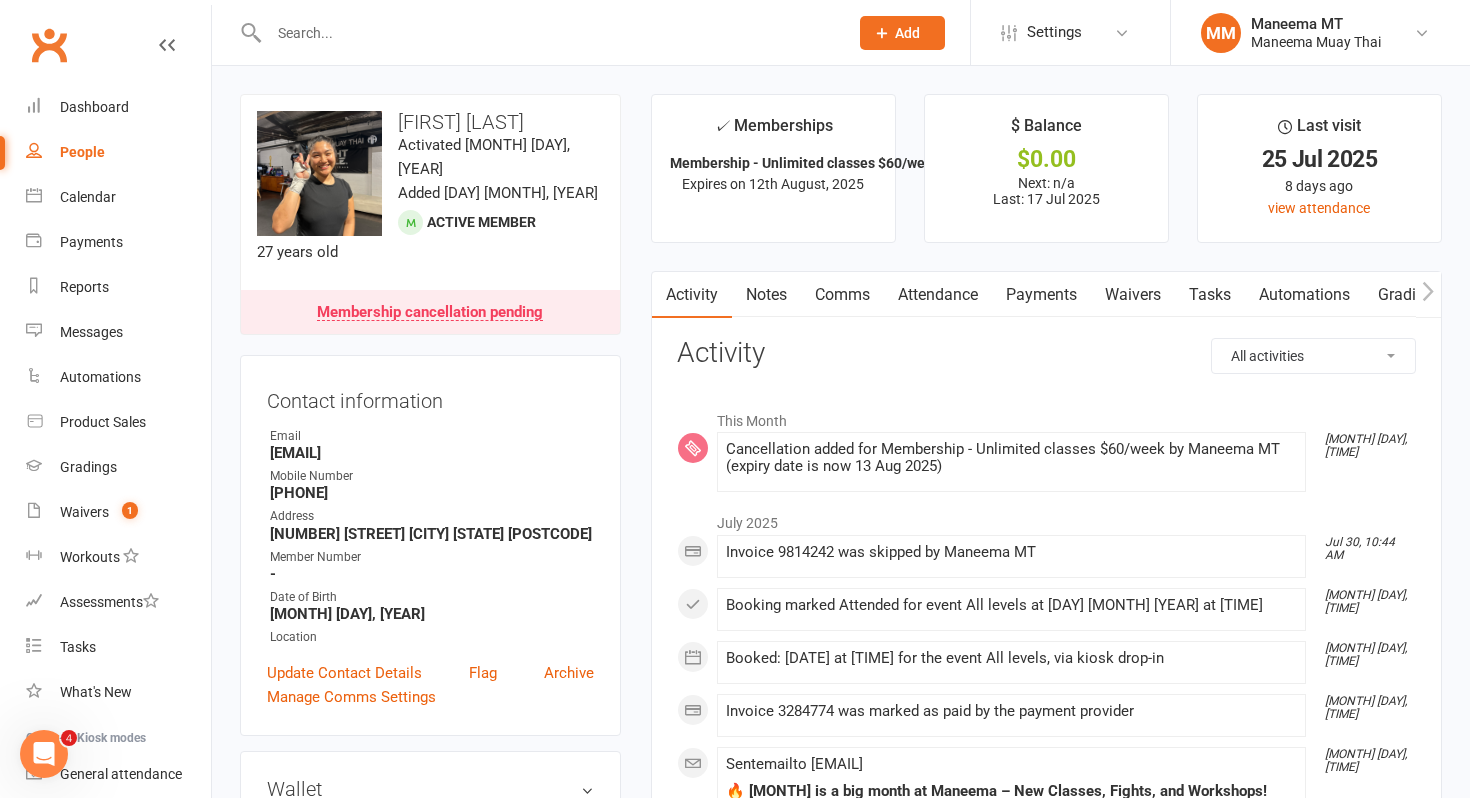 click at bounding box center [548, 33] 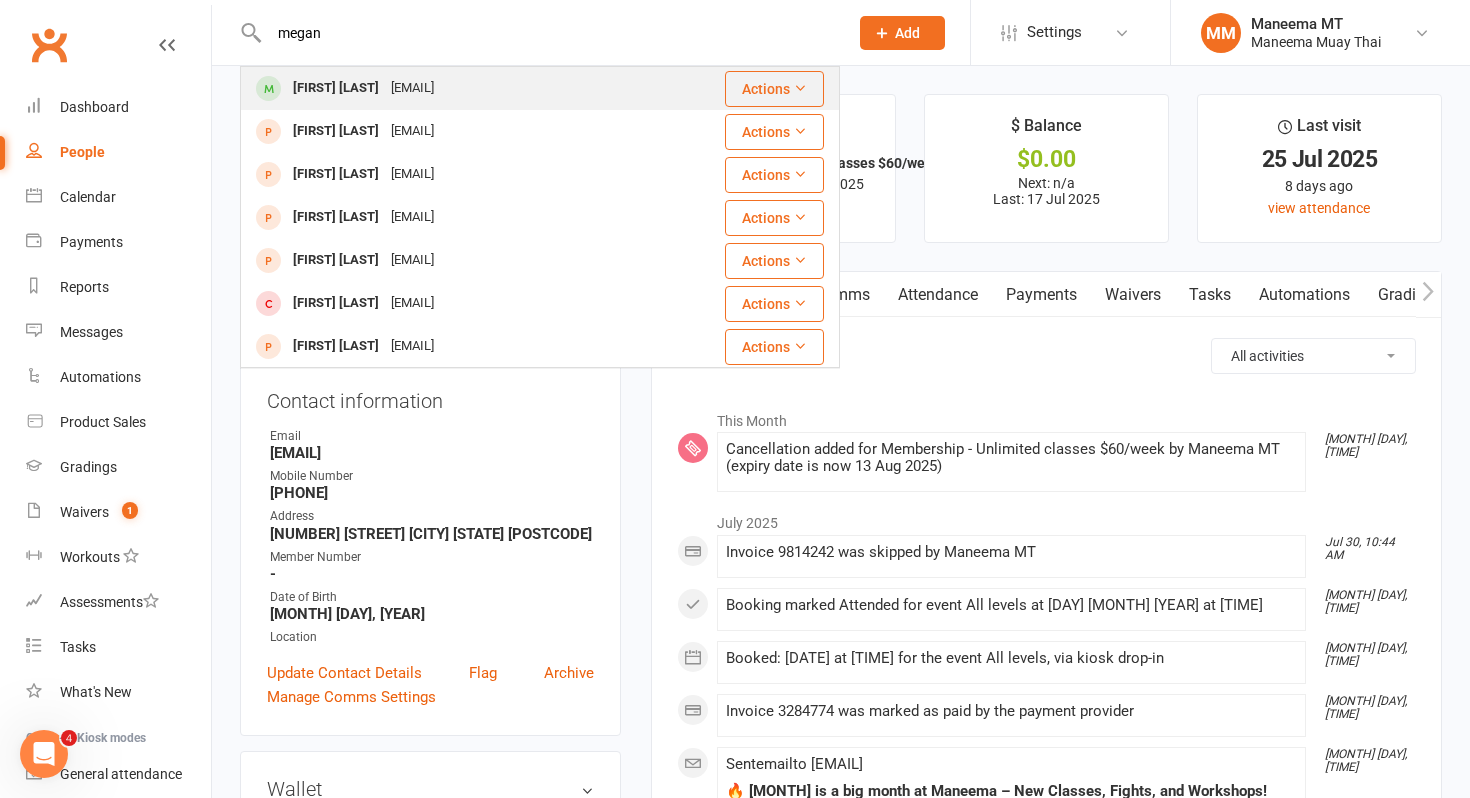 type on "megan" 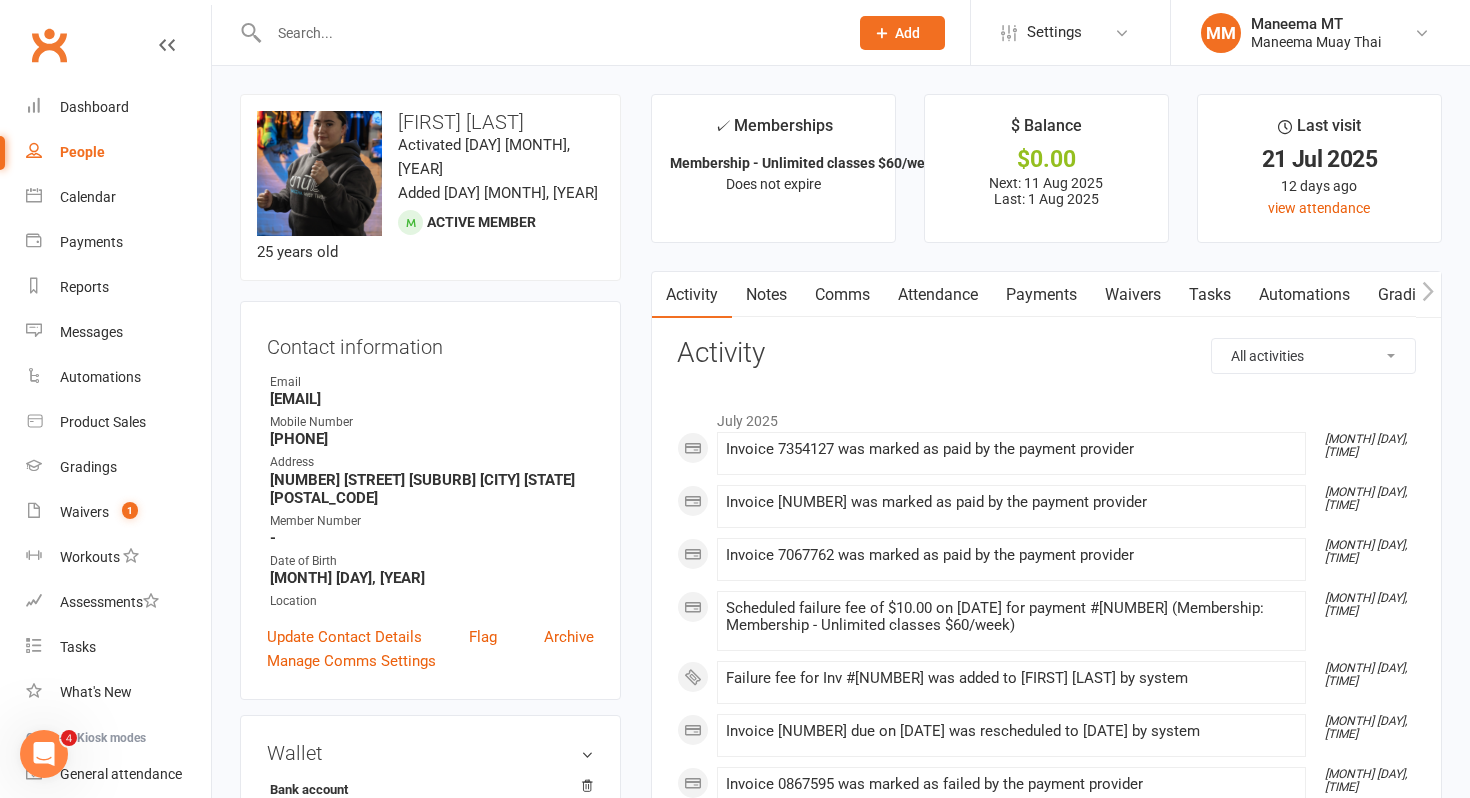 click on "Payments" at bounding box center [1041, 295] 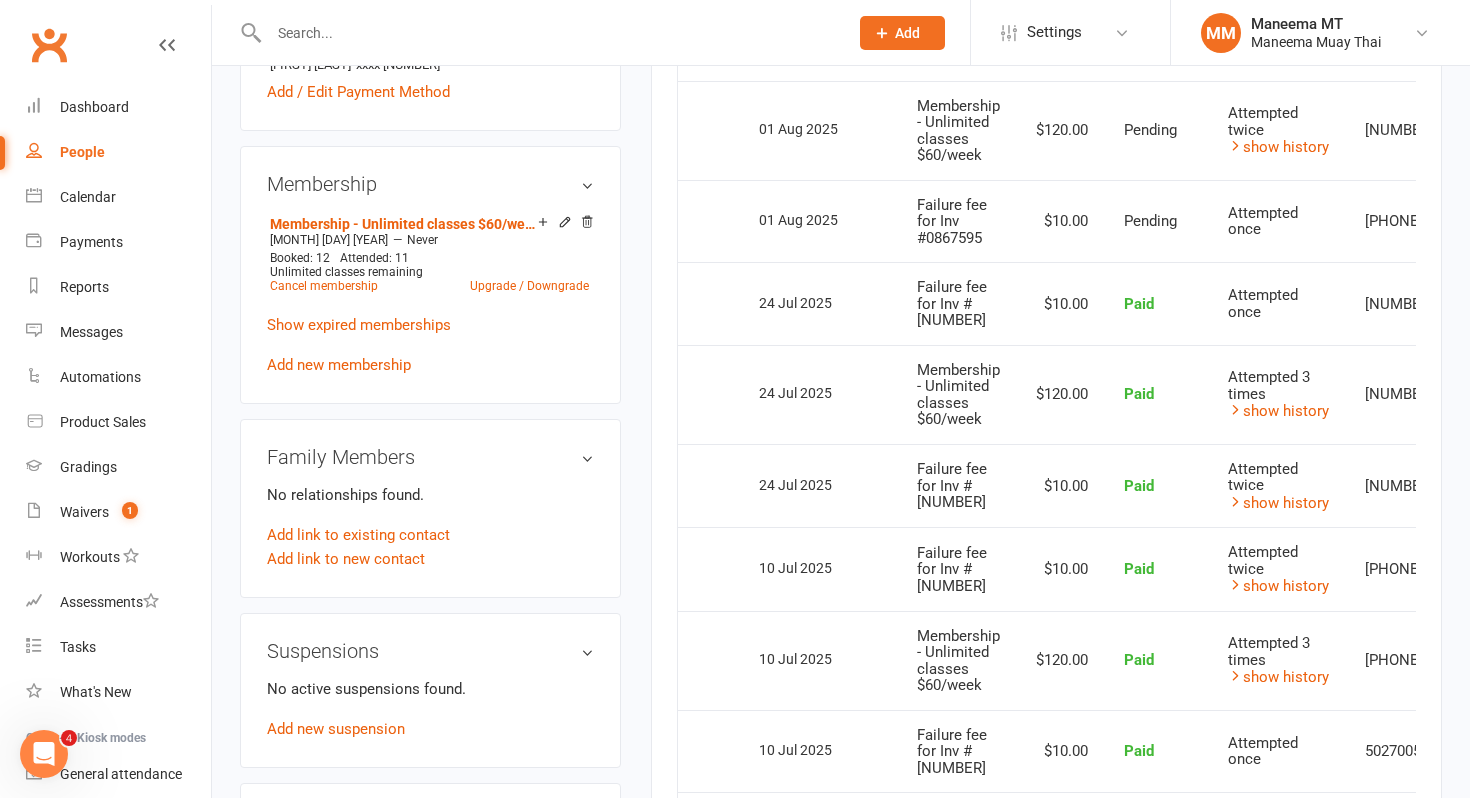 scroll, scrollTop: 739, scrollLeft: 0, axis: vertical 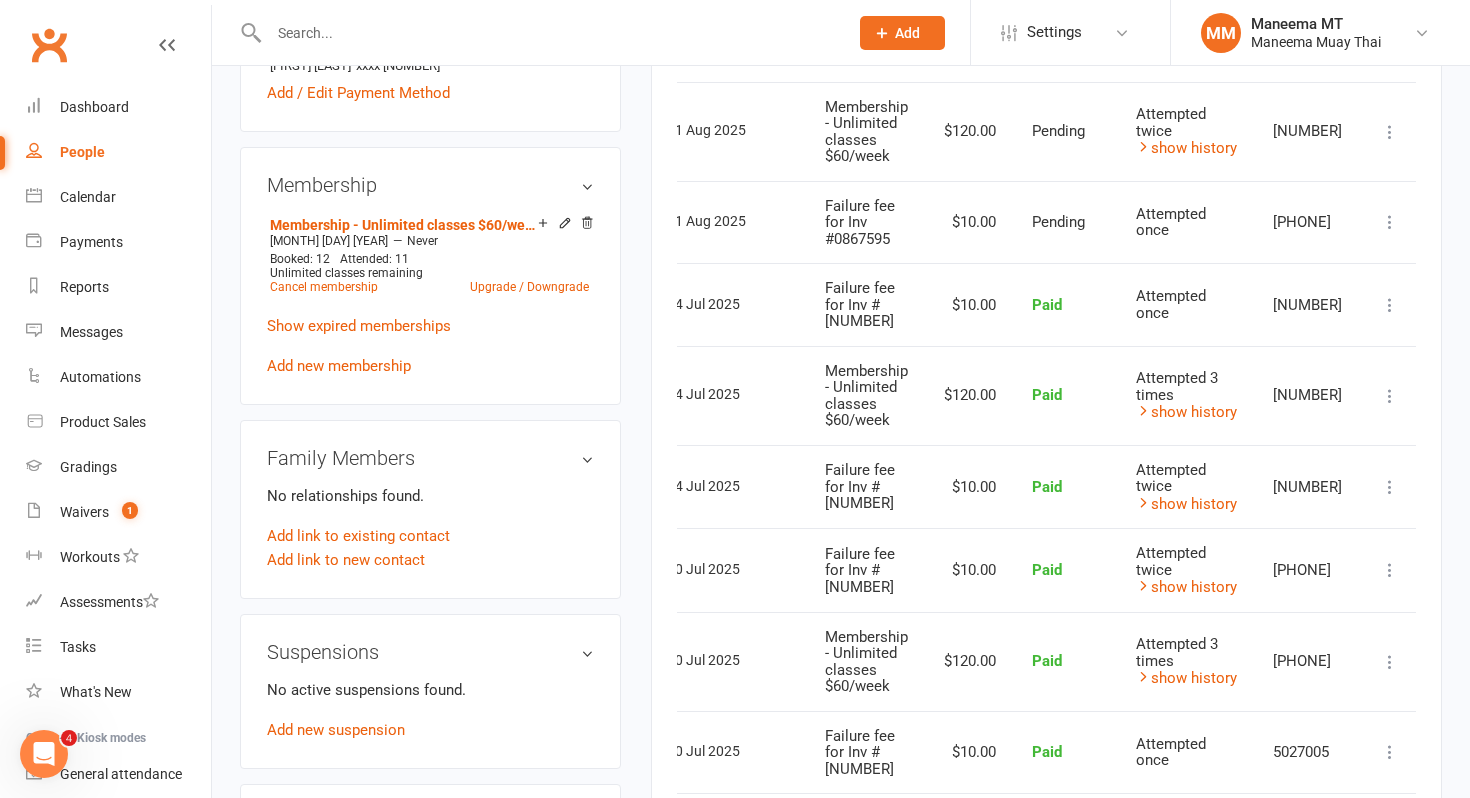 click at bounding box center (1390, 222) 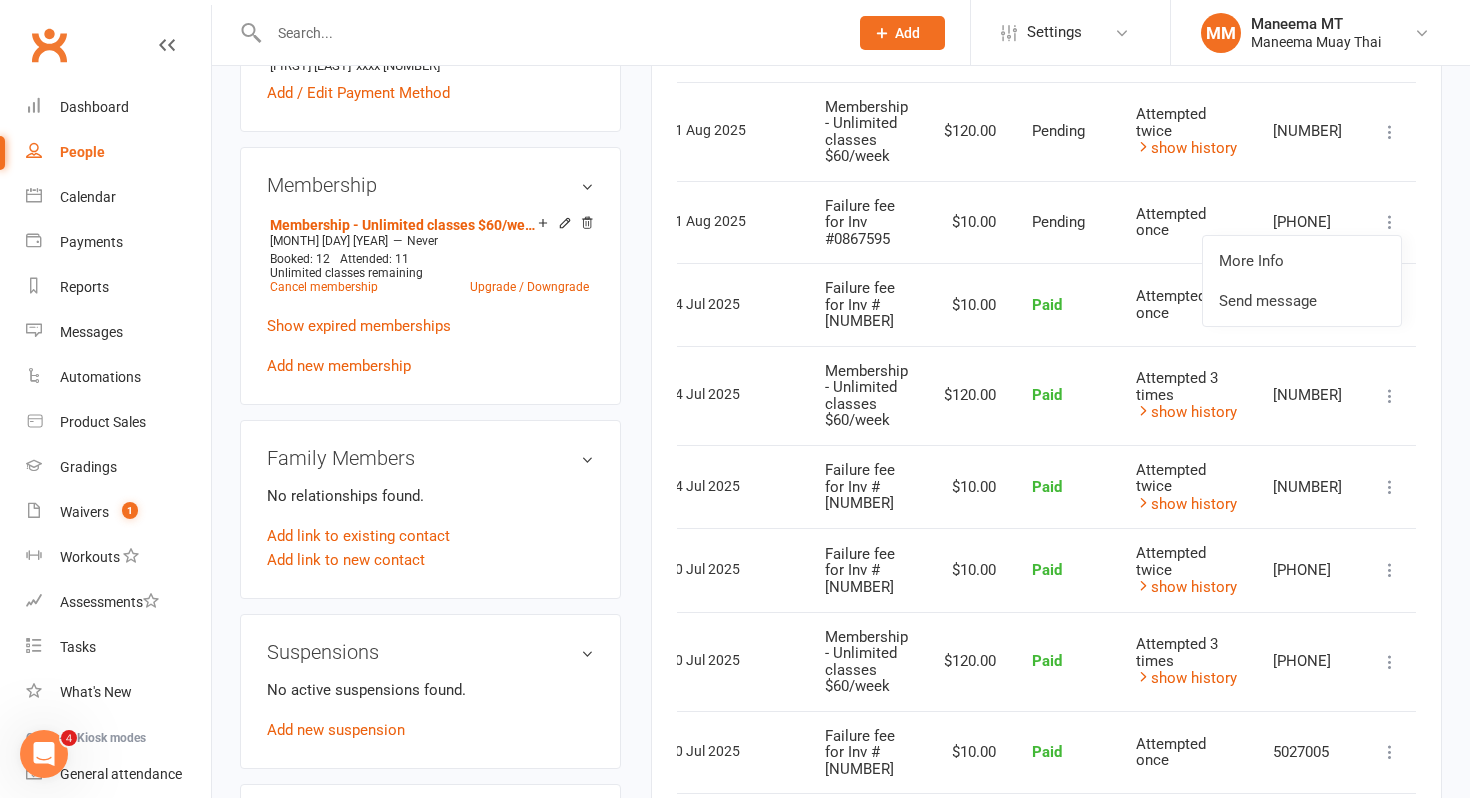 click on "[NUMBER]" at bounding box center [1307, 131] 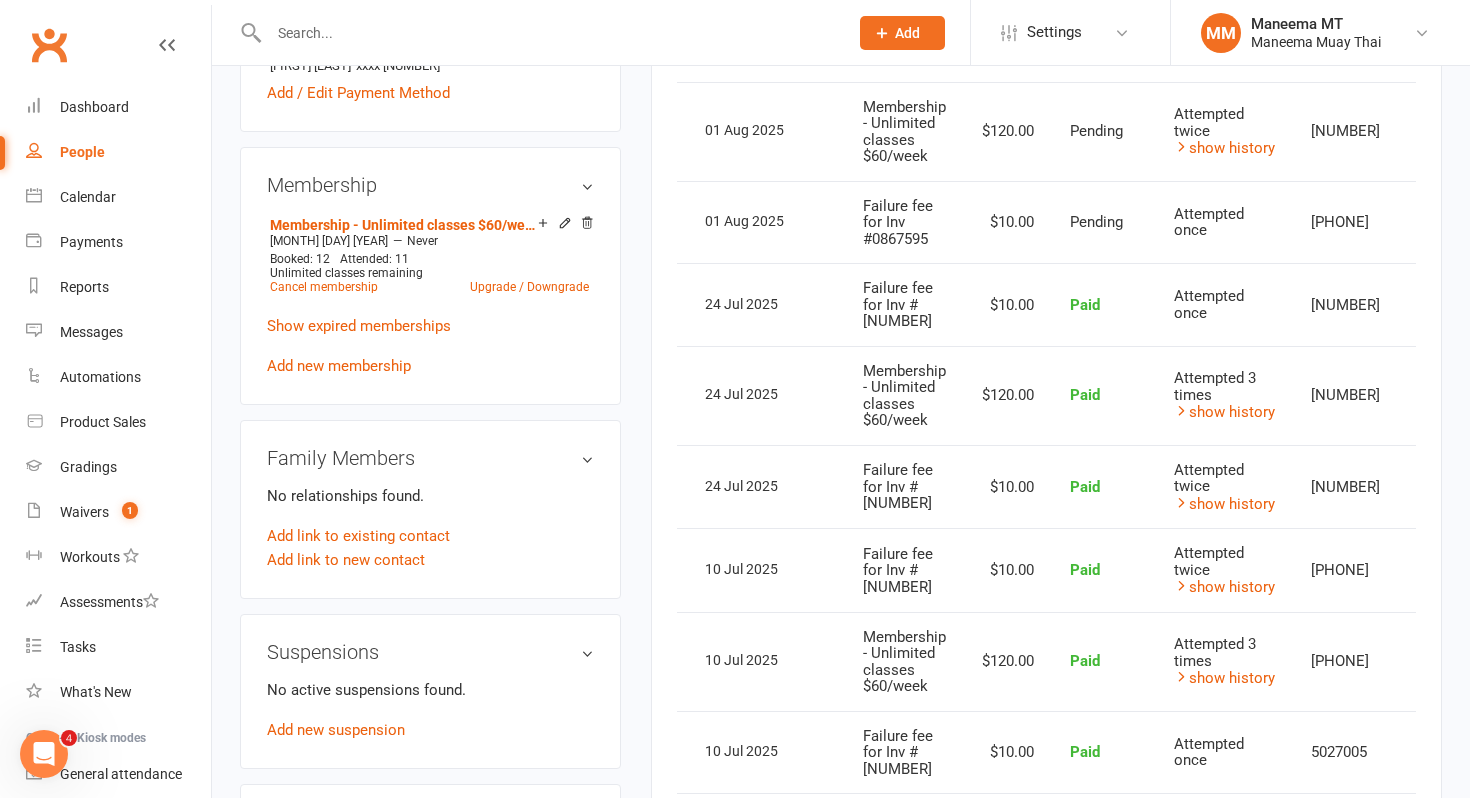 scroll, scrollTop: 0, scrollLeft: 31, axis: horizontal 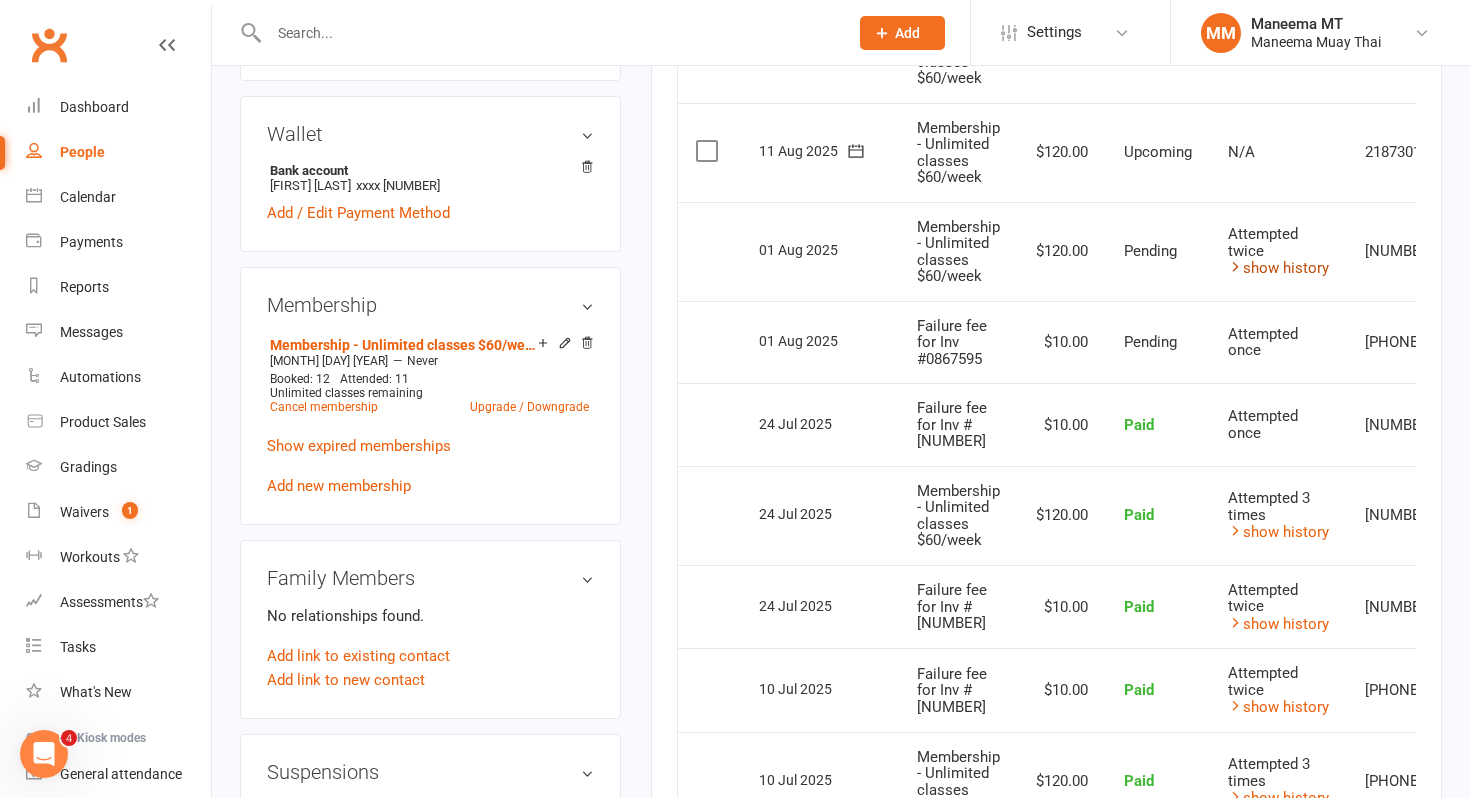 click at bounding box center [1235, 266] 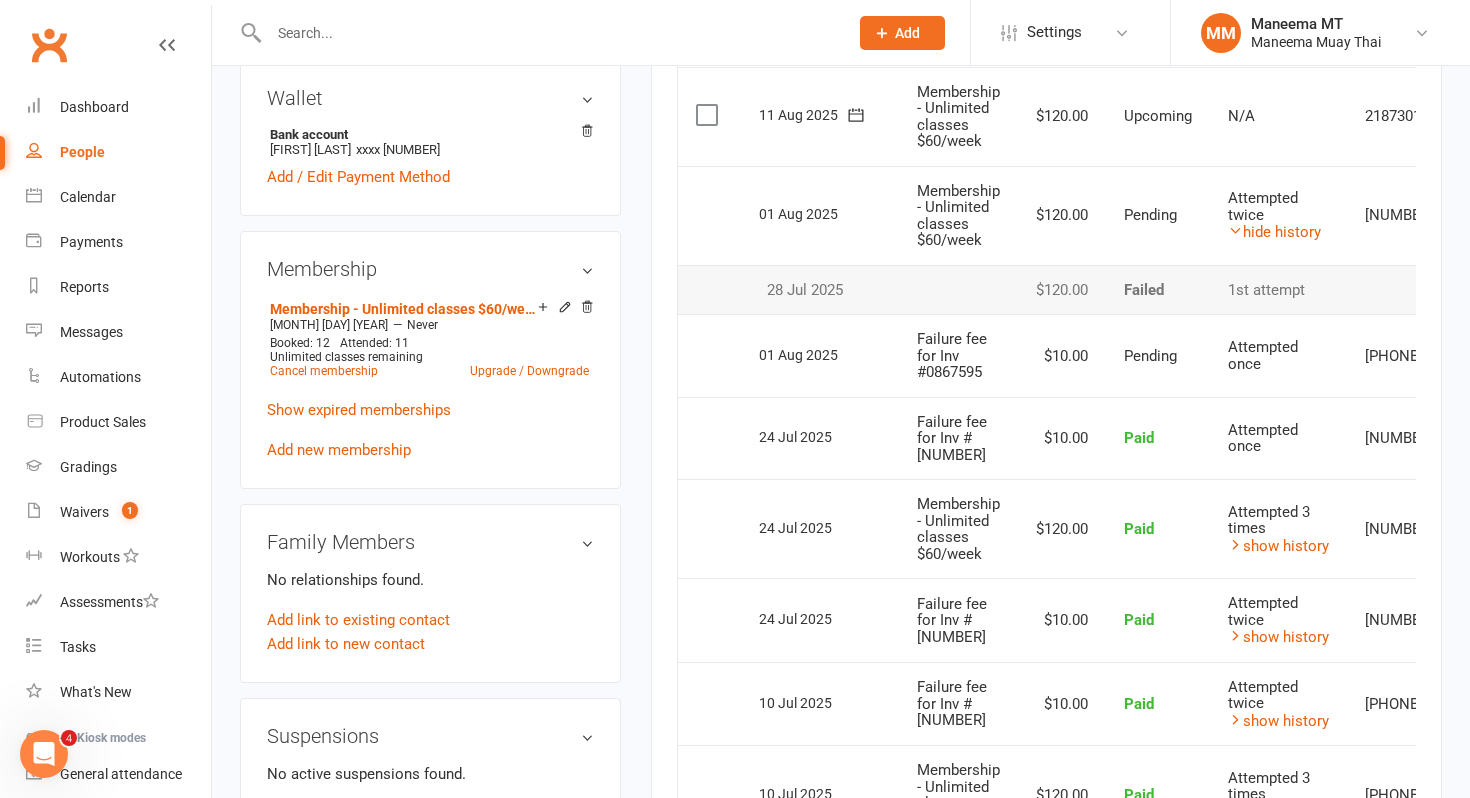 scroll, scrollTop: 643, scrollLeft: 0, axis: vertical 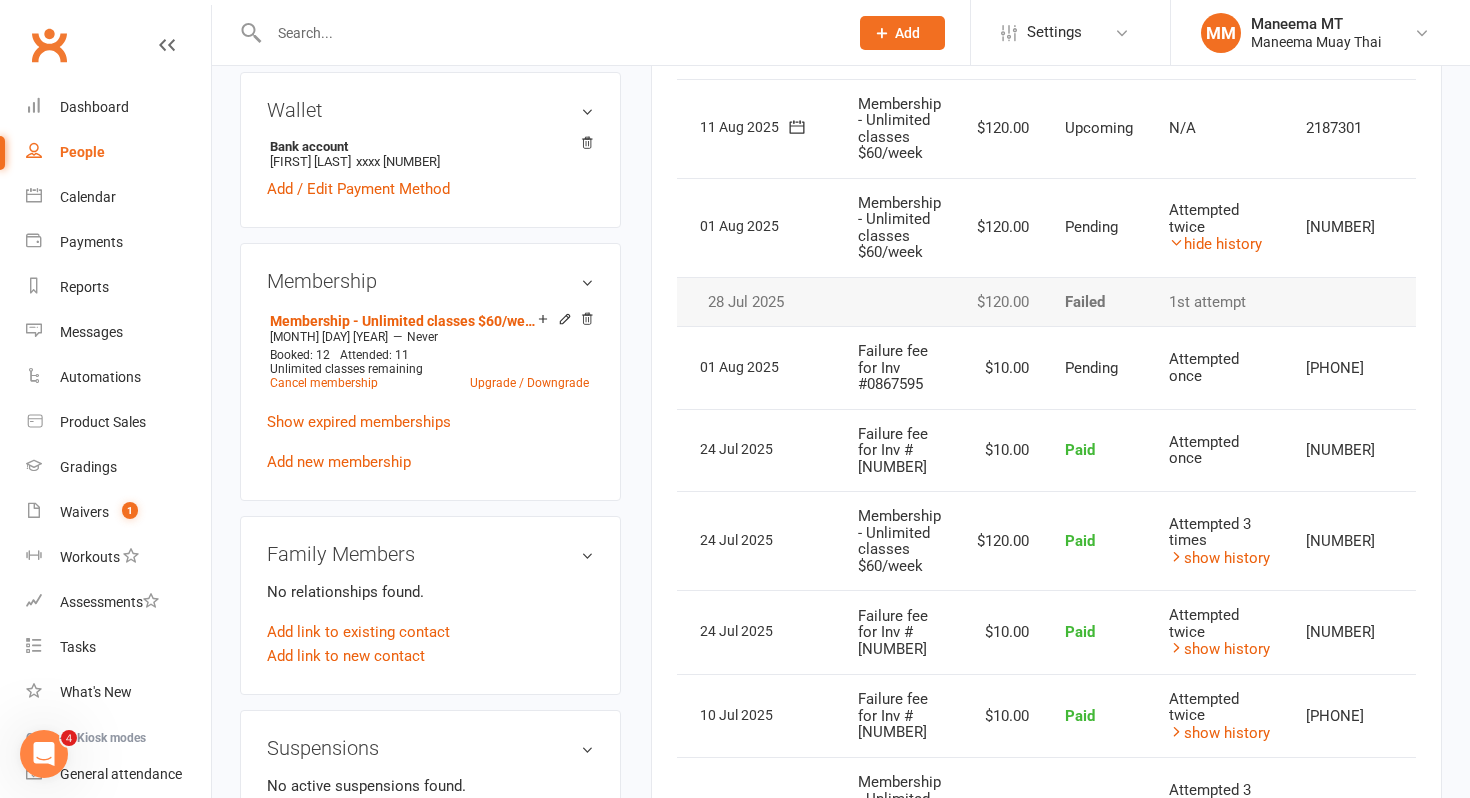 click 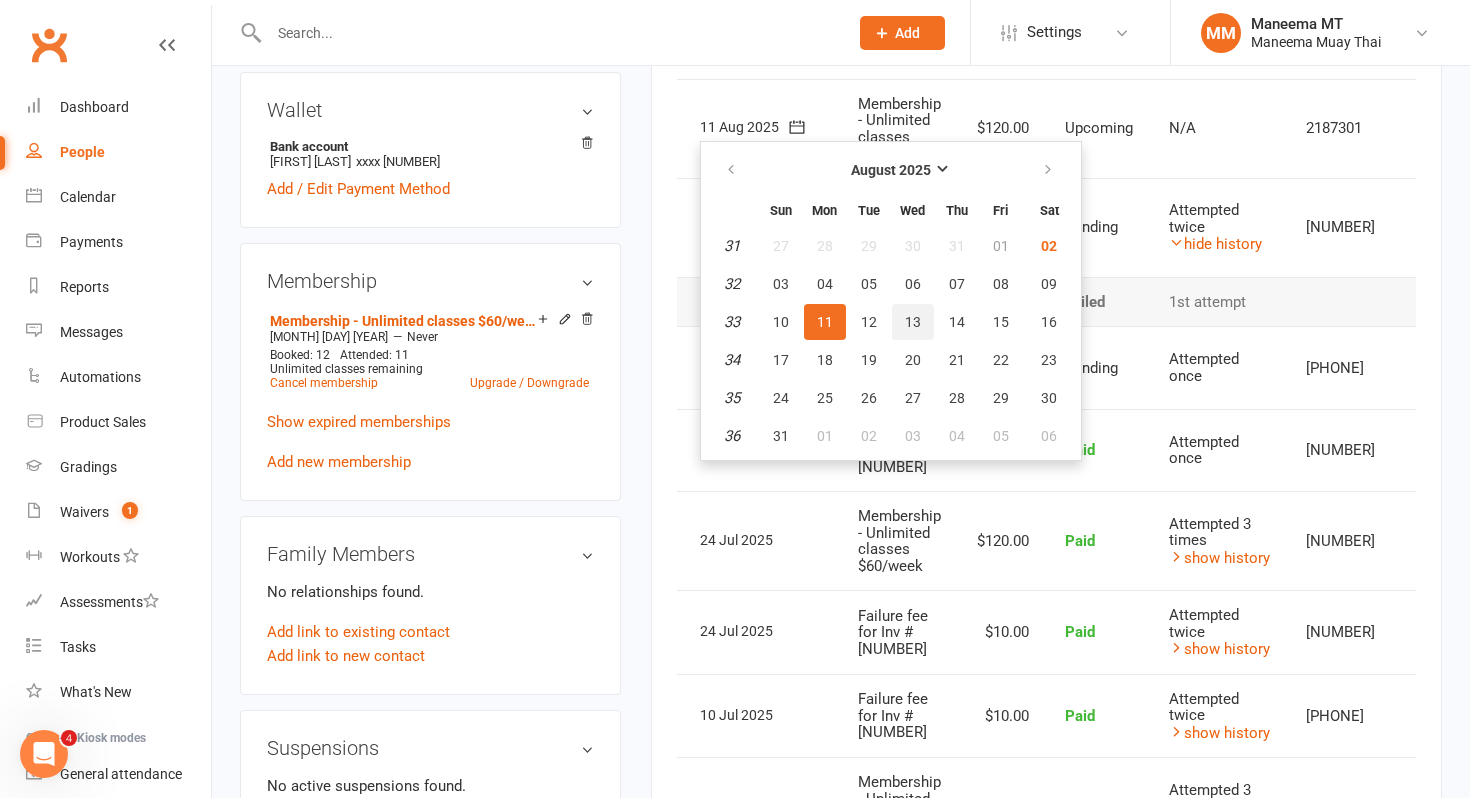 click on "13" at bounding box center (913, 322) 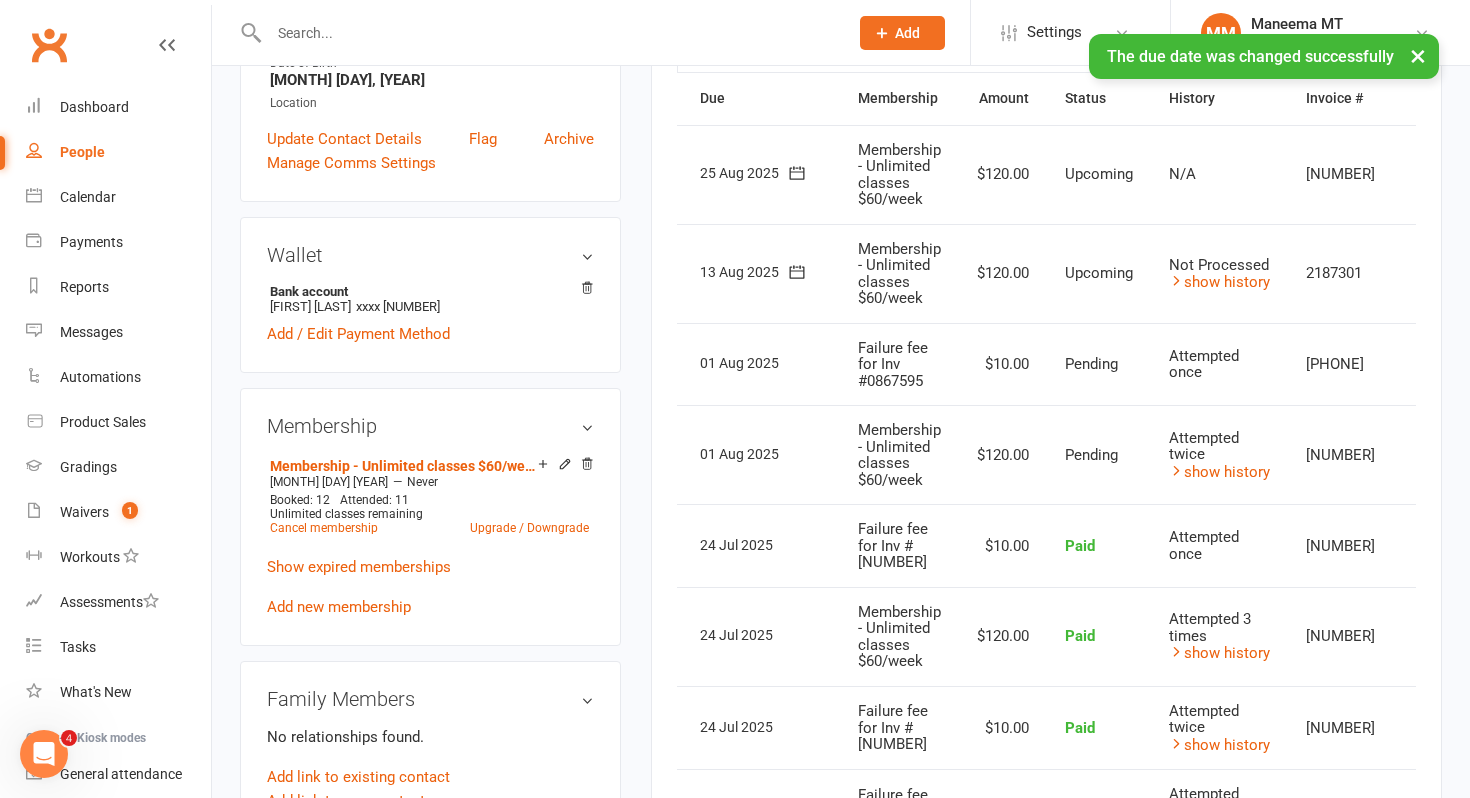 scroll, scrollTop: 465, scrollLeft: 0, axis: vertical 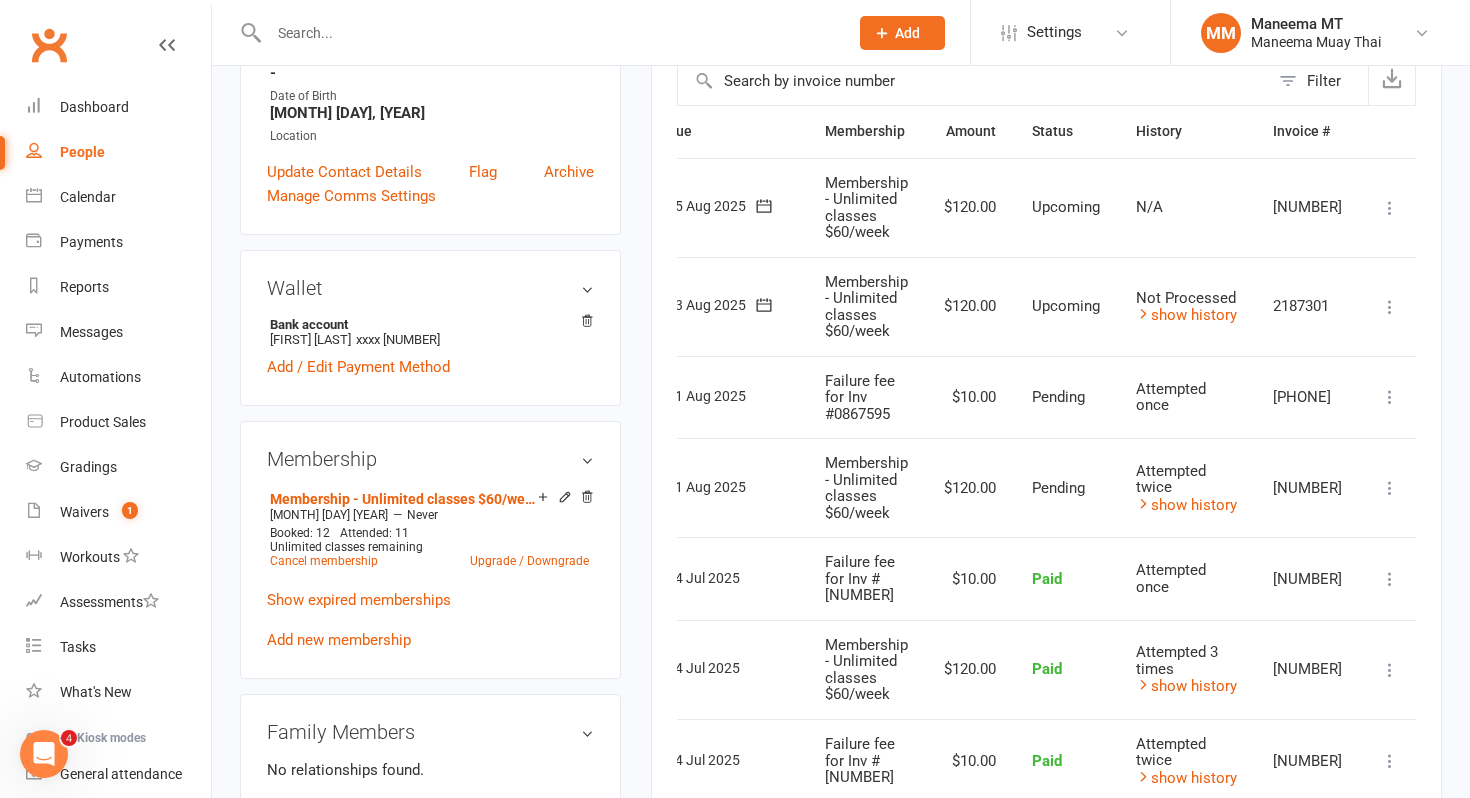 click at bounding box center [764, 205] 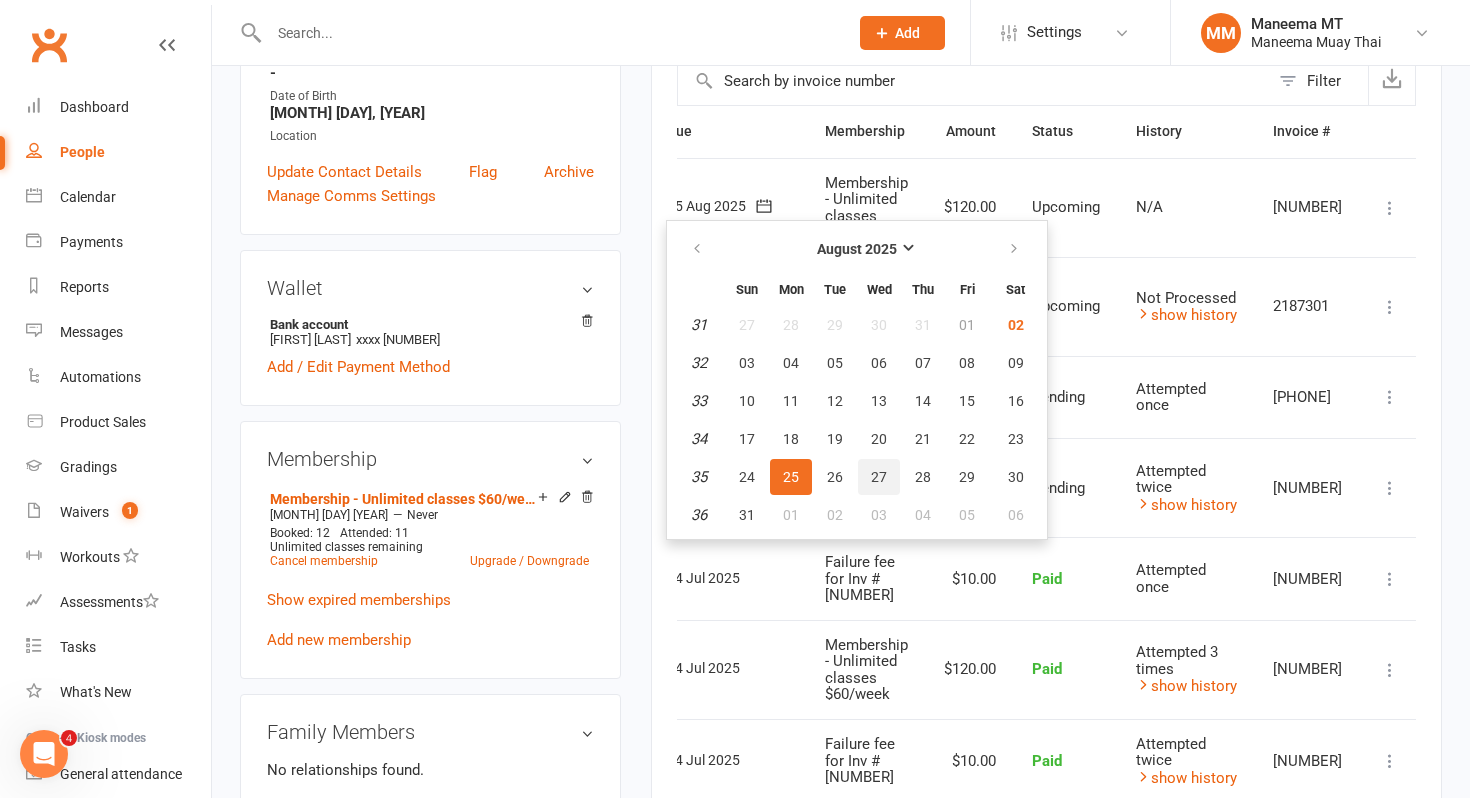 click on "27" at bounding box center [879, 477] 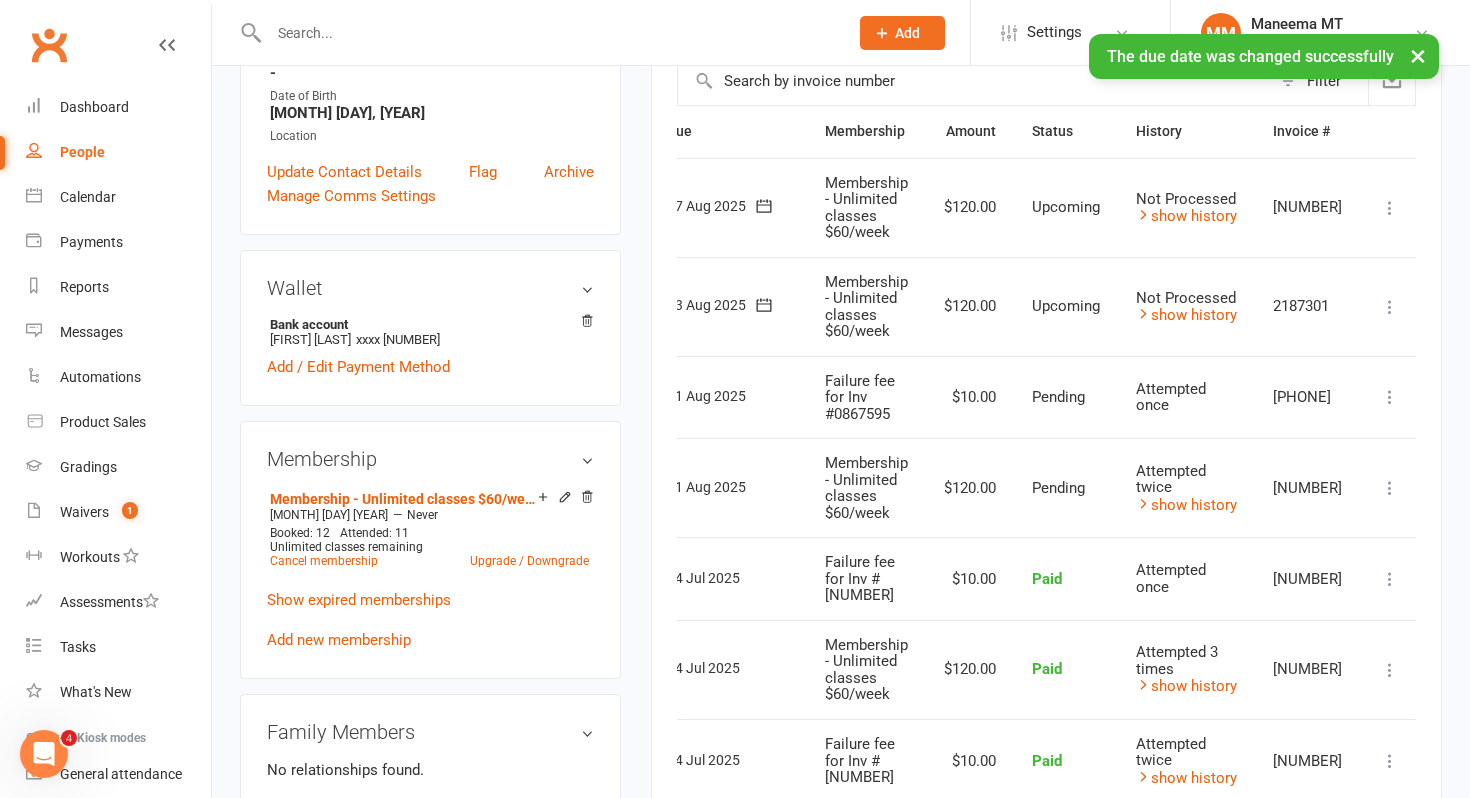 scroll, scrollTop: 0, scrollLeft: 0, axis: both 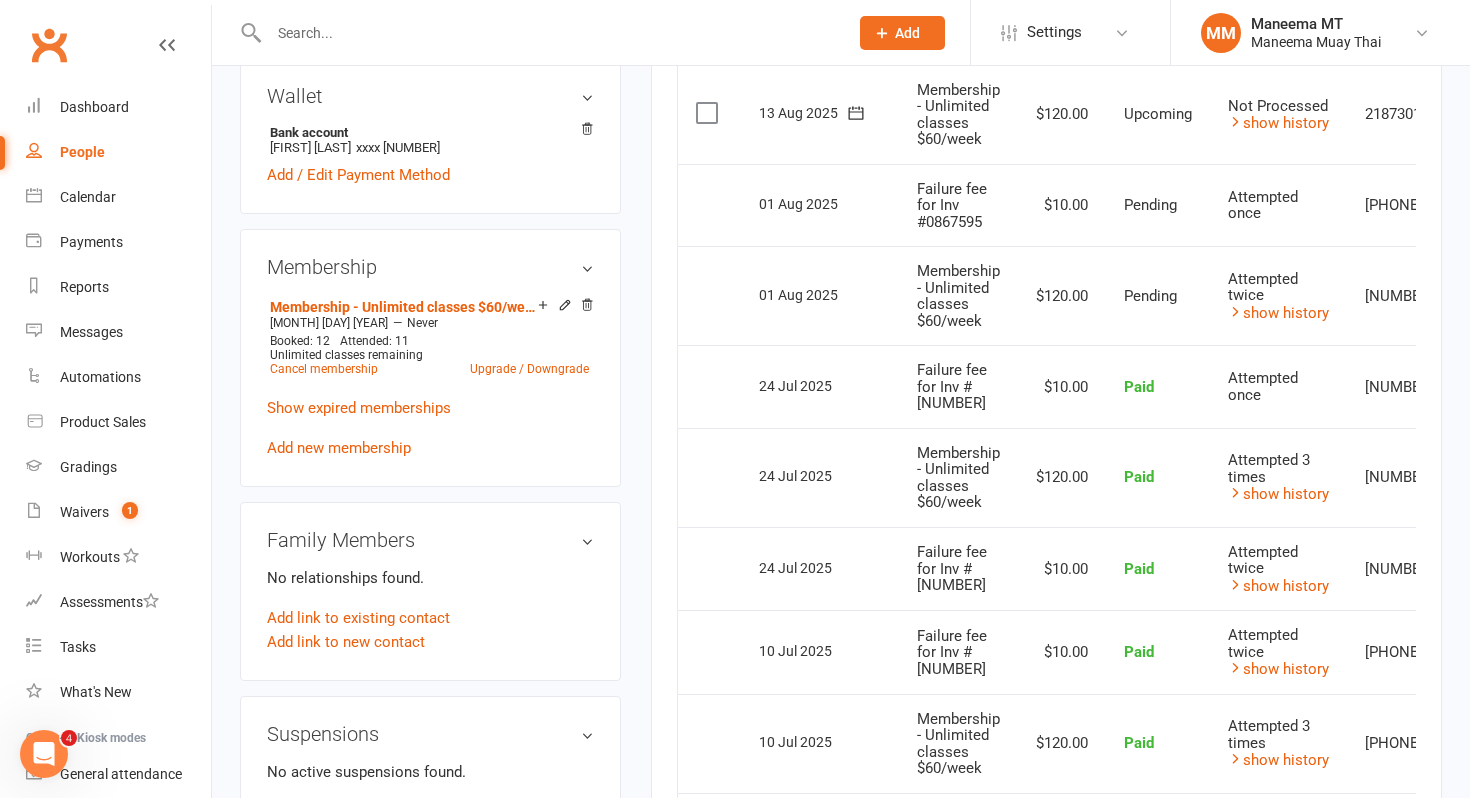 click at bounding box center (537, 32) 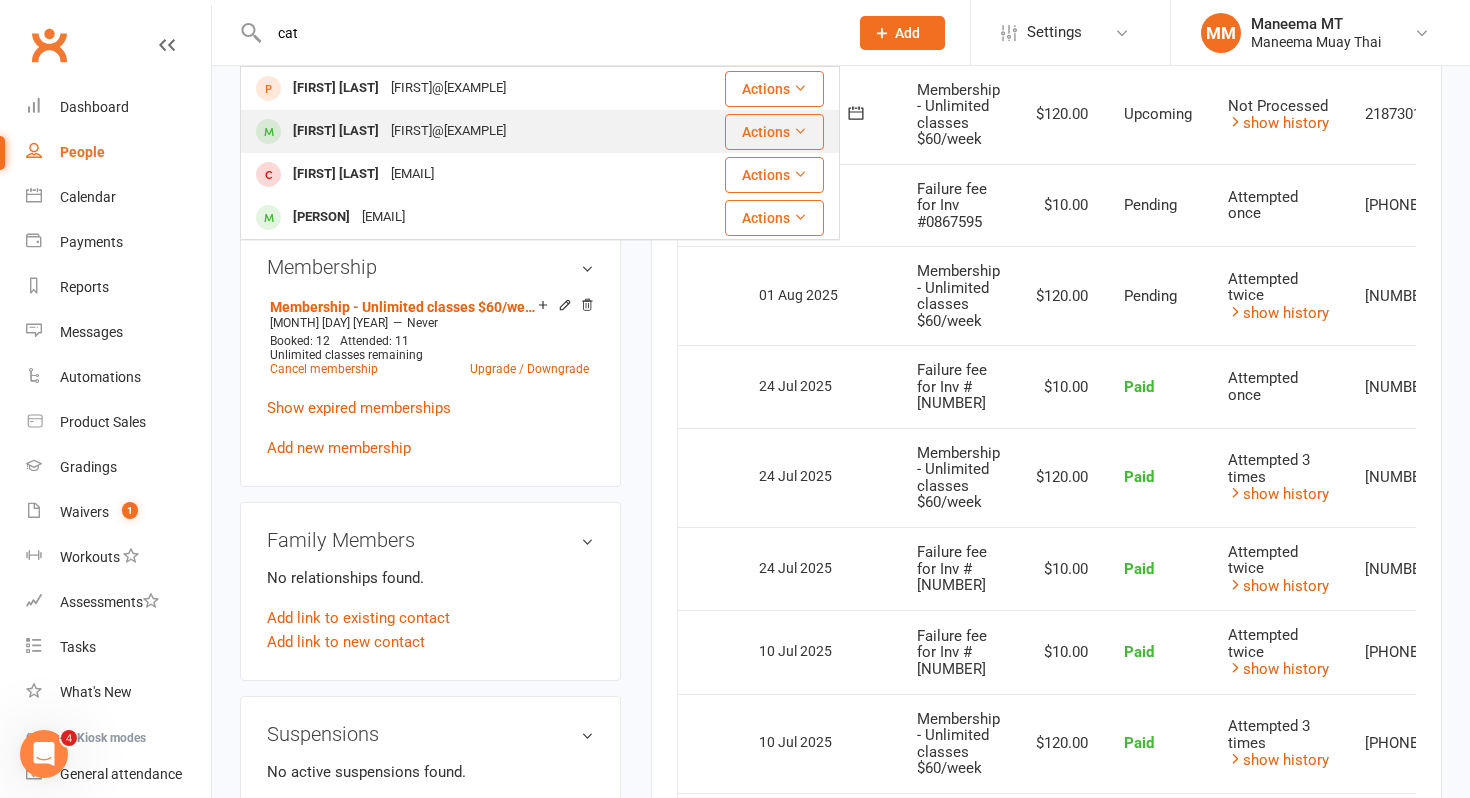 type on "cat" 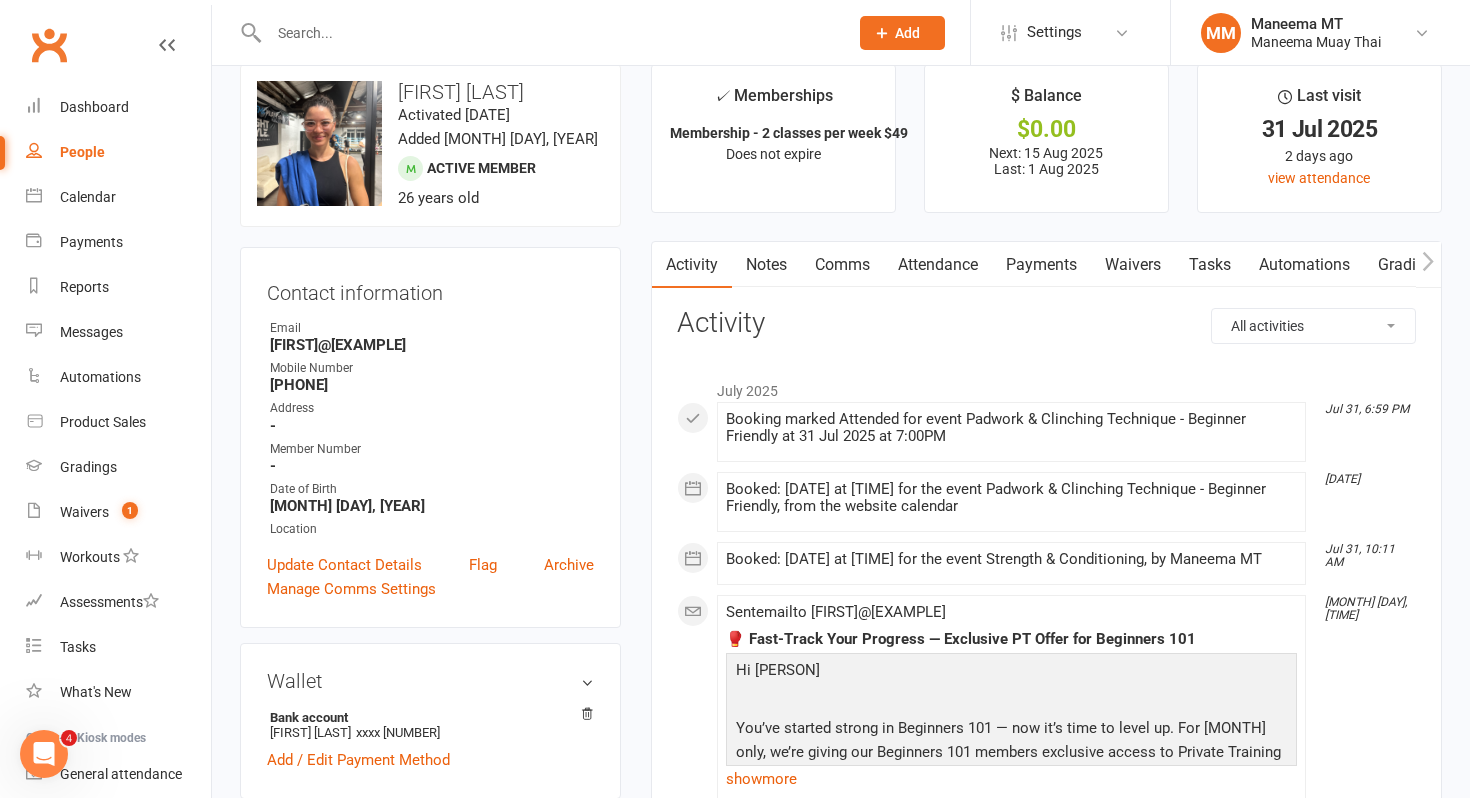 scroll, scrollTop: 33, scrollLeft: 0, axis: vertical 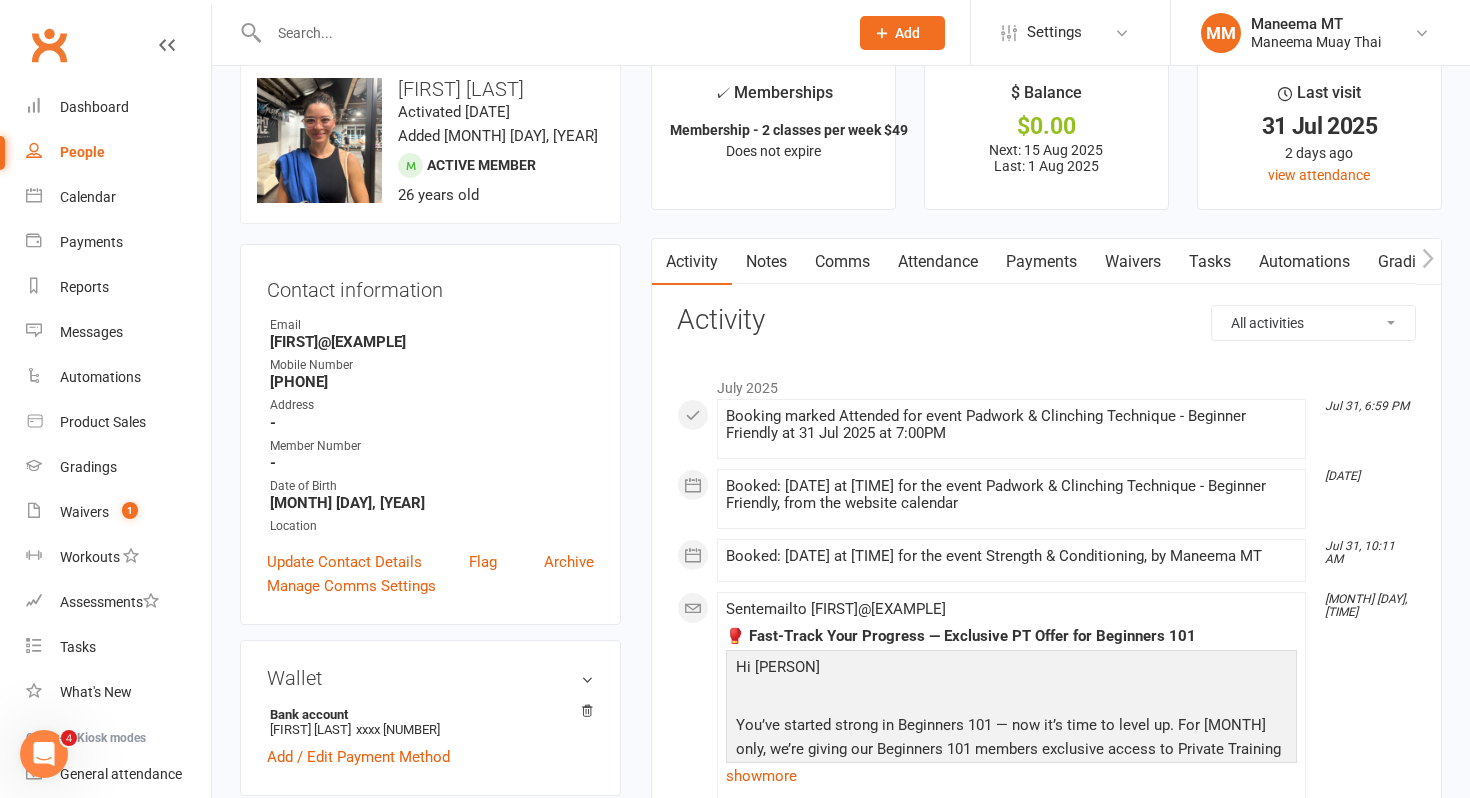 click on "Payments" at bounding box center [1041, 262] 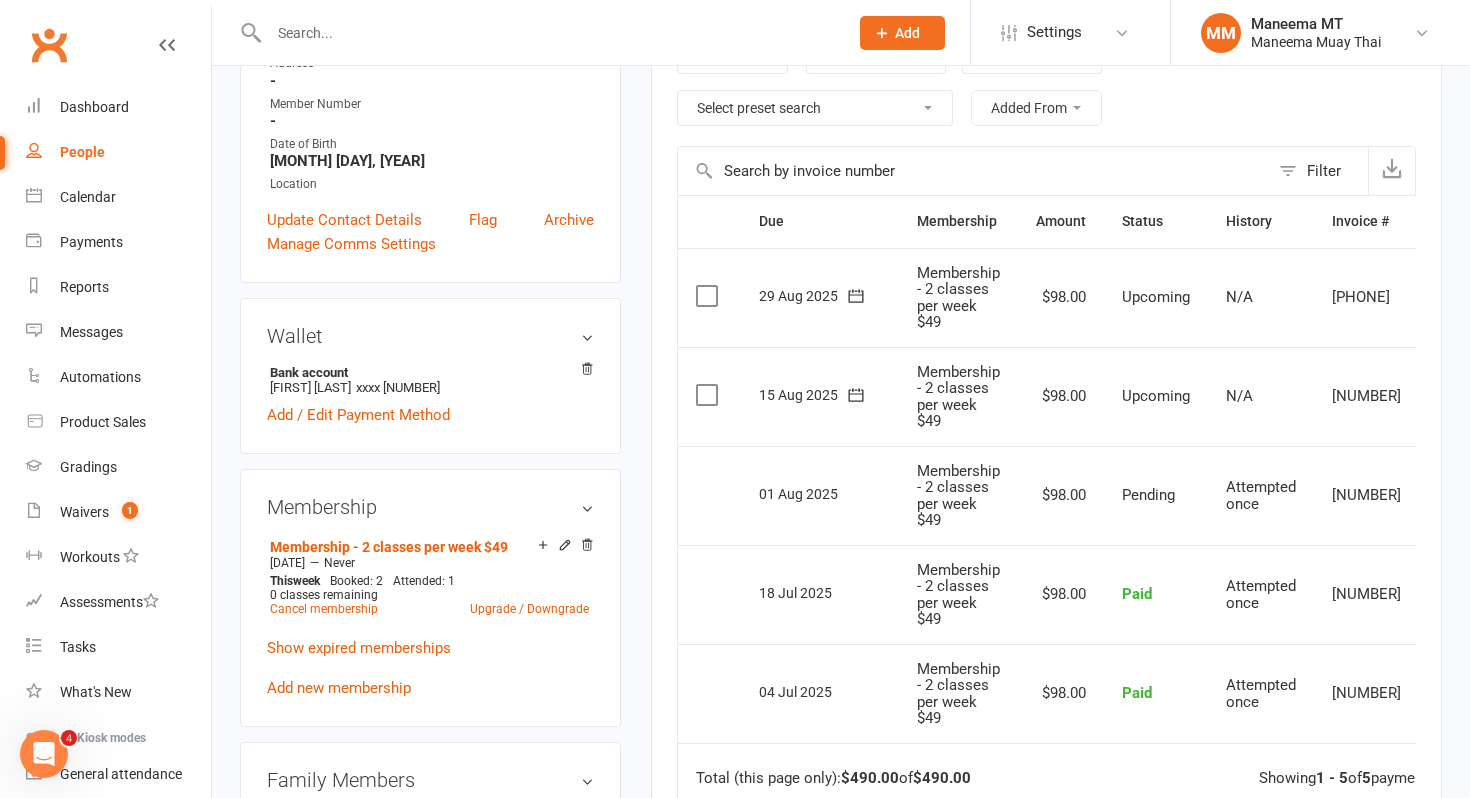 scroll, scrollTop: 378, scrollLeft: 0, axis: vertical 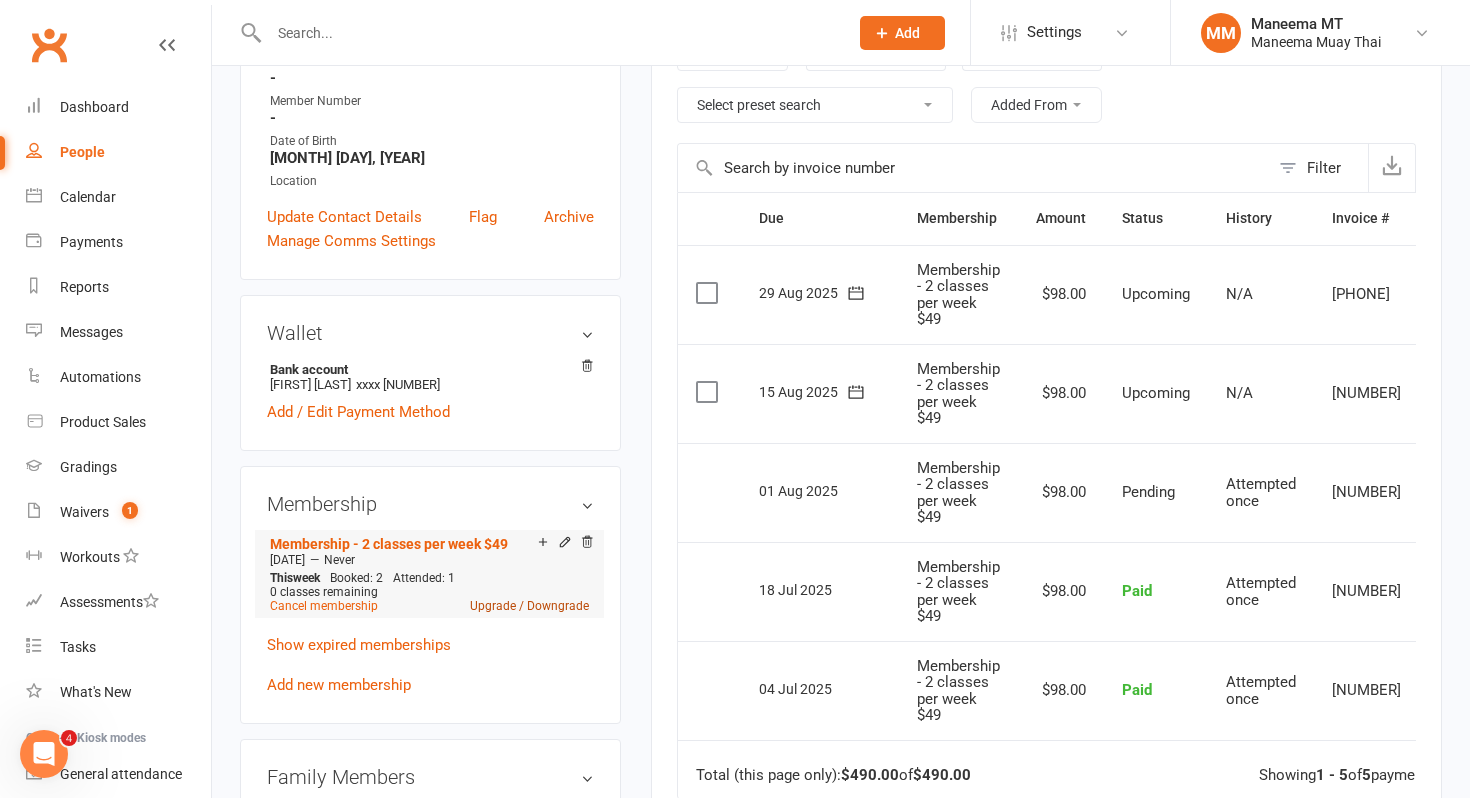 click on "Upgrade / Downgrade" at bounding box center (529, 606) 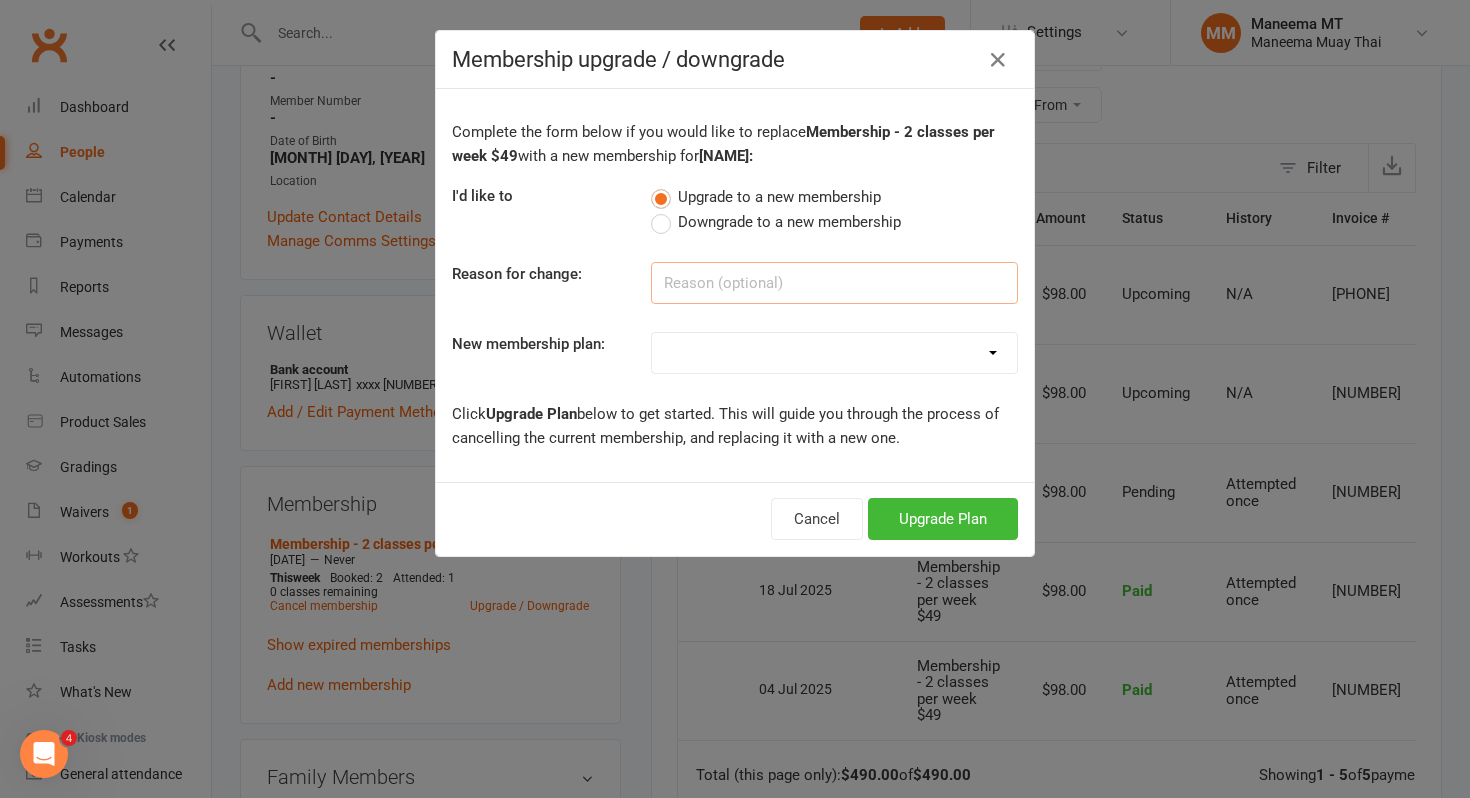 click at bounding box center (834, 283) 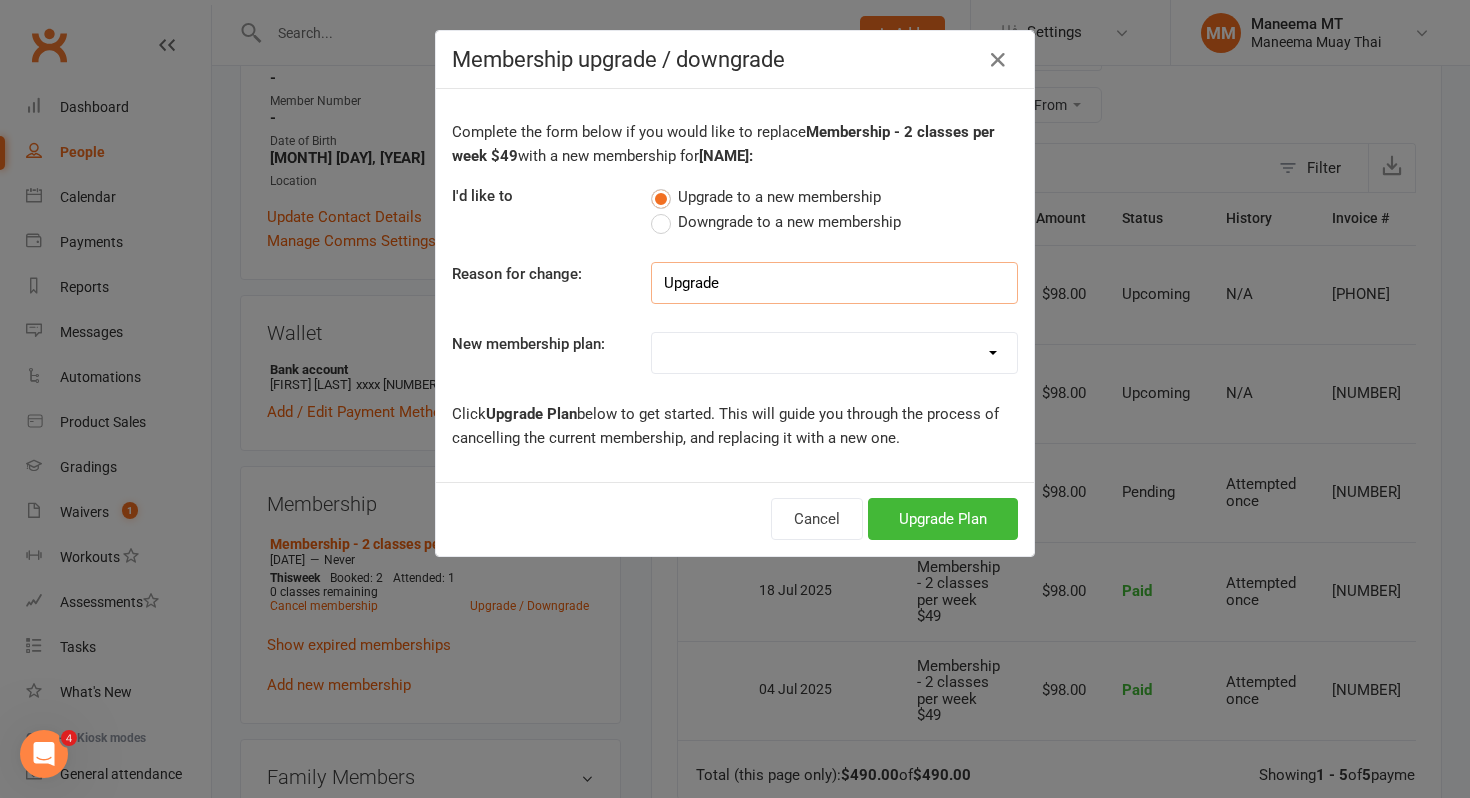 type on "Upgrade" 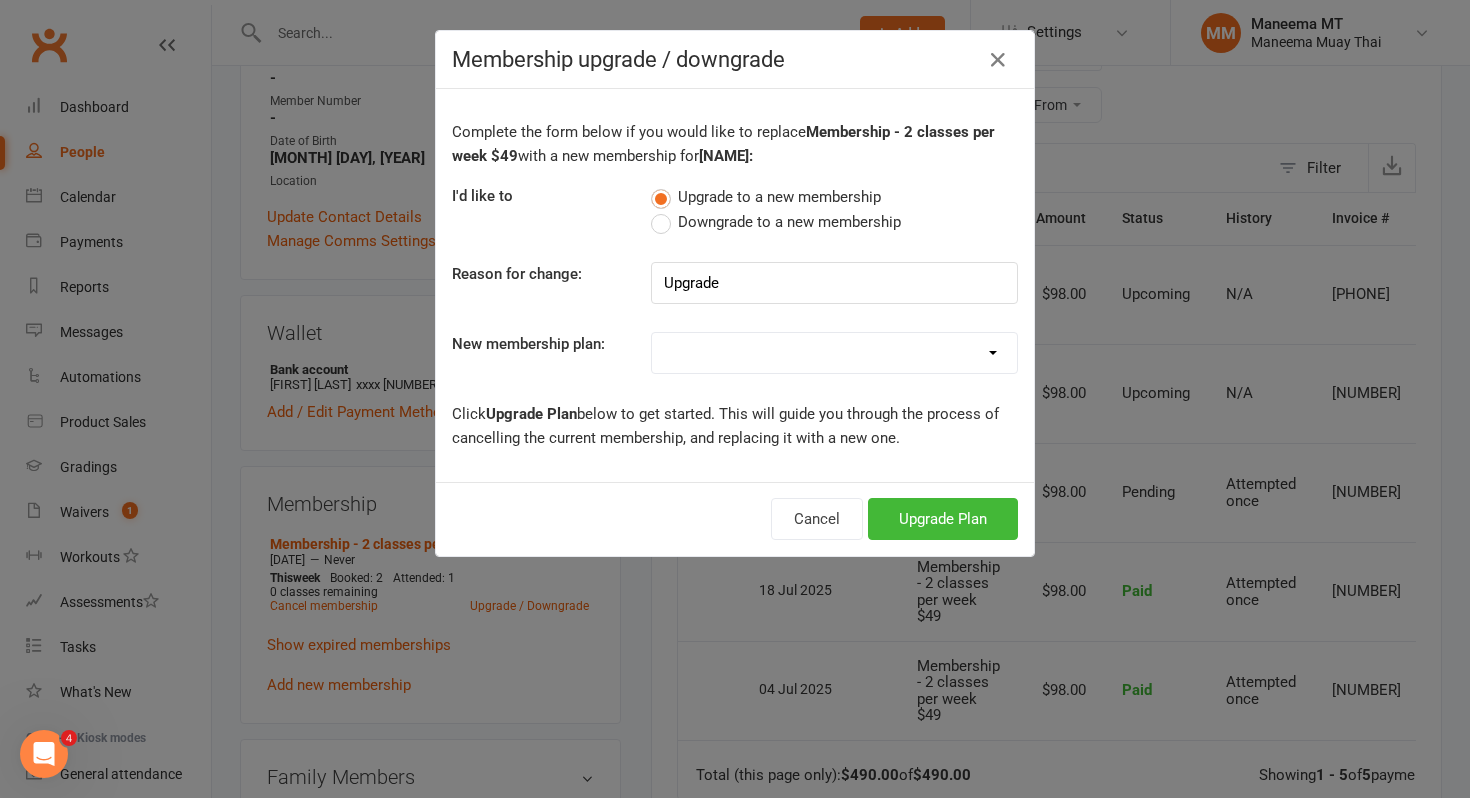 click on "Z_Opening Offer - Ongoing Unlimited Annual upfront (save 20%) UNLIMITEDCLASSES - $[PRICE] weekly (BONUS 1 Week) Membership - 2 classes per week $[PRICE] SUMT - Unlimited $[PRICE] SUMT - 10 class pack $[PRICE] SUMT - Annual membership $[PRICE] KIDS - 10 CLASS PACK Staff Z_10 Class Pack - 6 Month Expiry - $[PRICE] Upfront One Class Pass $[PRICE] Upfront 6 months (save 10%) PAYG CASUAL - Monthly Pass (4 weeks) - Unlimited Classes $[PRICE] Z_Membership - Unlimited classes $[PRICE]/week - 1 week FREE - Minimum Term 6 Months PAYG CASUAL - One Week Unlimited Classes - $[PRICE] KIDS - Drop in class $[PRICE] 10 Class Pass $[PRICE] (12 week expiry) New Joiner Pack (Spring Promotion) $[PRICE] Upfront 2-Week Beginners 101 Trial Pass ONE TRIAL PASS $[PRICE] Membership - Unlimited classes $[PRICE]/week TEENAGERS 2-WEEKS + GLOVES $[PRICE] KIDS & TEENAGERS $[PRICE] per week 2025_Jan promo_New Joiner $[PRICE] - 2 weeks Kids Max & [FIRST] [LAST] & [FIRST] [LAST] Family special Membership - Unlimited classes $[PRICE]/week - Paid weekly AF WINTER PROMO - 2-Week Beginners 101 Trial Pass 4-Week Boxing Workshop with [FIRST]" at bounding box center (834, 353) 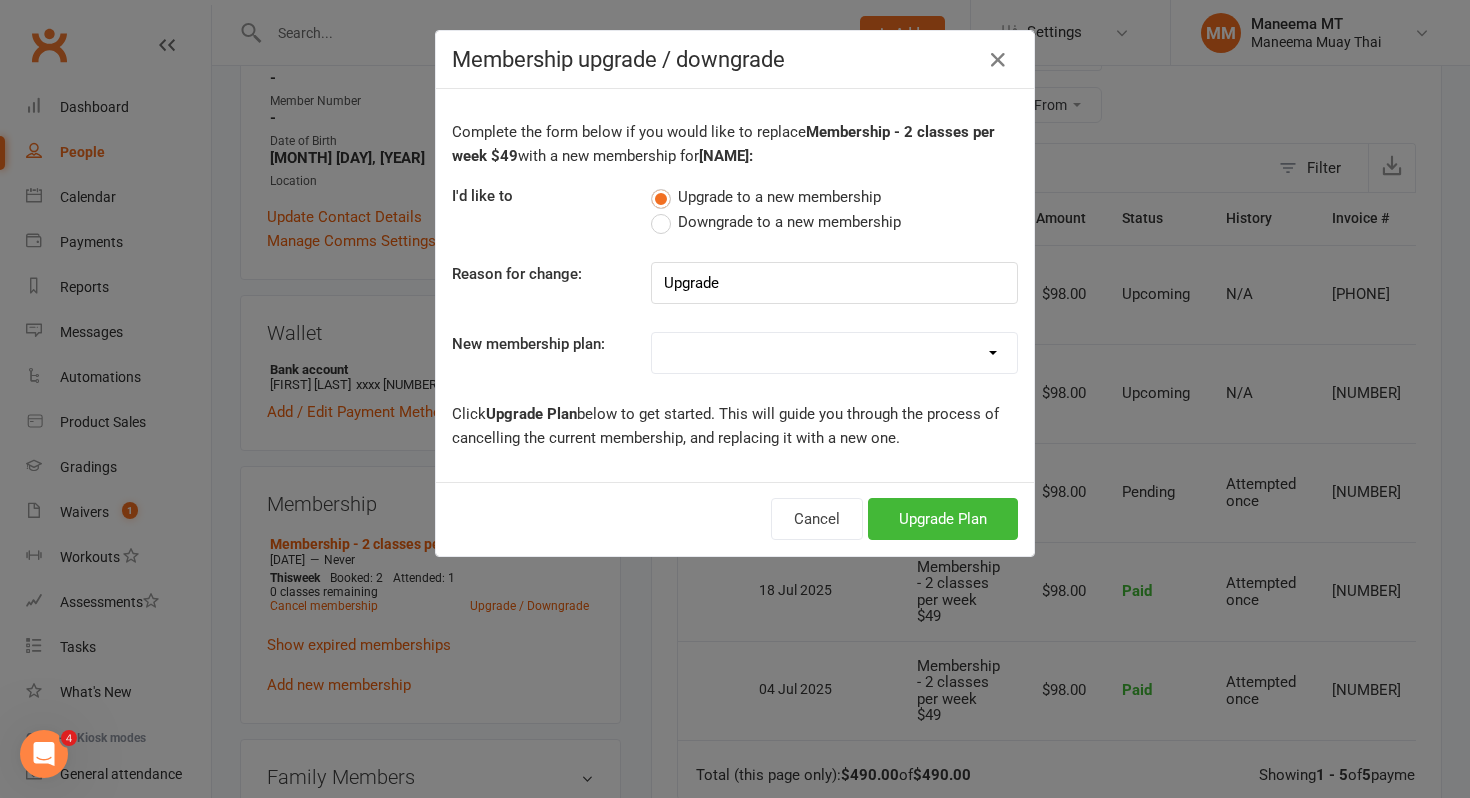 select on "33" 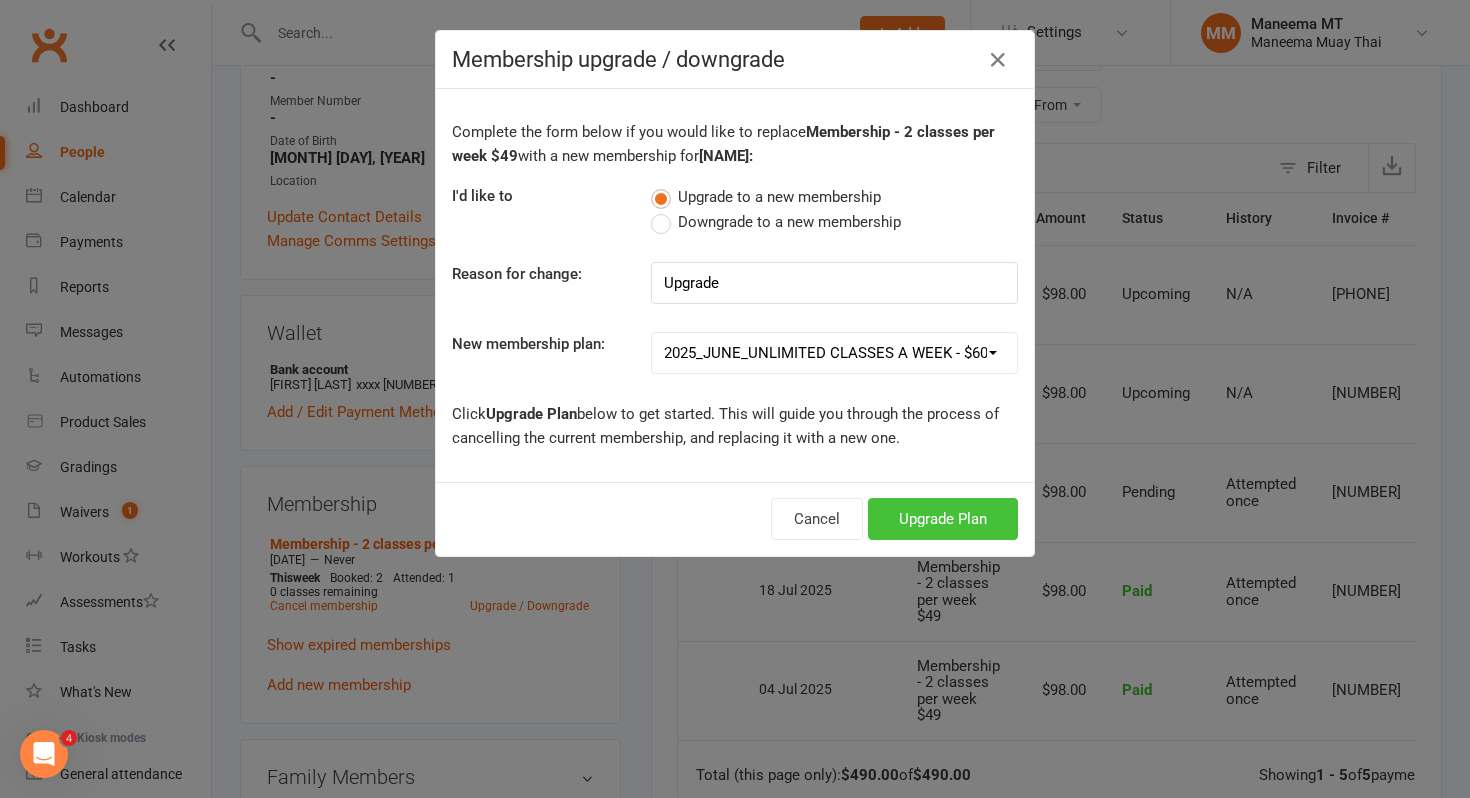 click on "Upgrade Plan" at bounding box center [943, 519] 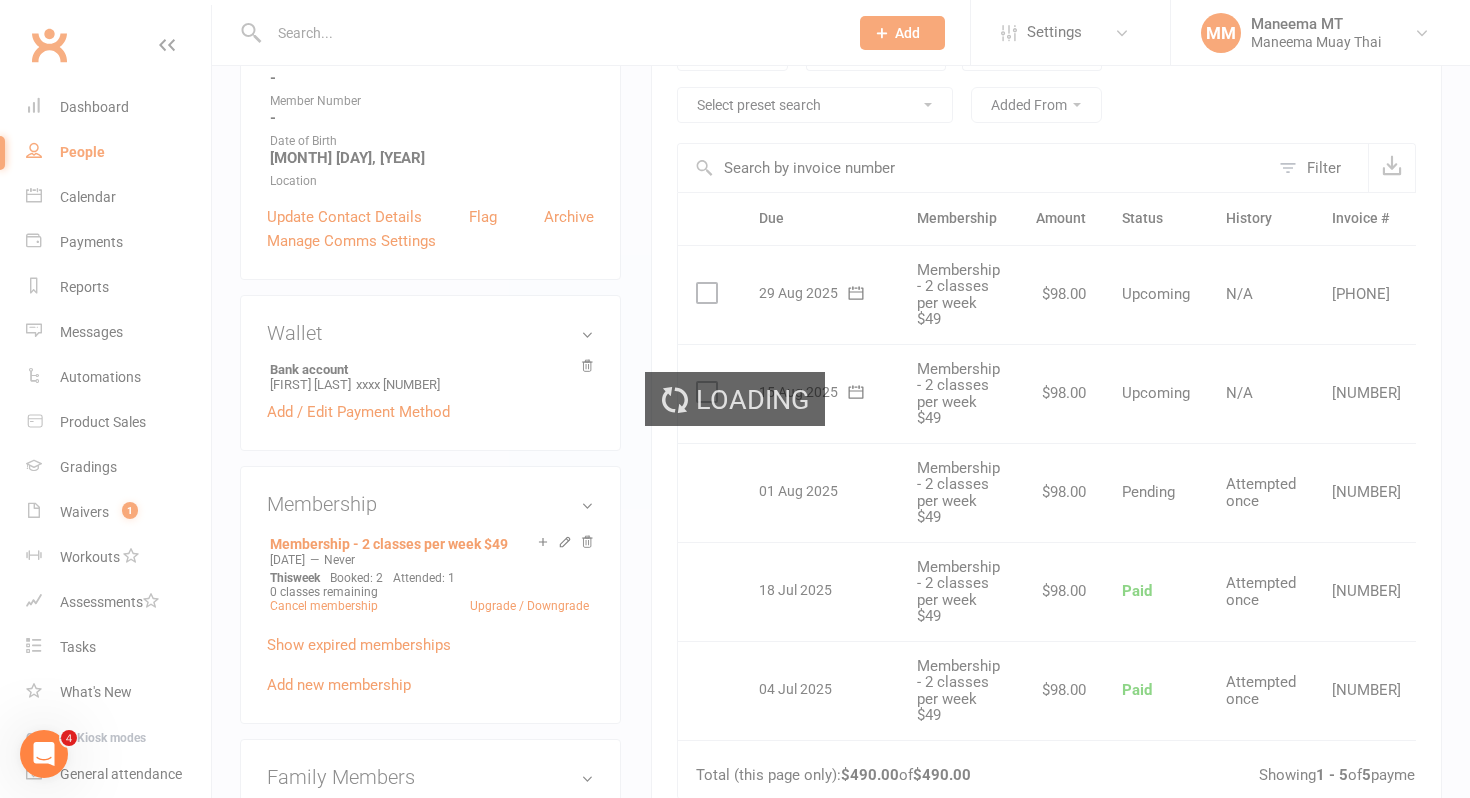 scroll, scrollTop: 0, scrollLeft: 0, axis: both 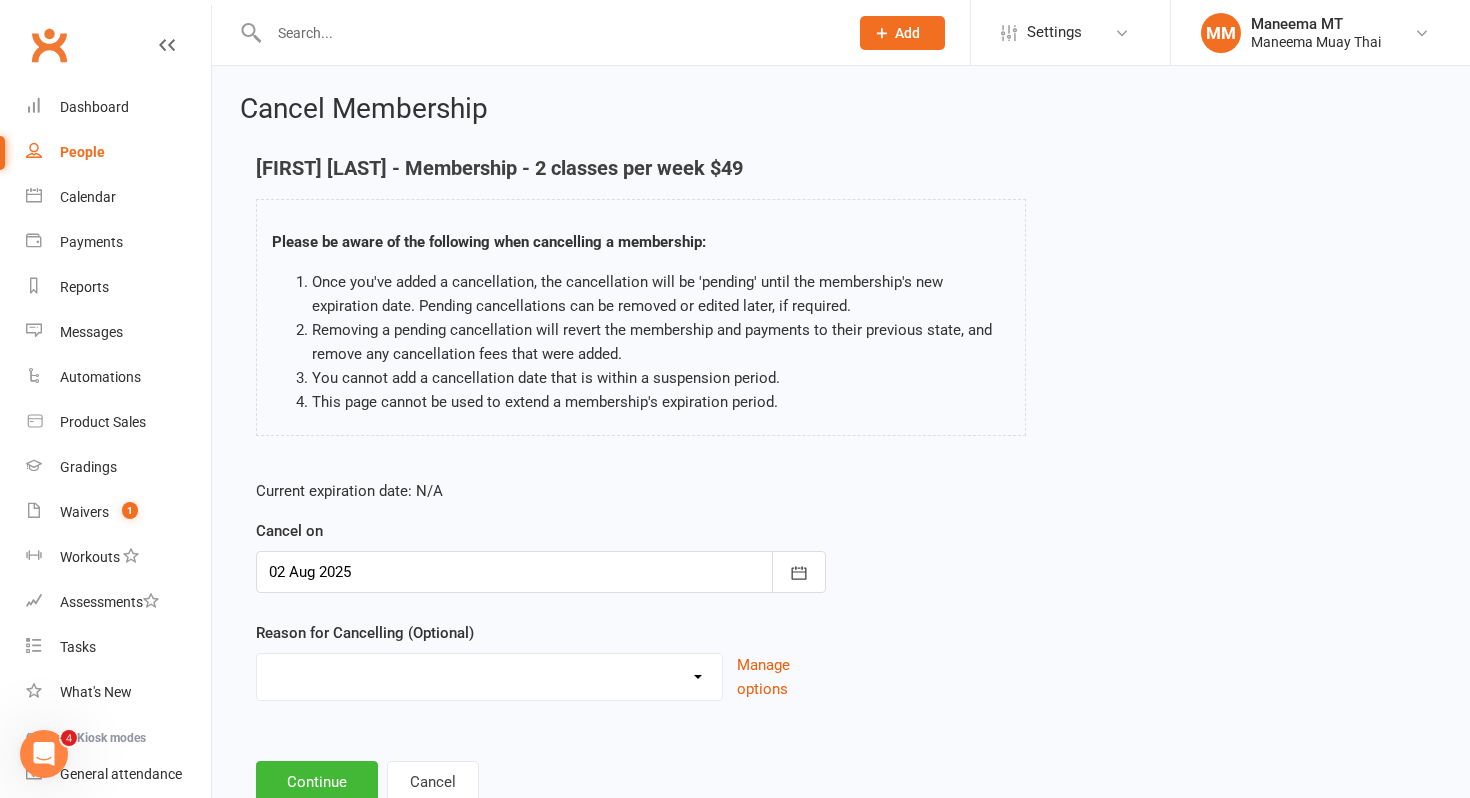 click on "Change membership Financial Holiday Injury NA Other reason" at bounding box center [489, 674] 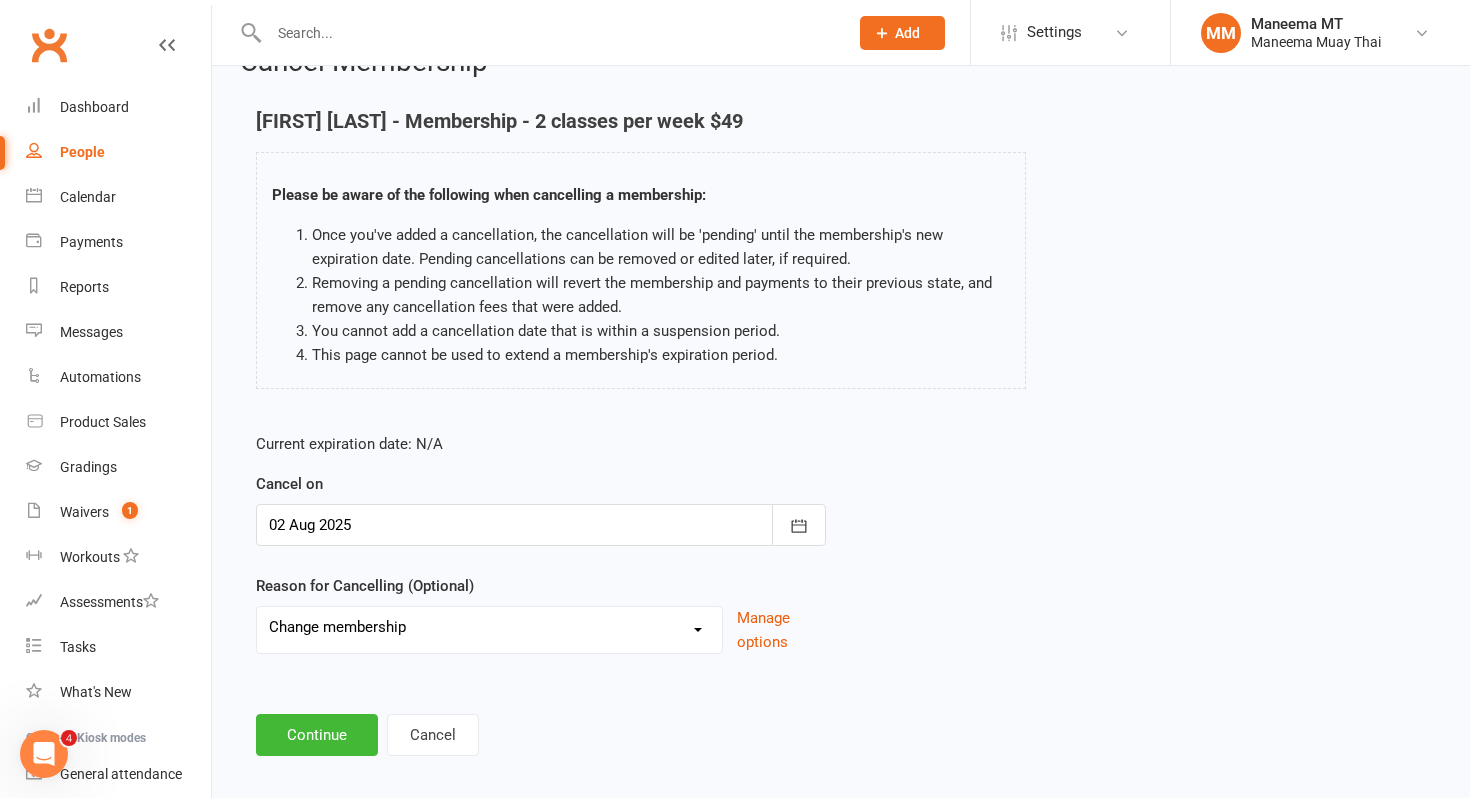 scroll, scrollTop: 66, scrollLeft: 0, axis: vertical 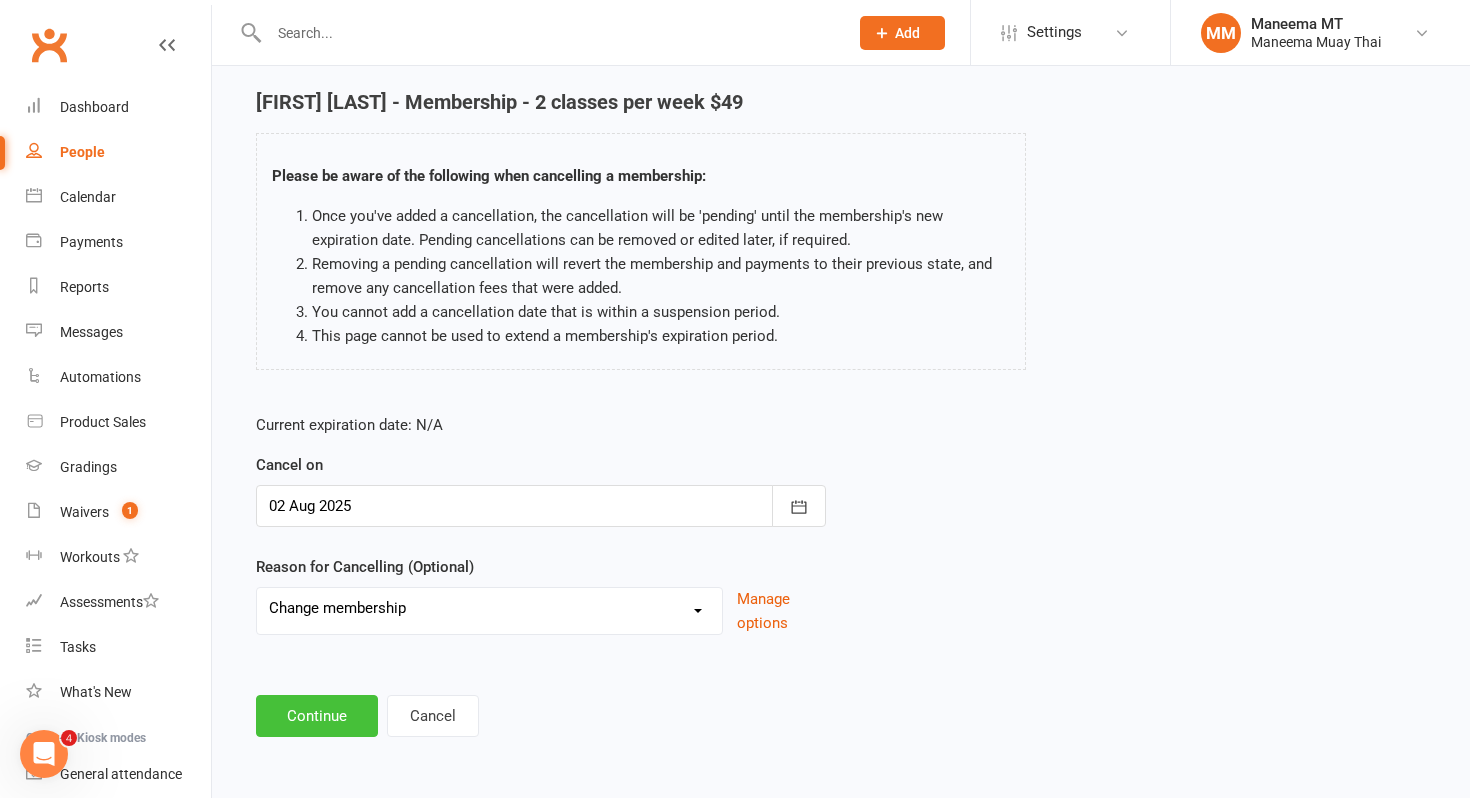 click on "Continue" at bounding box center [317, 716] 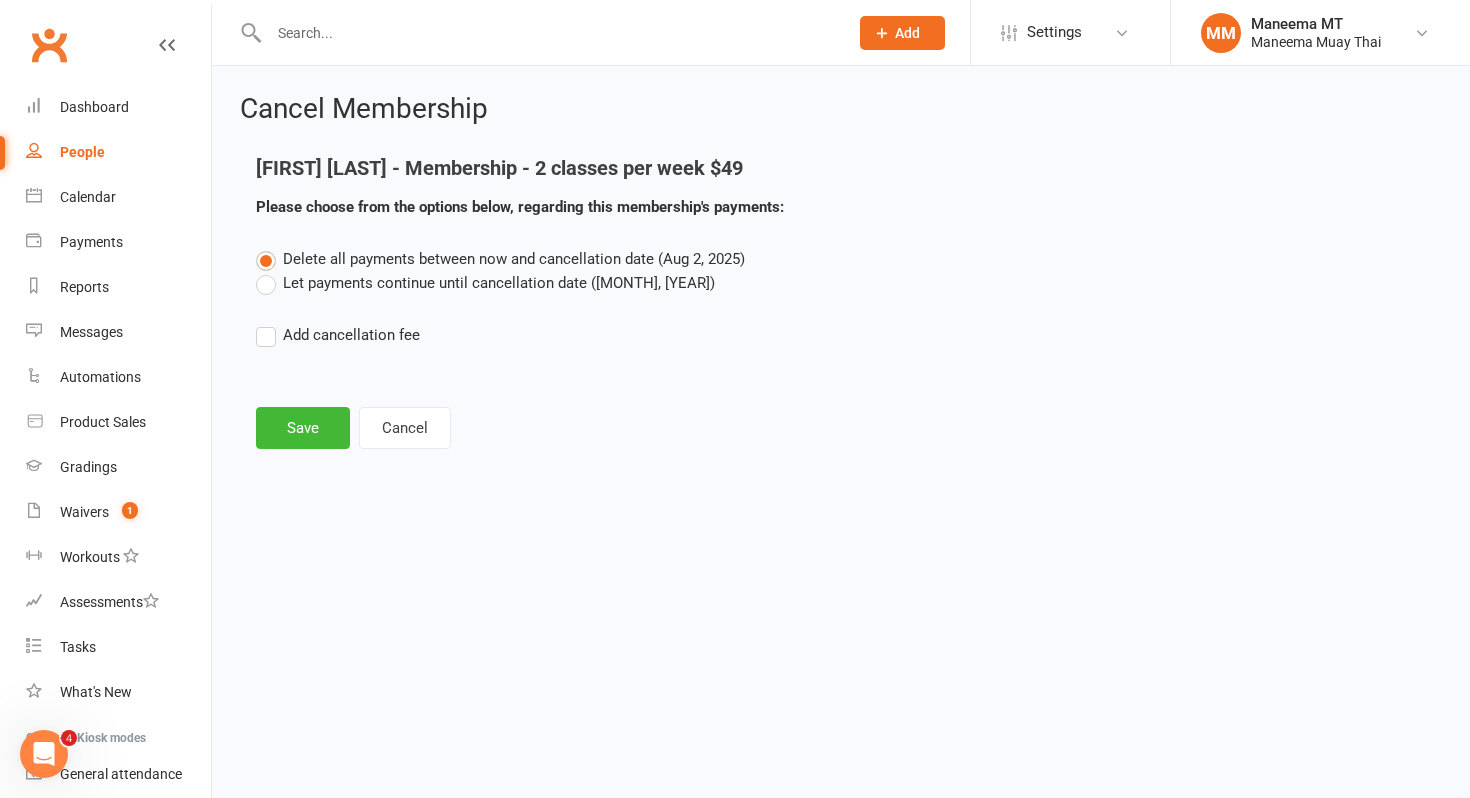 click on "Let payments continue until cancellation date ([MONTH], [YEAR])" at bounding box center (485, 283) 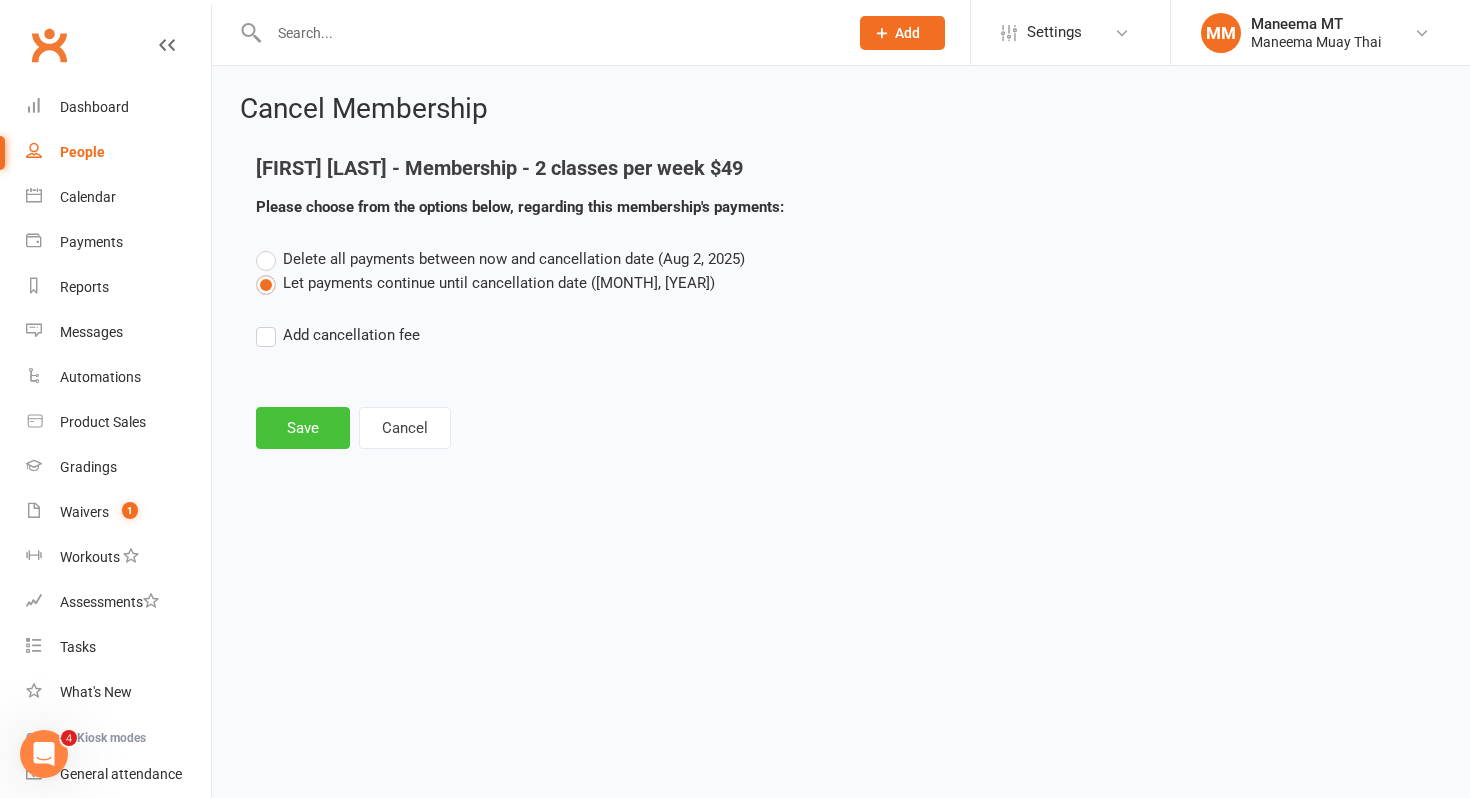 click on "Save" at bounding box center [303, 428] 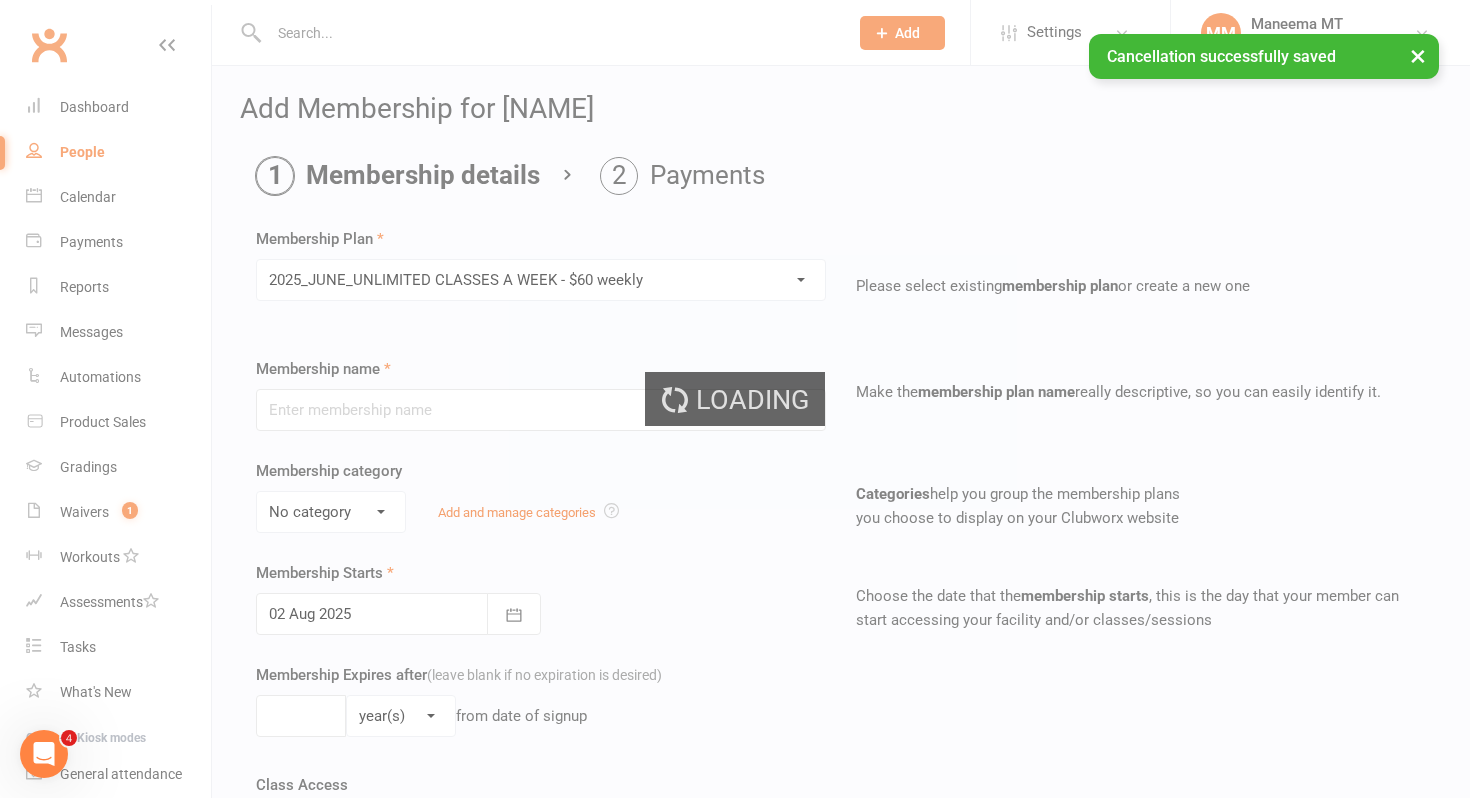type on "2025_JUNE_UNLIMITEDCLASSES A WEEK - $60 weekly" 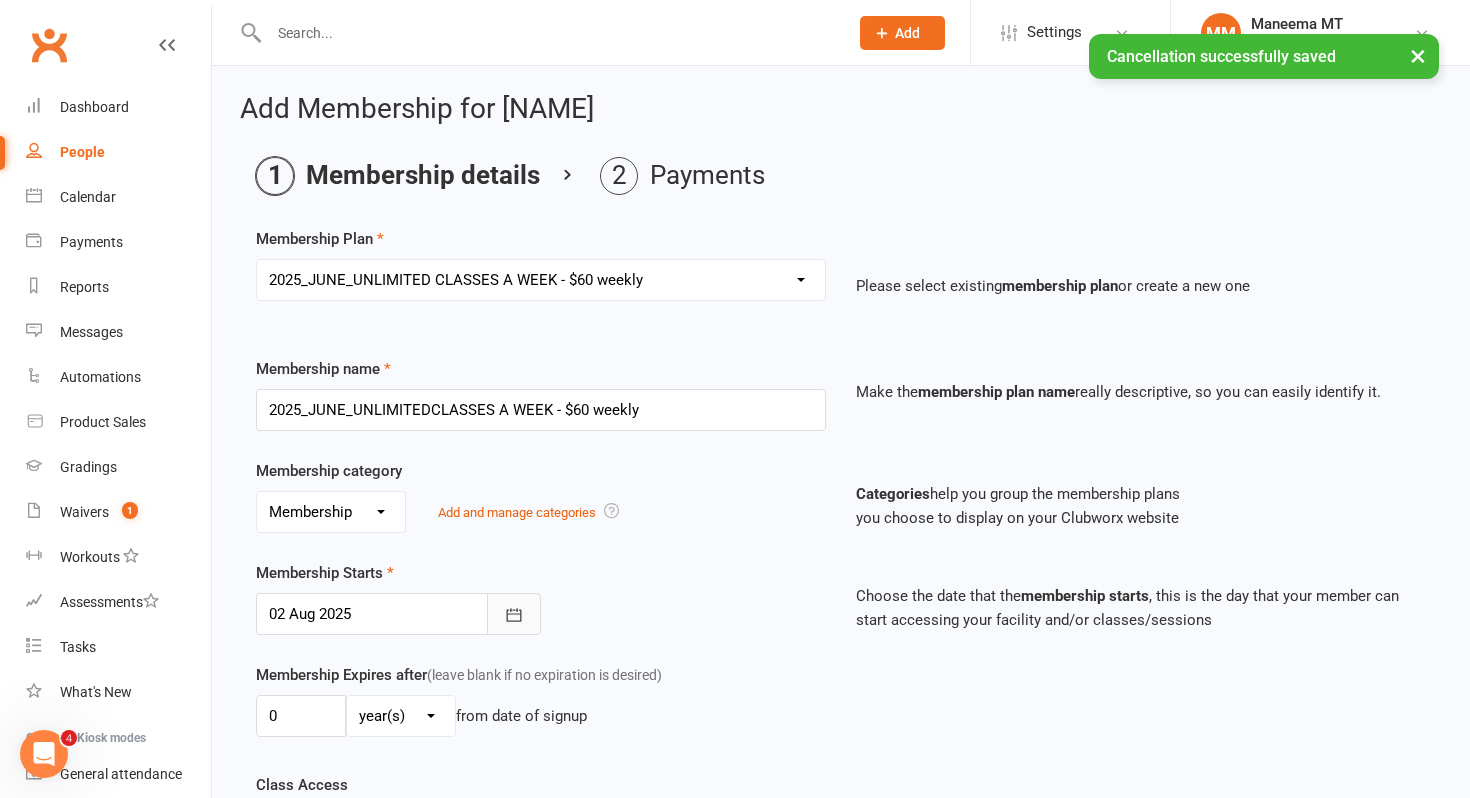 click 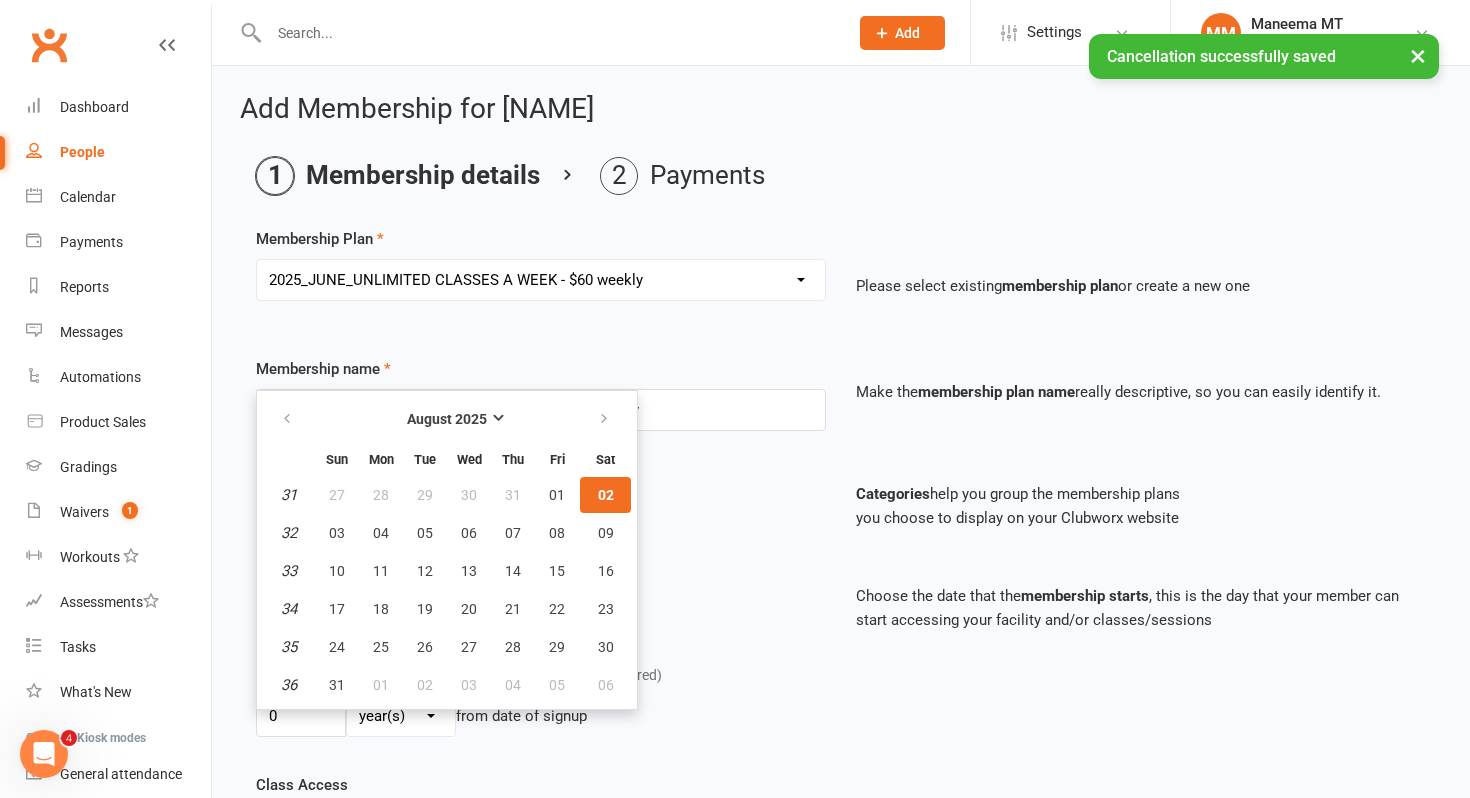 click on "Membership Starts 02 Aug 2025
August 2025
Sun Mon Tue Wed Thu Fri Sat
31
27
28
29
30
31
01
02
32
03
04
05
06
07
08
09
33
10
11
12
13
14
15
16
34
17
18
19
20
21
22
23
35
24
25
26
27
28
29
30
36 31" at bounding box center (541, 598) 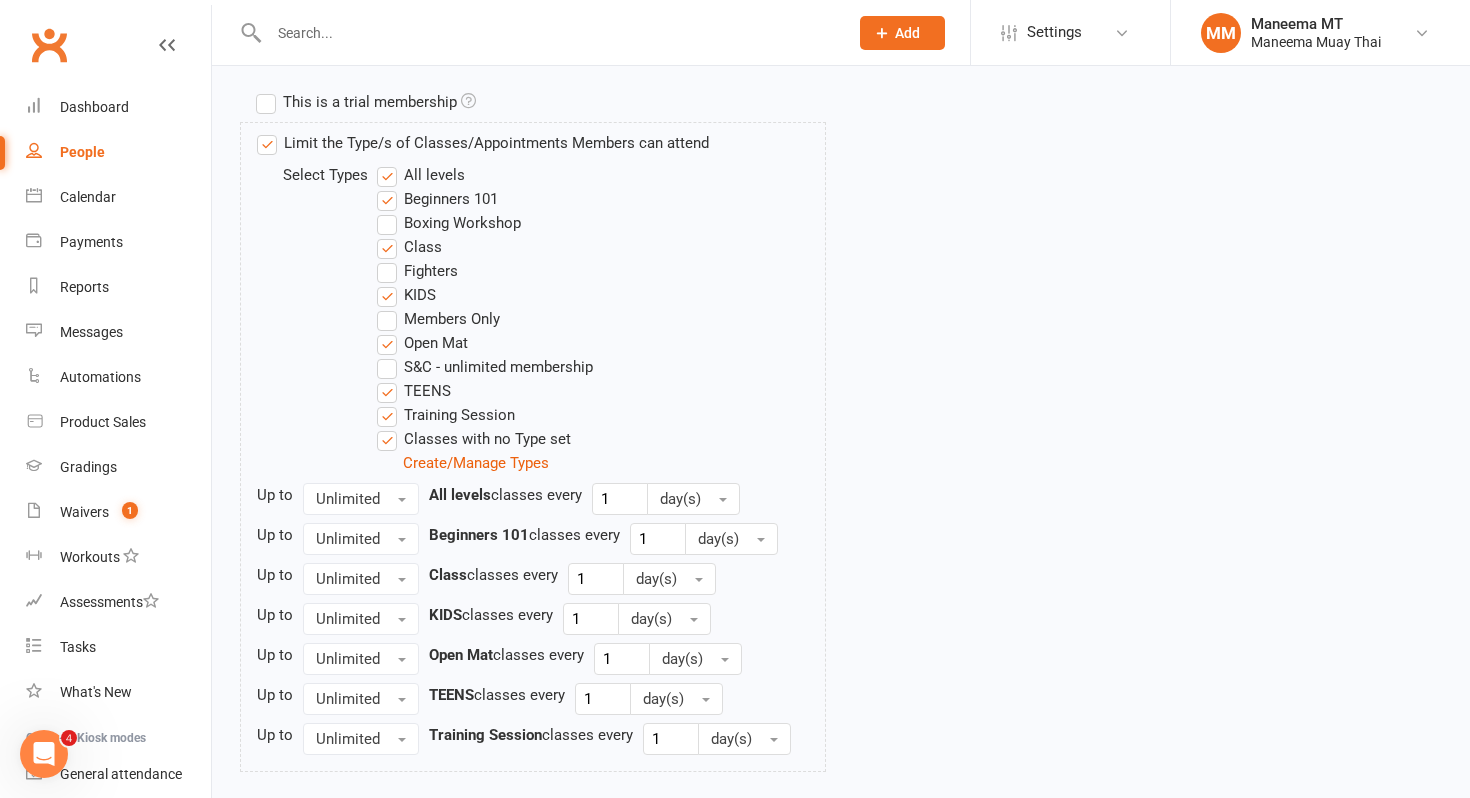scroll, scrollTop: 1216, scrollLeft: 0, axis: vertical 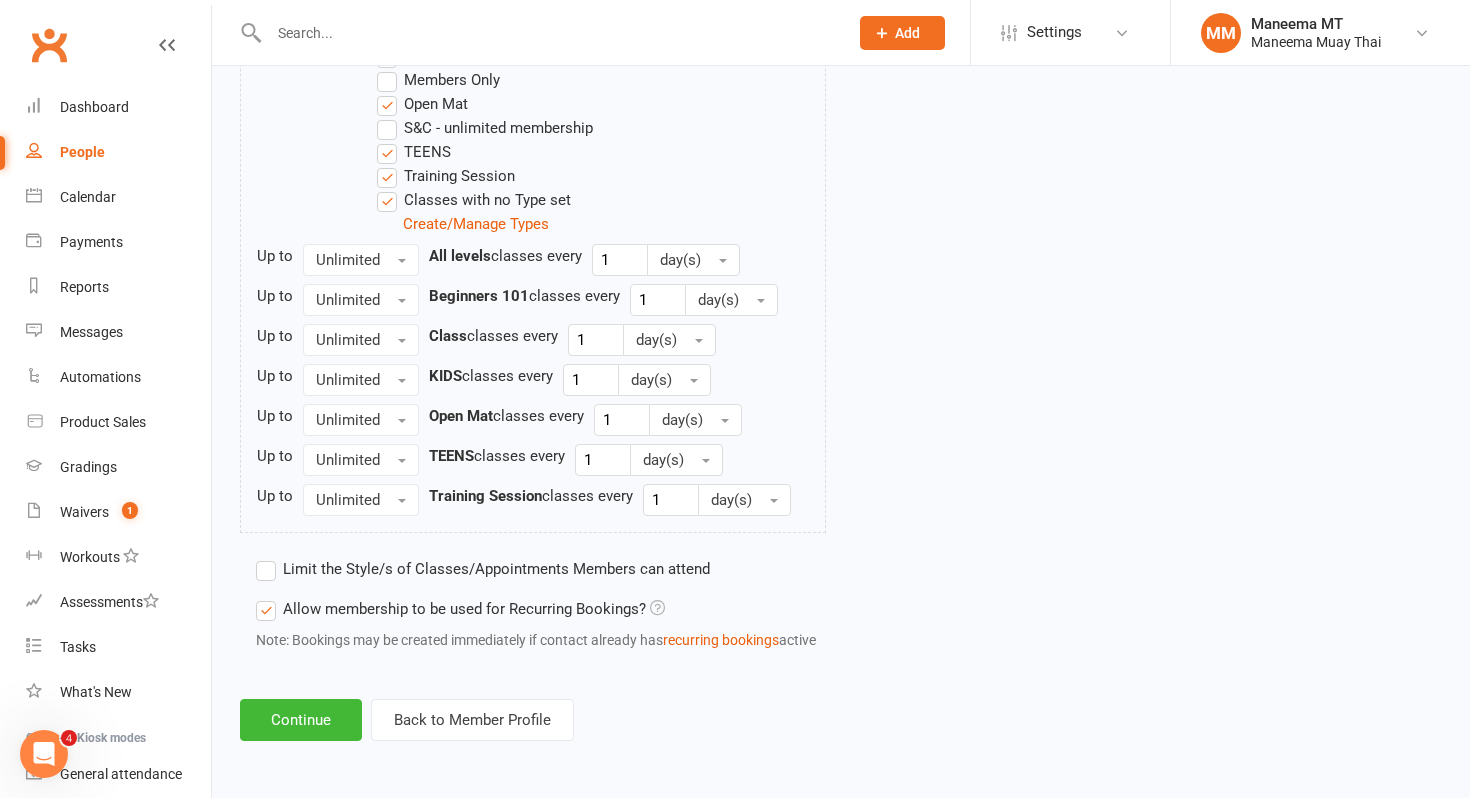 click on "S&C - unlimited membership" at bounding box center (485, 128) 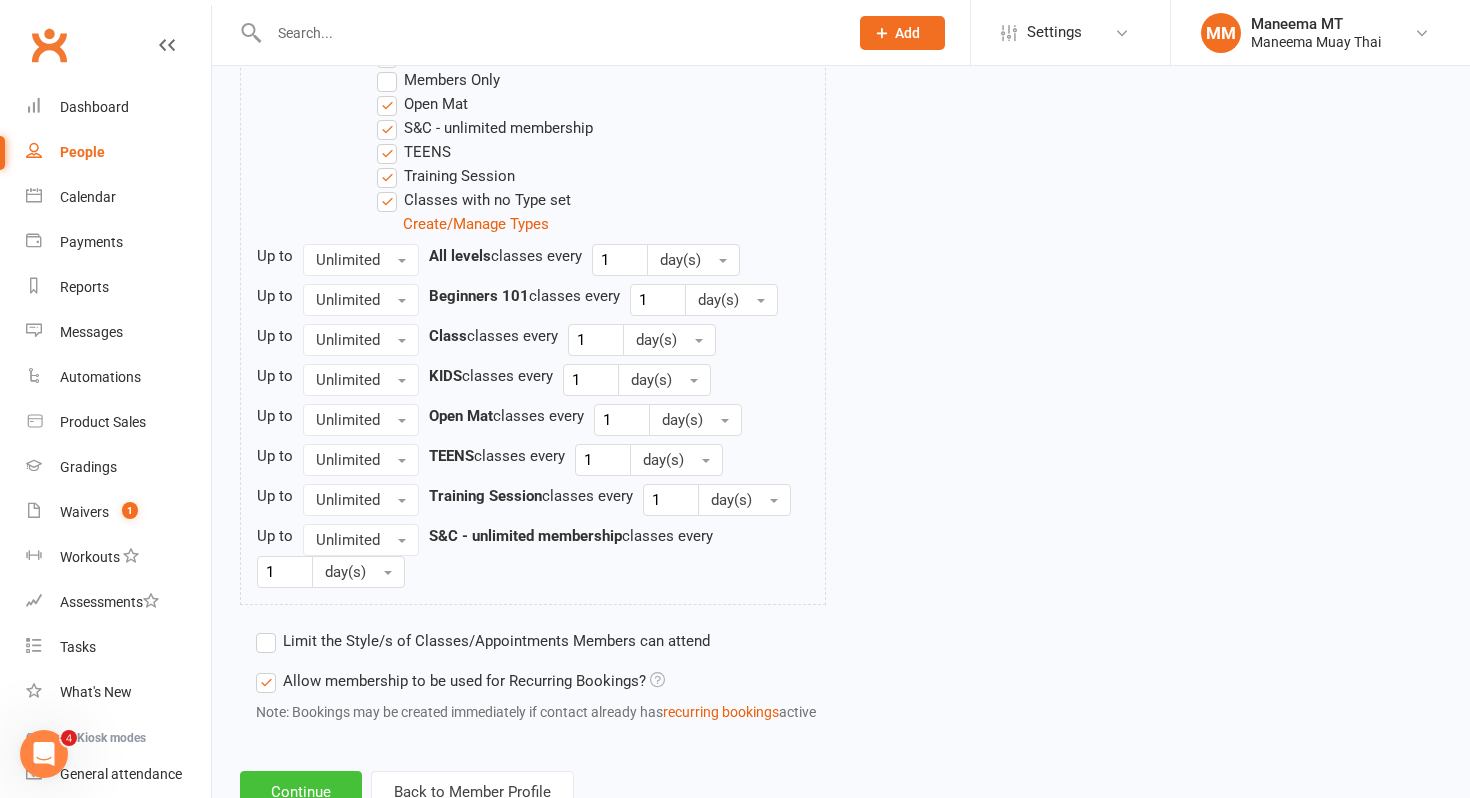 click on "Continue" at bounding box center (301, 792) 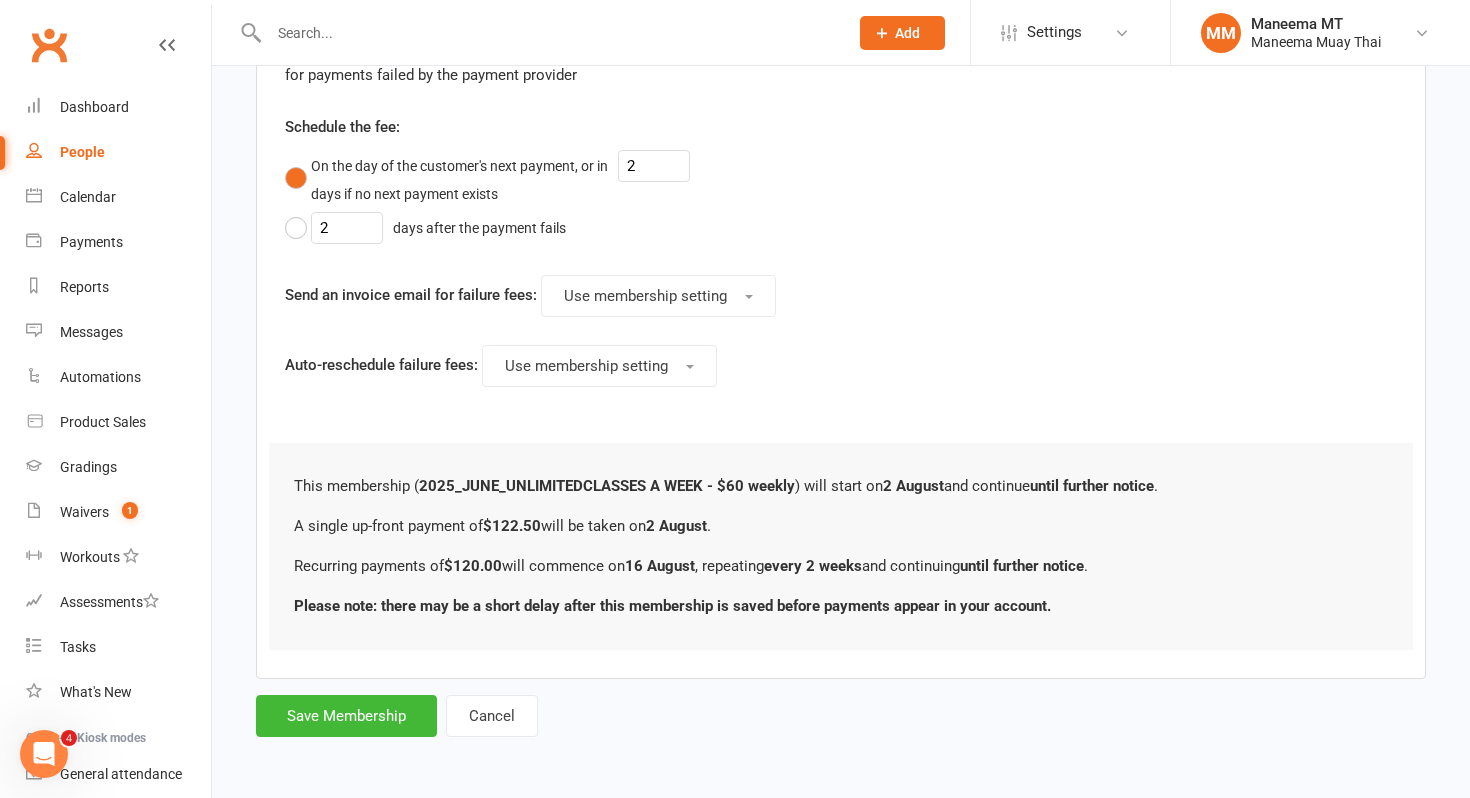 scroll, scrollTop: 0, scrollLeft: 0, axis: both 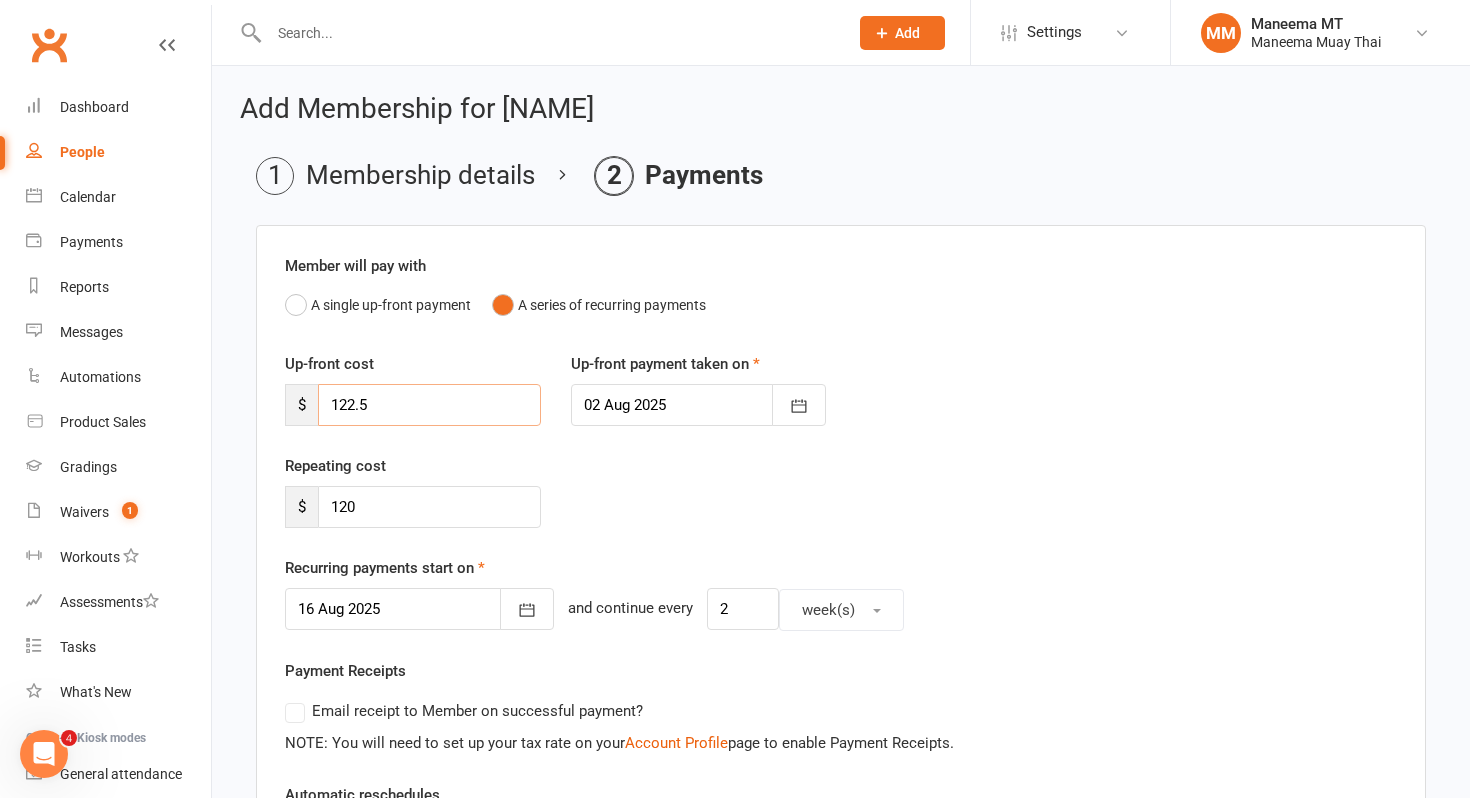click on "122.5" at bounding box center [429, 405] 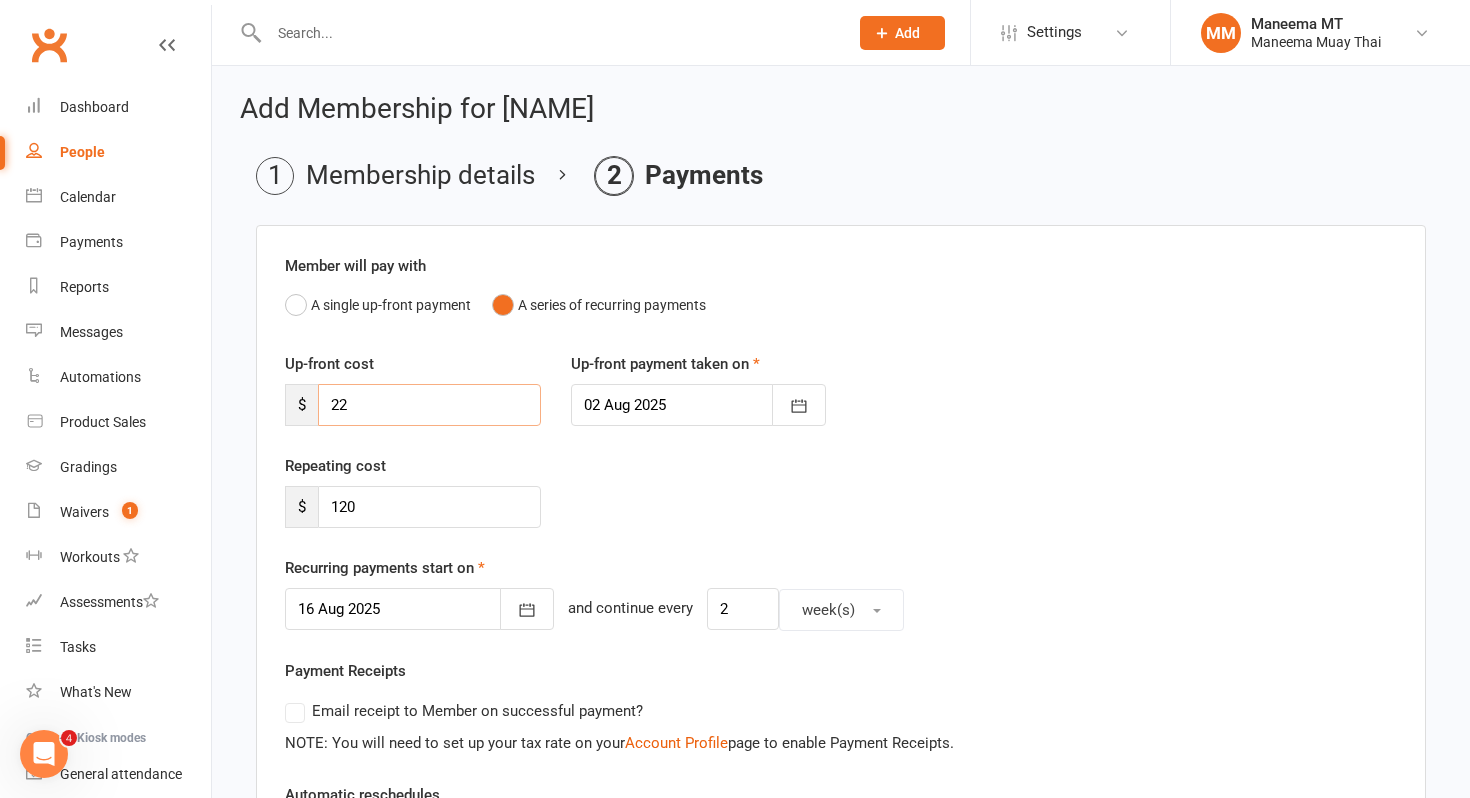 type on "22" 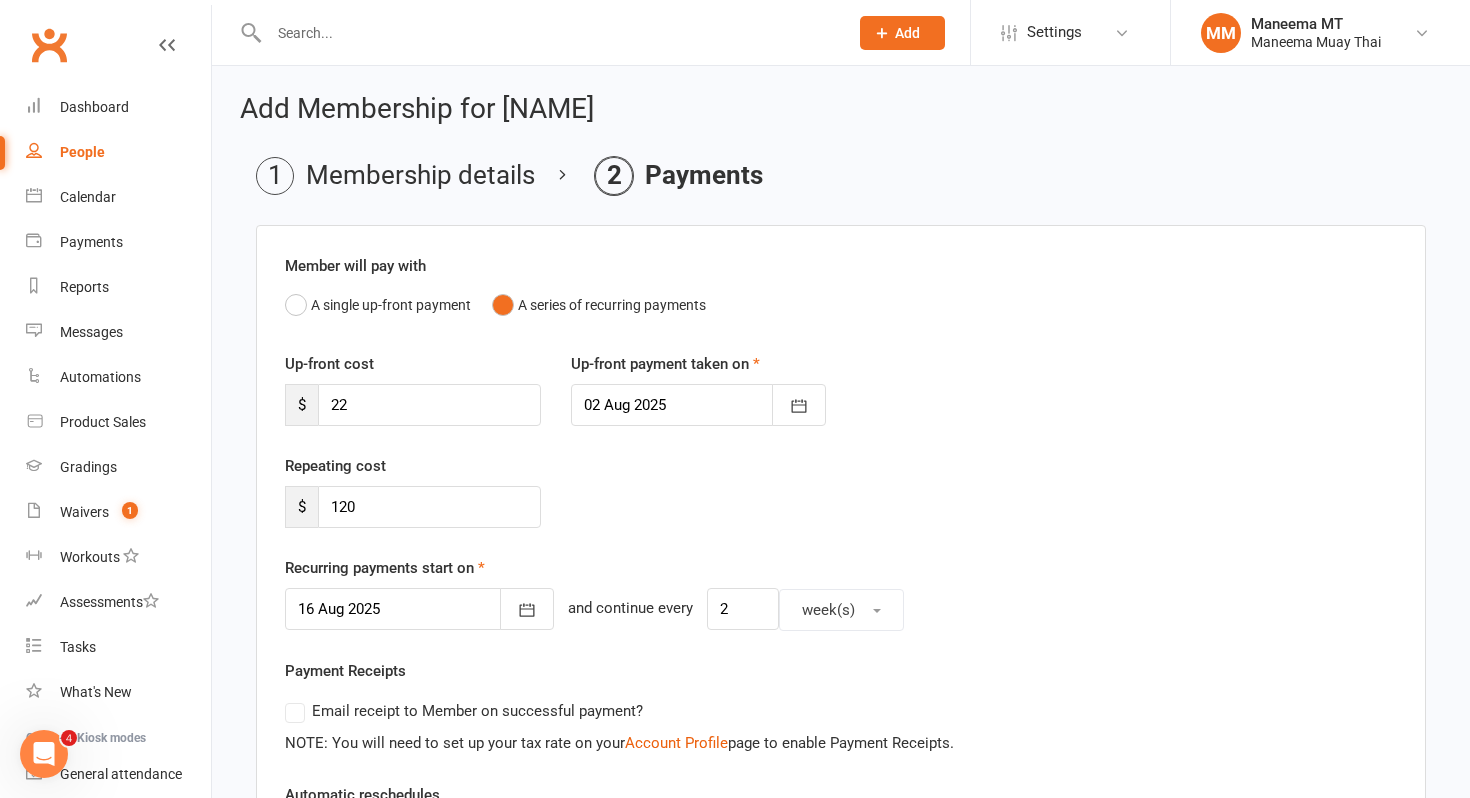 click on "Repeating cost  $ 120" at bounding box center [841, 505] 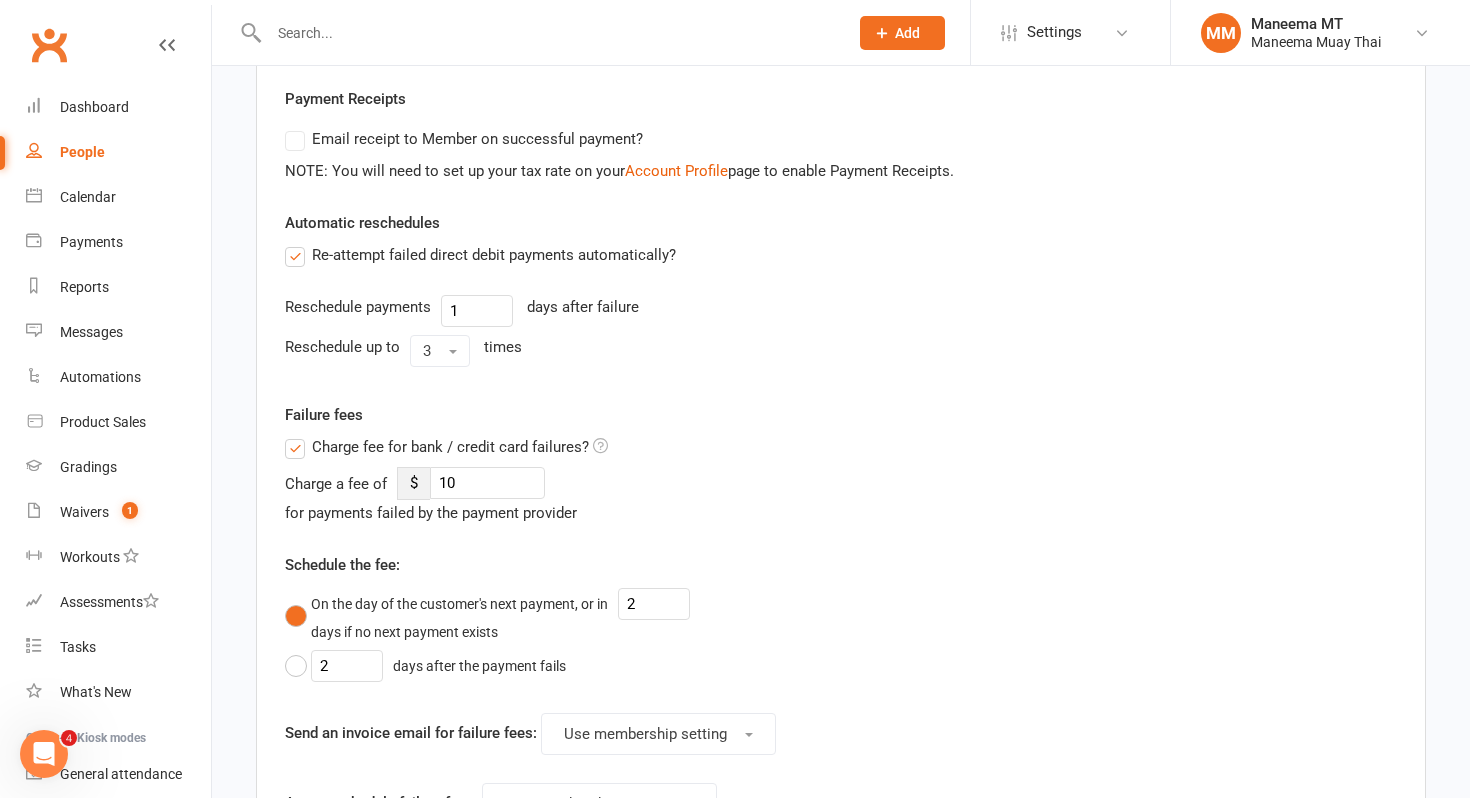 scroll, scrollTop: 1009, scrollLeft: 0, axis: vertical 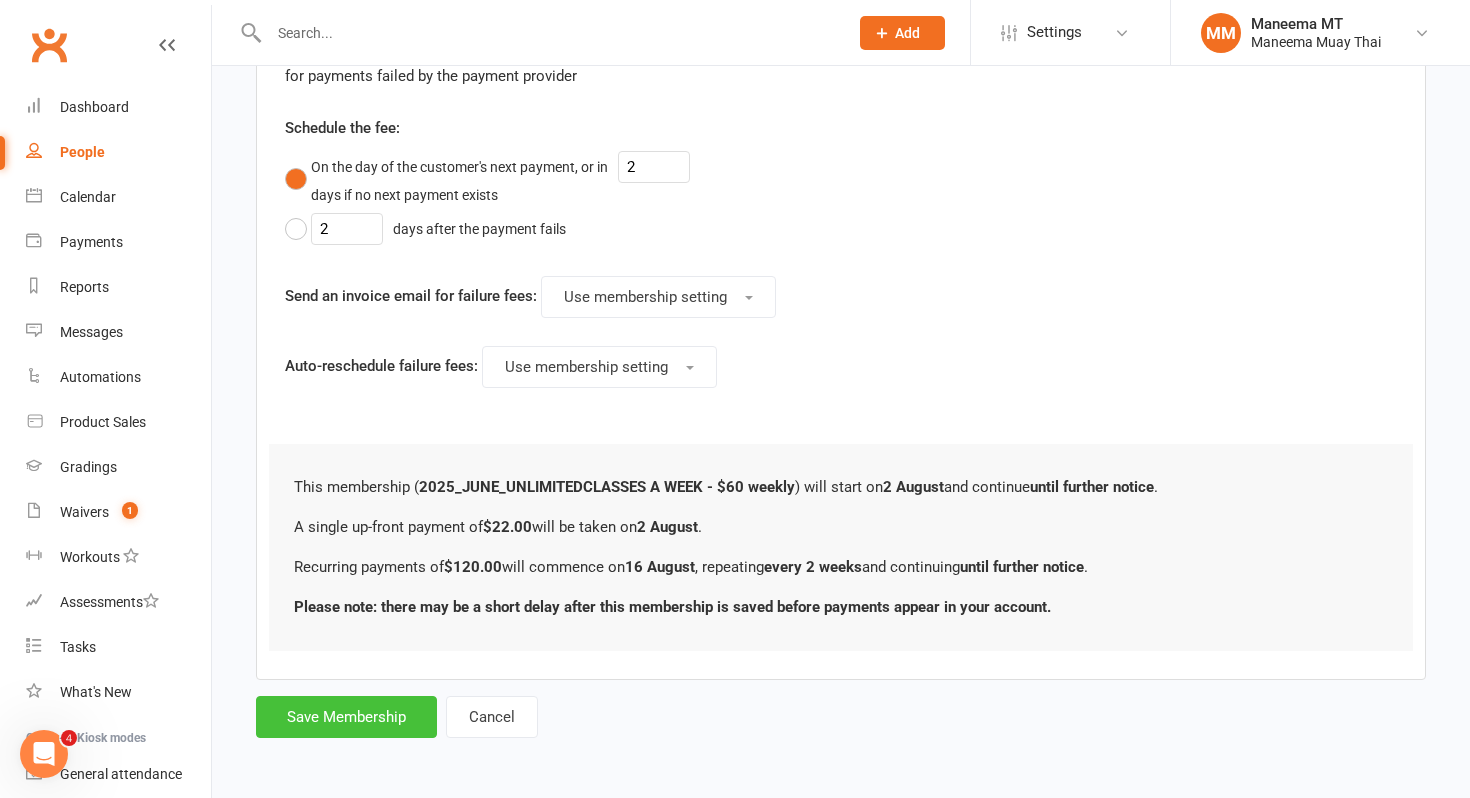 click on "Save Membership" at bounding box center (346, 717) 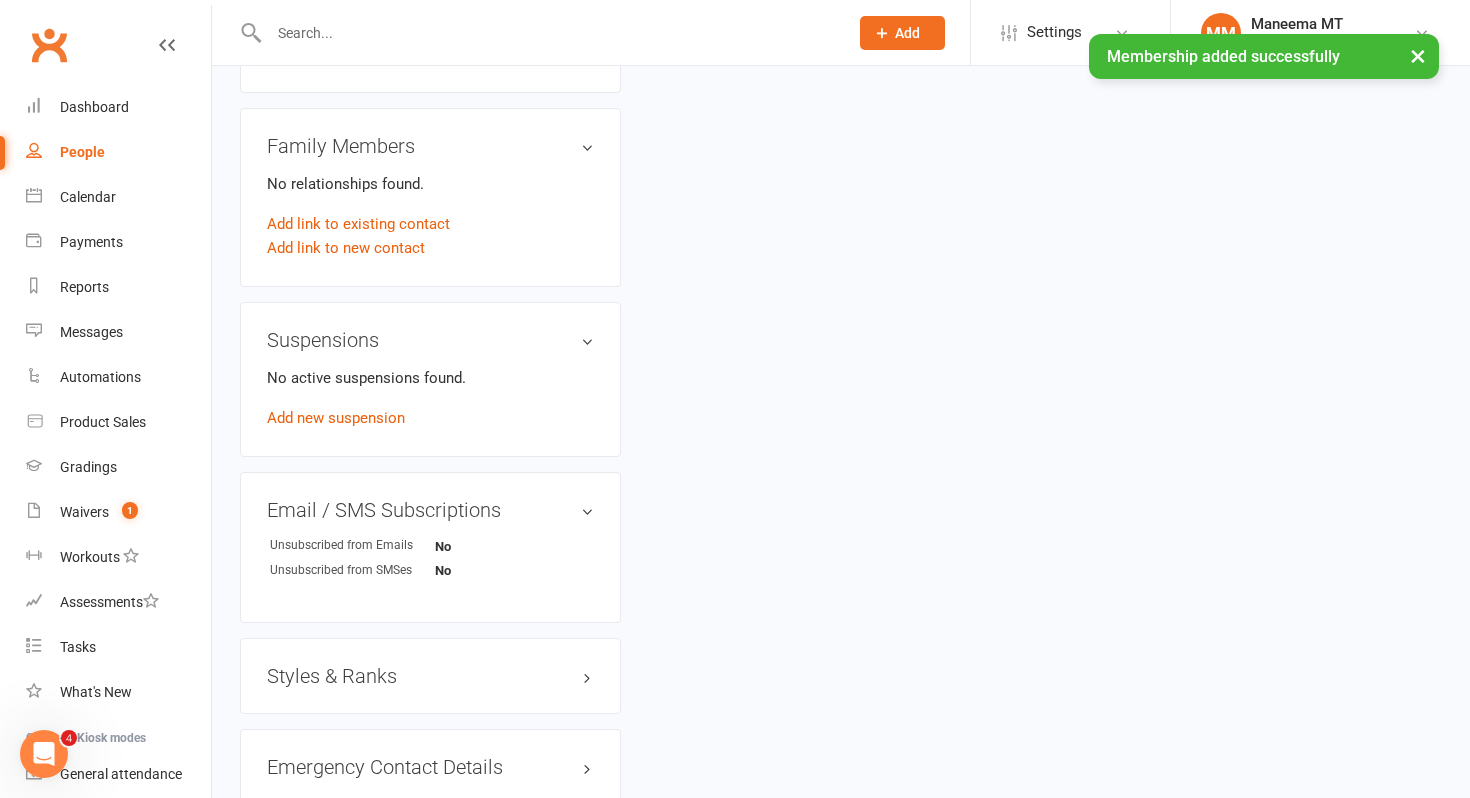 scroll, scrollTop: 0, scrollLeft: 0, axis: both 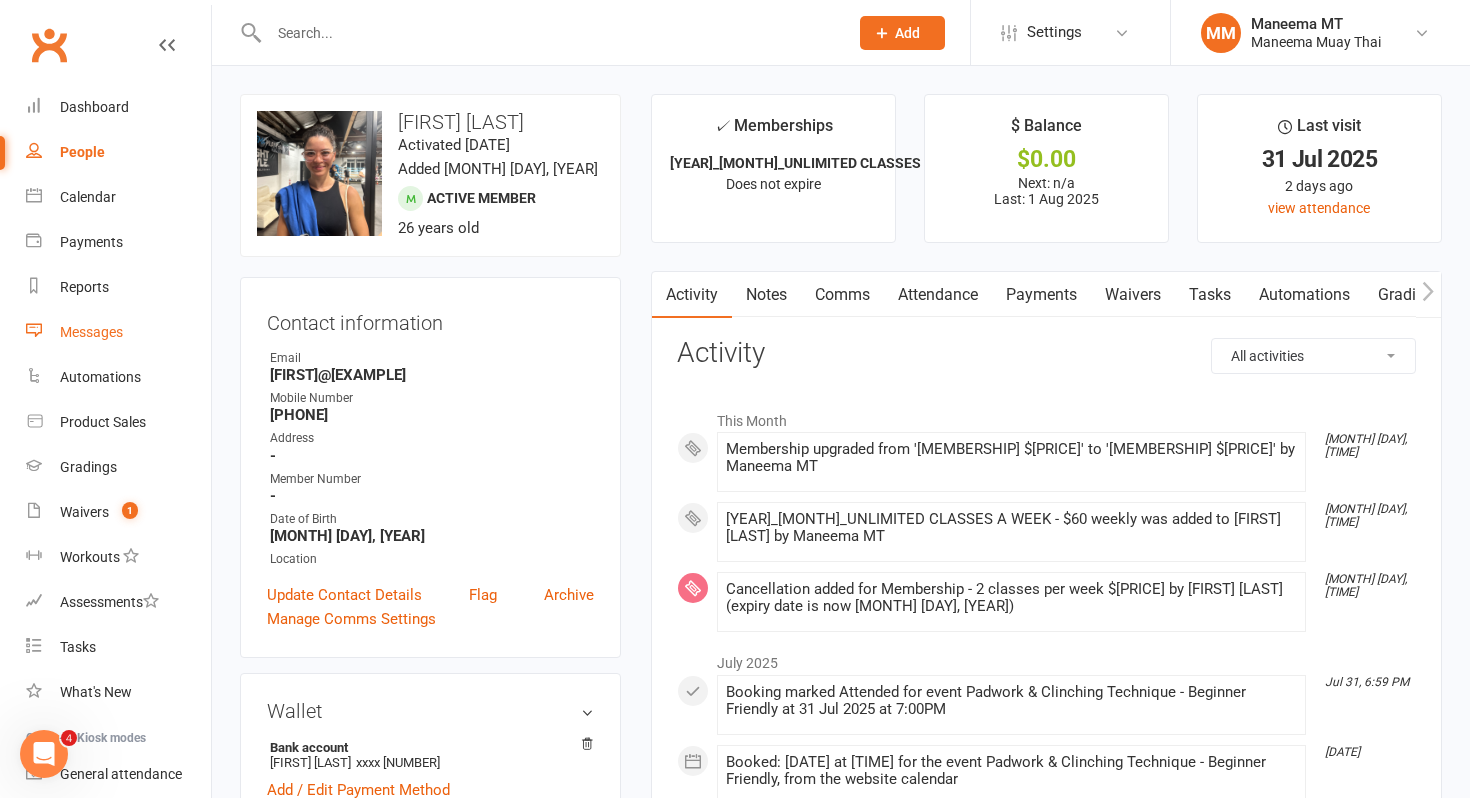click on "Messages" at bounding box center (91, 332) 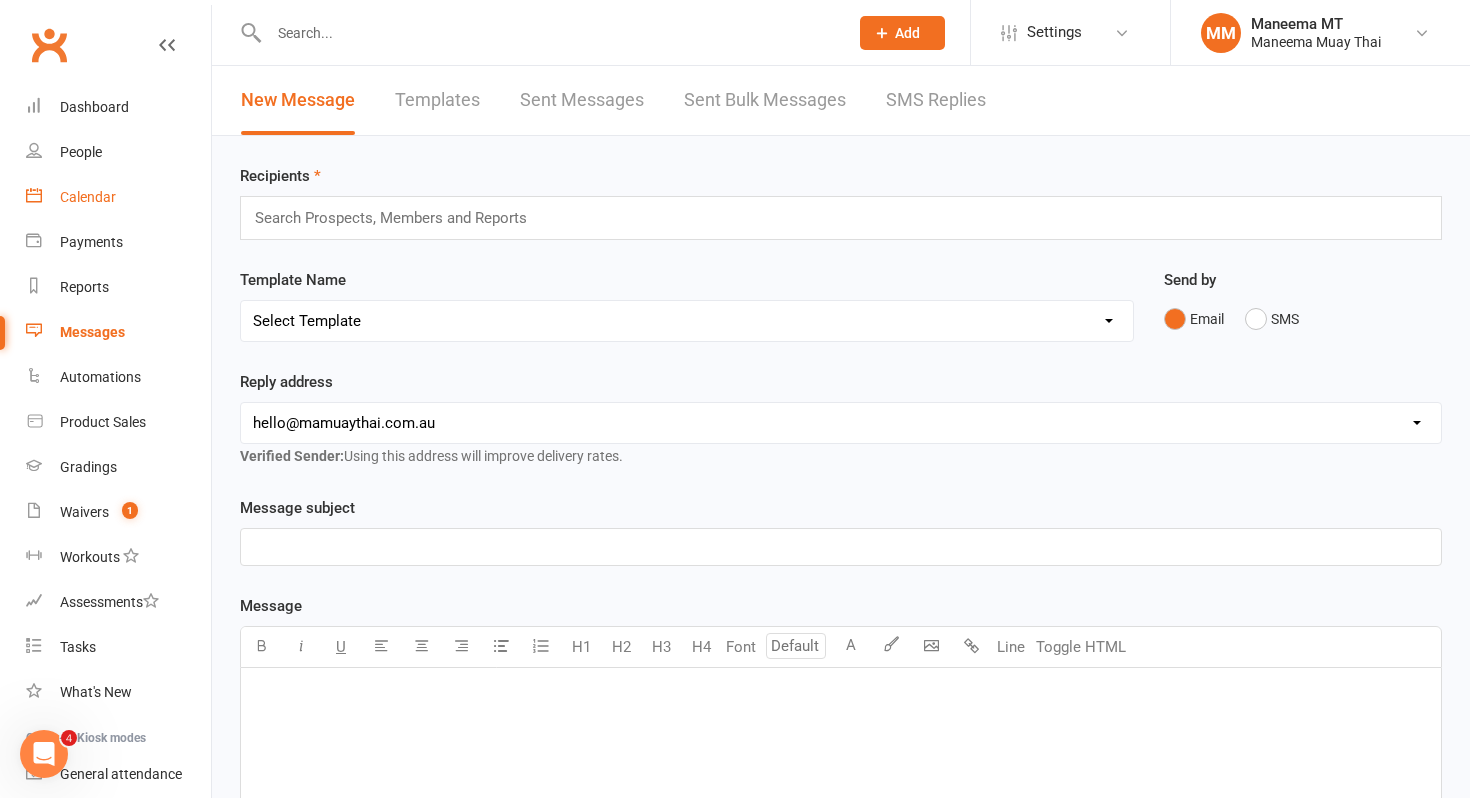 click on "Calendar" at bounding box center [88, 197] 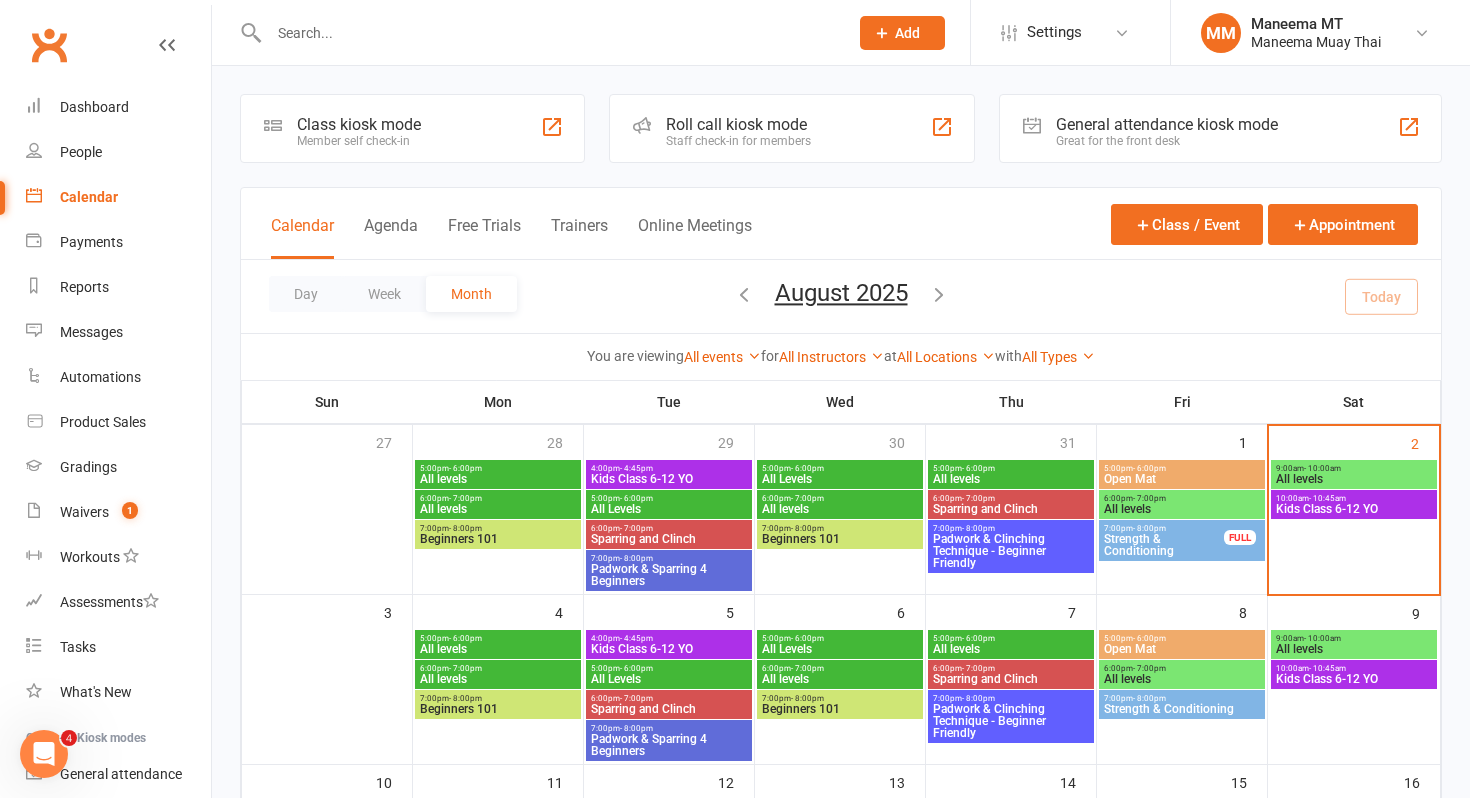 click at bounding box center (548, 33) 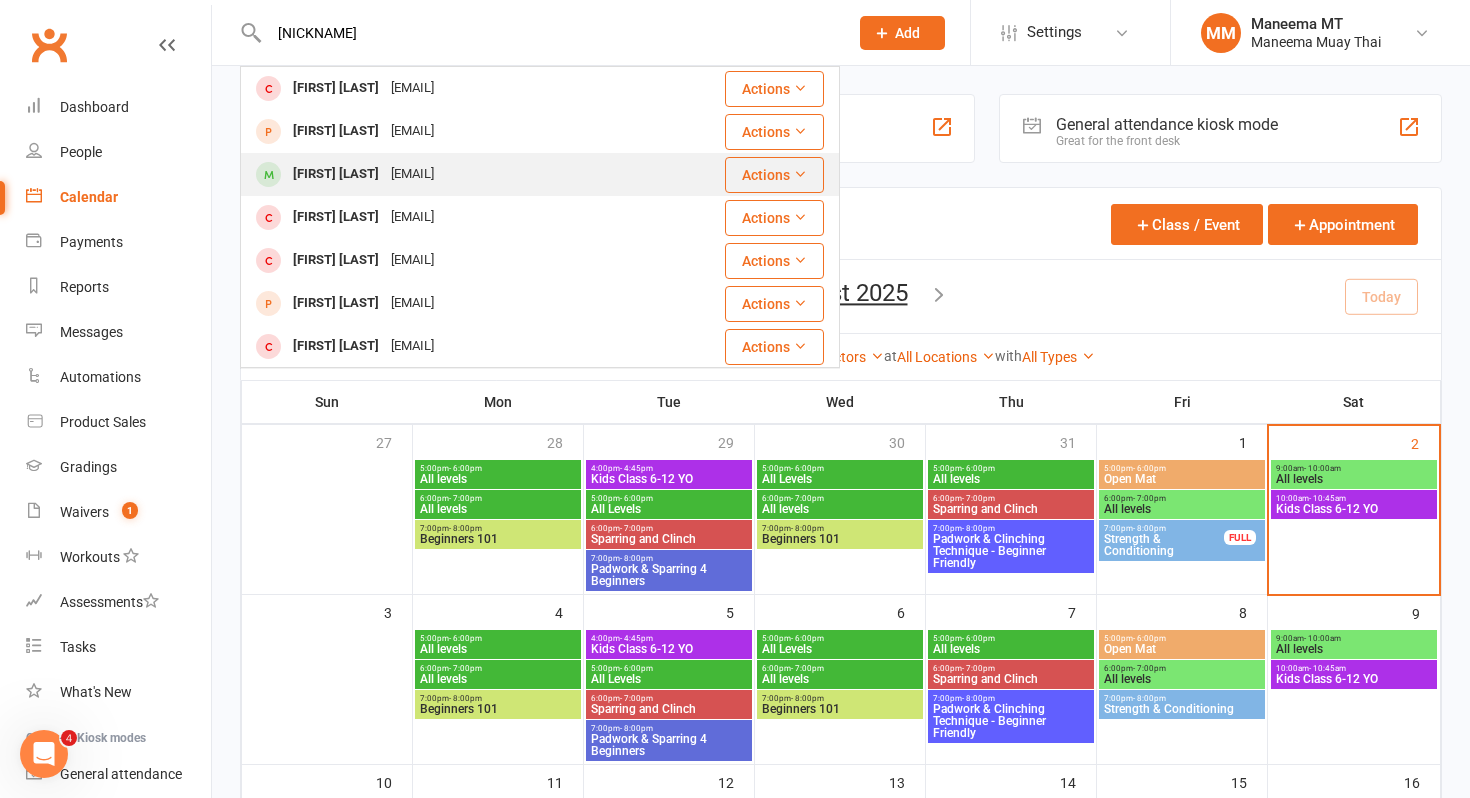 type on "[NICKNAME]" 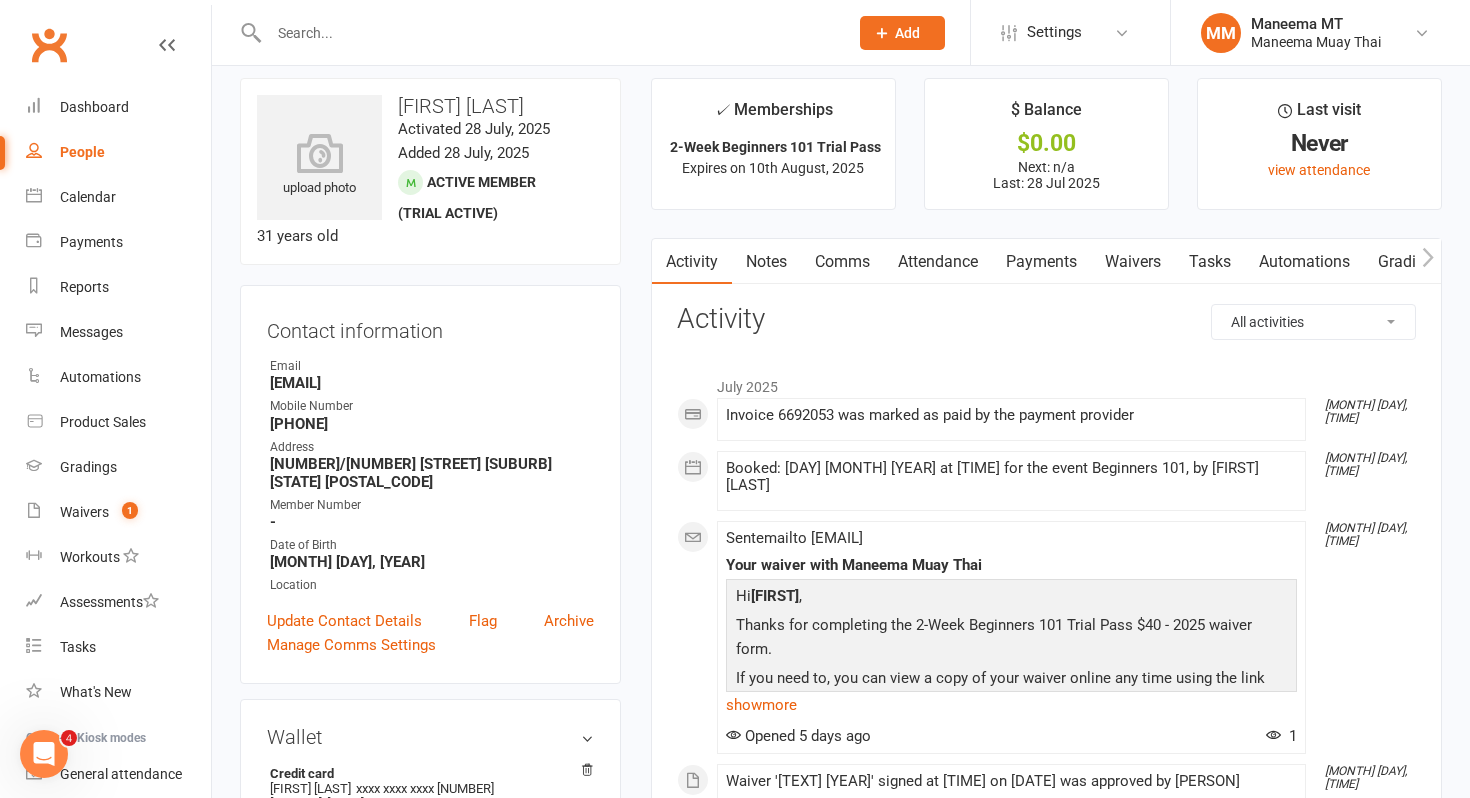 scroll, scrollTop: 0, scrollLeft: 0, axis: both 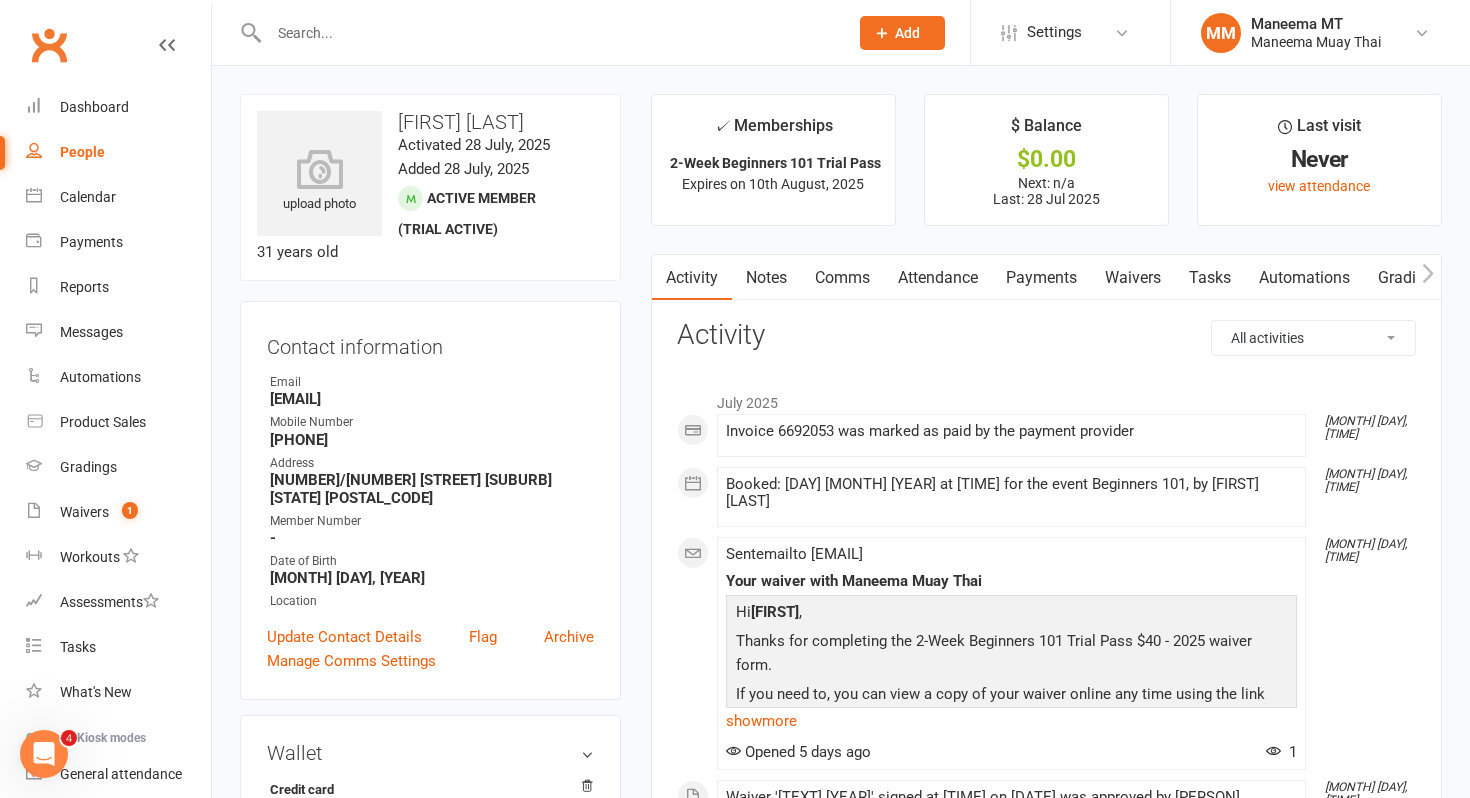 click at bounding box center [548, 33] 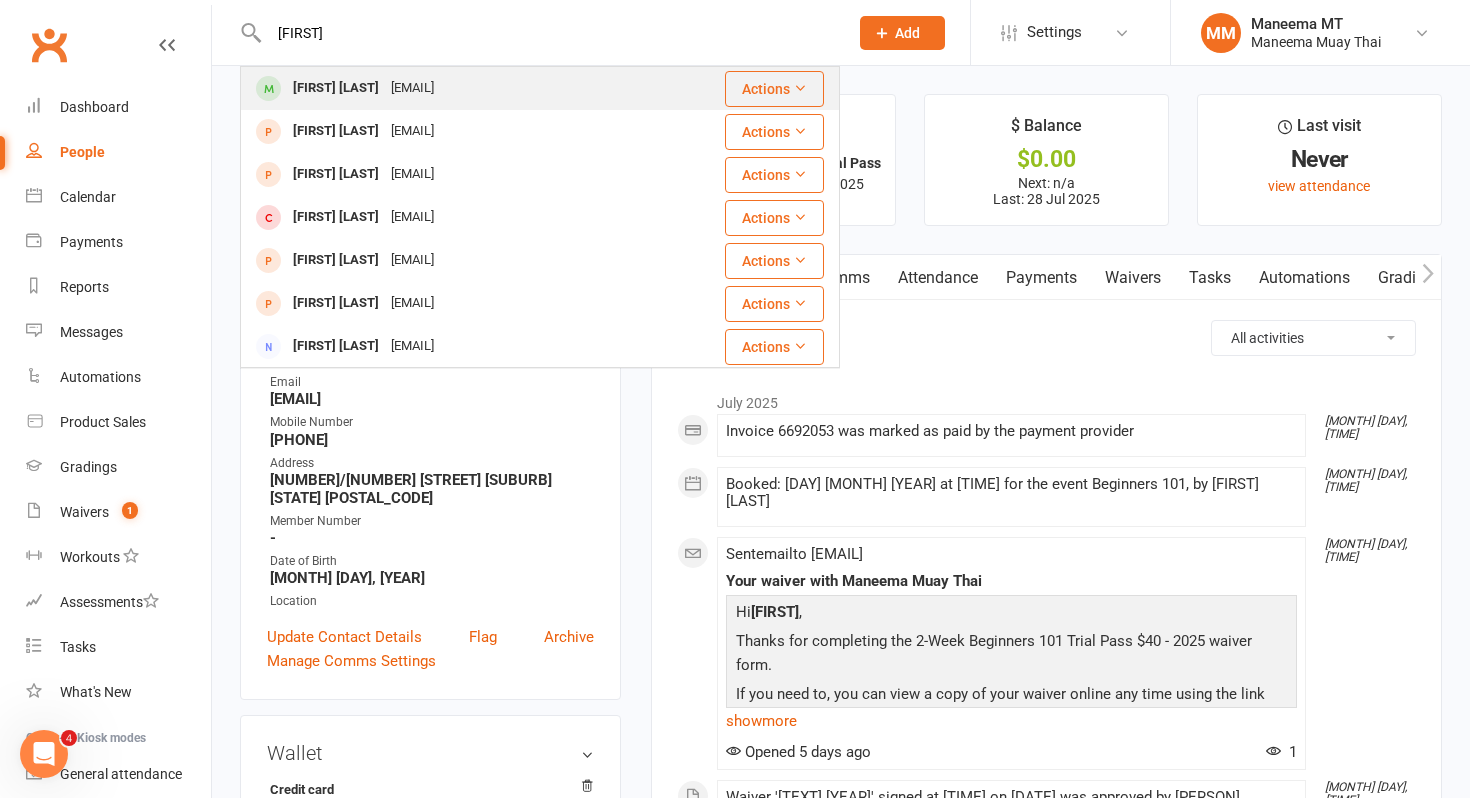 type on "[FIRST]" 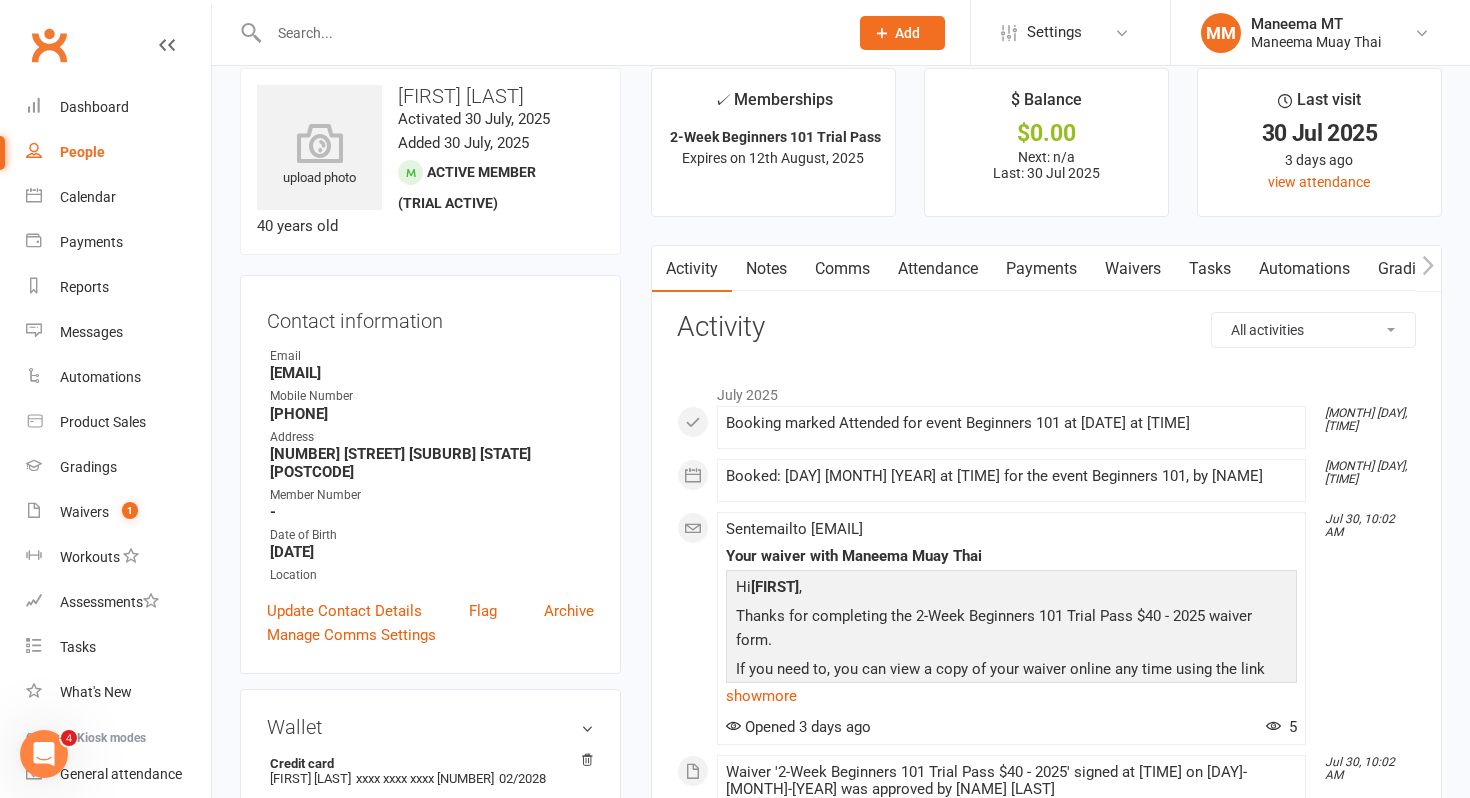 scroll, scrollTop: 28, scrollLeft: 0, axis: vertical 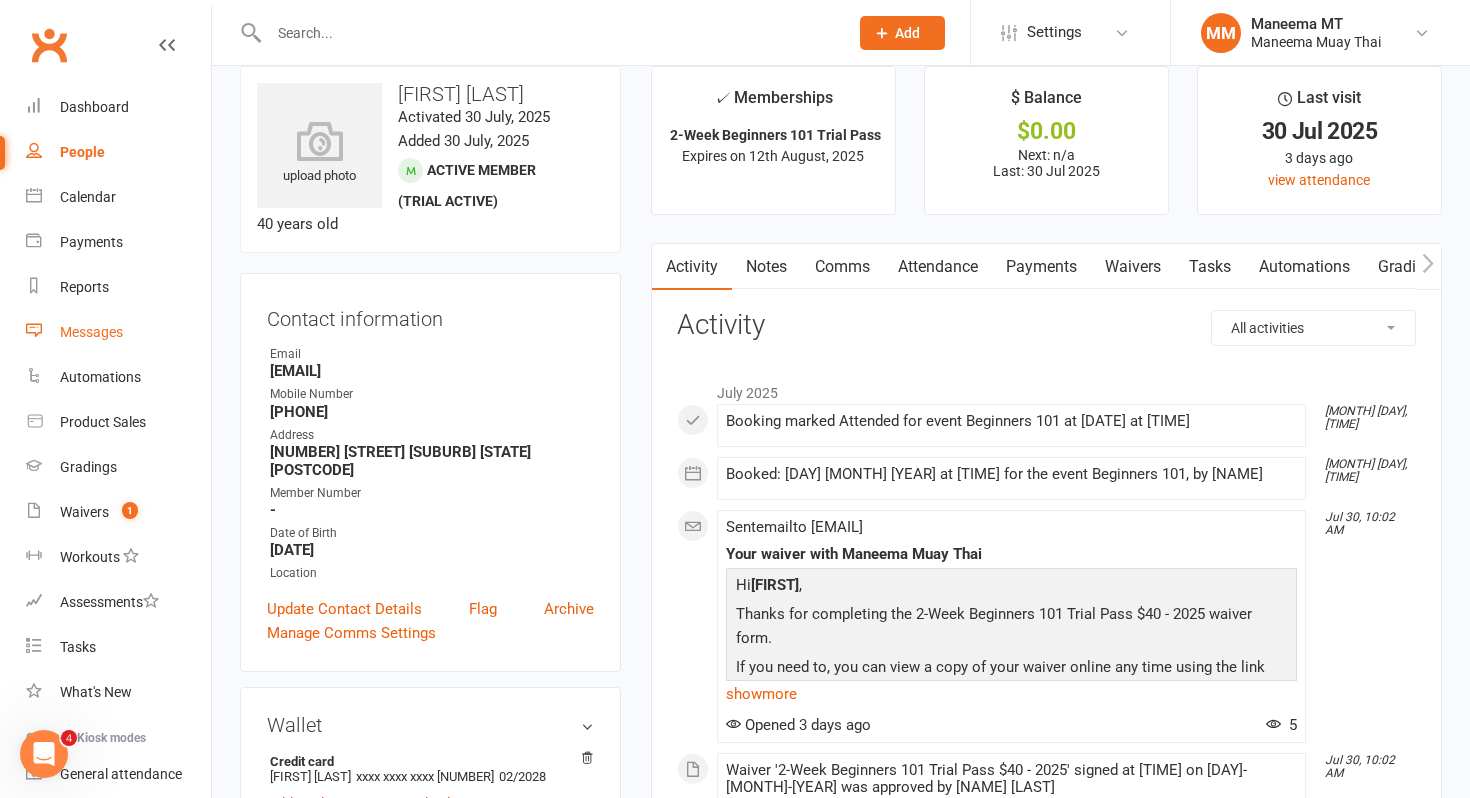 click on "Messages" at bounding box center (91, 332) 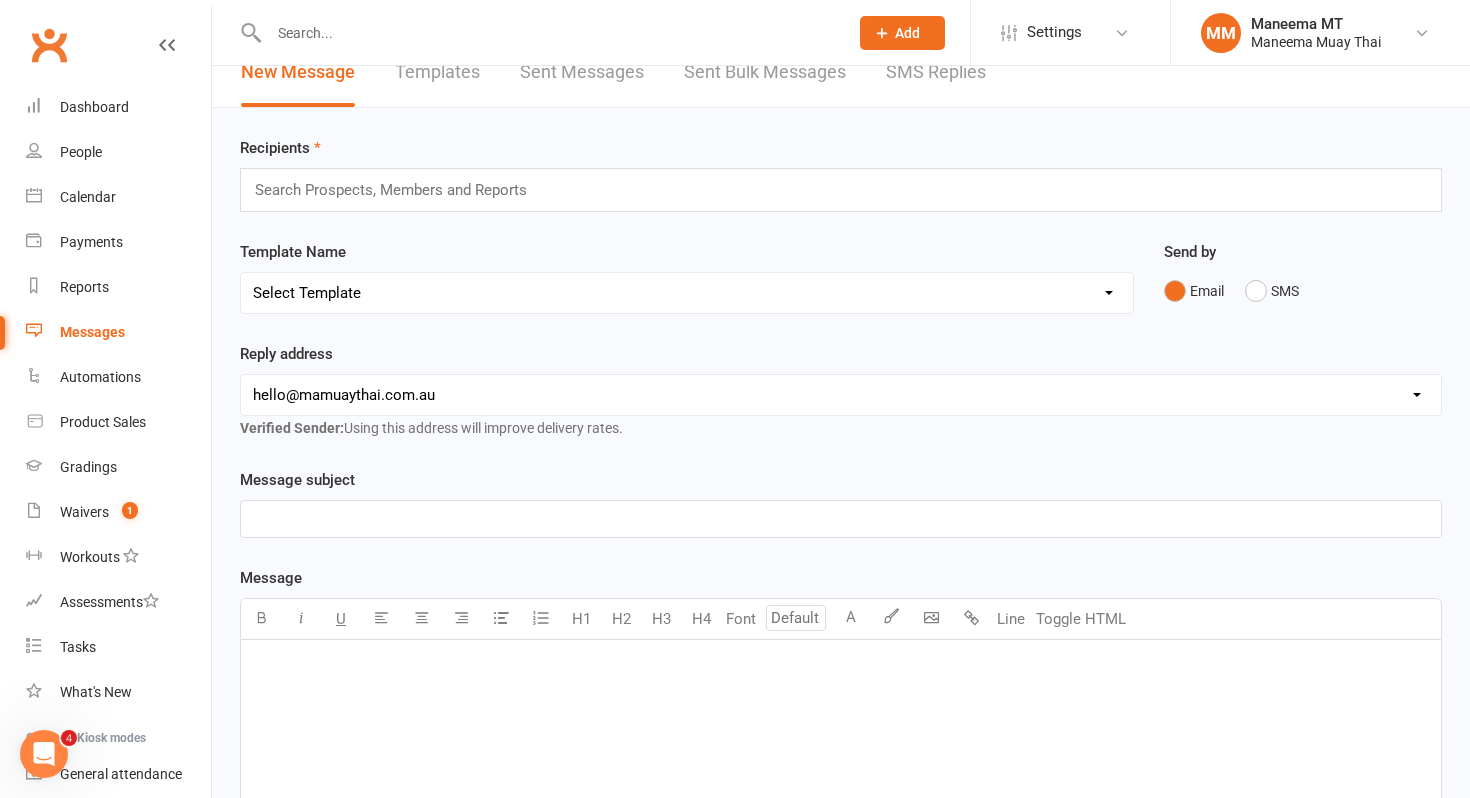 scroll, scrollTop: 0, scrollLeft: 0, axis: both 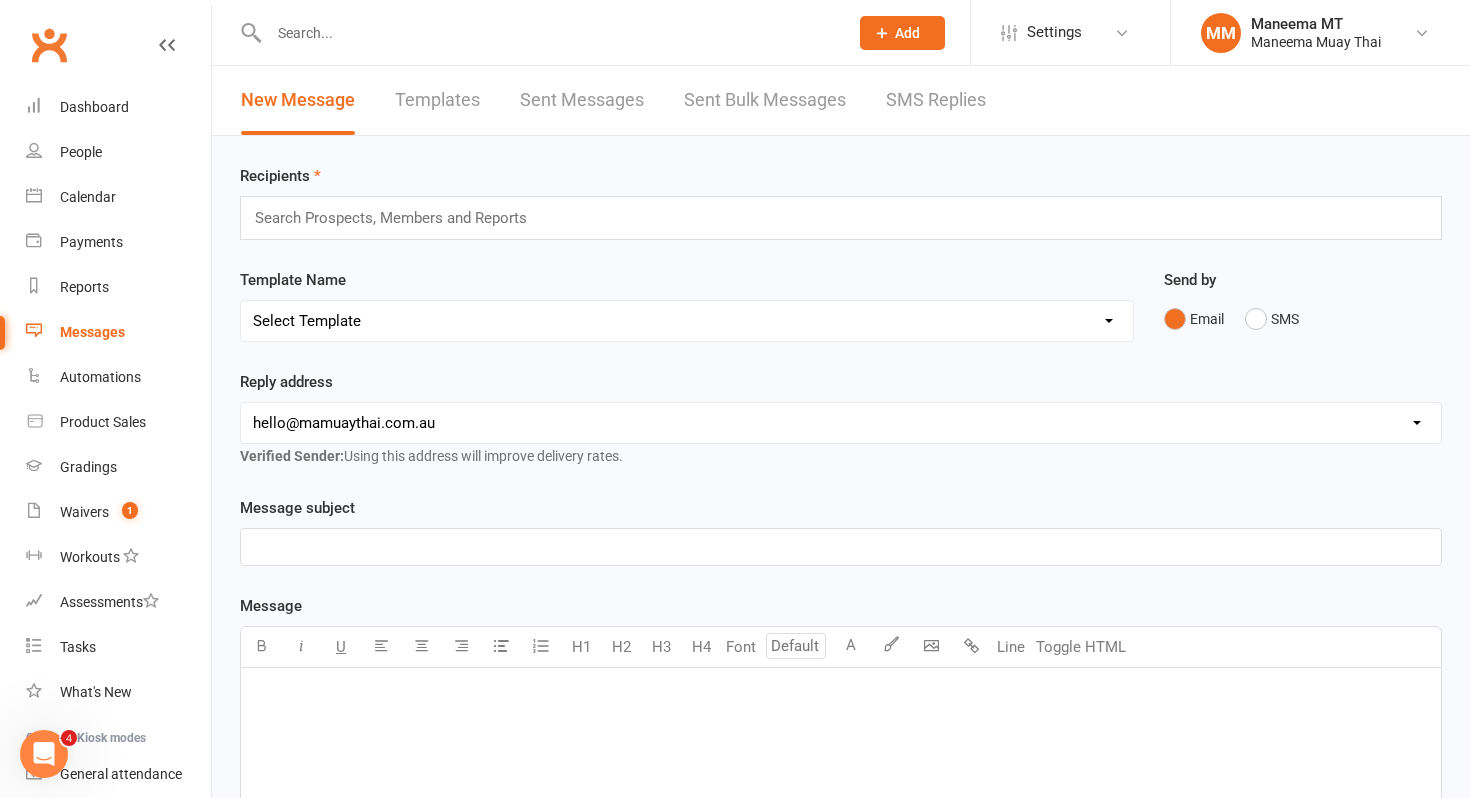 click on "Templates" at bounding box center [437, 100] 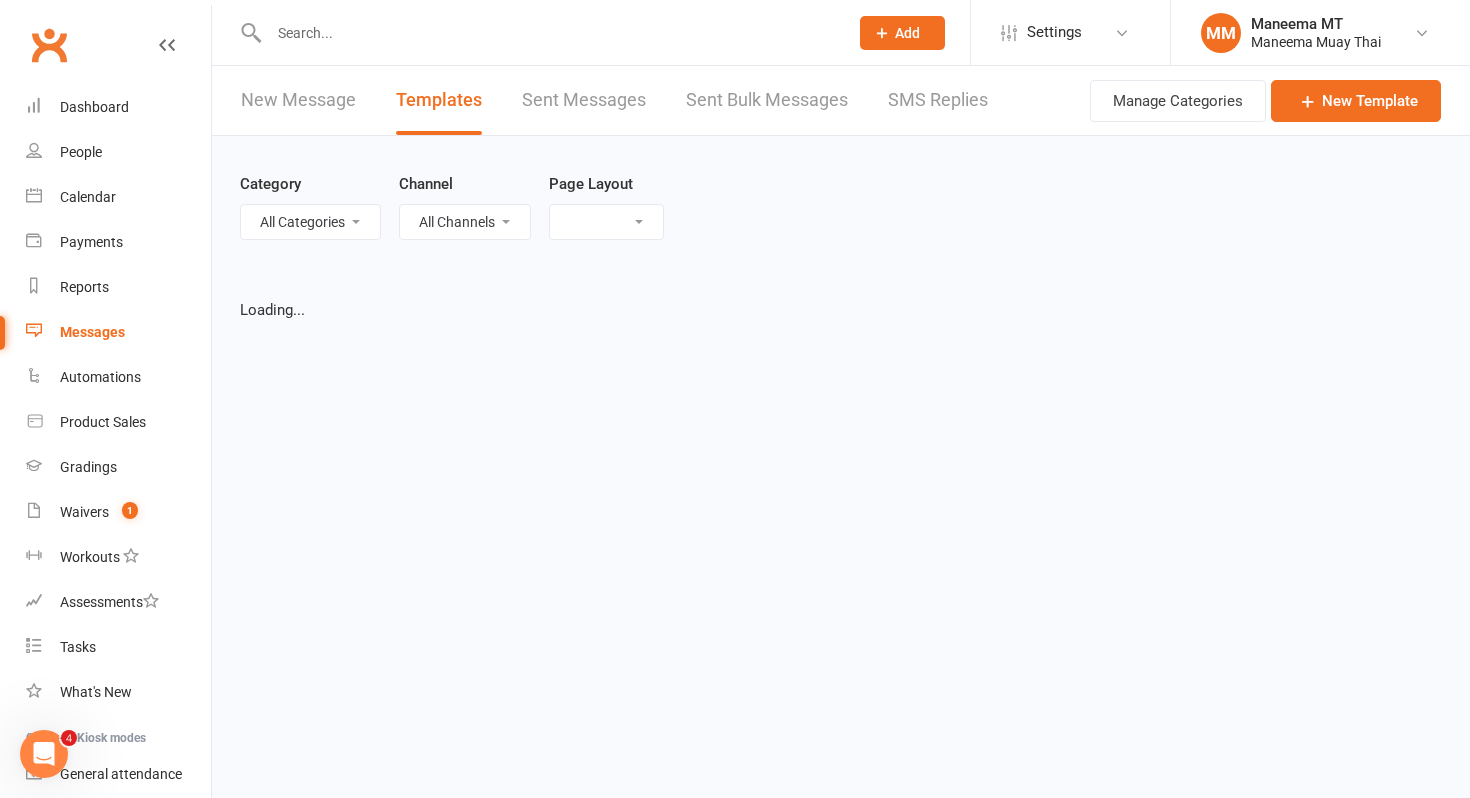 select on "grid" 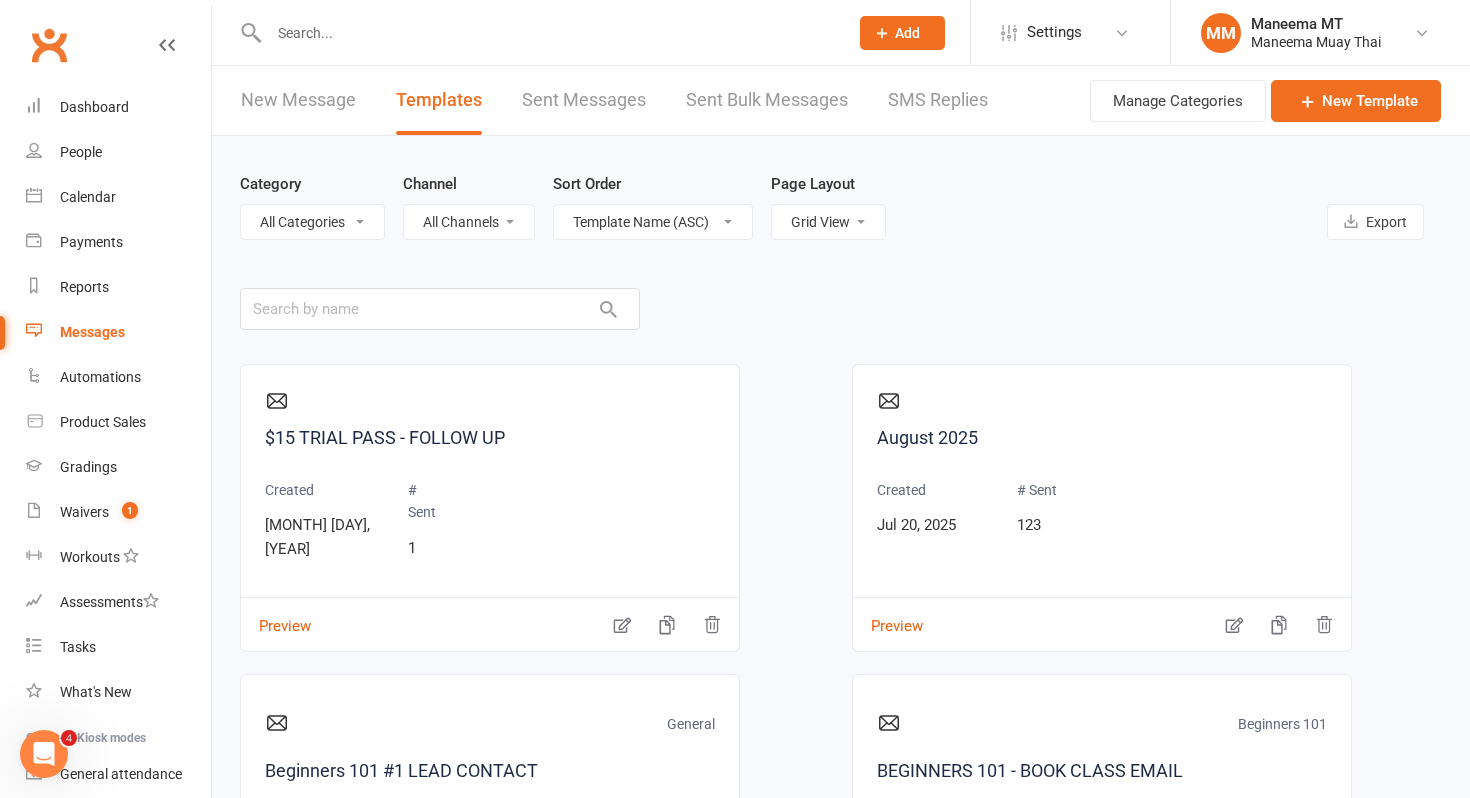 click on "New Message" at bounding box center (298, 100) 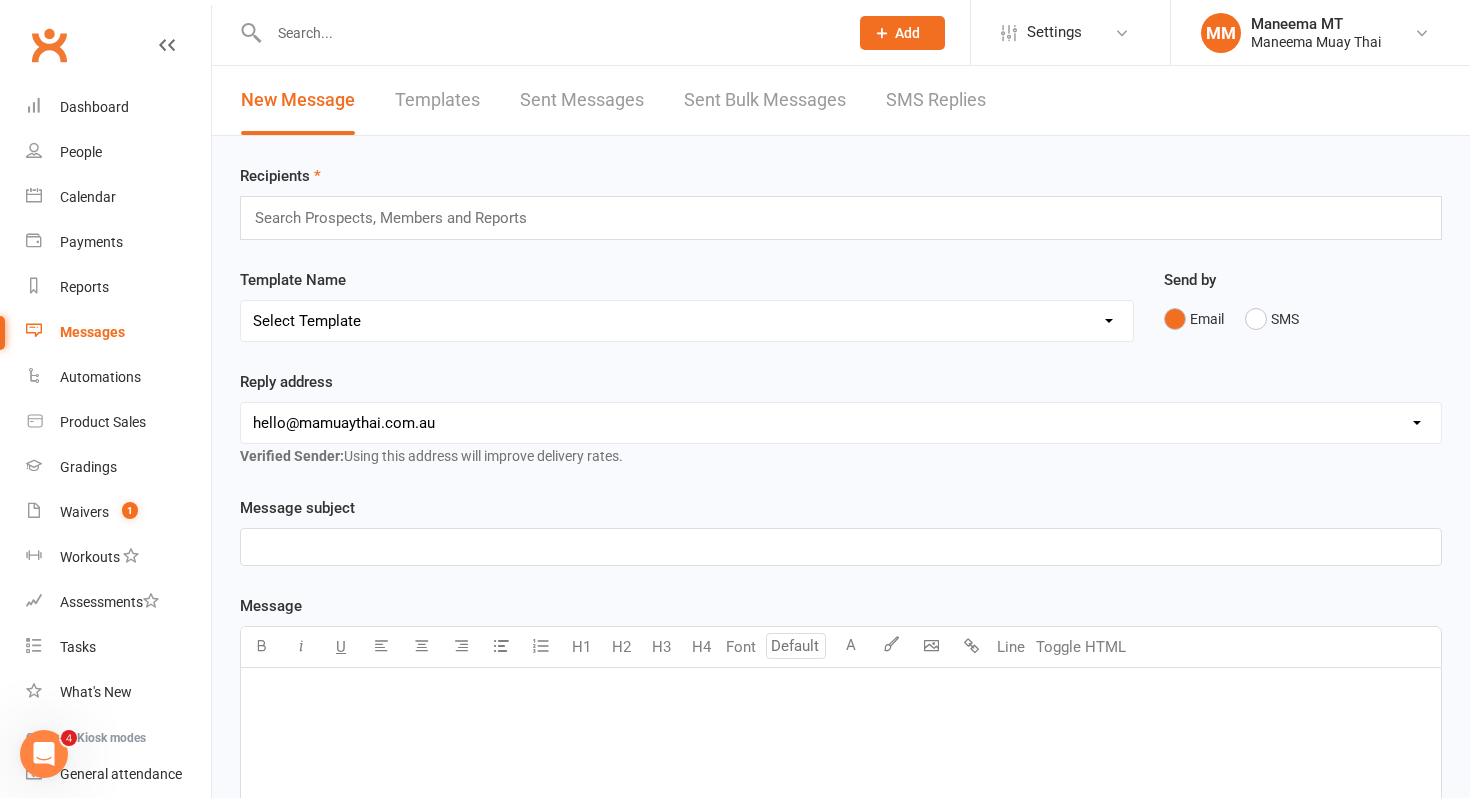 click on "Search Prospects, Members and Reports" at bounding box center (841, 218) 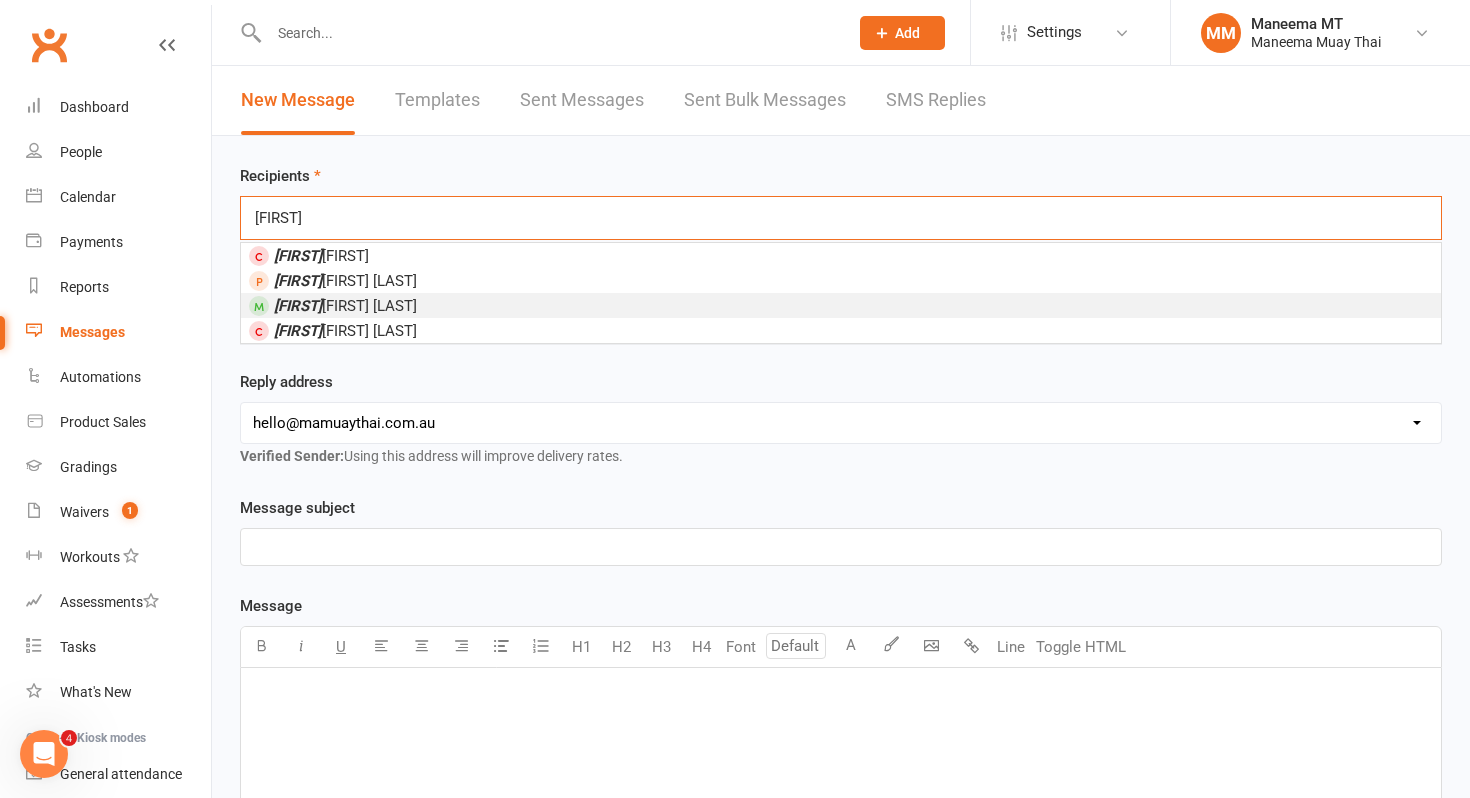 type on "[FIRST]" 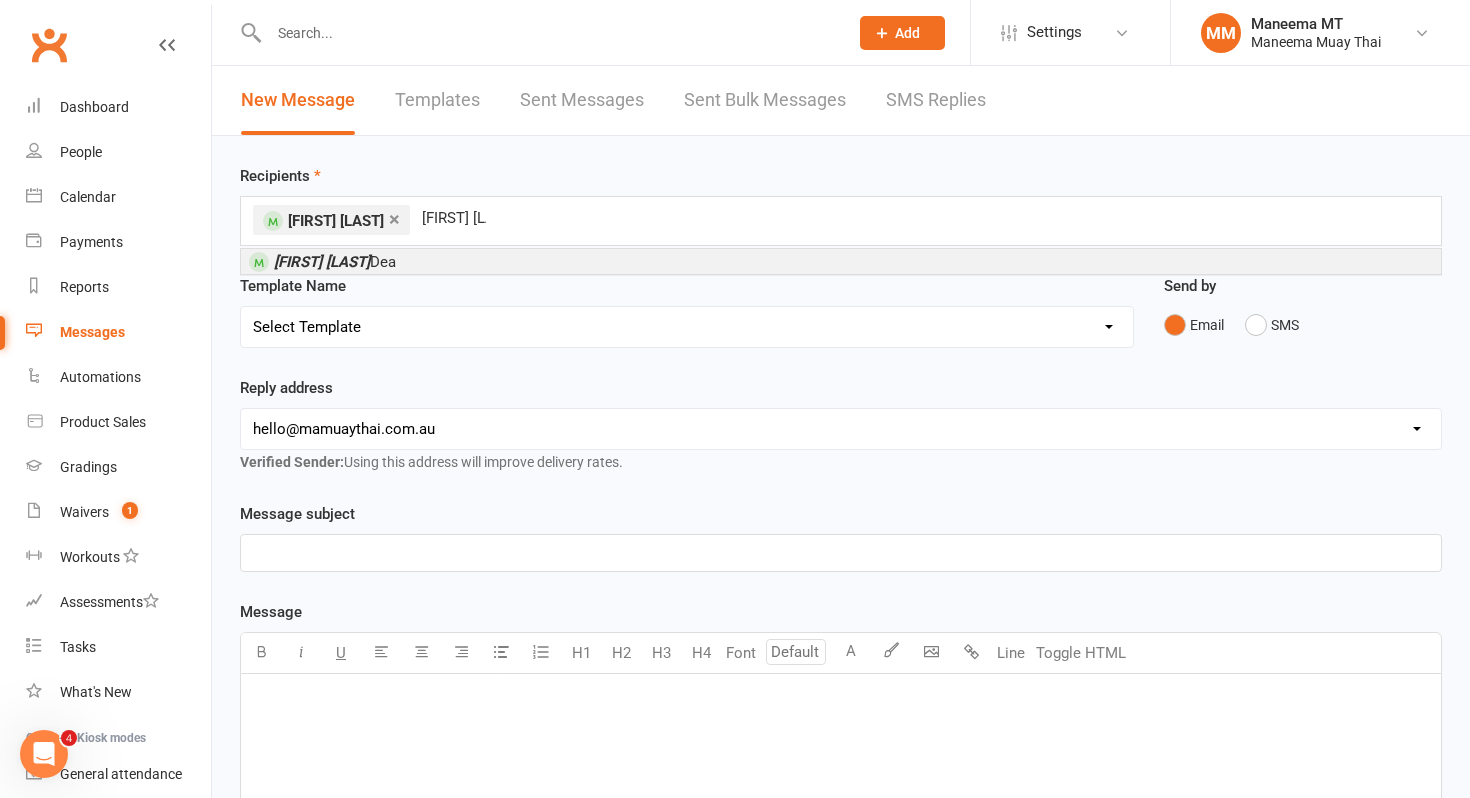 type on "[FIRST] [LAST]" 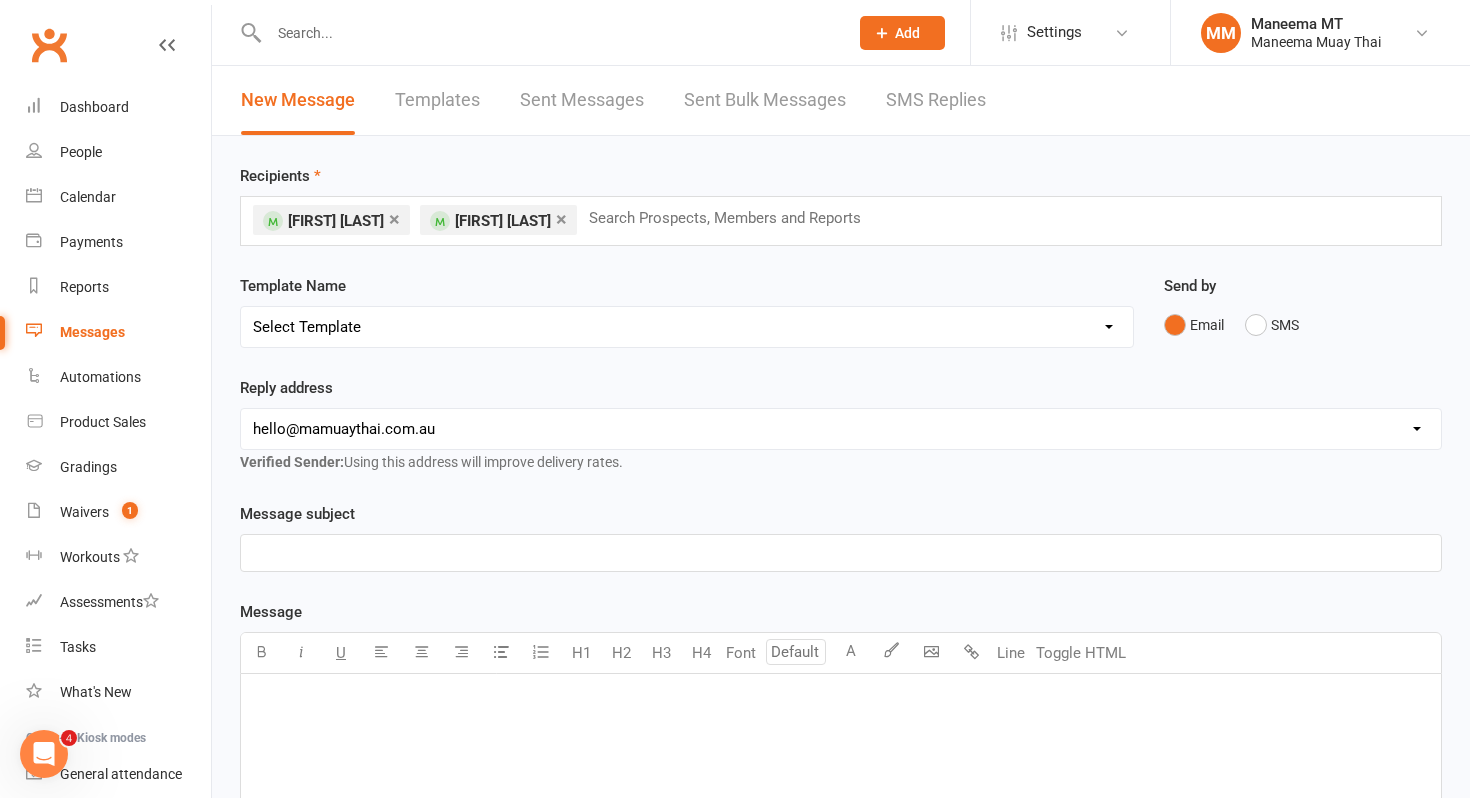 click on "Select Template [Email] BEGINNERS 101 - BOOK CLASS EMAIL [Email] BEGINNERS 101 - END OF TRIAL FOLLOW UP TO SIGN. UP - WINTER  [Email] BEGINNERS 101 - FOLLOW UP 2 [Email] BEGINNERS 101 - FOLLOW UP TO SIGN. UP [SMS] [Default template - review before using] Appointment reminder [SMS] [Default template - review before using] Failed payment [SMS] [Default template - review before using] Flash sale [SMS] [Default template - review before using] Follow up from free trial class [SMS] [Default template - review before using] Inactive member [SMS] [Default template - review before using] Membership upgrade [SMS] [Default template - review before using] Missed class [SMS] [Default template - review before using] Payment paid [SMS] [Default template - review before using] Referral [SMS] [Default template - review before using] Request for review [Email] [Default template - review before using] Sign up offer [SMS] [Default template - review before using] Suspension confirmation [SMS] Free Trial Class Pass [Email] Exclusiv" at bounding box center (687, 327) 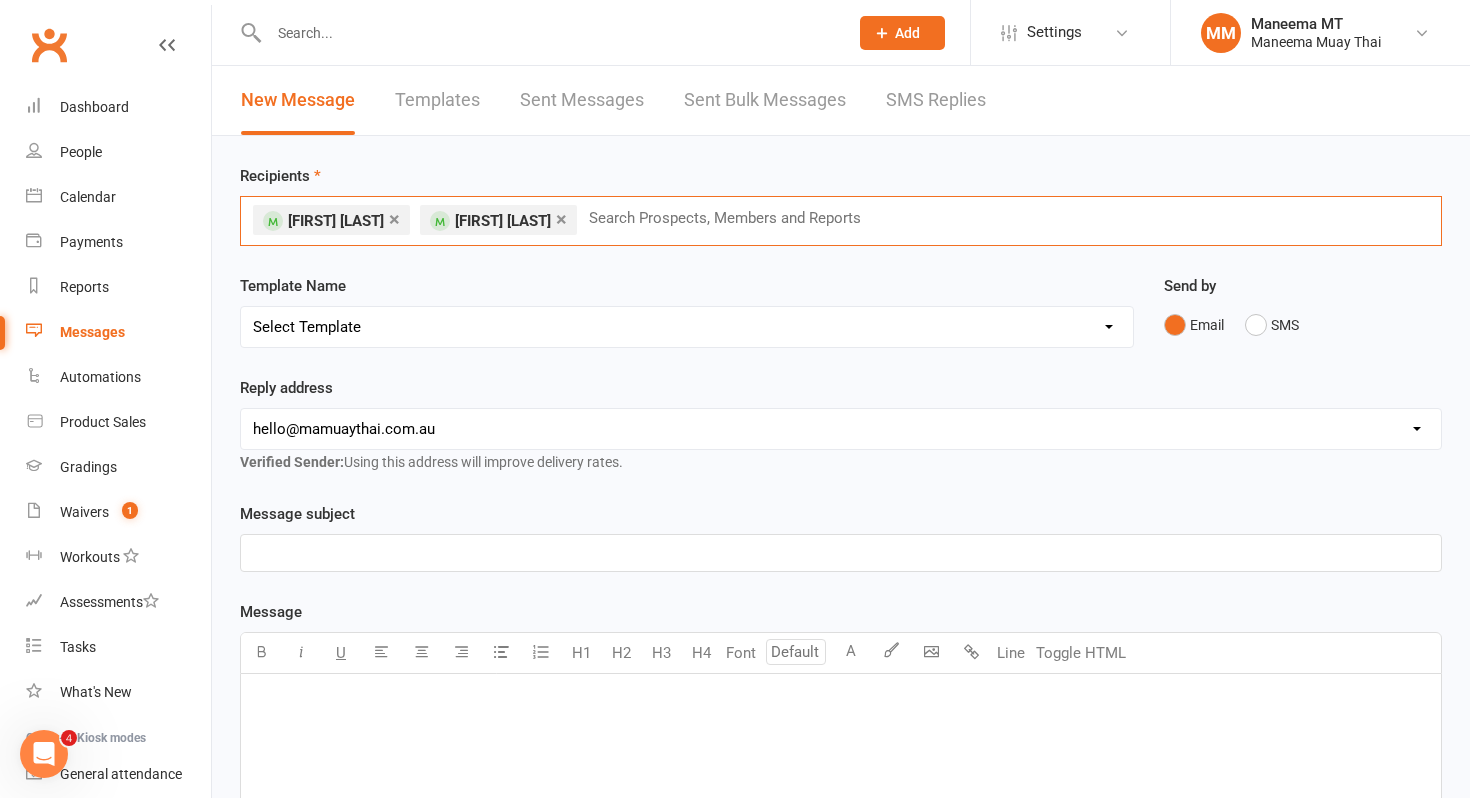 click at bounding box center (733, 218) 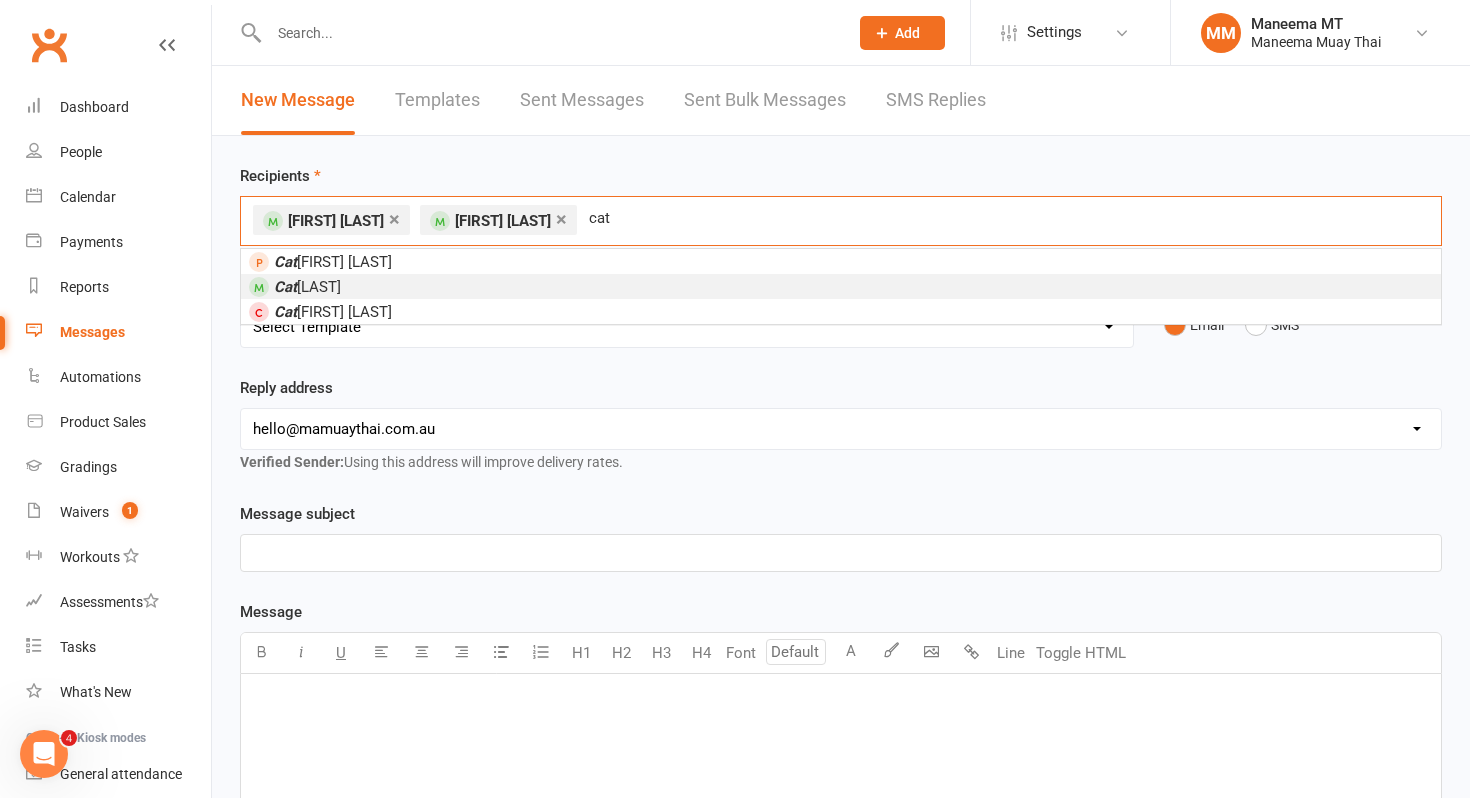 type on "cat" 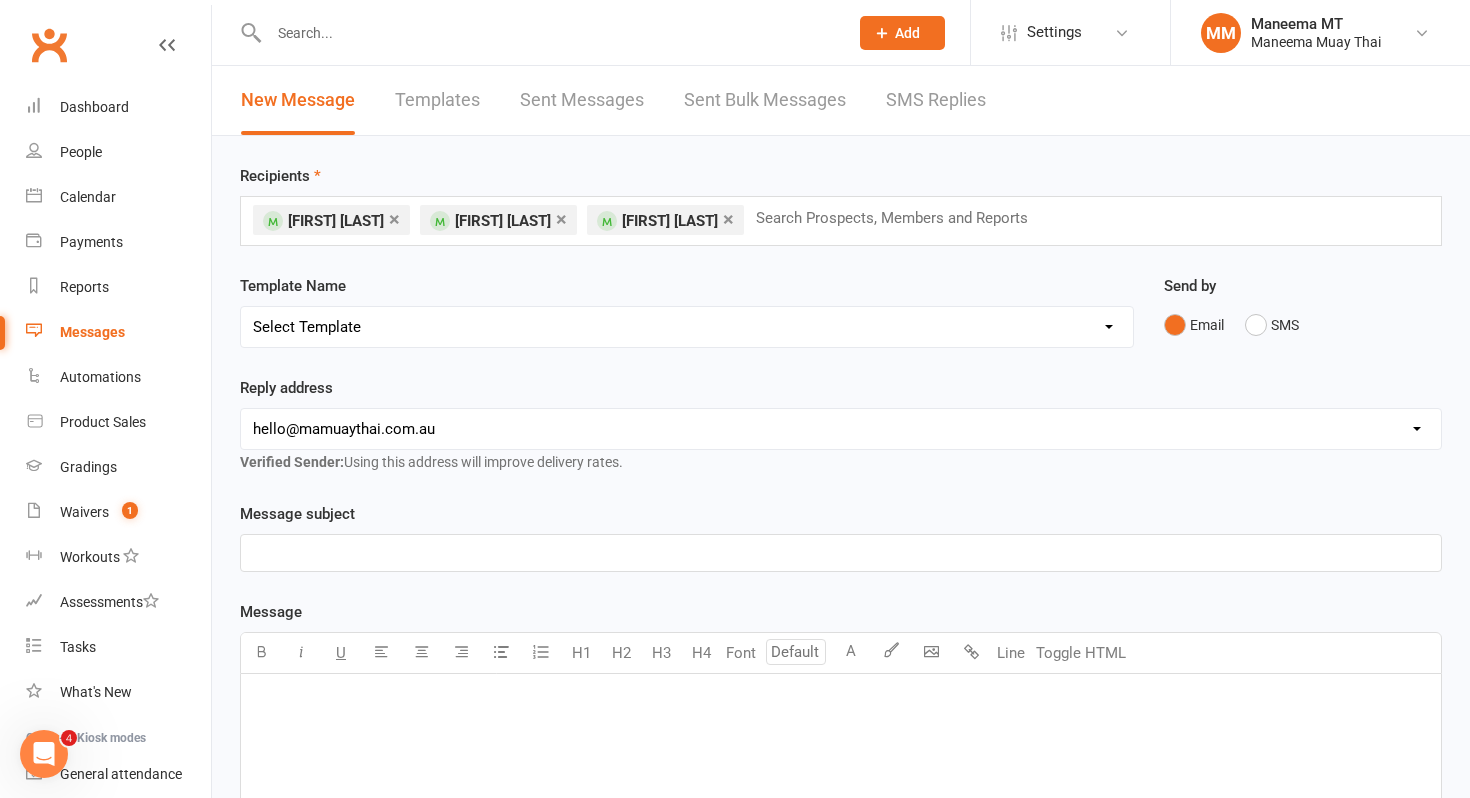click at bounding box center [900, 218] 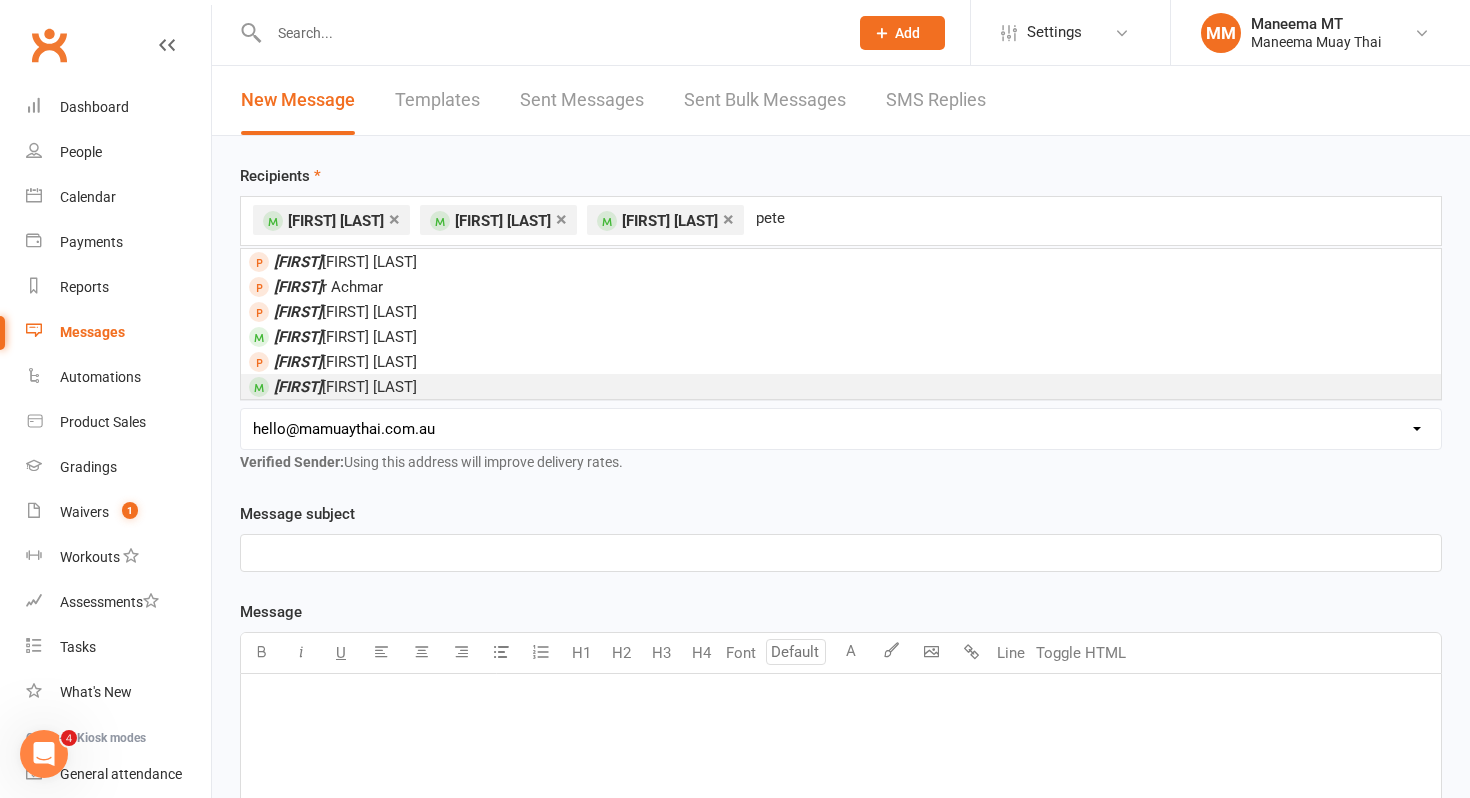 type on "pete" 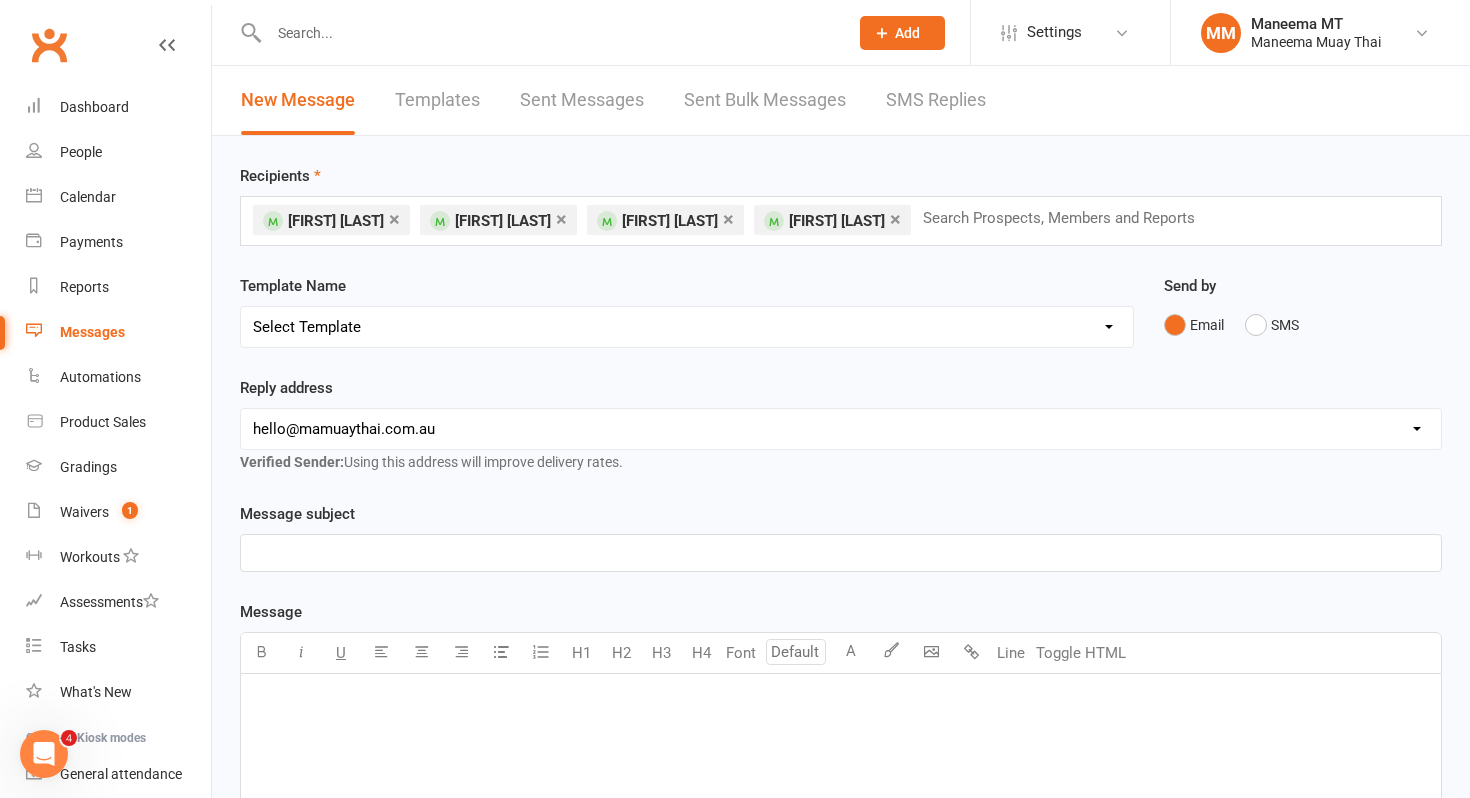 click at bounding box center (1067, 218) 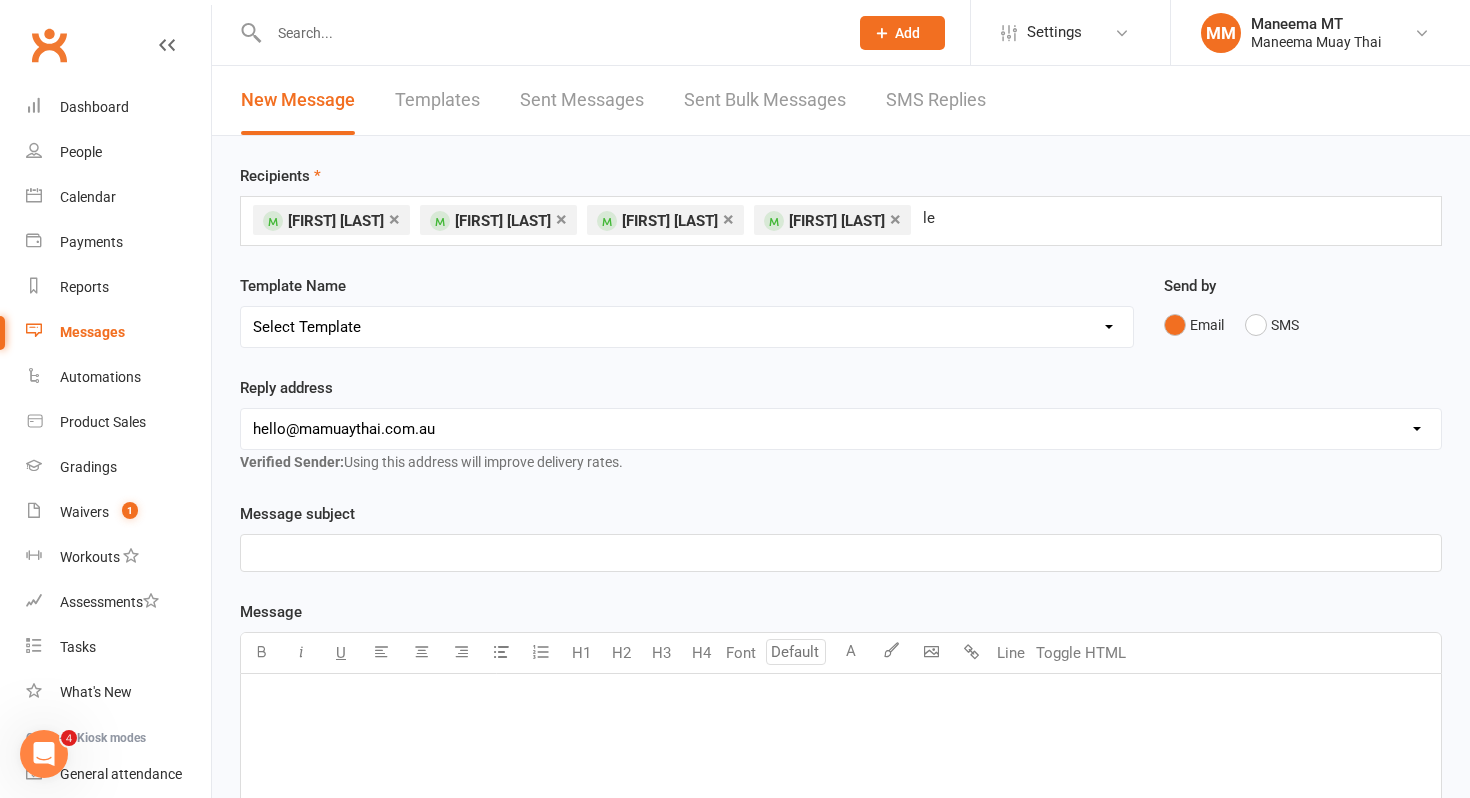 type on "lea" 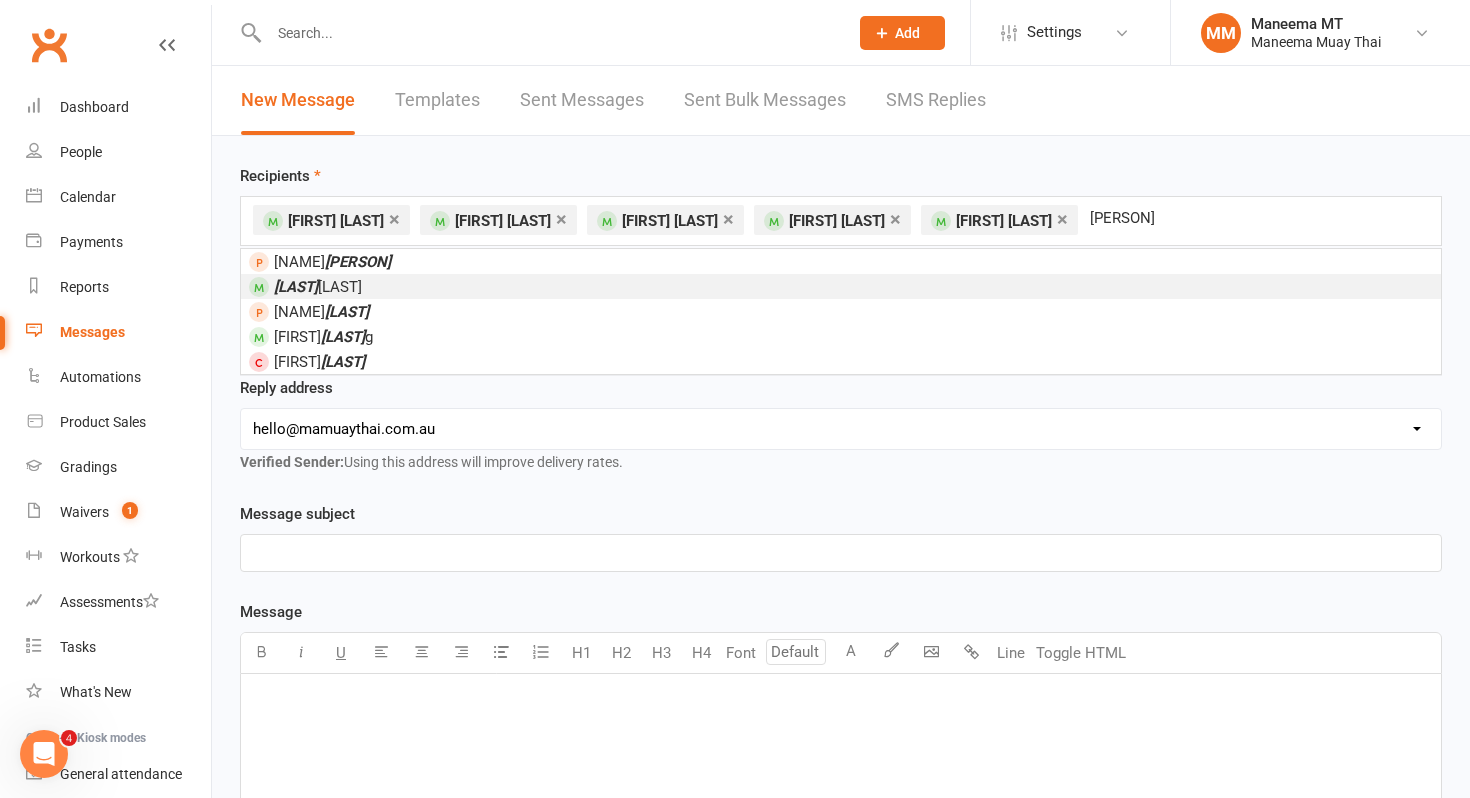 type on "[PERSON]" 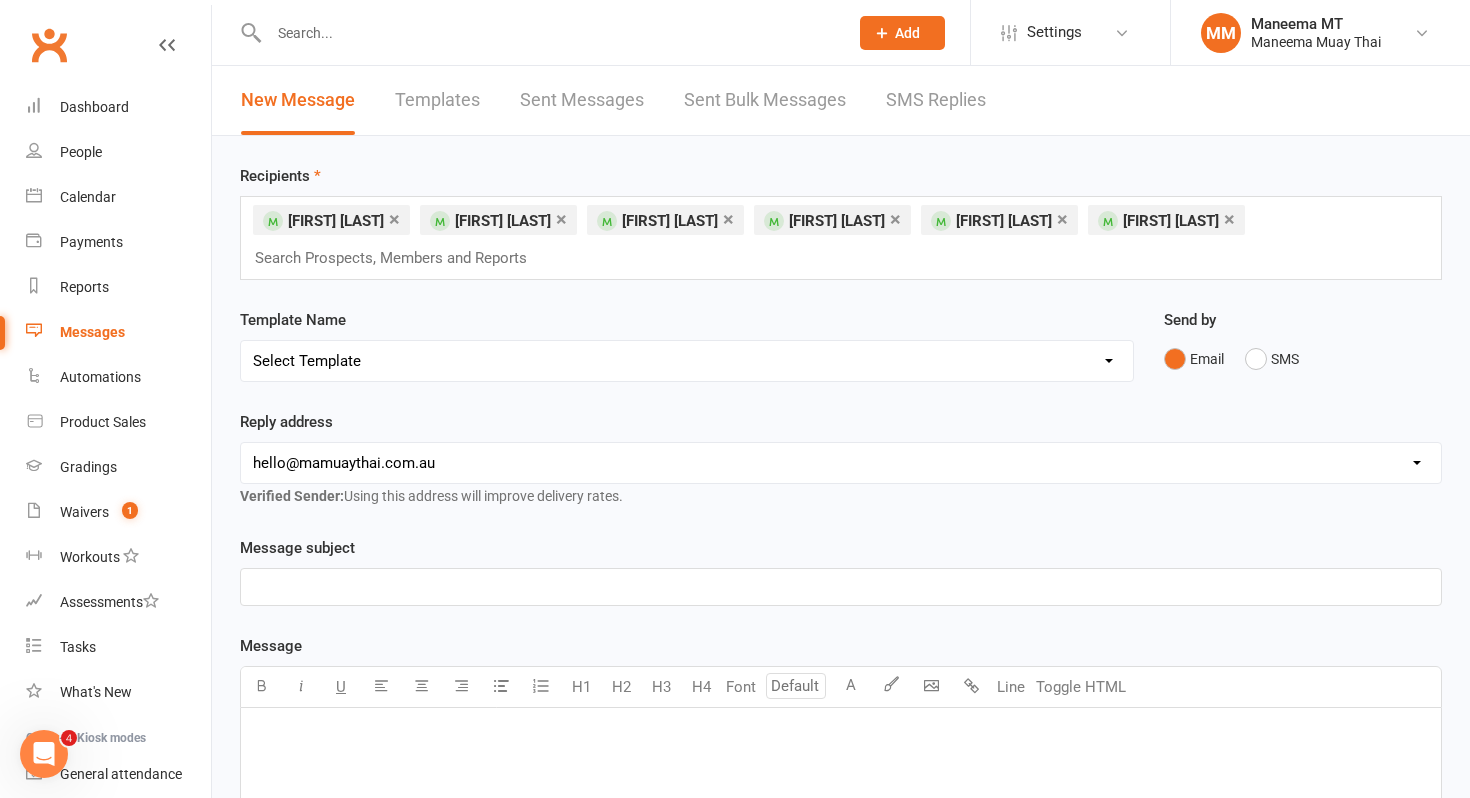 click on "Select Template [Email] BEGINNERS 101 - BOOK CLASS EMAIL [Email] BEGINNERS 101 - END OF TRIAL FOLLOW UP TO SIGN. UP - WINTER  [Email] BEGINNERS 101 - FOLLOW UP 2 [Email] BEGINNERS 101 - FOLLOW UP TO SIGN. UP [SMS] [Default template - review before using] Appointment reminder [SMS] [Default template - review before using] Failed payment [SMS] [Default template - review before using] Flash sale [SMS] [Default template - review before using] Follow up from free trial class [SMS] [Default template - review before using] Inactive member [SMS] [Default template - review before using] Membership upgrade [SMS] [Default template - review before using] Missed class [SMS] [Default template - review before using] Payment paid [SMS] [Default template - review before using] Referral [SMS] [Default template - review before using] Request for review [Email] [Default template - review before using] Sign up offer [SMS] [Default template - review before using] Suspension confirmation [SMS] Free Trial Class Pass [Email] Exclusiv" at bounding box center [687, 361] 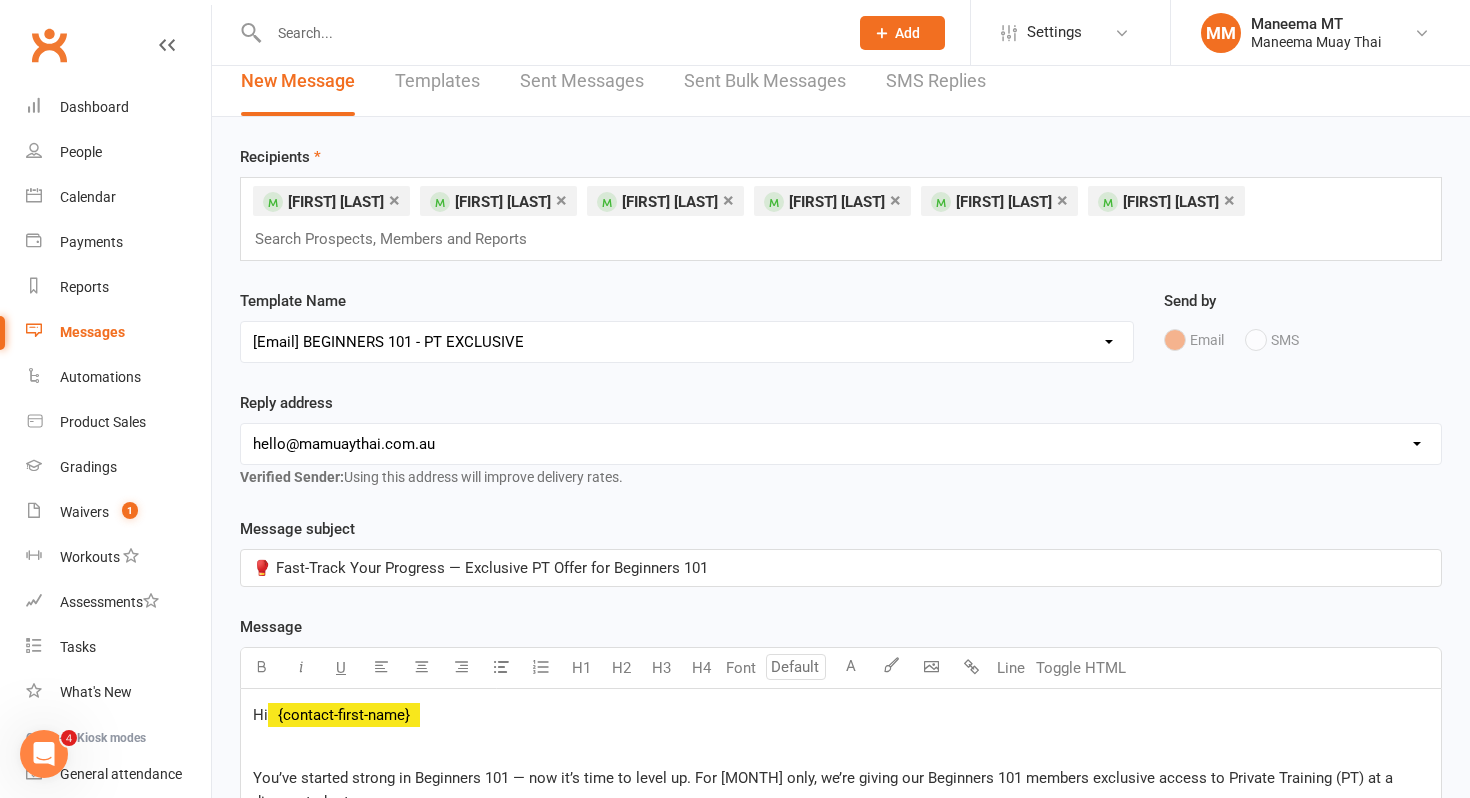 scroll, scrollTop: 53, scrollLeft: 0, axis: vertical 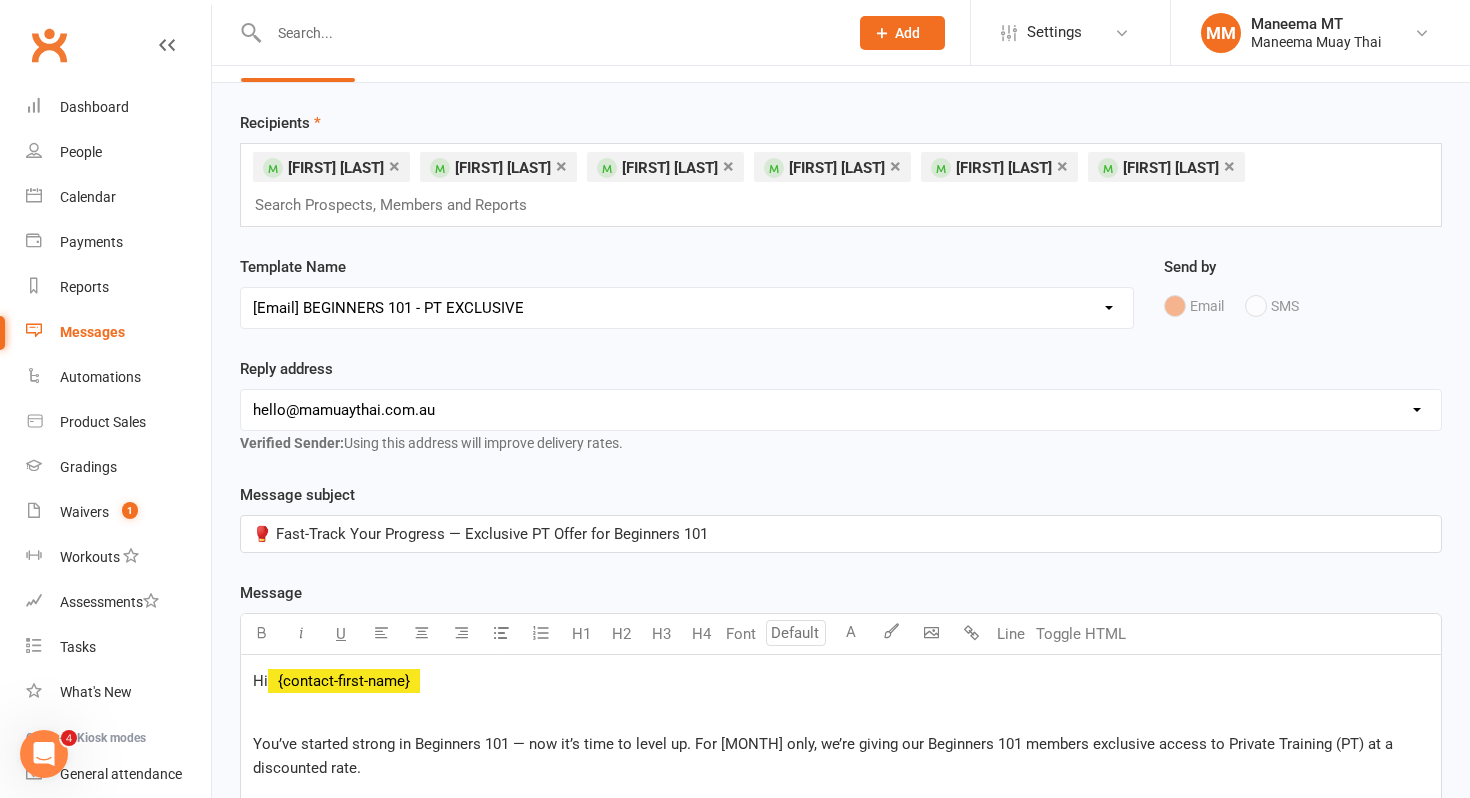click on "🥊 Fast-Track Your Progress — Exclusive PT Offer for Beginners 101" at bounding box center [841, 534] 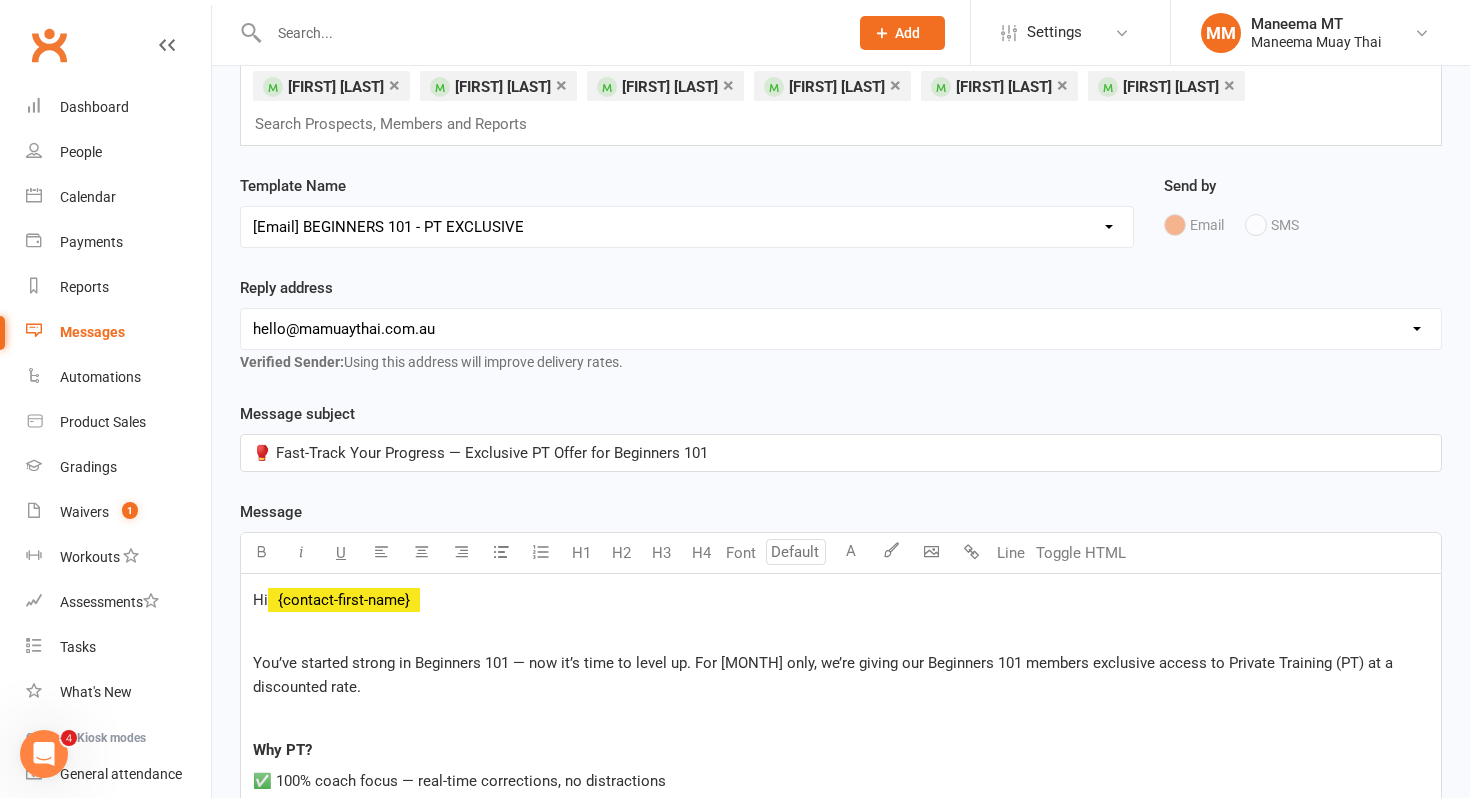 scroll, scrollTop: 136, scrollLeft: 0, axis: vertical 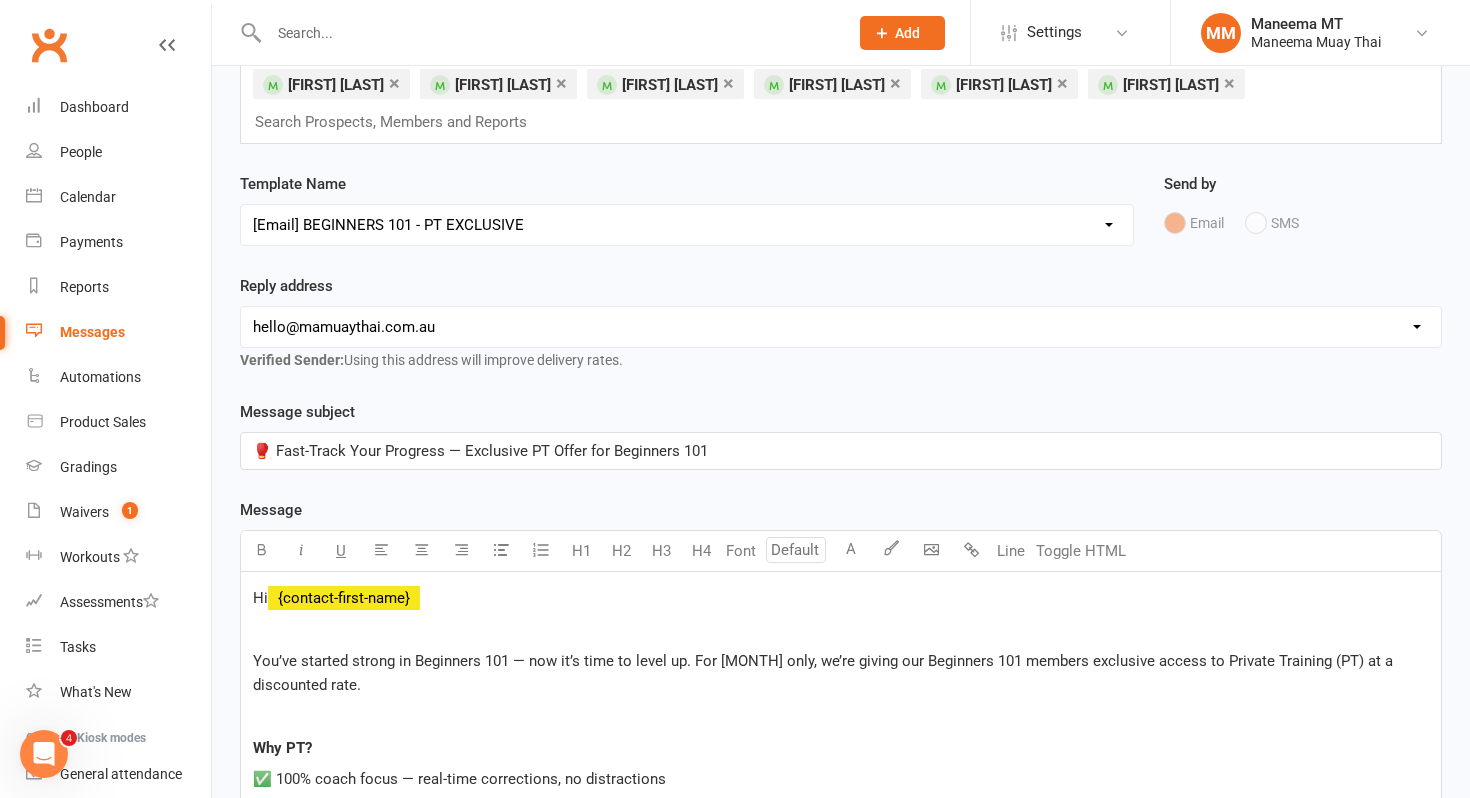 click at bounding box center [841, 629] 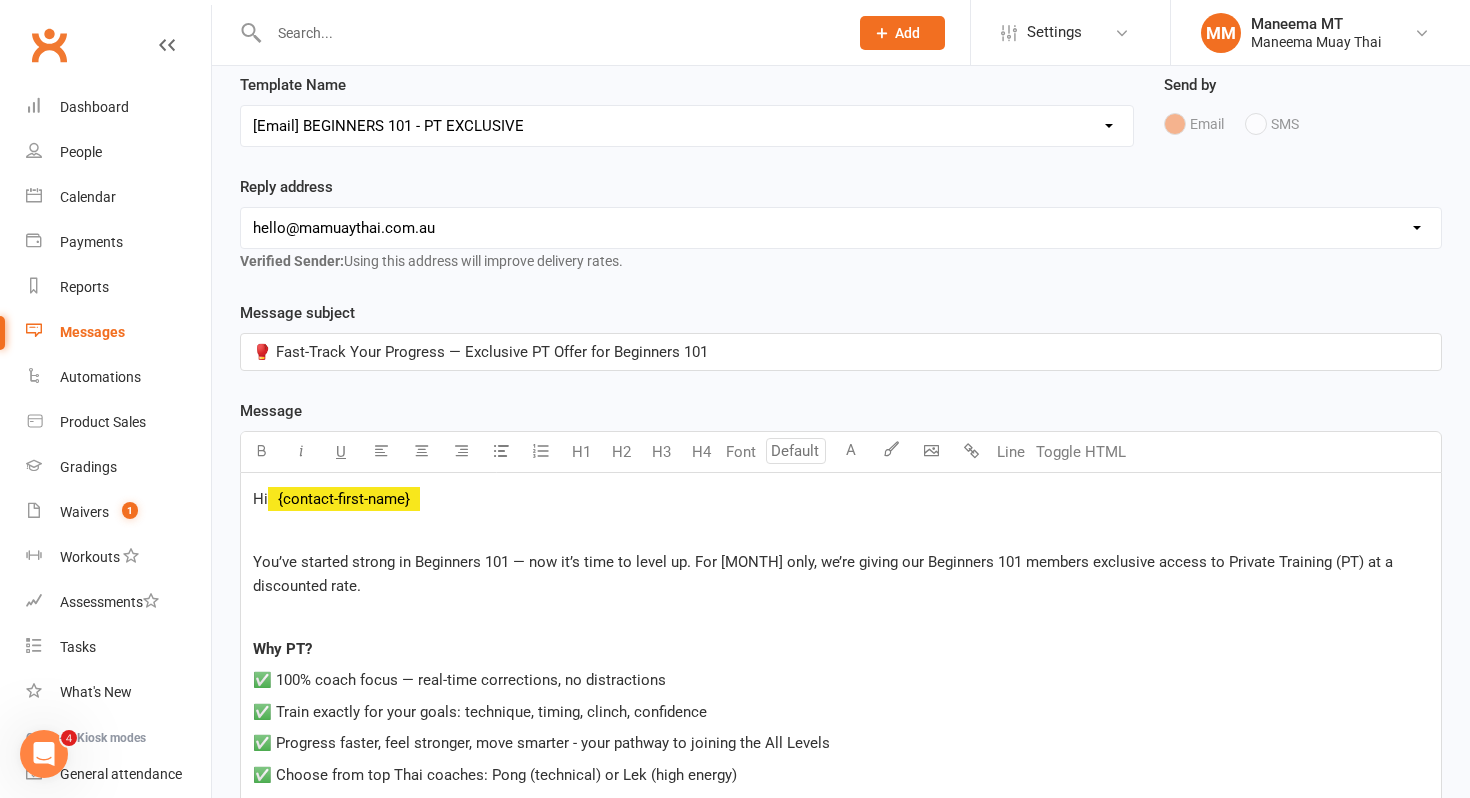 scroll, scrollTop: 241, scrollLeft: 0, axis: vertical 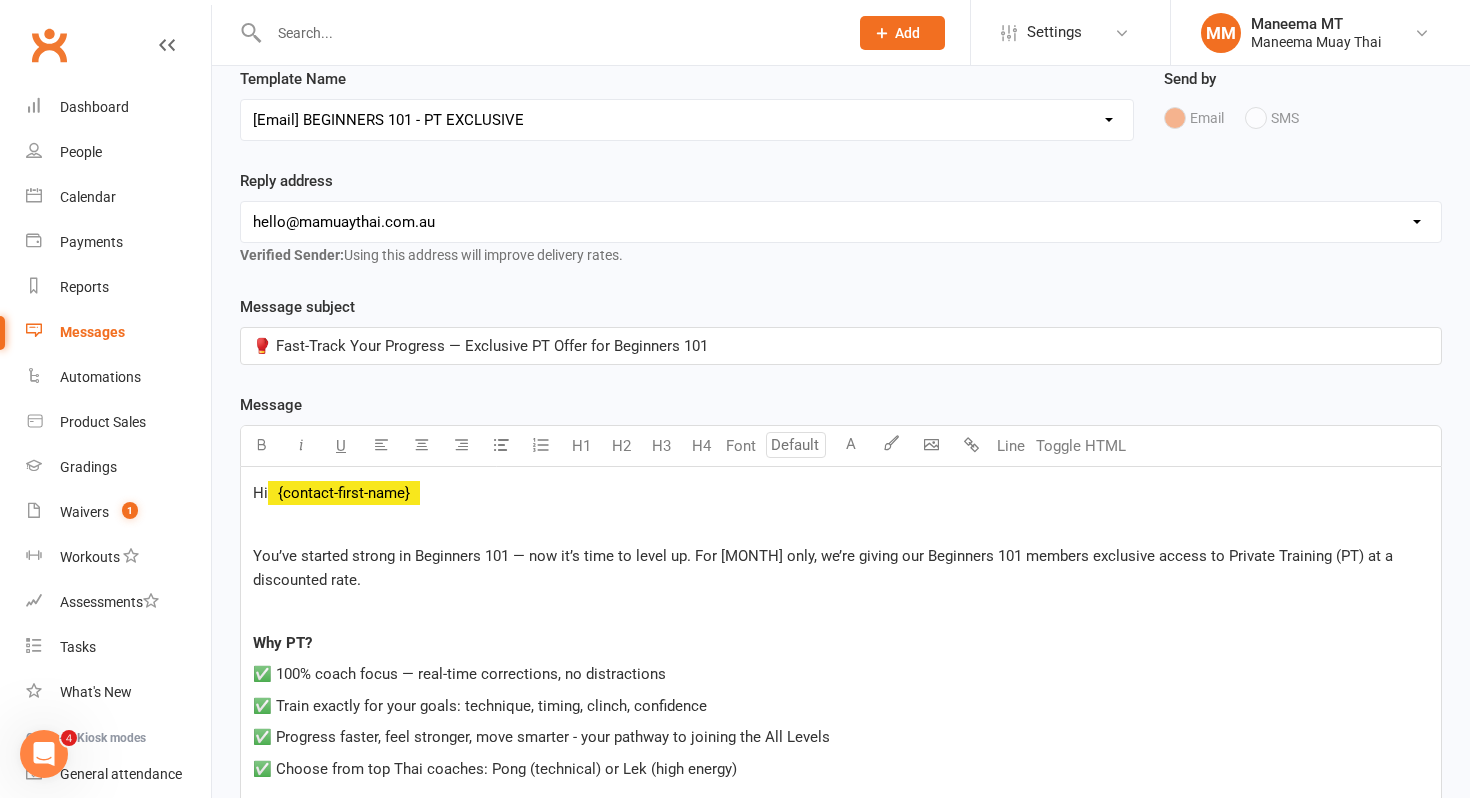 click at bounding box center (841, 611) 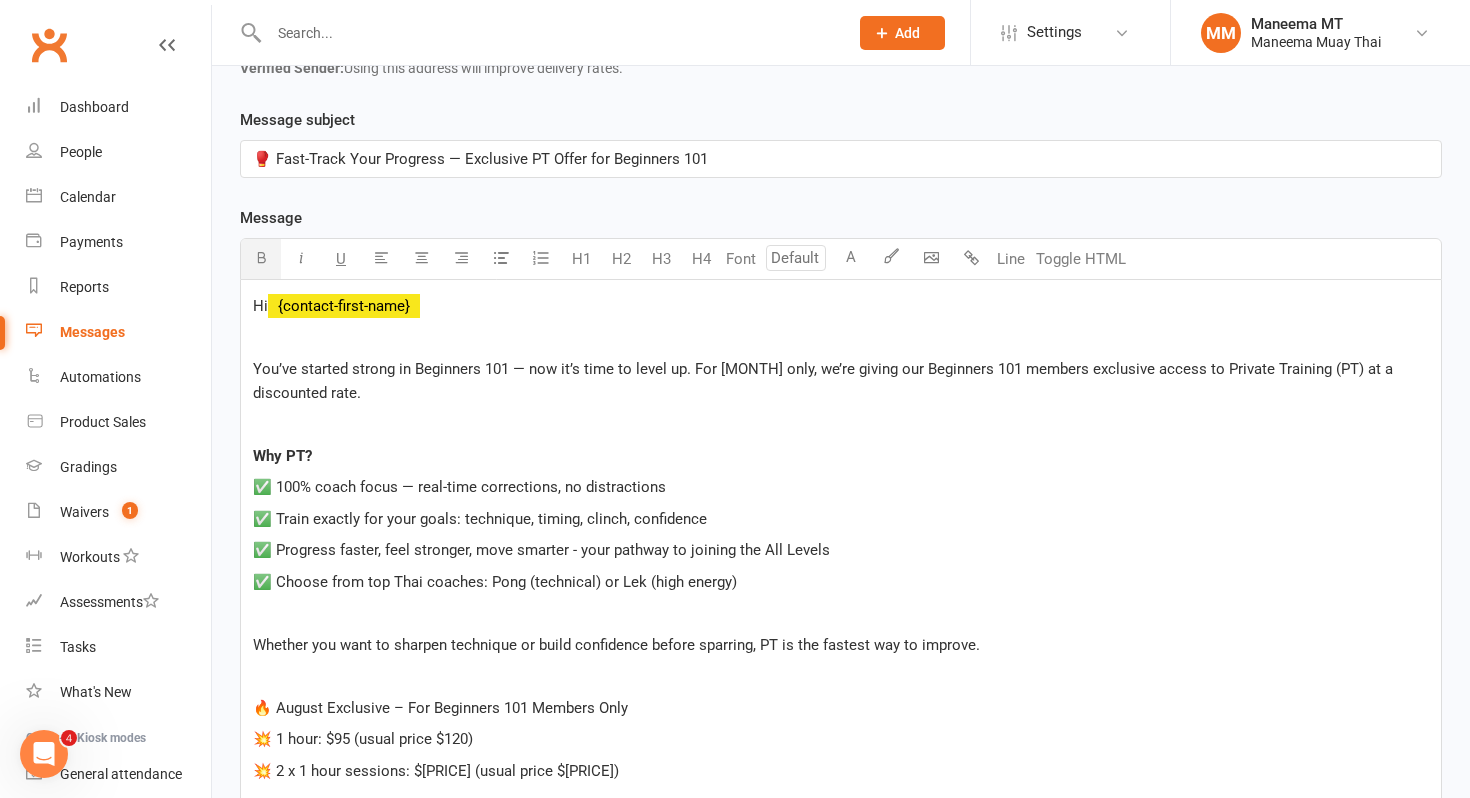 scroll, scrollTop: 437, scrollLeft: 0, axis: vertical 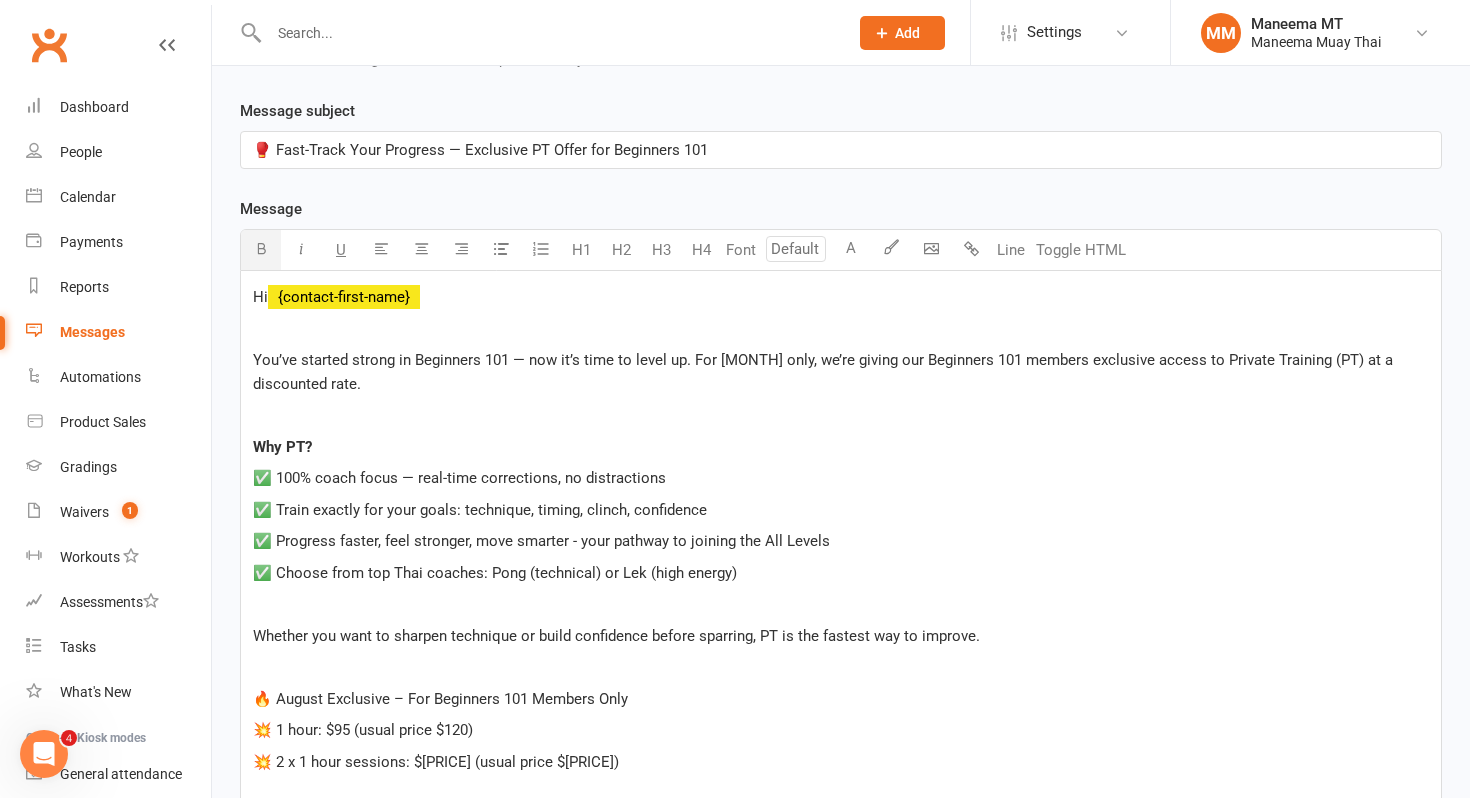 click at bounding box center [841, 604] 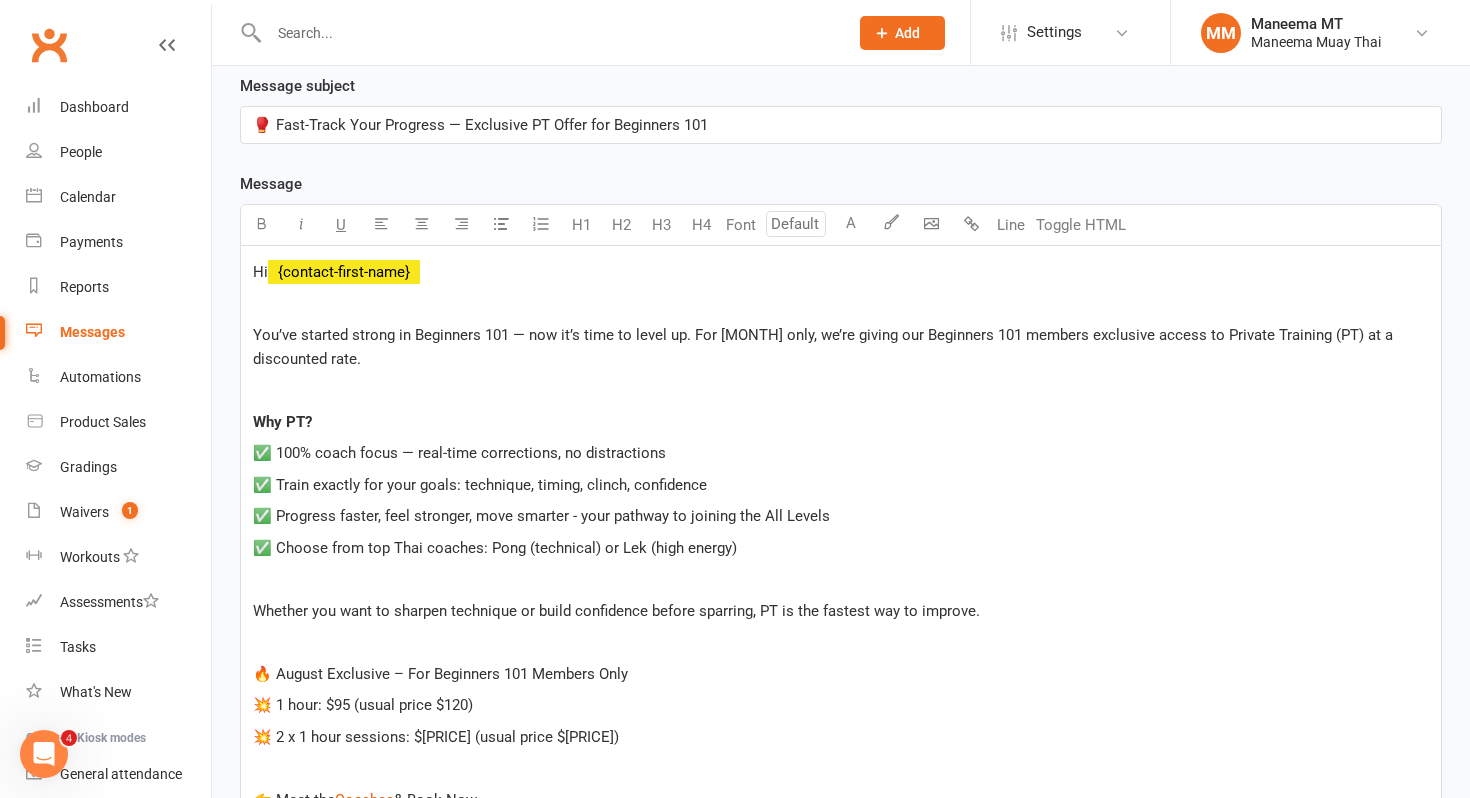 scroll, scrollTop: 464, scrollLeft: 0, axis: vertical 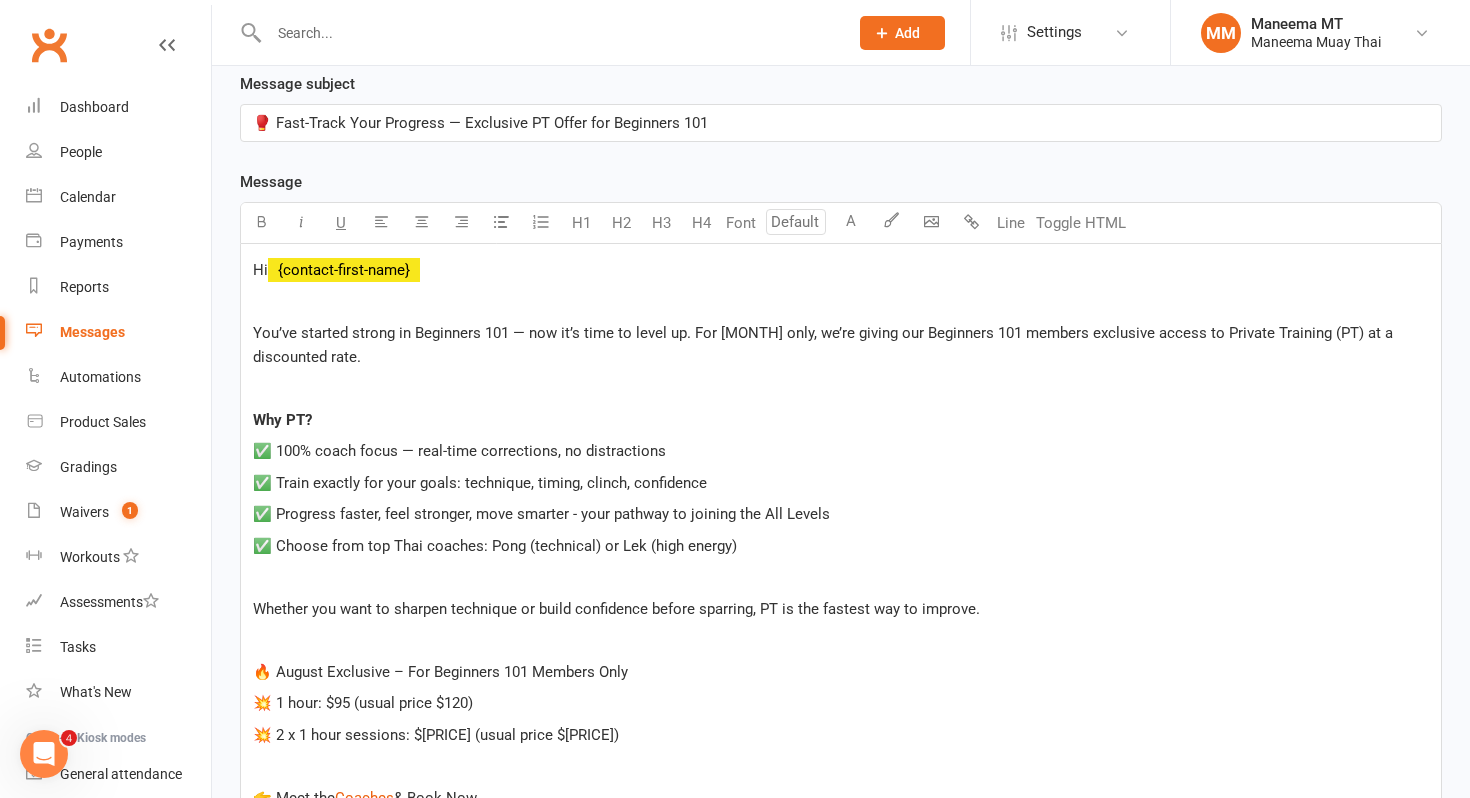 click on "Whether you want to sharpen technique or build confidence before sparring, PT is the fastest way to improve." at bounding box center (616, 609) 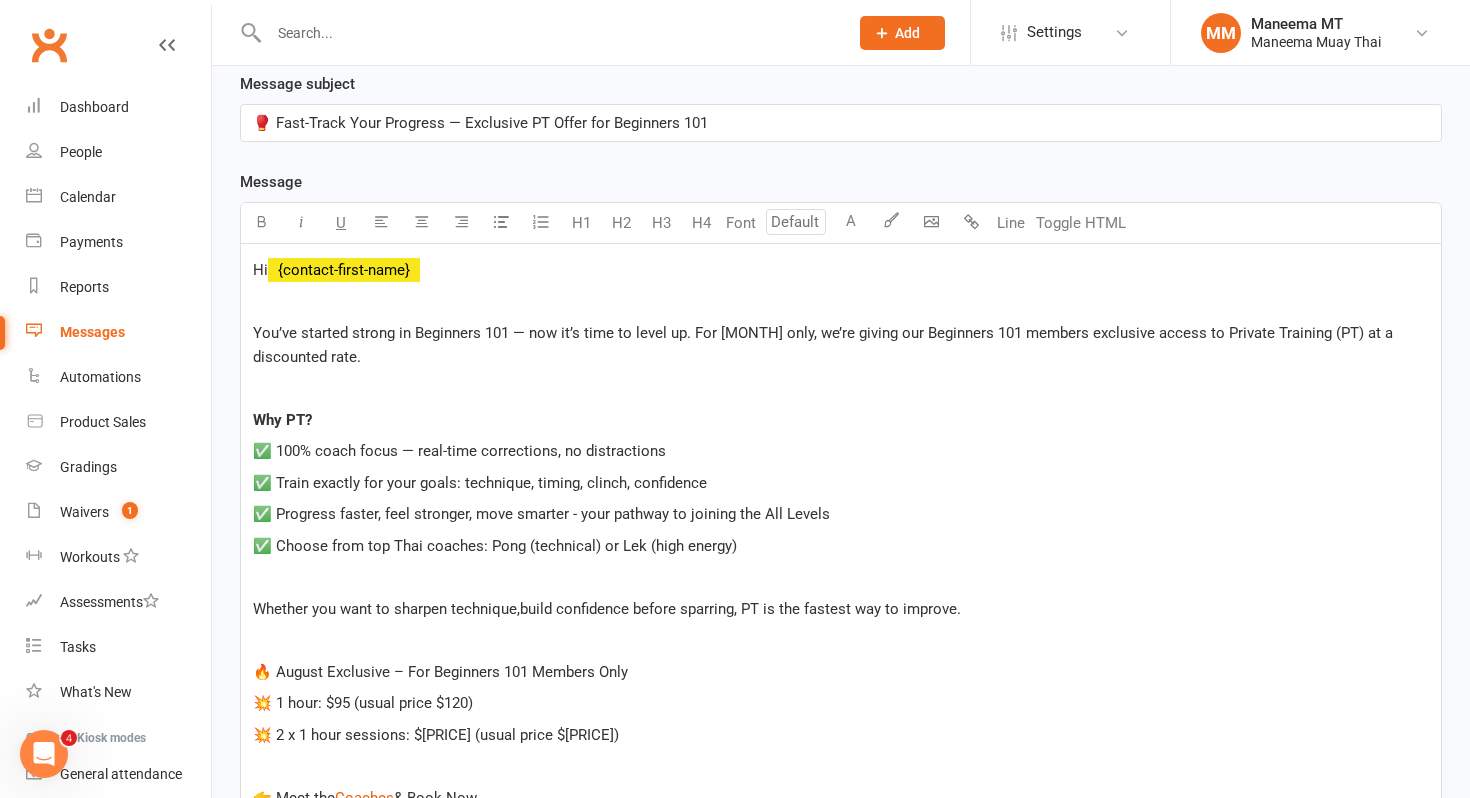 type 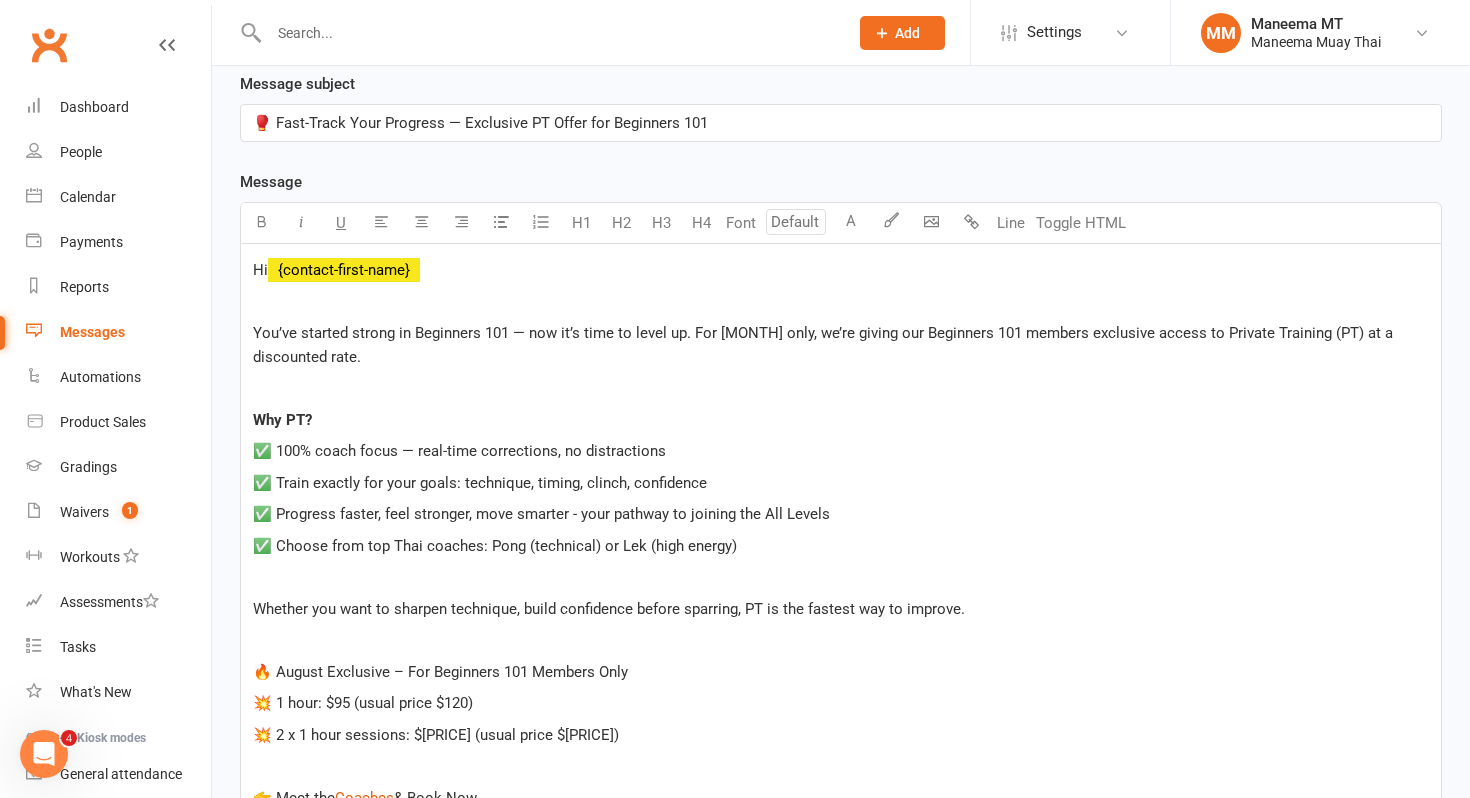 click on "Whether you want to sharpen technique, build confidence before sparring, PT is the fastest way to improve." at bounding box center (609, 609) 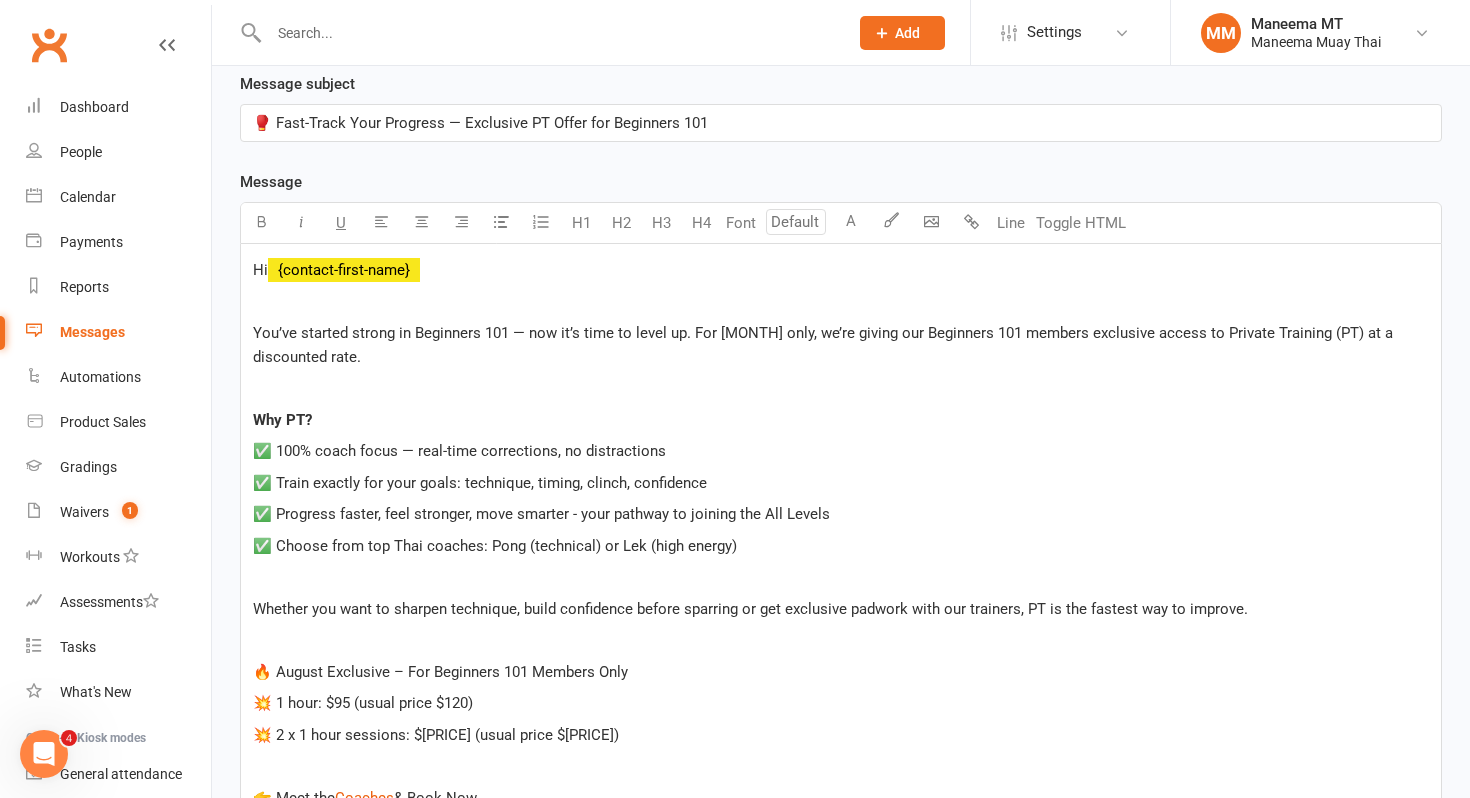 click on "Whether you want to sharpen technique, build confidence before sparring or get exclusive padwork with our trainers, PT is the fastest way to improve." at bounding box center [750, 609] 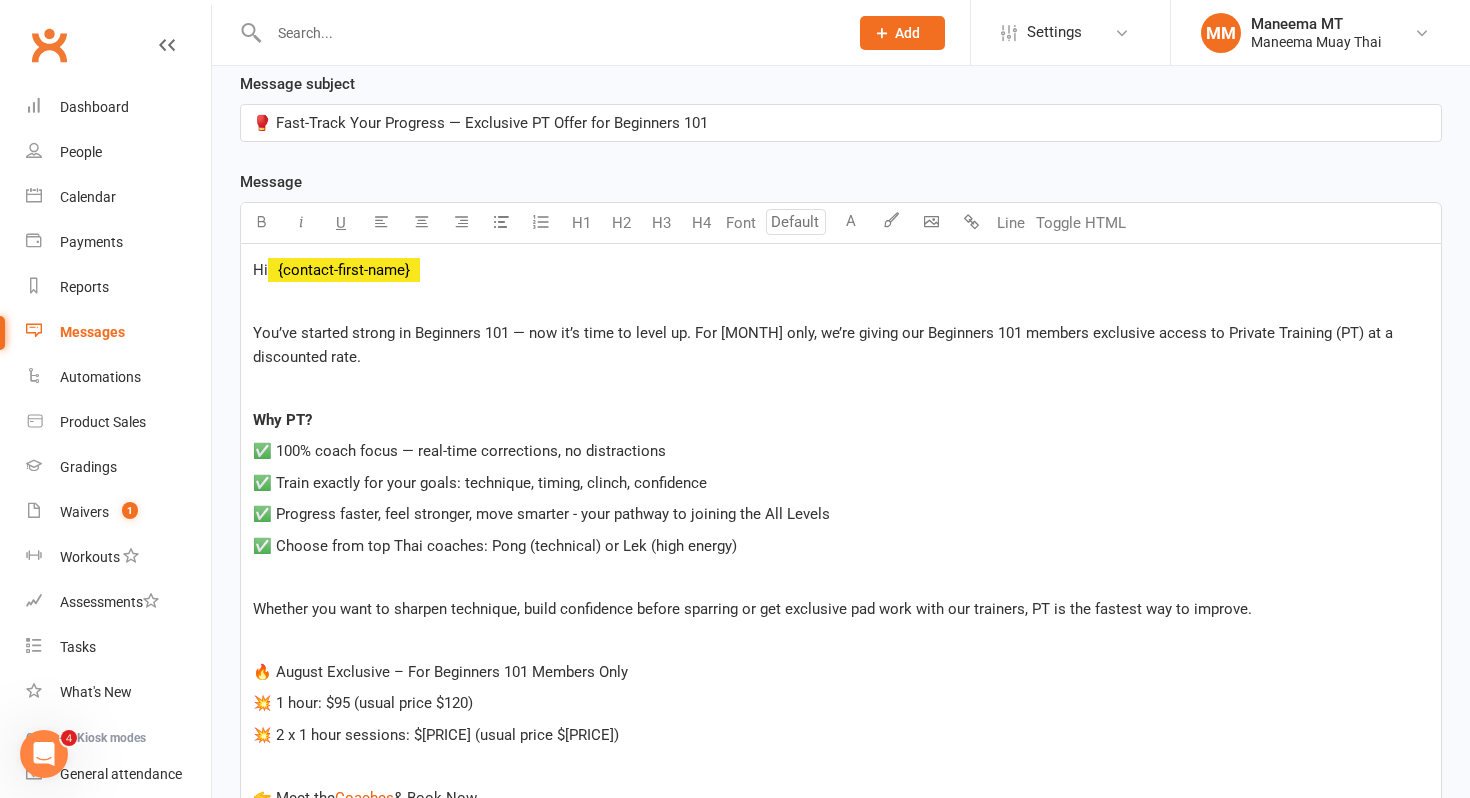 click at bounding box center (841, 640) 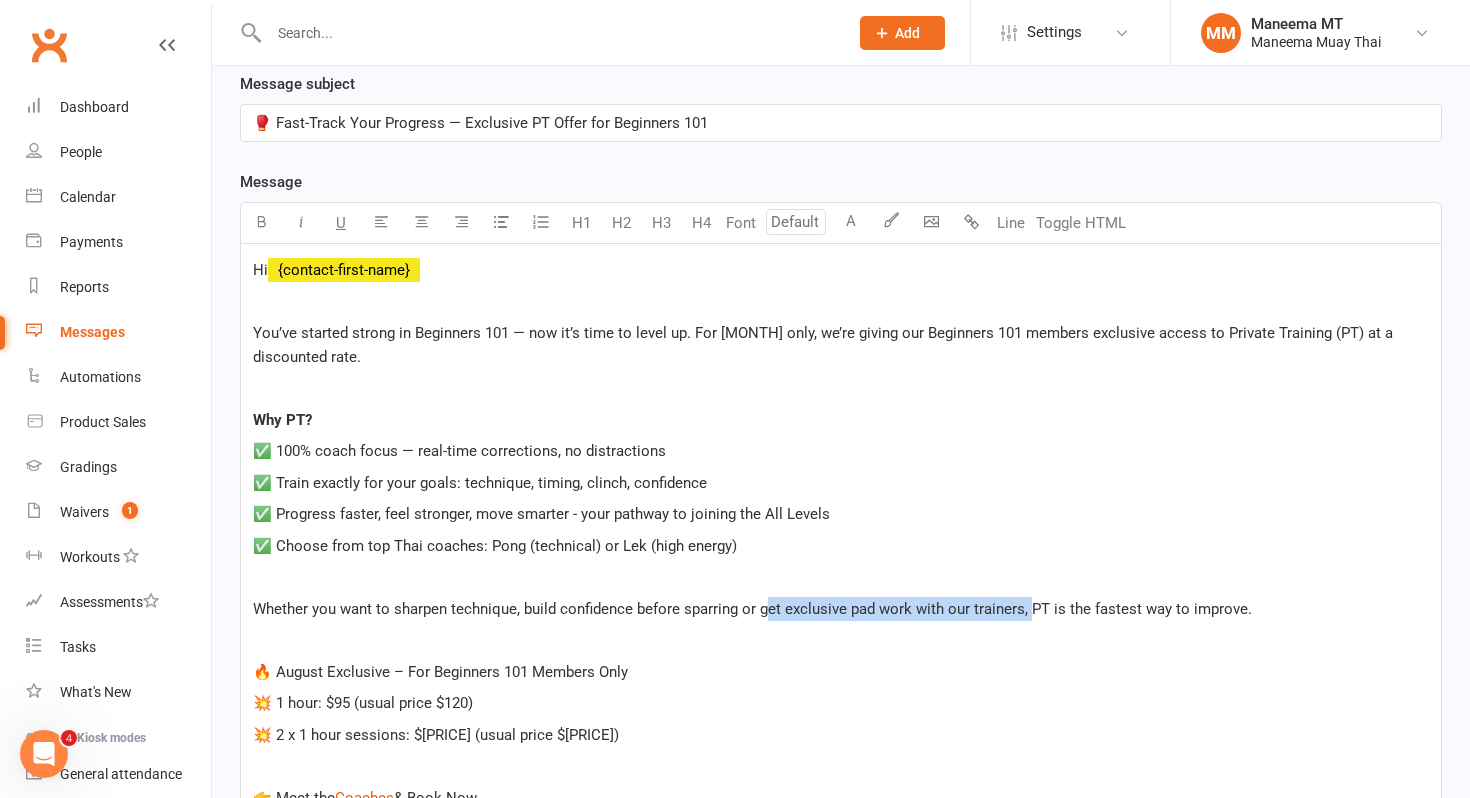 drag, startPoint x: 1032, startPoint y: 613, endPoint x: 771, endPoint y: 605, distance: 261.1226 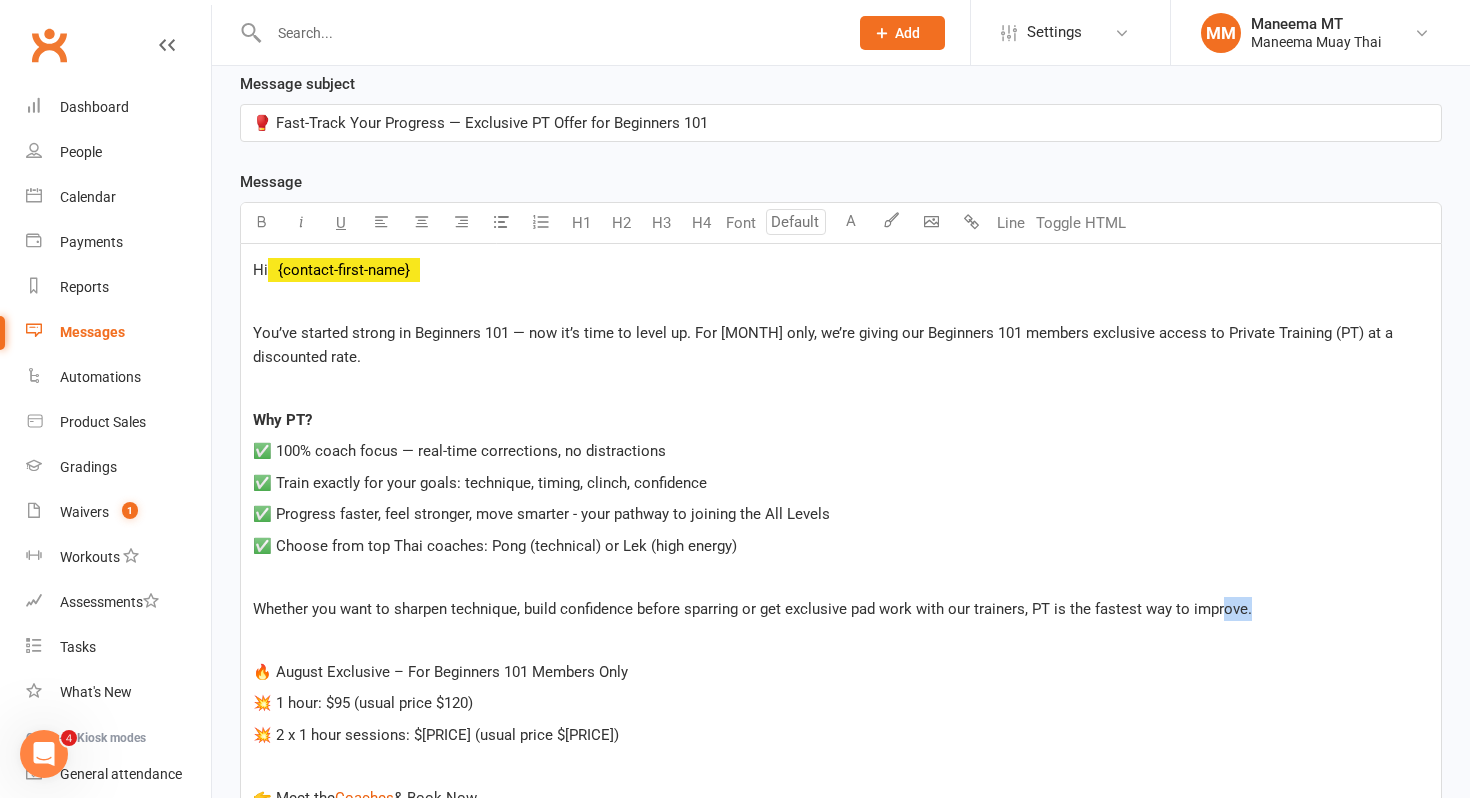 drag, startPoint x: 1261, startPoint y: 604, endPoint x: 1219, endPoint y: 602, distance: 42.047592 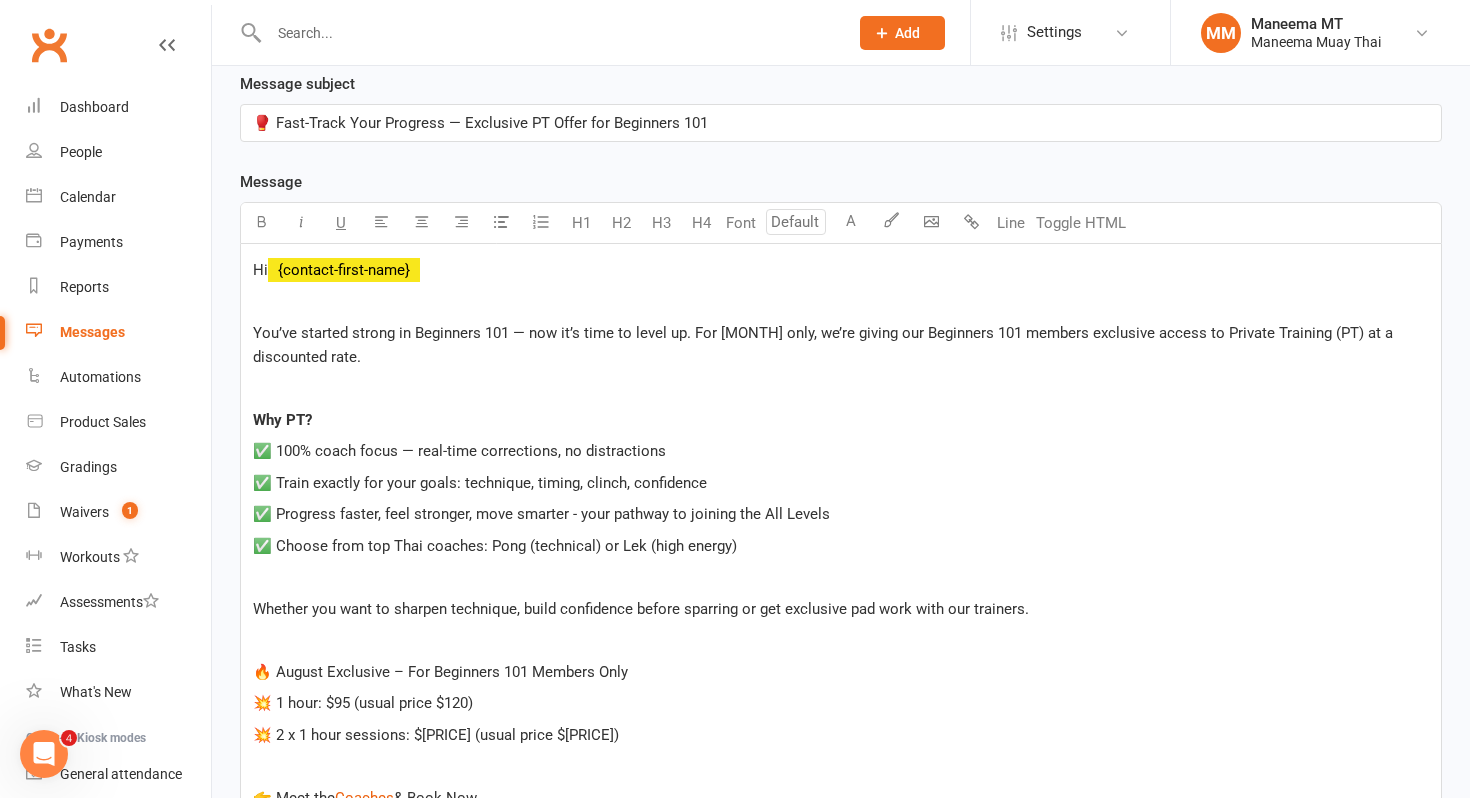 click on "Whether you want to sharpen technique, build confidence before sparring or get exclusive pad work with our trainers." at bounding box center (641, 609) 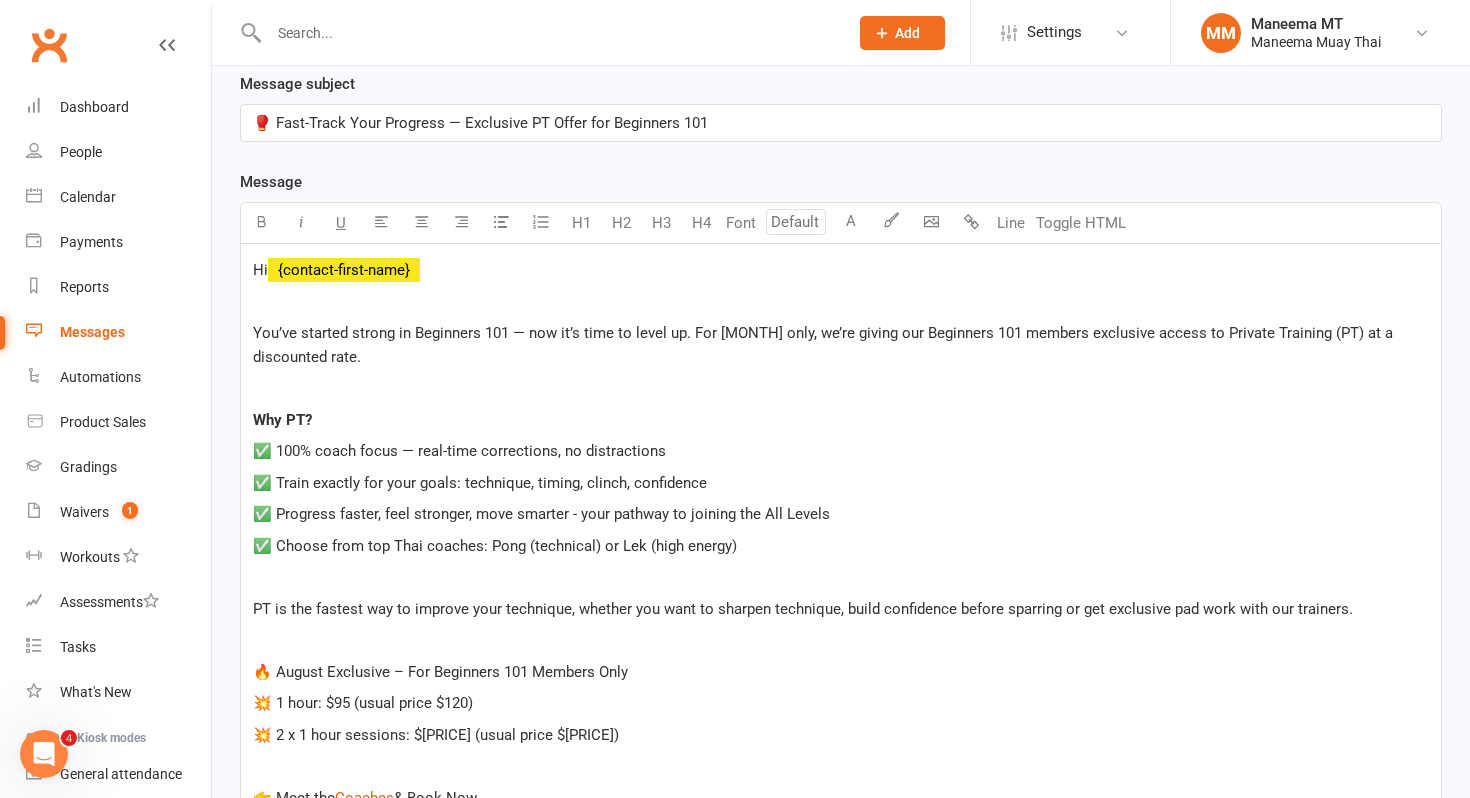 click on "PT is the fastest way to improve your technique, whether you want to sharpen technique, build confidence before sparring or get exclusive pad work with our trainers." at bounding box center [803, 609] 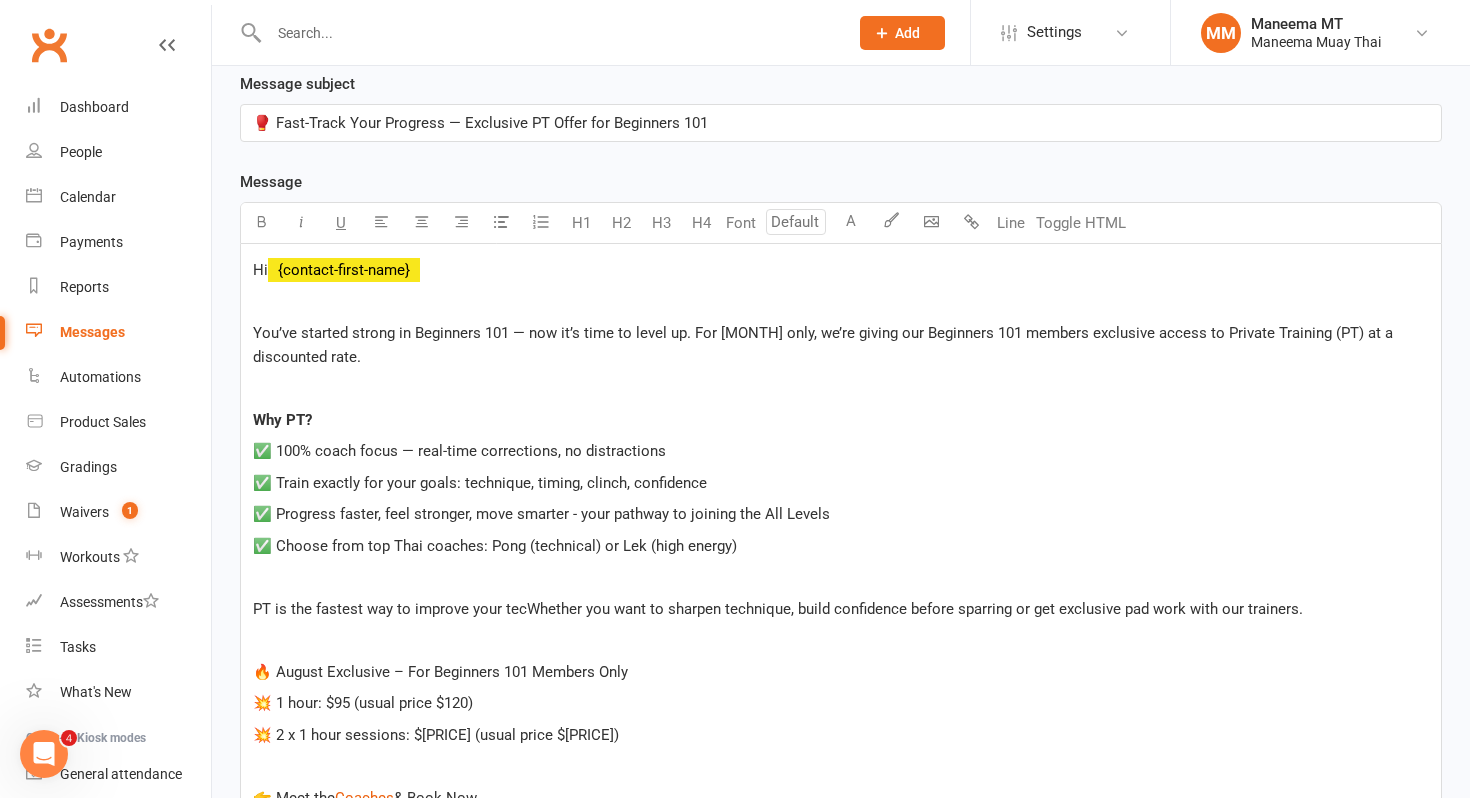 click on "PT is the fastest way to improve your tecWhether you want to sharpen technique, build confidence before sparring or get exclusive pad work with our trainers." at bounding box center [778, 609] 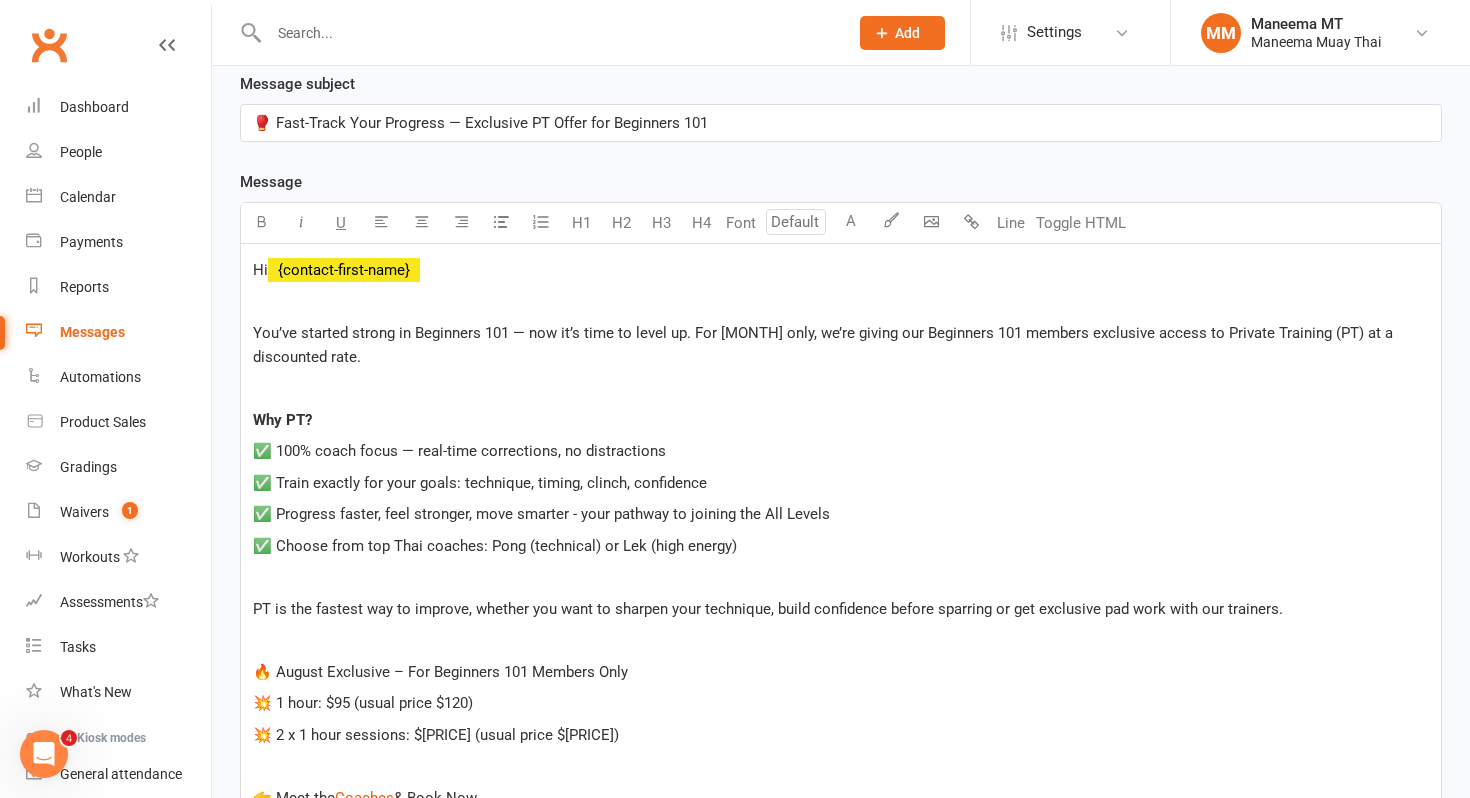 click on "🔥 August Exclusive – For Beginners 101 Members Only" at bounding box center (841, 672) 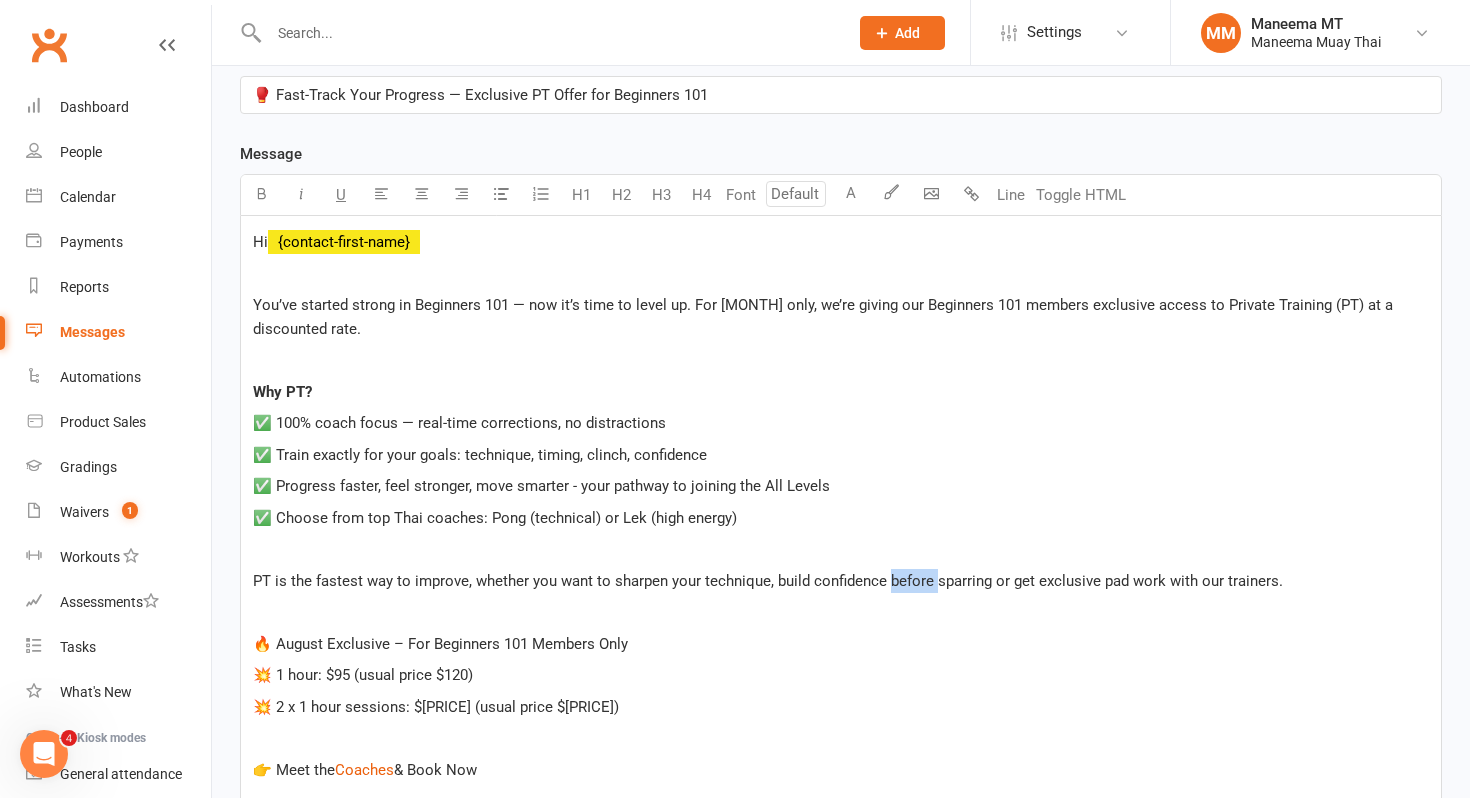 drag, startPoint x: 935, startPoint y: 578, endPoint x: 891, endPoint y: 573, distance: 44.28318 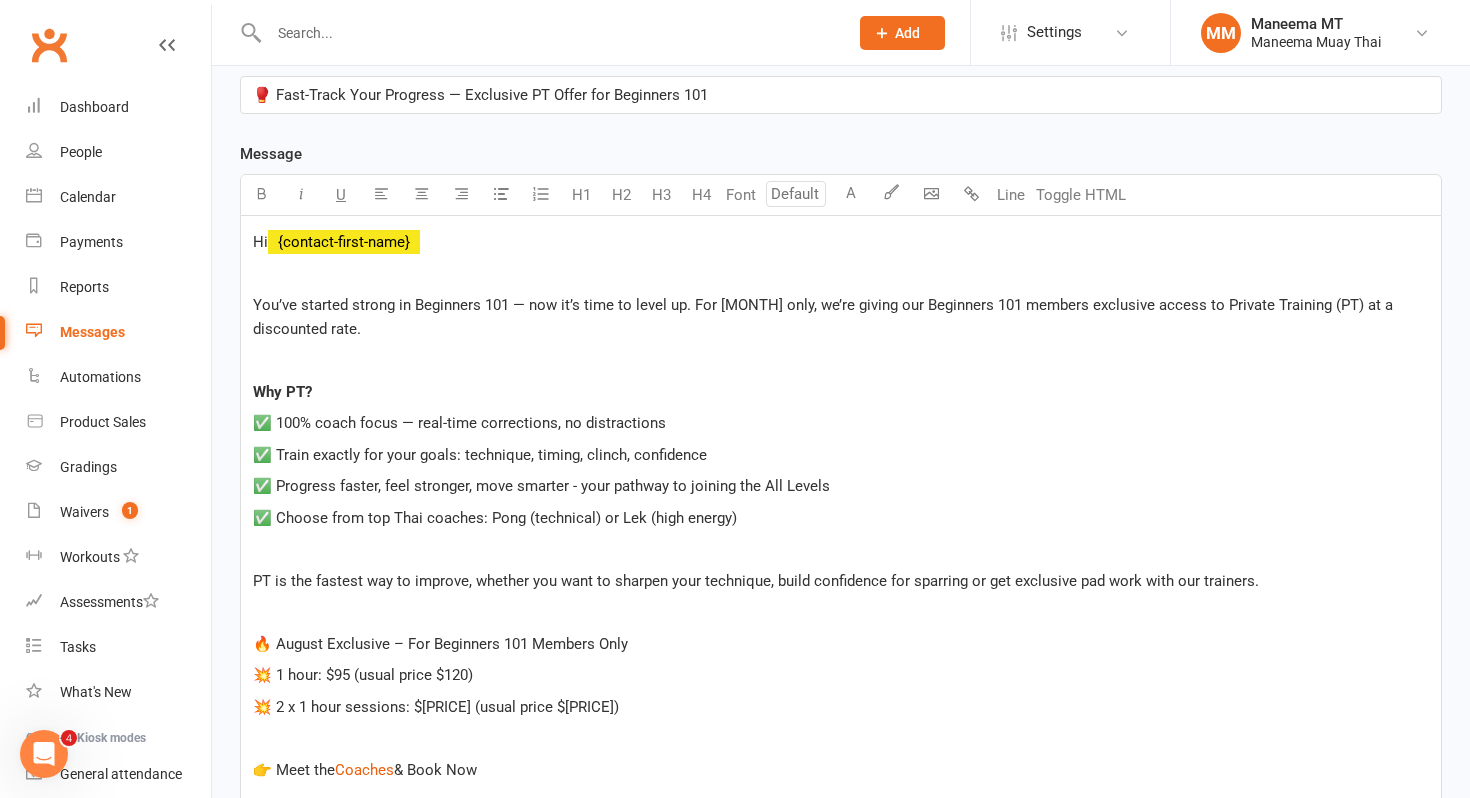 drag, startPoint x: 1292, startPoint y: 583, endPoint x: 545, endPoint y: 553, distance: 747.6022 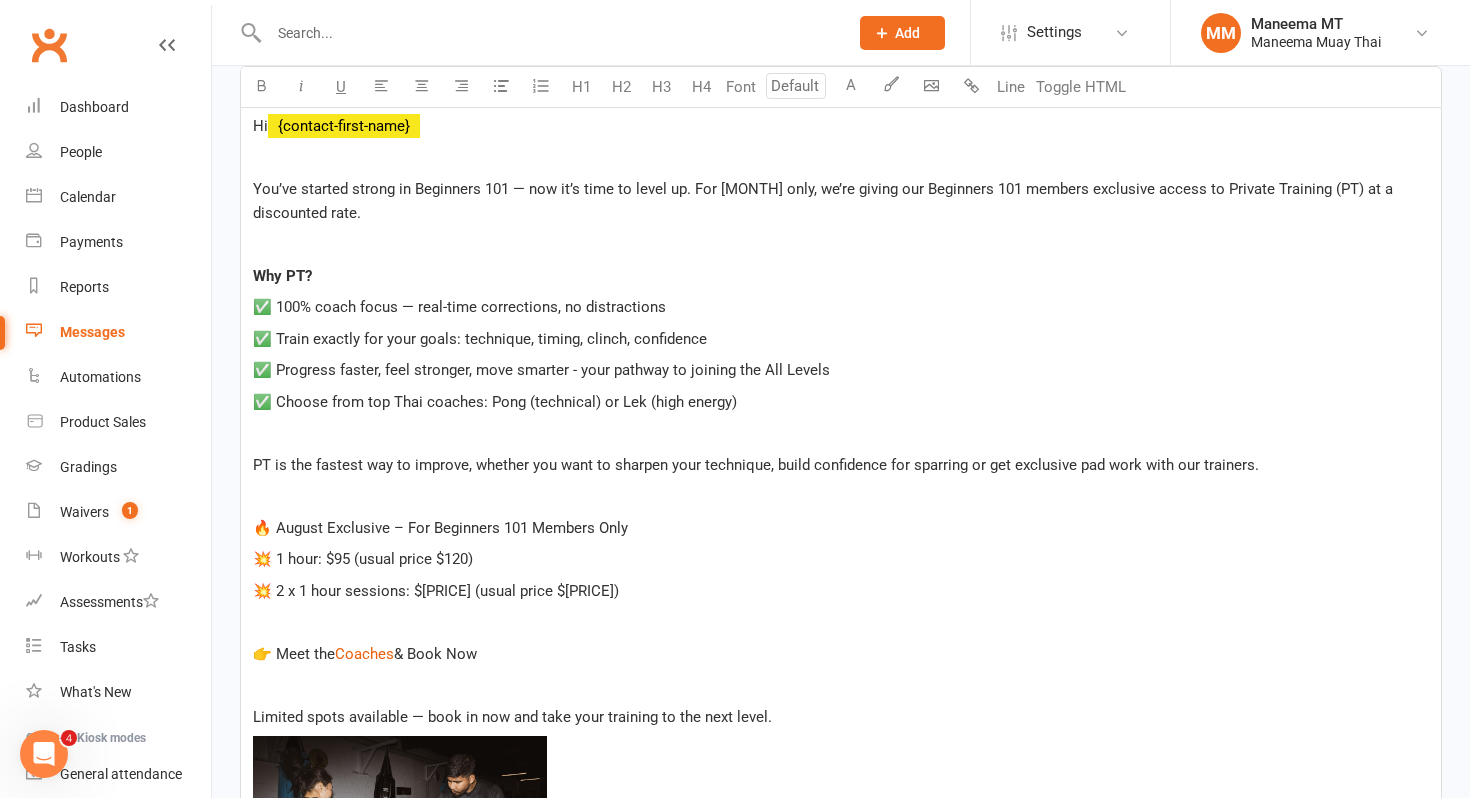 scroll, scrollTop: 605, scrollLeft: 0, axis: vertical 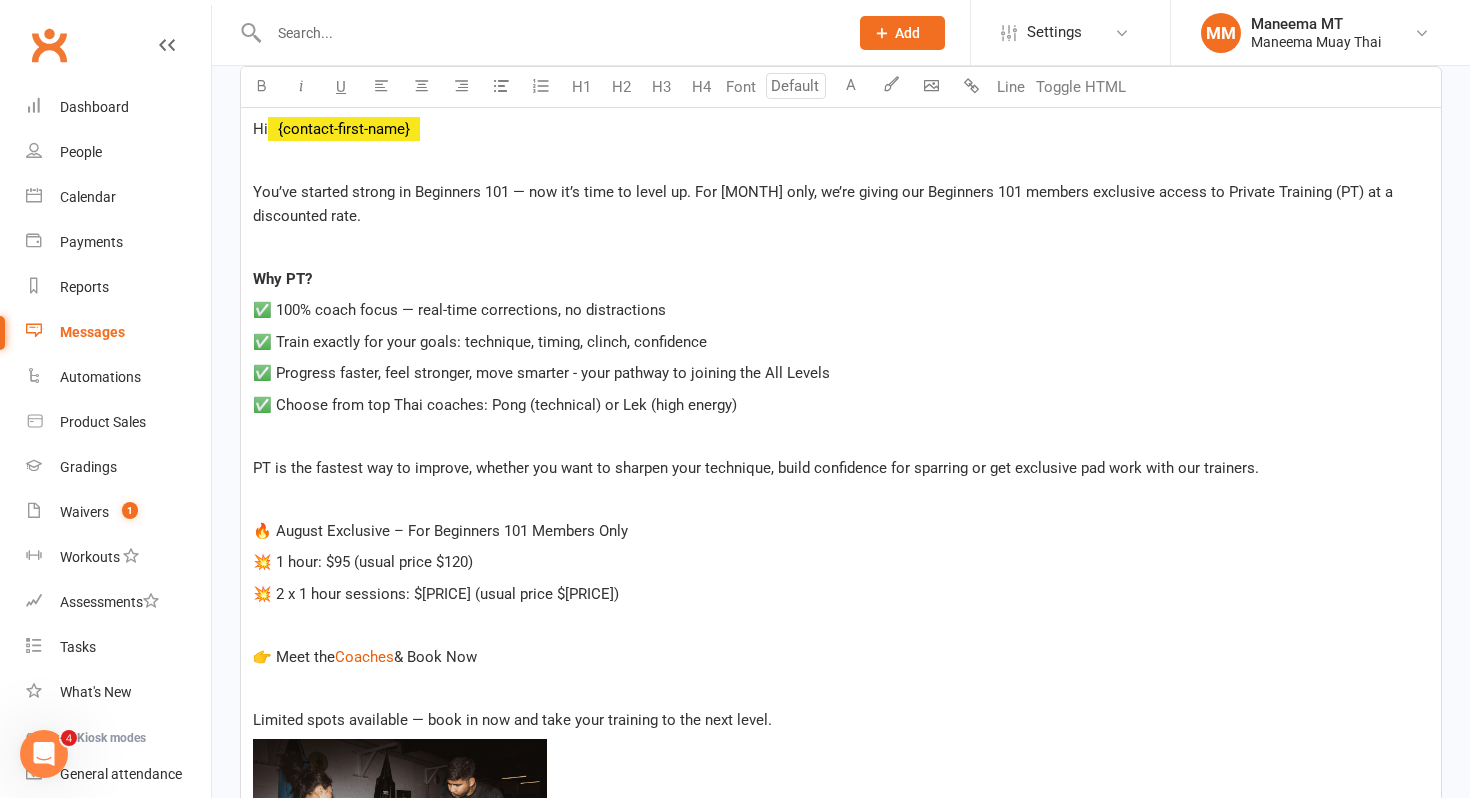 click at bounding box center (841, 625) 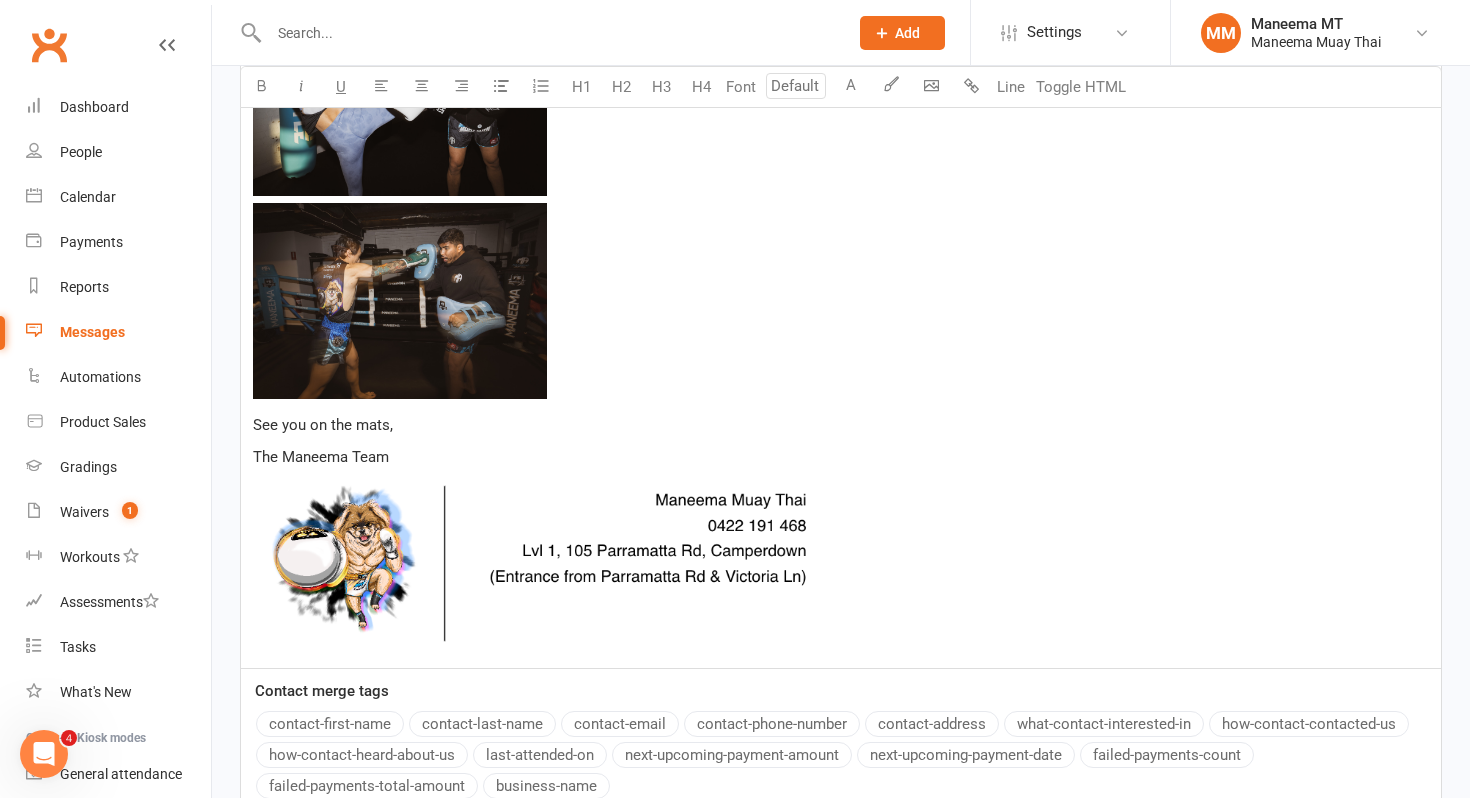 scroll, scrollTop: 1520, scrollLeft: 0, axis: vertical 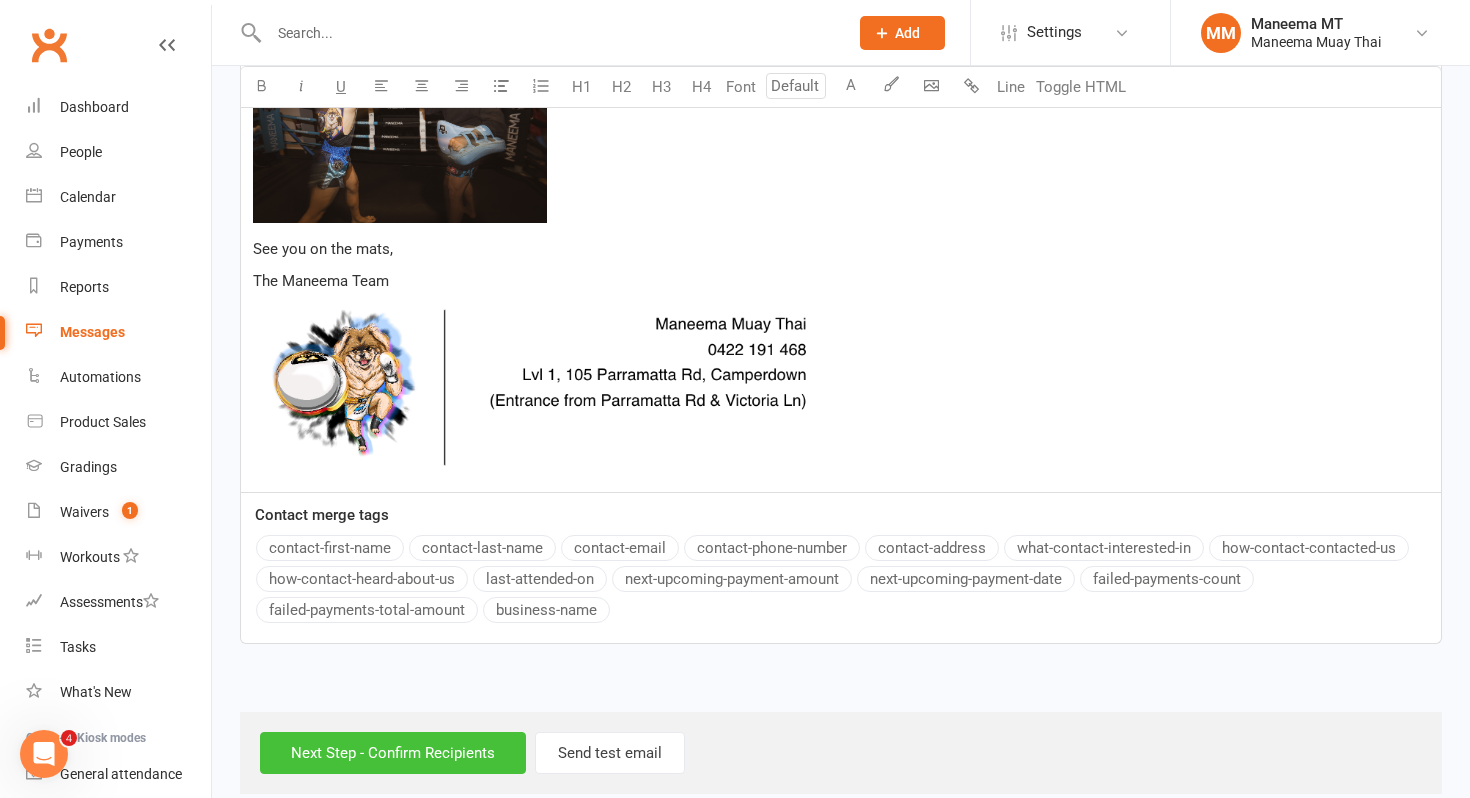 click on "Next Step - Confirm Recipients" at bounding box center [393, 753] 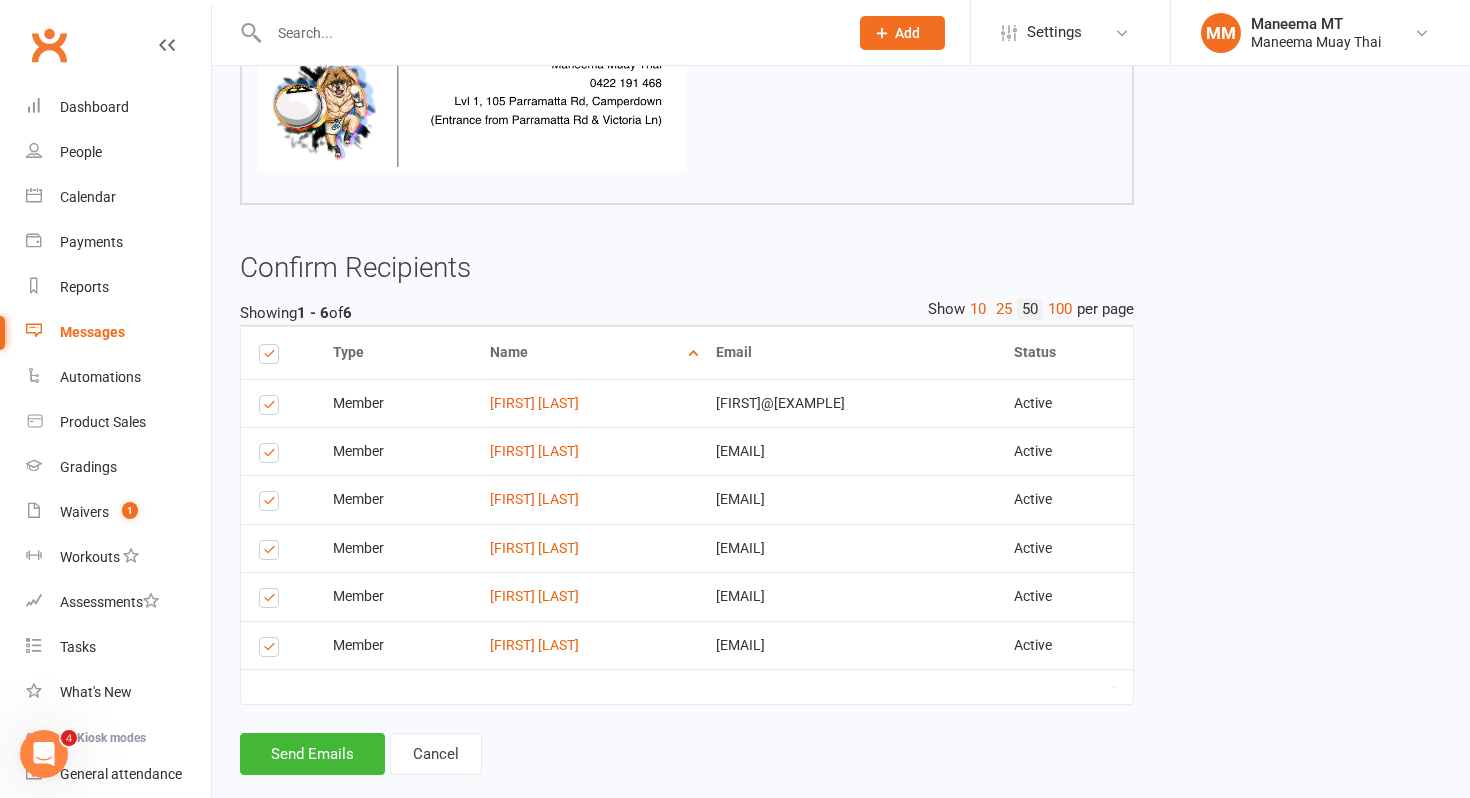 scroll, scrollTop: 1219, scrollLeft: 0, axis: vertical 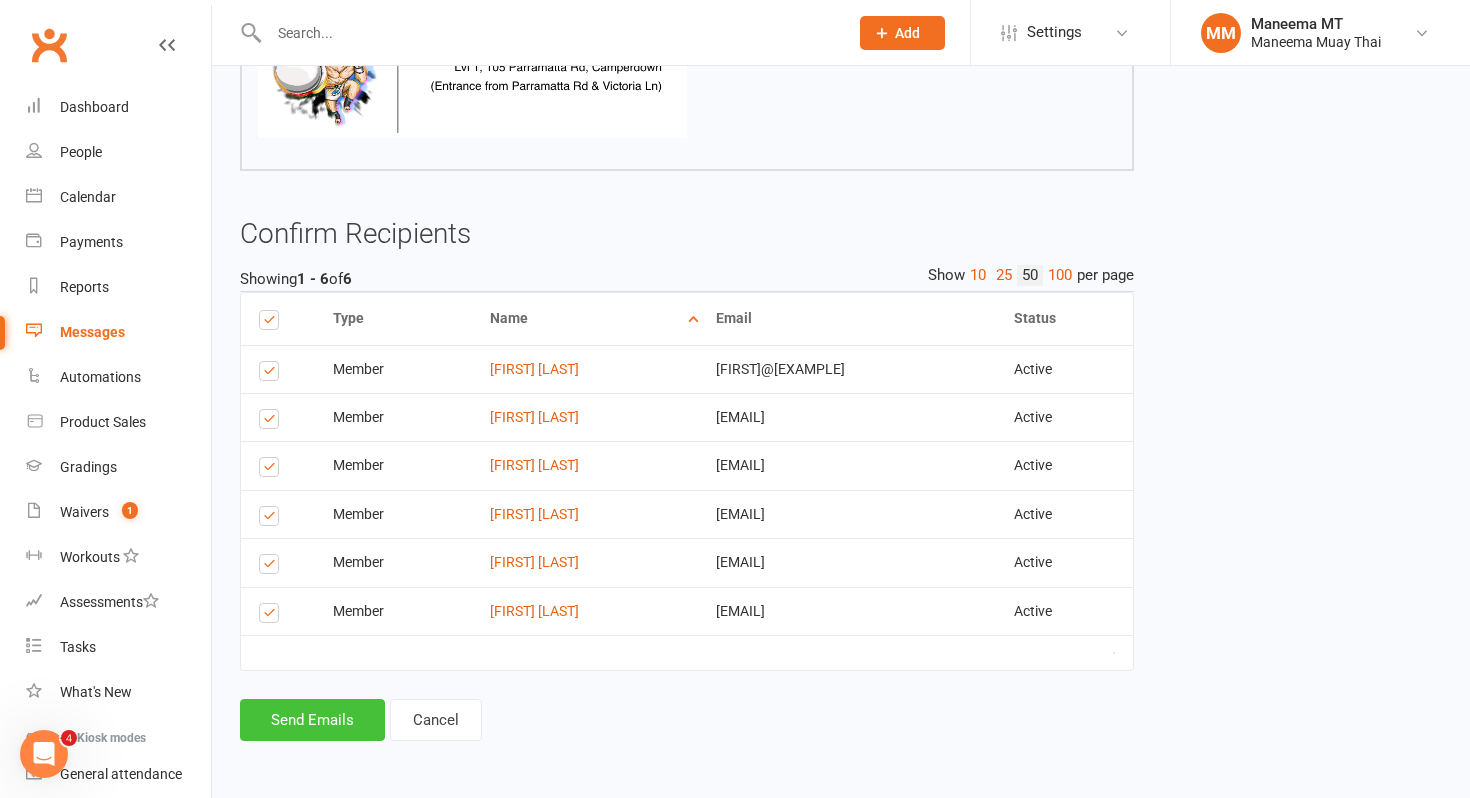 click on "Send Emails" at bounding box center [312, 720] 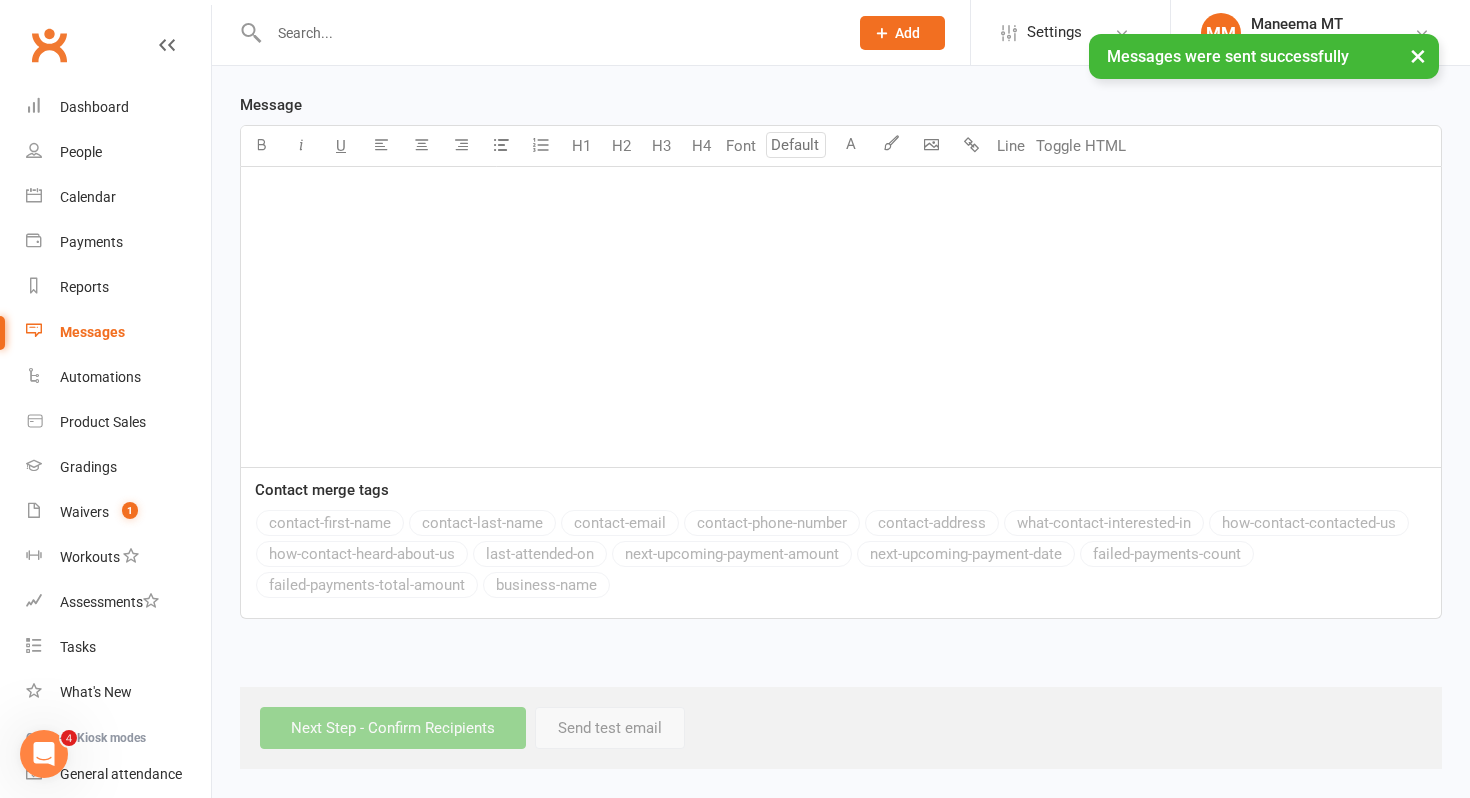scroll, scrollTop: 0, scrollLeft: 0, axis: both 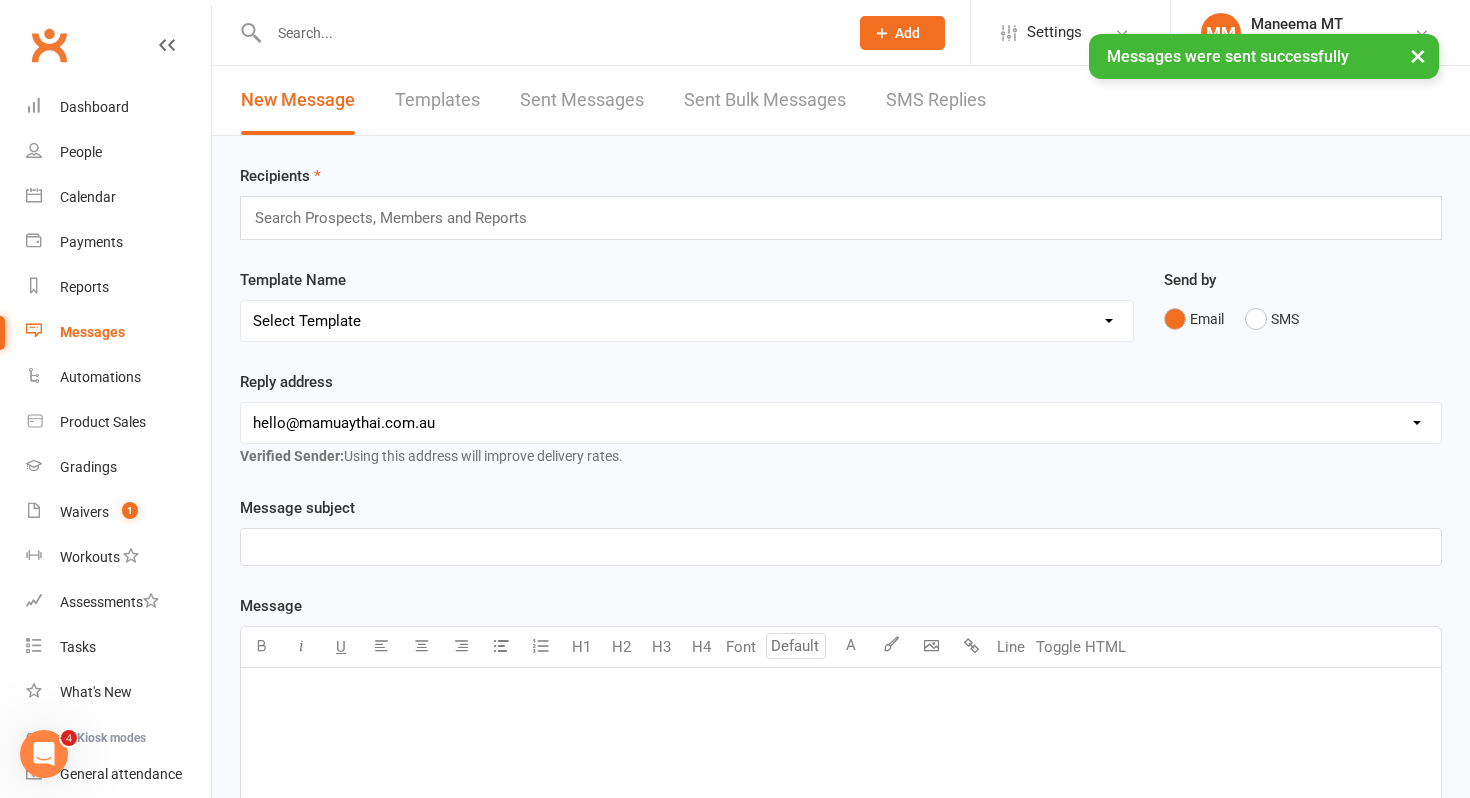 click on "Templates" at bounding box center [437, 100] 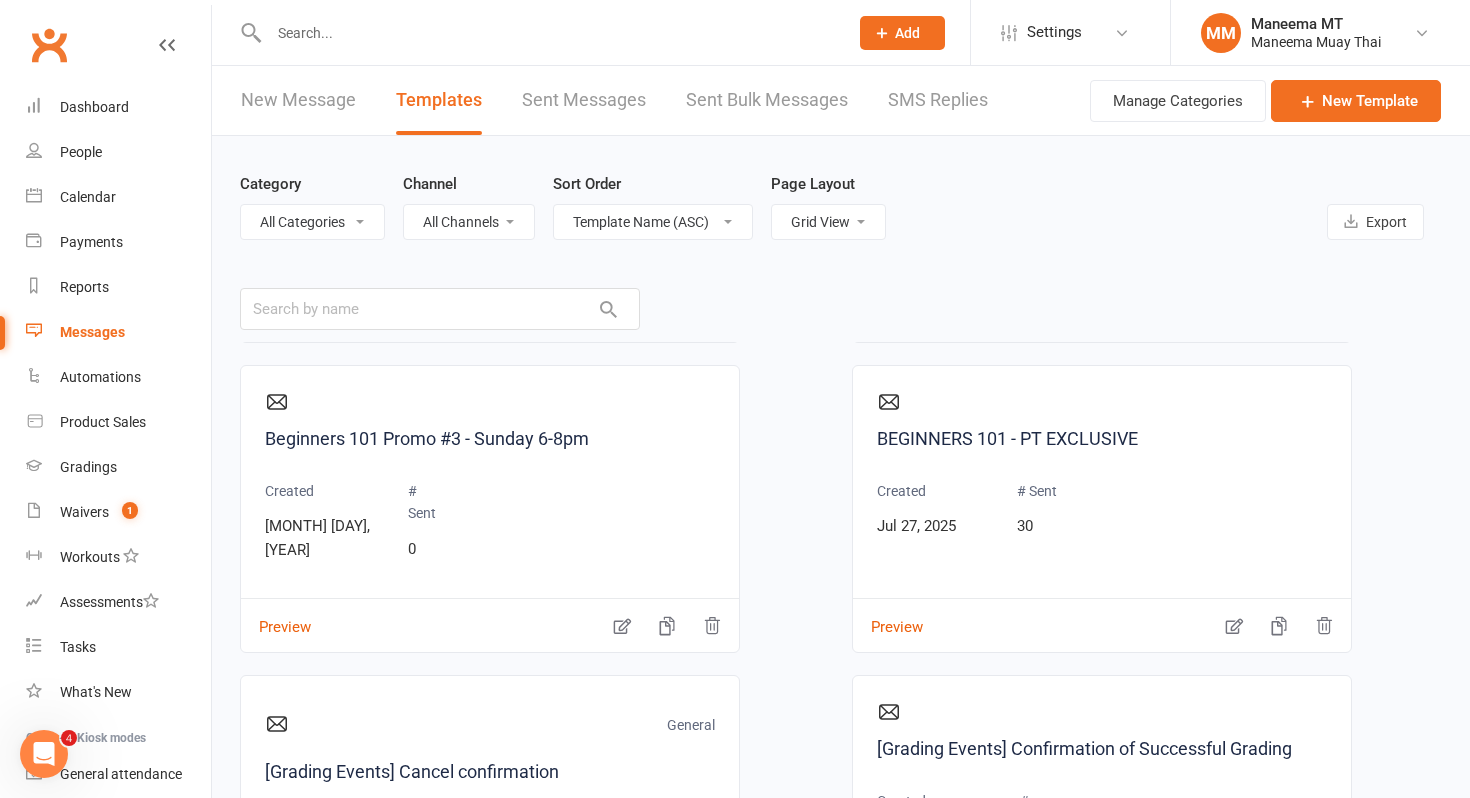 scroll, scrollTop: 1165, scrollLeft: 0, axis: vertical 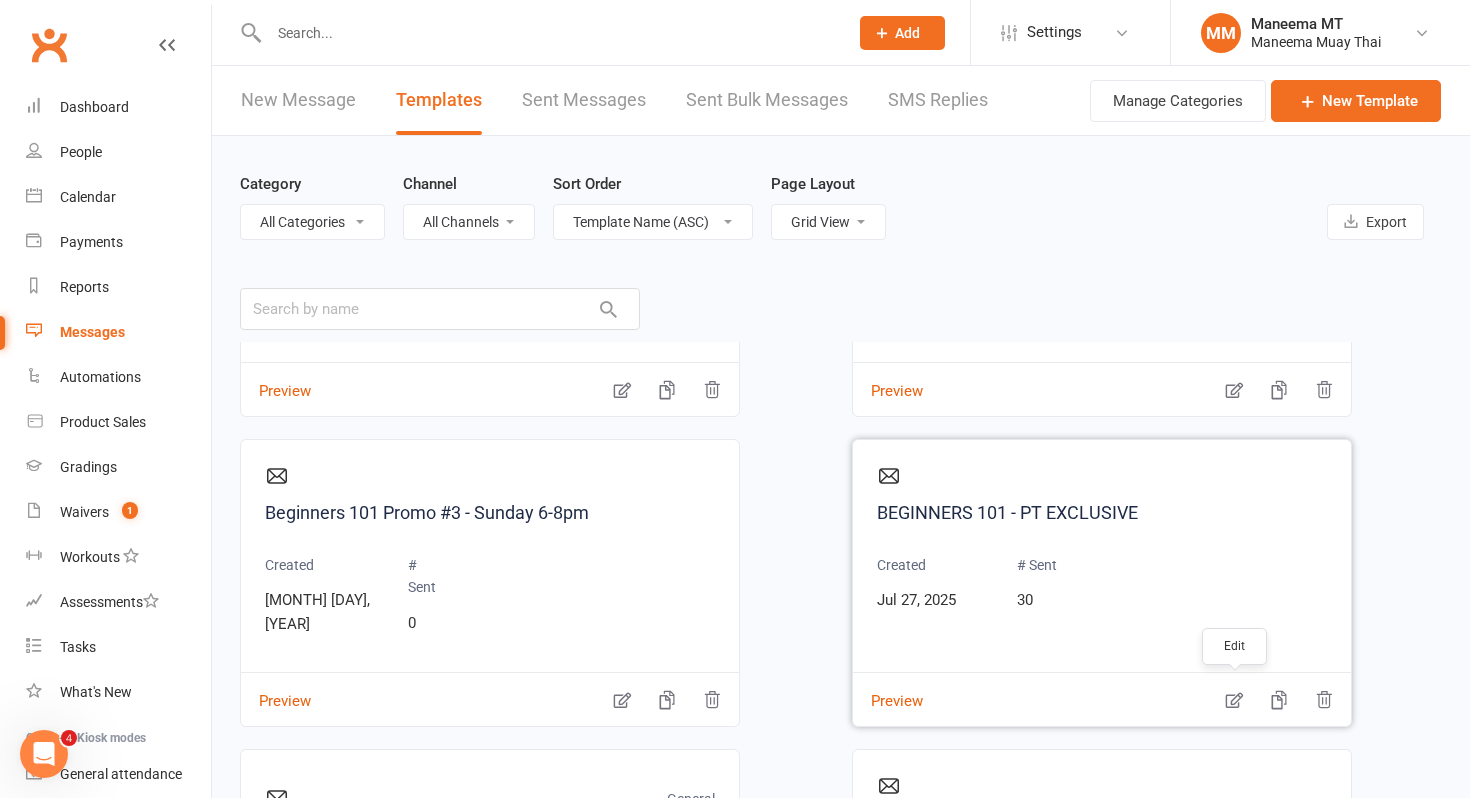 click 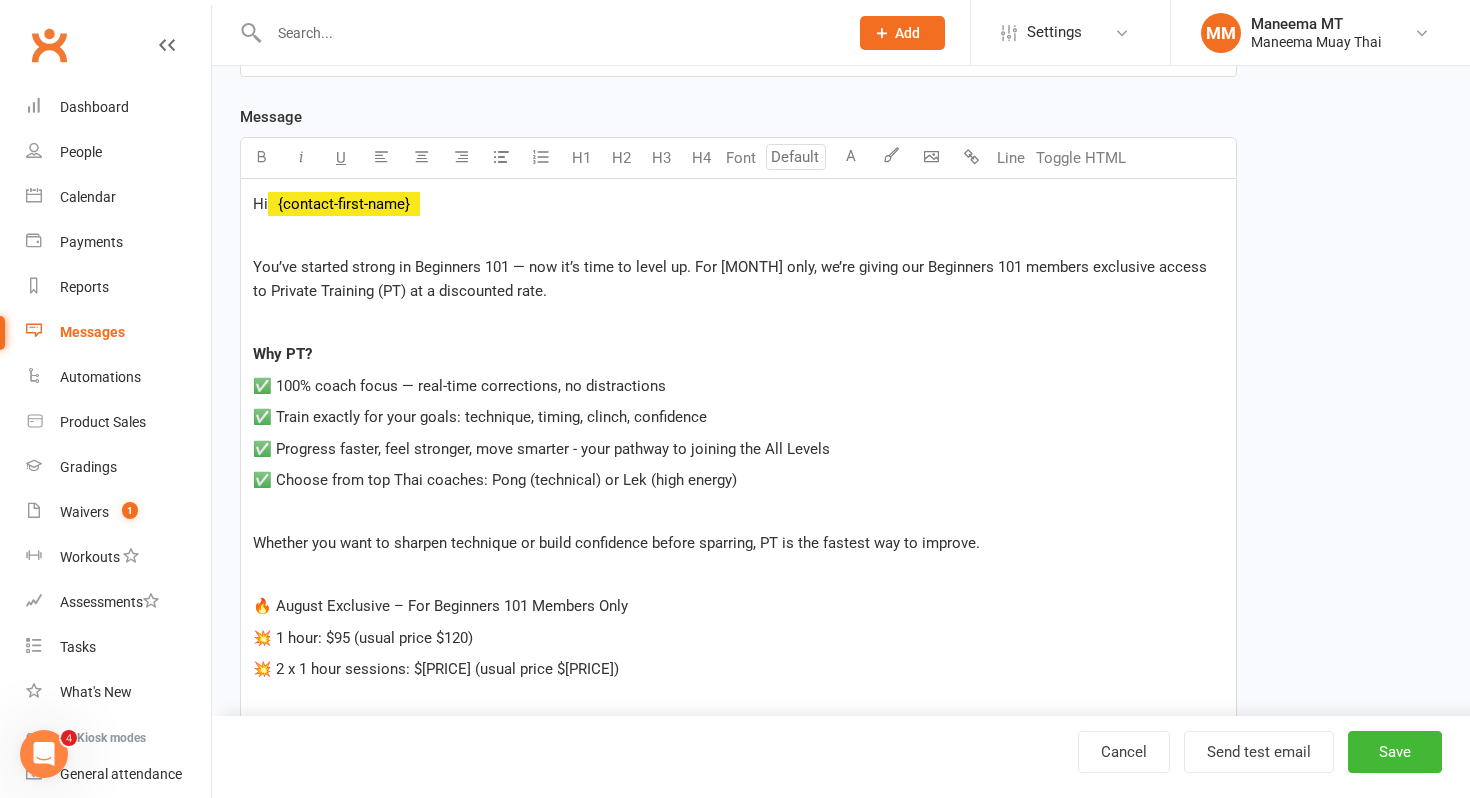 scroll, scrollTop: 341, scrollLeft: 0, axis: vertical 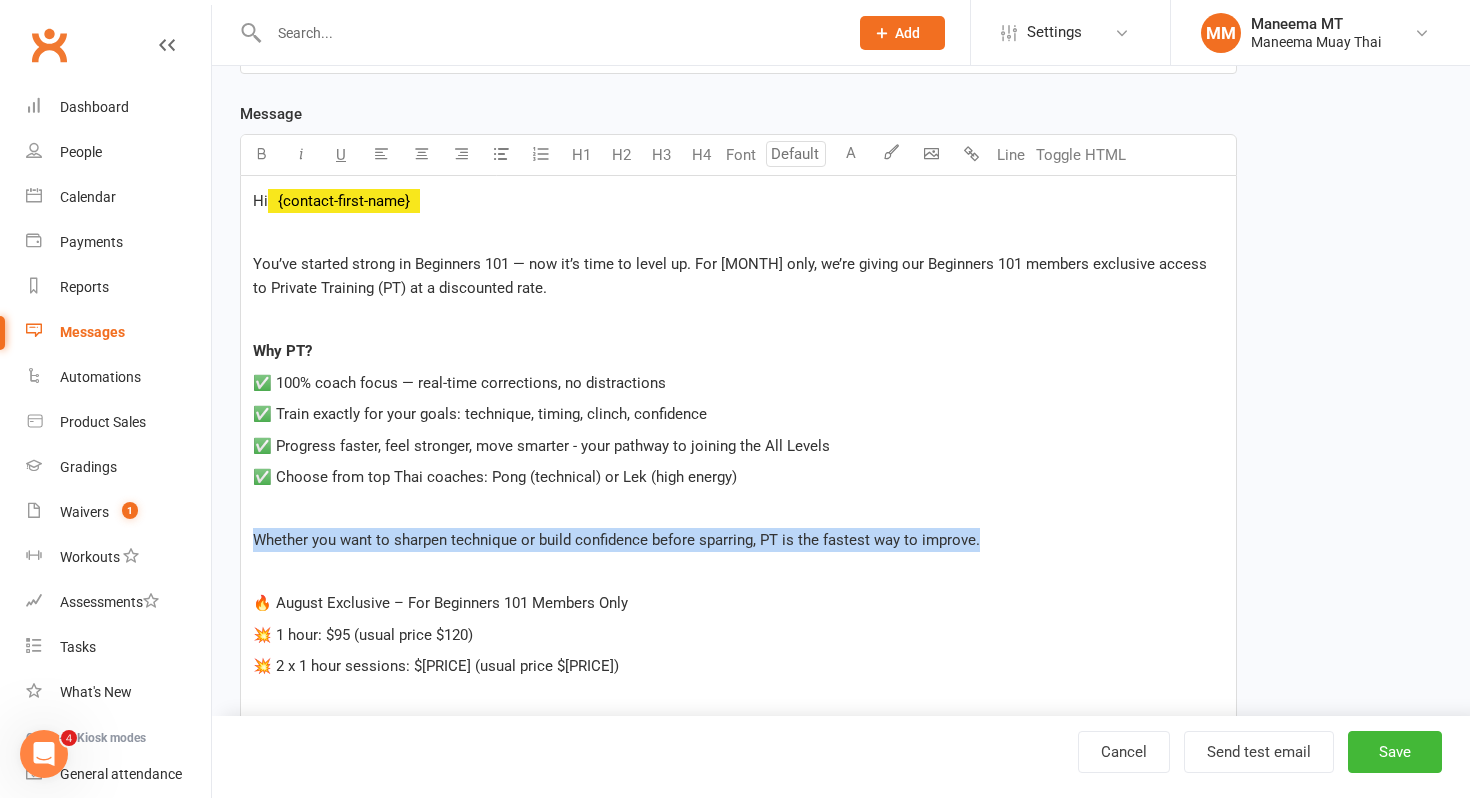 drag, startPoint x: 990, startPoint y: 540, endPoint x: 246, endPoint y: 542, distance: 744.0027 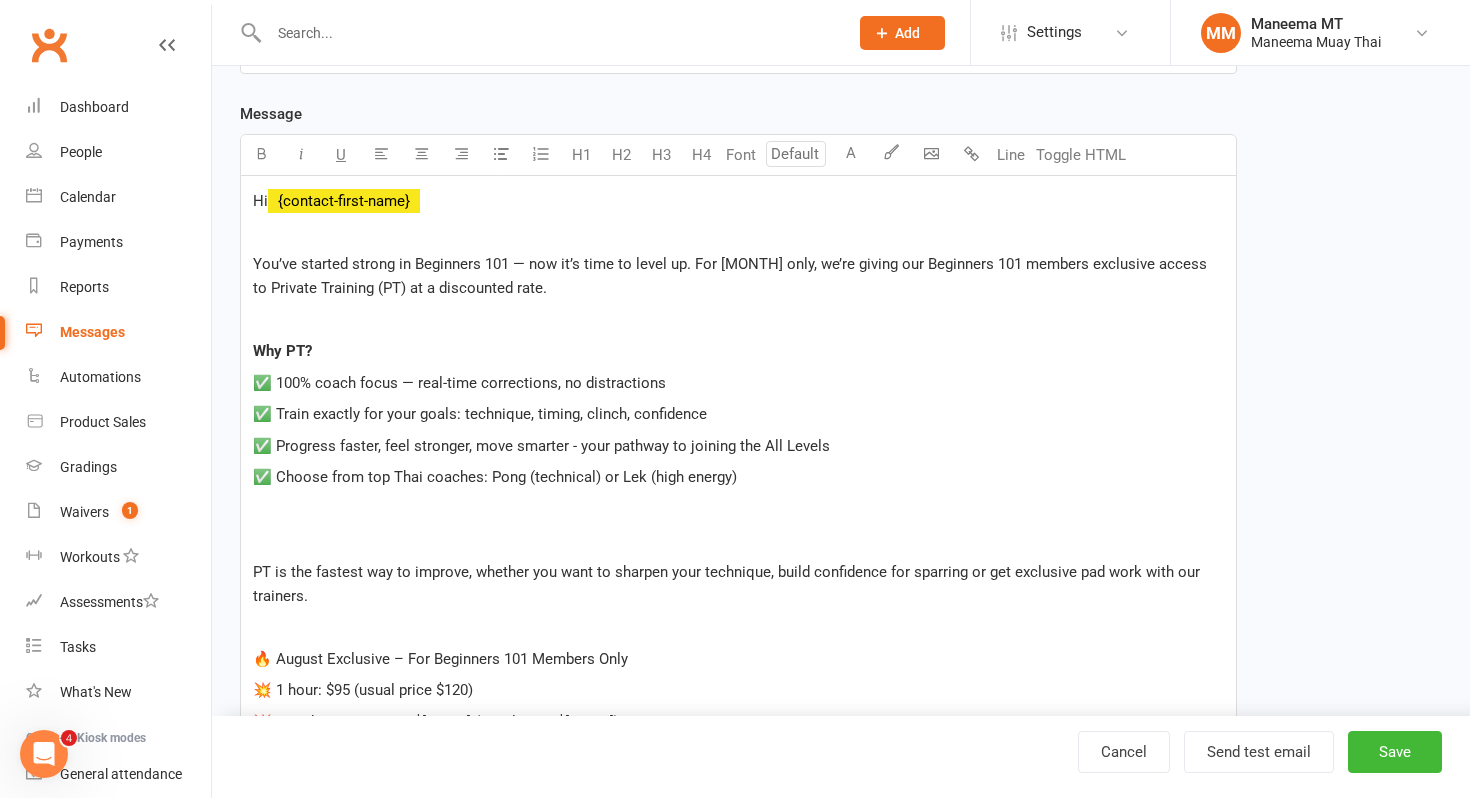 click on "﻿" at bounding box center [738, 540] 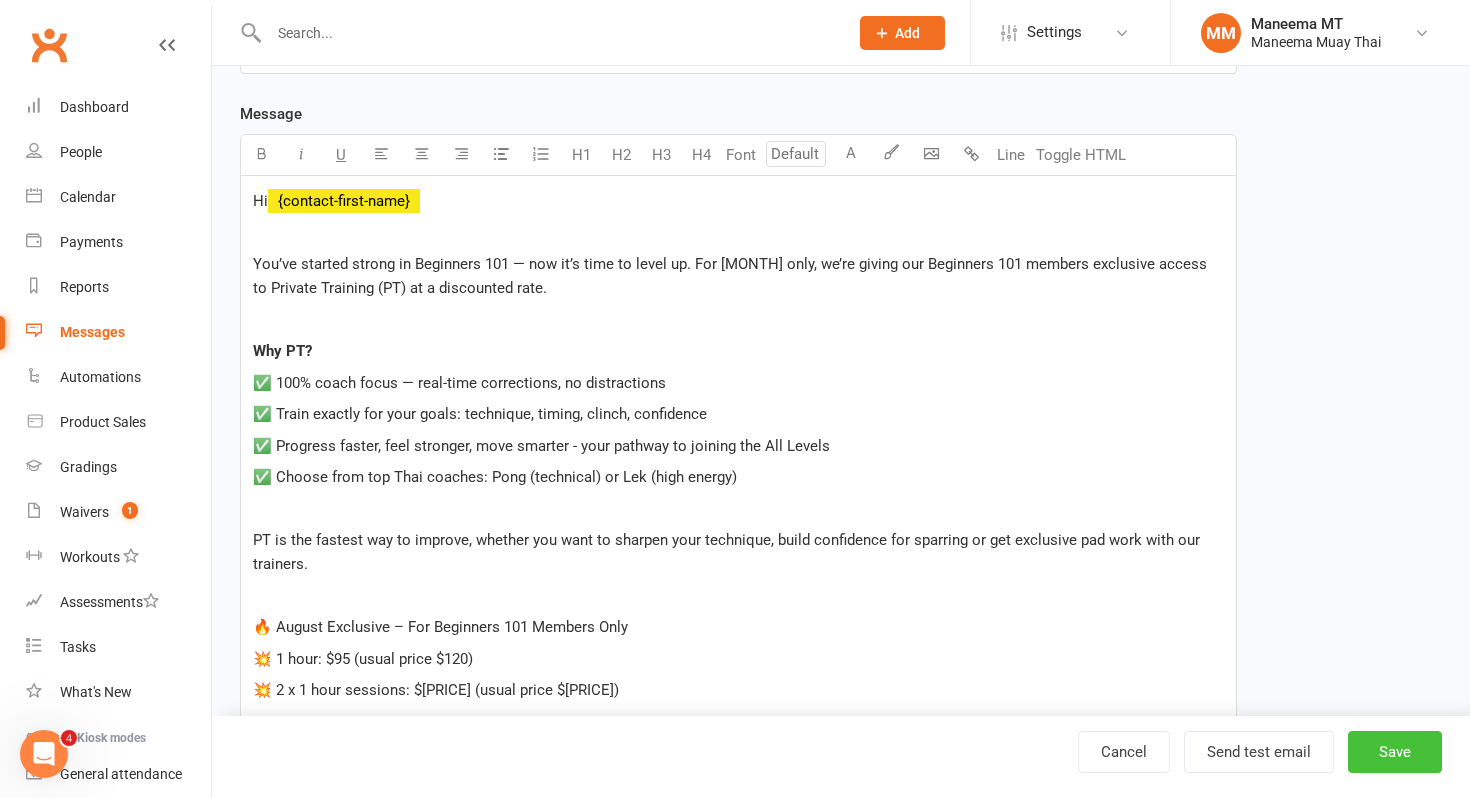 click on "Save" at bounding box center (1395, 752) 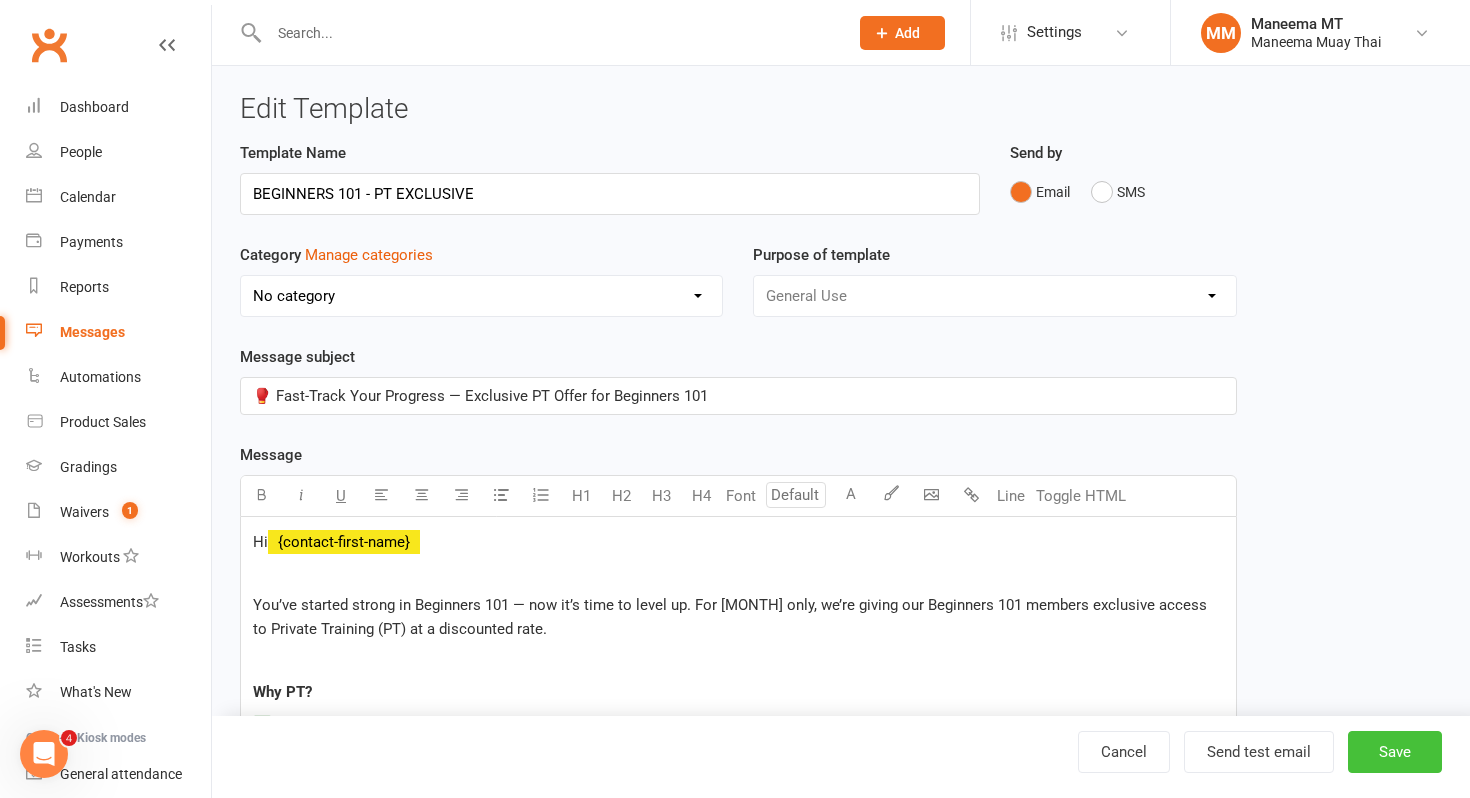 select on "grid" 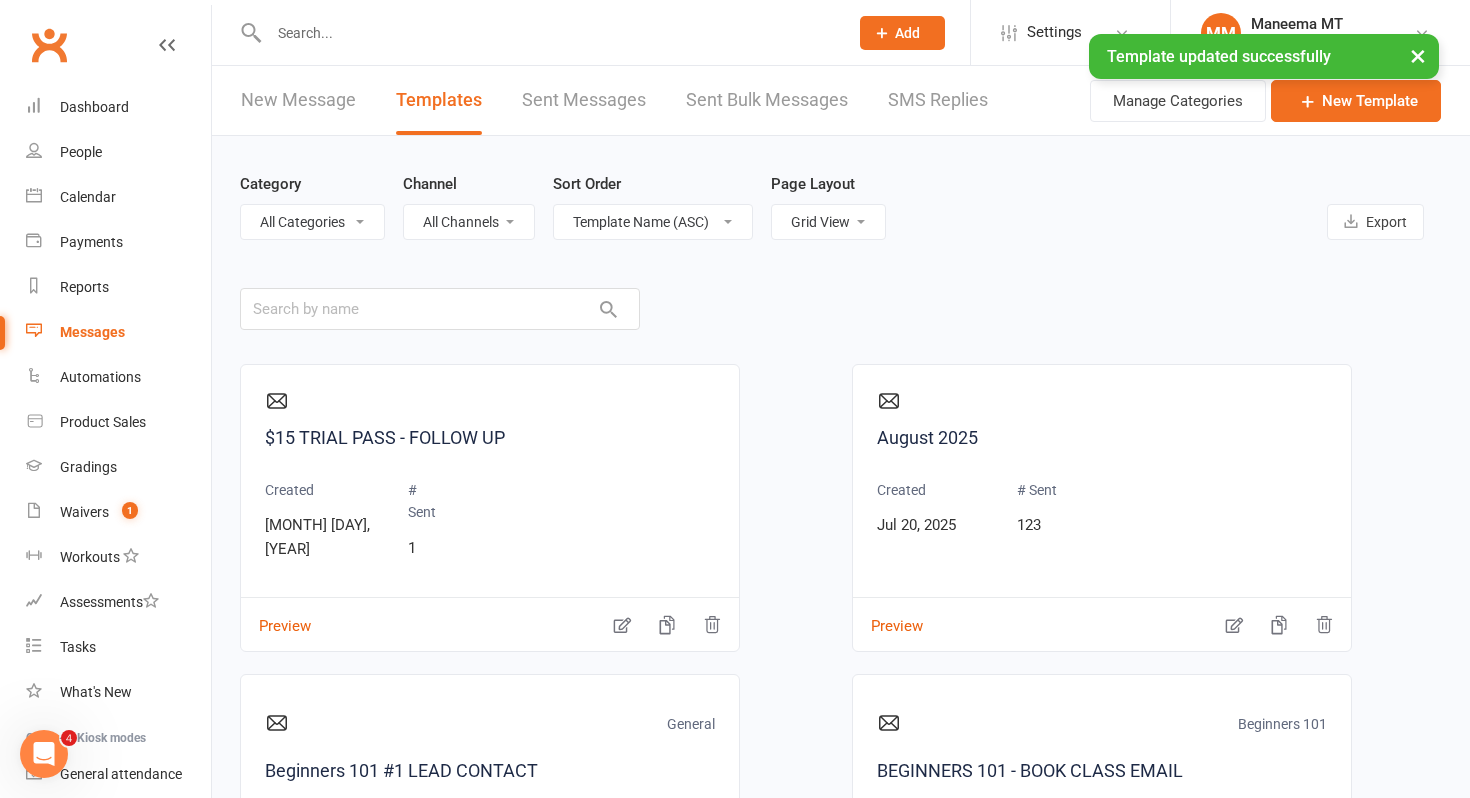 click on "× Template updated successfully" at bounding box center [722, 34] 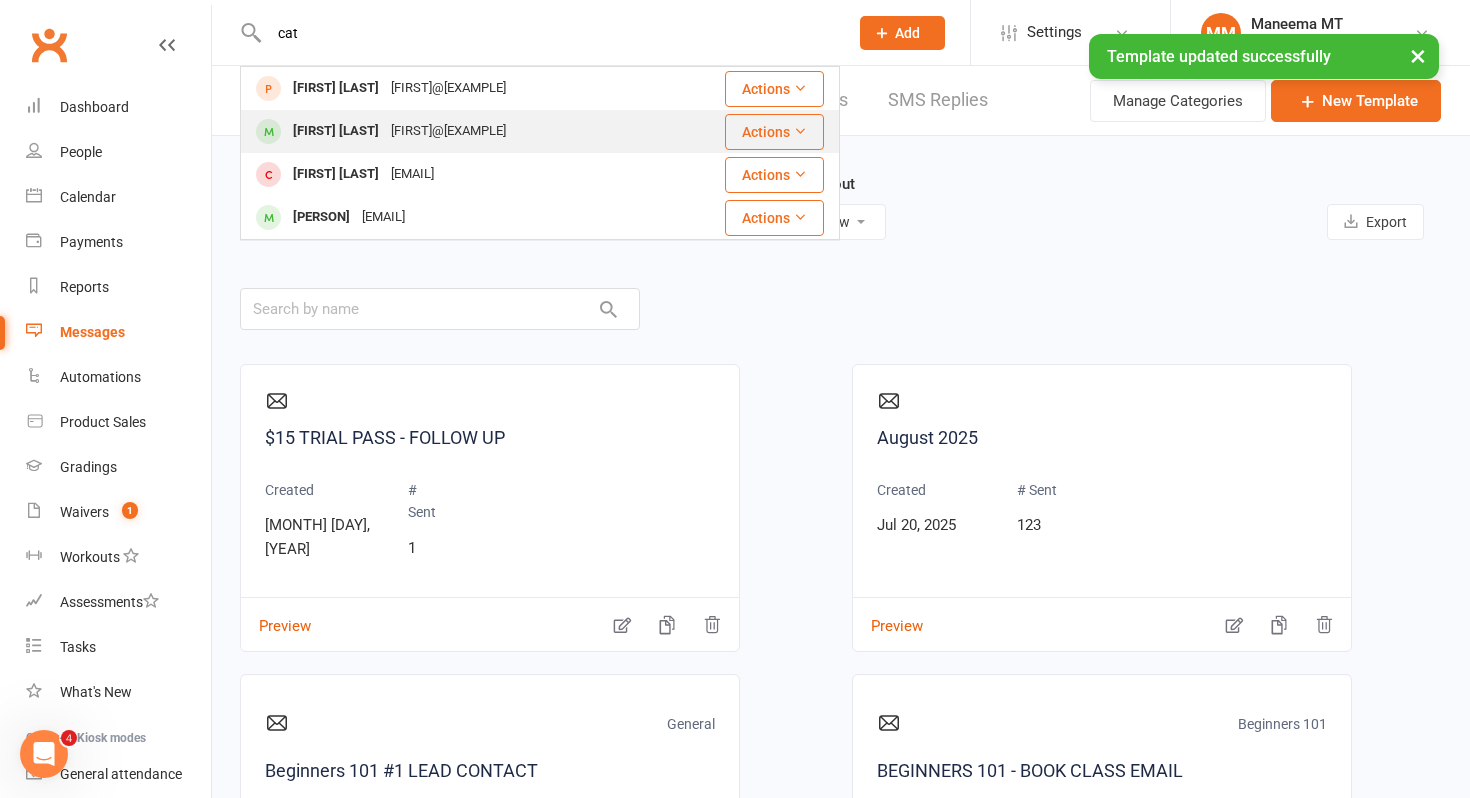 type on "cat" 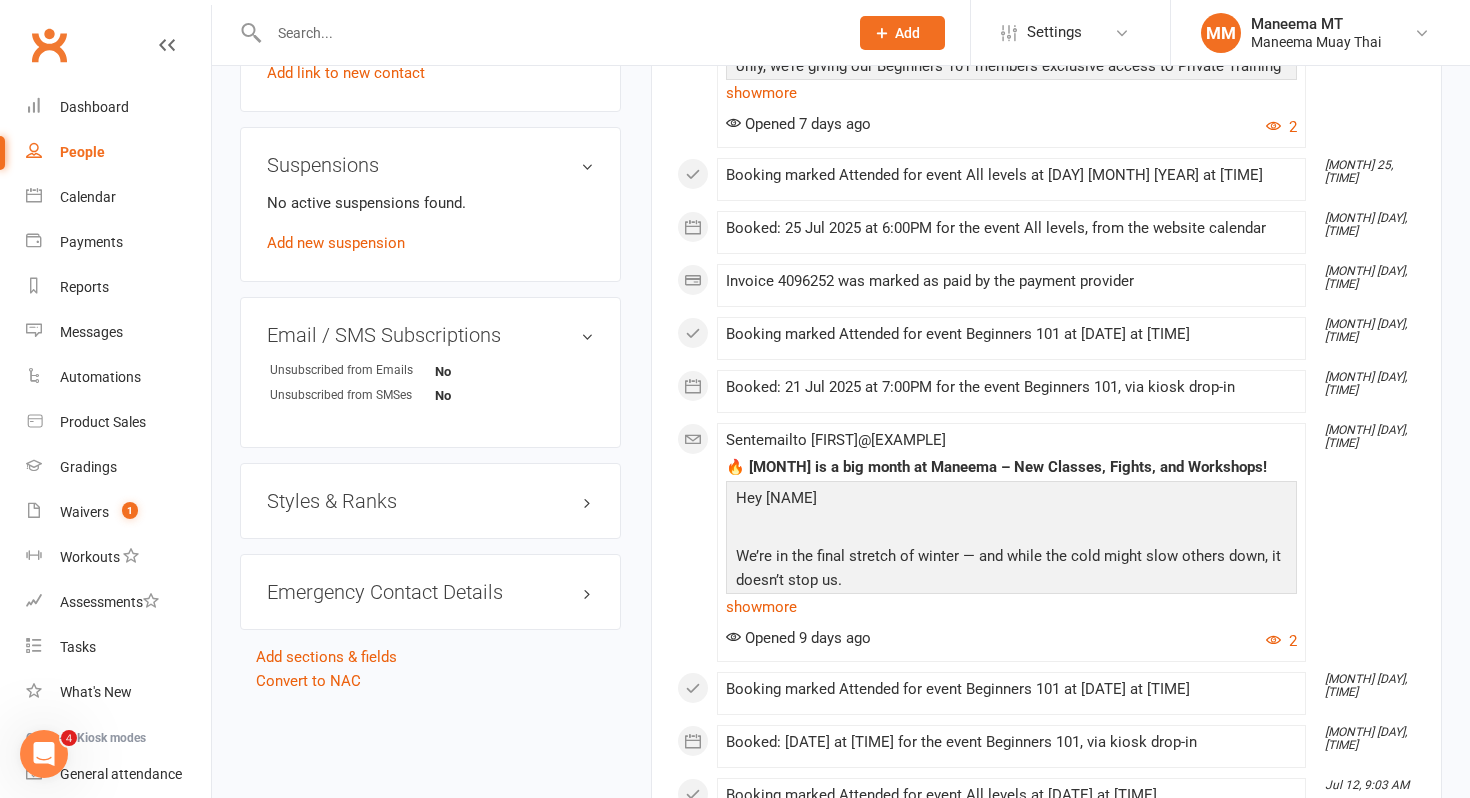 scroll, scrollTop: 1185, scrollLeft: 0, axis: vertical 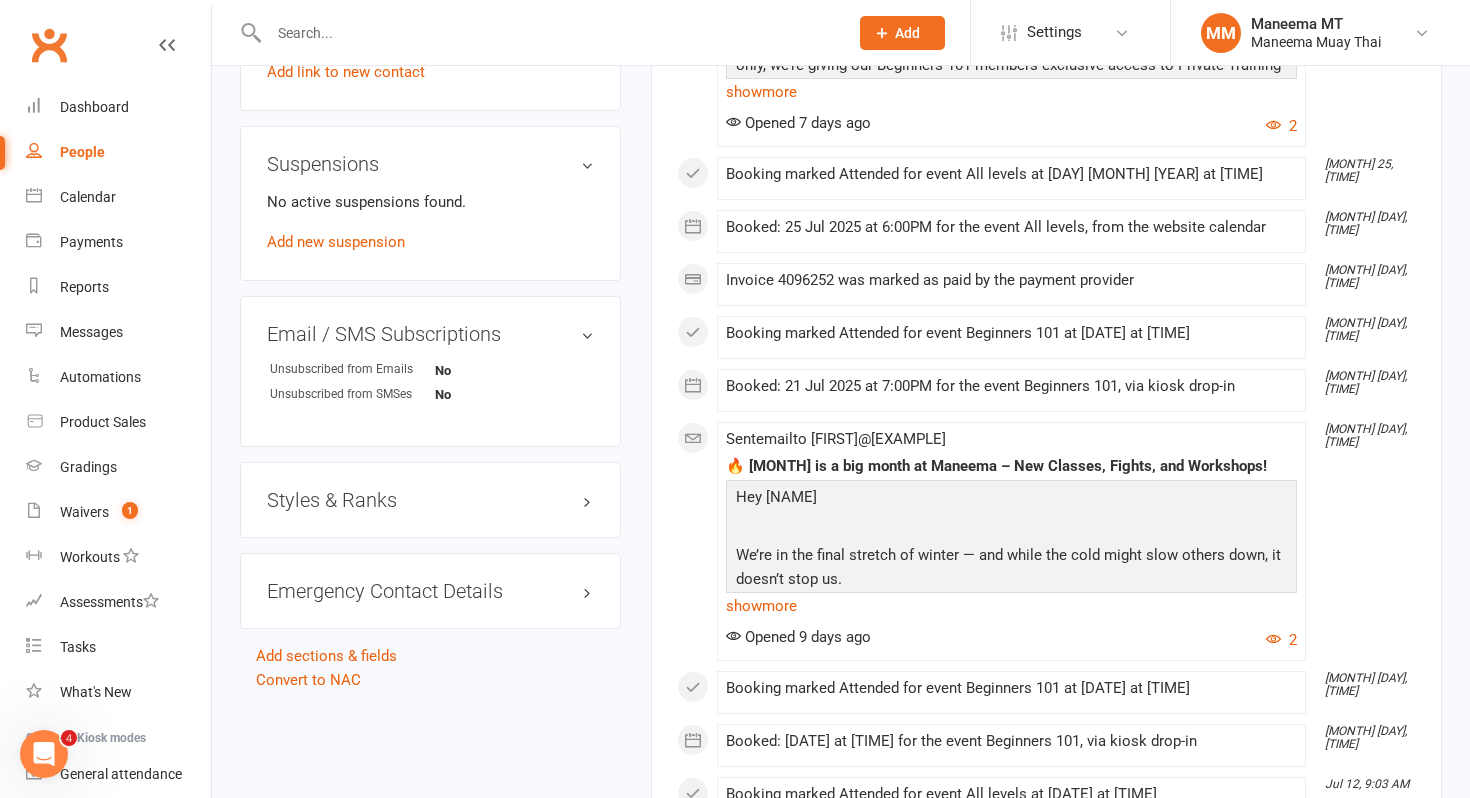 click at bounding box center [537, 32] 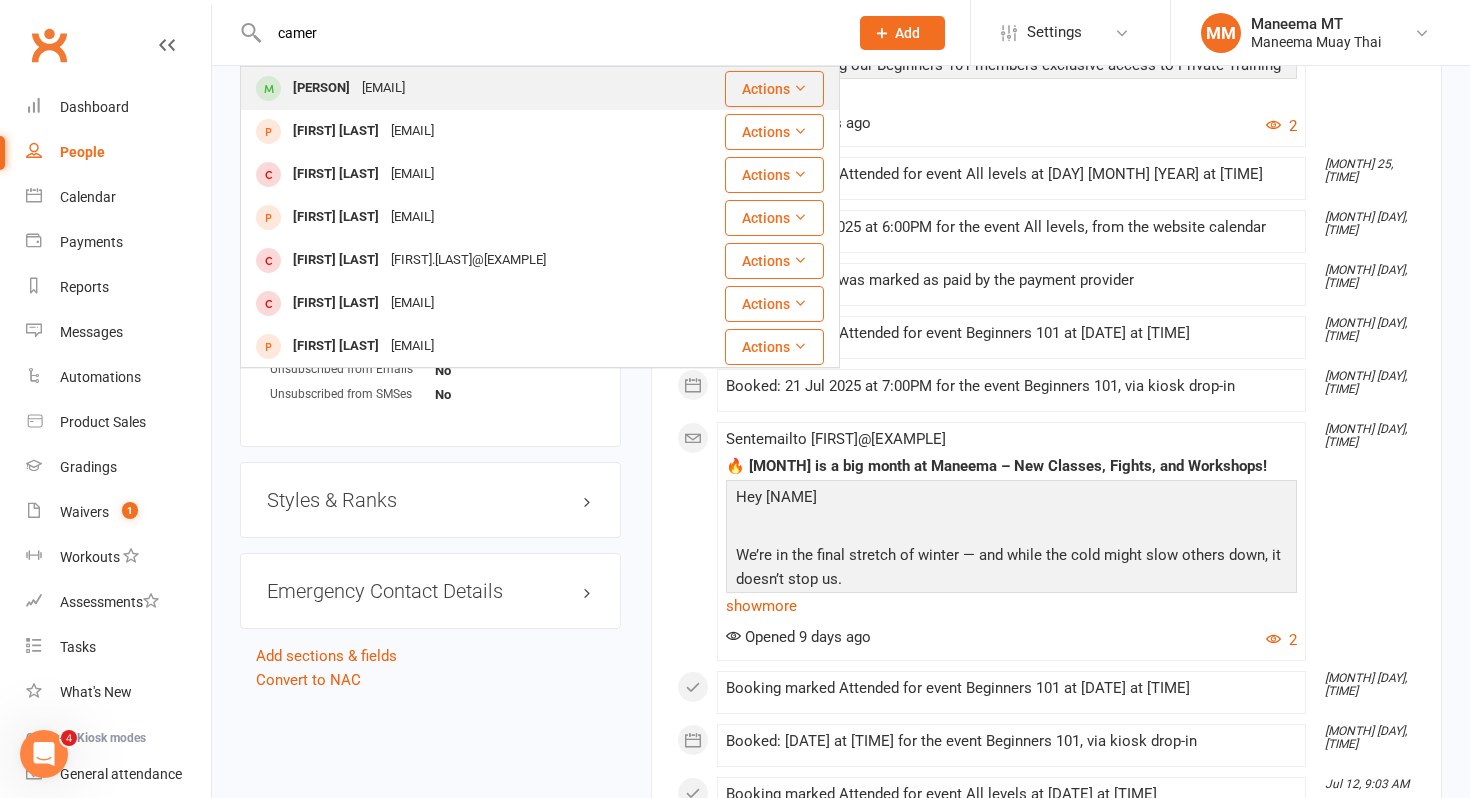 type on "camer" 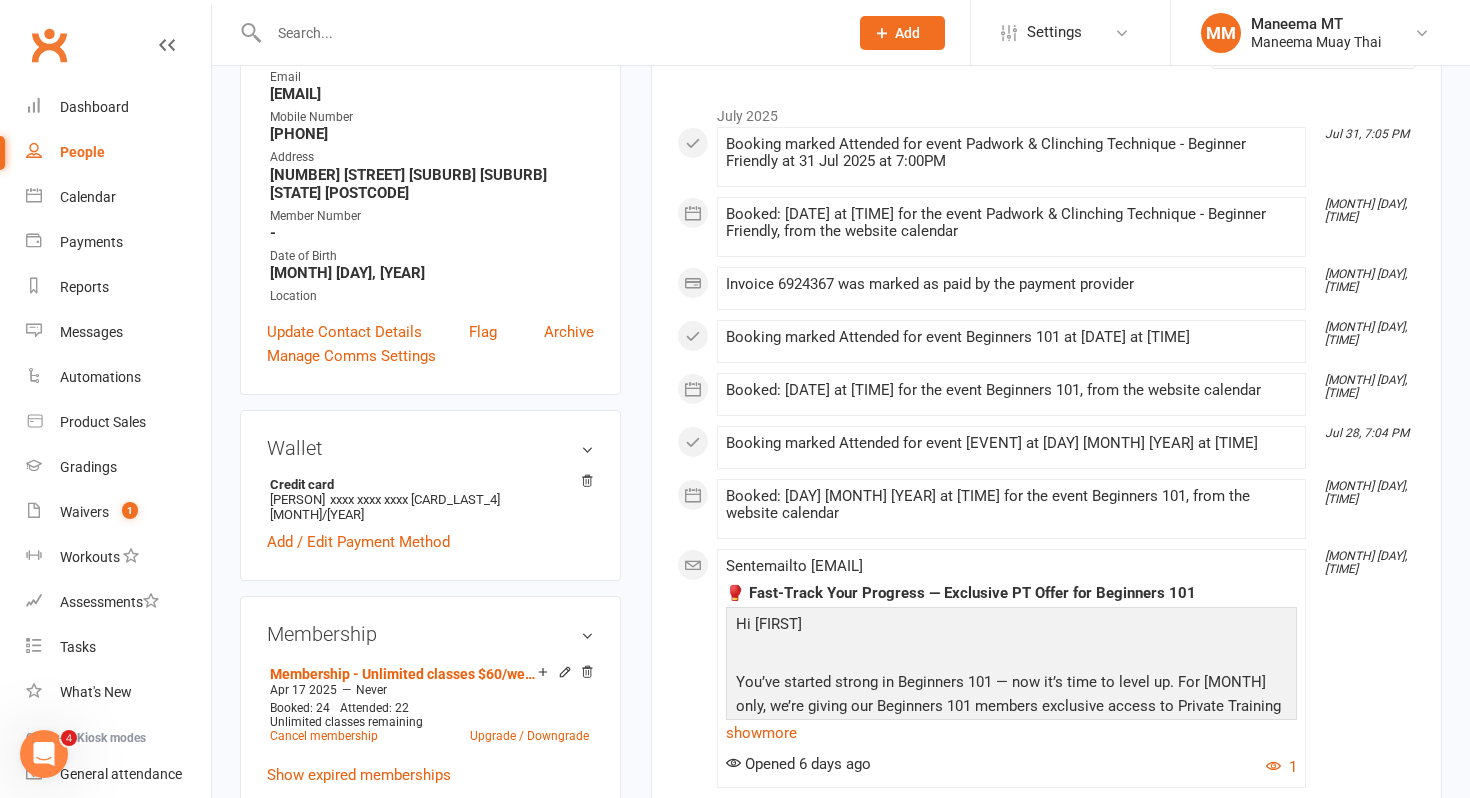 scroll, scrollTop: 0, scrollLeft: 0, axis: both 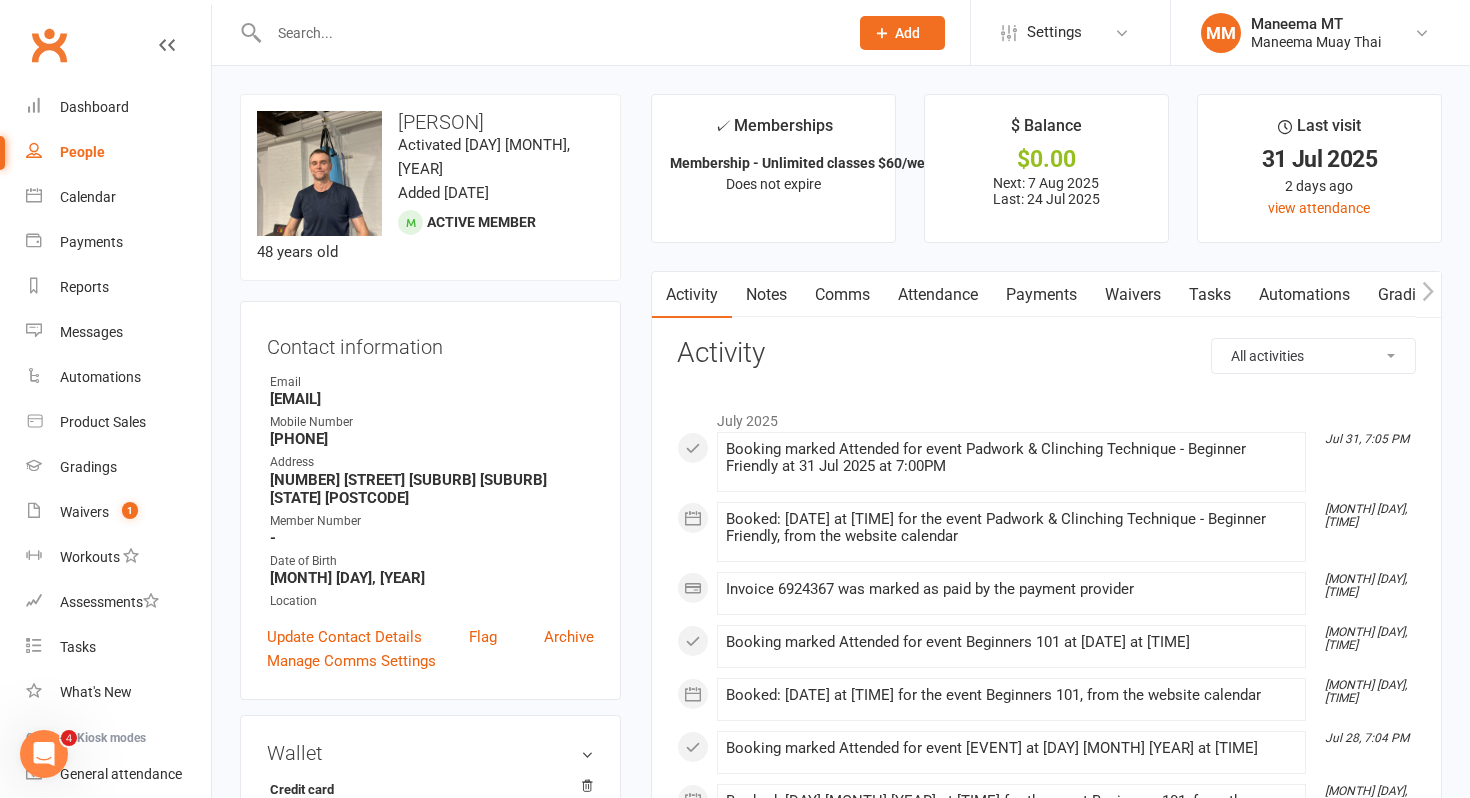 click at bounding box center (548, 33) 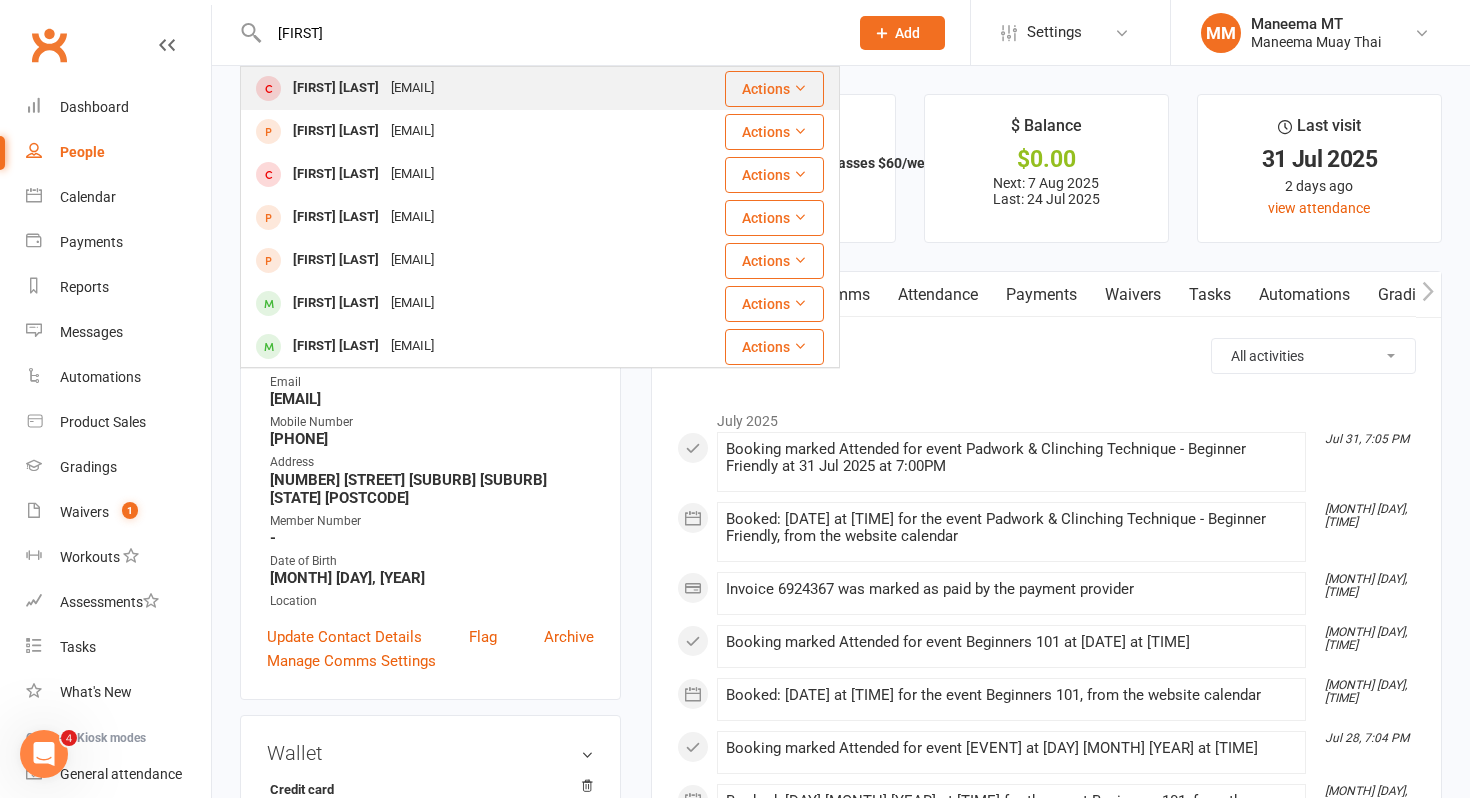type on "[FIRST]" 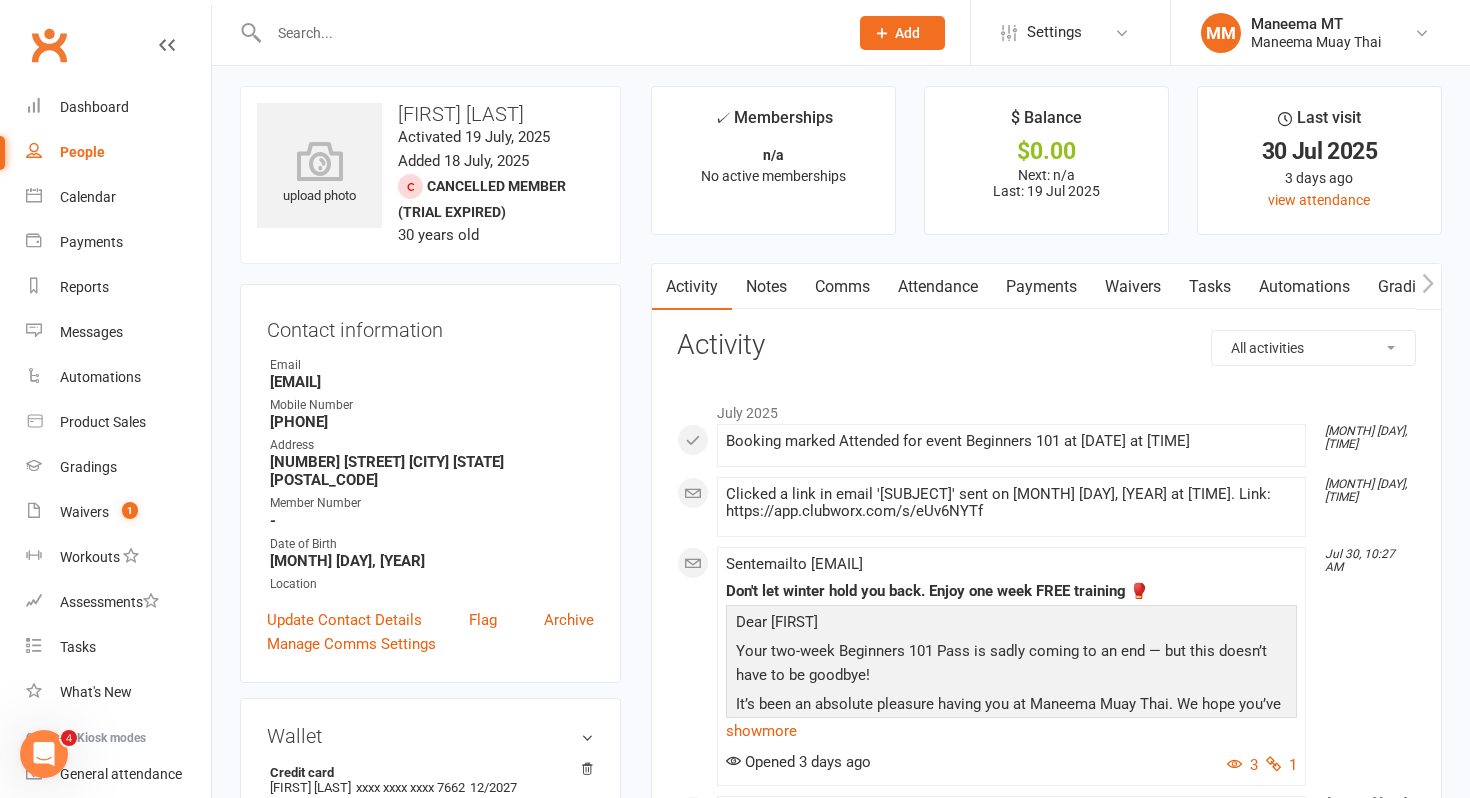 scroll, scrollTop: 0, scrollLeft: 0, axis: both 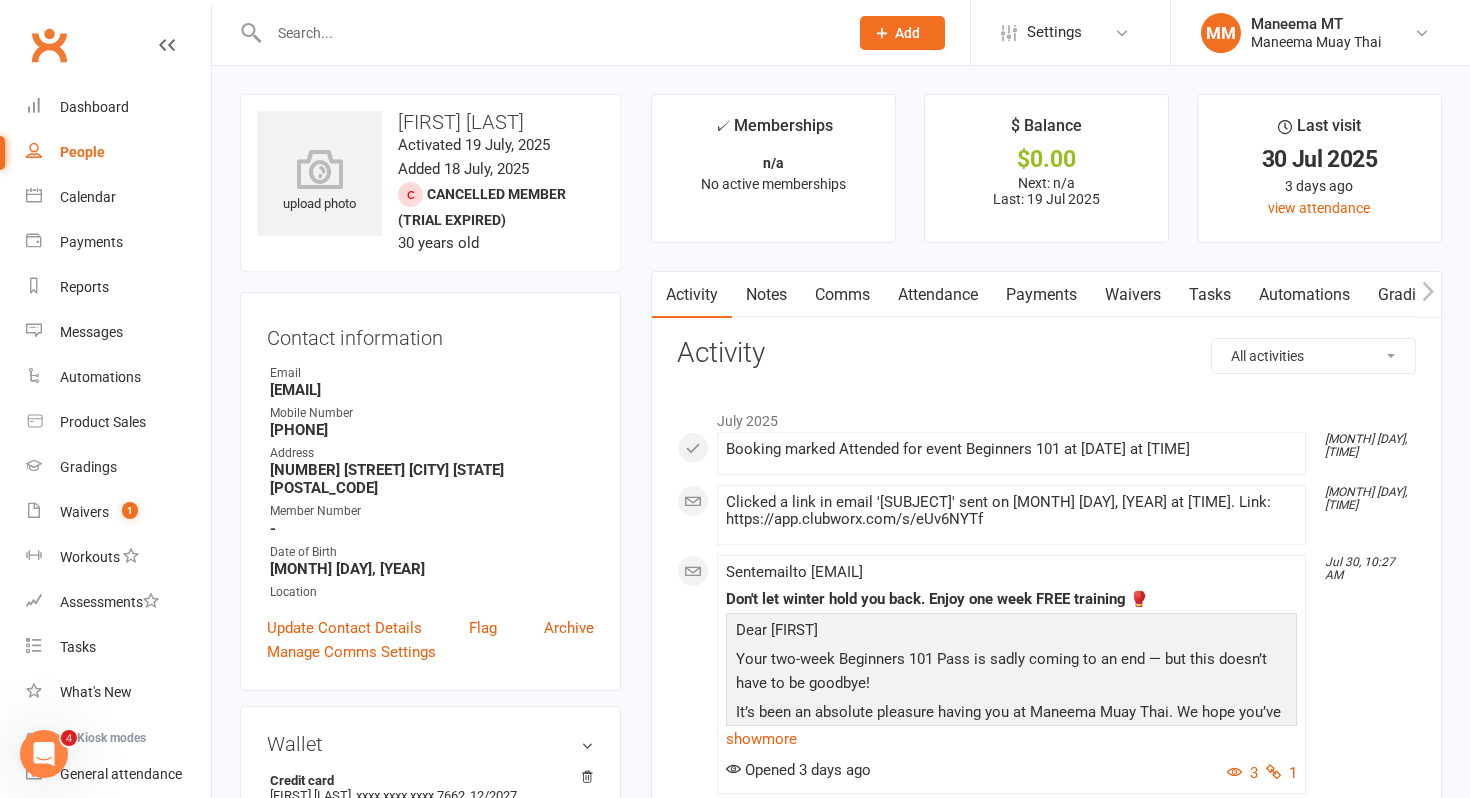 click at bounding box center [548, 33] 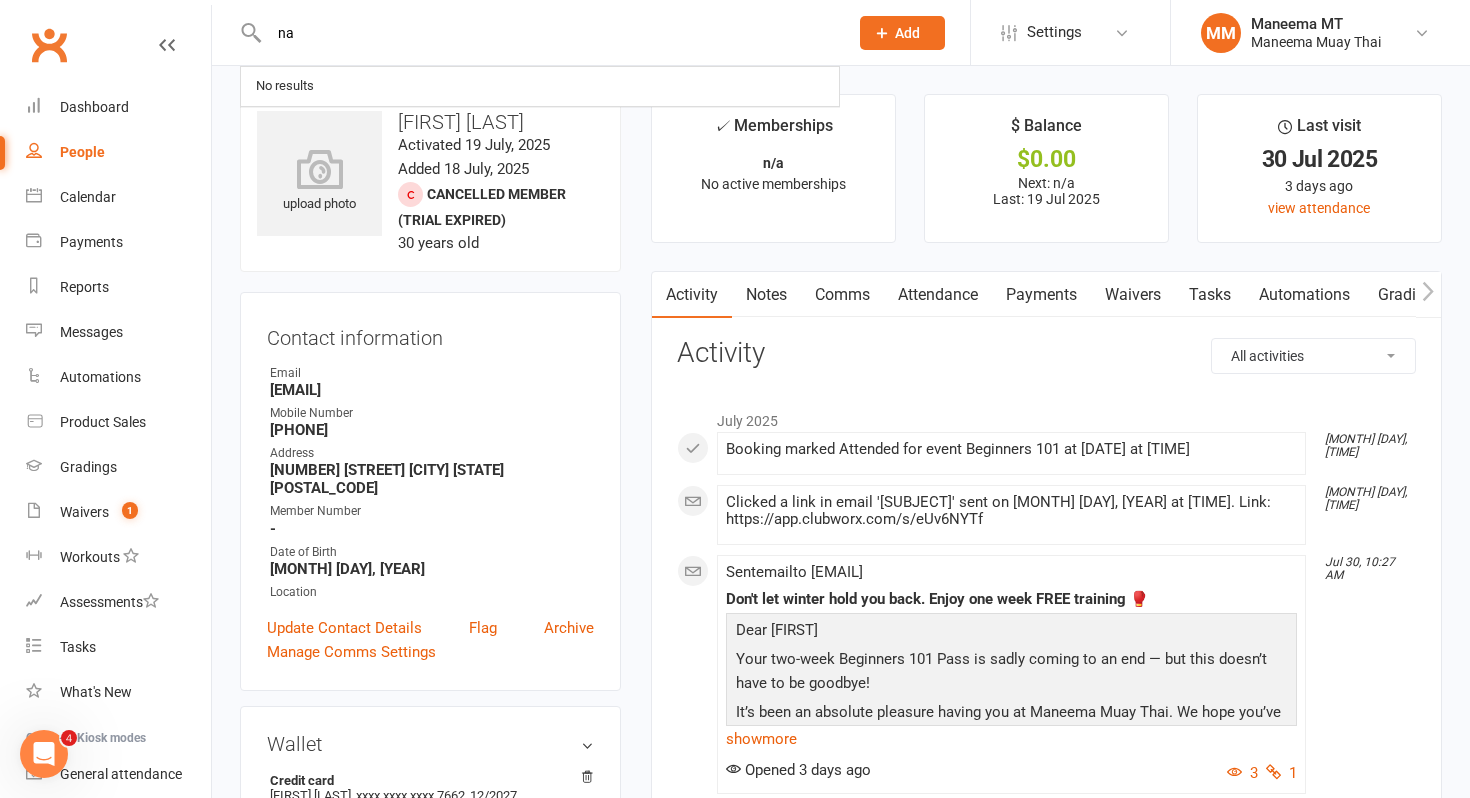 type on "n" 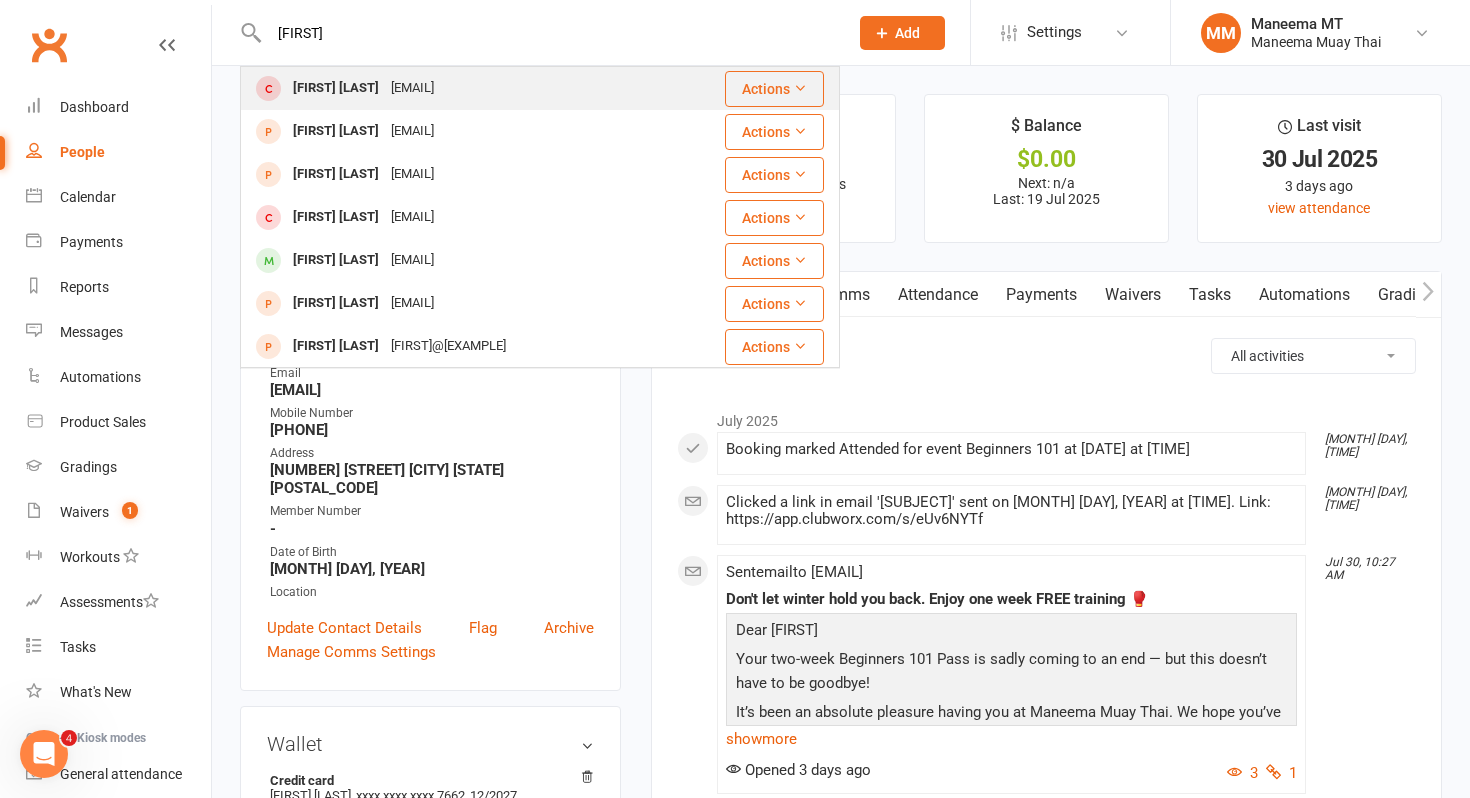 type on "[FIRST]" 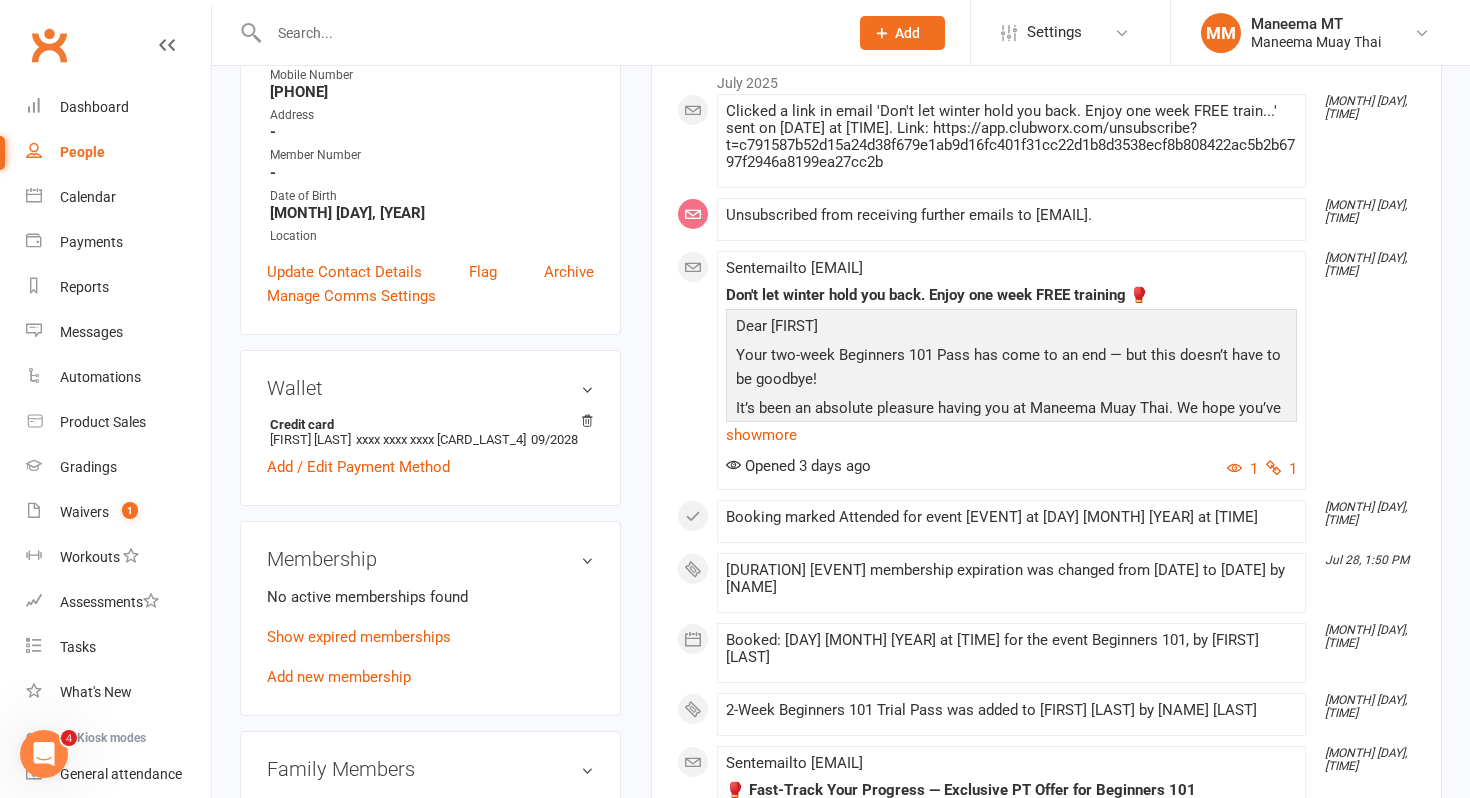 scroll, scrollTop: 0, scrollLeft: 0, axis: both 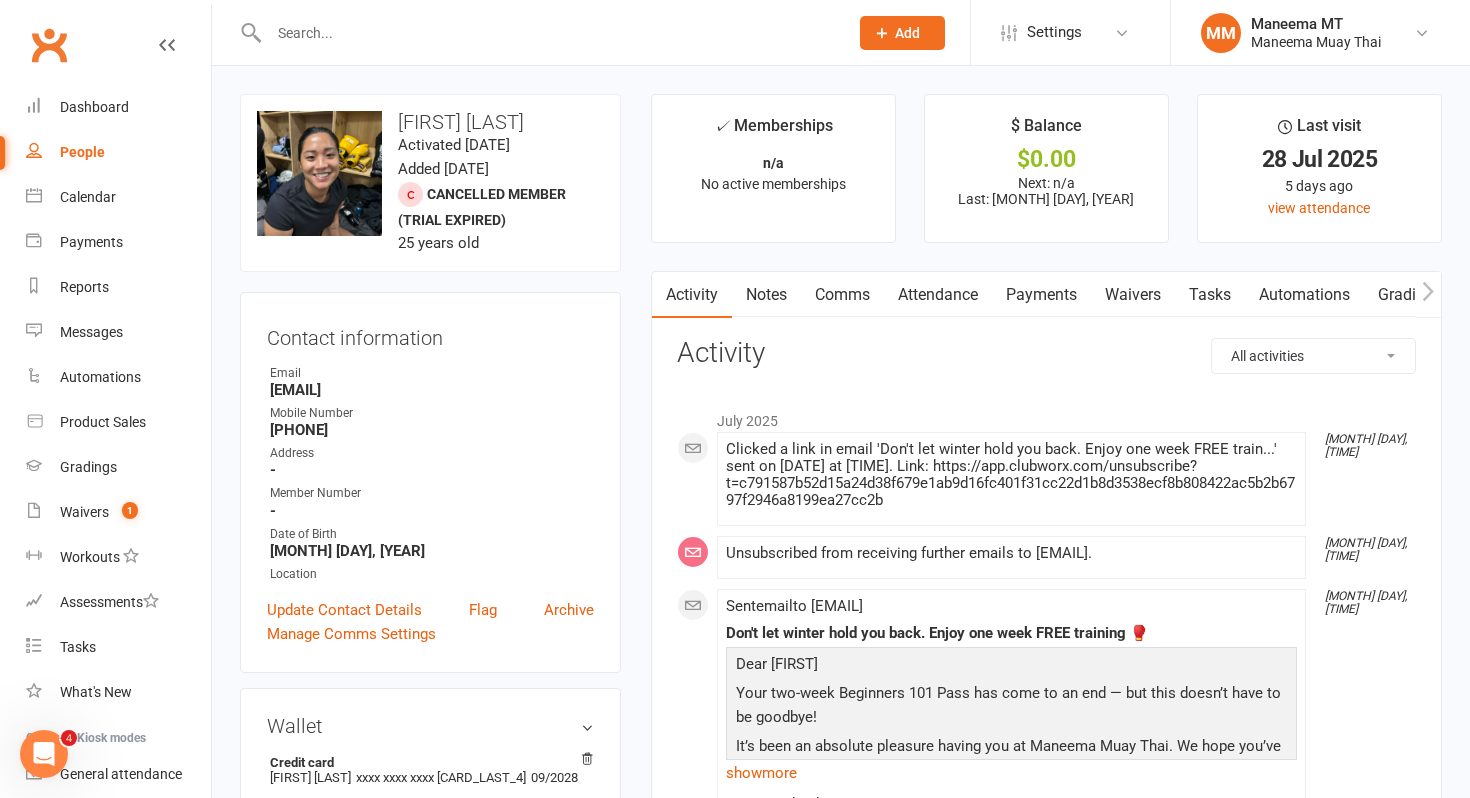 click on "Comms" at bounding box center [842, 295] 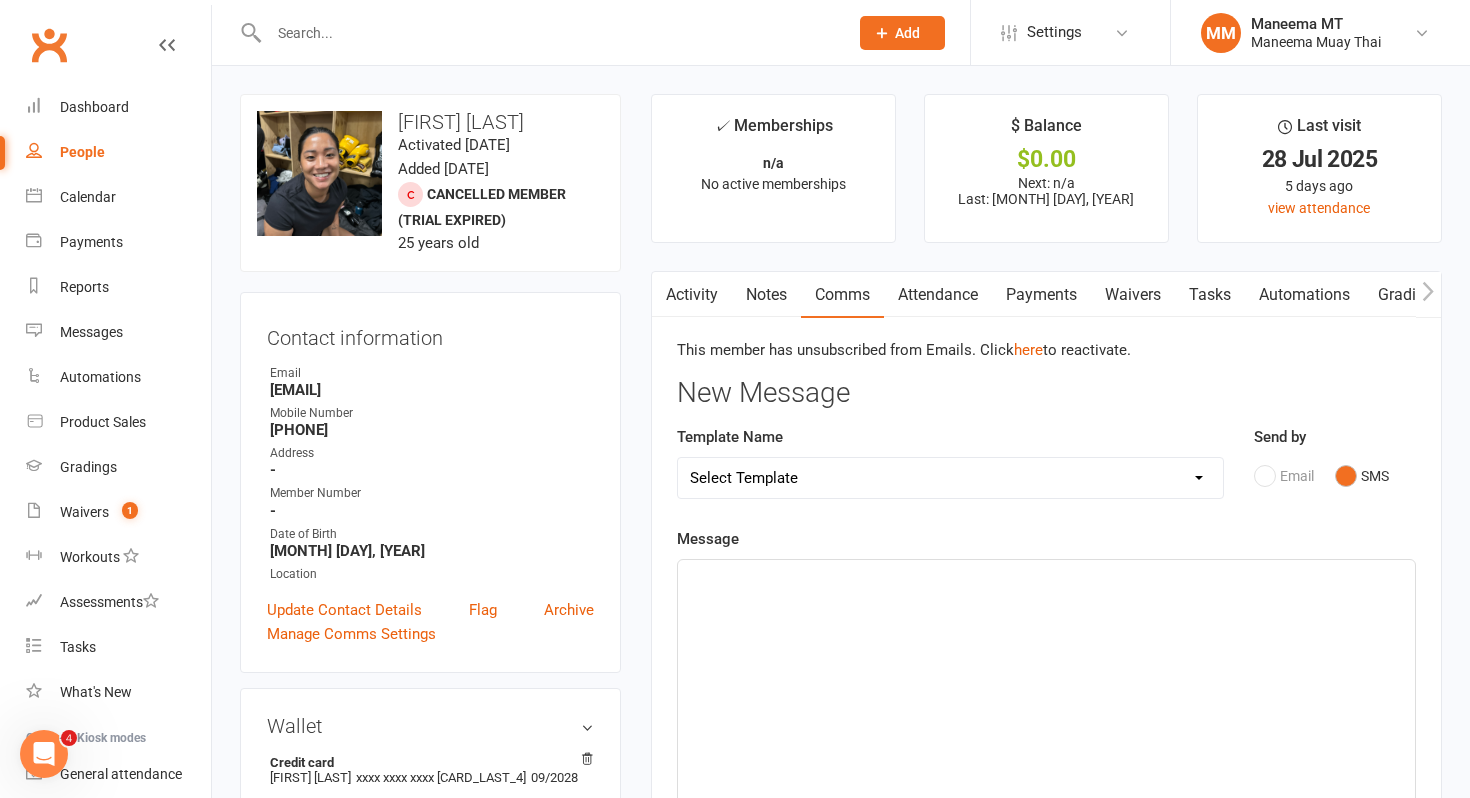 click on "Select Template [Email] BEGINNERS 101 - BOOK CLASS EMAIL [Email] BEGINNERS 101 - END OF TRIAL FOLLOW UP TO SIGN. UP - WINTER  [Email] BEGINNERS 101 - FOLLOW UP 2 [Email] BEGINNERS 101 - FOLLOW UP TO SIGN. UP [SMS] [Default template - review before using] Appointment reminder [SMS] [Default template - review before using] Failed payment [SMS] [Default template - review before using] Flash sale [SMS] [Default template - review before using] Follow up from free trial class [SMS] [Default template - review before using] Inactive member [SMS] [Default template - review before using] Membership upgrade [SMS] [Default template - review before using] Missed class [SMS] [Default template - review before using] Payment paid [SMS] [Default template - review before using] Referral [SMS] [Default template - review before using] Request for review [Email] [Default template - review before using] Sign up offer [SMS] [Default template - review before using] Suspension confirmation [SMS] Free Trial Class Pass [Email] Exclusiv" at bounding box center (950, 478) 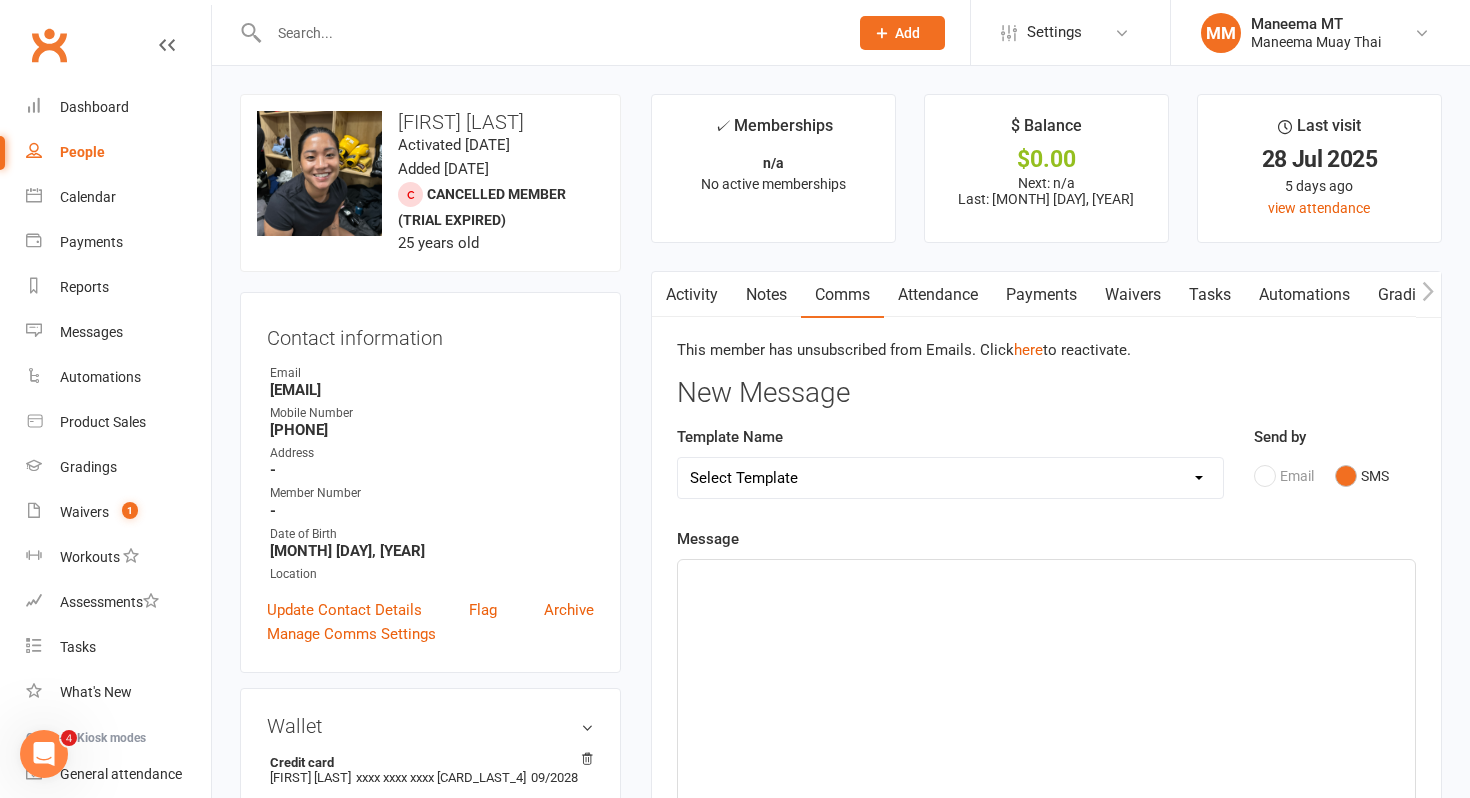 select on "27" 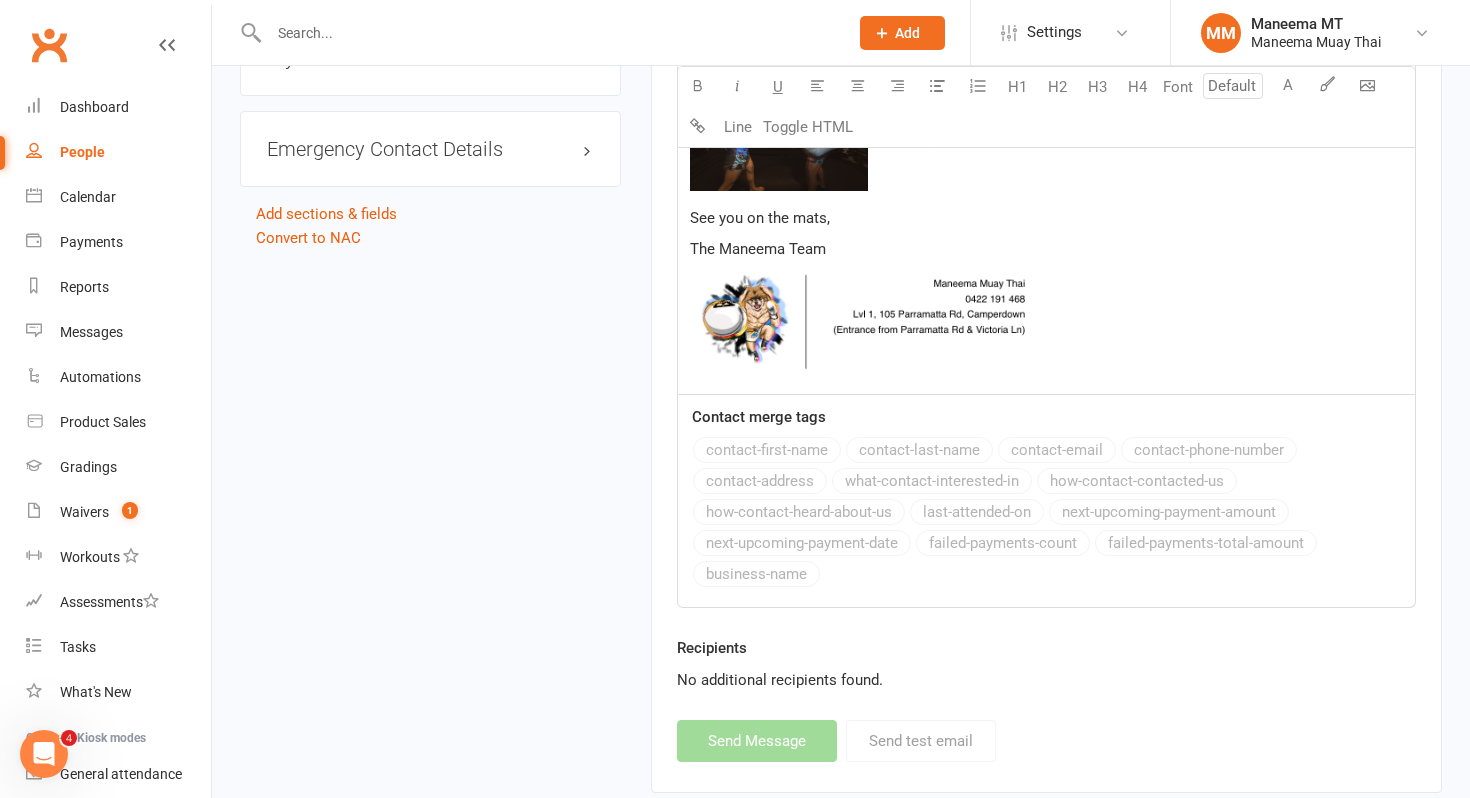 scroll, scrollTop: 1699, scrollLeft: 0, axis: vertical 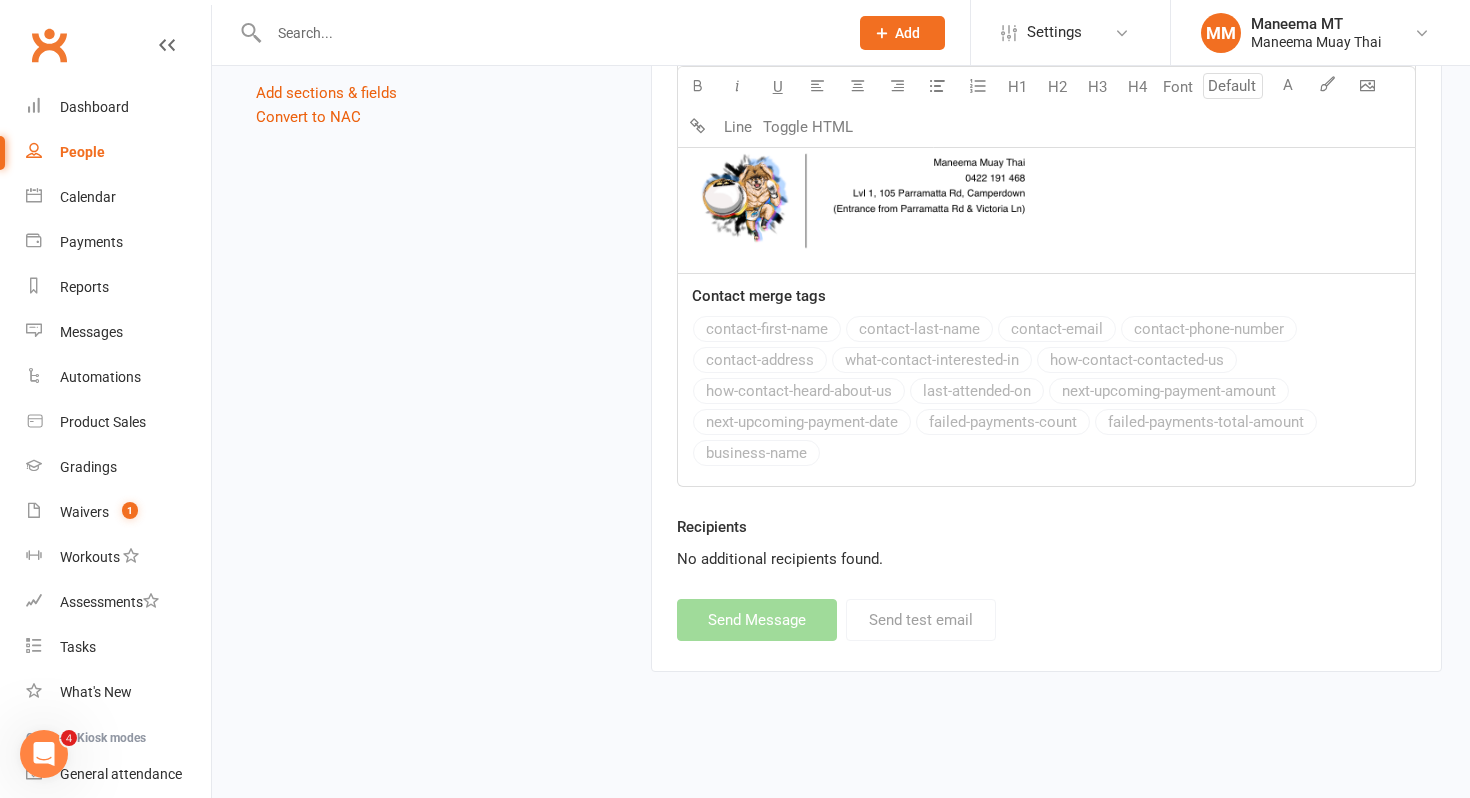 click on "No additional recipients found." at bounding box center [1046, 559] 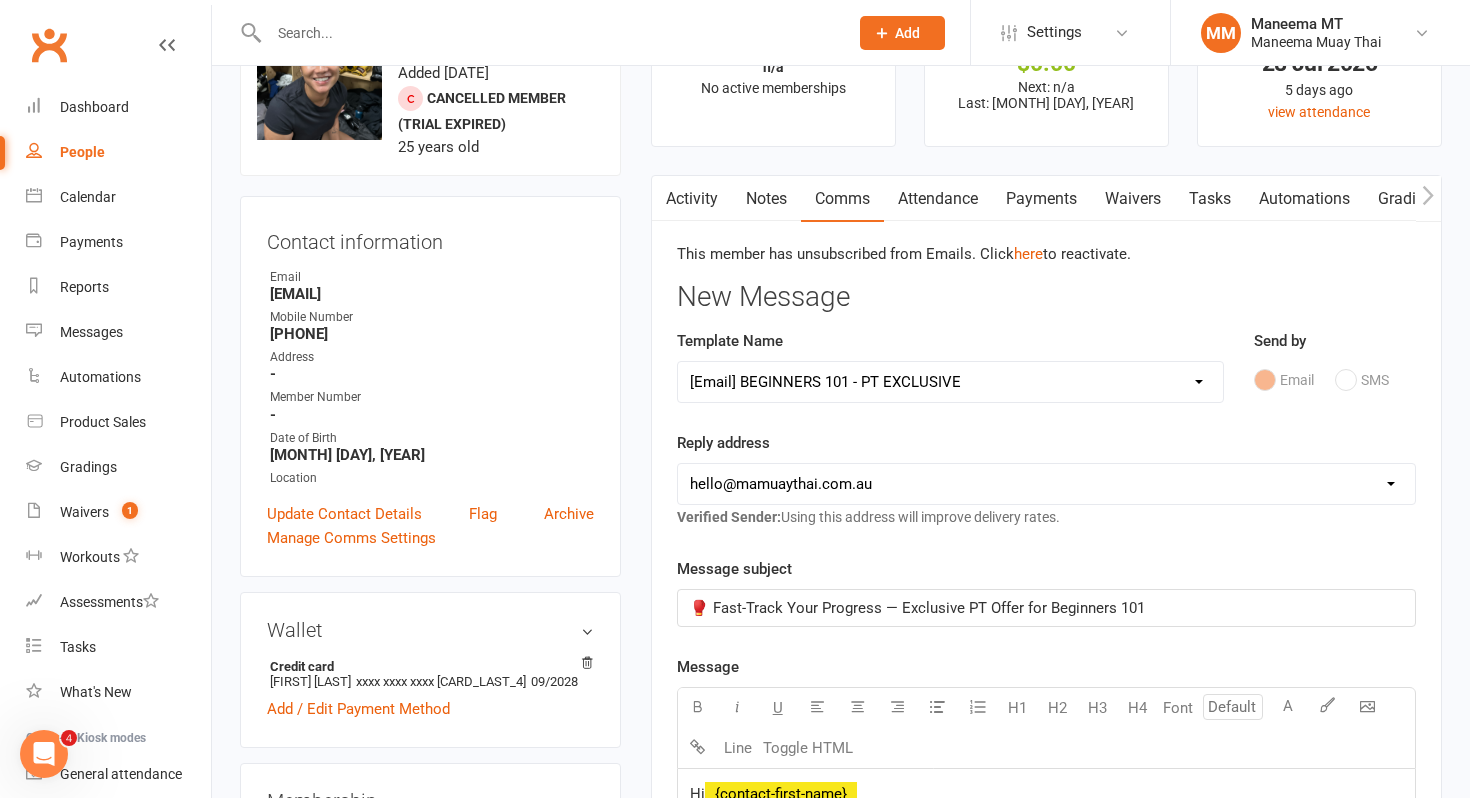 scroll, scrollTop: 86, scrollLeft: 0, axis: vertical 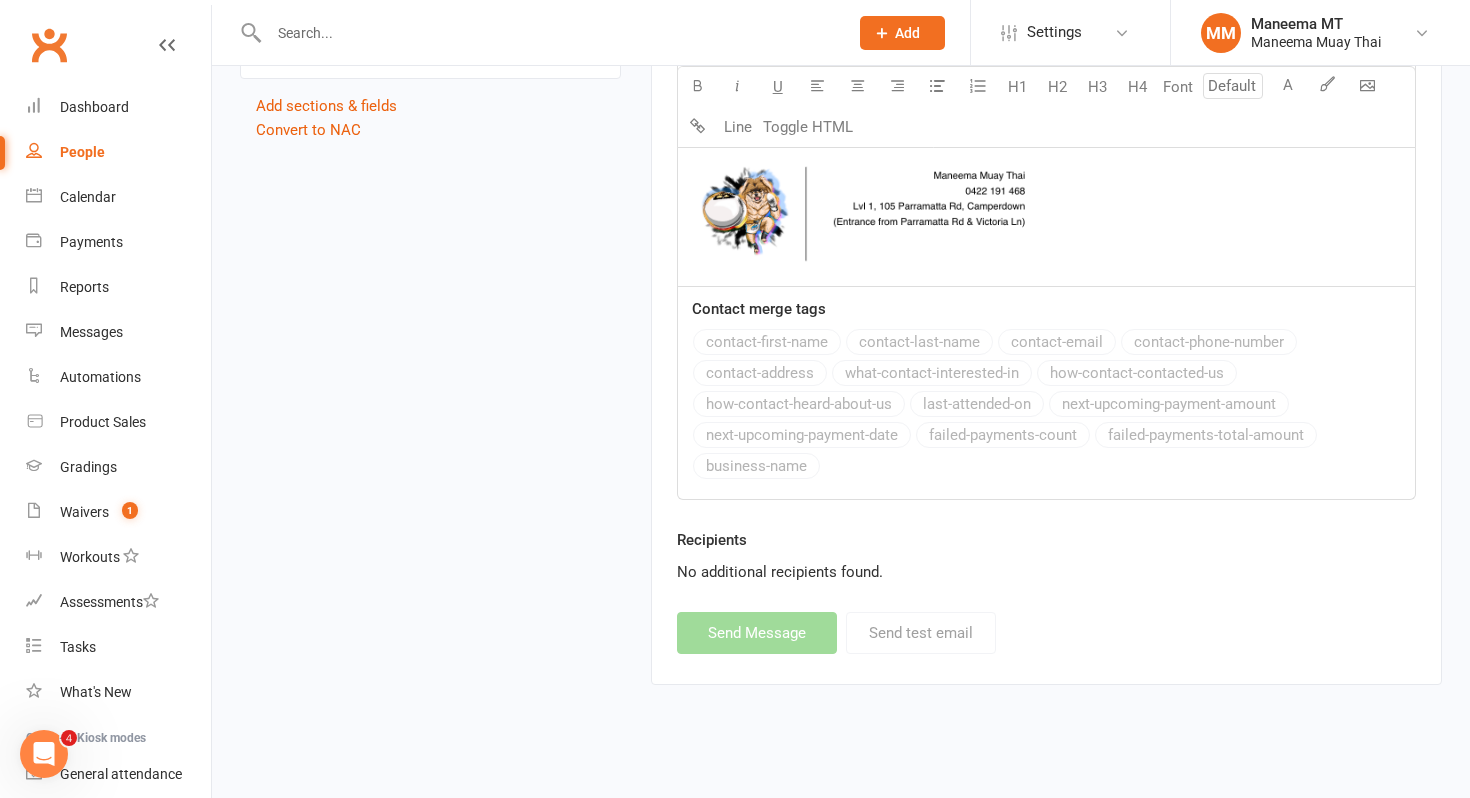 click on "No additional recipients found." at bounding box center (1046, 572) 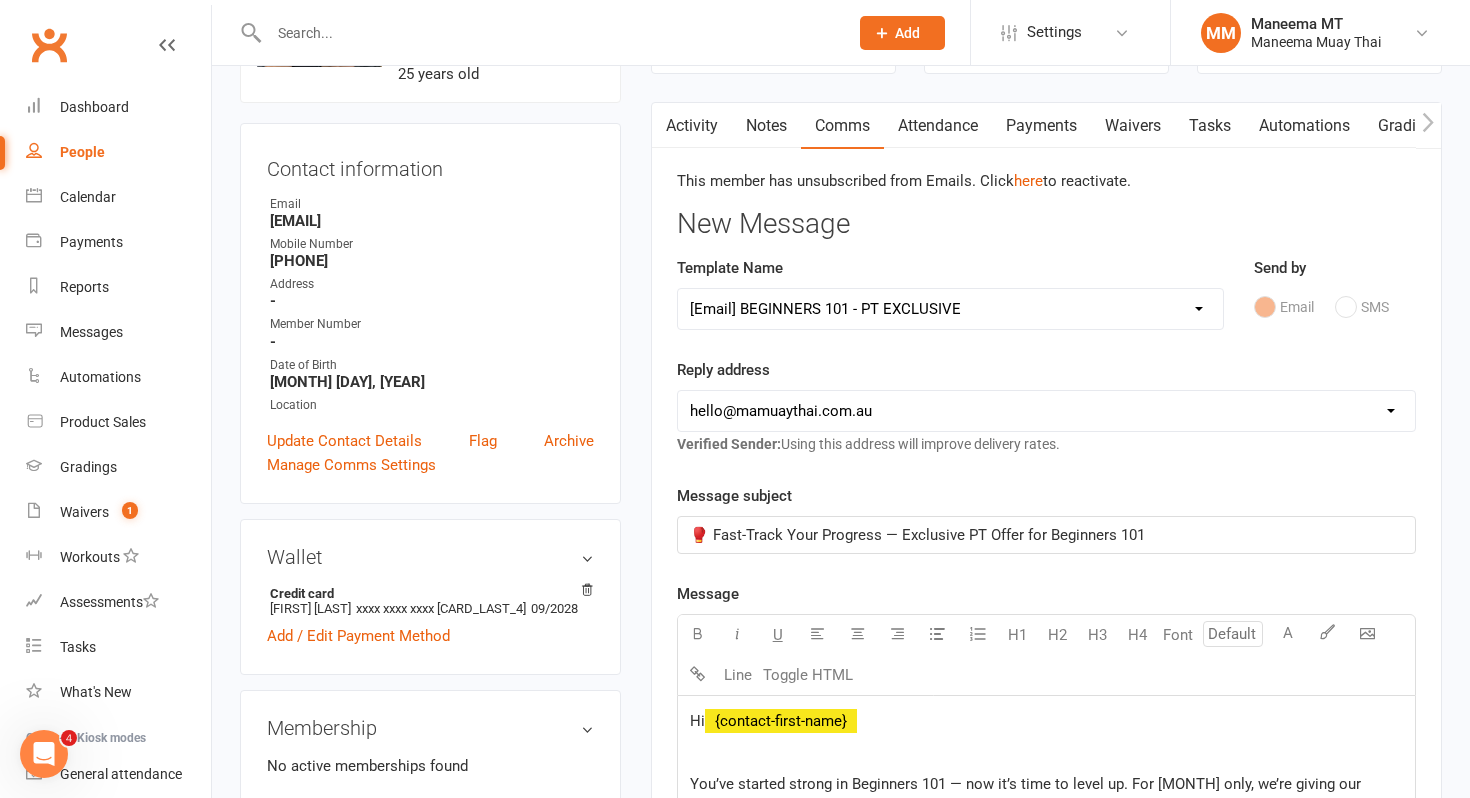 scroll, scrollTop: 147, scrollLeft: 0, axis: vertical 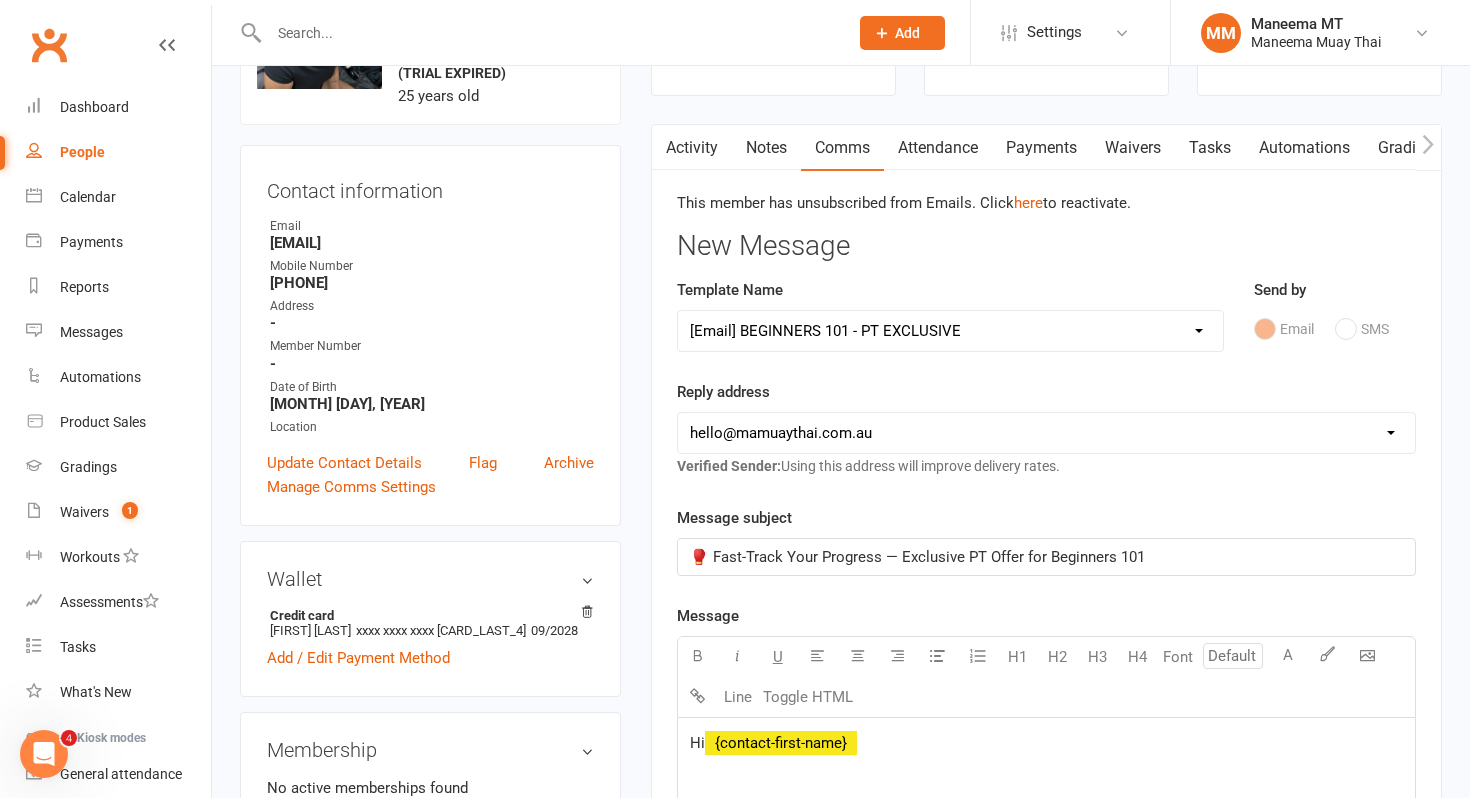 click on "People" at bounding box center (82, 152) 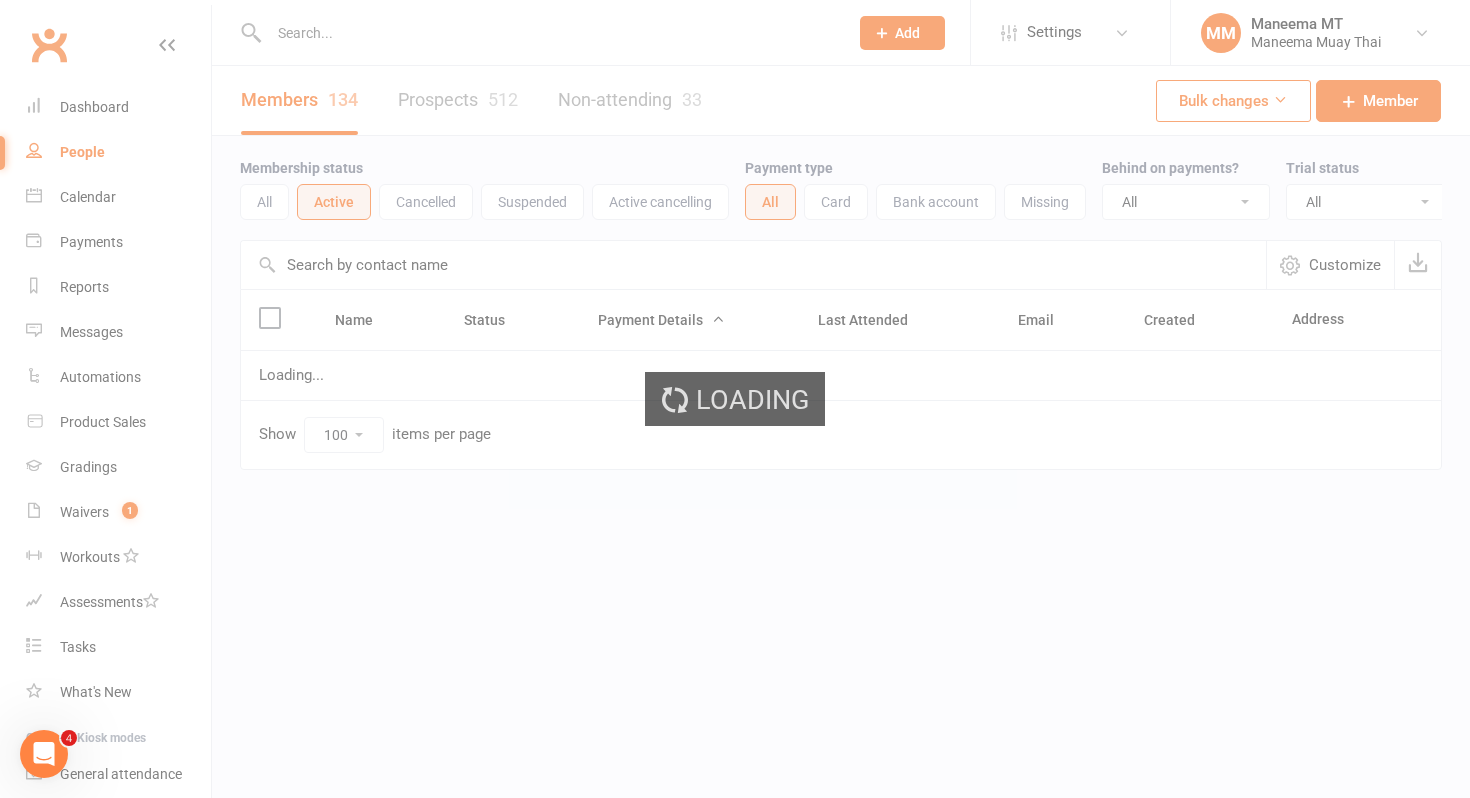 scroll, scrollTop: 0, scrollLeft: 0, axis: both 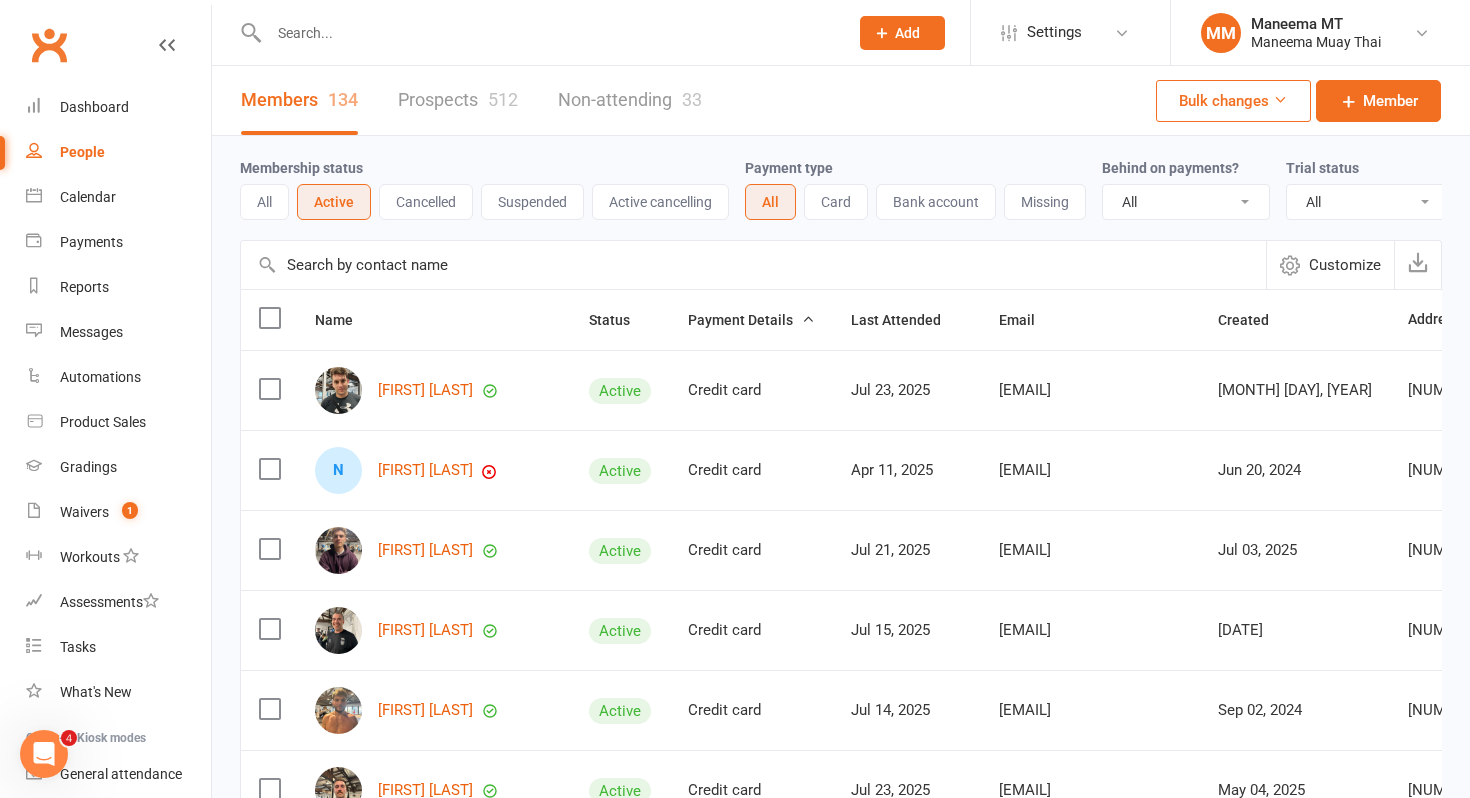 click at bounding box center [548, 33] 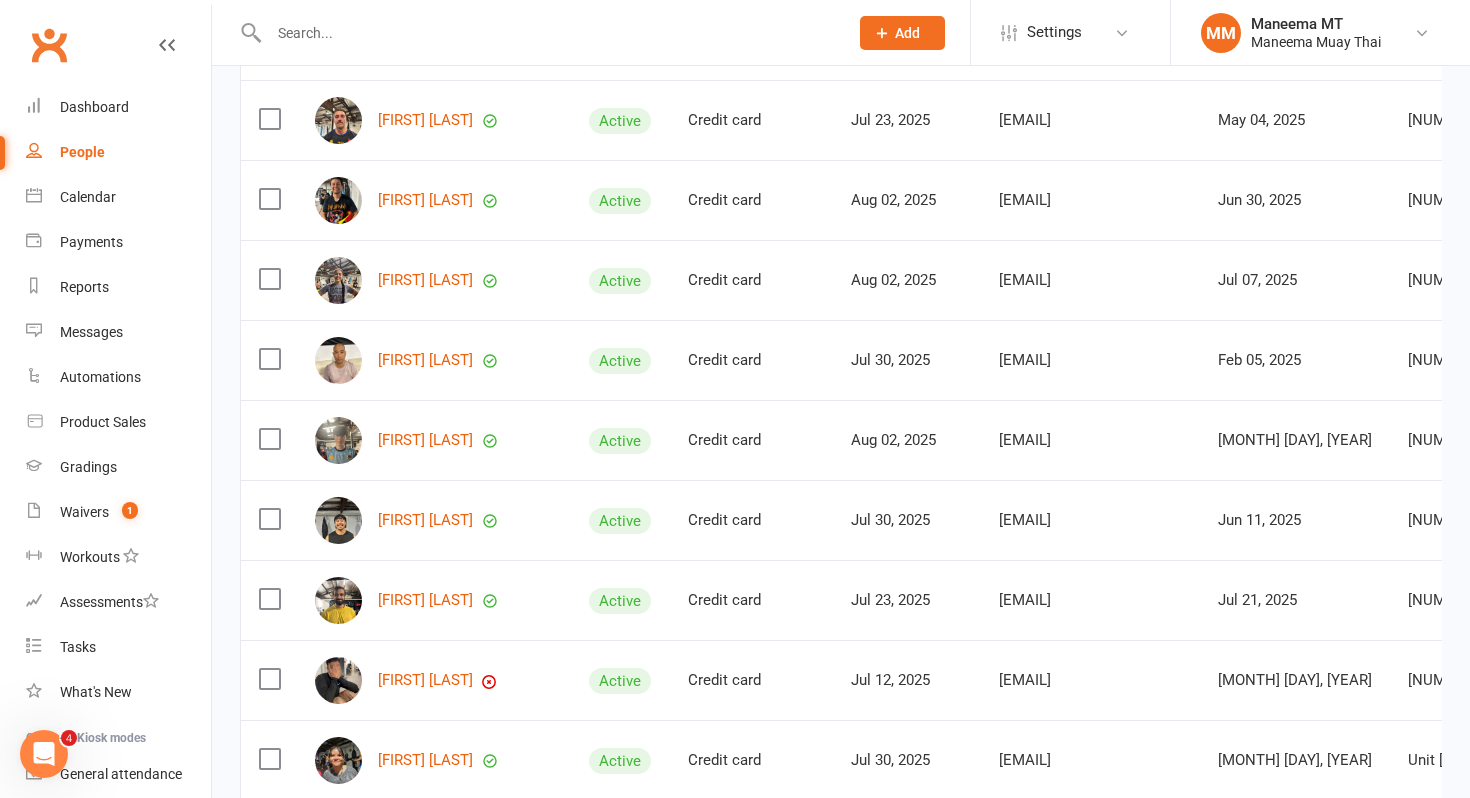 scroll, scrollTop: 675, scrollLeft: 0, axis: vertical 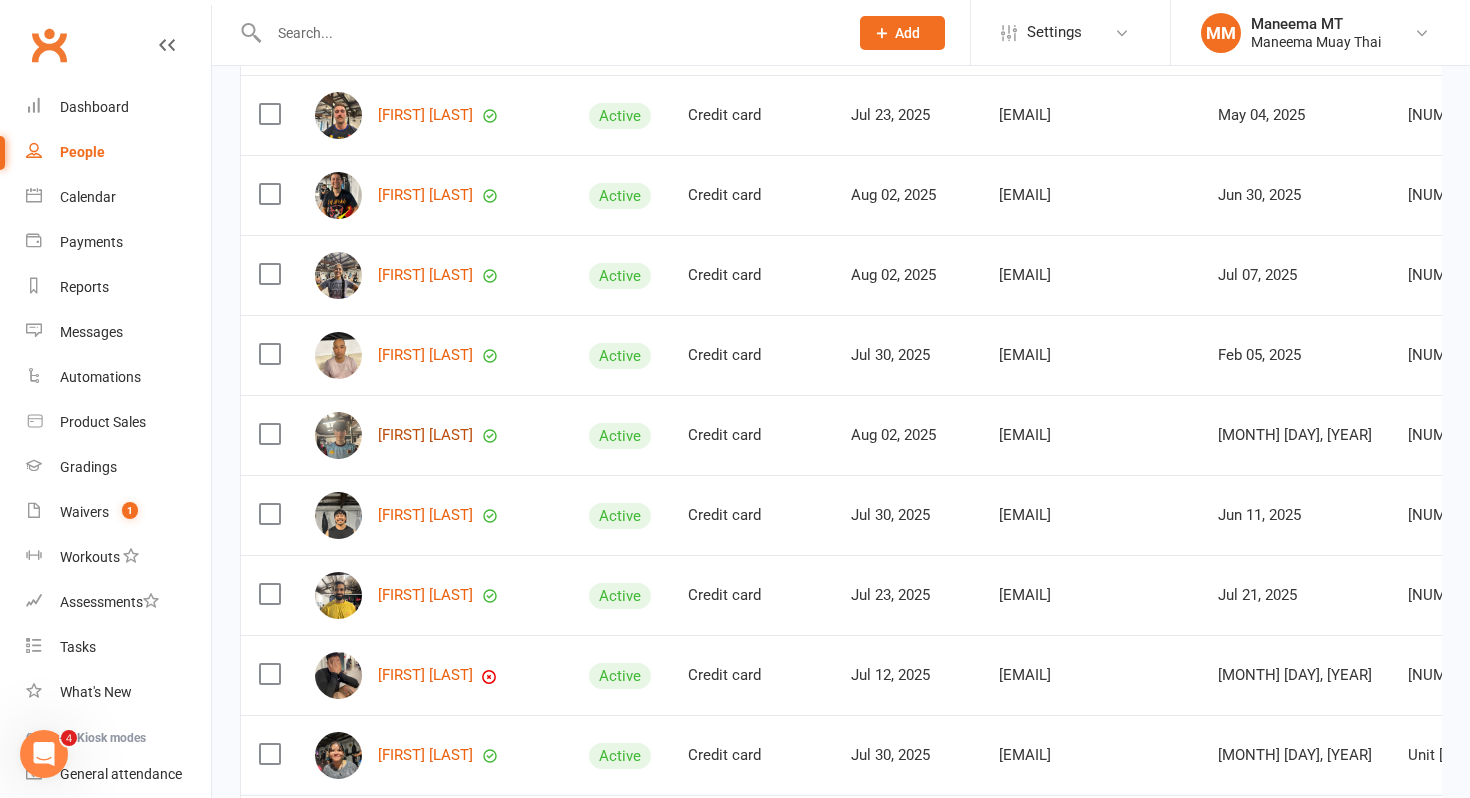 click on "[FIRST] [LAST]" at bounding box center [425, 435] 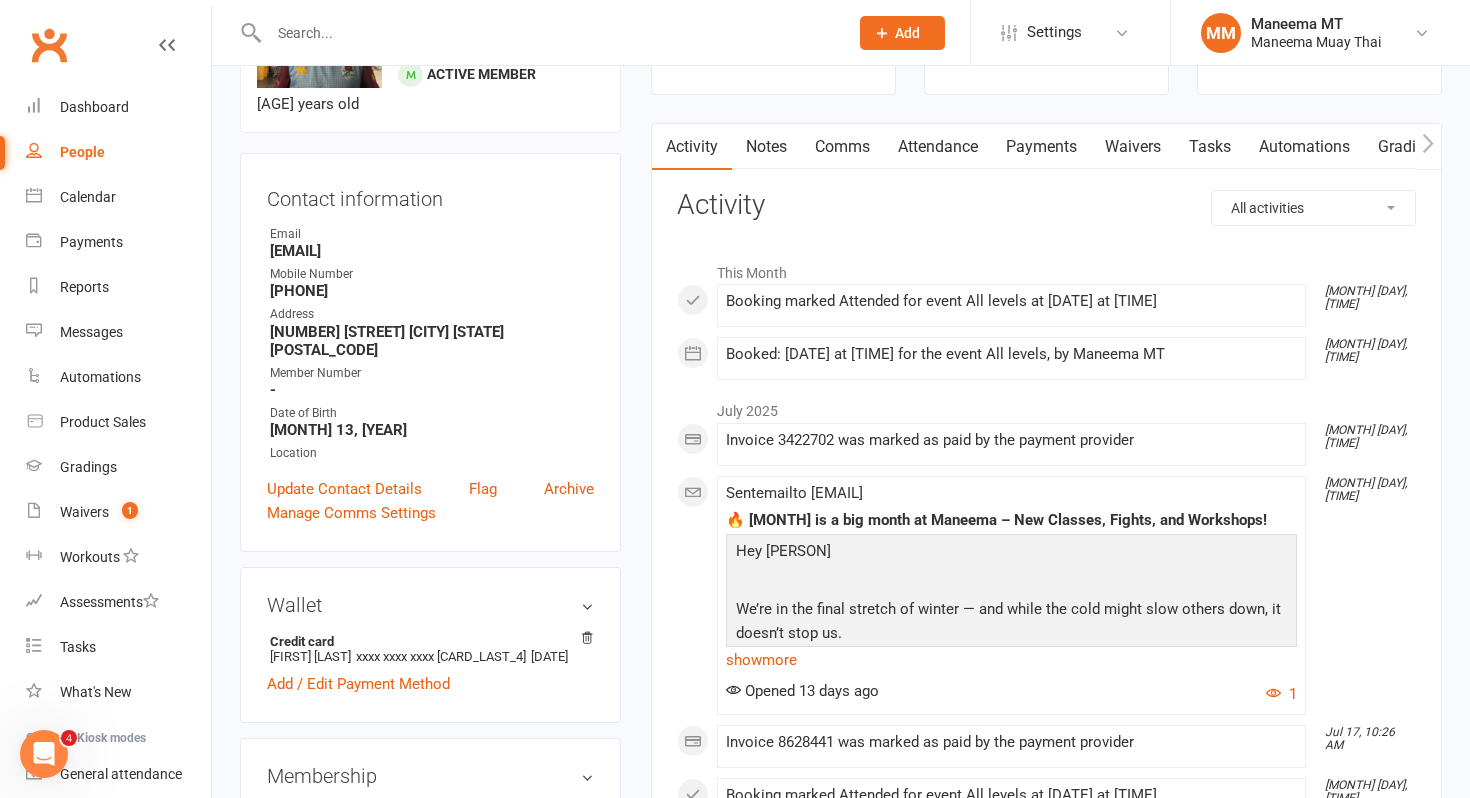 scroll, scrollTop: 0, scrollLeft: 0, axis: both 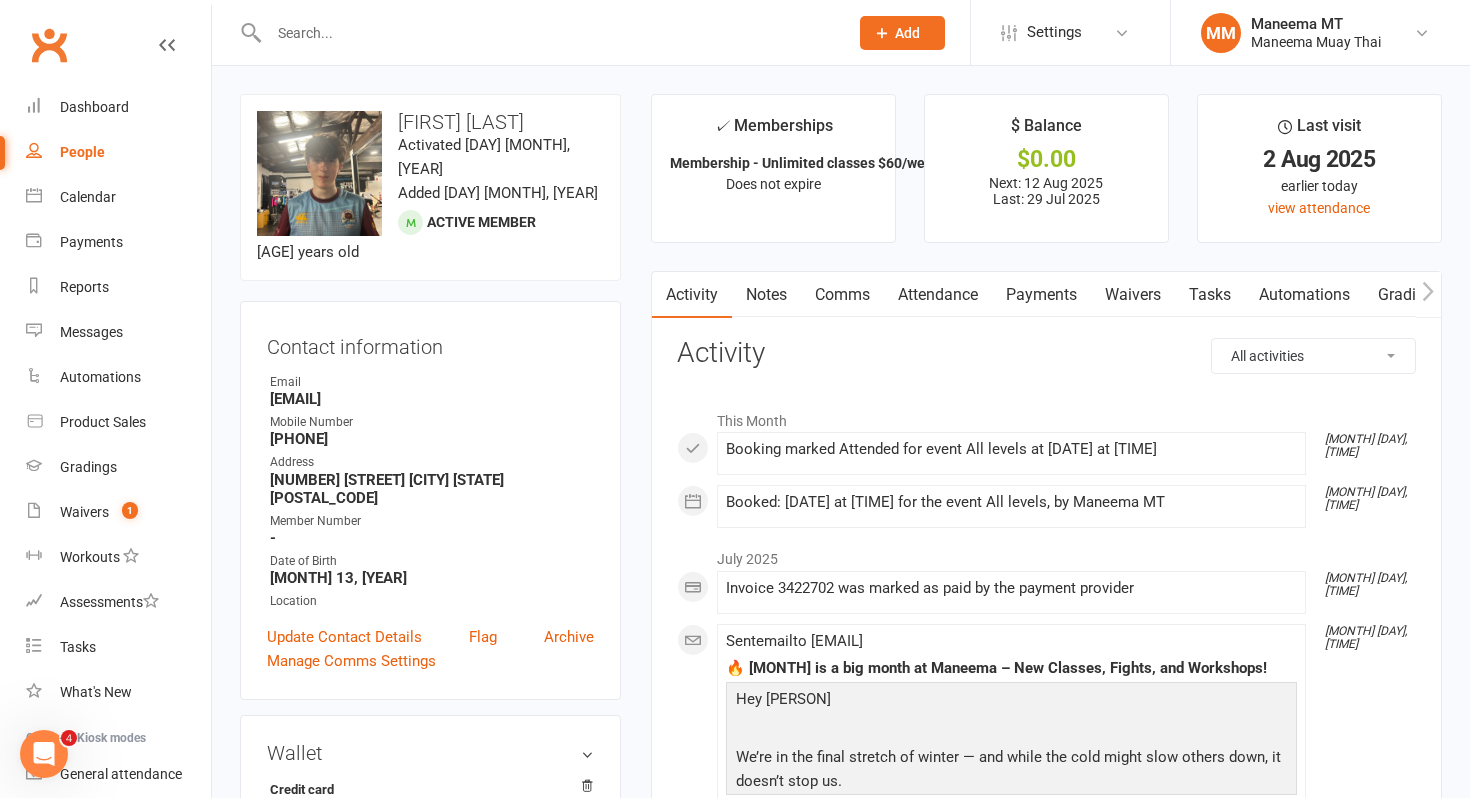 click on "People" at bounding box center [118, 152] 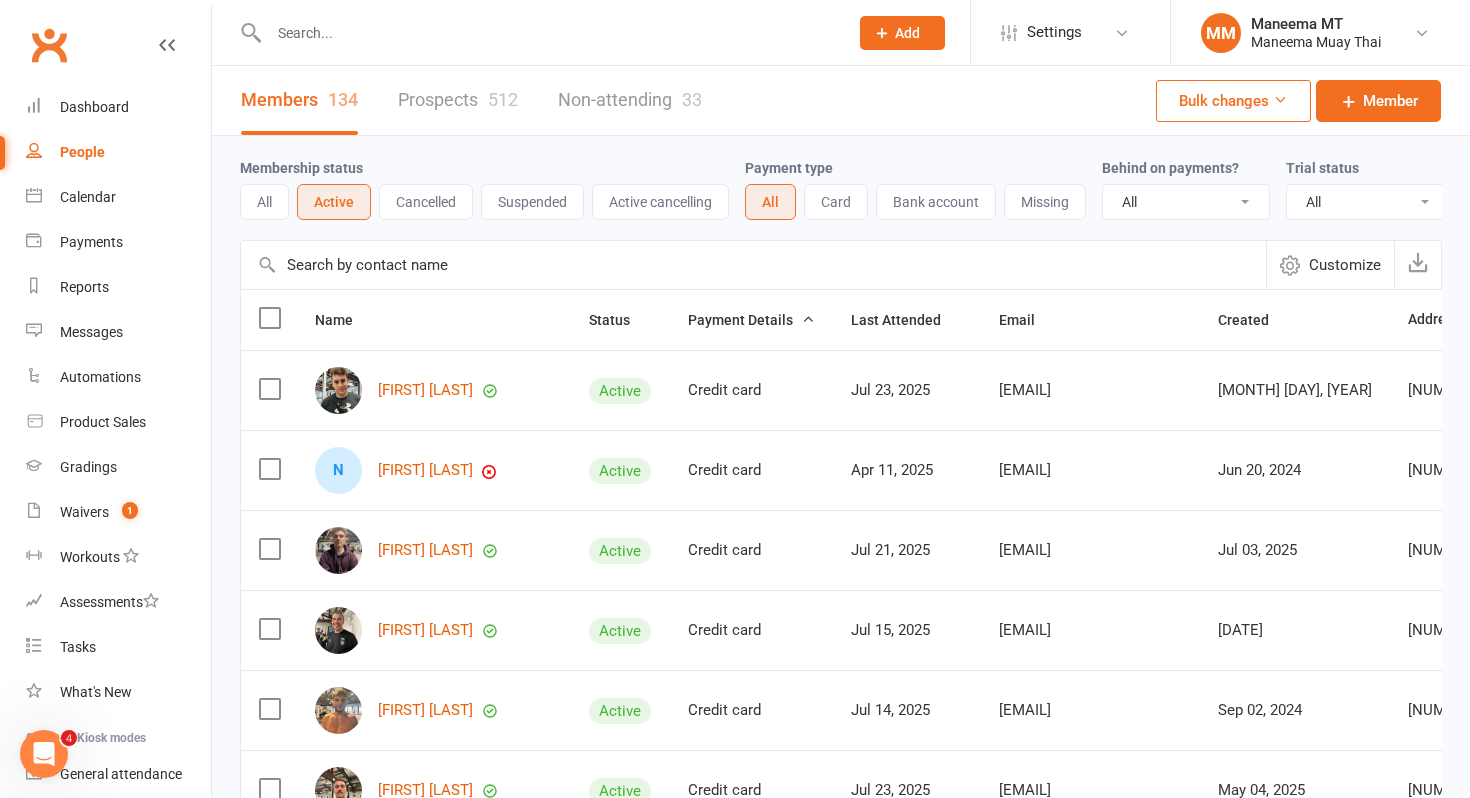 click on "Cancelled" at bounding box center [426, 202] 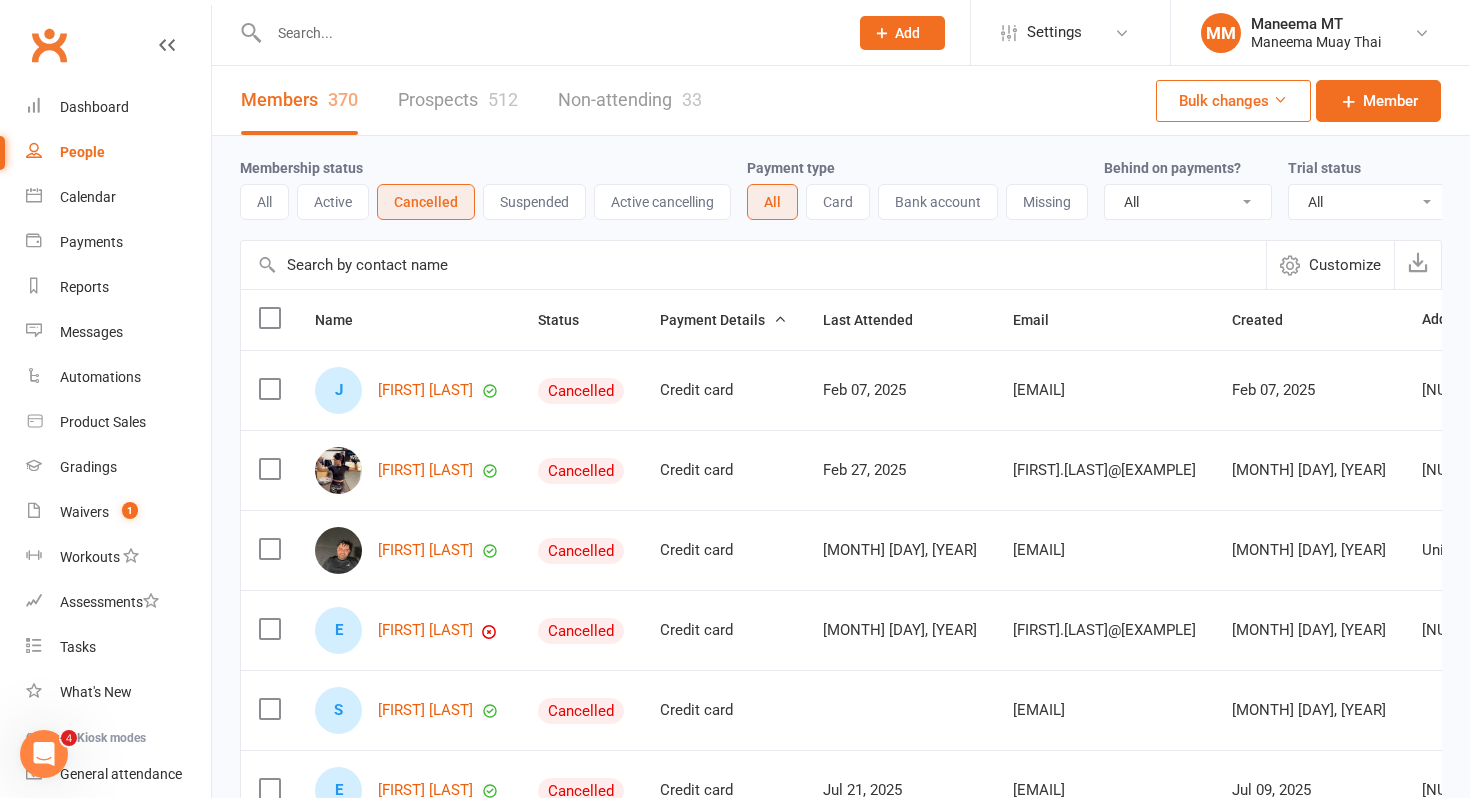 click on "Prospects 512" at bounding box center [458, 100] 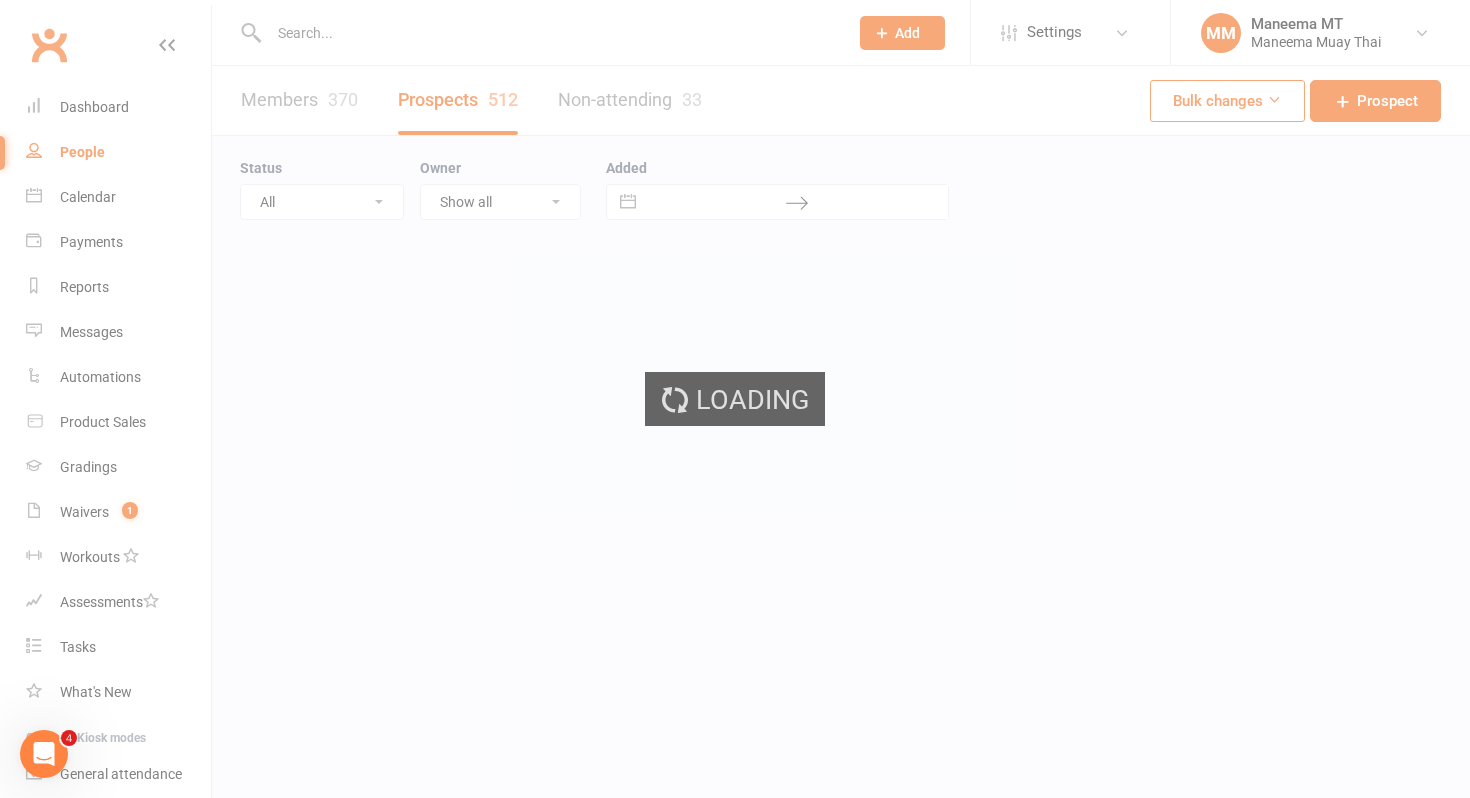 select on "100" 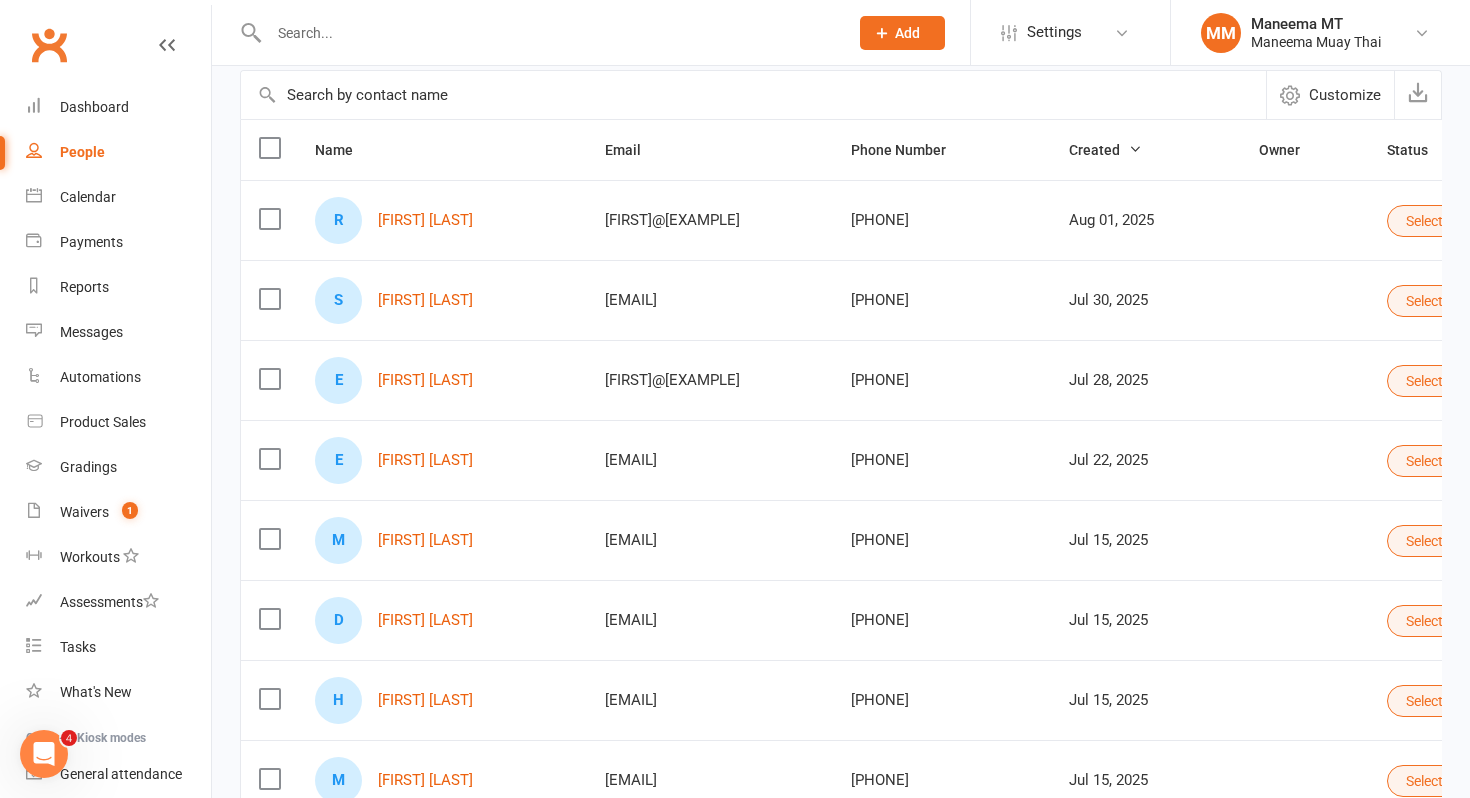 scroll, scrollTop: 212, scrollLeft: 0, axis: vertical 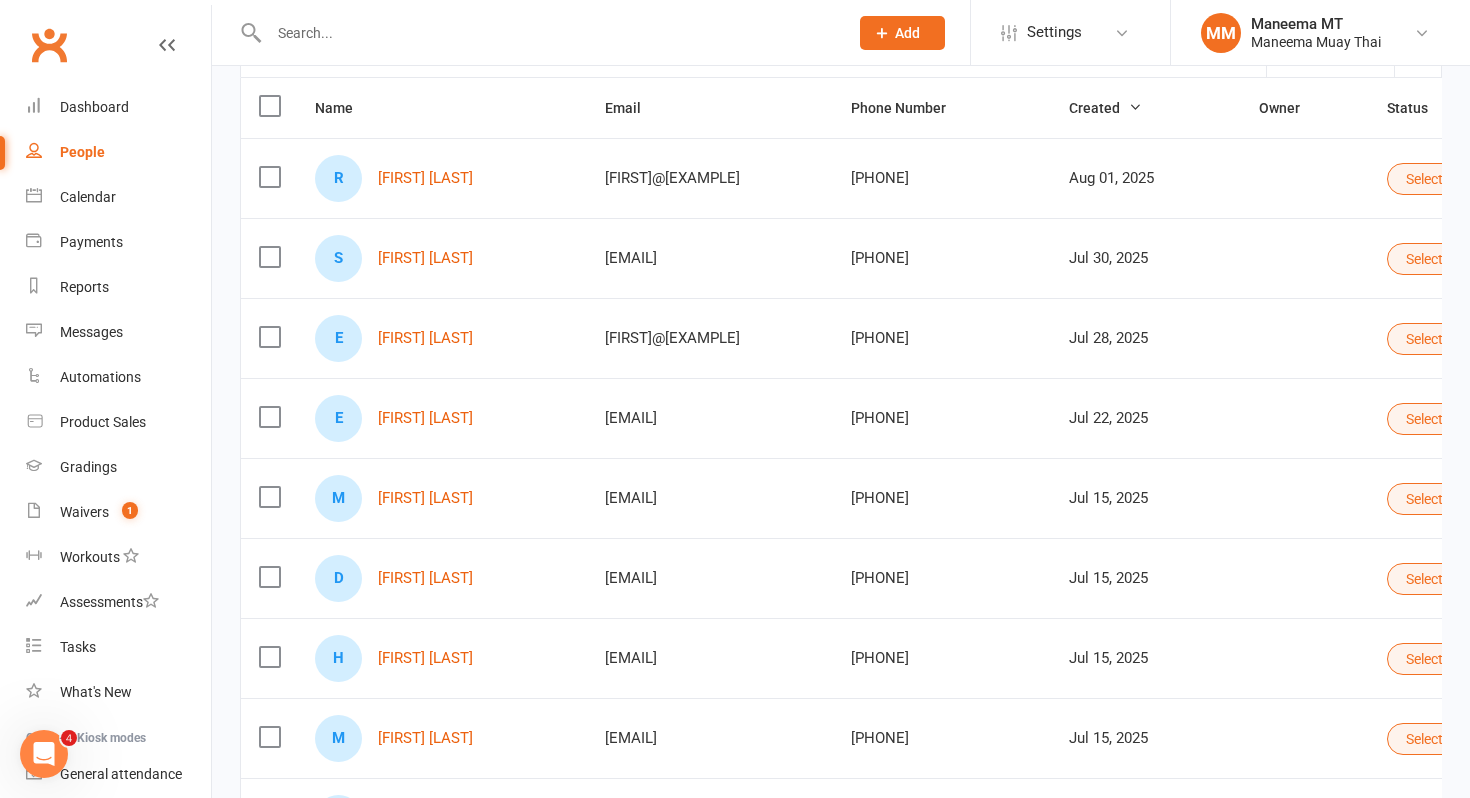 click at bounding box center [269, 337] 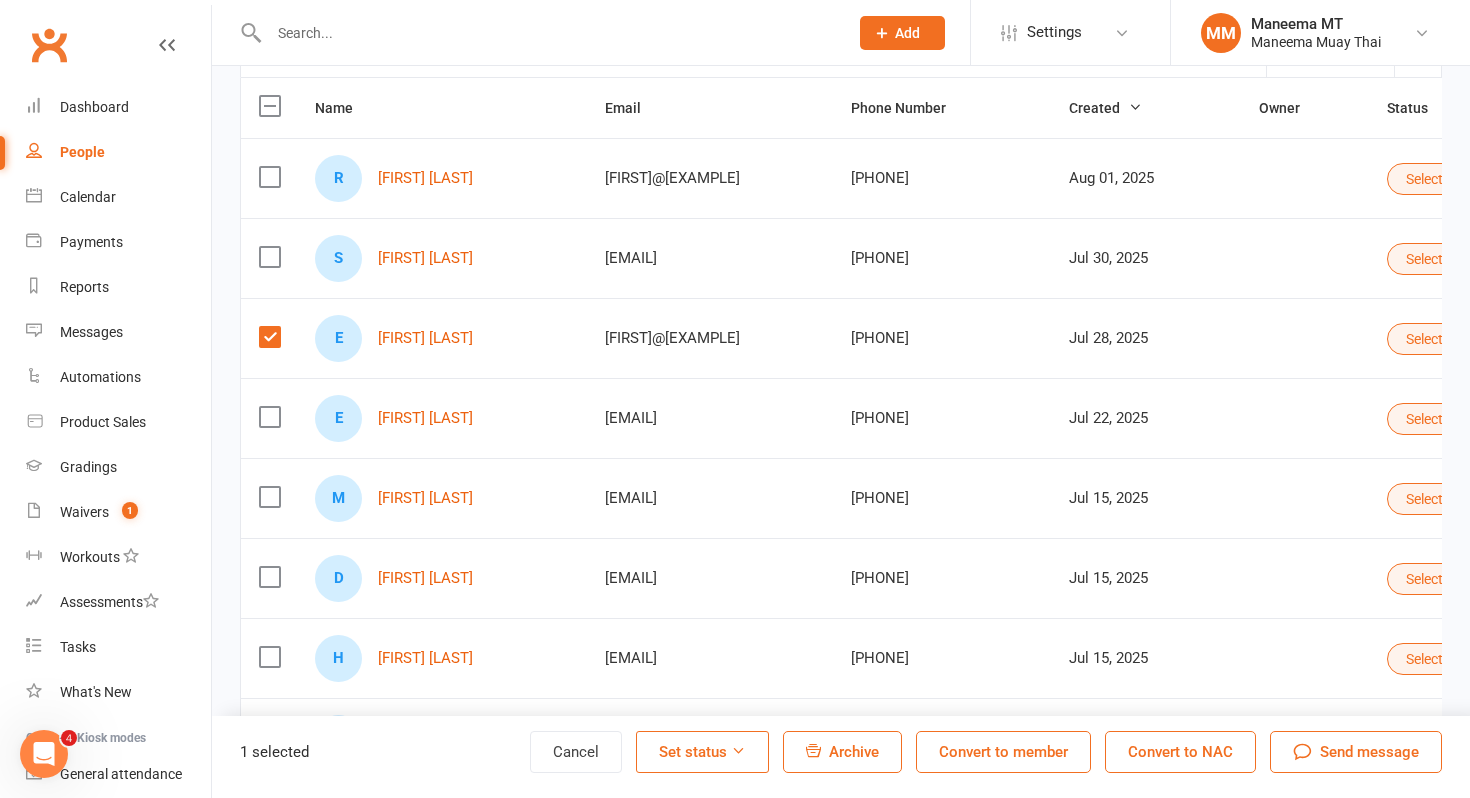 click at bounding box center (269, 417) 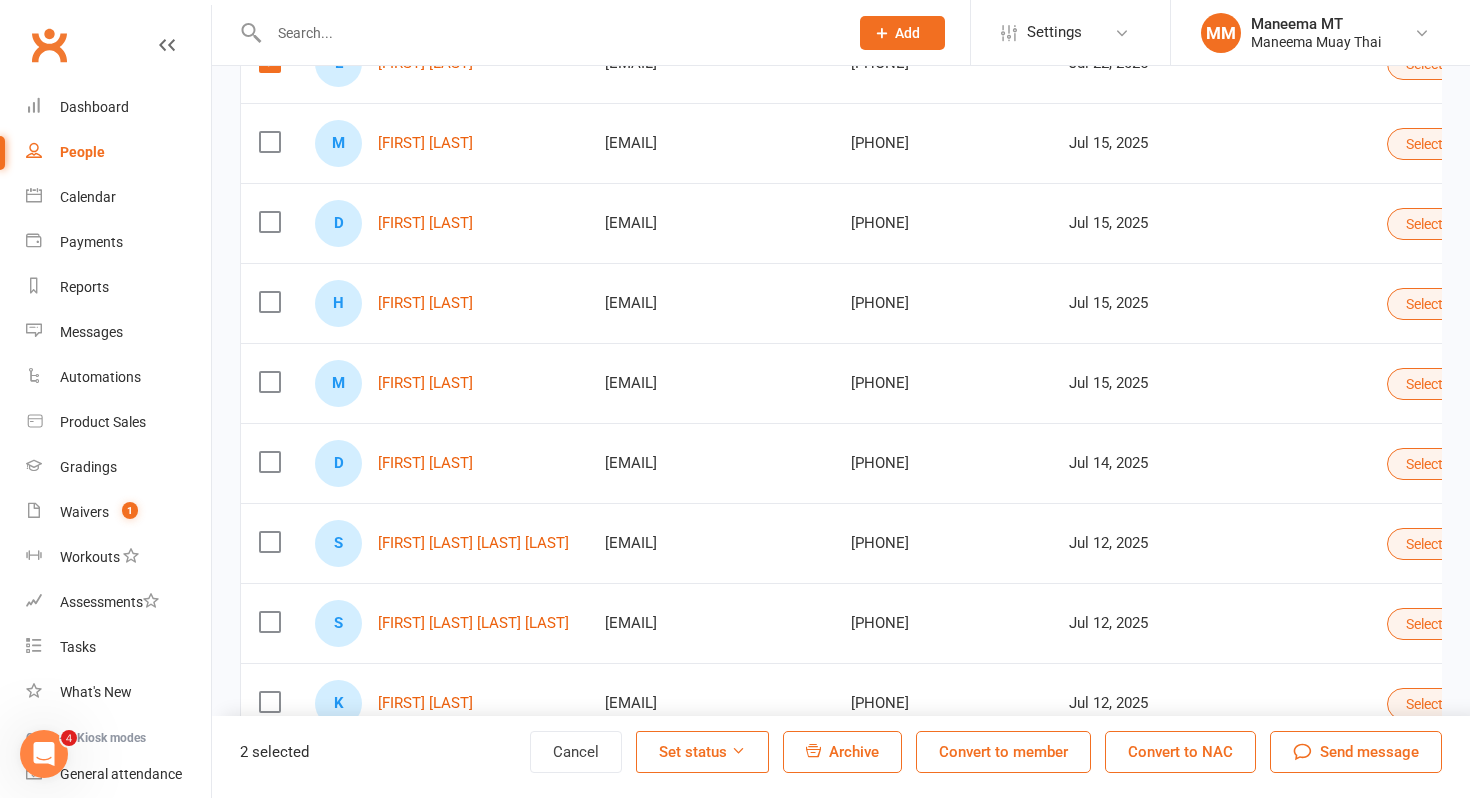 scroll, scrollTop: 0, scrollLeft: 0, axis: both 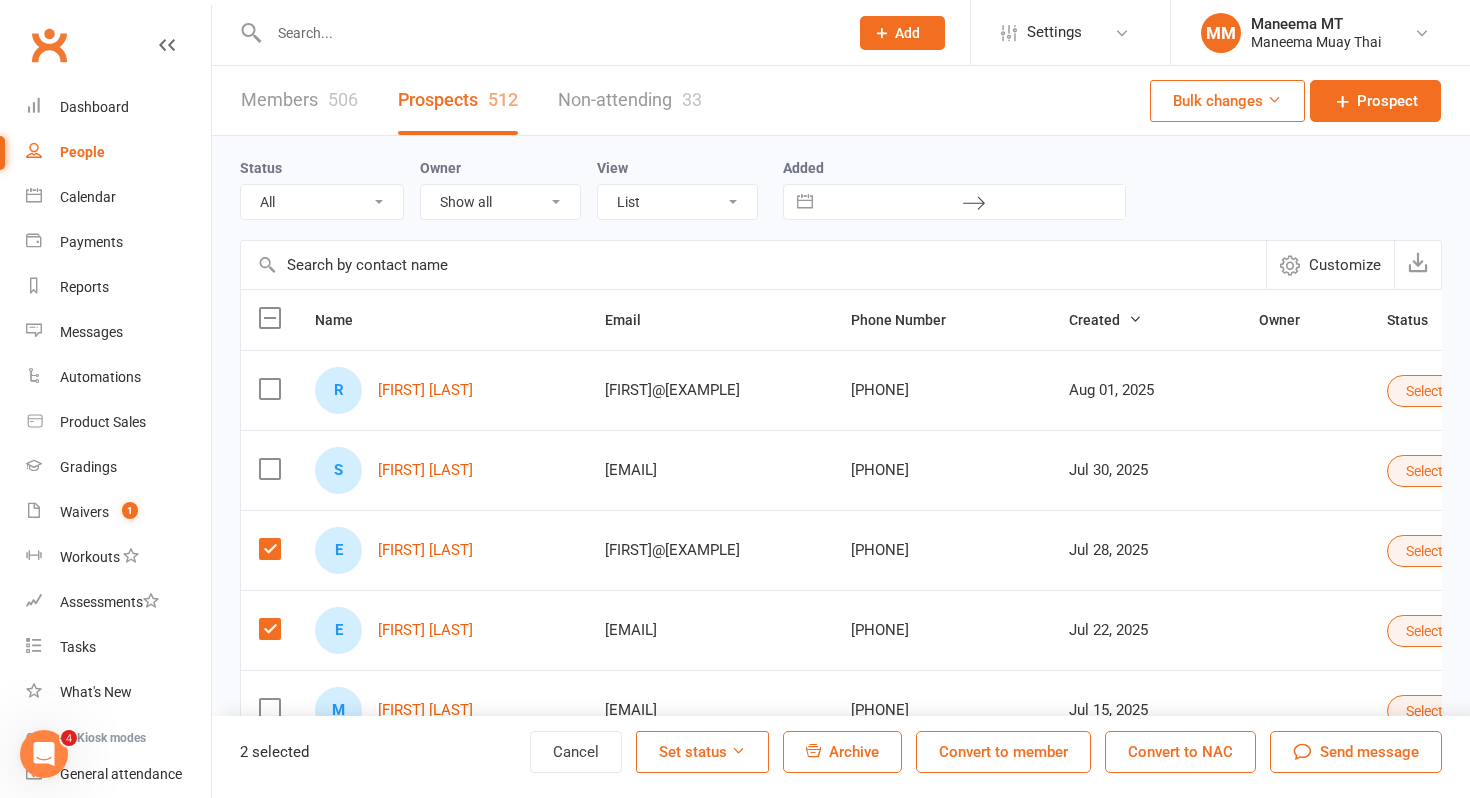 click at bounding box center [269, 629] 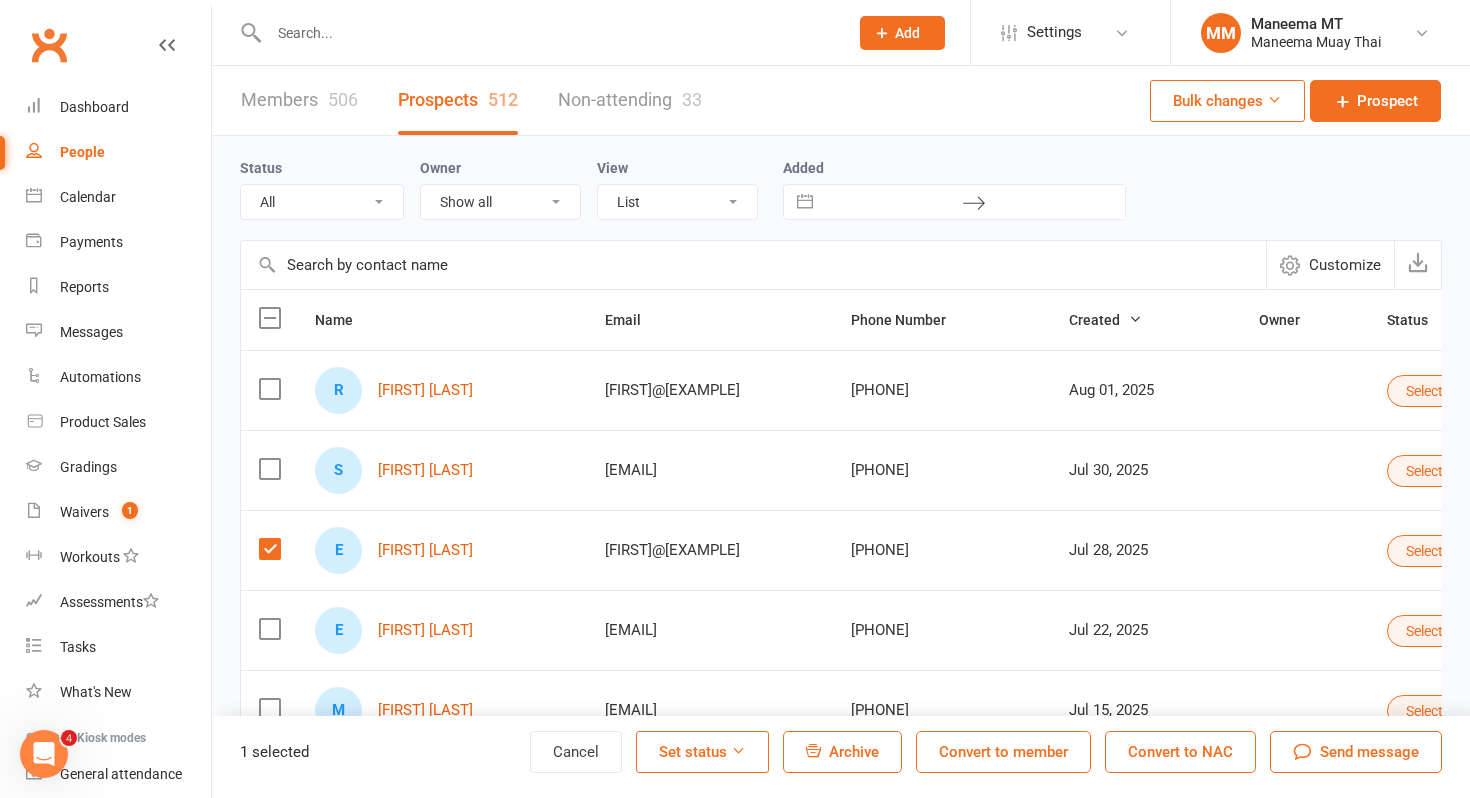 click at bounding box center [269, 549] 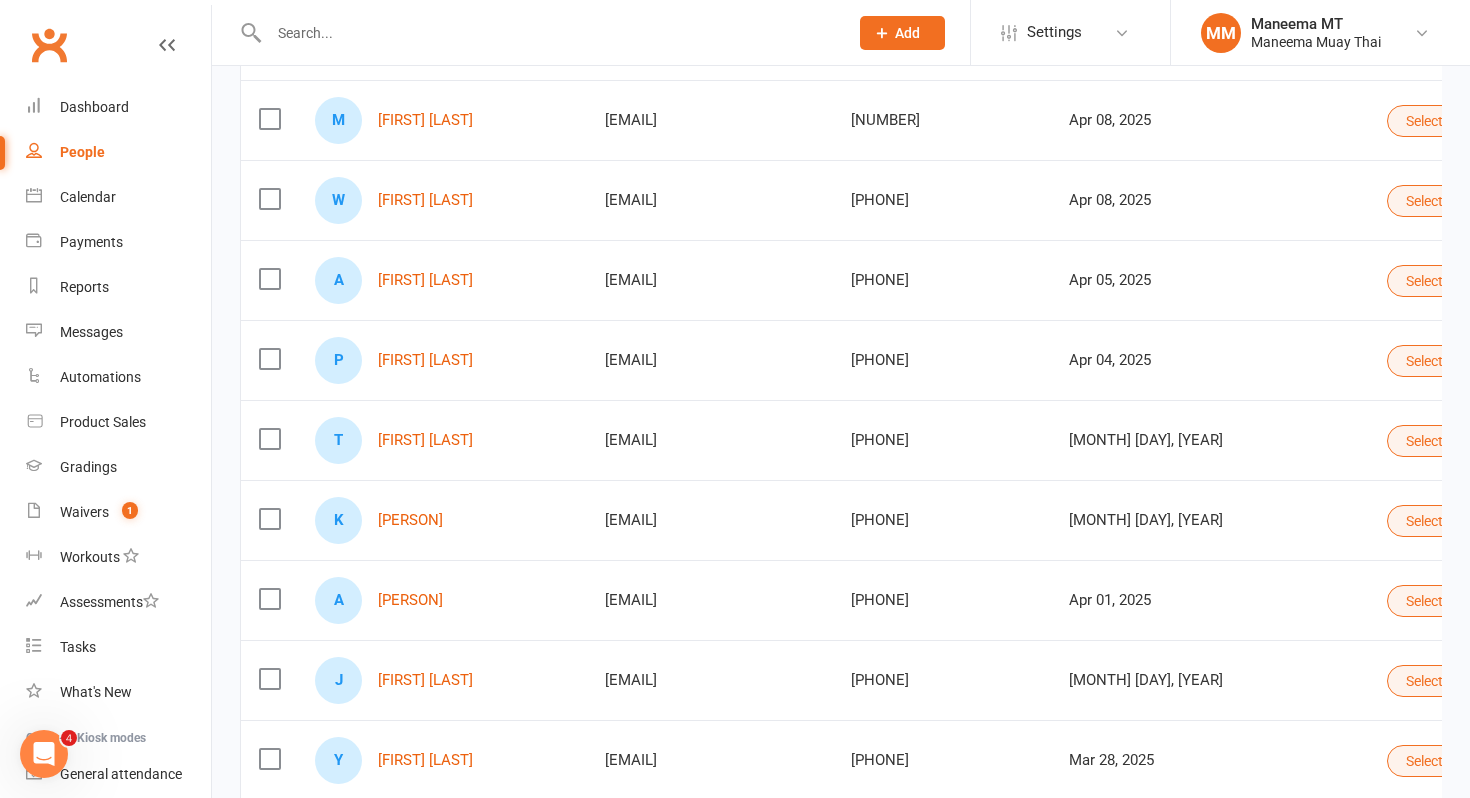 scroll, scrollTop: 5535, scrollLeft: 0, axis: vertical 